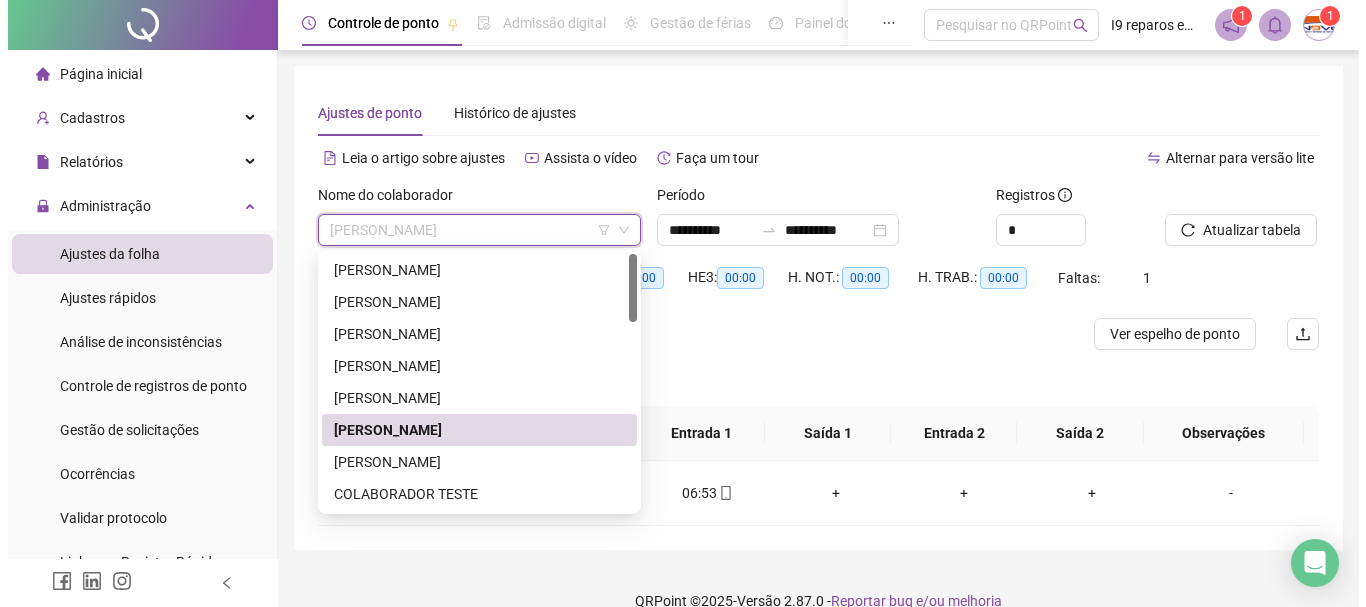 scroll, scrollTop: 29, scrollLeft: 0, axis: vertical 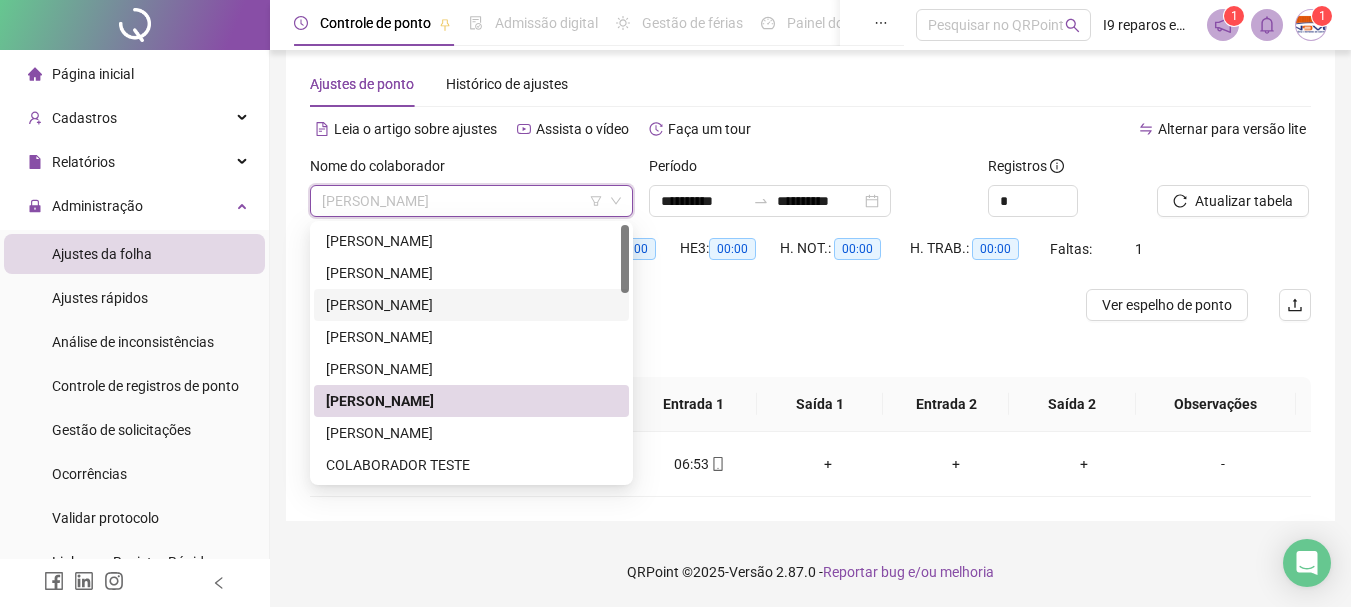 click on "[PERSON_NAME]" at bounding box center [471, 305] 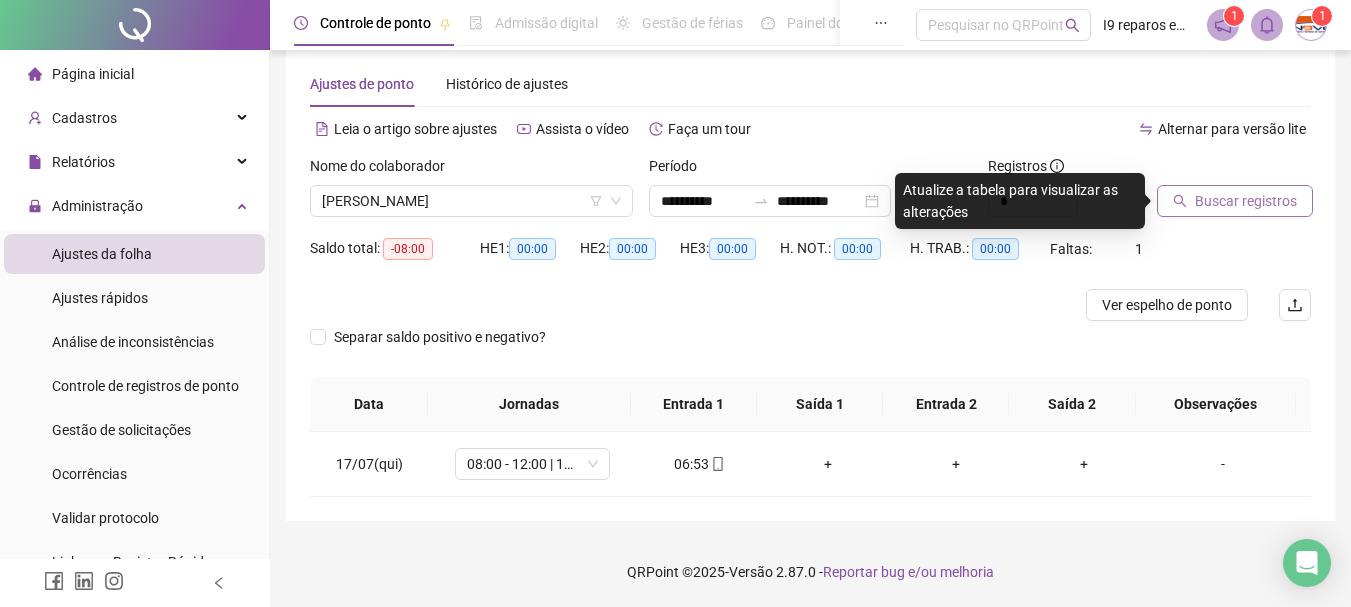 click on "Buscar registros" at bounding box center (1246, 201) 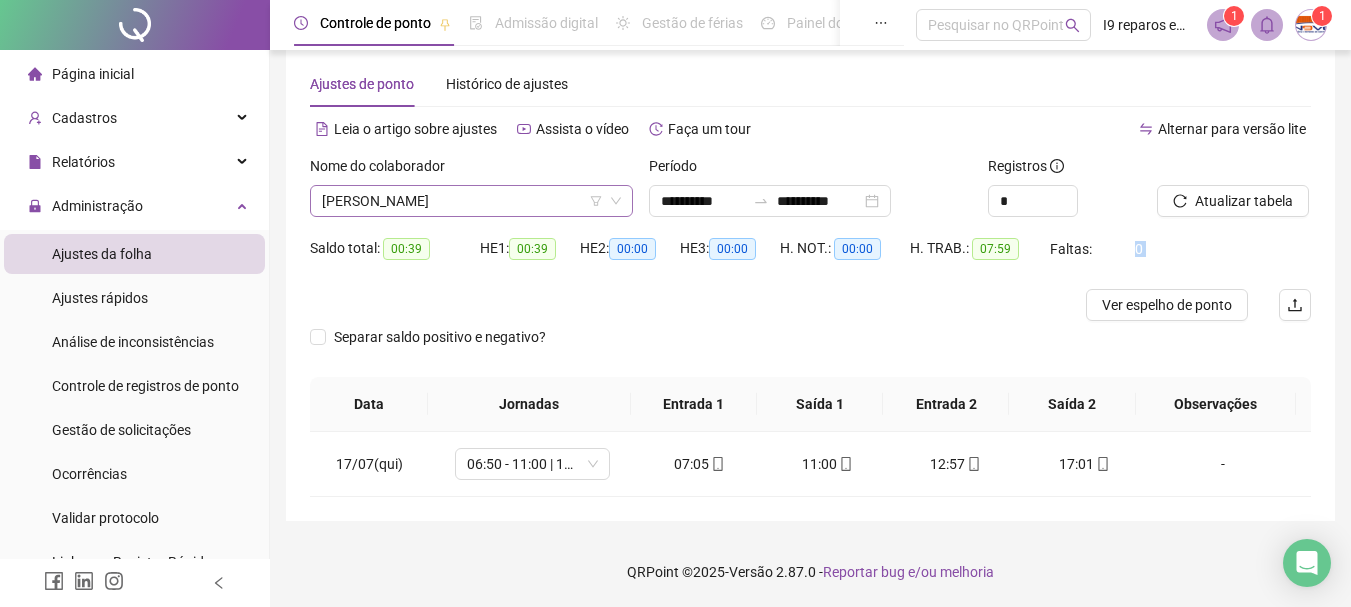 click on "[PERSON_NAME]" at bounding box center (471, 201) 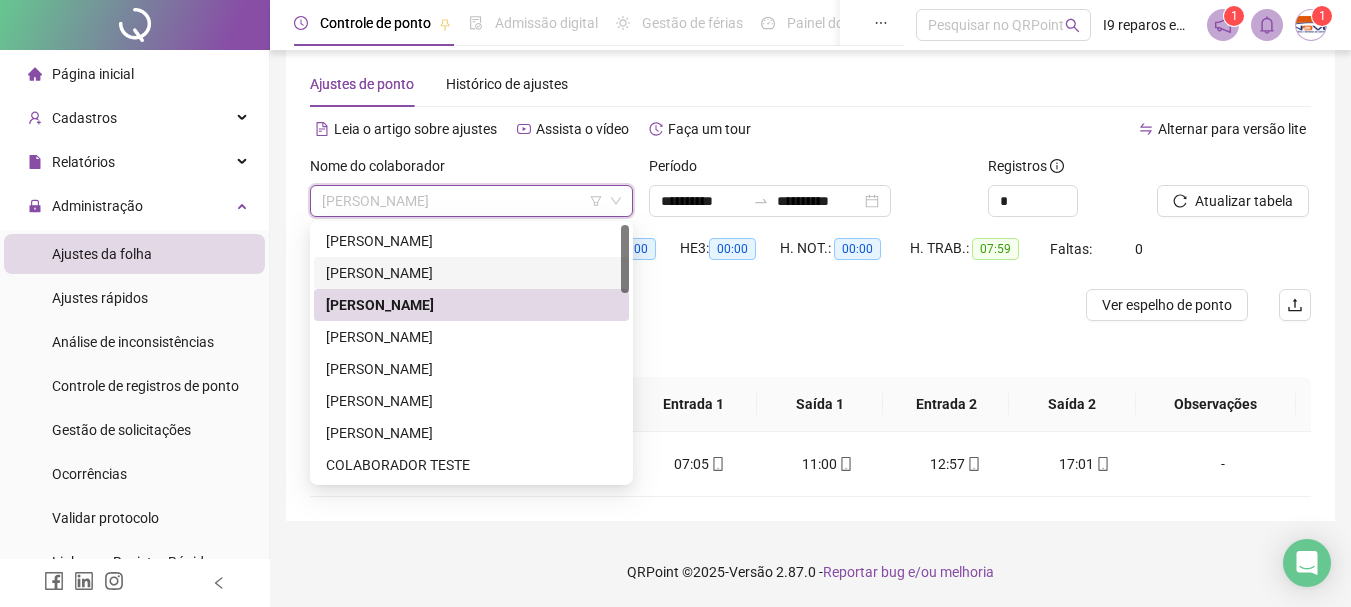click on "[PERSON_NAME]" at bounding box center (471, 273) 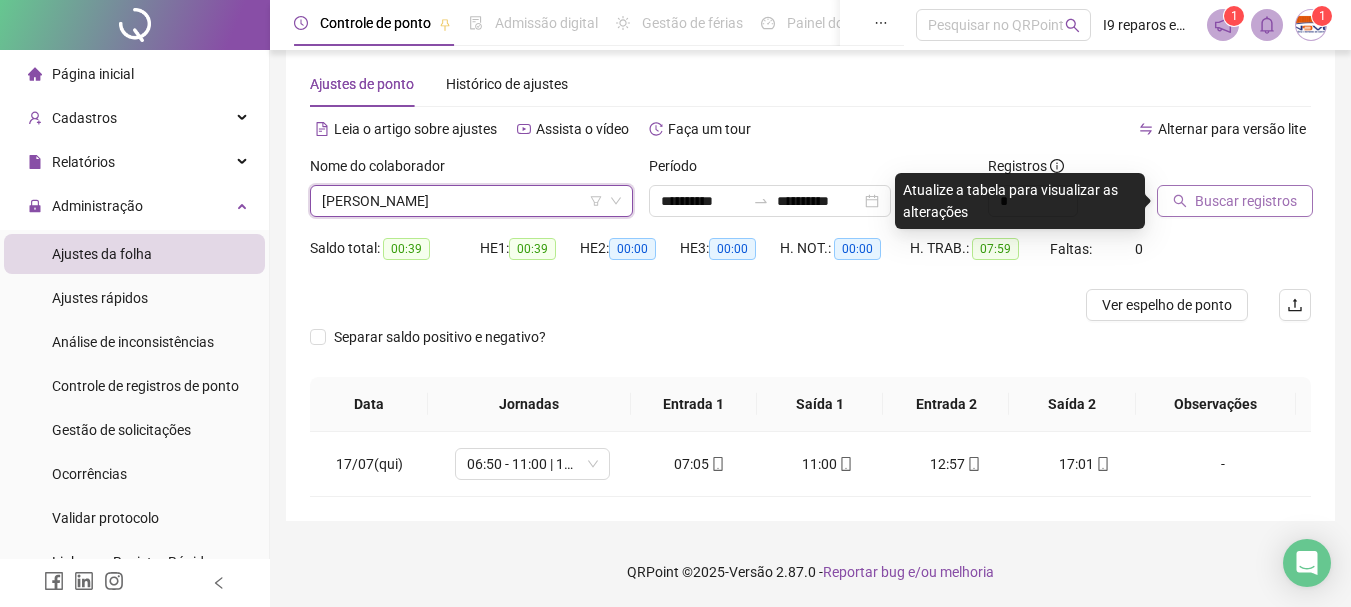 click on "Buscar registros" at bounding box center (1235, 201) 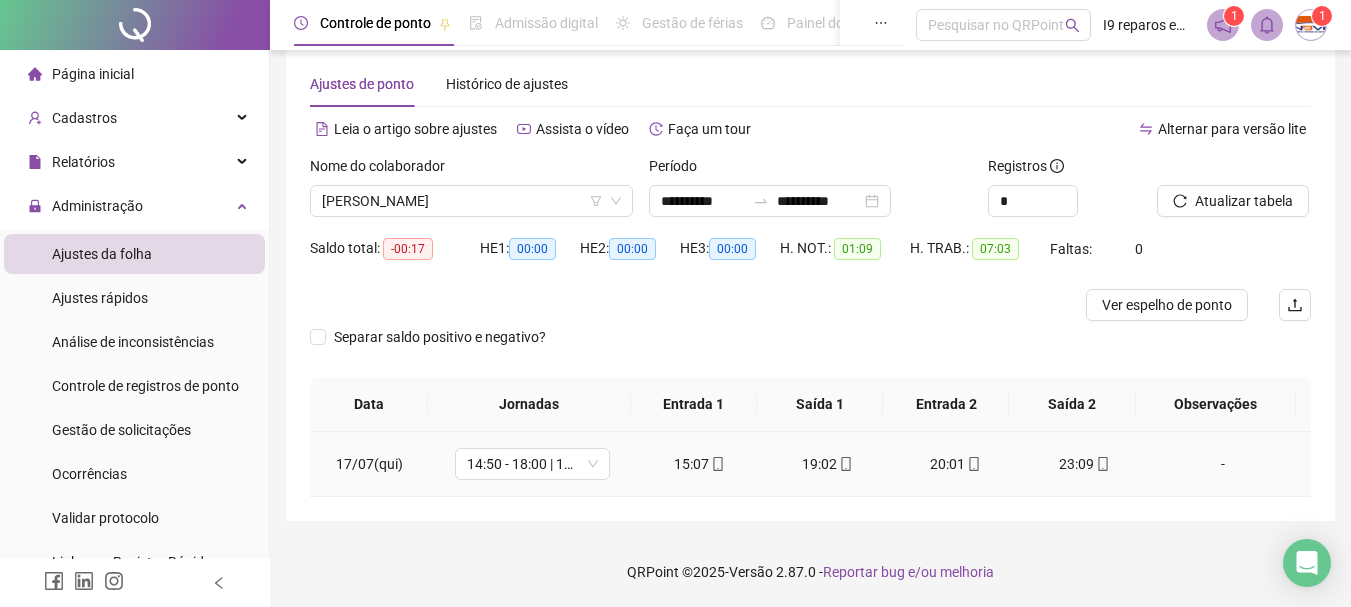 click on "-" at bounding box center (1223, 464) 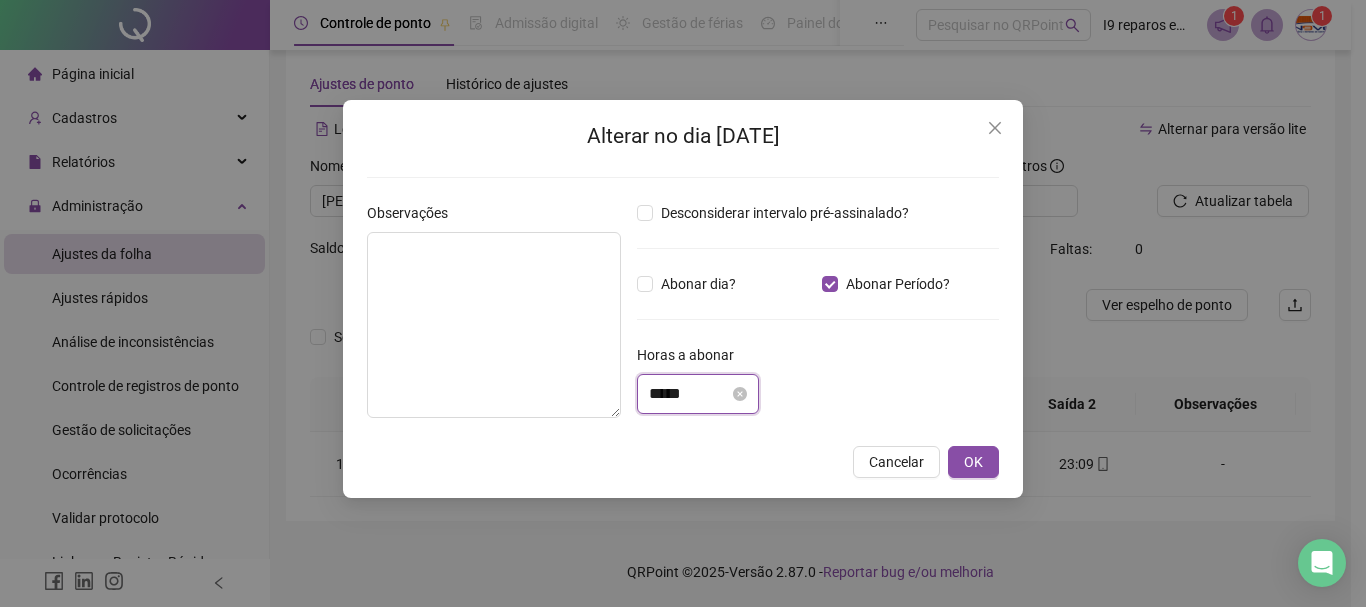 click on "*****" at bounding box center [689, 394] 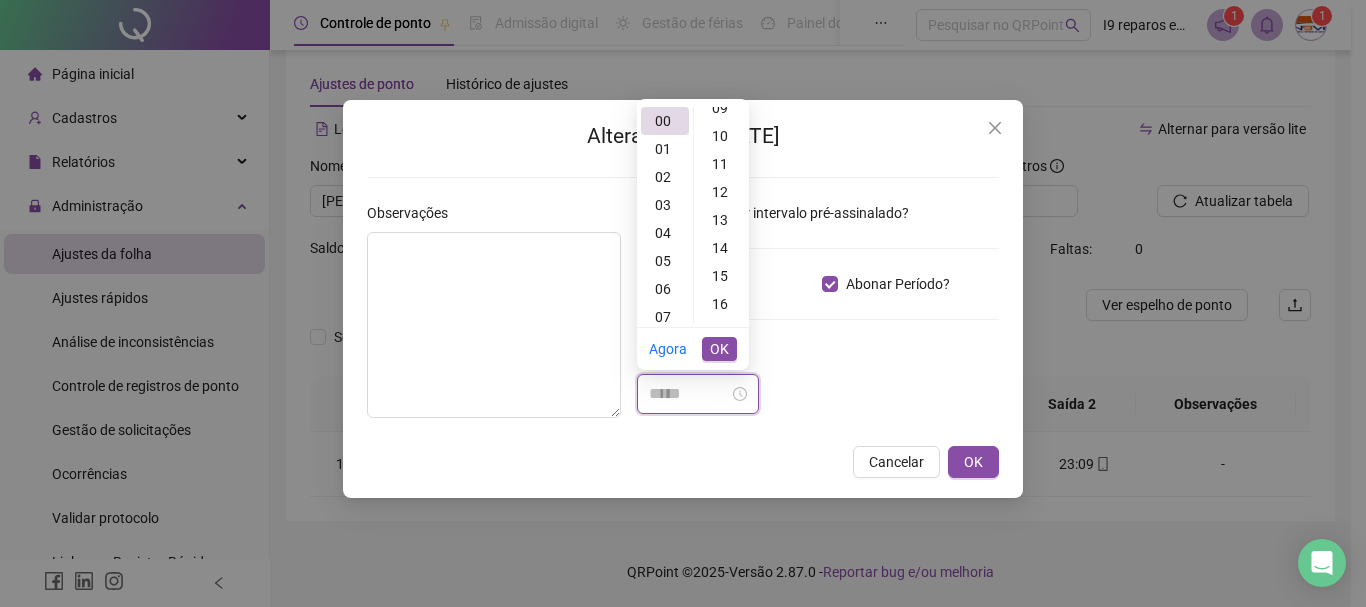 scroll, scrollTop: 300, scrollLeft: 0, axis: vertical 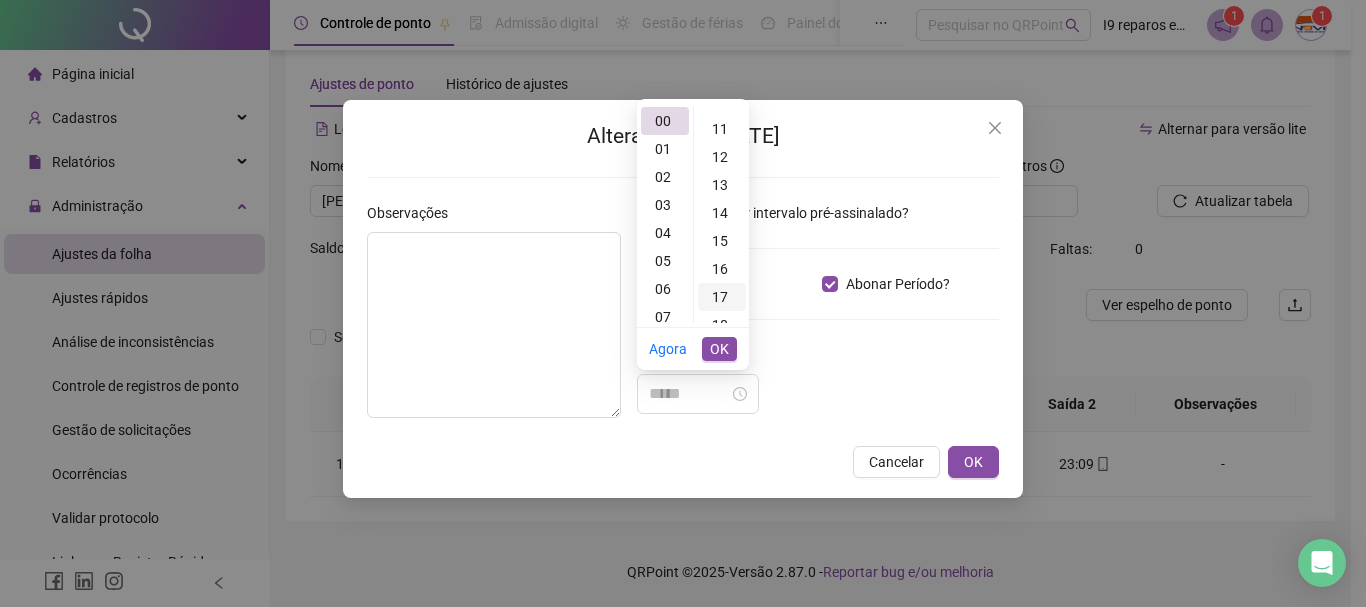 click on "17" at bounding box center (722, 297) 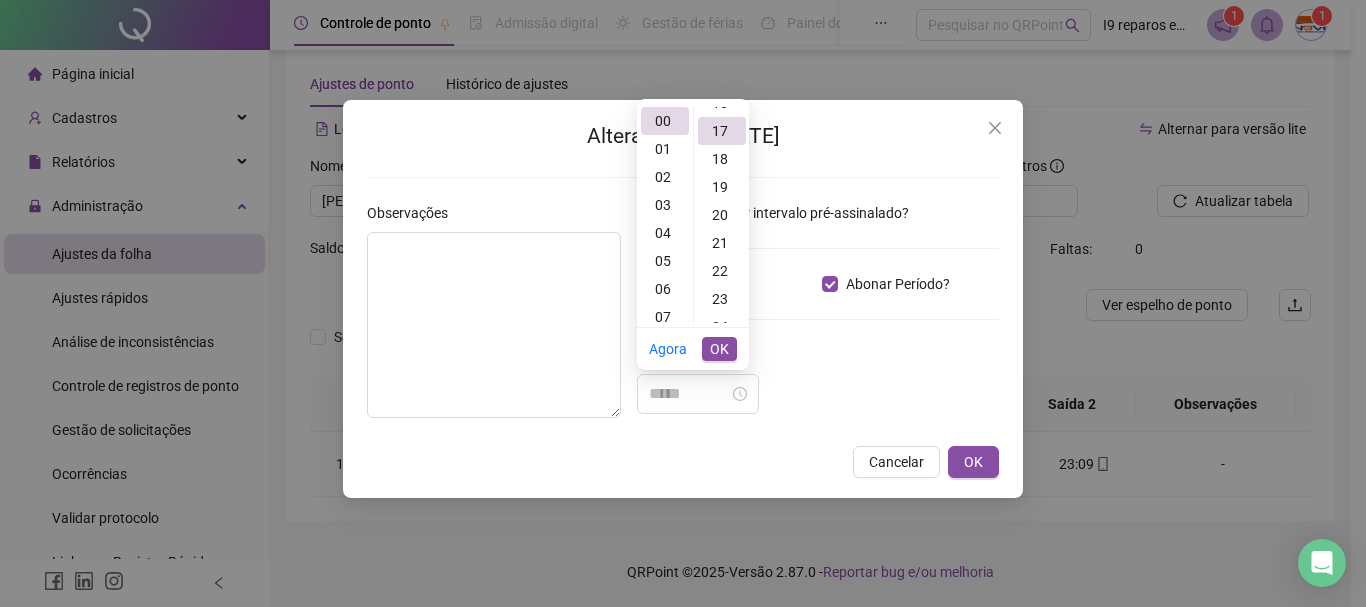 scroll, scrollTop: 476, scrollLeft: 0, axis: vertical 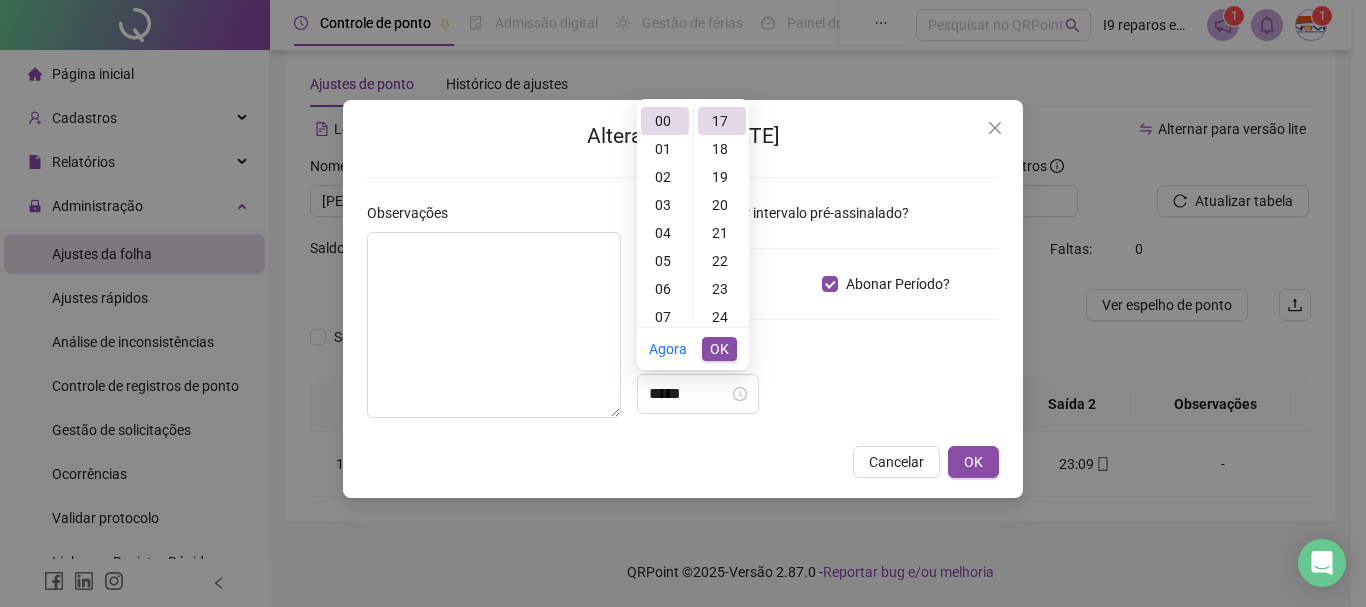 click on "OK" at bounding box center (719, 349) 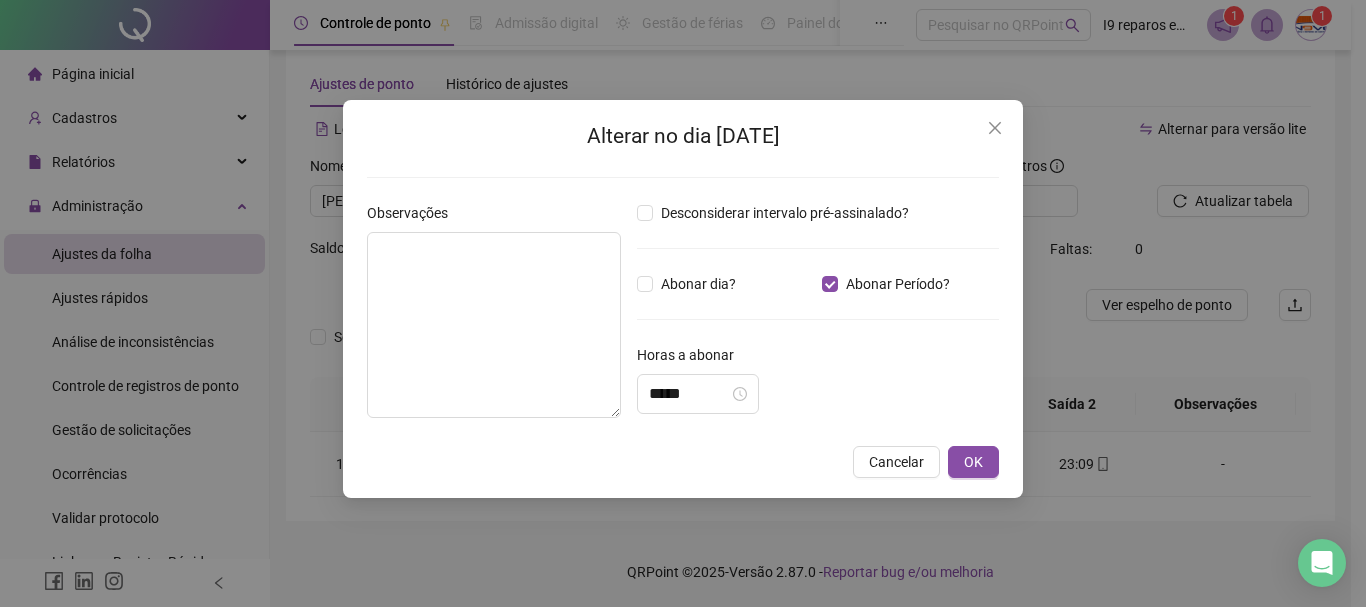 click on "Horas a abonar" at bounding box center [818, 359] 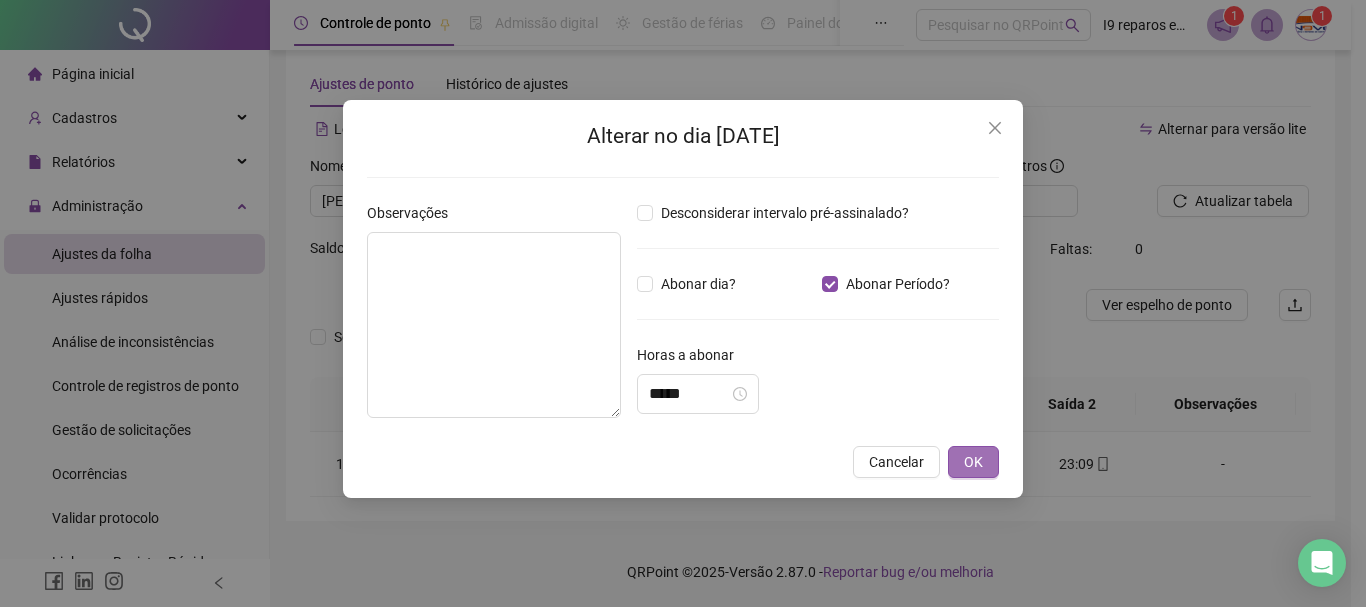 click on "OK" at bounding box center [973, 462] 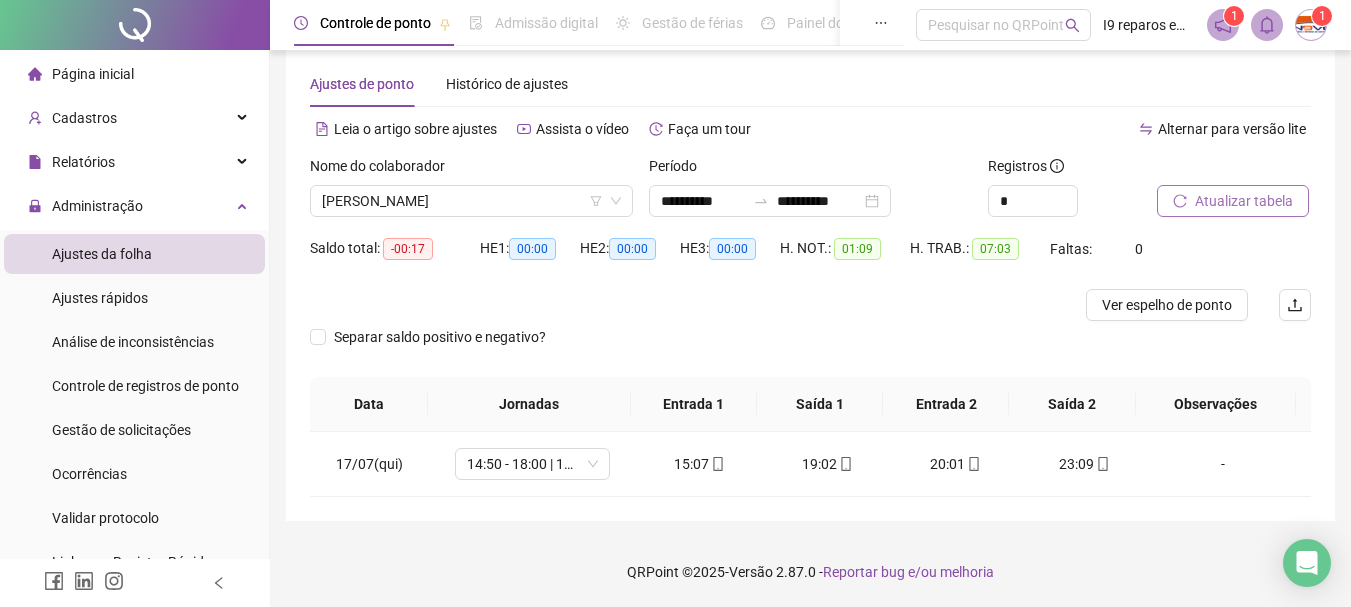 click on "Atualizar tabela" at bounding box center [1244, 201] 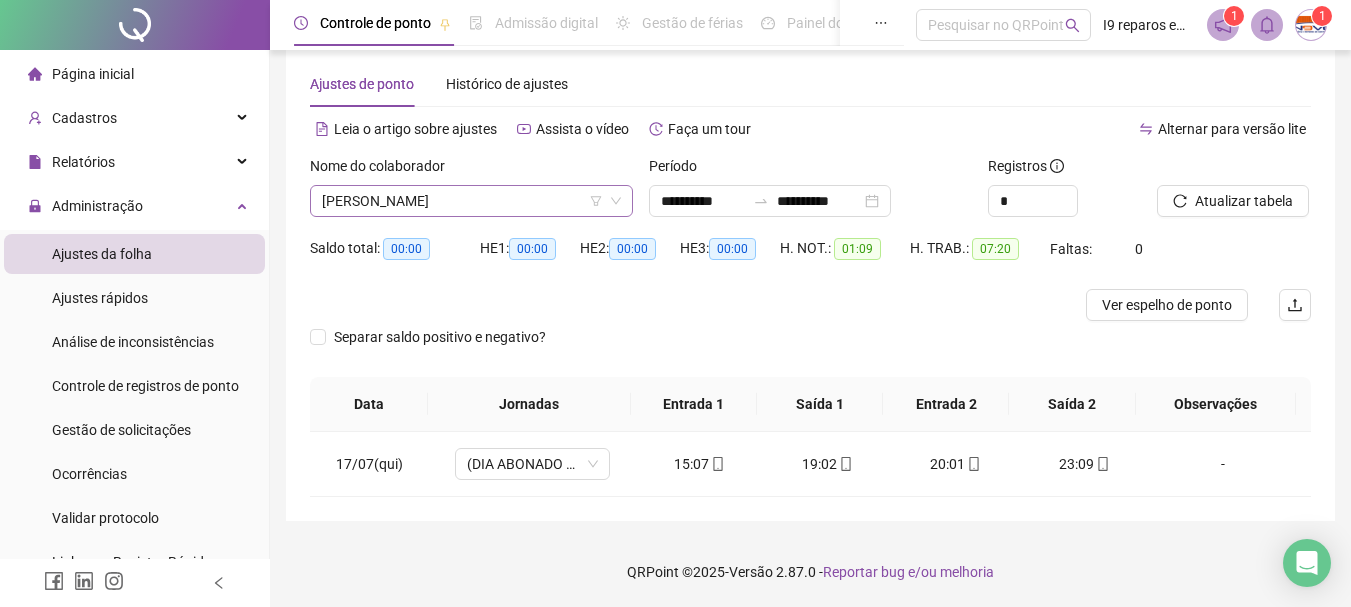 click on "[PERSON_NAME]" at bounding box center [471, 201] 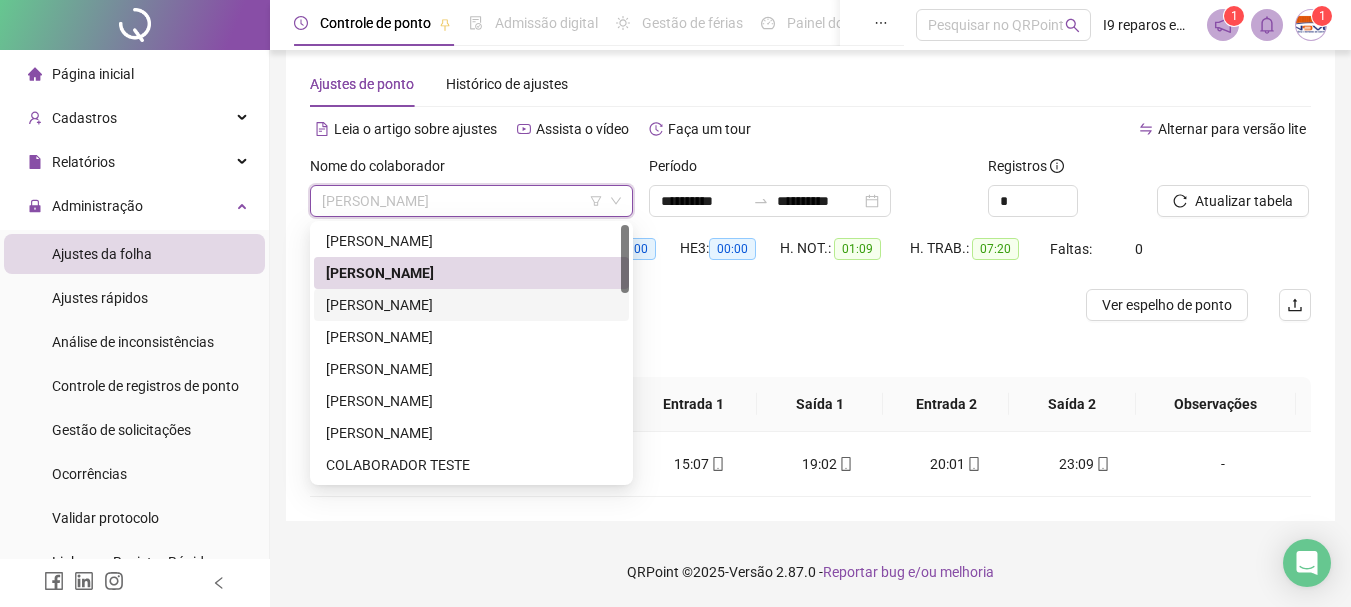 click on "[PERSON_NAME]" at bounding box center (471, 305) 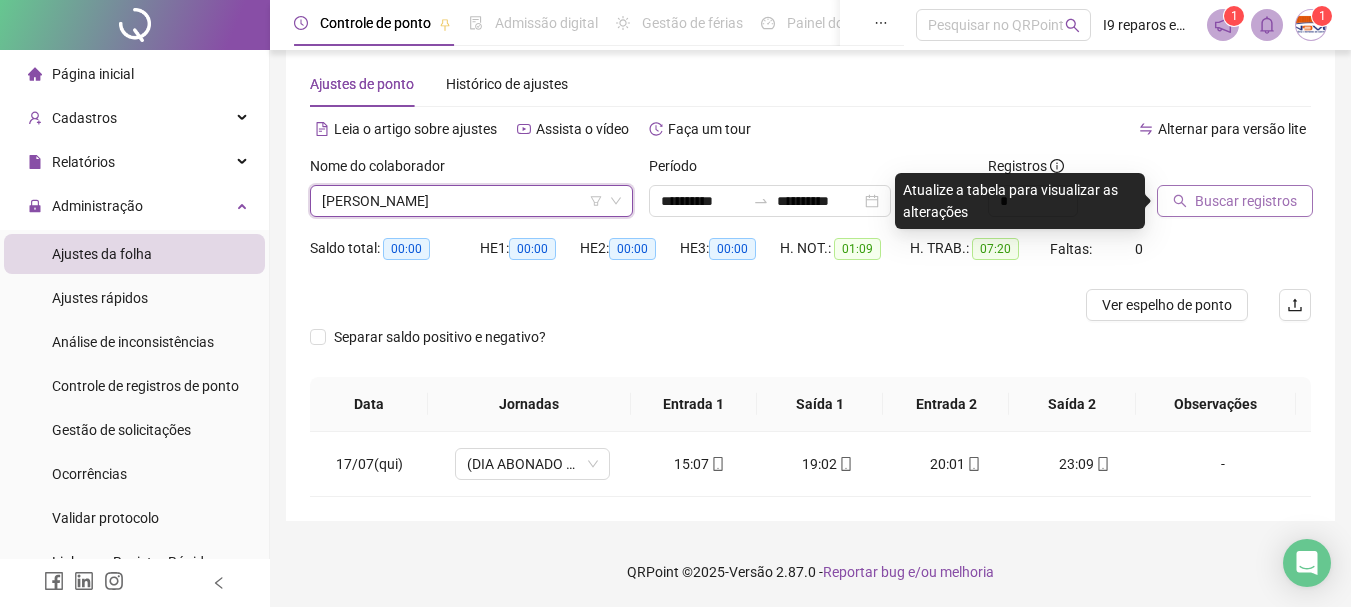 click on "Buscar registros" at bounding box center [1246, 201] 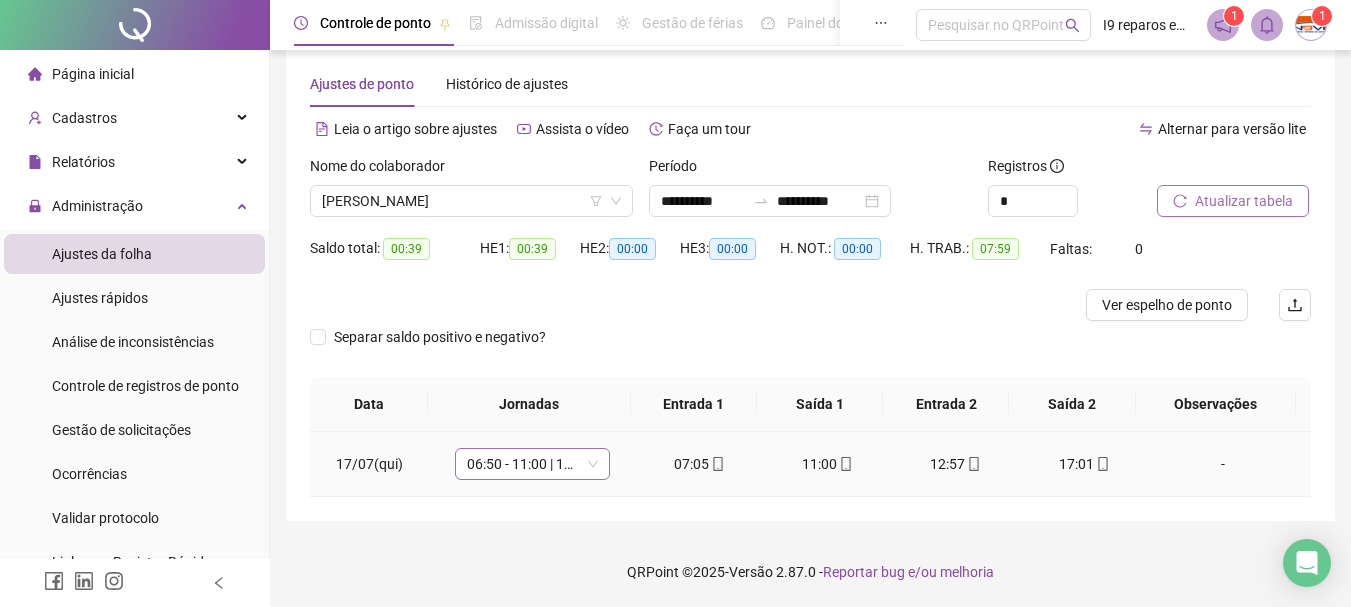 click on "06:50 - 11:00 | 12:00 - 15:10" at bounding box center [532, 464] 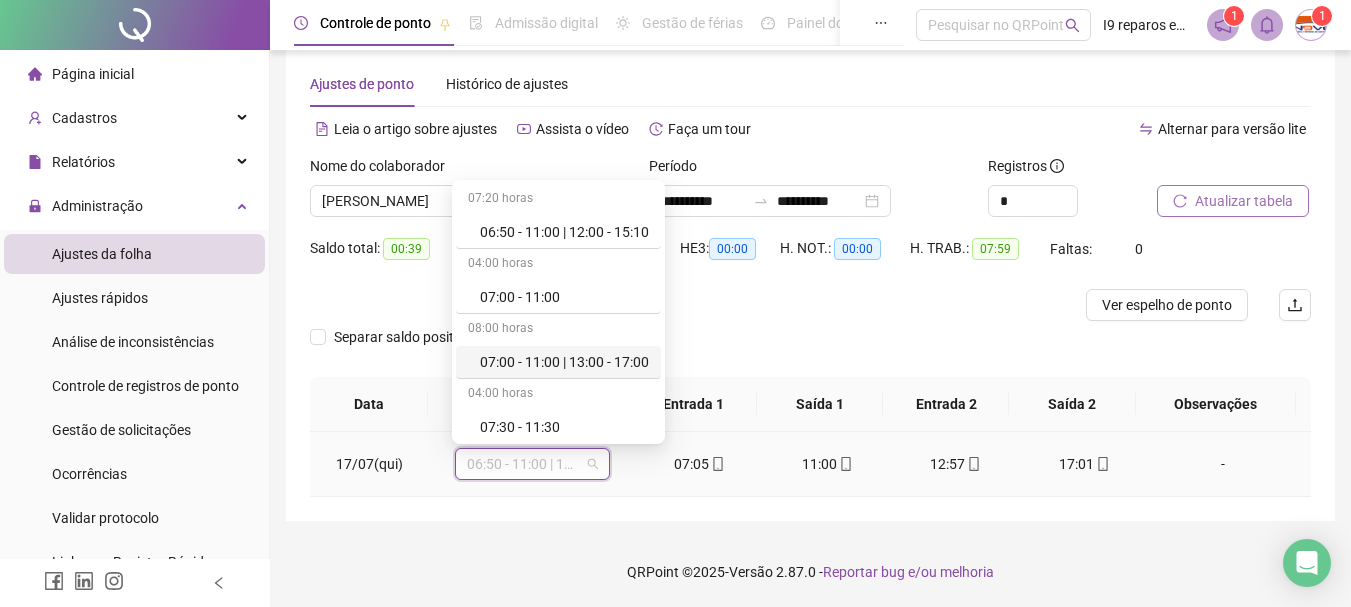 click on "07:00 - 11:00 | 13:00 - 17:00" at bounding box center [564, 362] 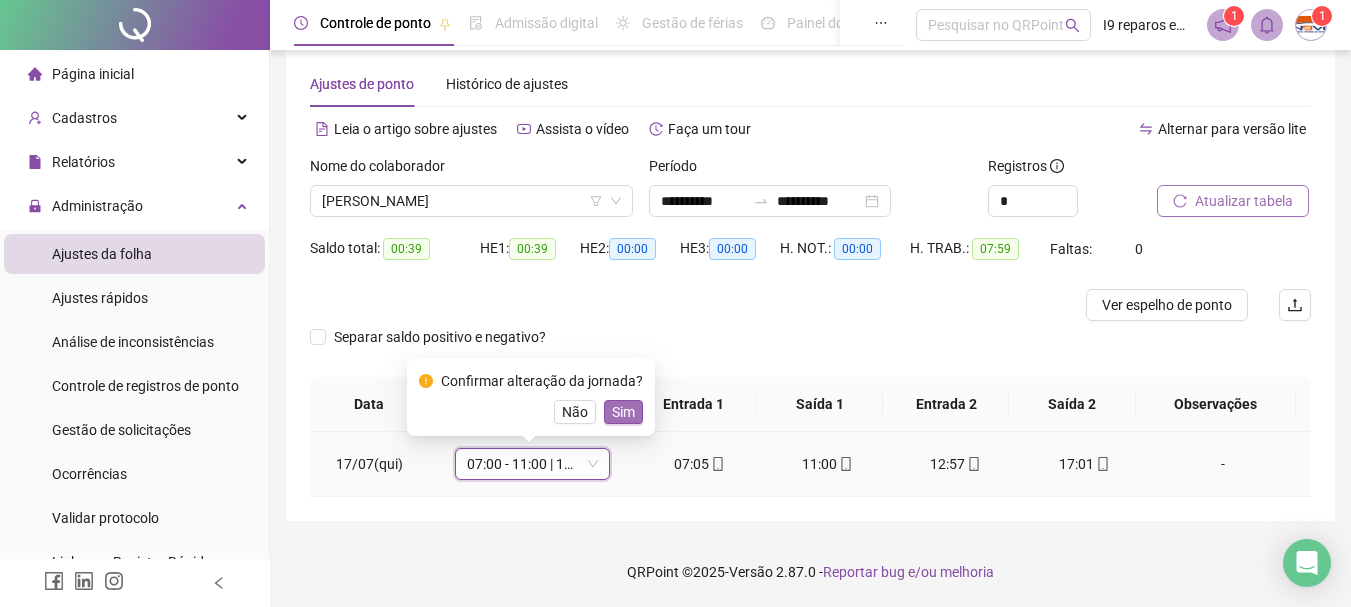 click on "Sim" at bounding box center [623, 412] 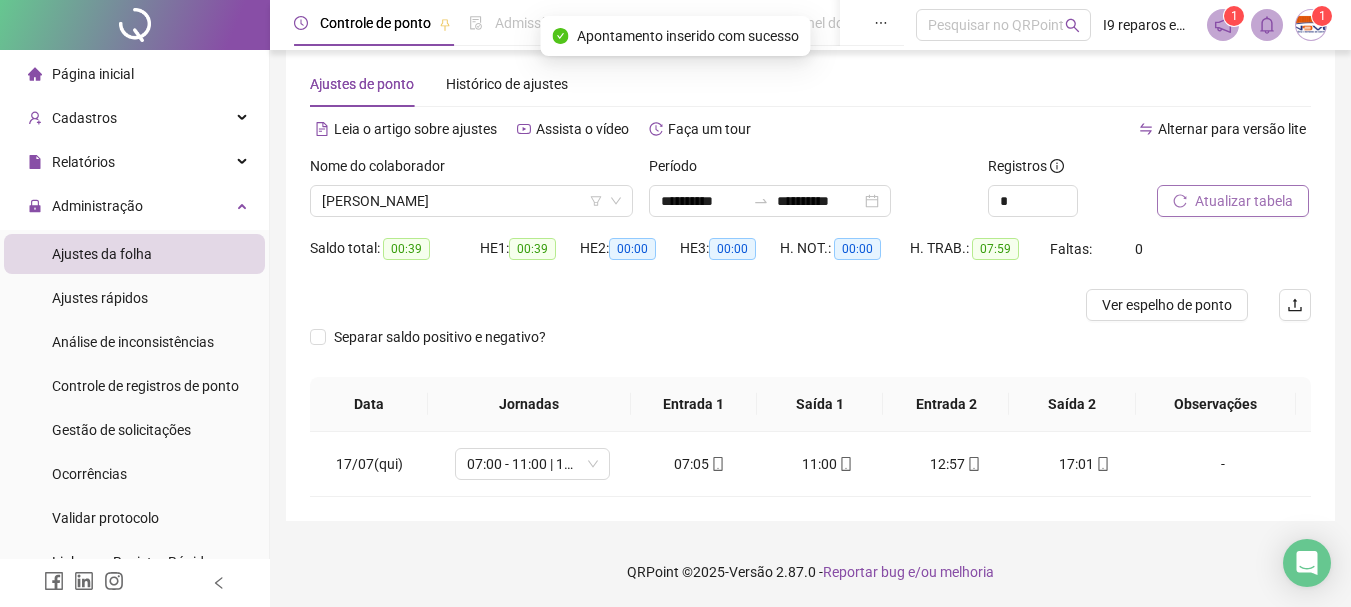 click on "Atualizar tabela" at bounding box center [1244, 201] 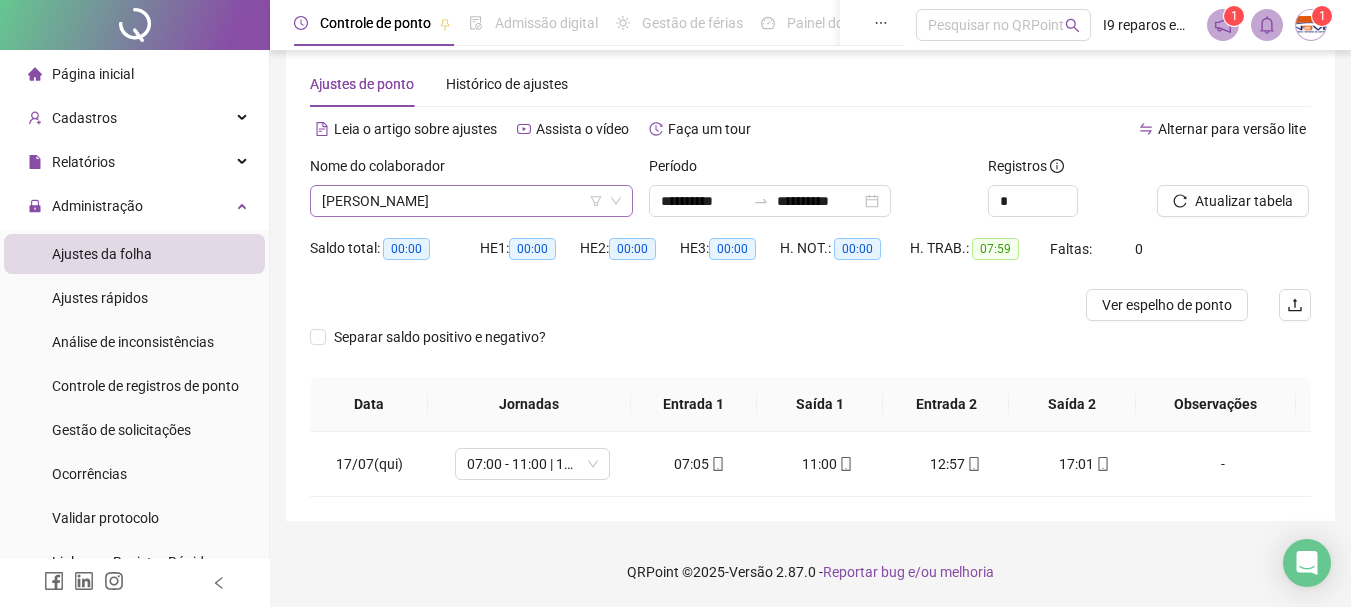 click on "[PERSON_NAME]" at bounding box center [471, 201] 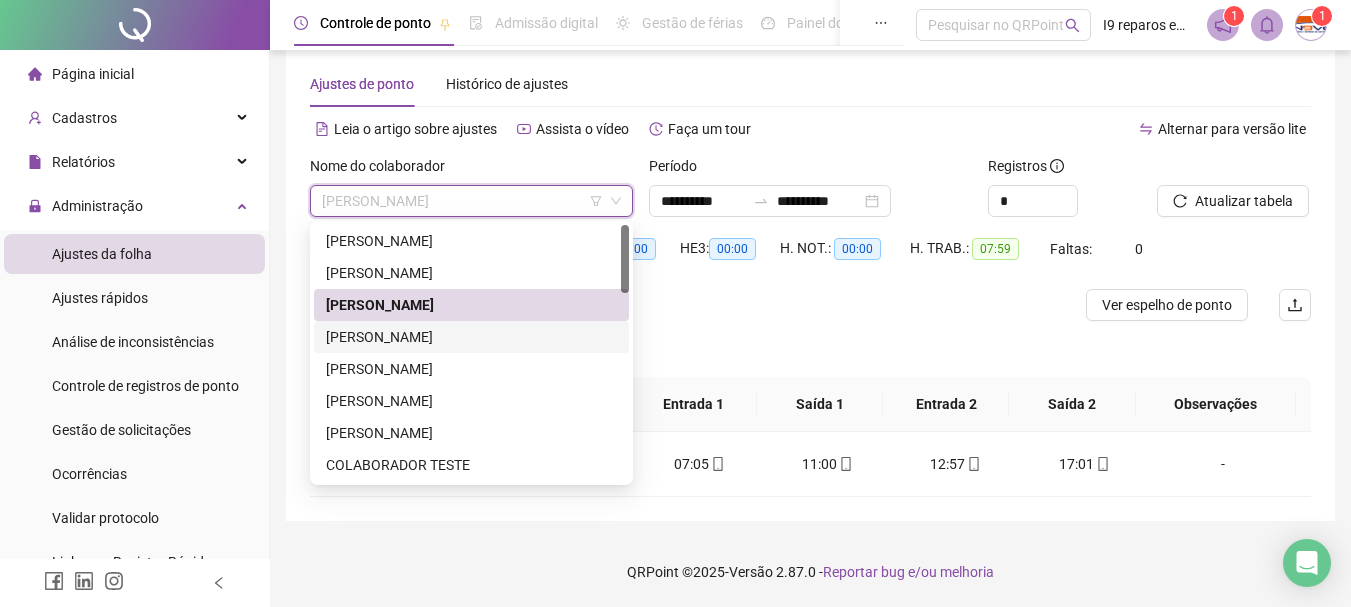 click on "[PERSON_NAME]" at bounding box center [471, 337] 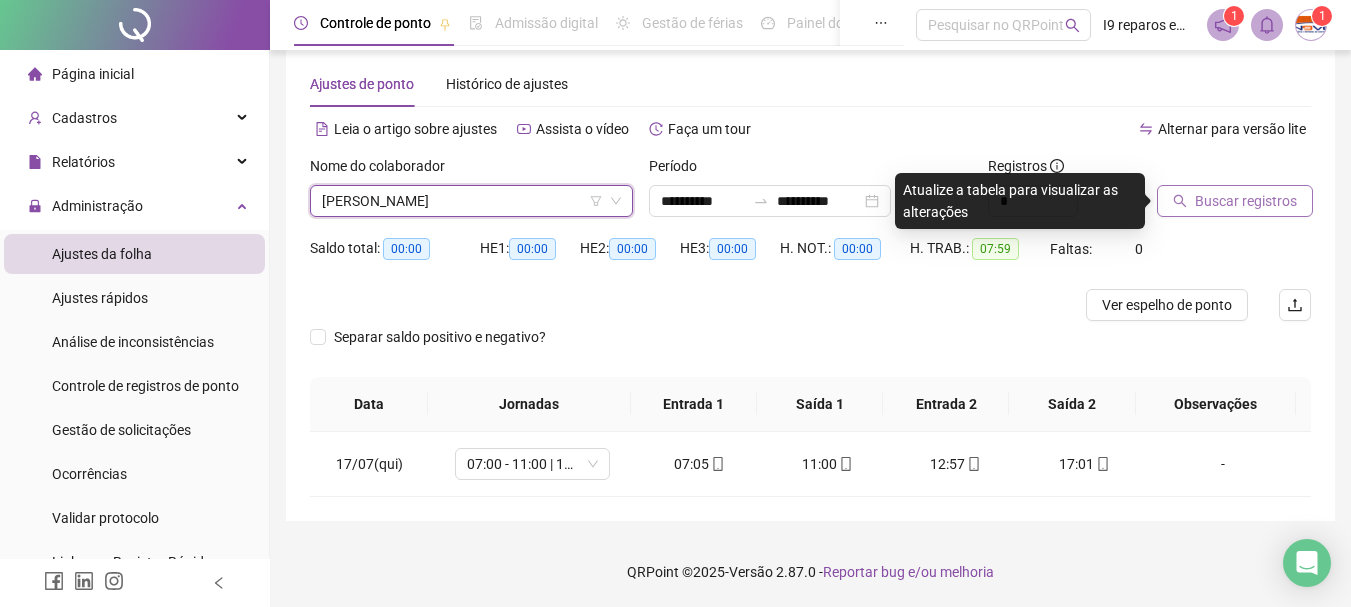 click on "Buscar registros" at bounding box center (1246, 201) 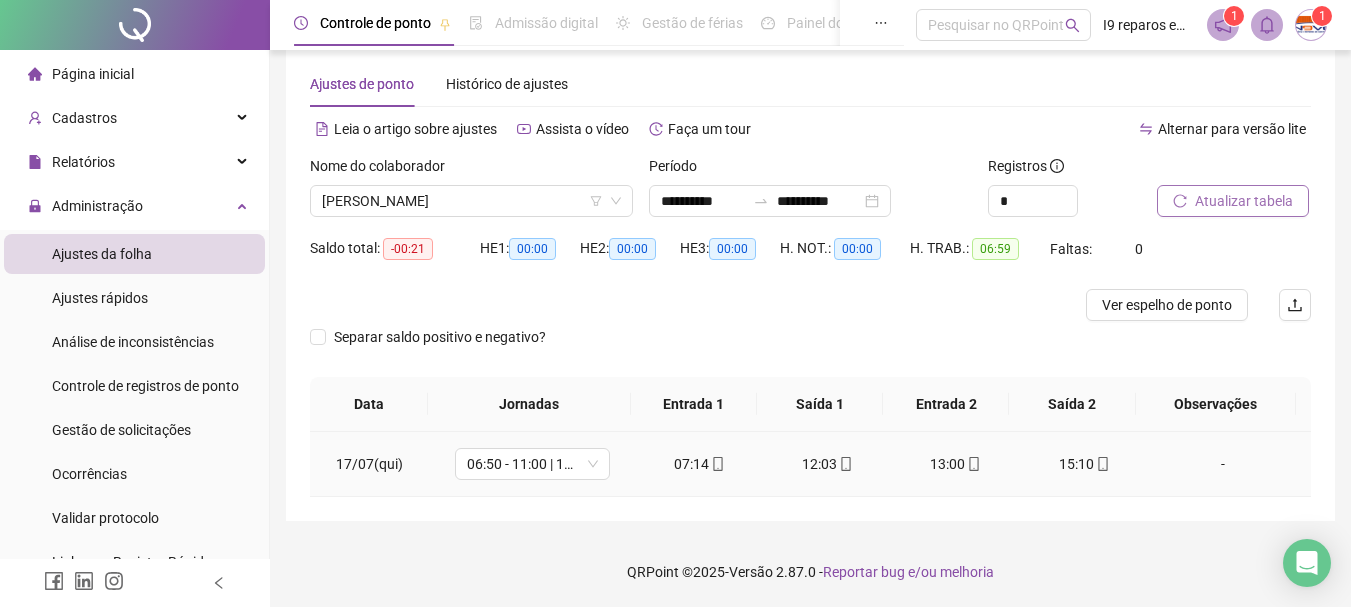 drag, startPoint x: 1219, startPoint y: 468, endPoint x: 829, endPoint y: 335, distance: 412.0546 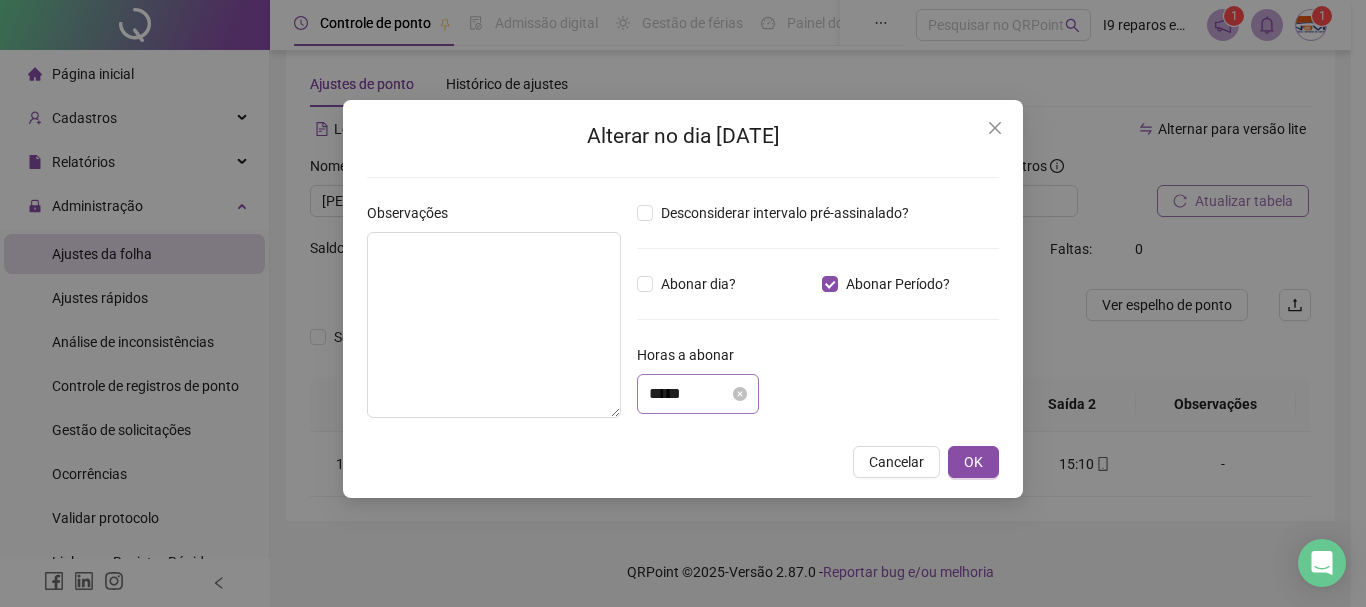 click on "*****" at bounding box center (698, 394) 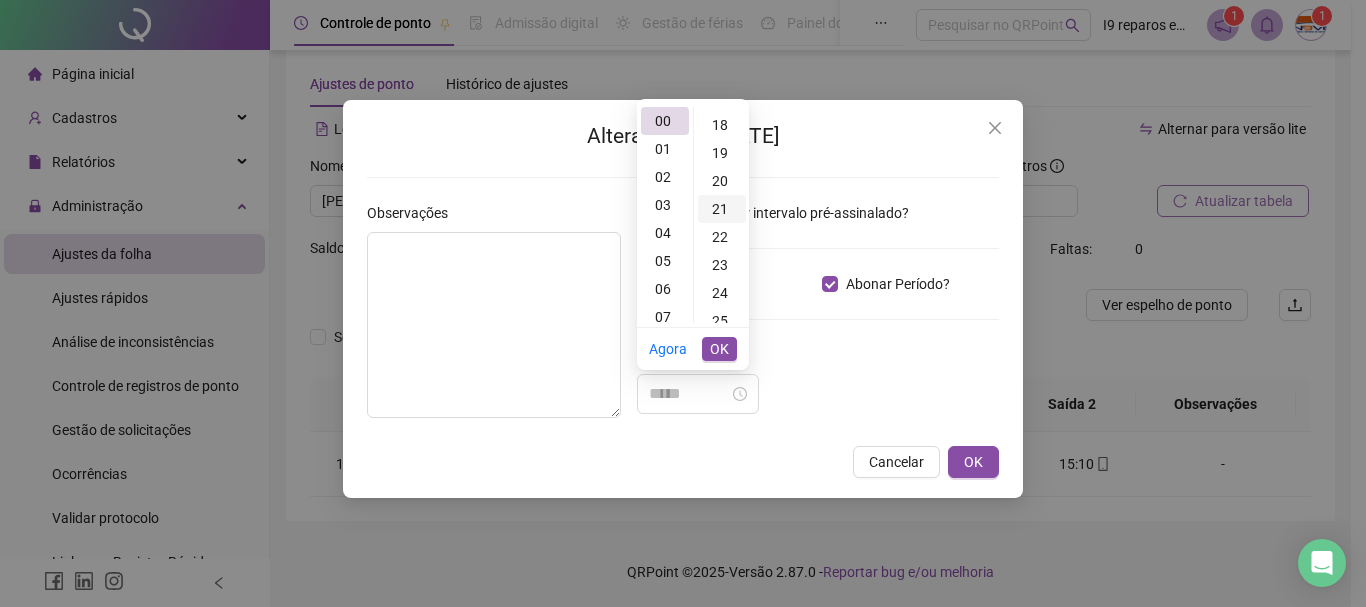 click on "21" at bounding box center [722, 209] 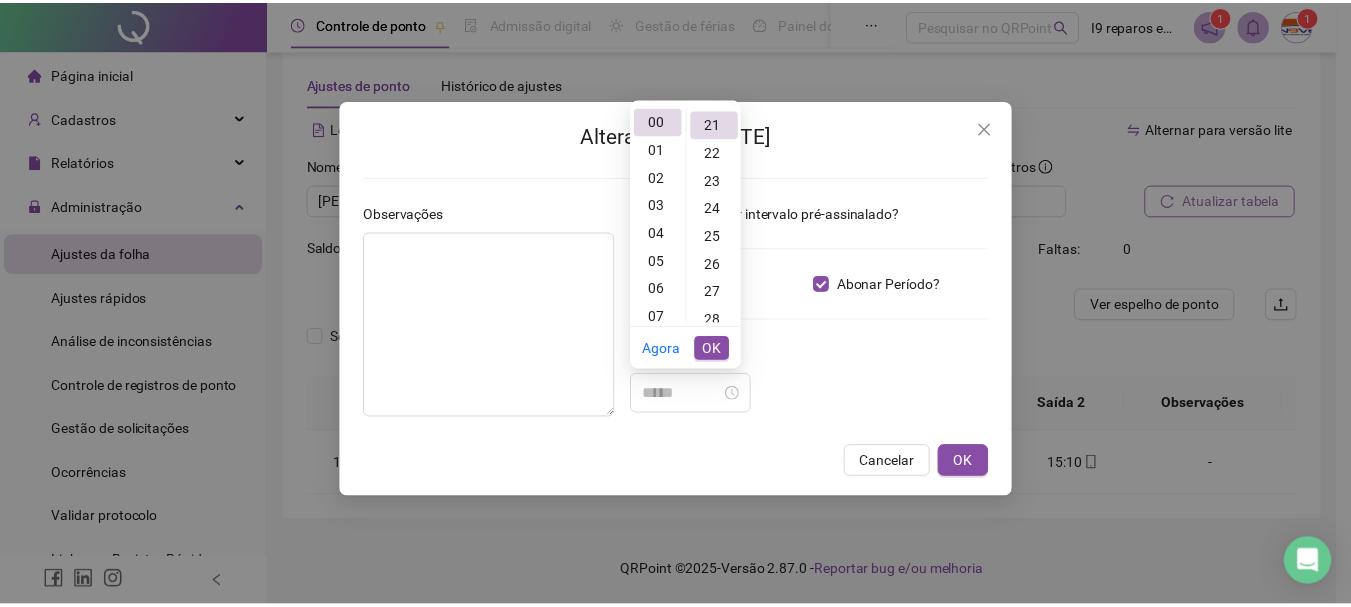 scroll, scrollTop: 588, scrollLeft: 0, axis: vertical 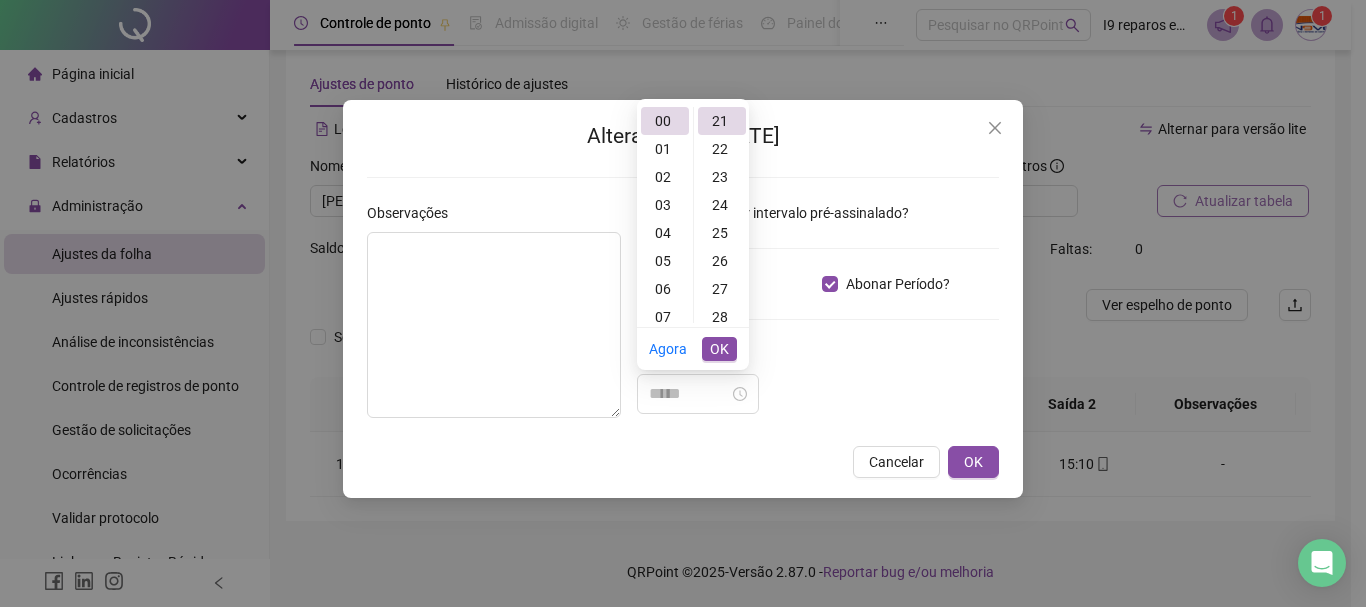type on "*****" 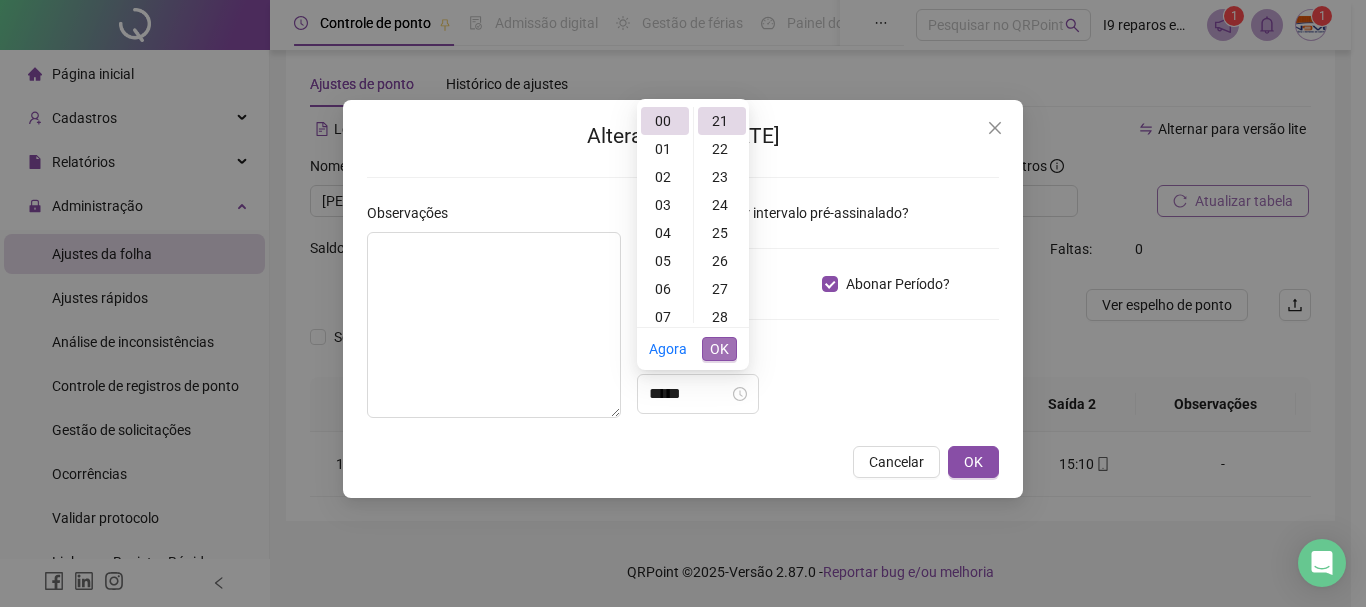 click on "OK" at bounding box center [719, 349] 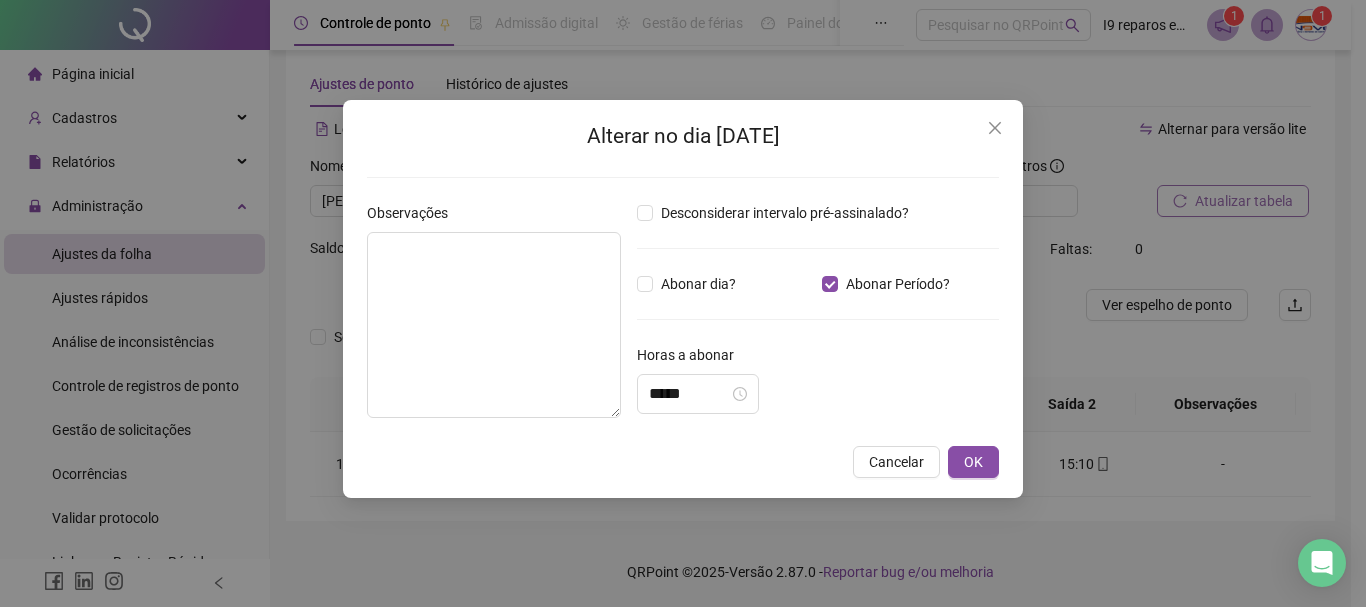 click on "Horas a abonar" at bounding box center (818, 359) 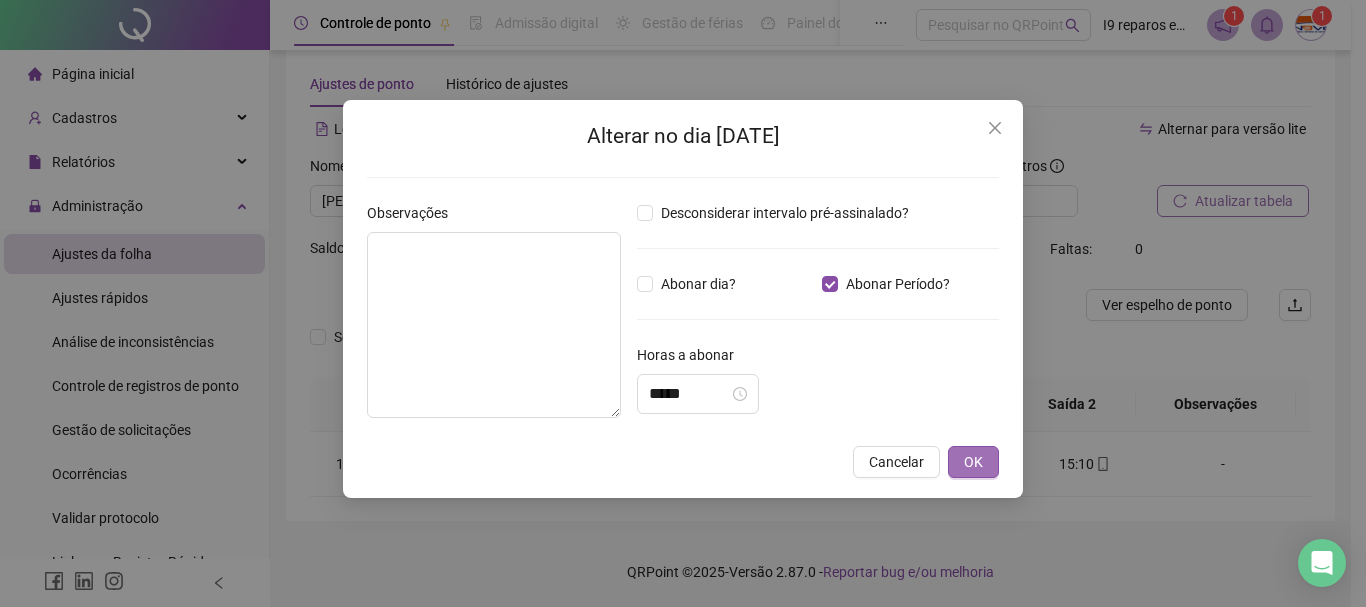 click on "OK" at bounding box center (973, 462) 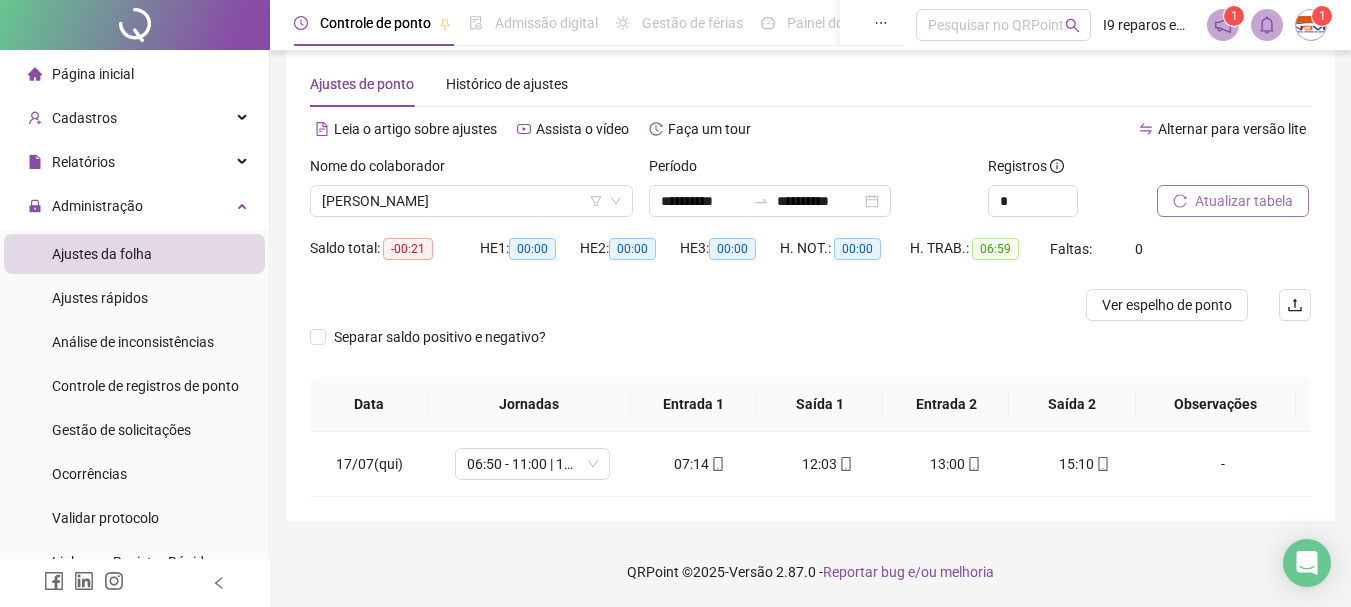 click on "Atualizar tabela" at bounding box center (1244, 201) 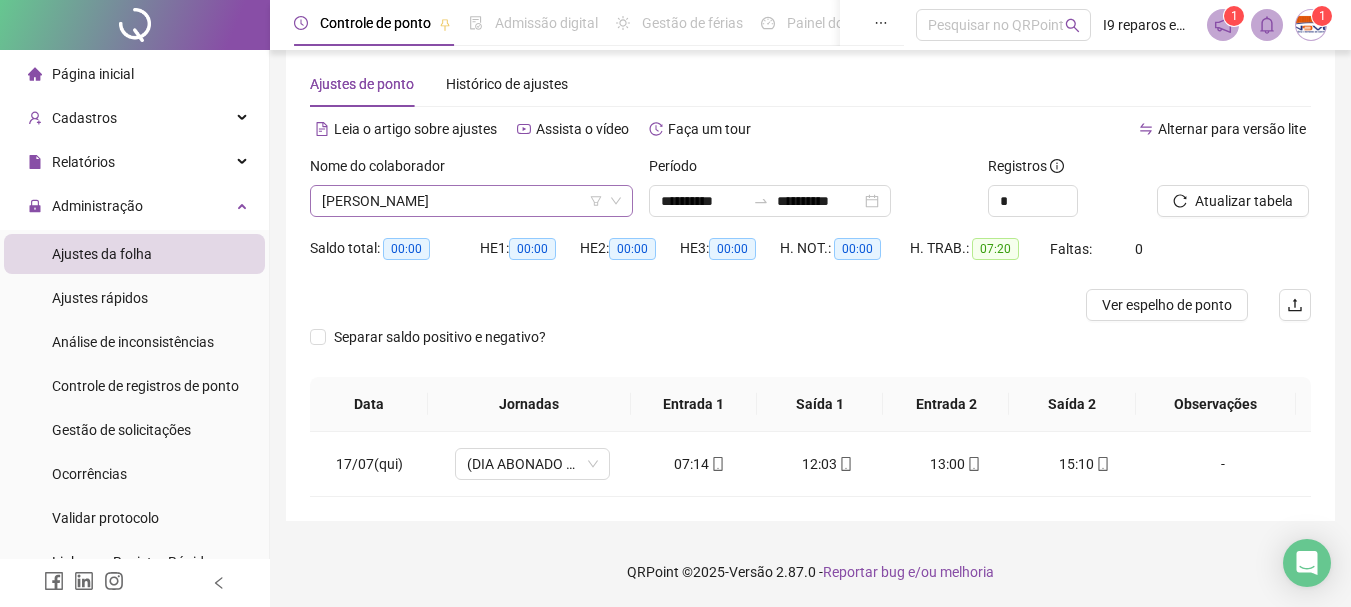 click on "[PERSON_NAME]" at bounding box center [471, 201] 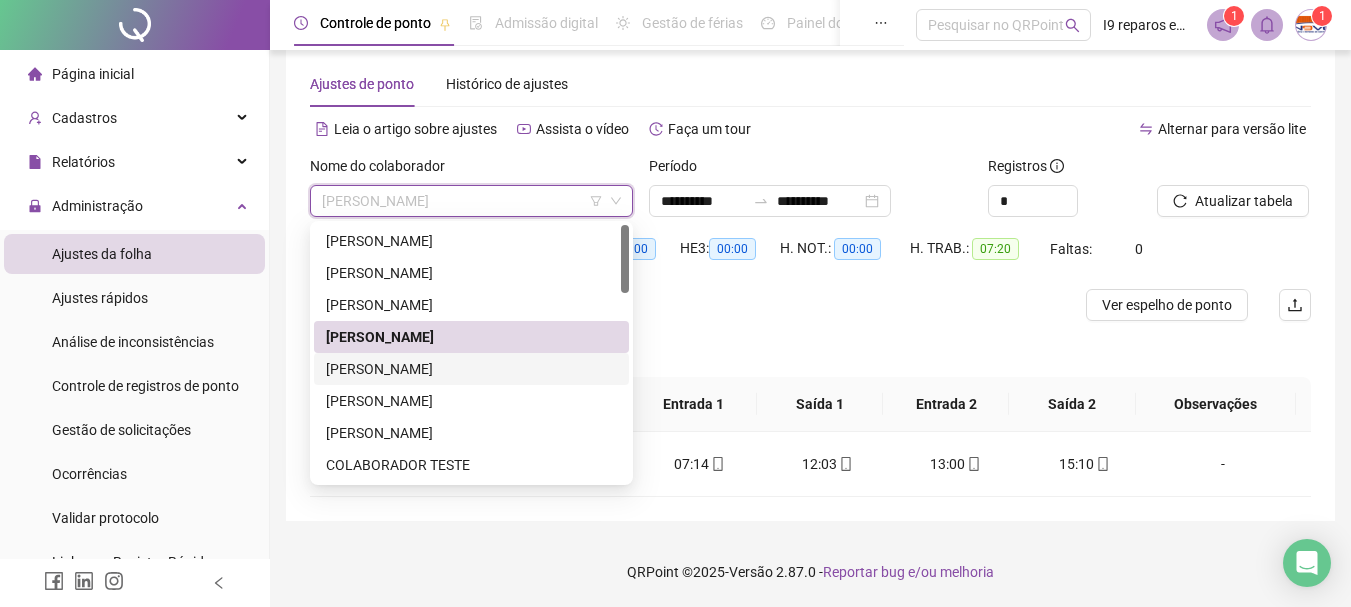 click on "[PERSON_NAME]" at bounding box center (471, 369) 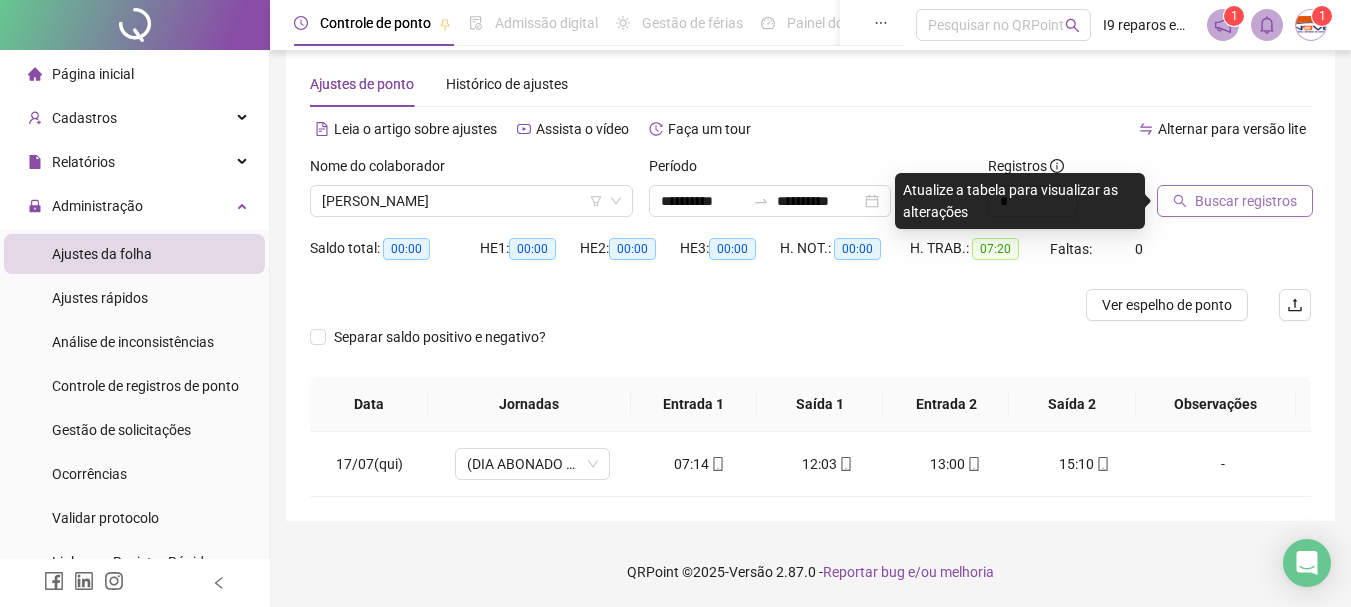 click on "Buscar registros" at bounding box center (1246, 201) 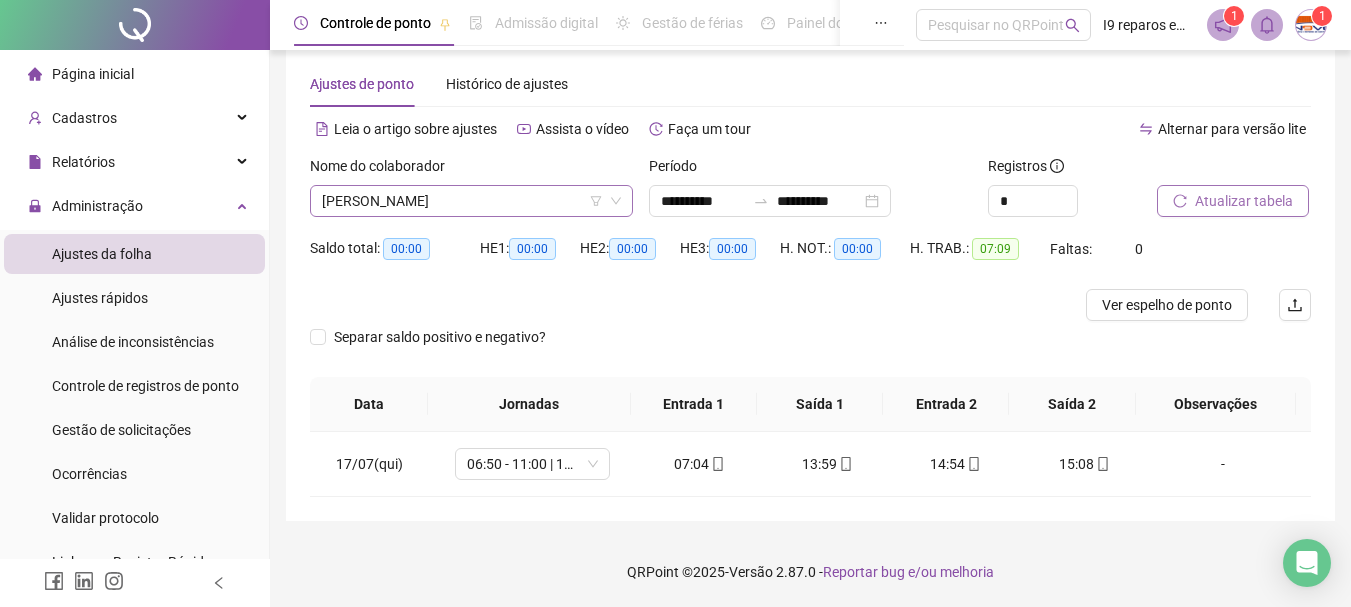 click on "[PERSON_NAME]" at bounding box center (471, 201) 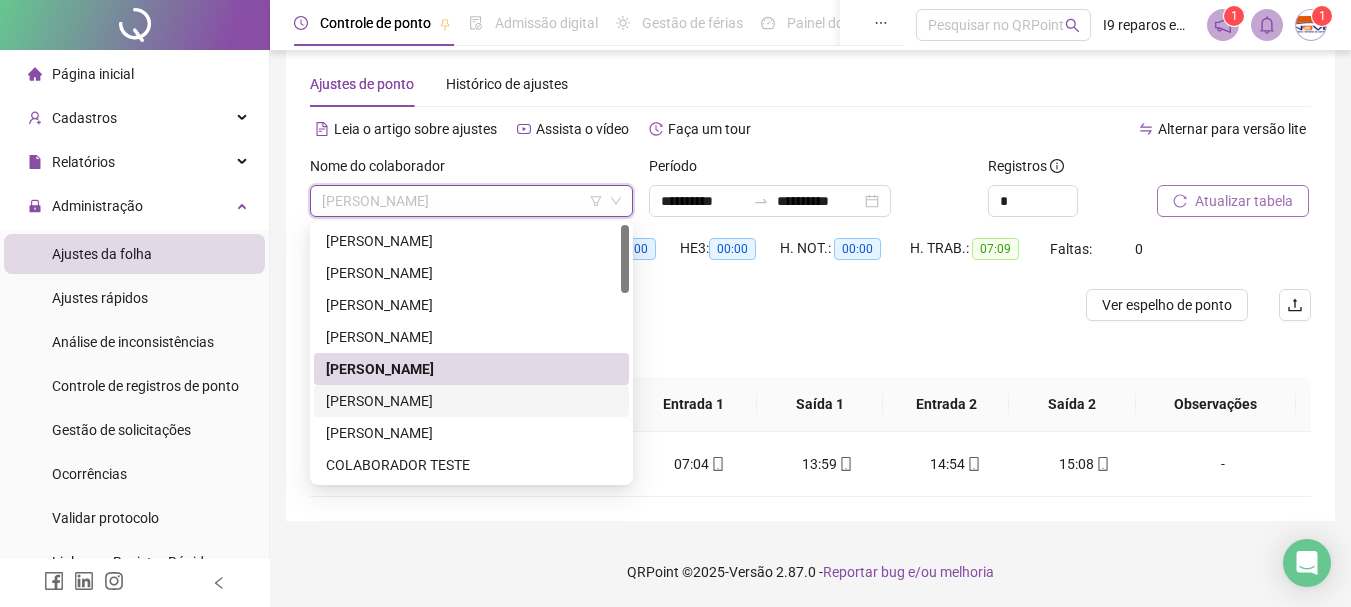 click on "[PERSON_NAME]" at bounding box center [471, 401] 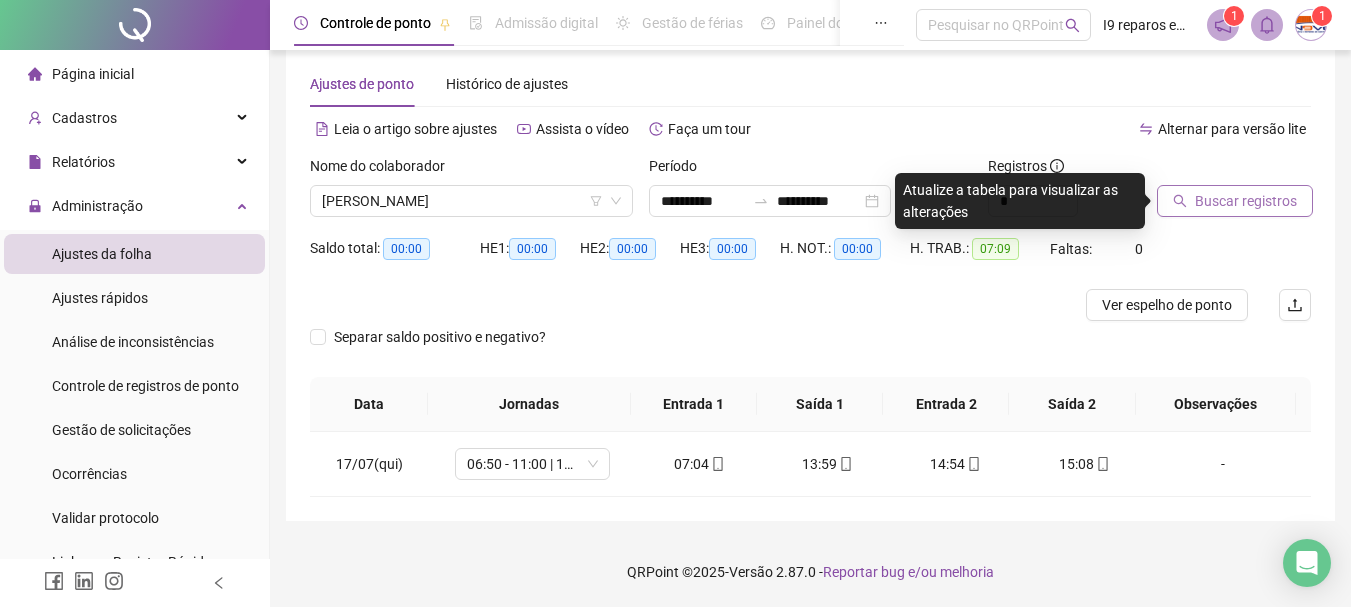 click on "Buscar registros" at bounding box center (1246, 201) 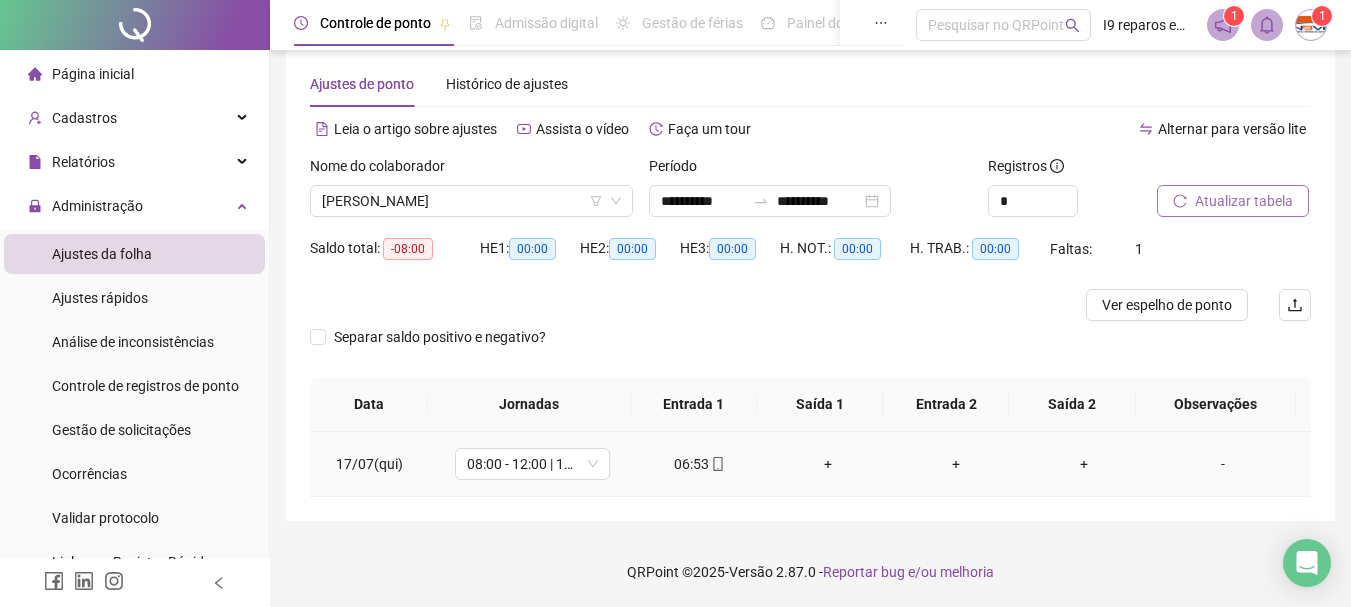 click at bounding box center (717, 464) 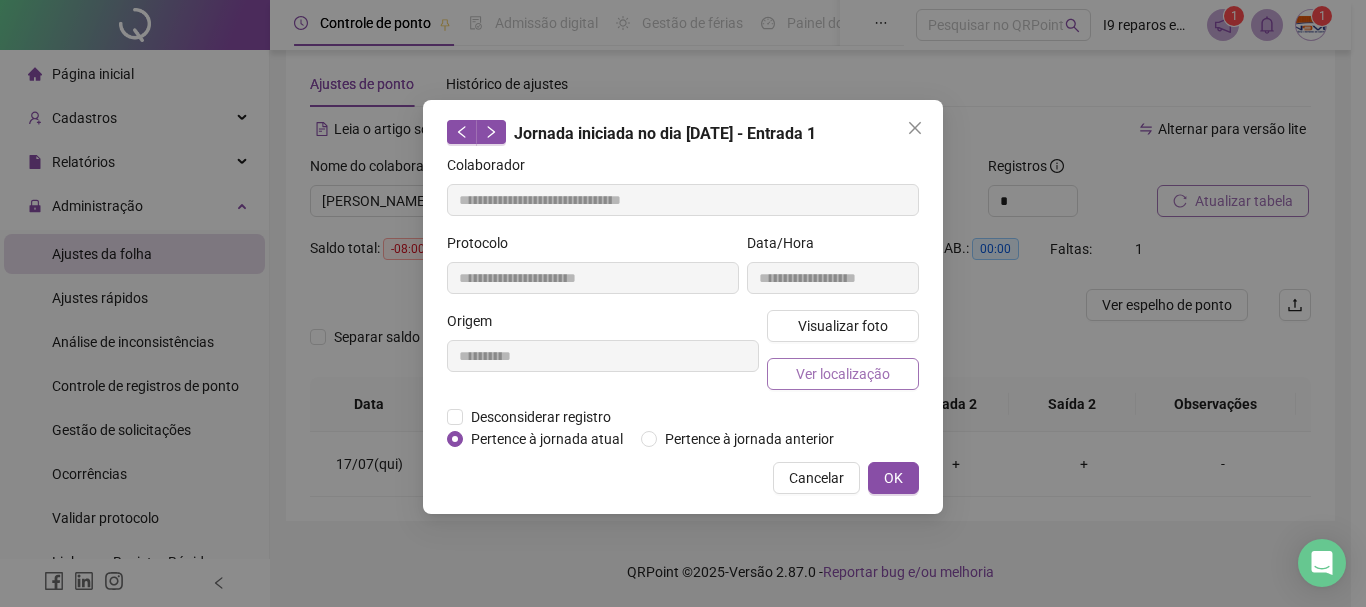 click on "Ver localização" at bounding box center (843, 374) 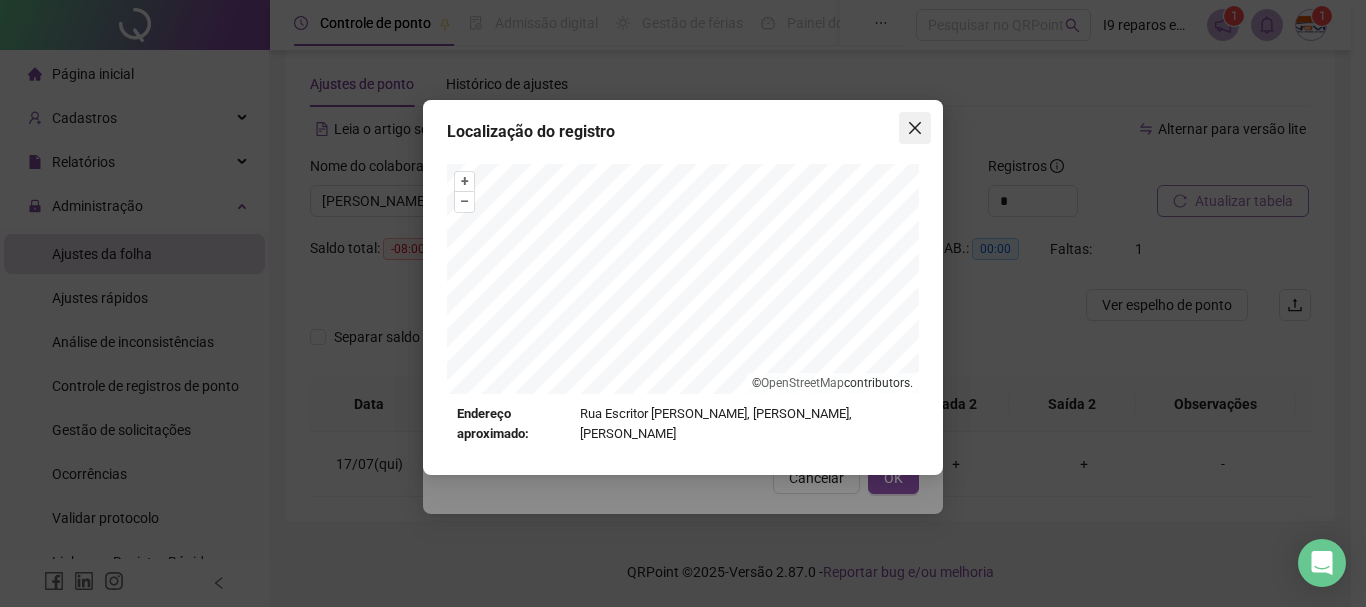 click 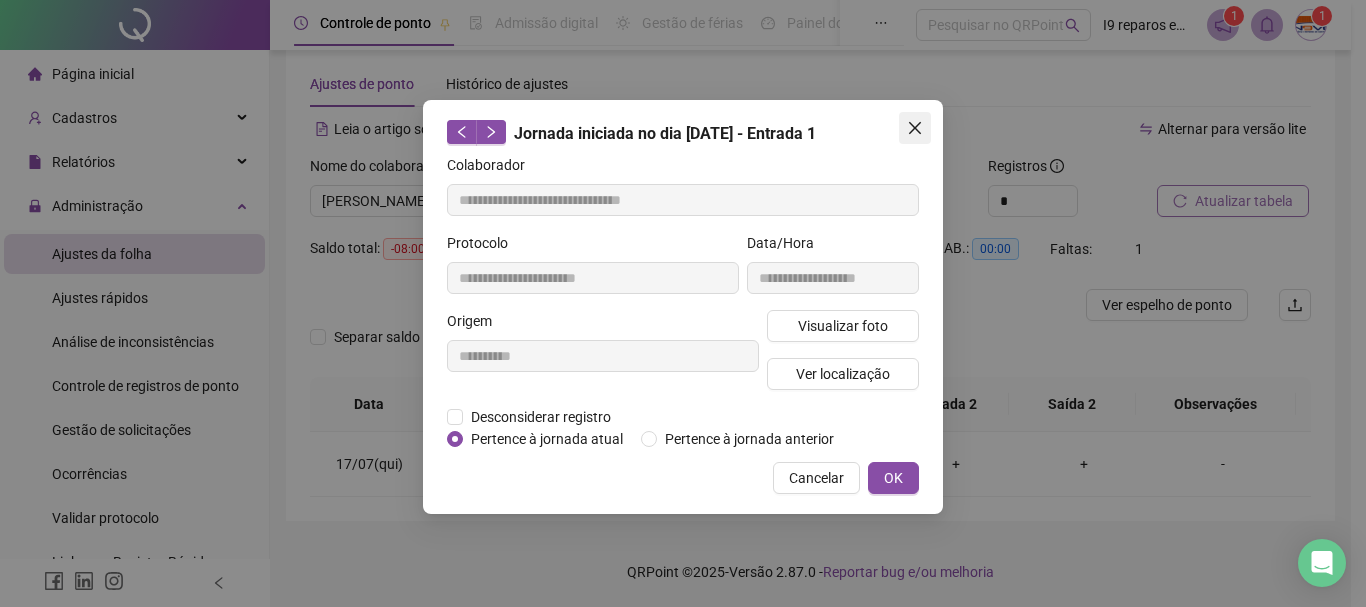 click 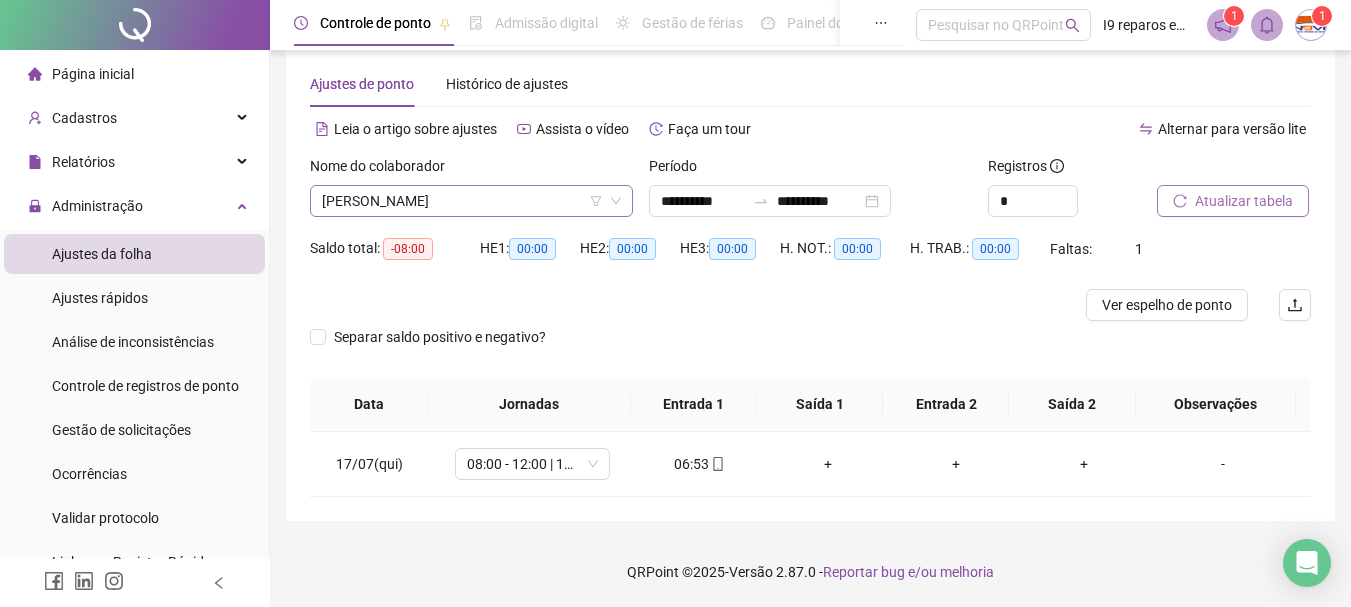 click on "[PERSON_NAME]" at bounding box center [471, 201] 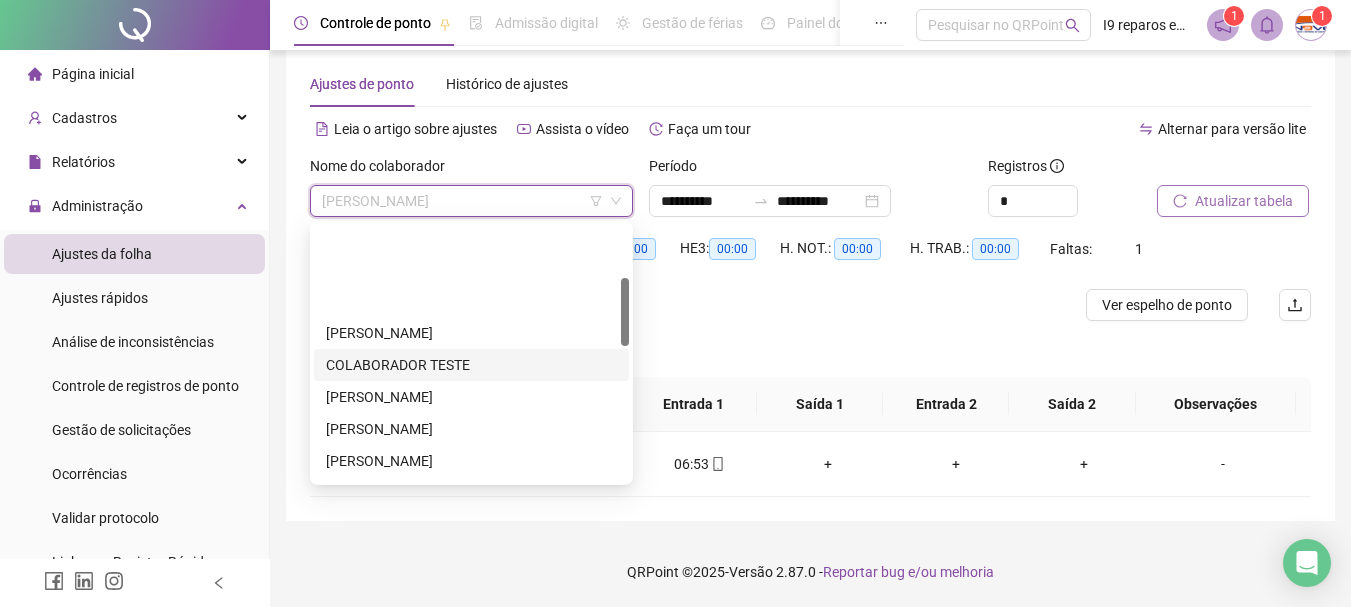 scroll, scrollTop: 200, scrollLeft: 0, axis: vertical 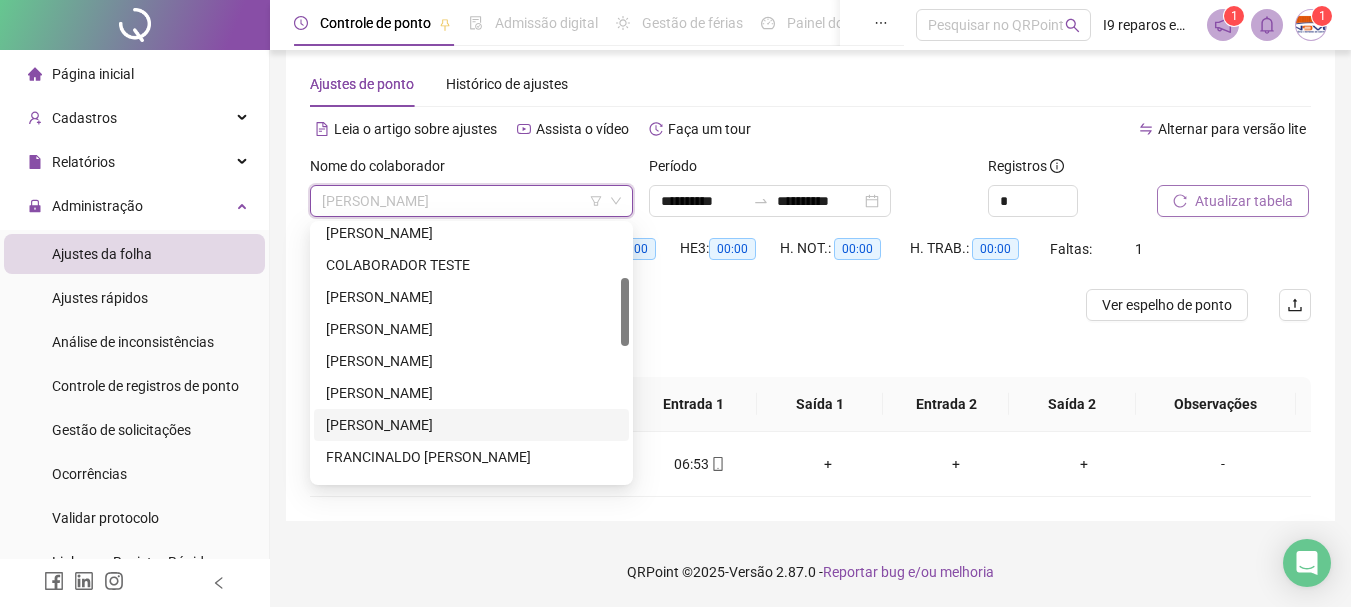 click on "[PERSON_NAME]" at bounding box center [471, 425] 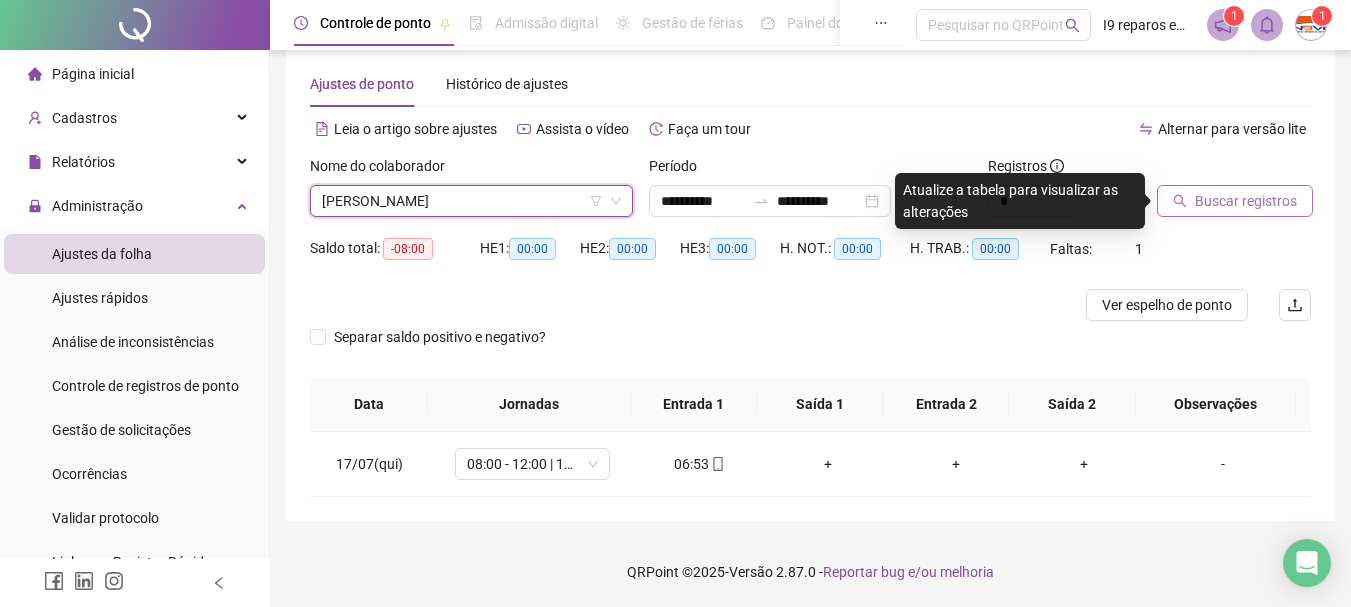click on "Buscar registros" at bounding box center [1246, 201] 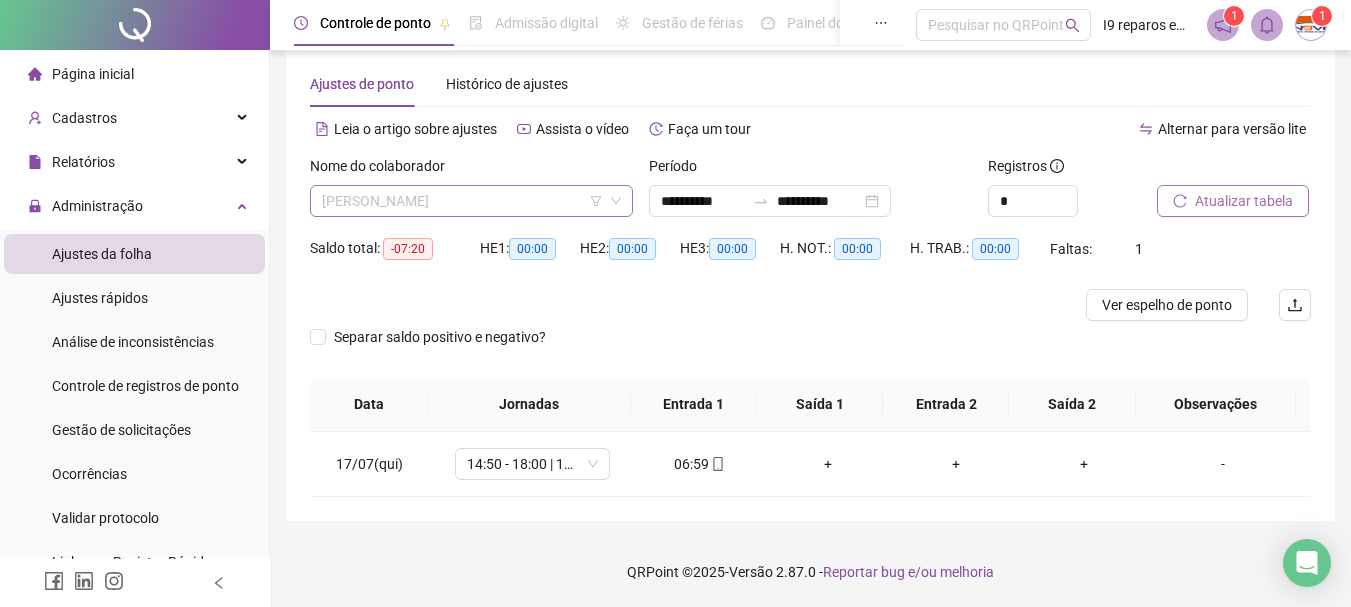 click on "[PERSON_NAME]" at bounding box center (471, 201) 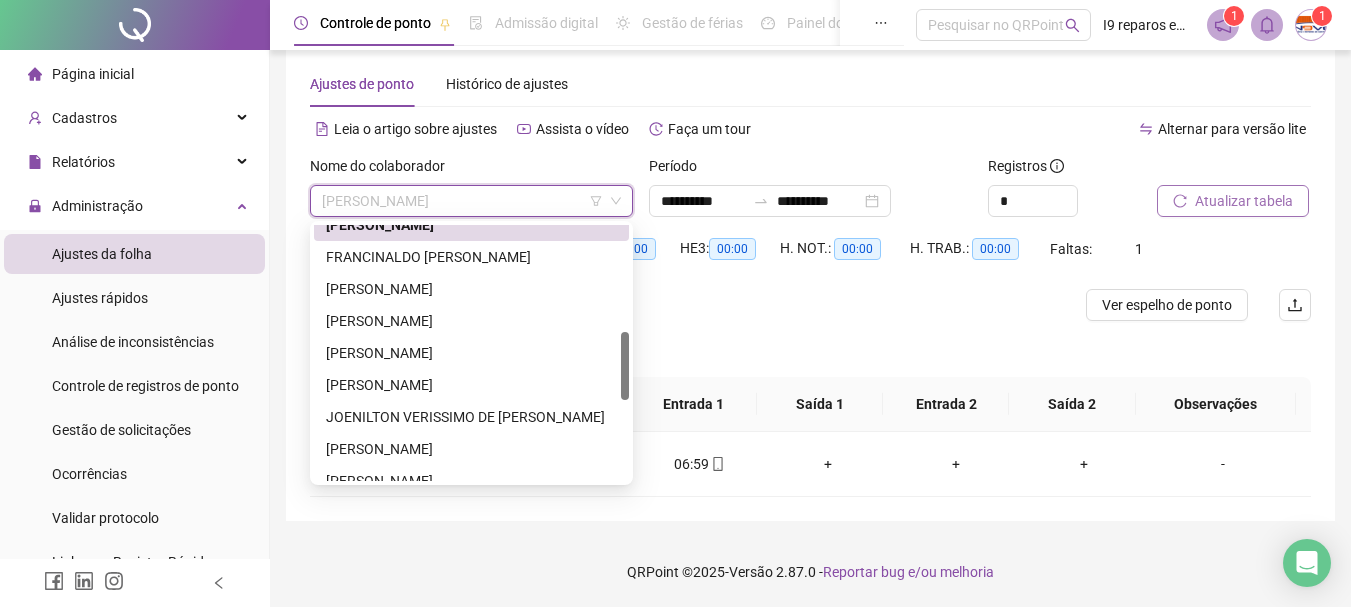 scroll, scrollTop: 500, scrollLeft: 0, axis: vertical 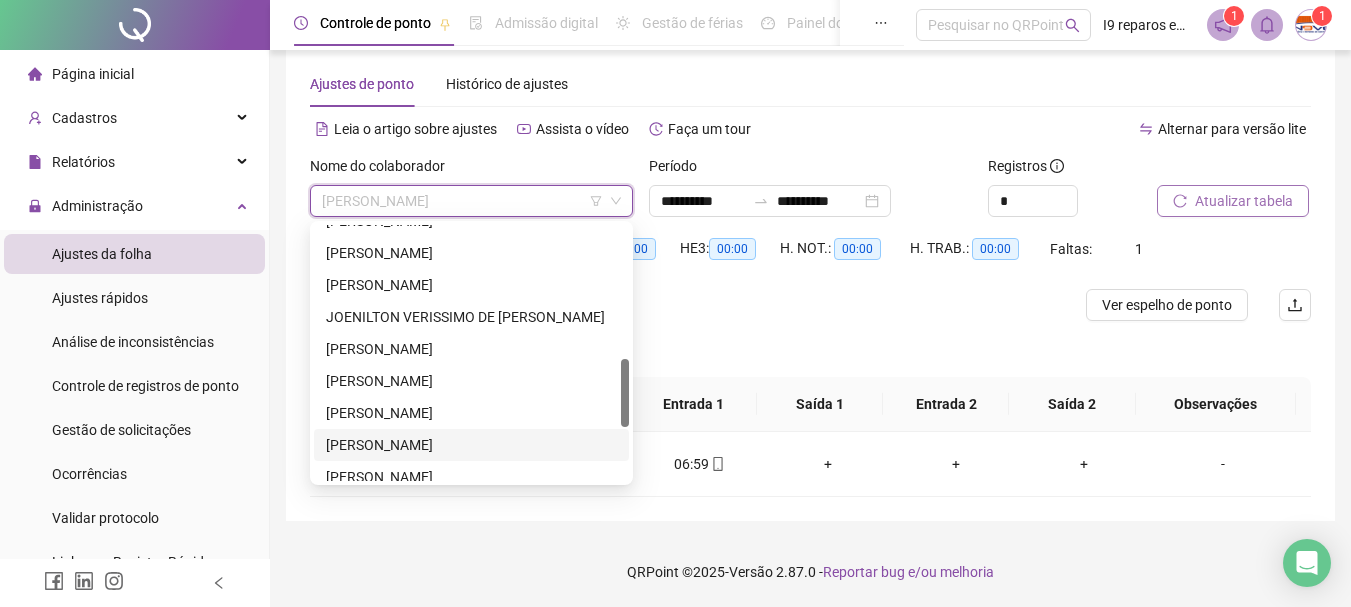 click on "LEONARDO DA SILVA MELO" at bounding box center (471, 445) 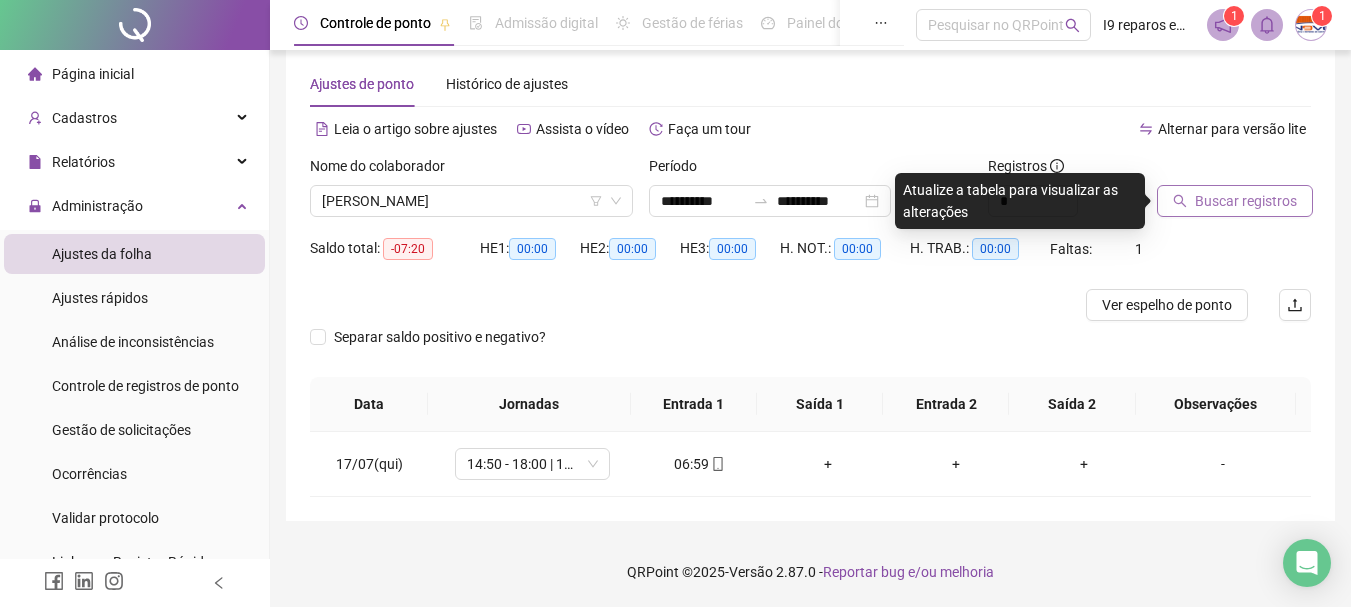 click on "Buscar registros" at bounding box center [1246, 201] 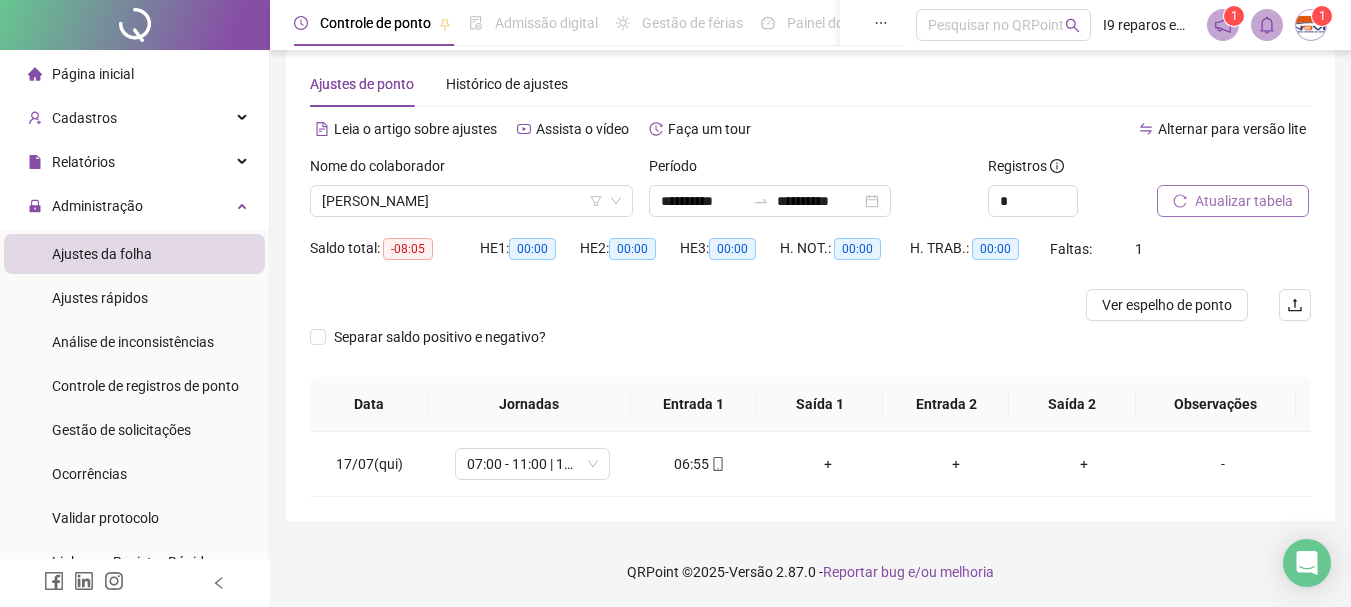 click on "Nome do colaborador" at bounding box center (471, 170) 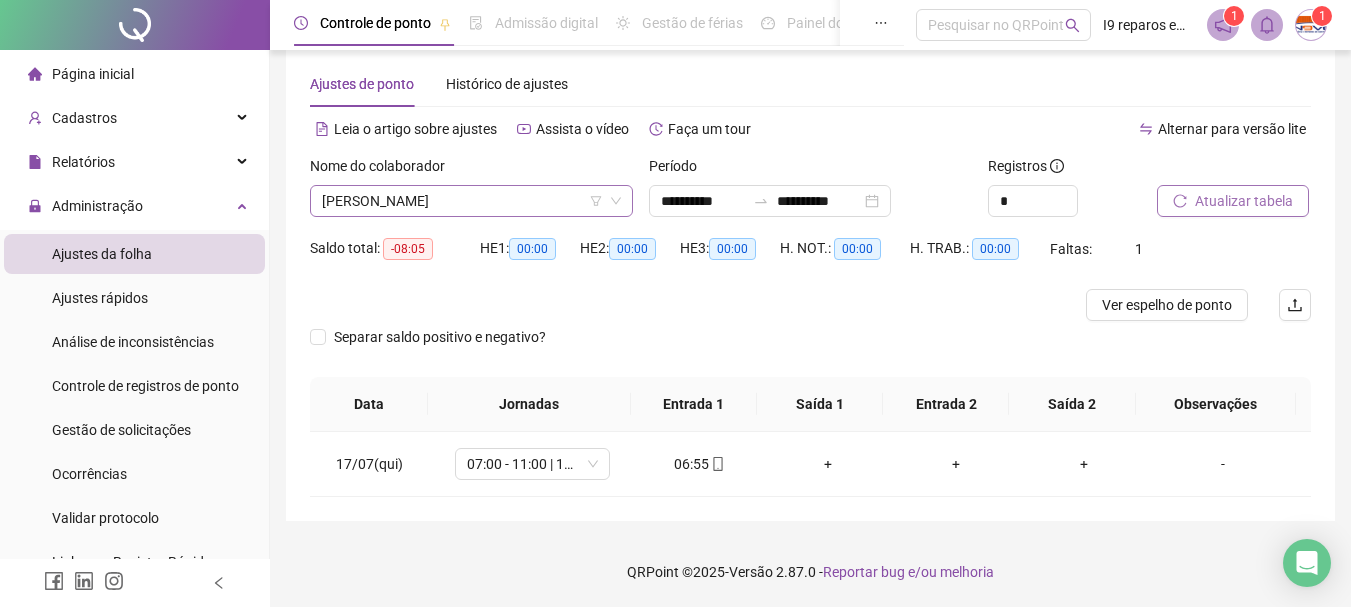 click on "LEONARDO DA SILVA MELO" at bounding box center (471, 201) 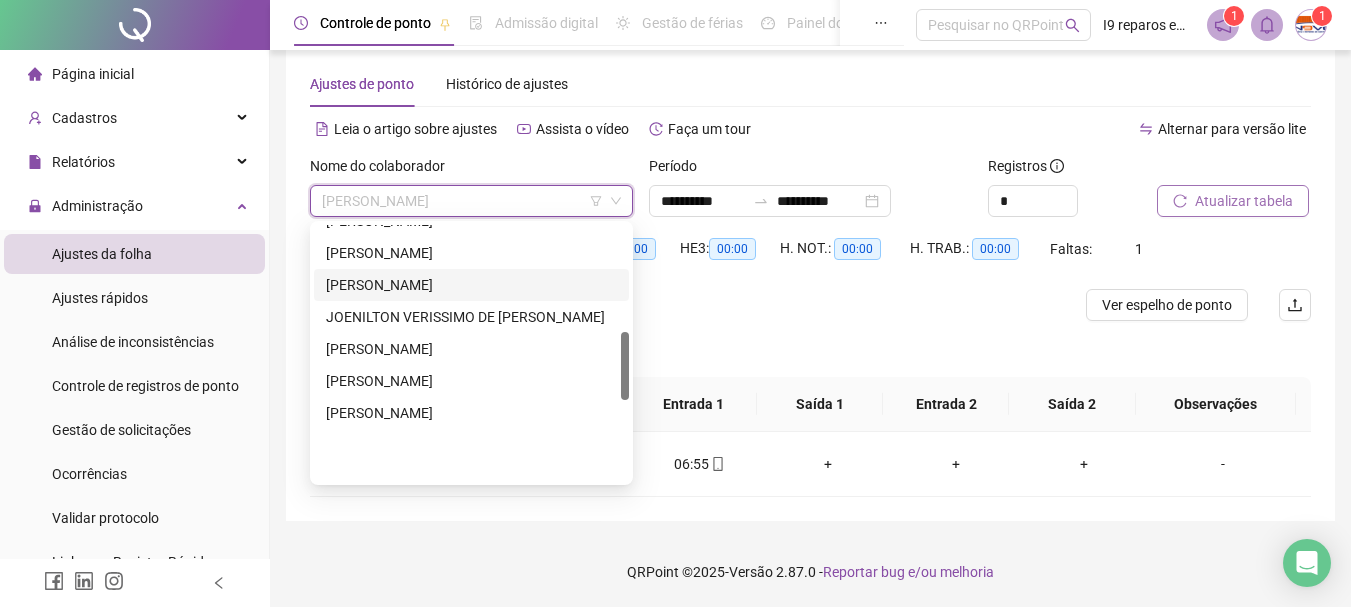 scroll, scrollTop: 400, scrollLeft: 0, axis: vertical 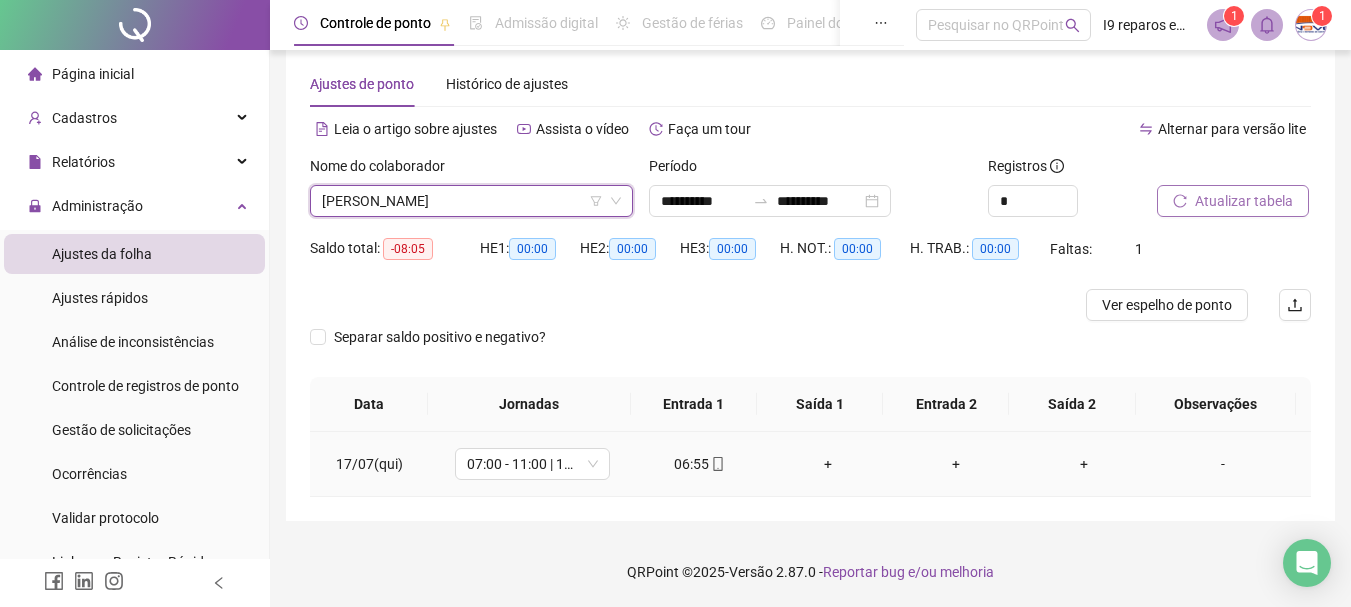 click on "+" at bounding box center (828, 464) 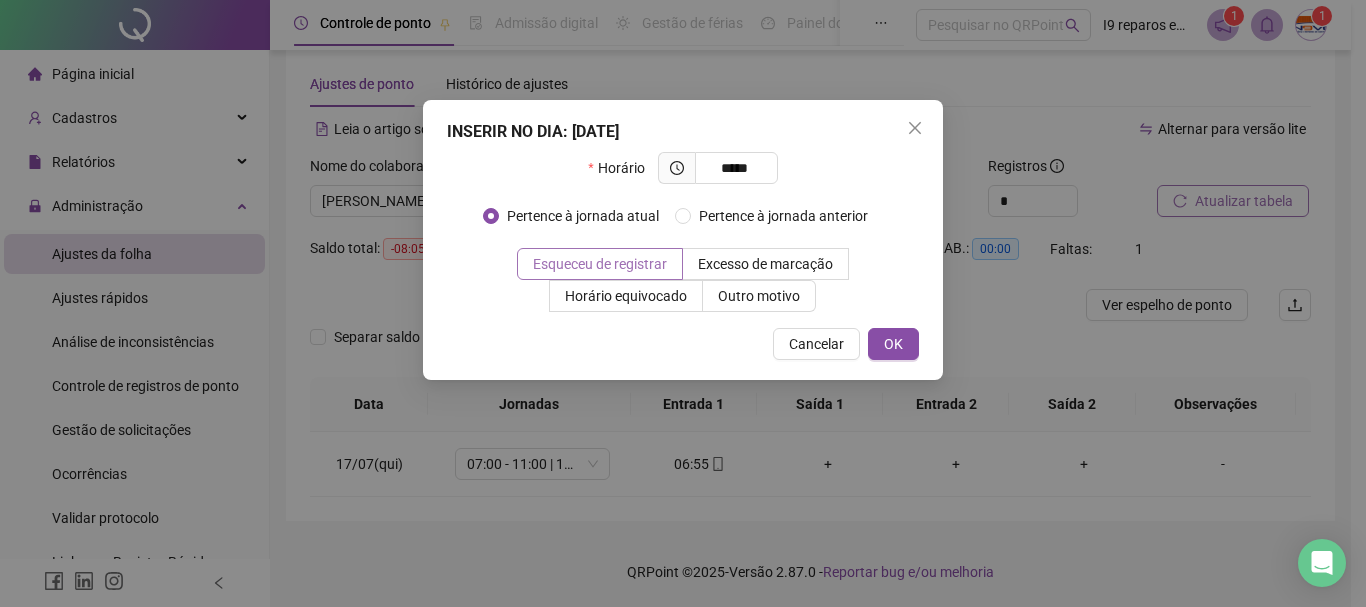 type on "*****" 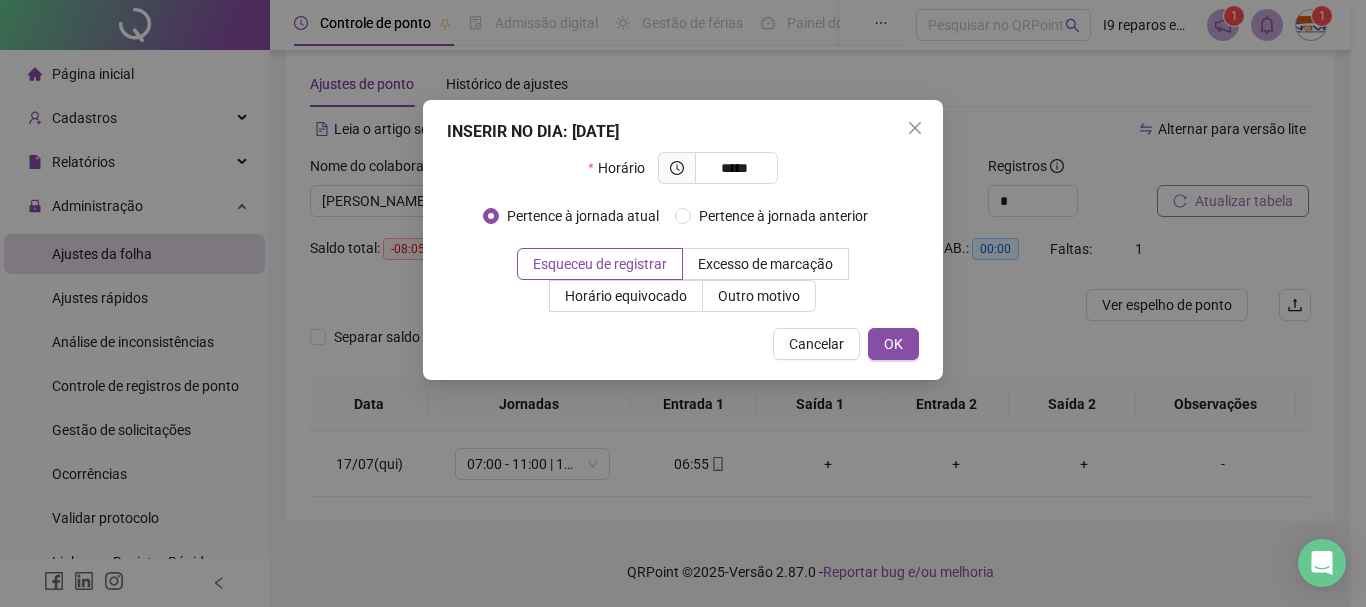 click on "OK" at bounding box center [893, 344] 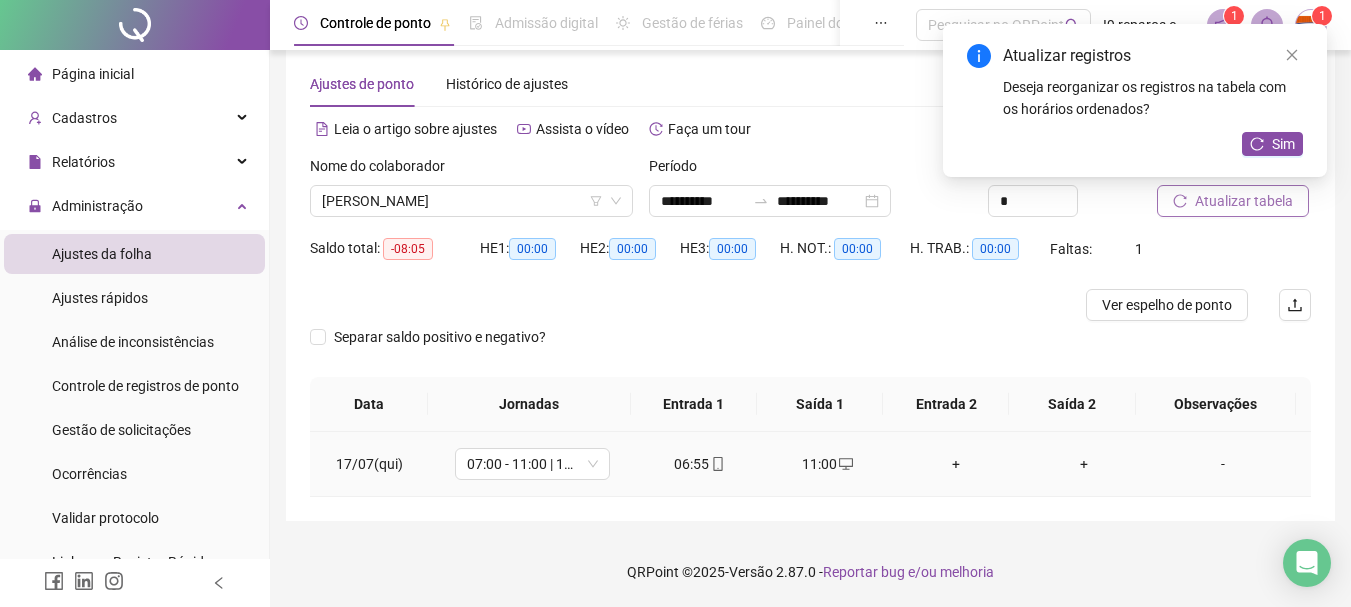 click on "+" at bounding box center [956, 464] 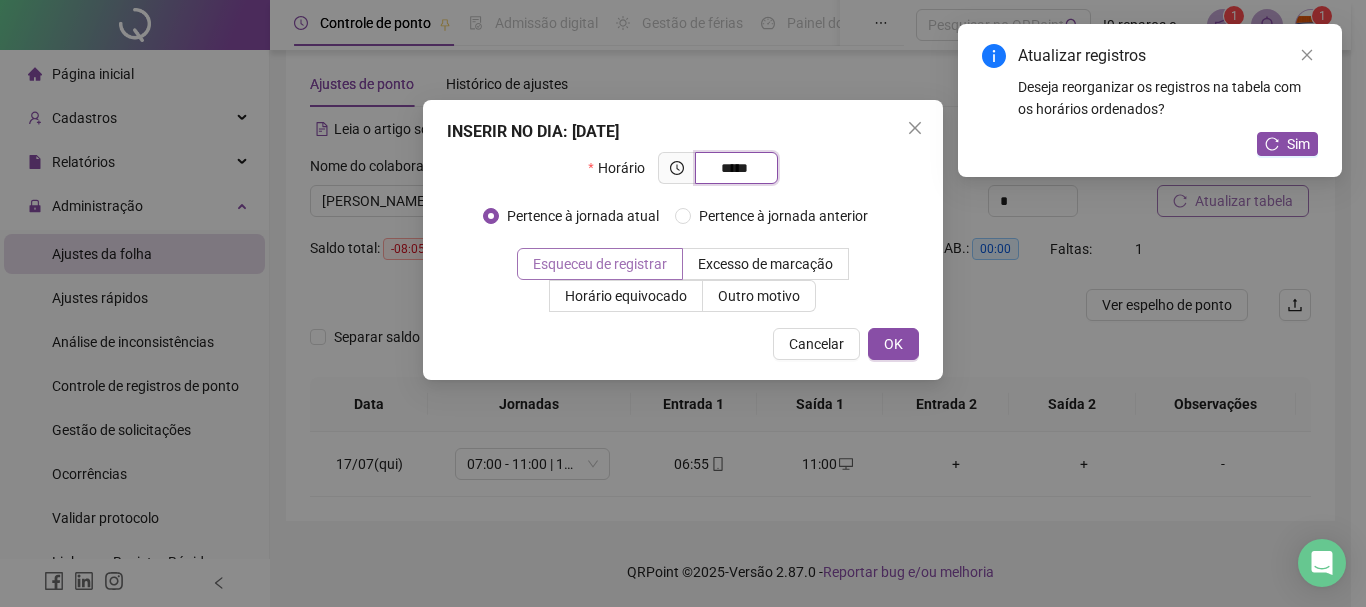 type on "*****" 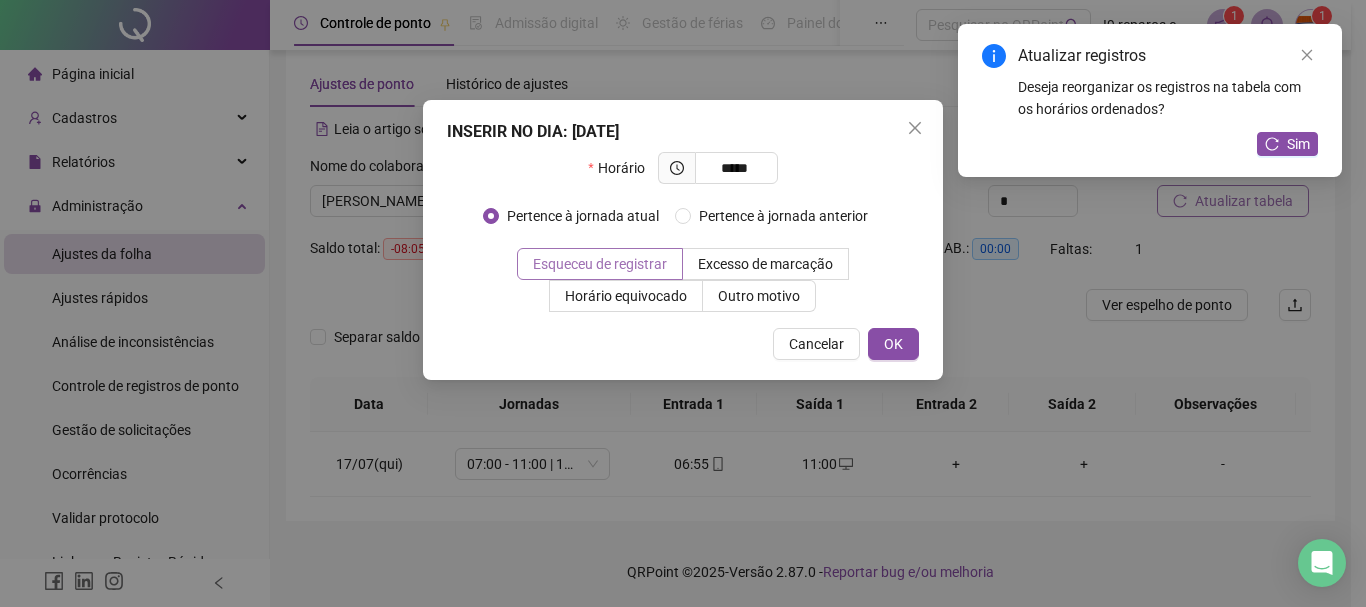 click on "Esqueceu de registrar" at bounding box center [600, 264] 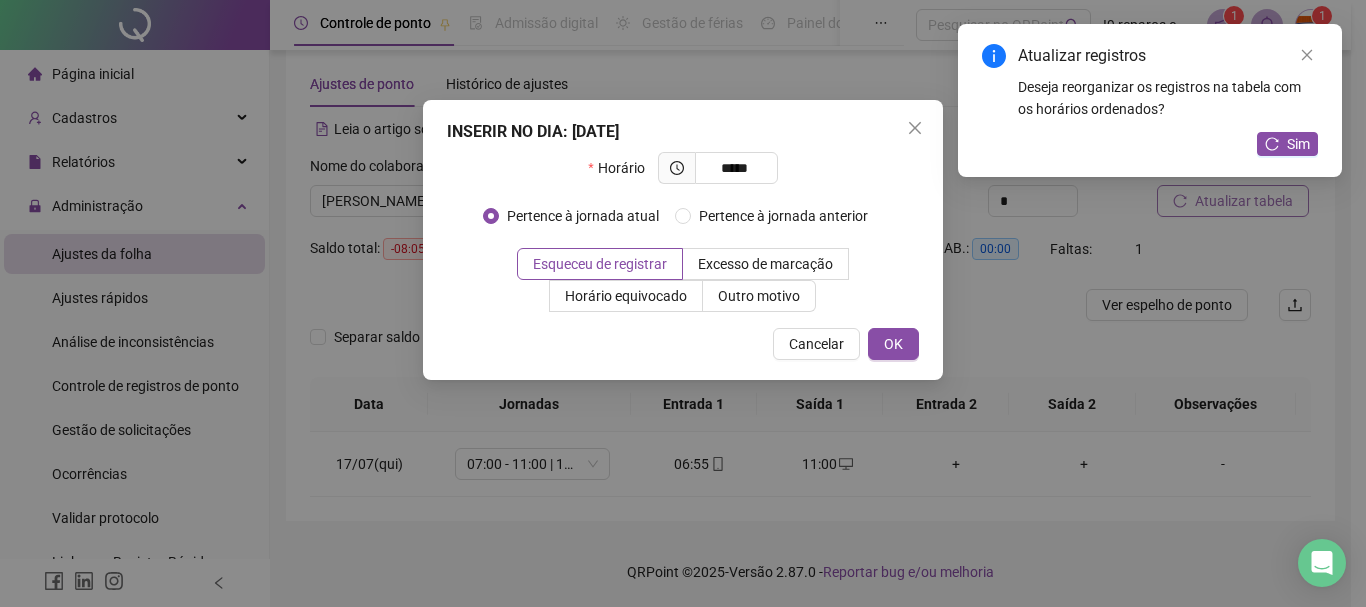 drag, startPoint x: 906, startPoint y: 340, endPoint x: 1005, endPoint y: 390, distance: 110.909874 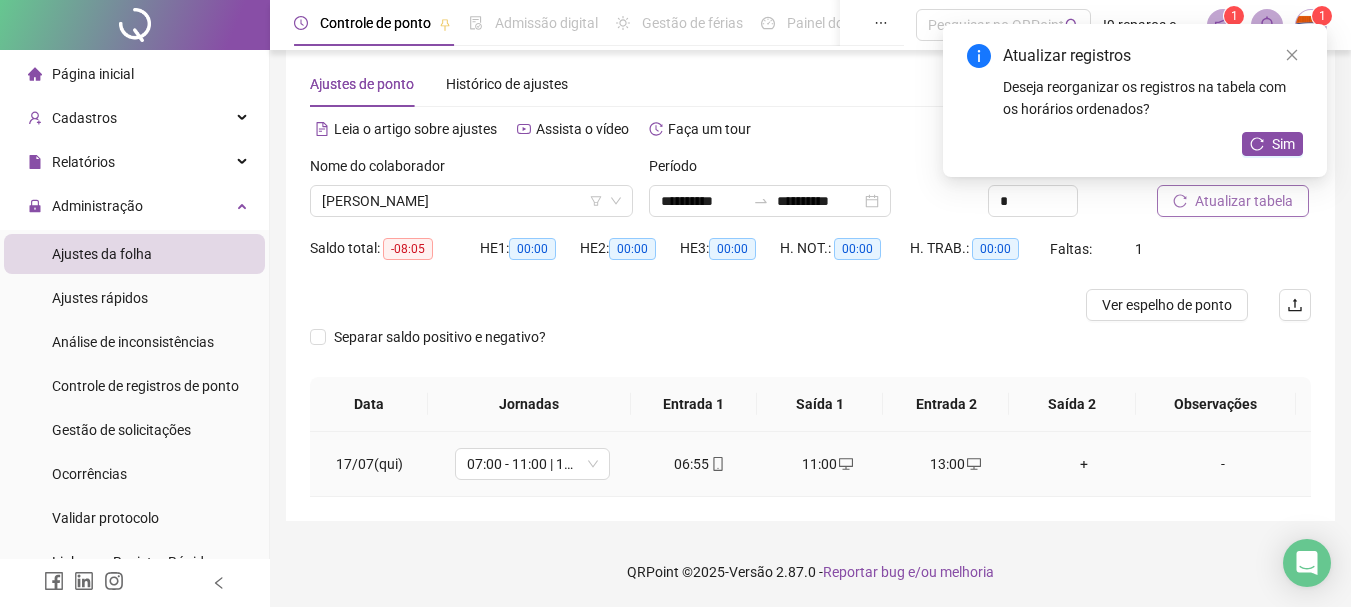 click on "+" at bounding box center (1084, 464) 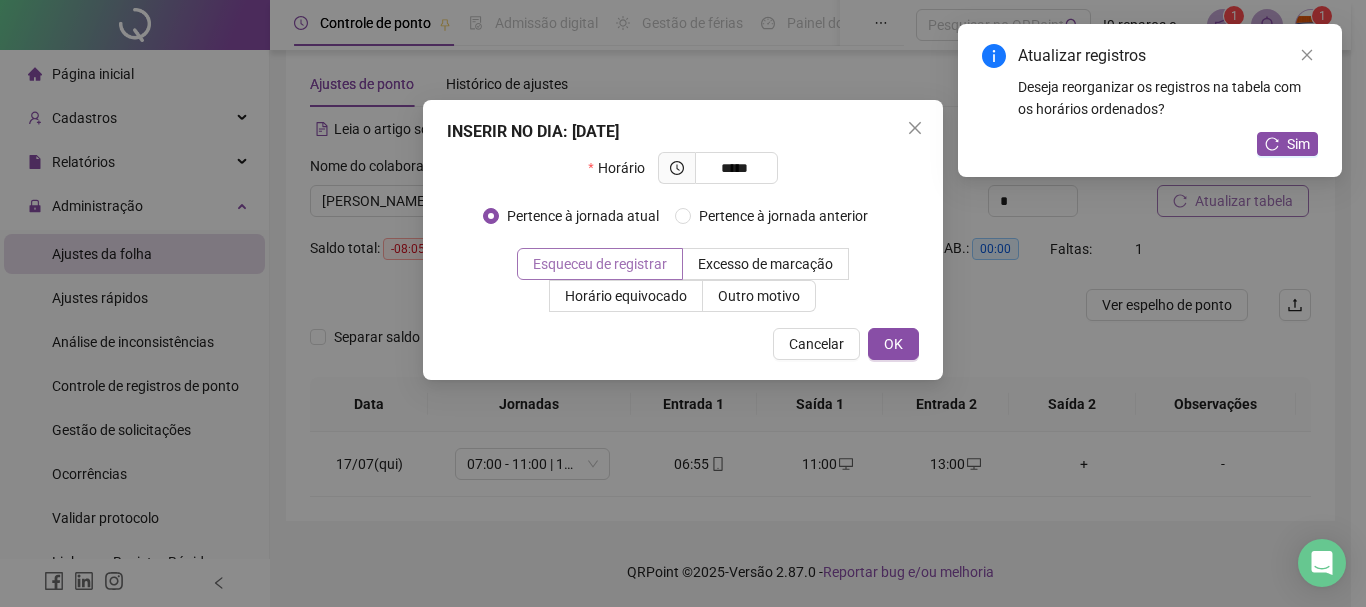 type on "*****" 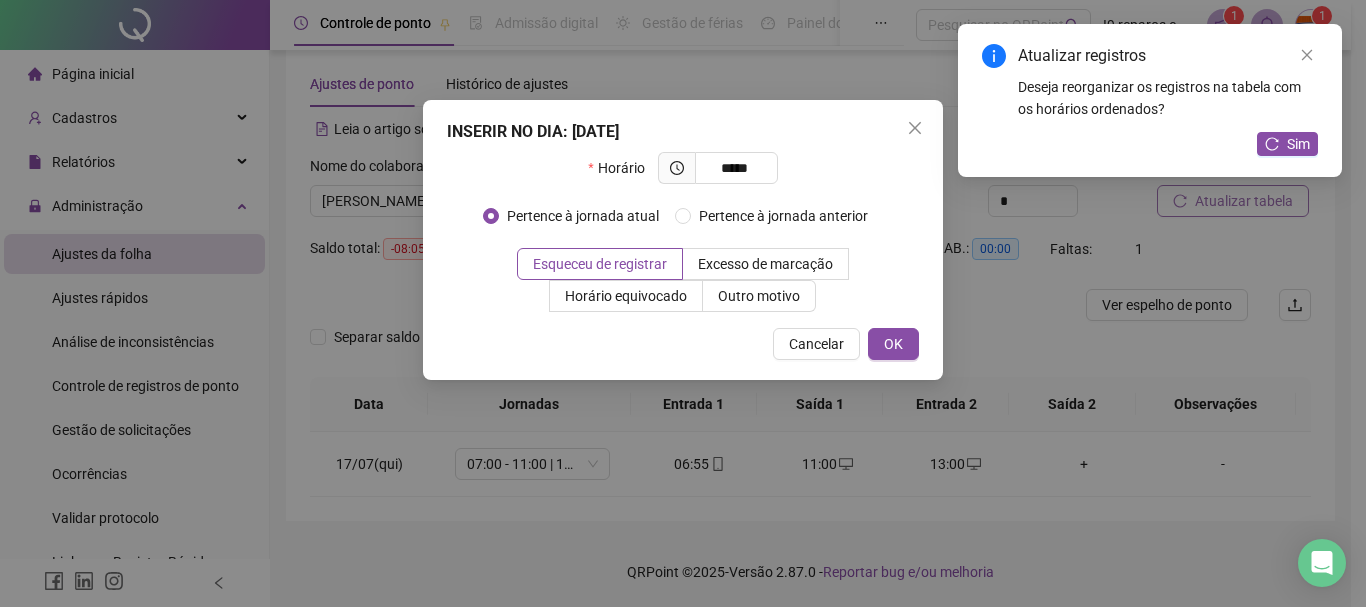 click on "OK" at bounding box center [893, 344] 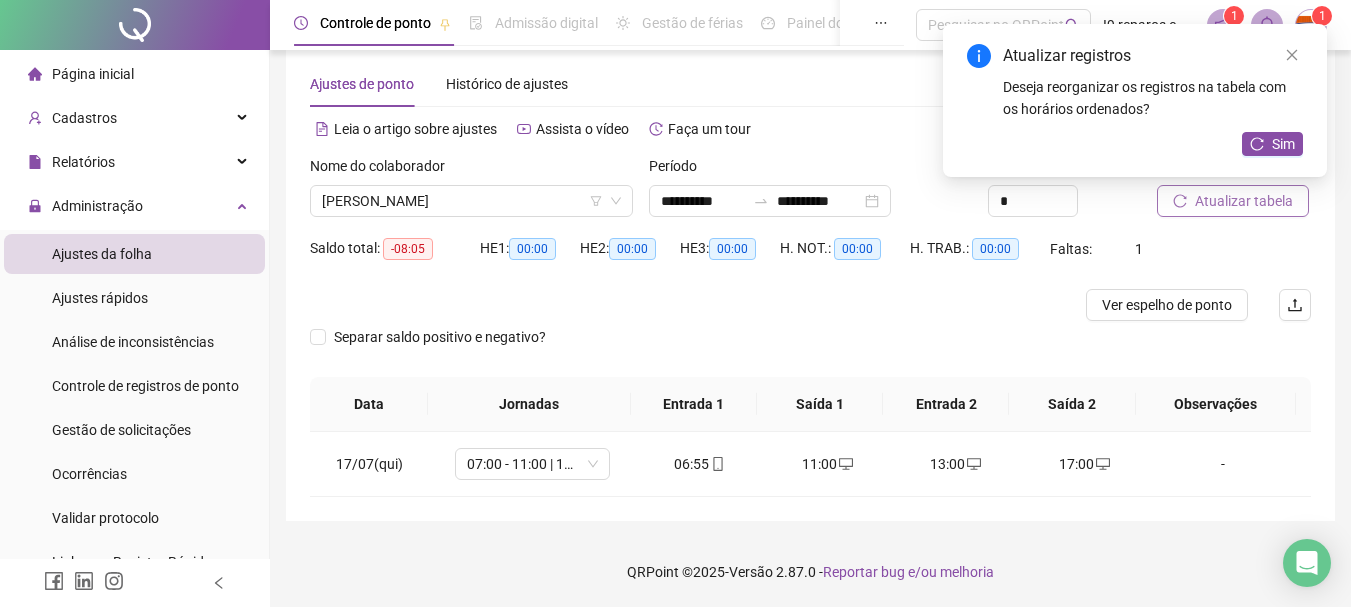 drag, startPoint x: 1295, startPoint y: 144, endPoint x: 1211, endPoint y: 136, distance: 84.38009 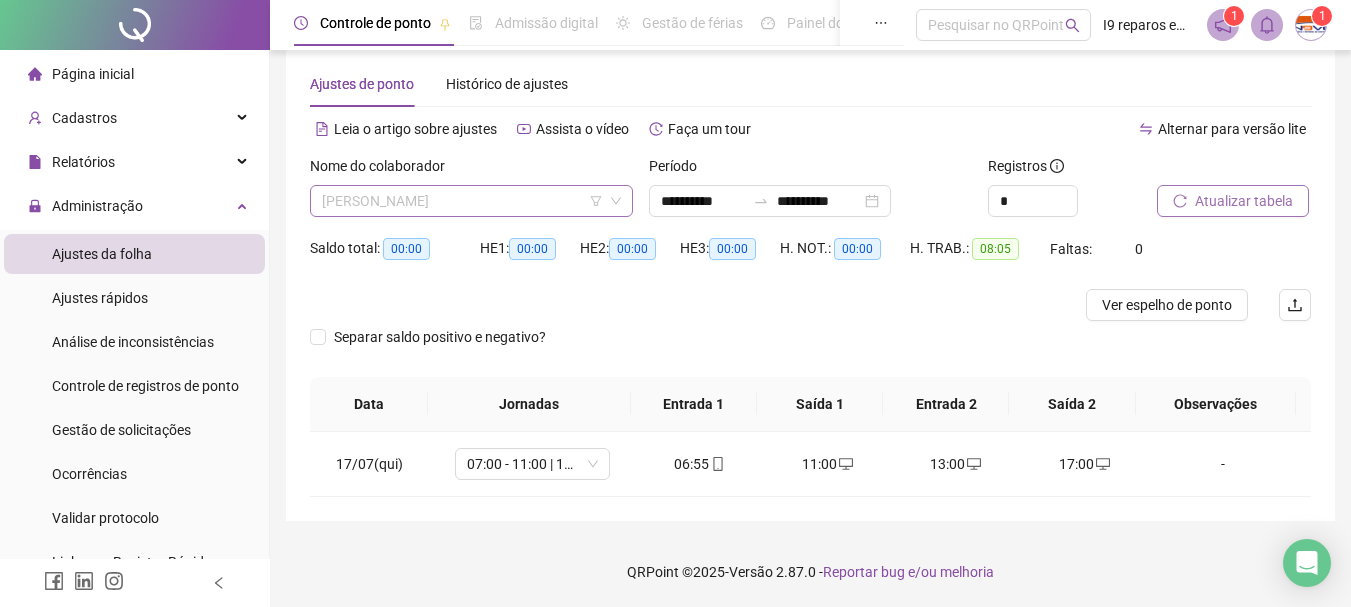click on "LEONARDO DA SILVA MELO" at bounding box center (471, 201) 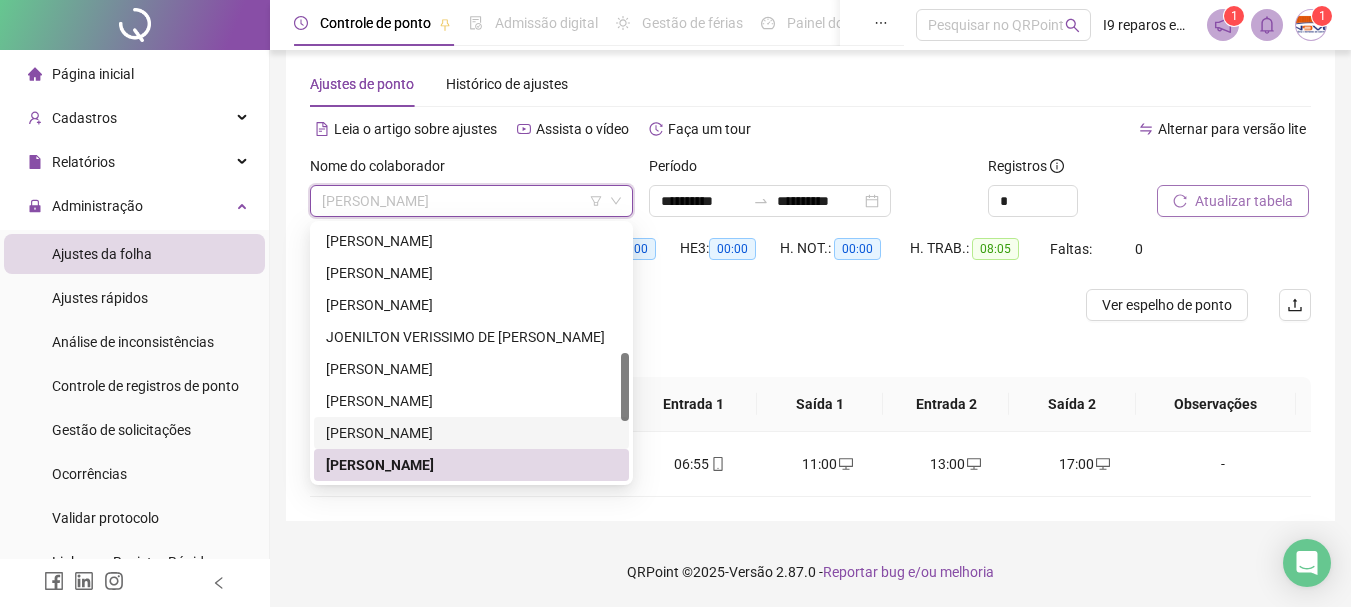 scroll, scrollTop: 0, scrollLeft: 0, axis: both 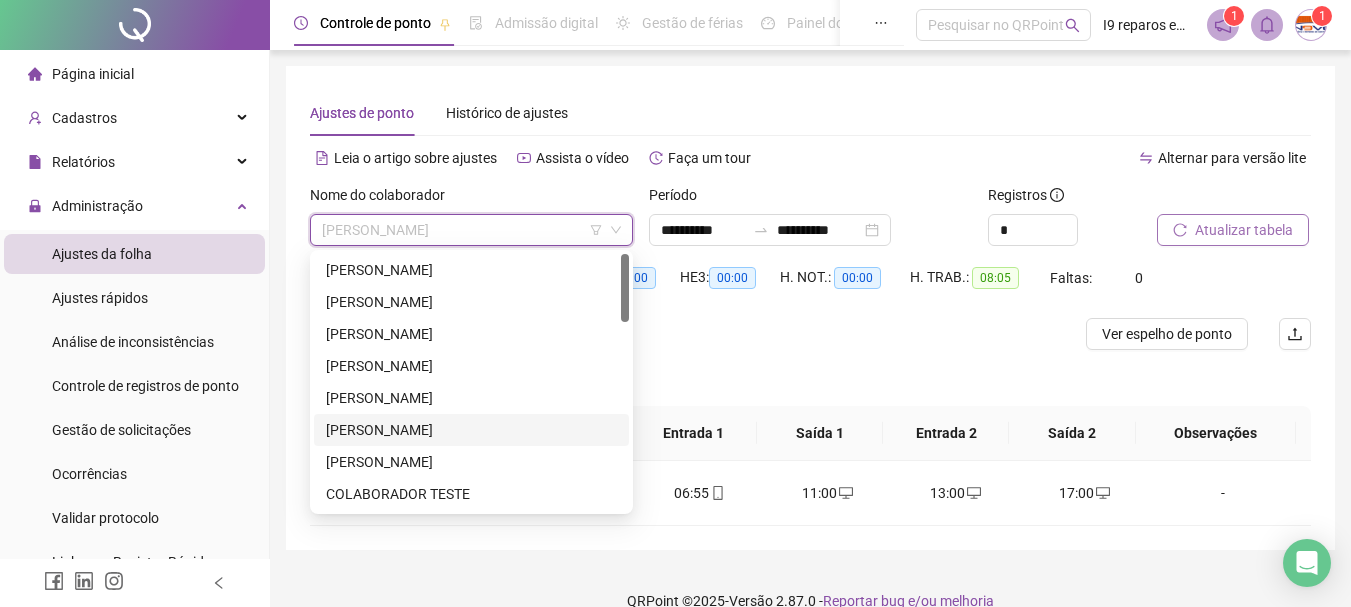 click on "[PERSON_NAME]" at bounding box center (471, 430) 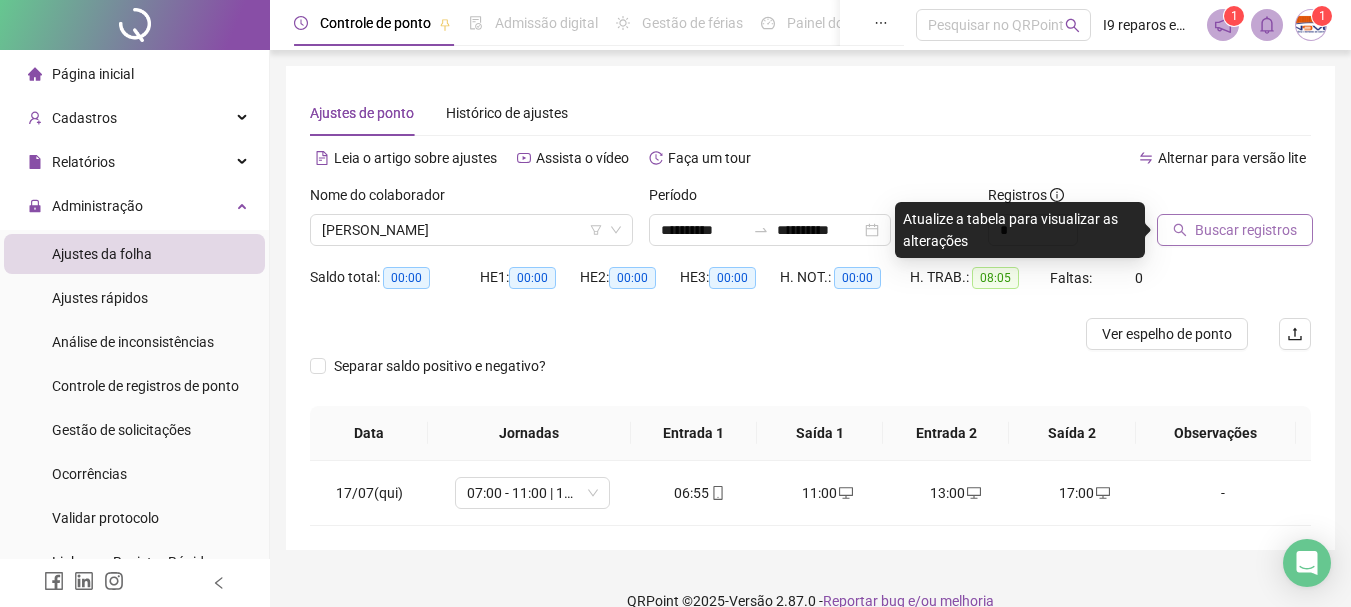 click on "Buscar registros" at bounding box center [1246, 230] 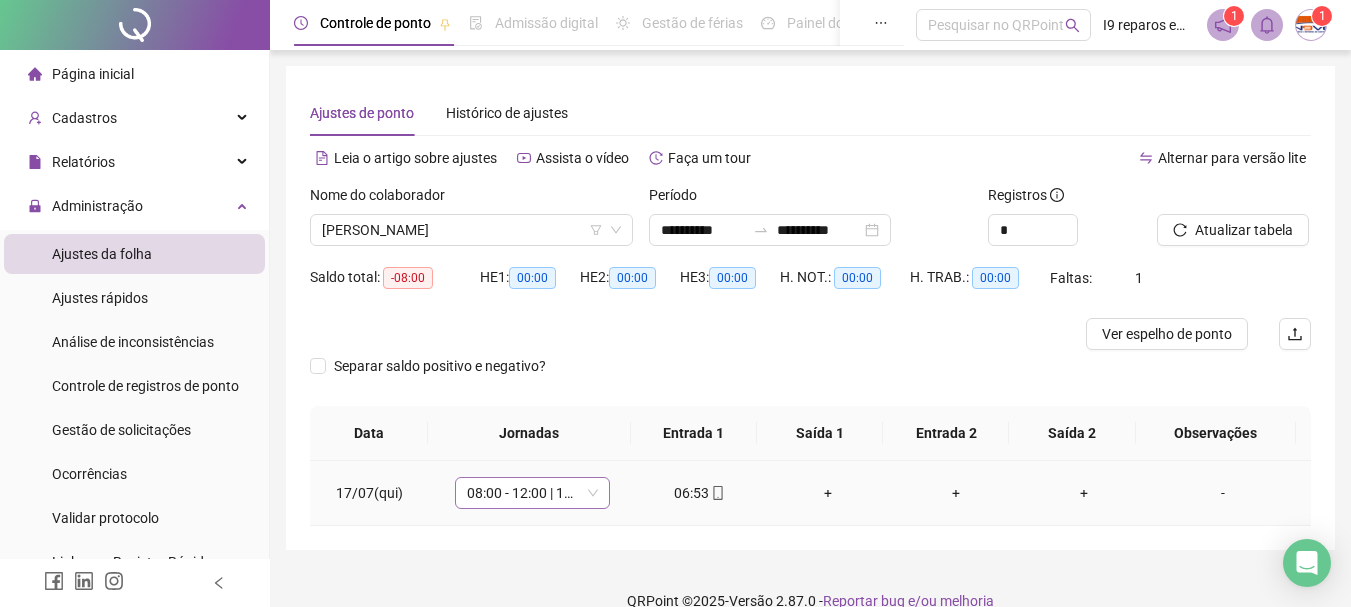click on "08:00 - 12:00 | 13:00 - 17:00" at bounding box center [532, 493] 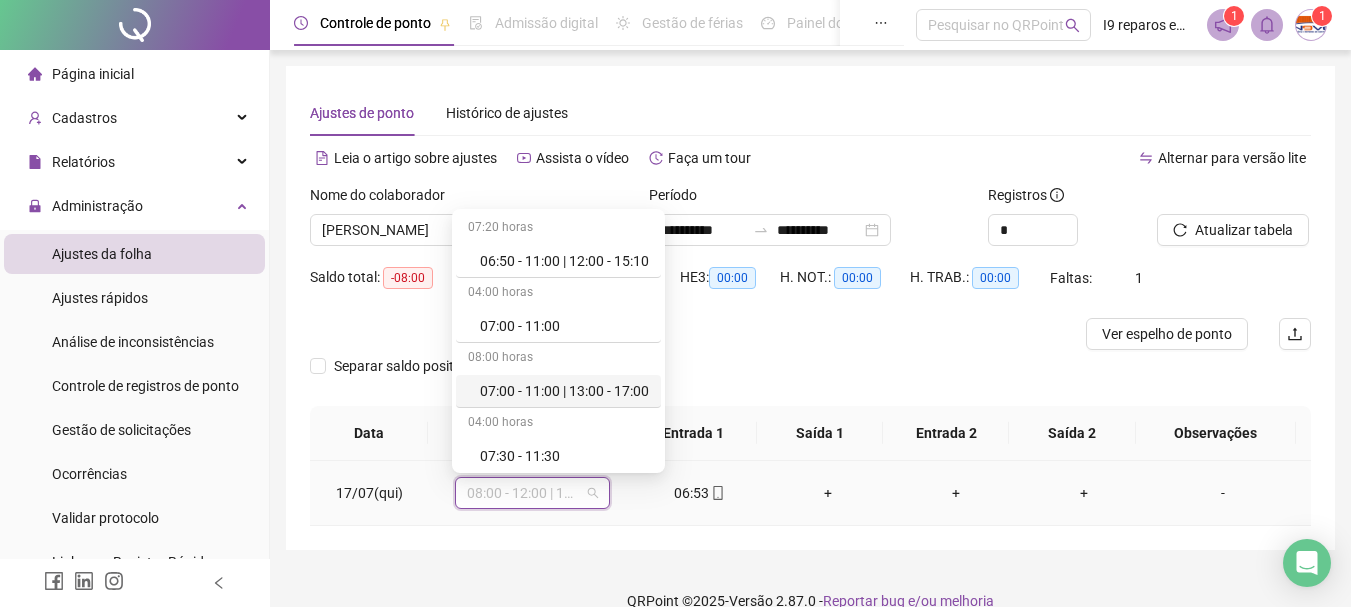 click on "07:00 - 11:00 | 13:00 - 17:00" at bounding box center (564, 391) 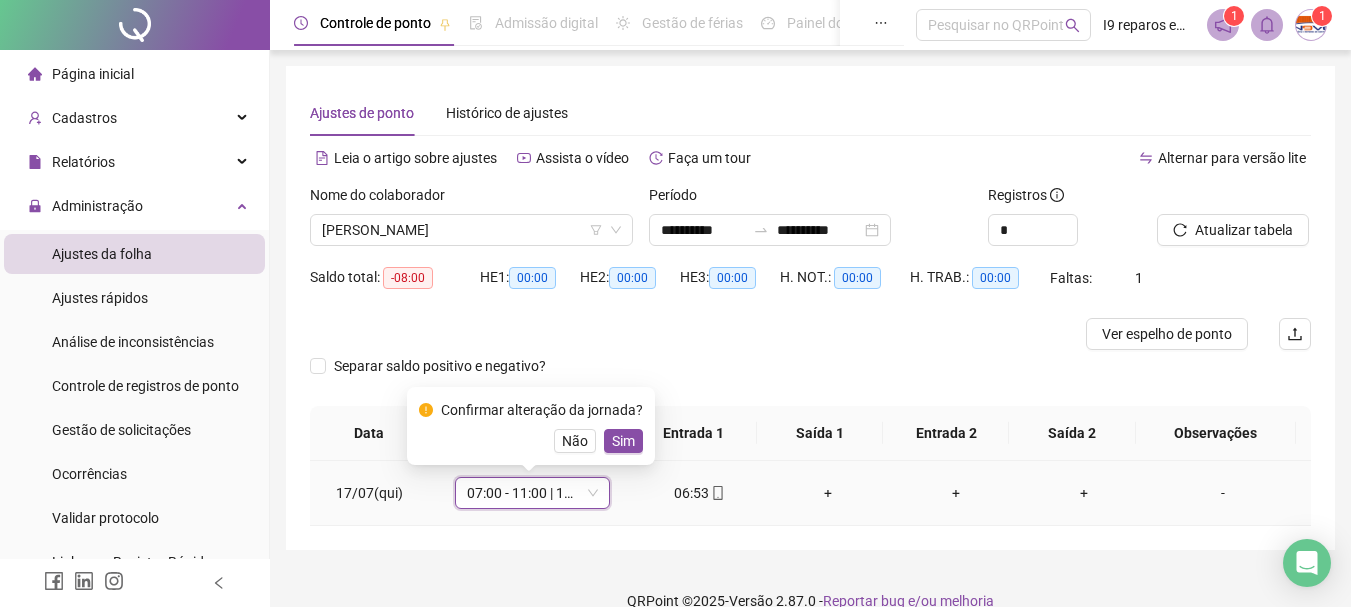 click on "Confirmar alteração da jornada? Não Sim" at bounding box center (531, 426) 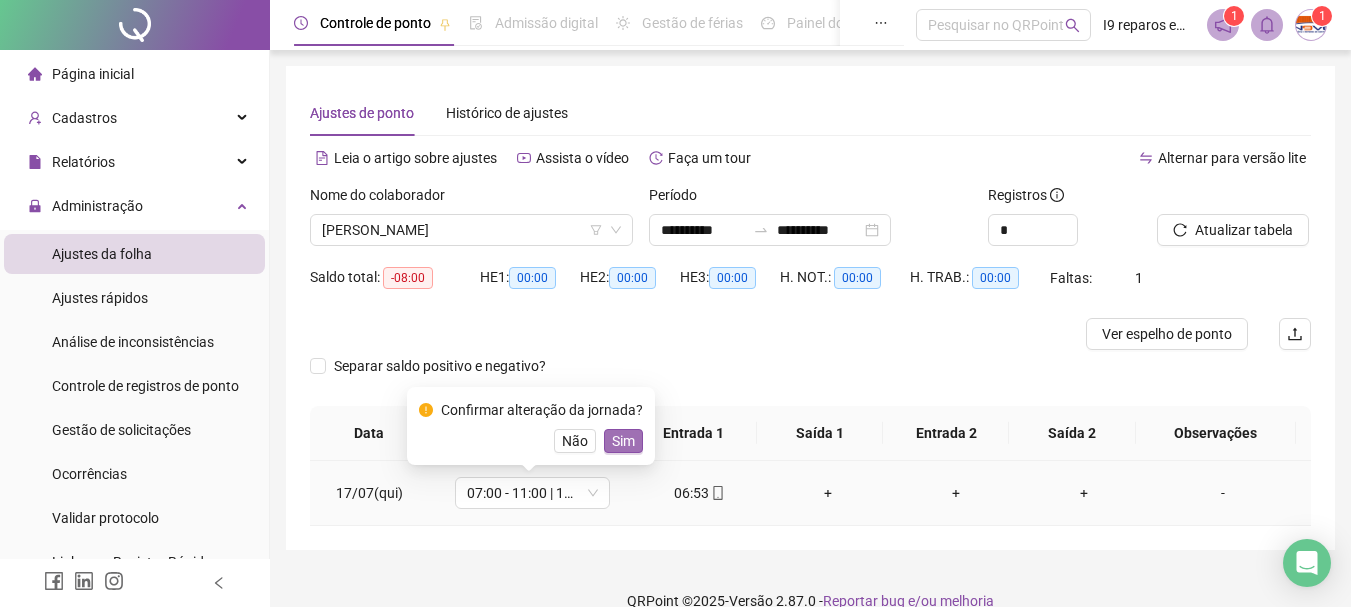 click on "Sim" at bounding box center [623, 441] 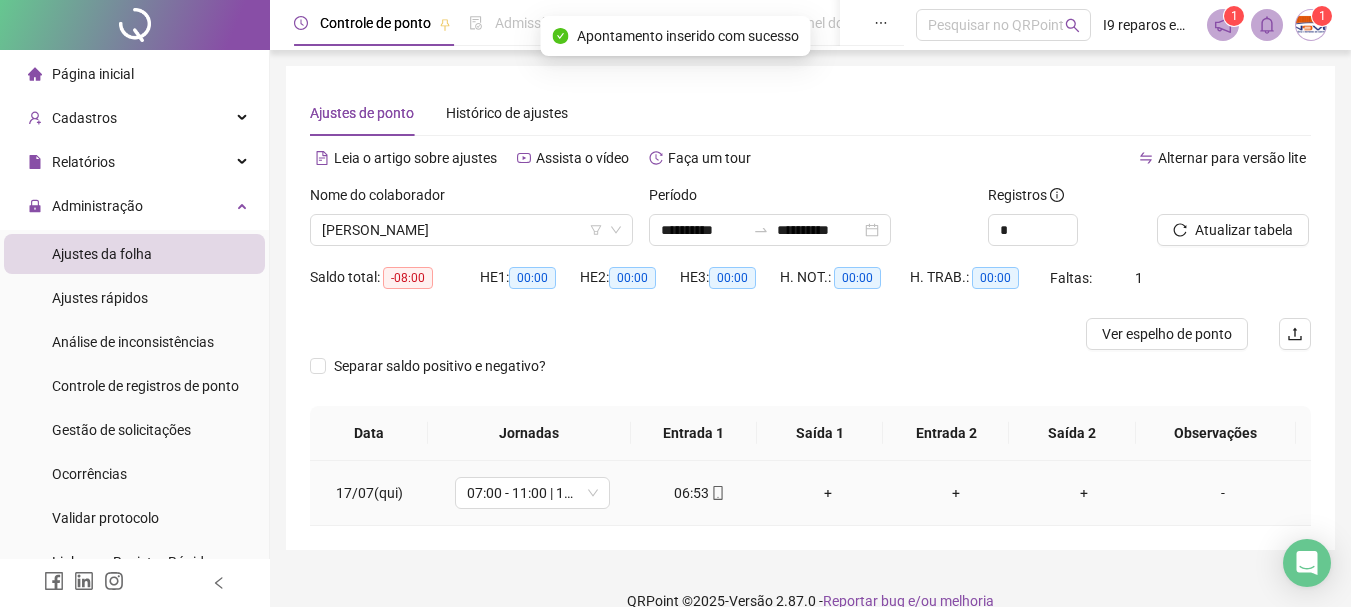 click on "+" at bounding box center [828, 493] 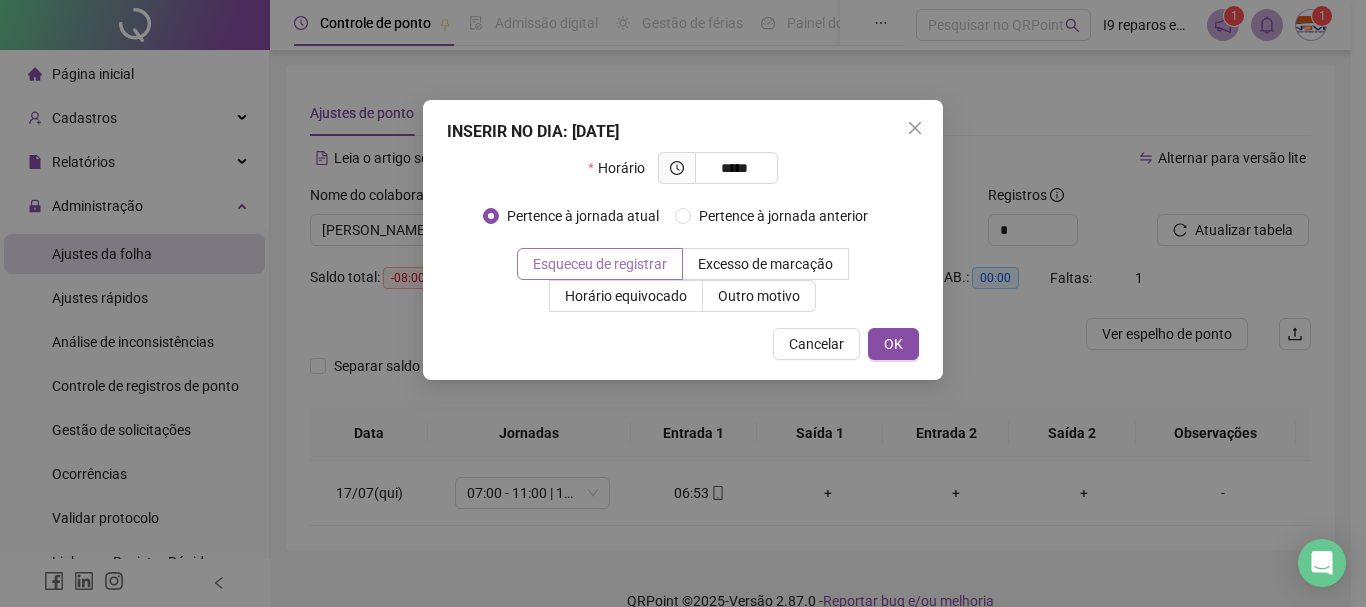 type on "*****" 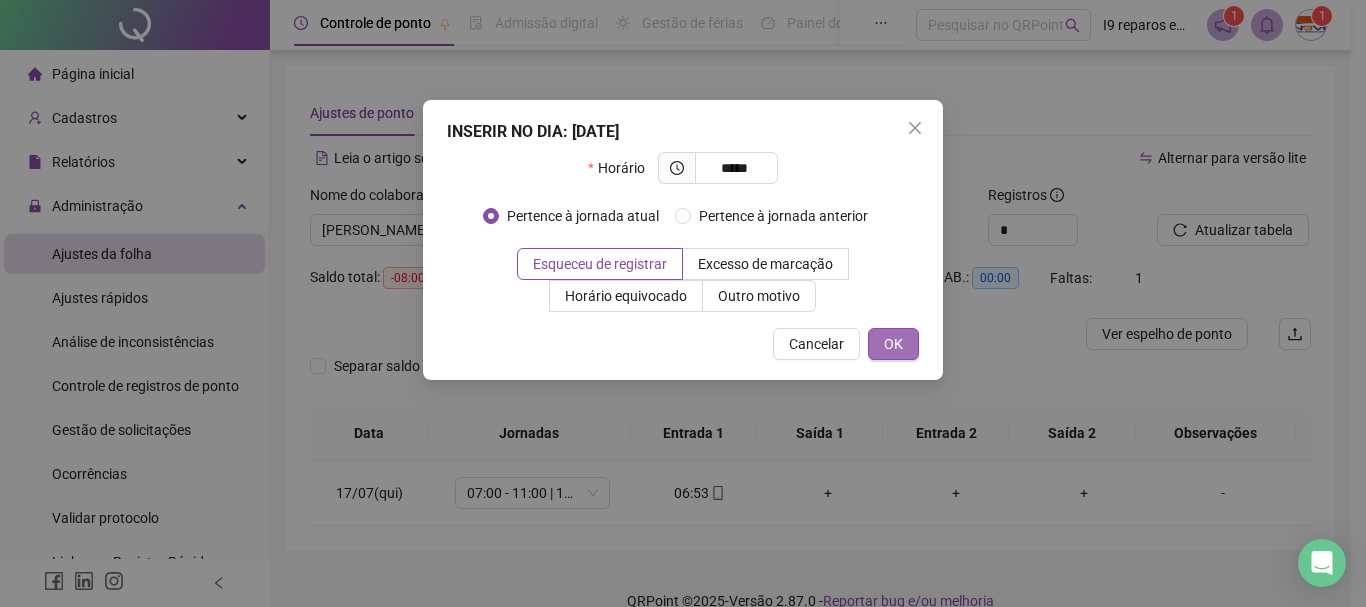 click on "OK" at bounding box center (893, 344) 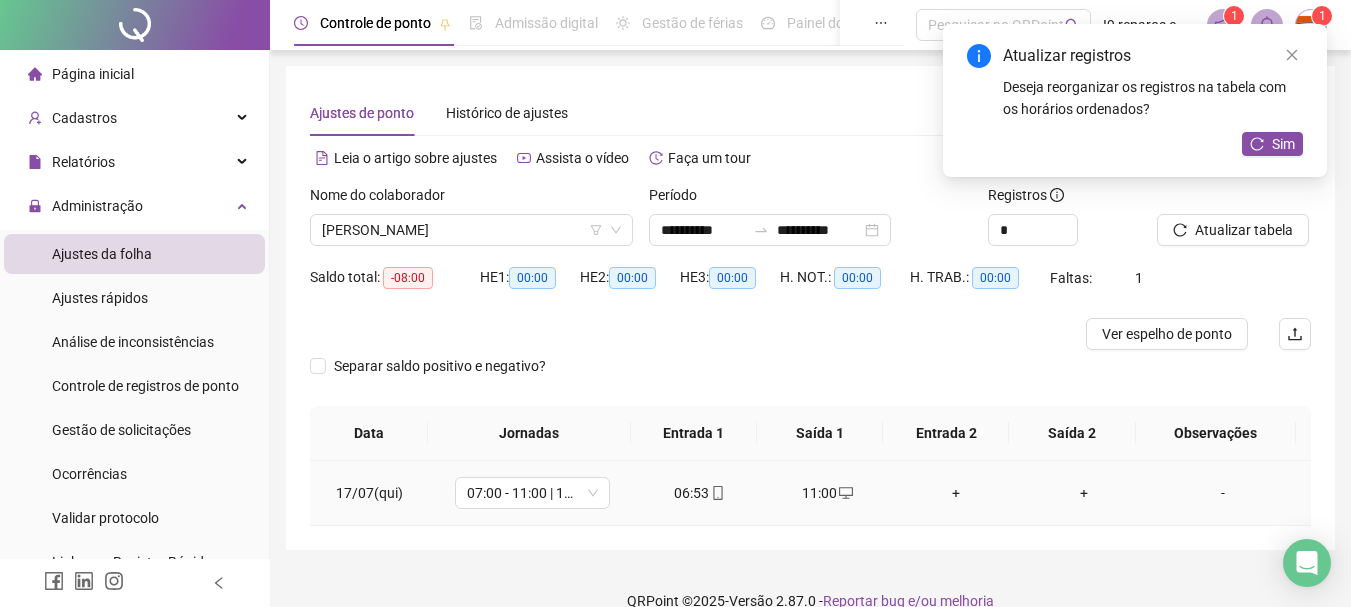 click on "+" at bounding box center [956, 493] 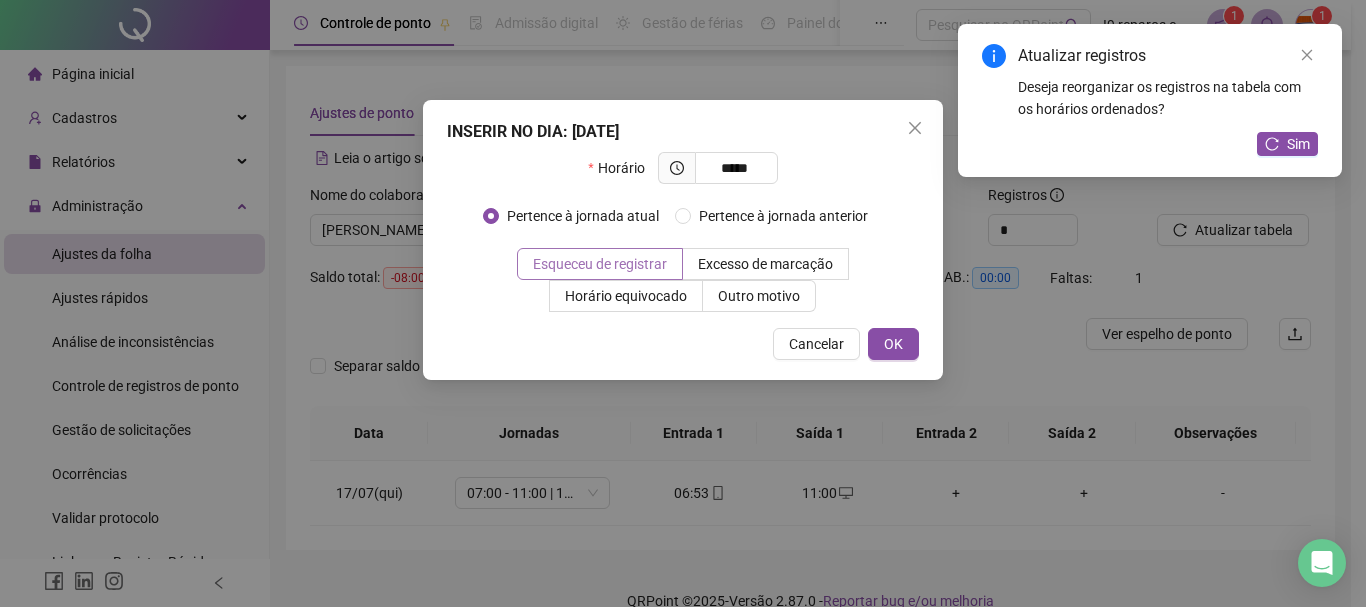 type on "*****" 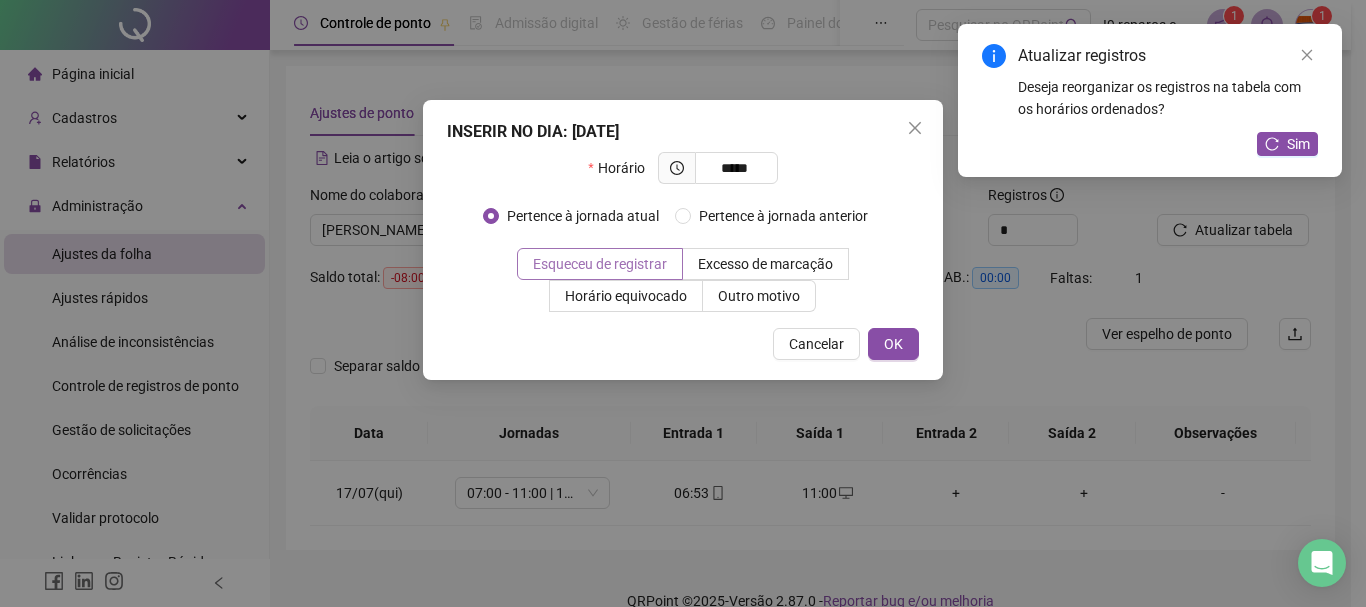 click on "Esqueceu de registrar" at bounding box center (600, 264) 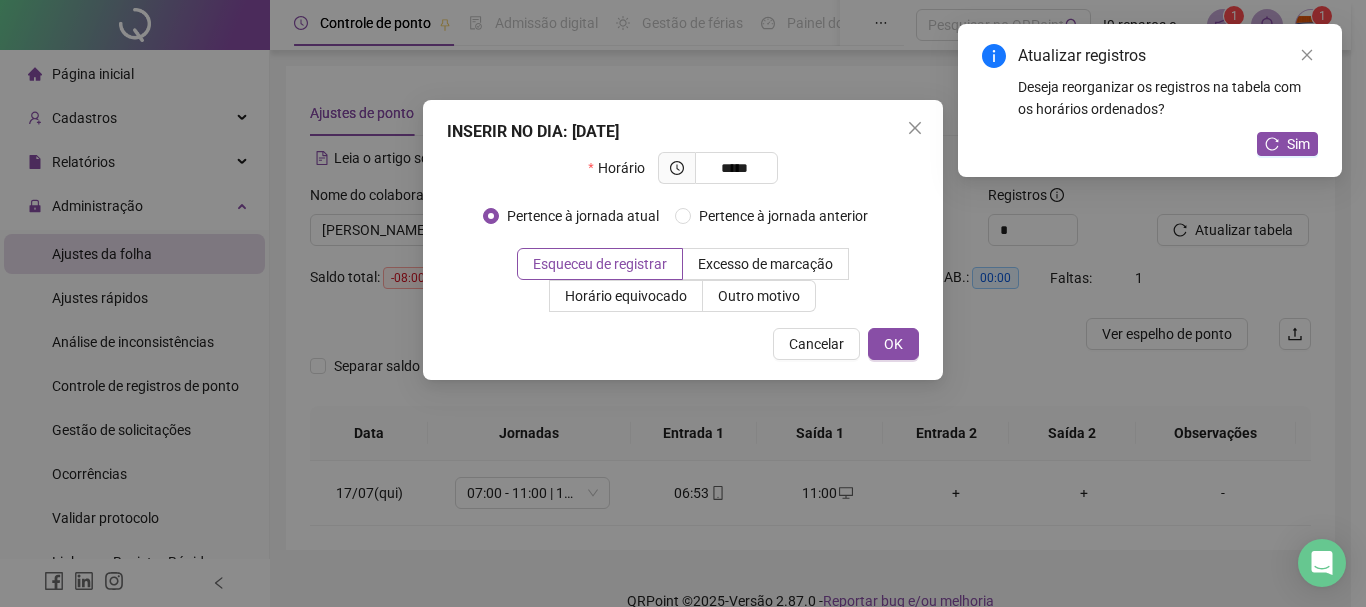 drag, startPoint x: 872, startPoint y: 343, endPoint x: 909, endPoint y: 369, distance: 45.221676 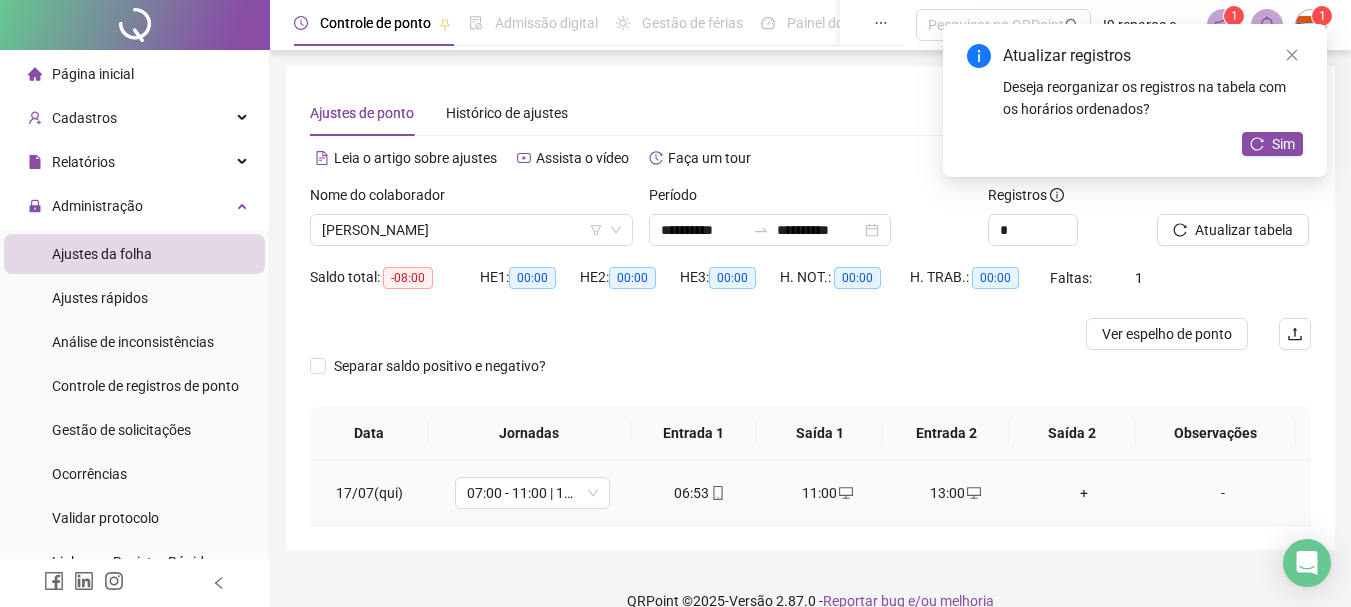 click on "+" at bounding box center [1084, 493] 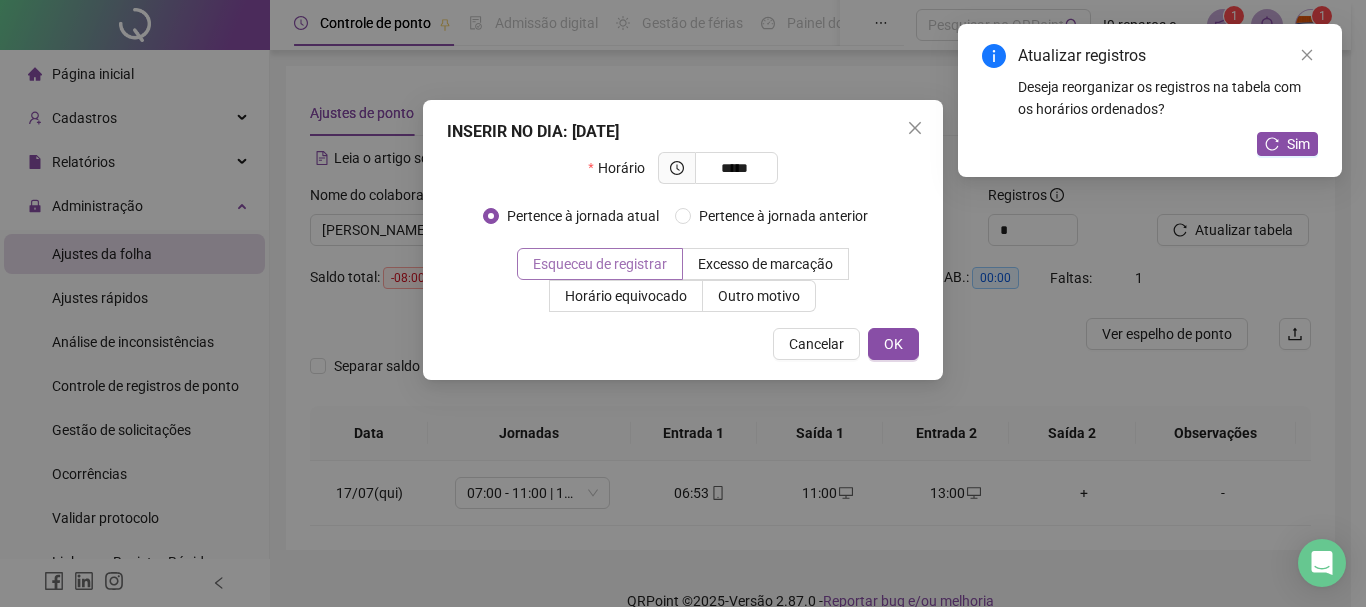 type on "*****" 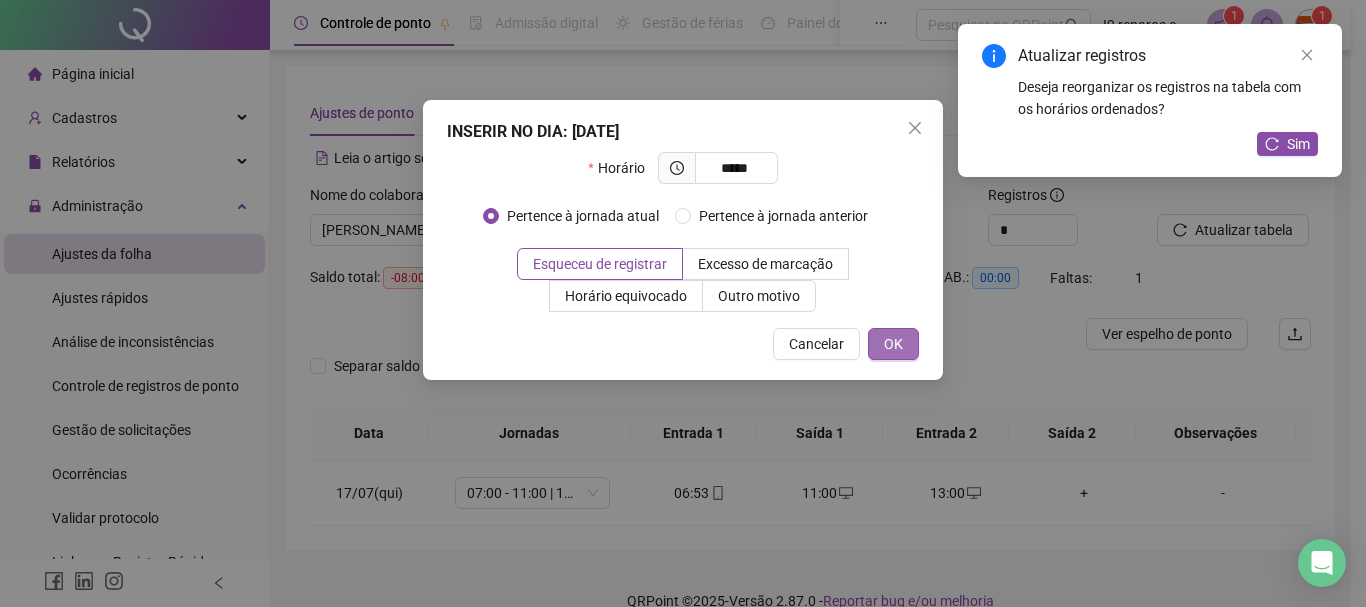 click on "OK" at bounding box center [893, 344] 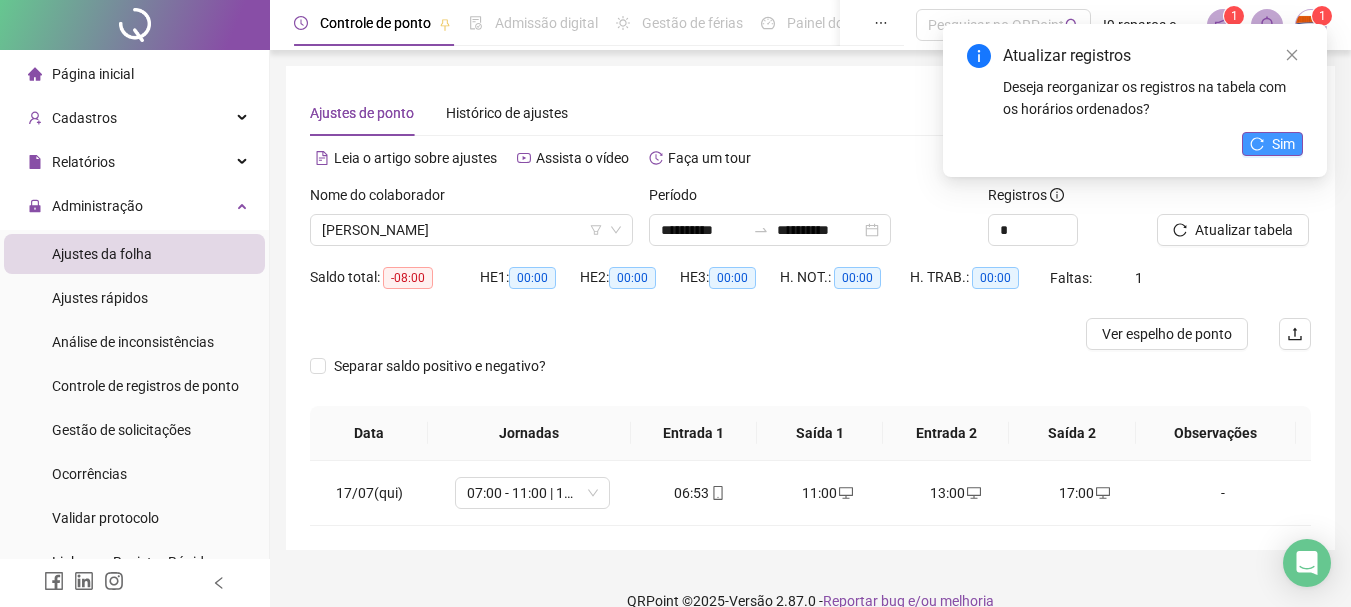 click on "Sim" at bounding box center [1283, 144] 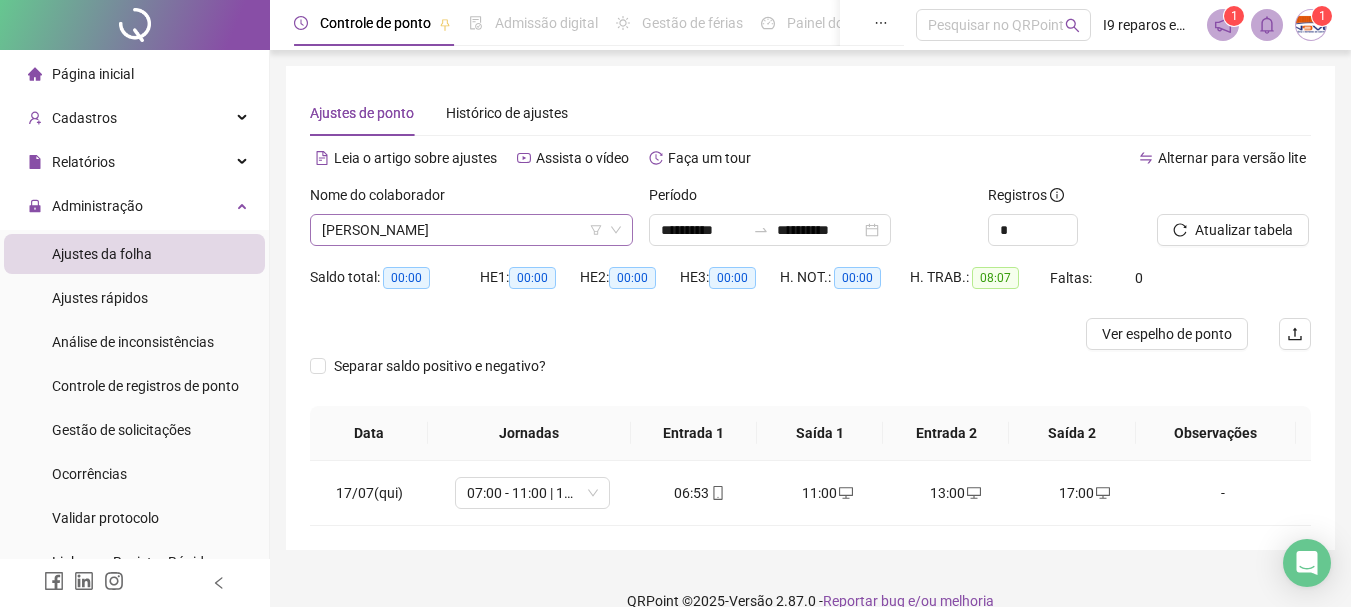 click on "[PERSON_NAME]" at bounding box center [471, 230] 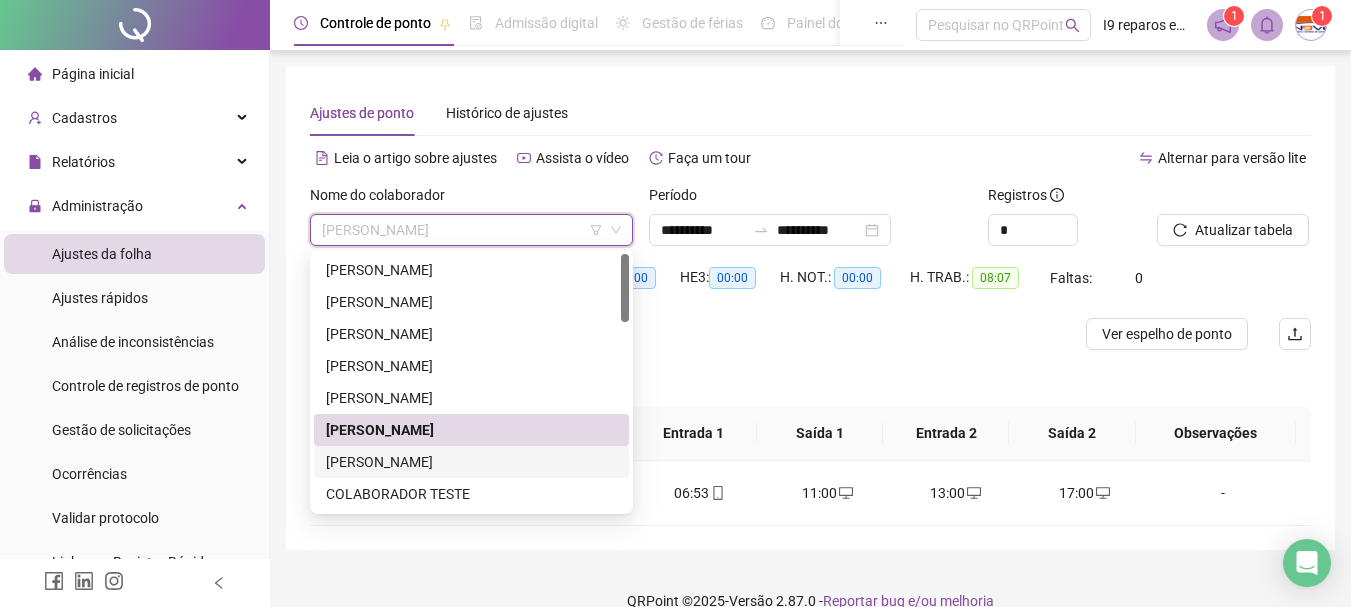 click on "[PERSON_NAME]" at bounding box center [471, 462] 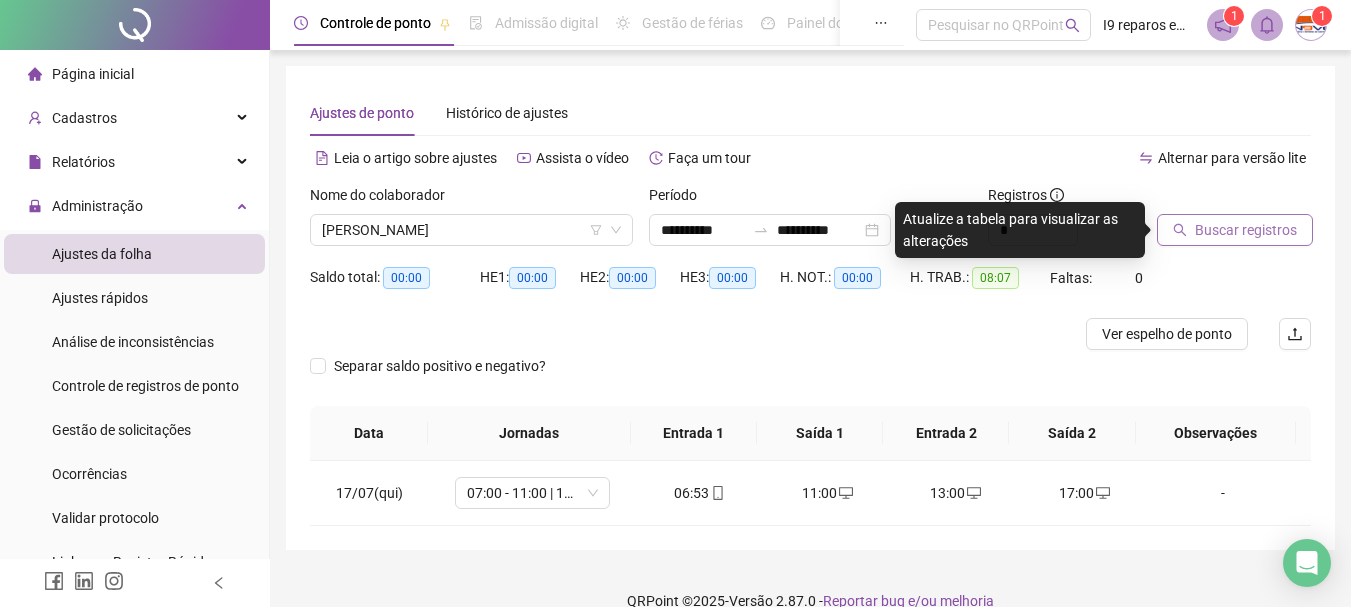 click on "Buscar registros" at bounding box center (1235, 230) 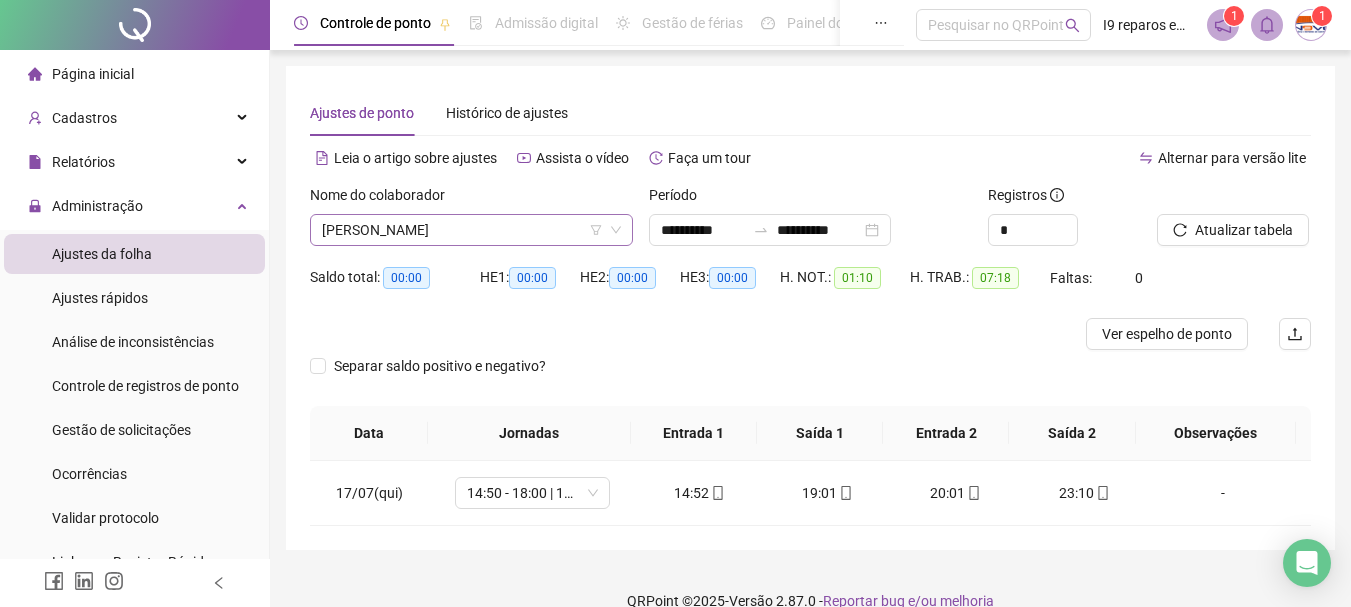 click on "[PERSON_NAME]" at bounding box center (471, 230) 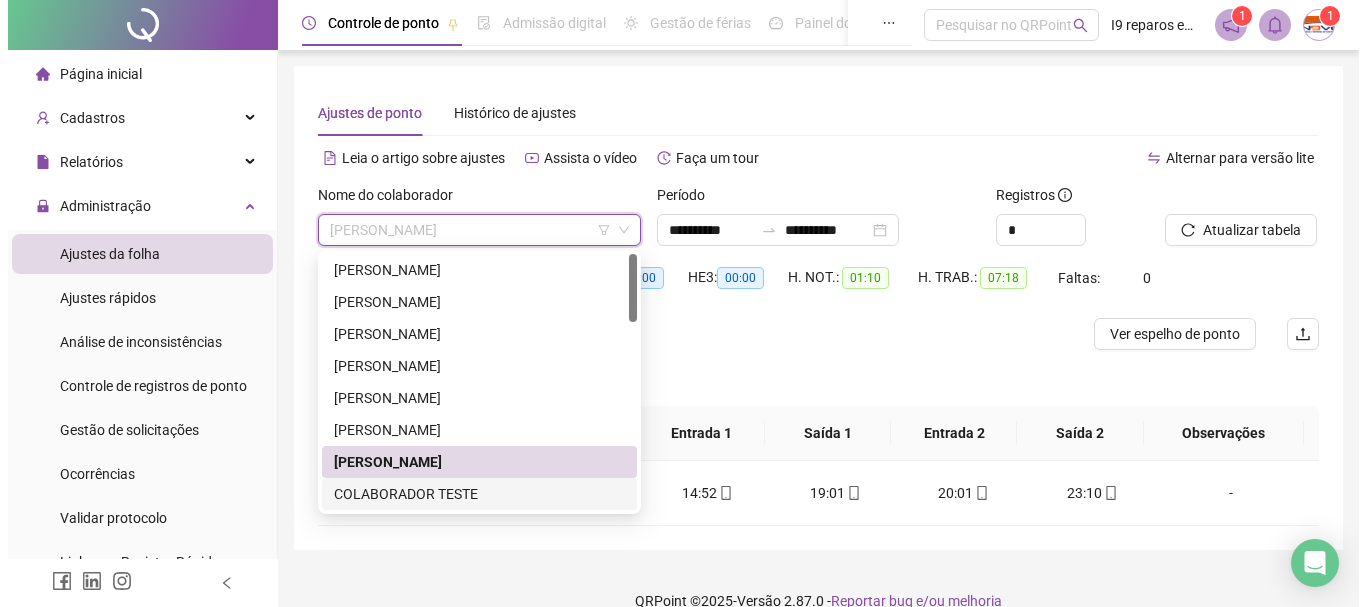 scroll, scrollTop: 100, scrollLeft: 0, axis: vertical 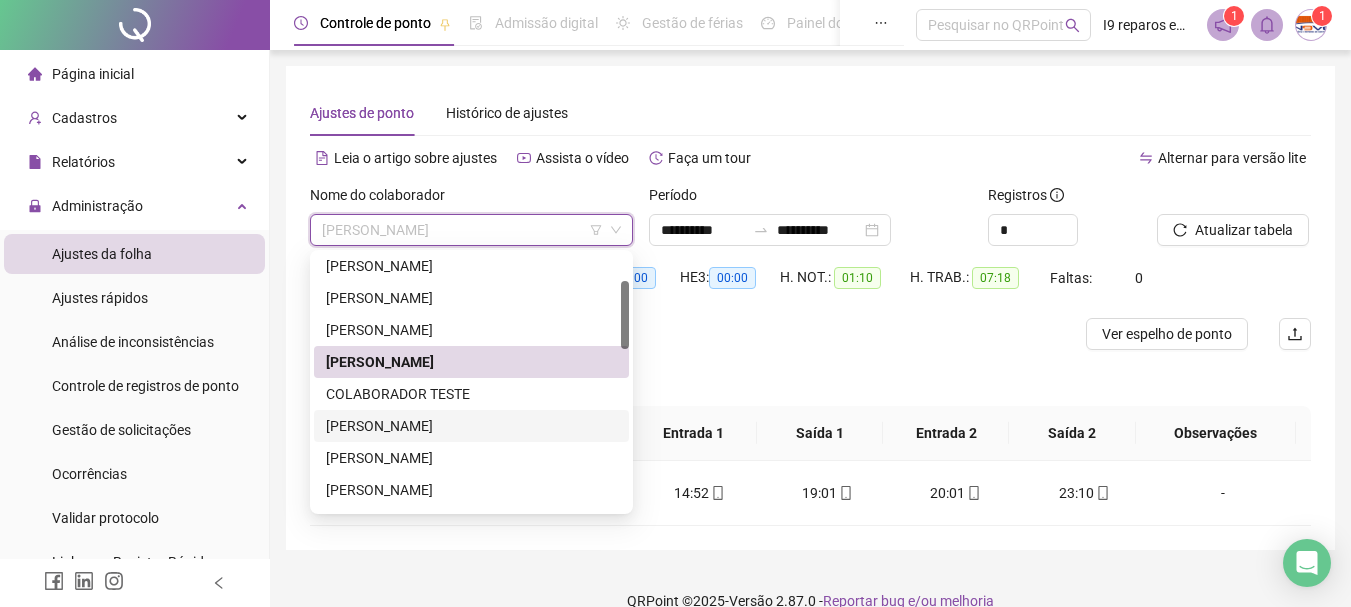 click on "[PERSON_NAME]" at bounding box center (471, 426) 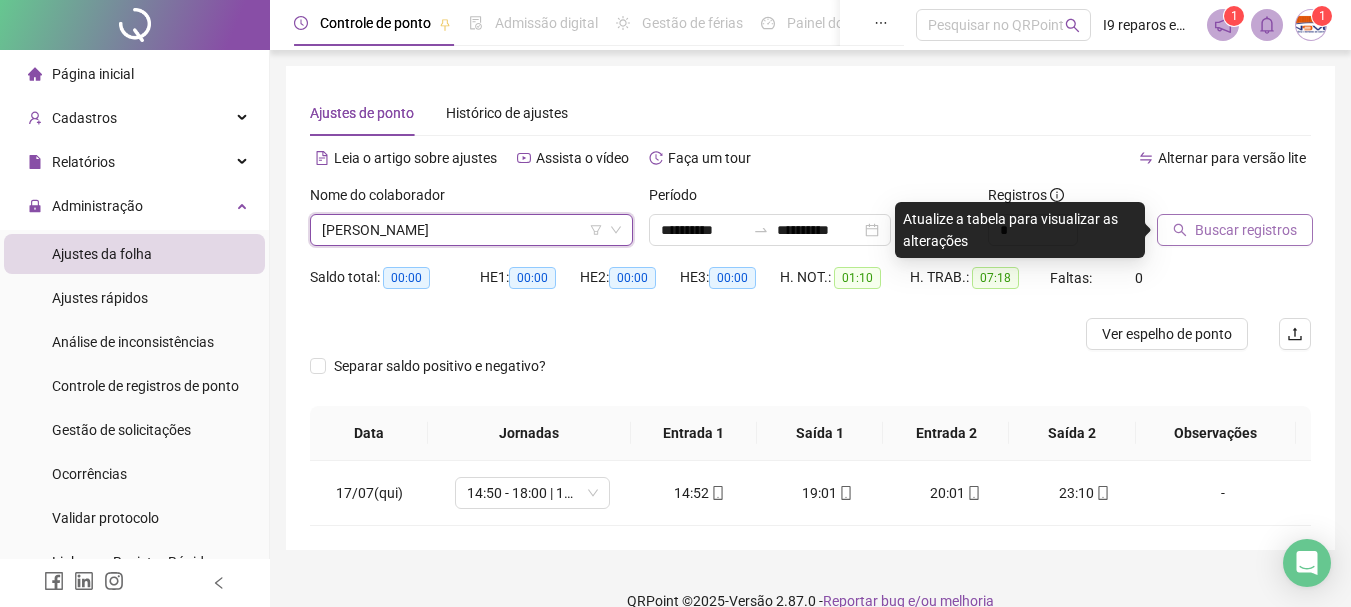 click on "Buscar registros" at bounding box center [1246, 230] 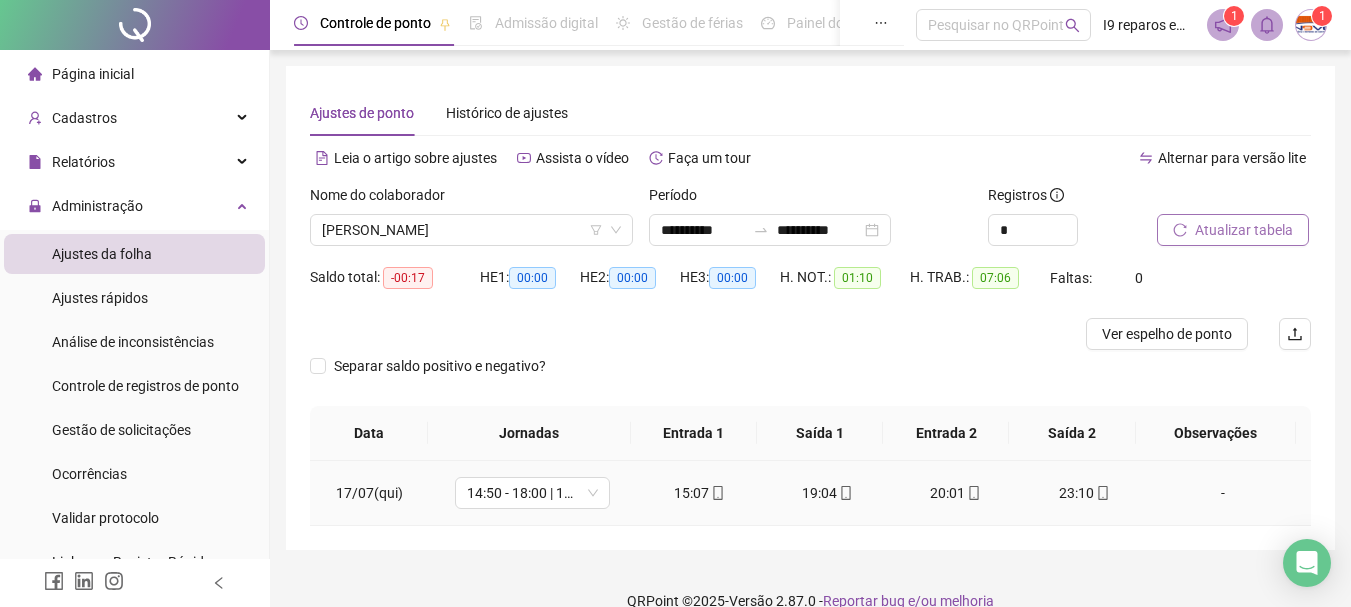 click on "-" at bounding box center [1223, 493] 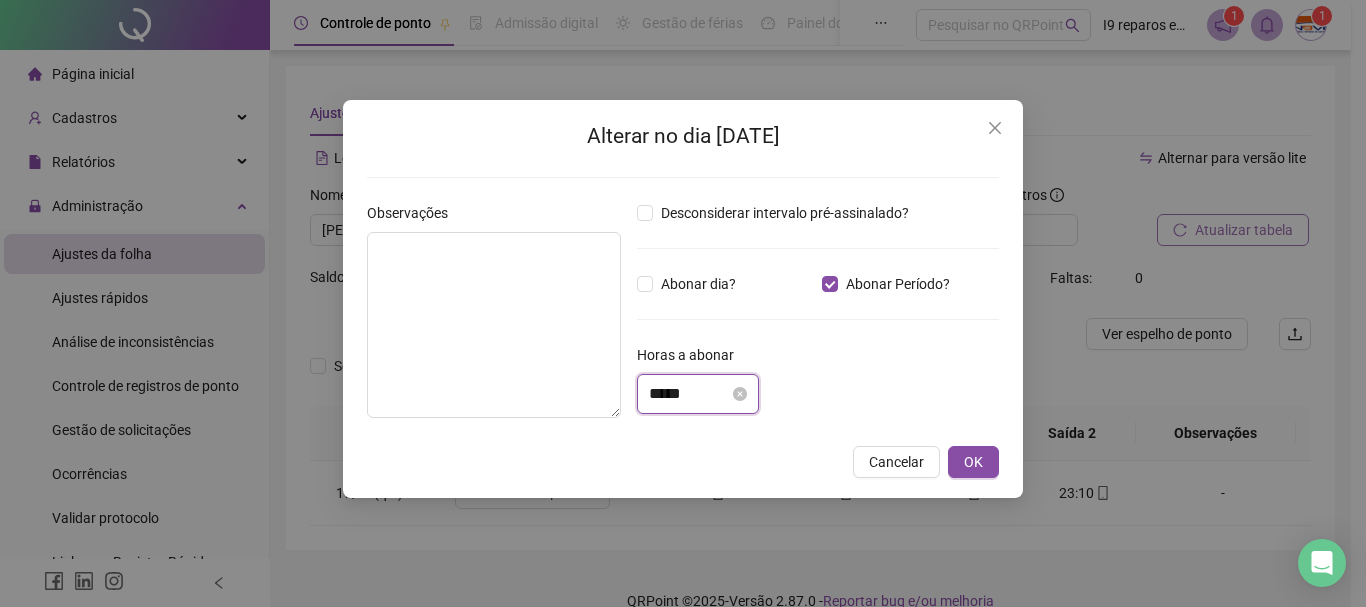 click on "*****" at bounding box center [689, 394] 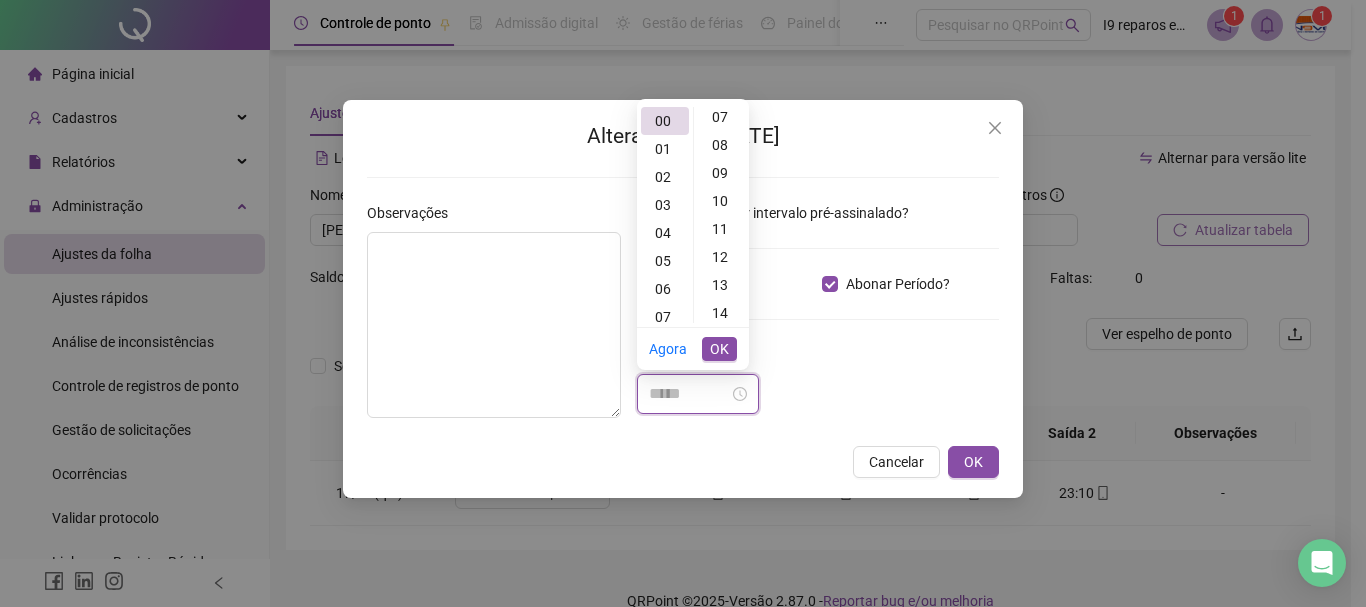 scroll, scrollTop: 300, scrollLeft: 0, axis: vertical 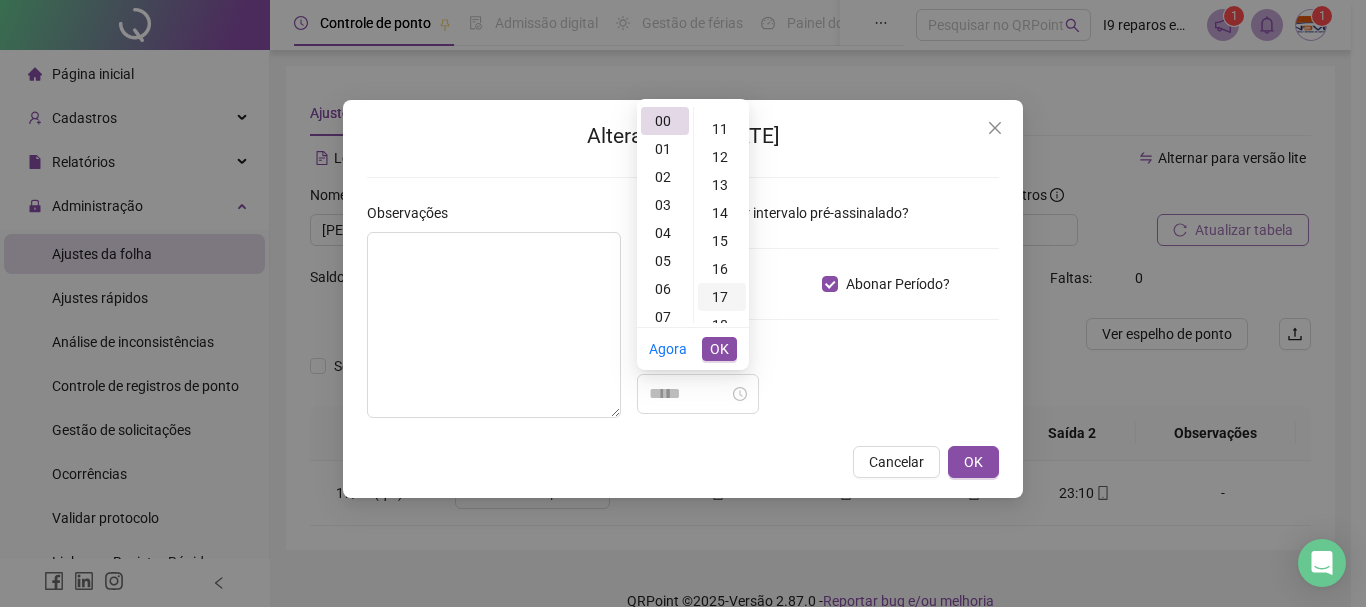 click on "17" at bounding box center [722, 297] 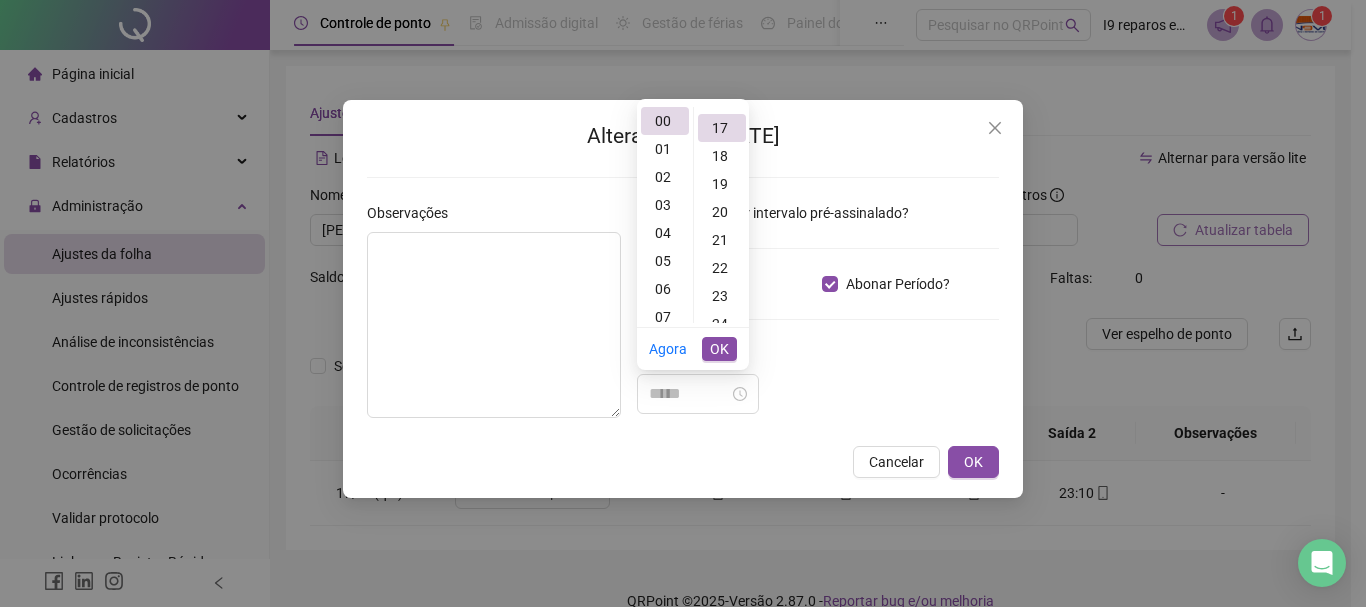 type on "*****" 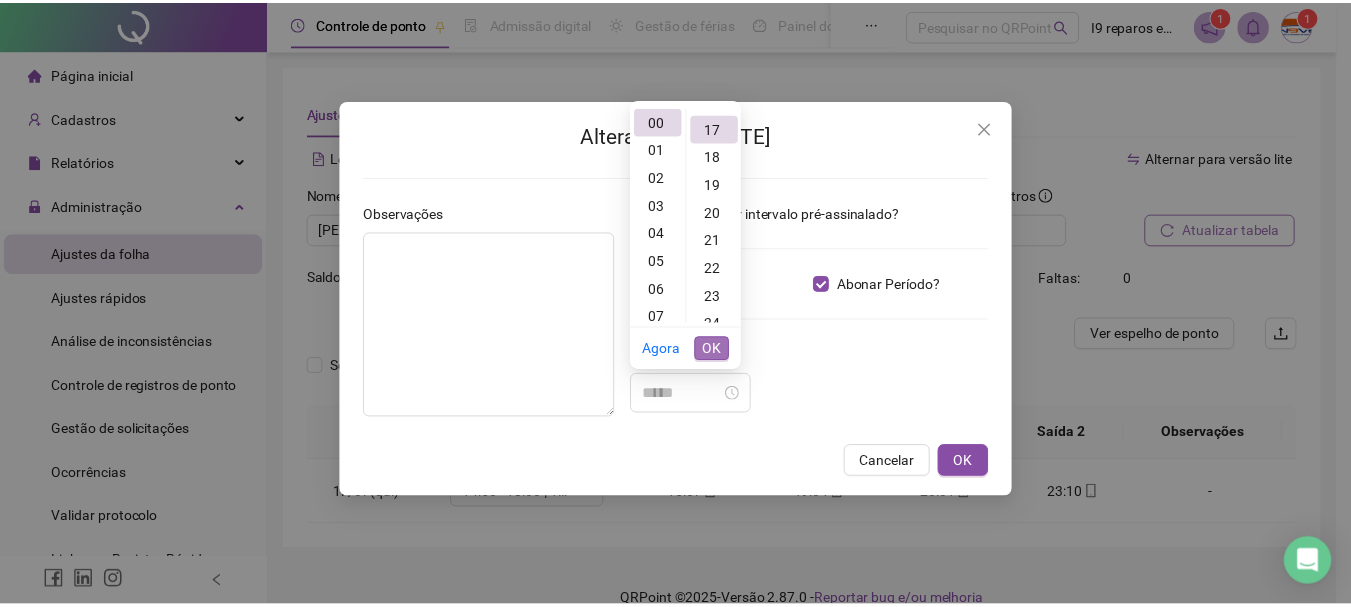 scroll, scrollTop: 476, scrollLeft: 0, axis: vertical 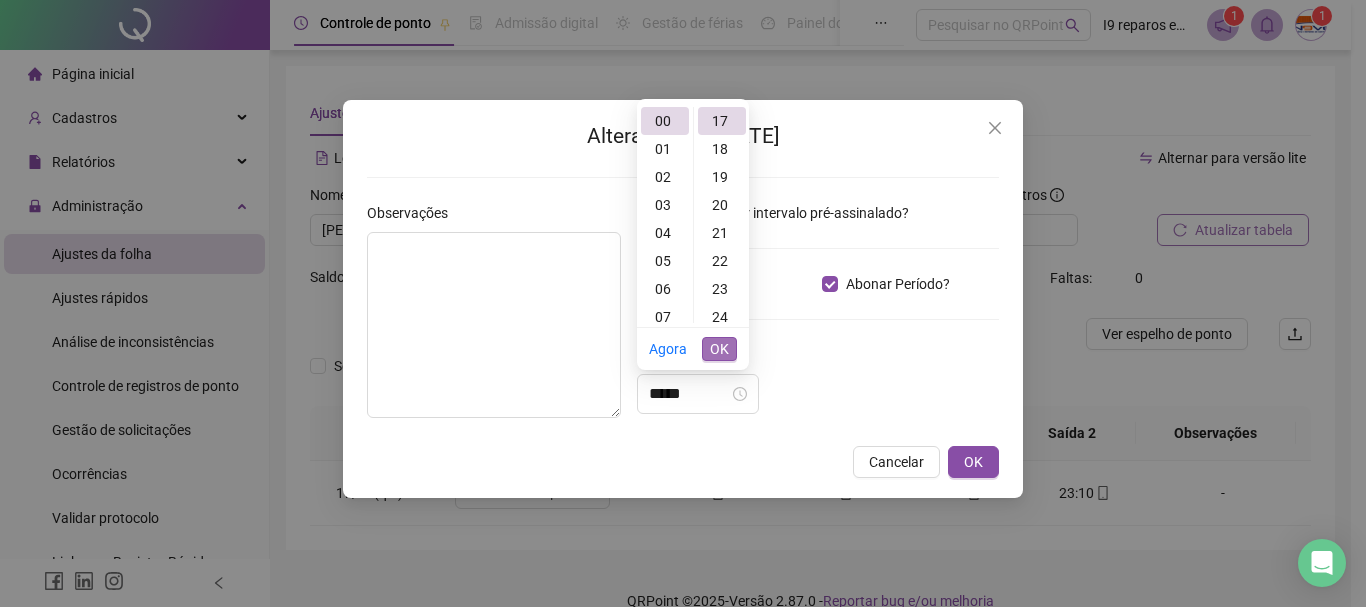 click on "OK" at bounding box center (719, 349) 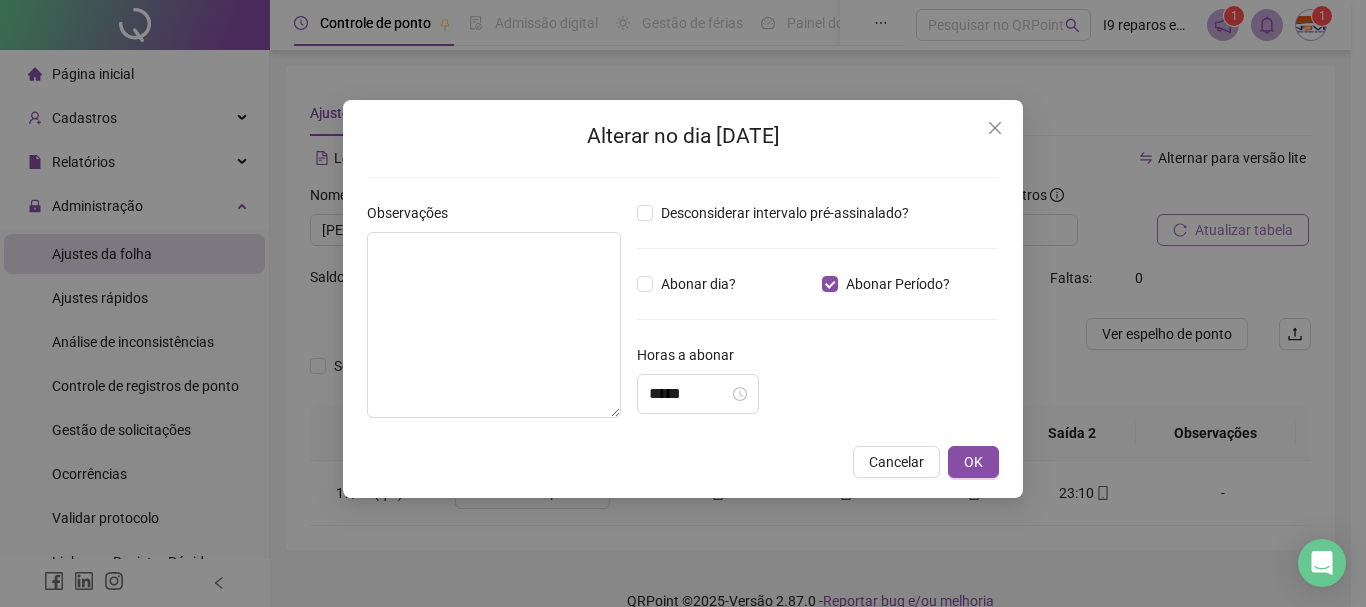click on "Horas a abonar" at bounding box center [818, 359] 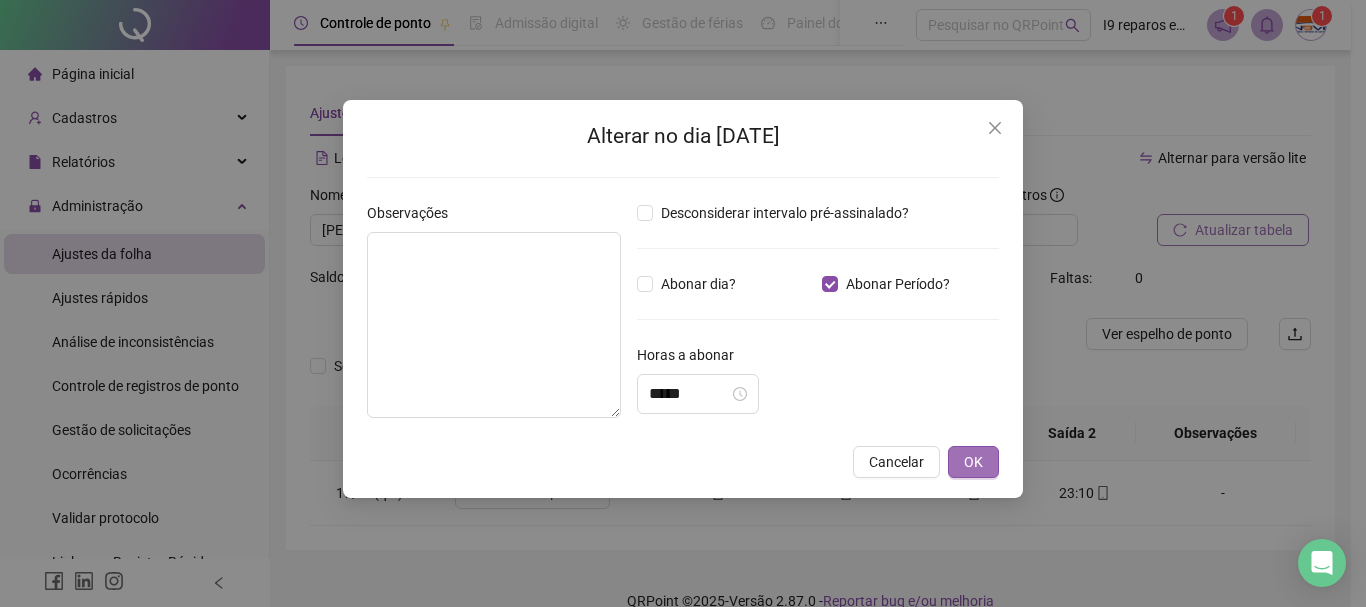 click on "OK" at bounding box center (973, 462) 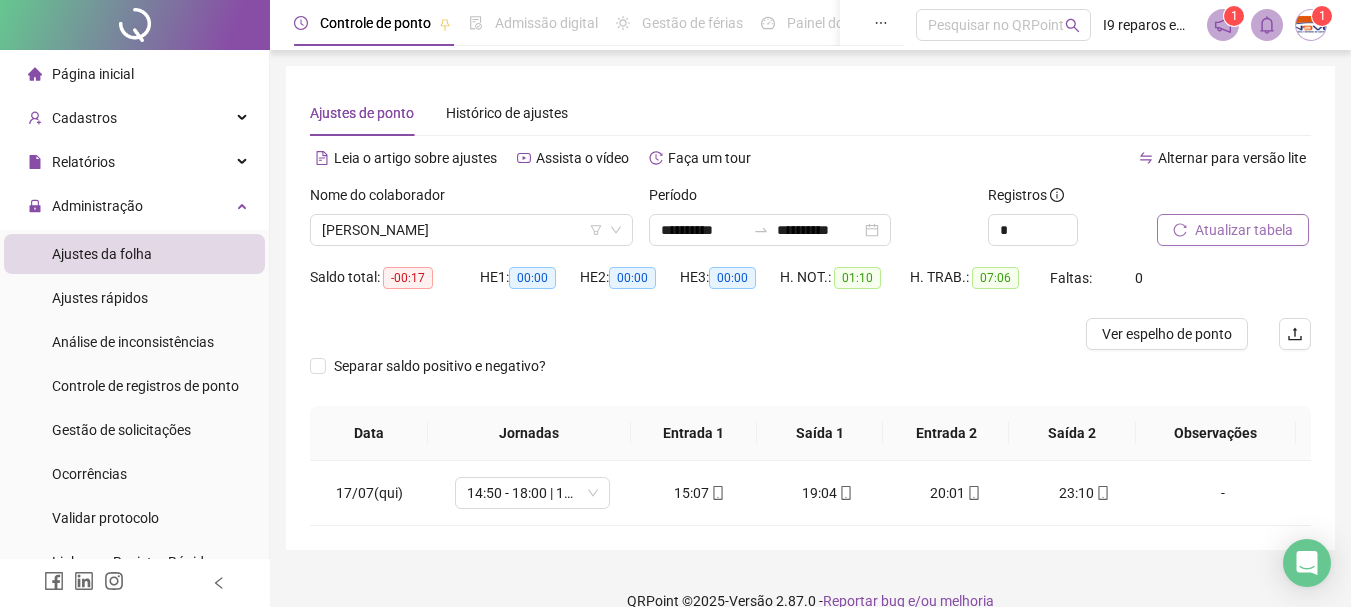 click on "Atualizar tabela" at bounding box center (1244, 230) 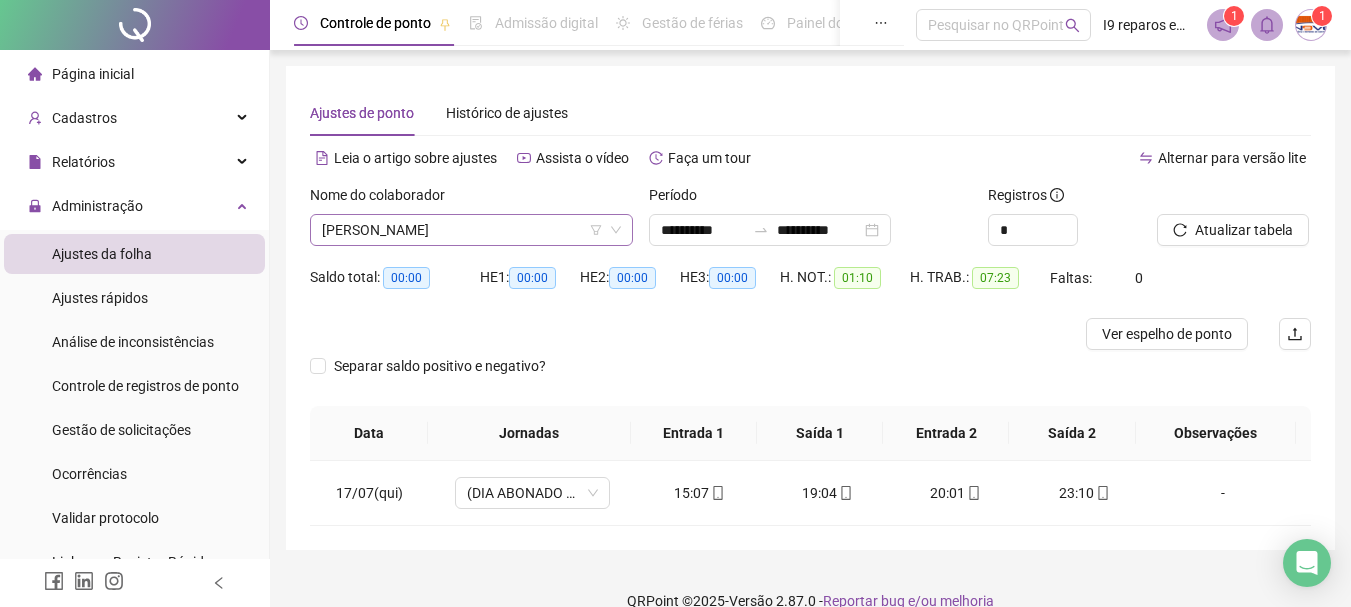 click on "[PERSON_NAME]" at bounding box center [471, 230] 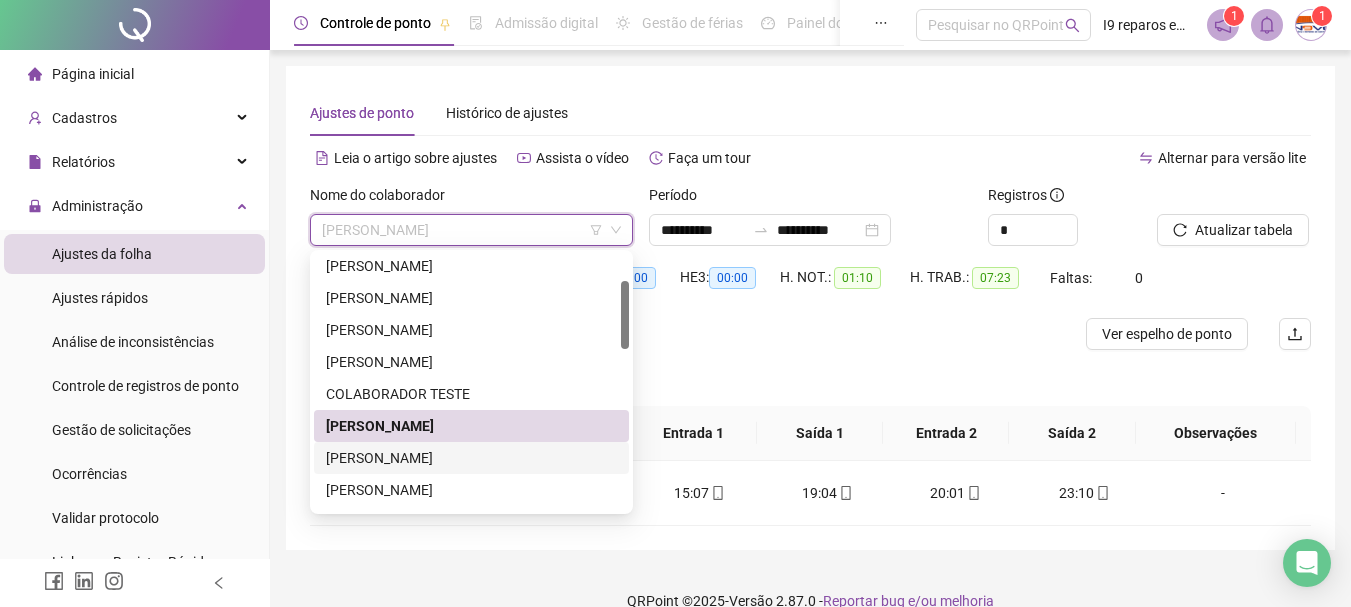 click on "[PERSON_NAME]" at bounding box center (471, 458) 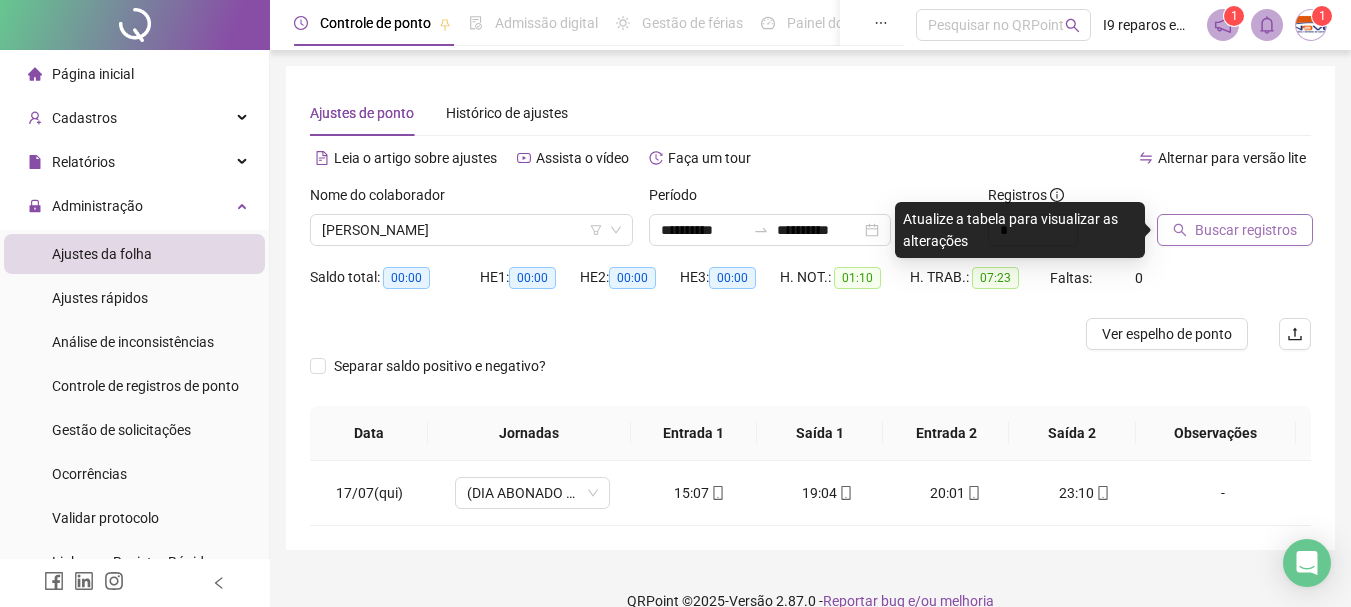 click on "Buscar registros" at bounding box center (1246, 230) 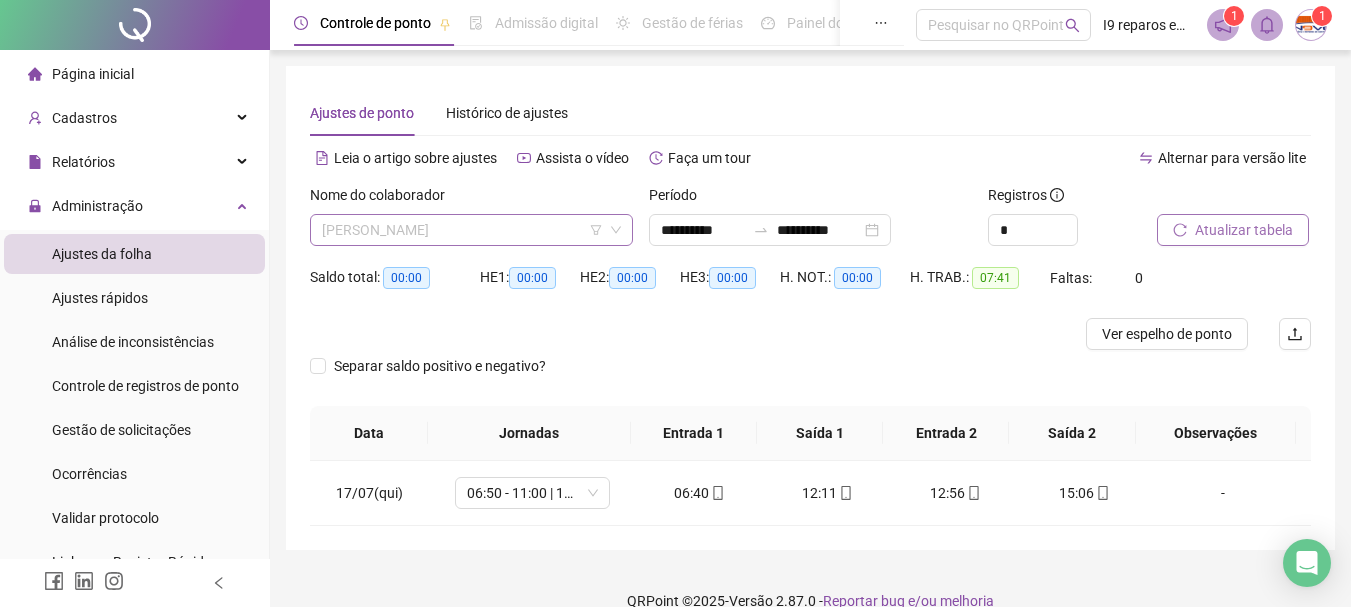 click on "[PERSON_NAME]" at bounding box center (471, 230) 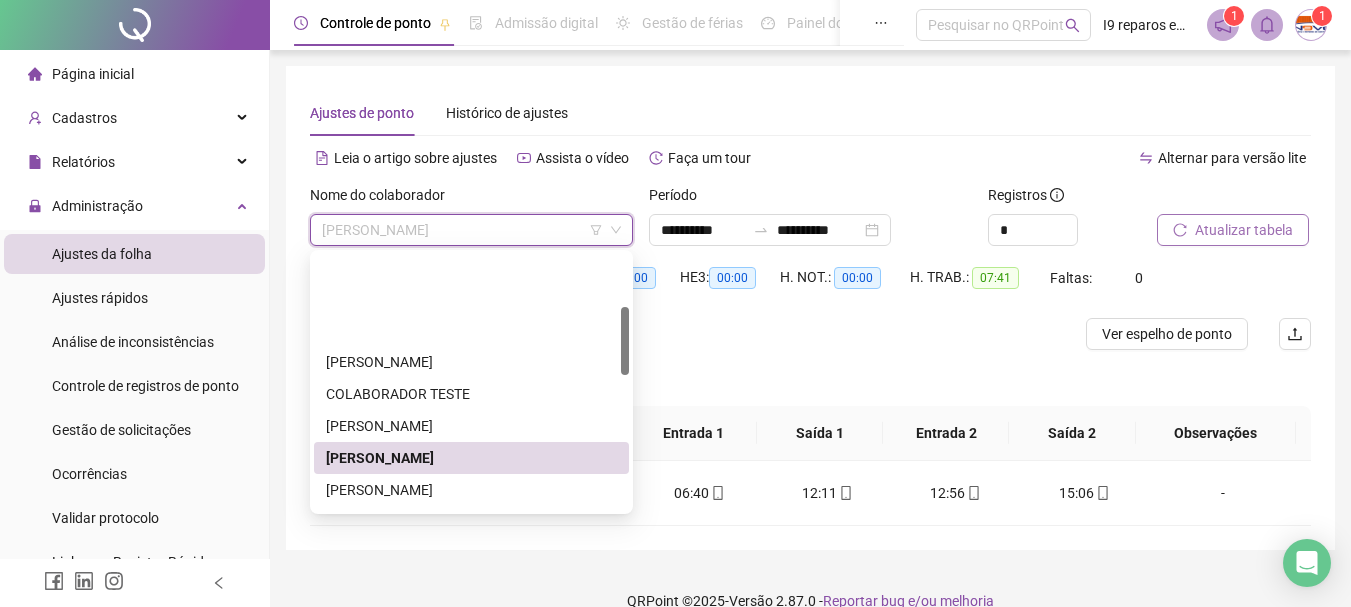 scroll, scrollTop: 200, scrollLeft: 0, axis: vertical 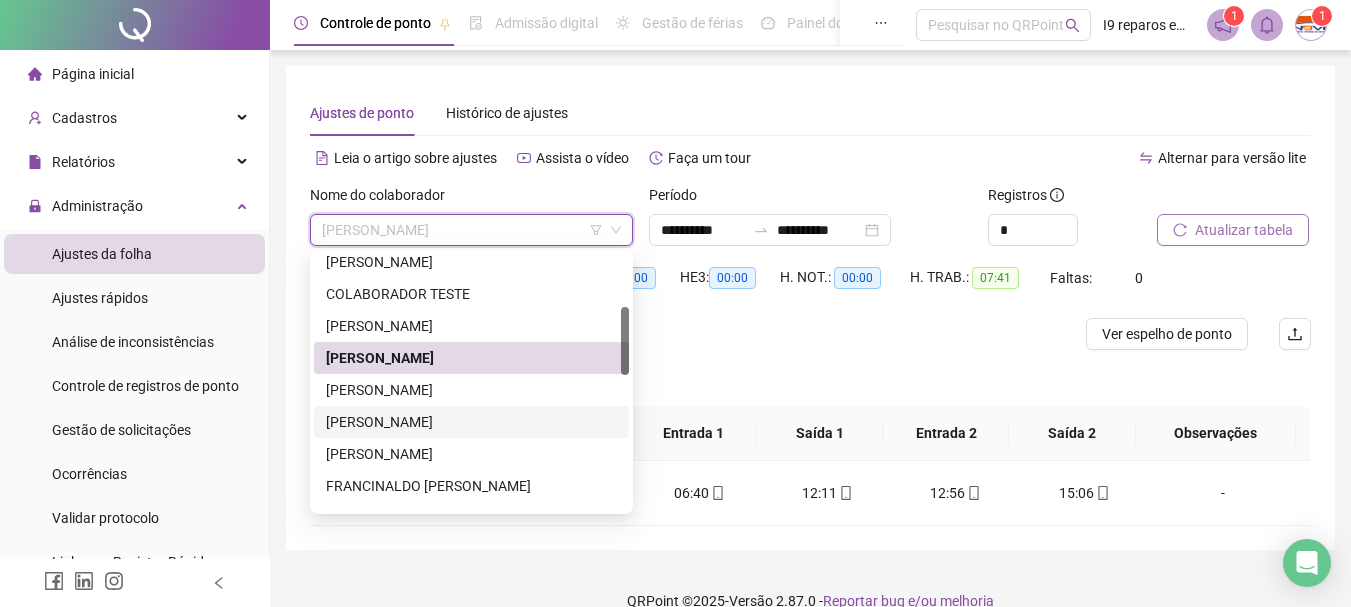 drag, startPoint x: 437, startPoint y: 419, endPoint x: 483, endPoint y: 400, distance: 49.76947 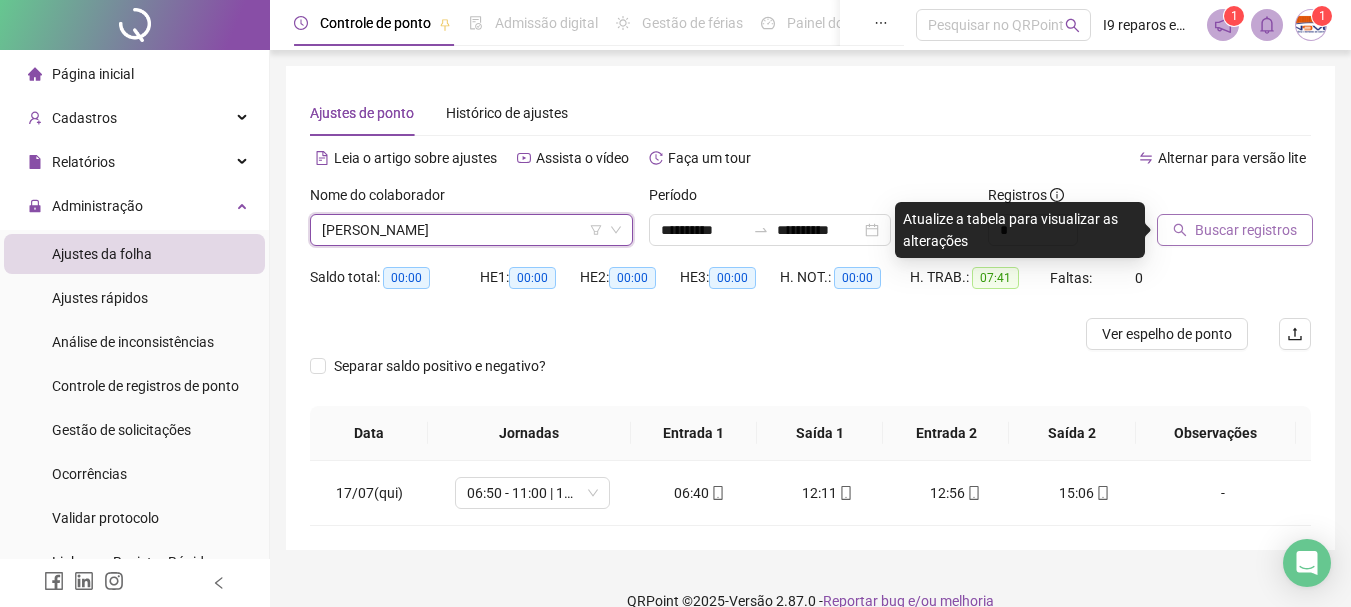 click on "Buscar registros" at bounding box center [1246, 230] 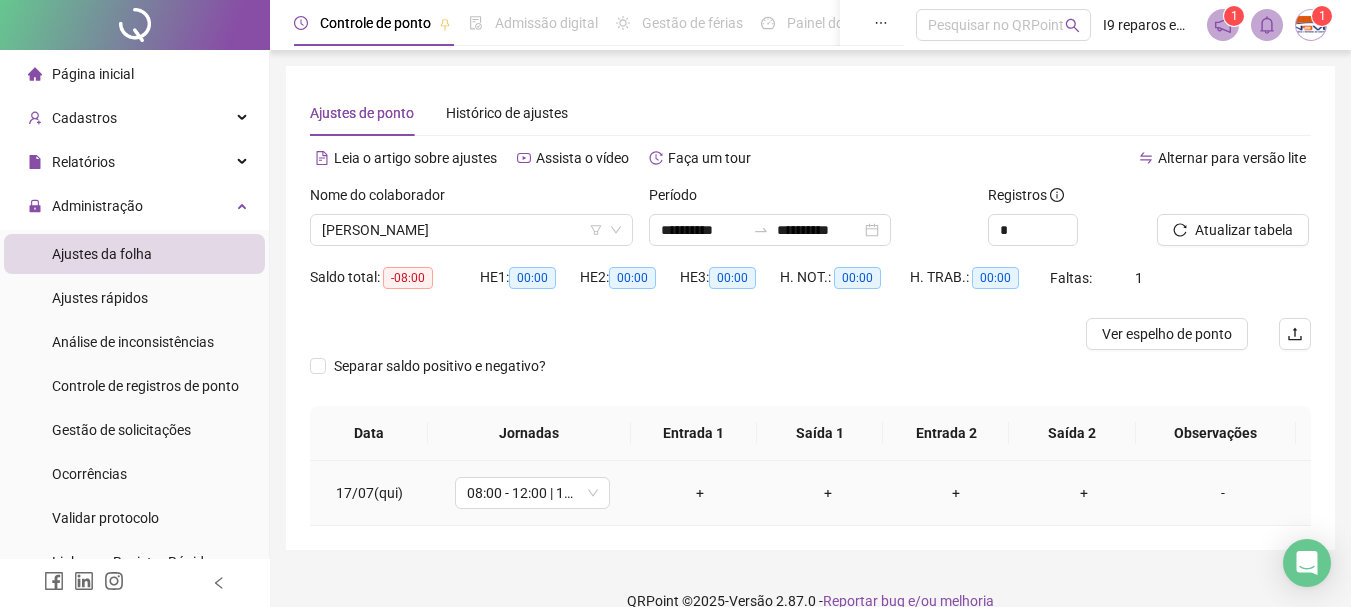 click on "+" at bounding box center (700, 493) 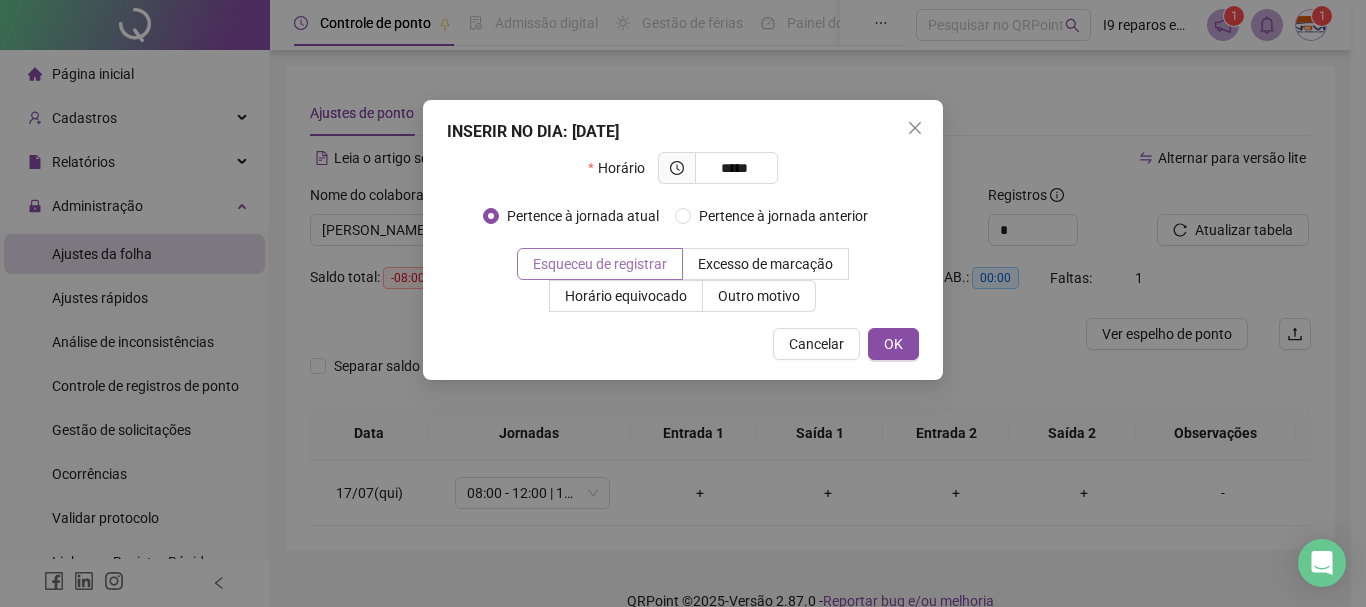 type on "*****" 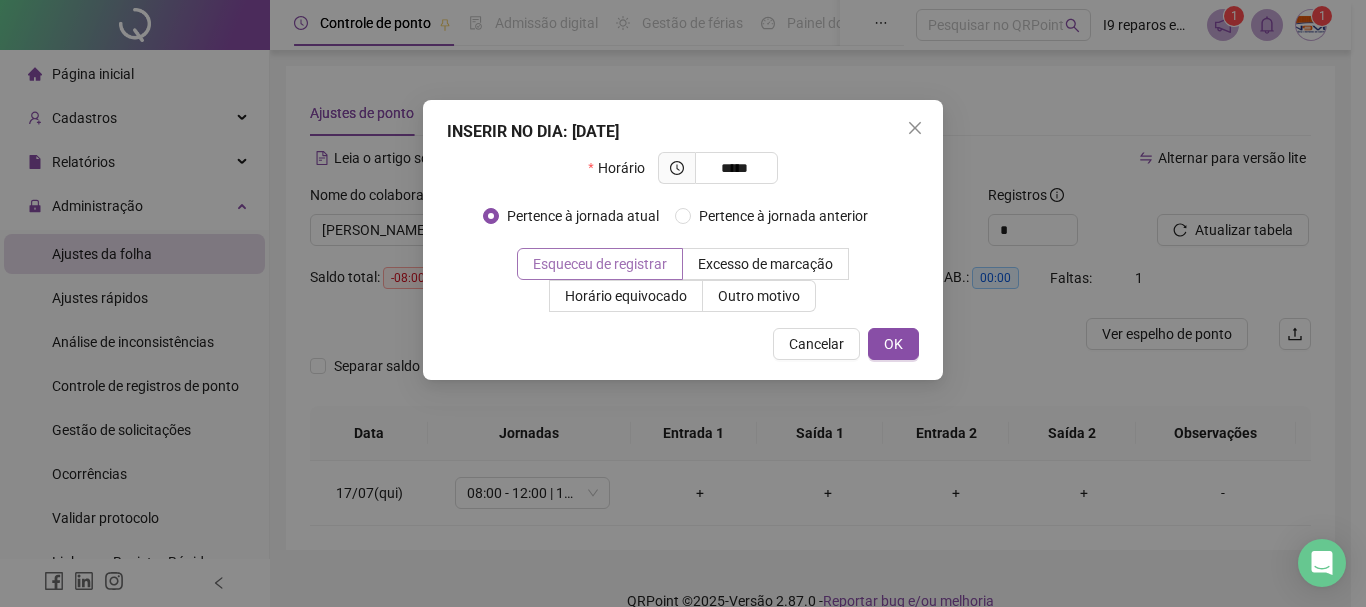 click on "Esqueceu de registrar" at bounding box center [600, 264] 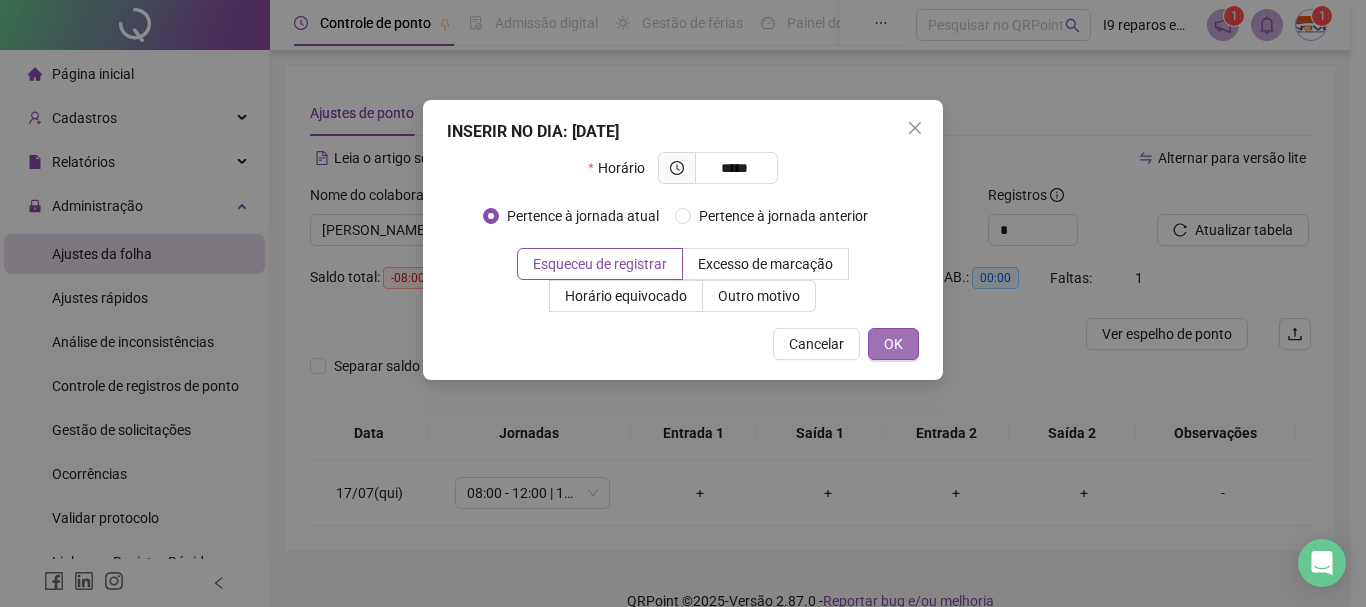 click on "OK" at bounding box center (893, 344) 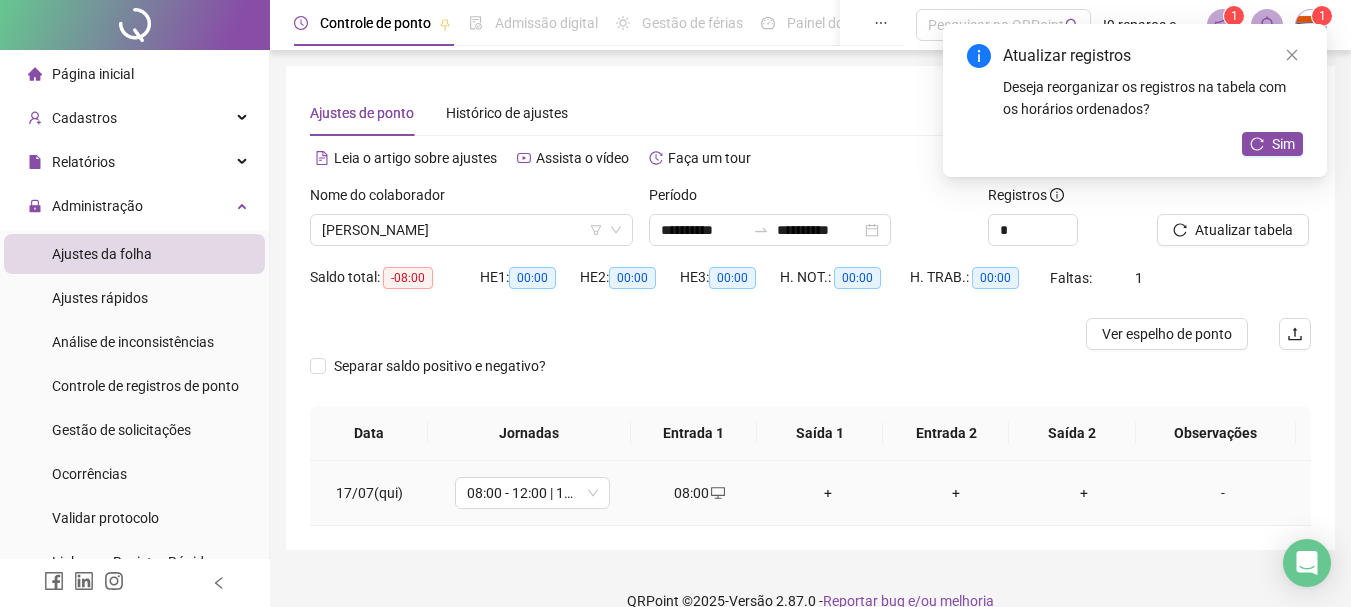 click on "+" at bounding box center [828, 493] 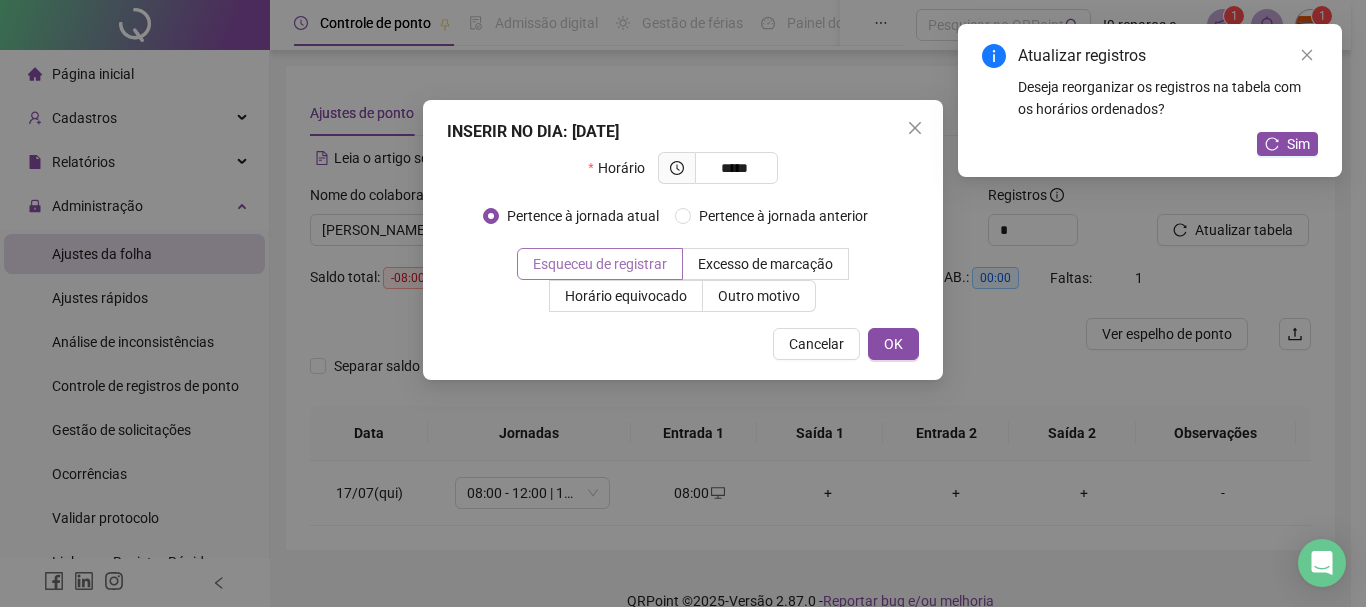 type on "*****" 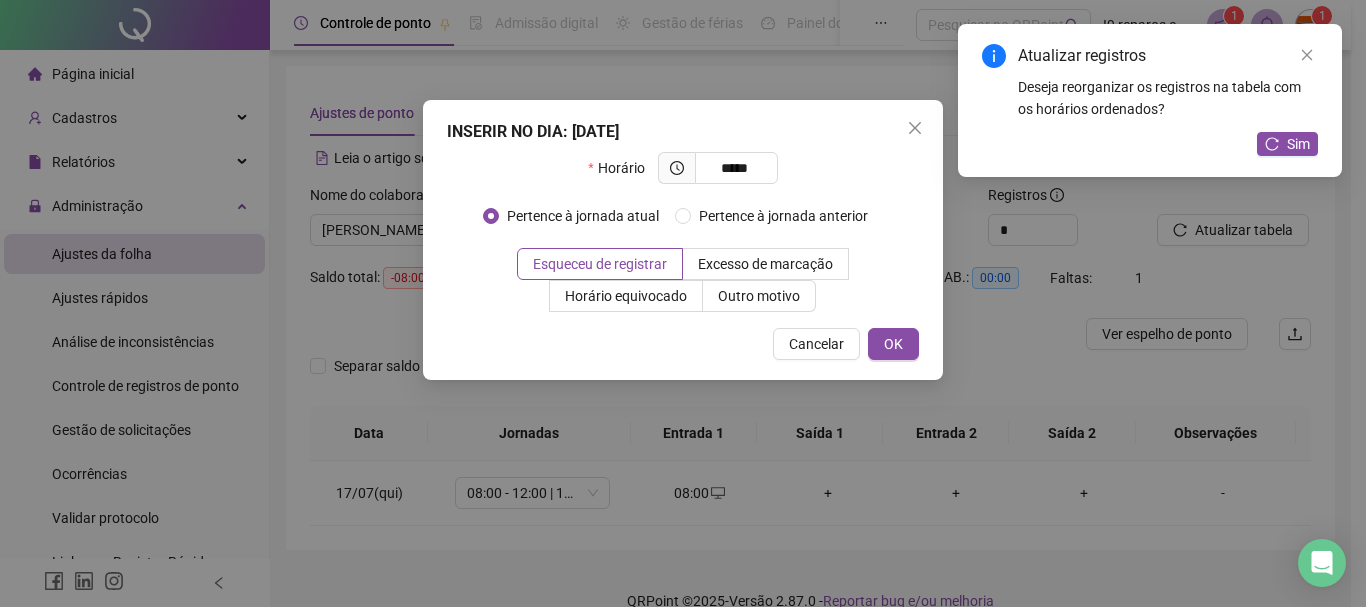 drag, startPoint x: 902, startPoint y: 345, endPoint x: 917, endPoint y: 456, distance: 112.00893 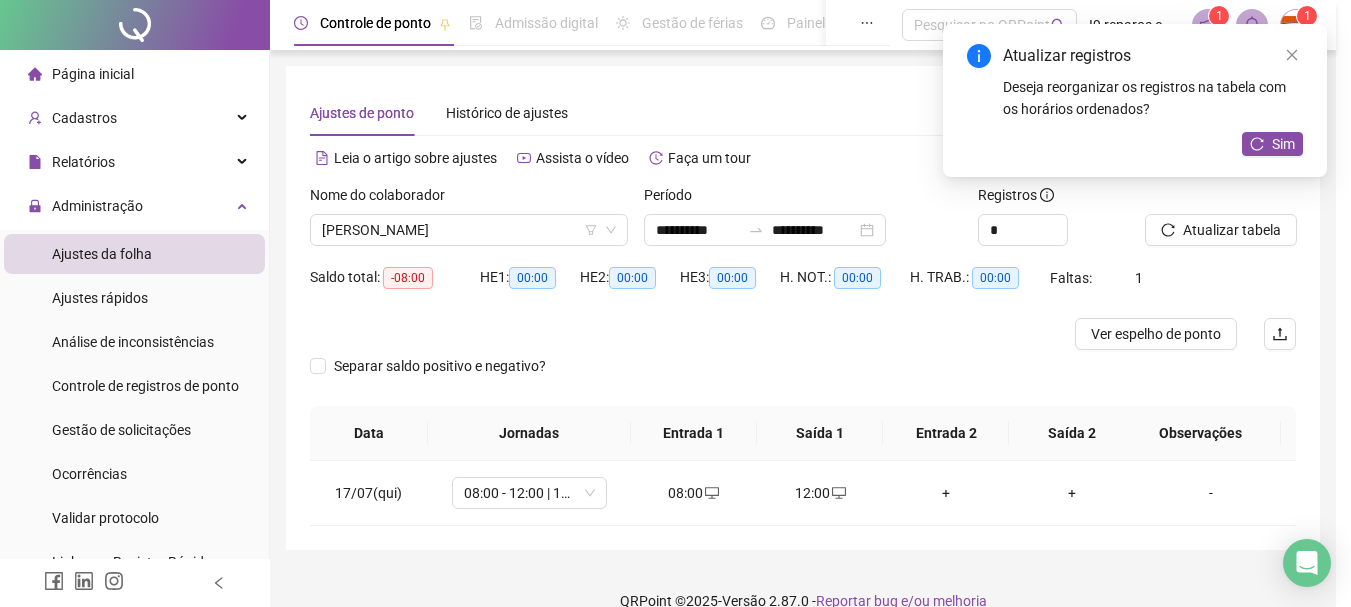 click on "+" at bounding box center (946, 493) 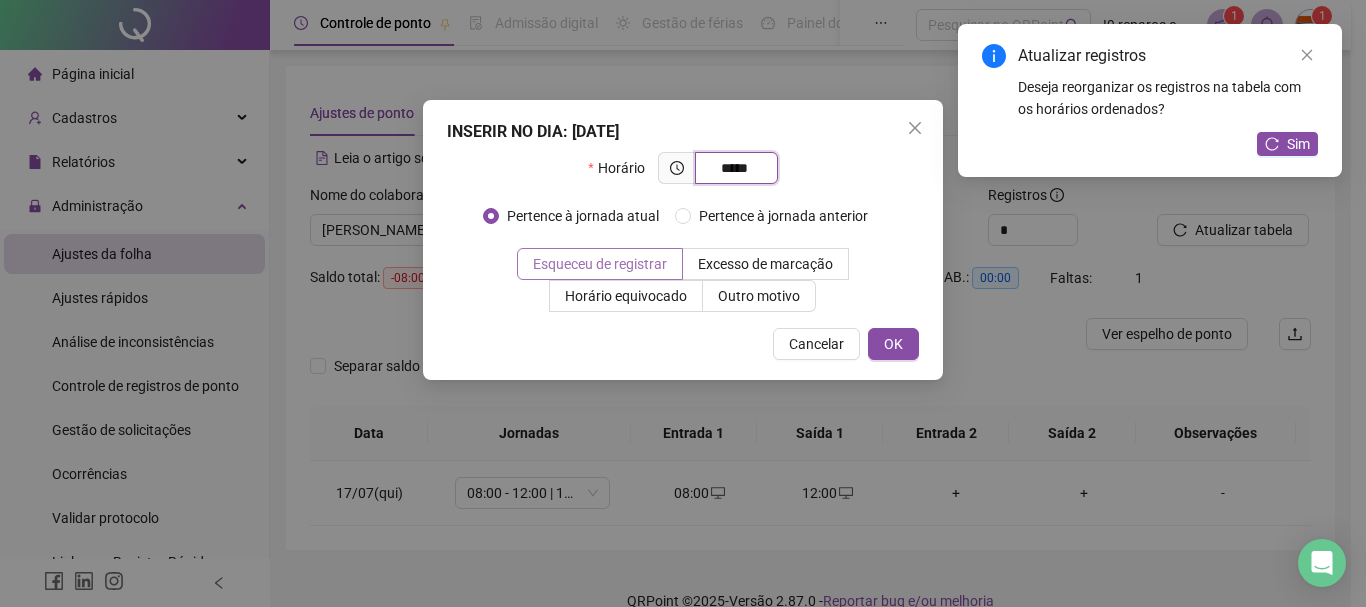type on "*****" 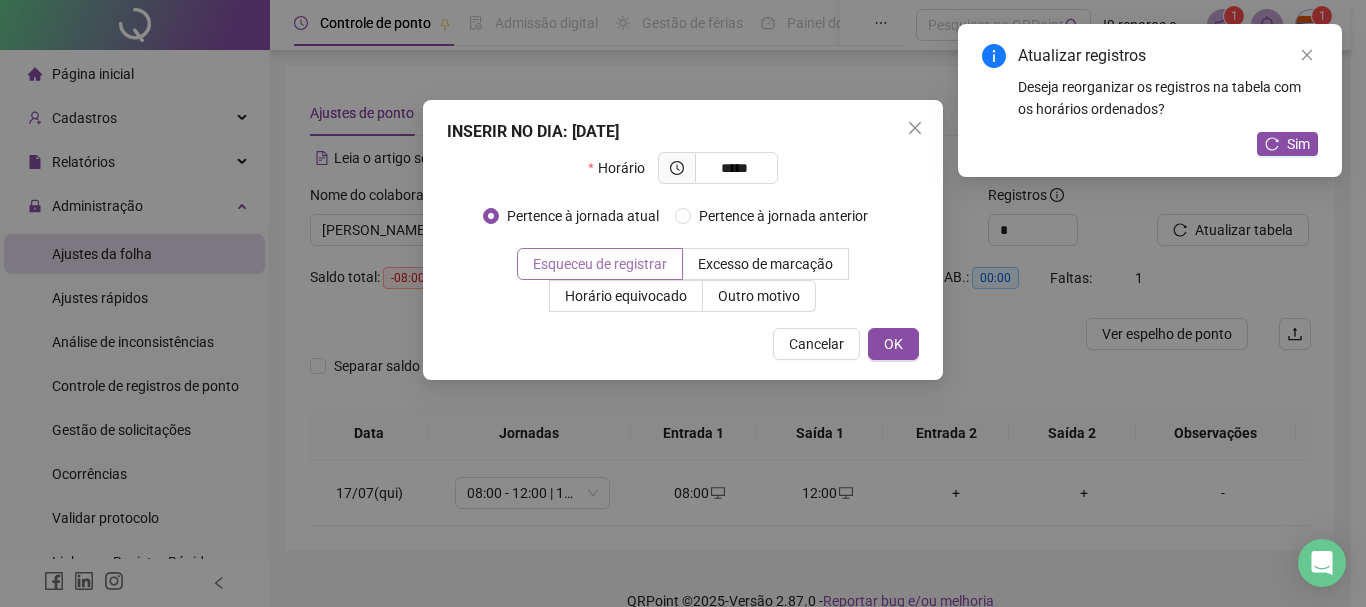 click on "Esqueceu de registrar" at bounding box center (600, 264) 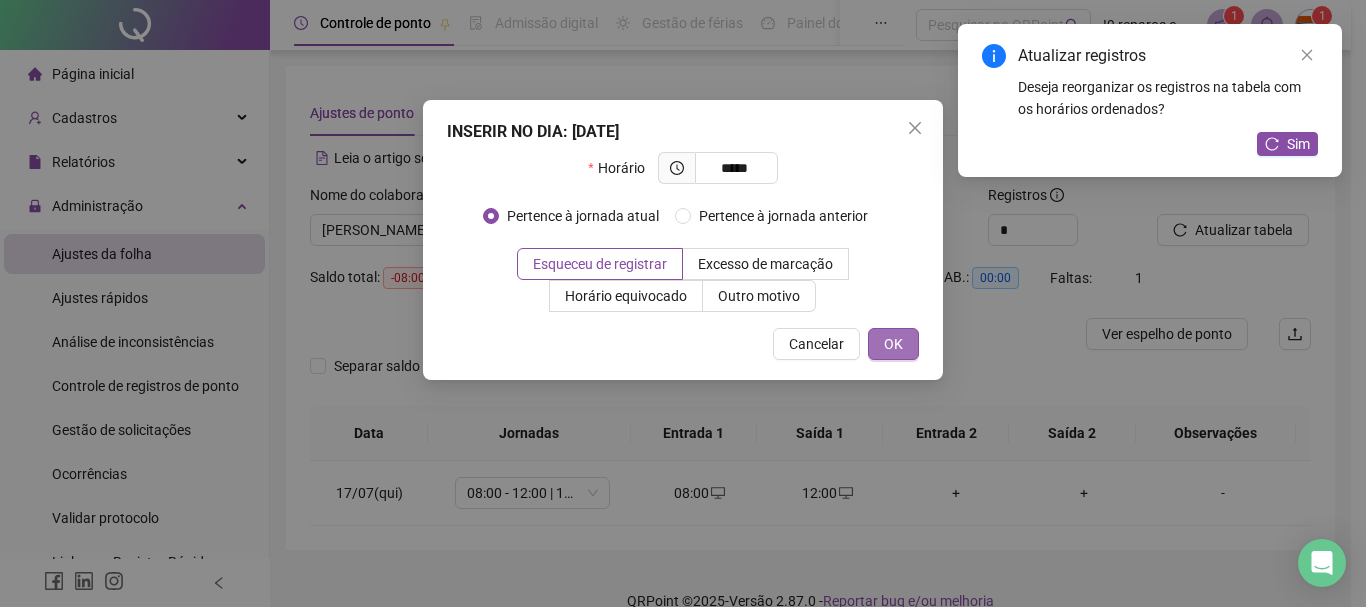 drag, startPoint x: 888, startPoint y: 334, endPoint x: 894, endPoint y: 345, distance: 12.529964 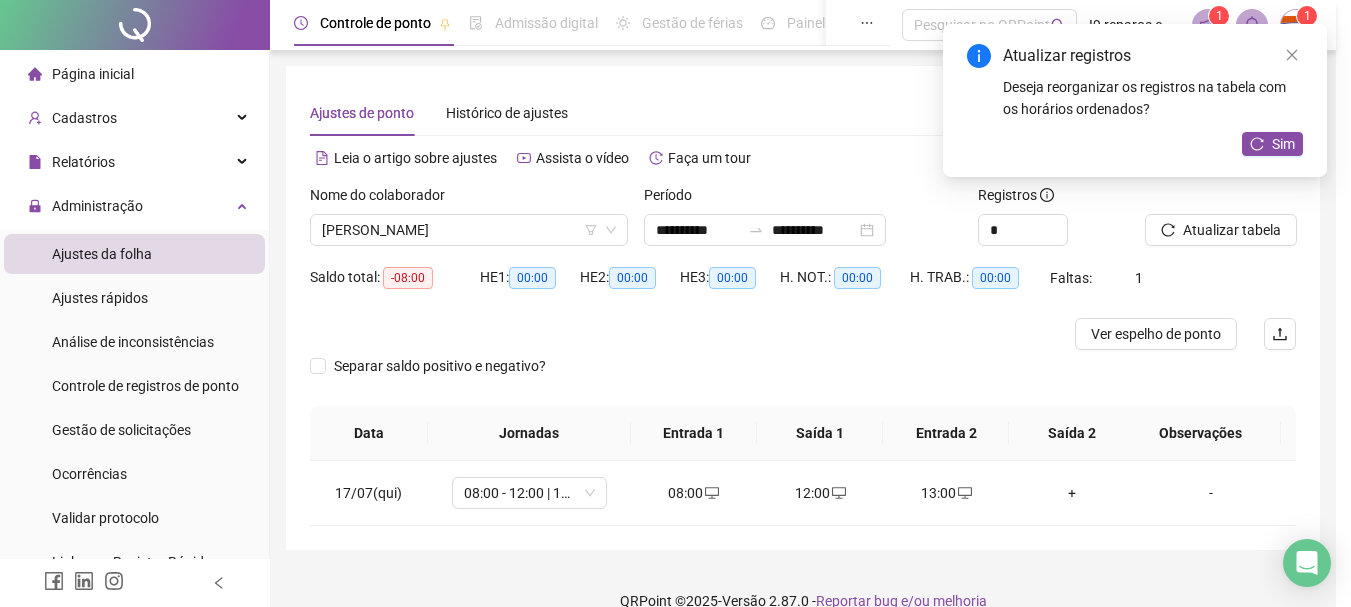 click on "+" at bounding box center [1072, 493] 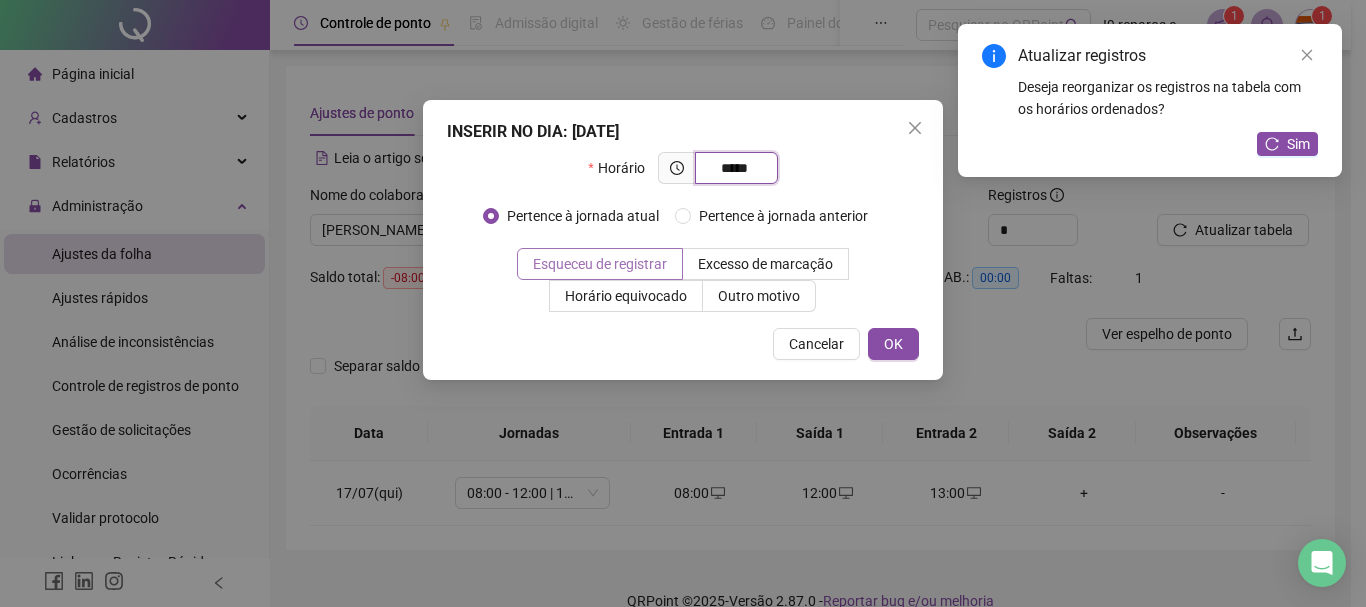 type on "*****" 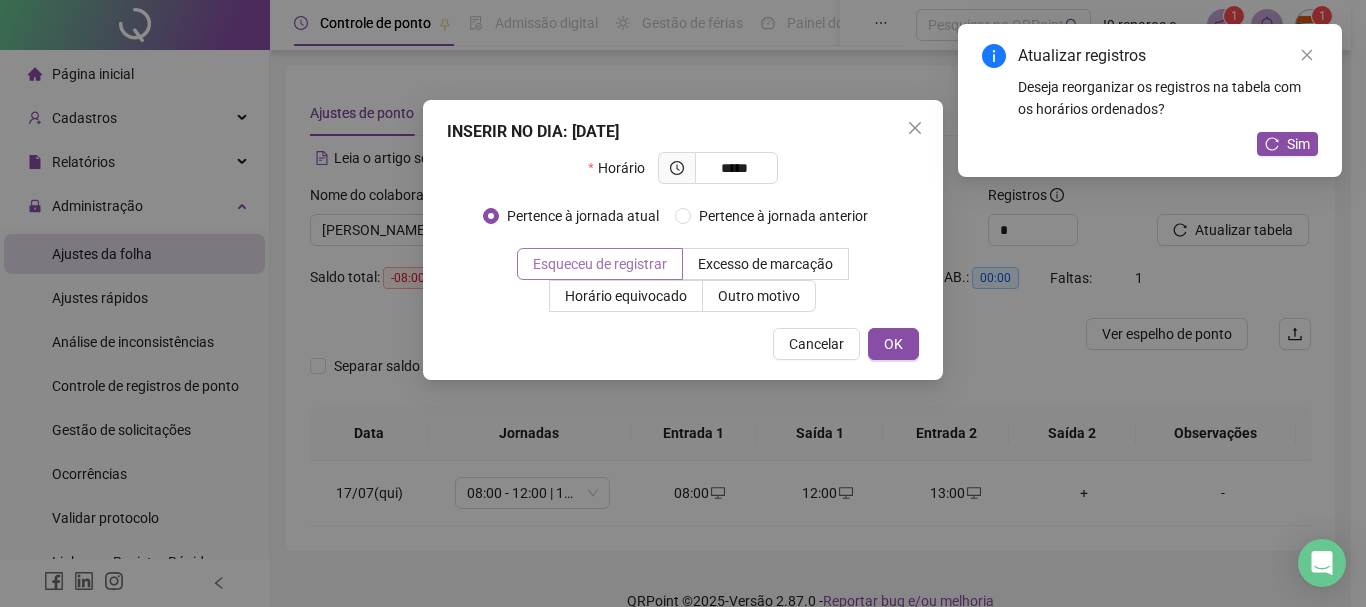 click on "Esqueceu de registrar" at bounding box center (600, 264) 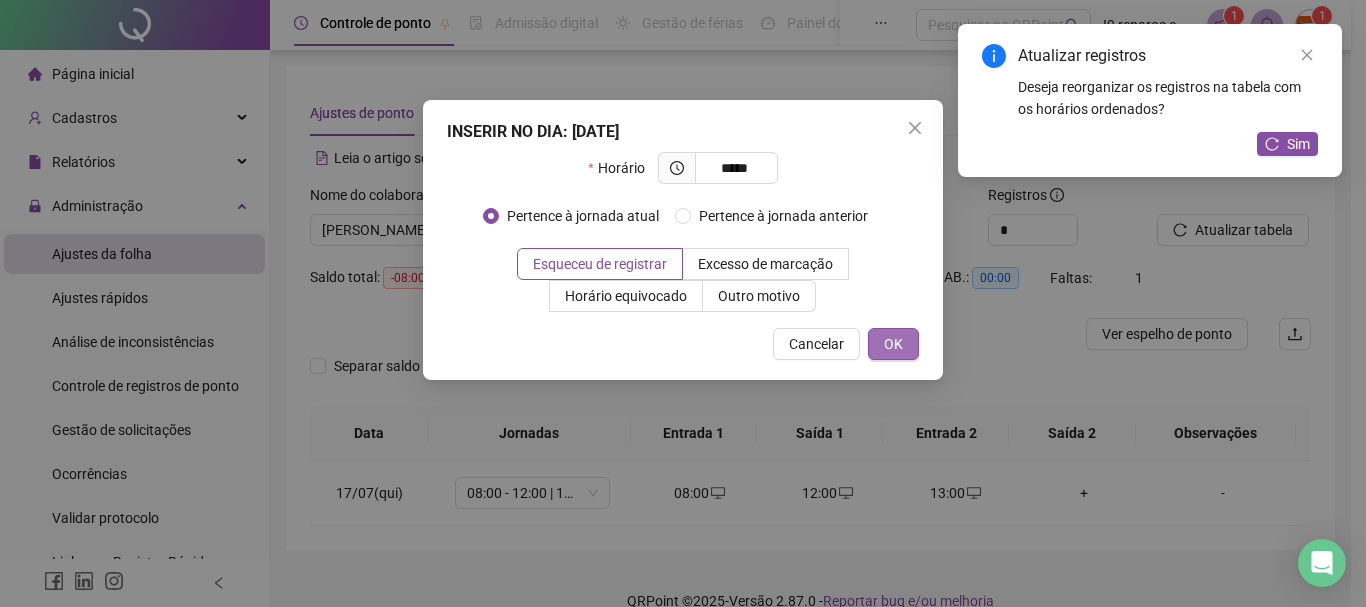 click on "OK" at bounding box center (893, 344) 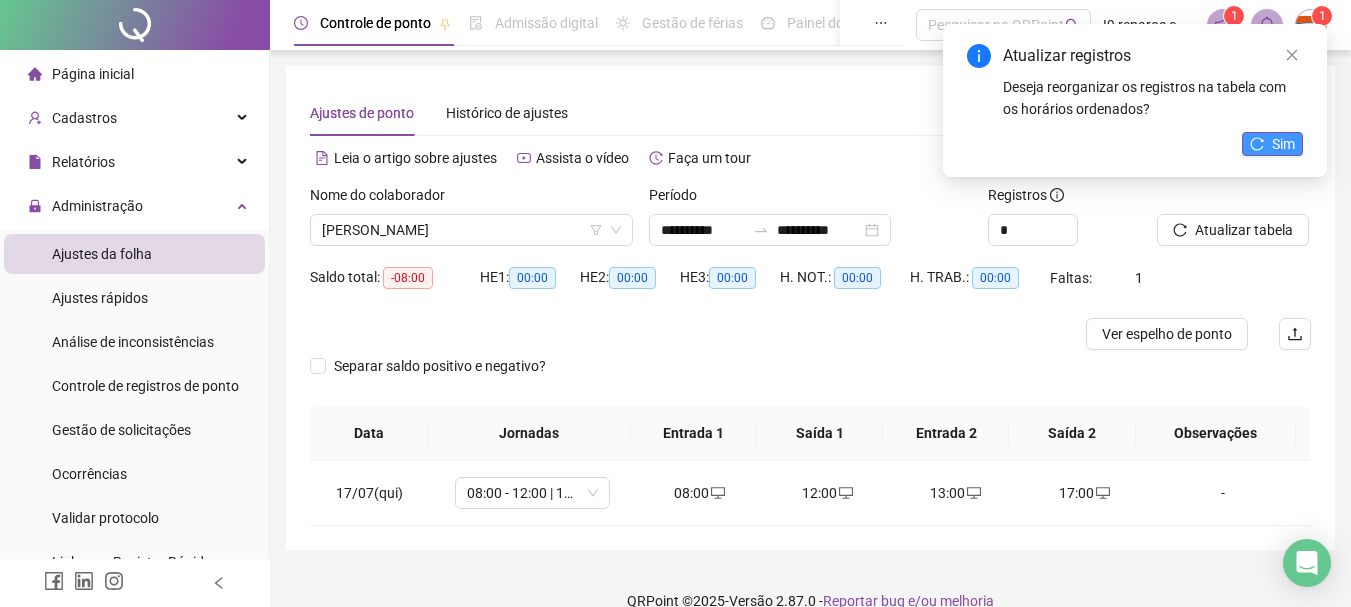click on "Sim" at bounding box center [1283, 144] 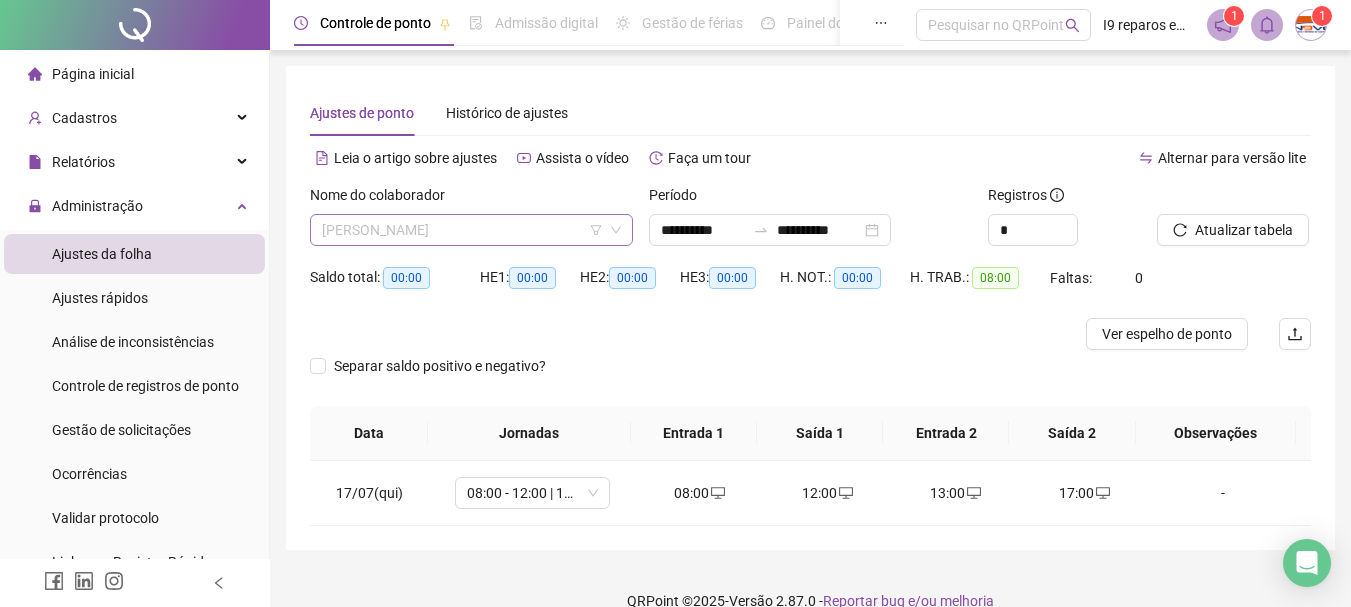 click on "[PERSON_NAME]" at bounding box center [471, 230] 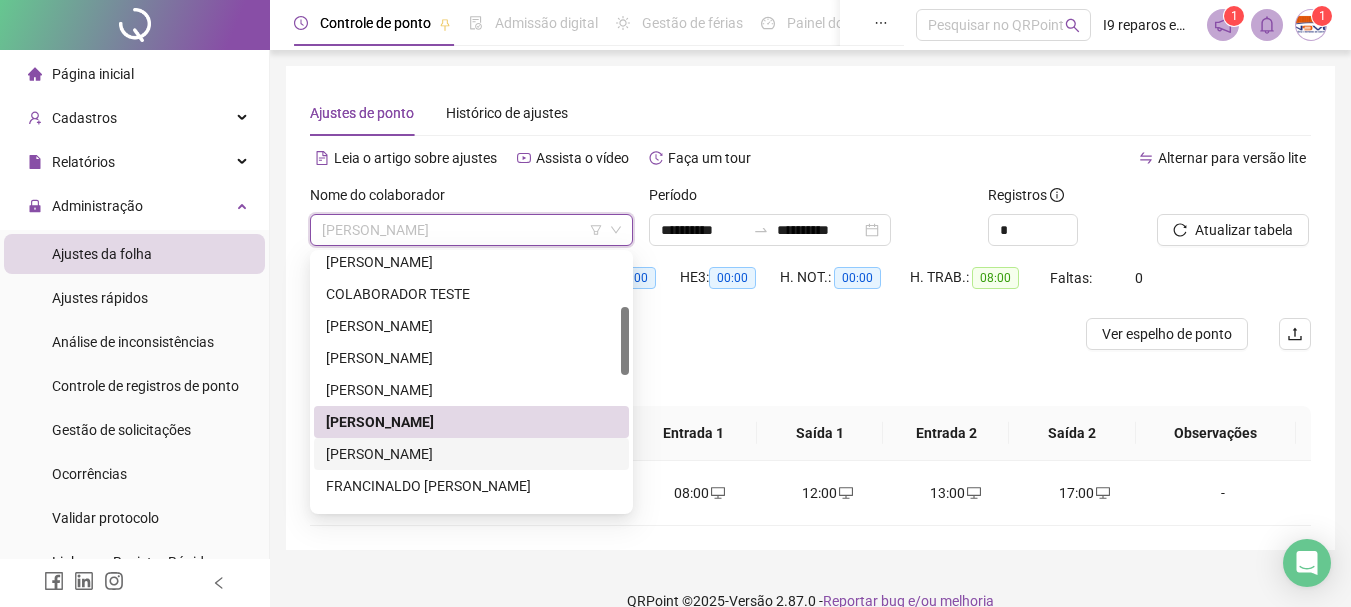 click on "[PERSON_NAME]" at bounding box center (471, 454) 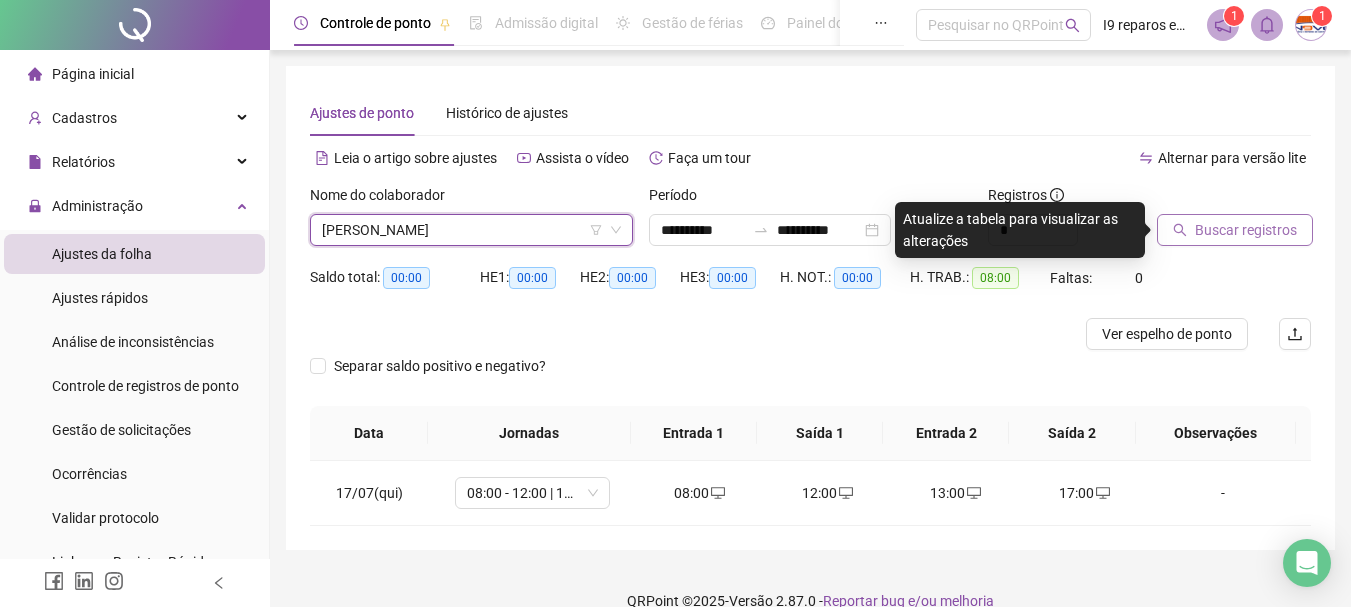 click on "Buscar registros" at bounding box center (1235, 230) 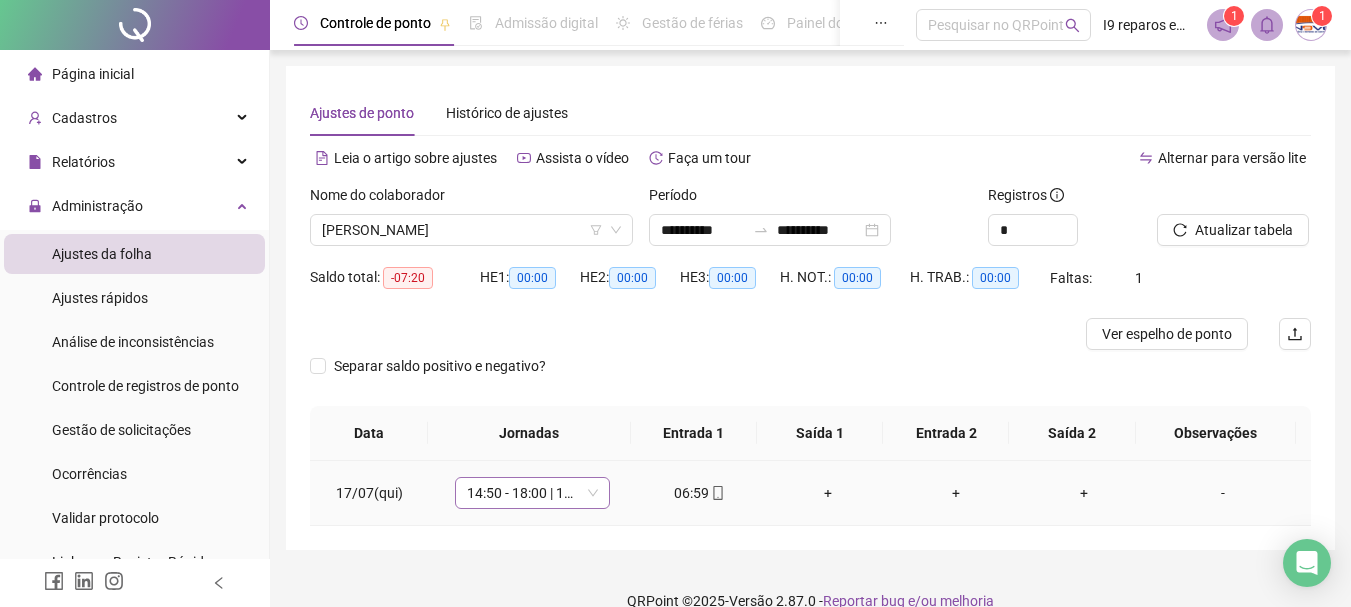 click on "14:50 - 18:00 | 19:00 - 23:10" at bounding box center (532, 493) 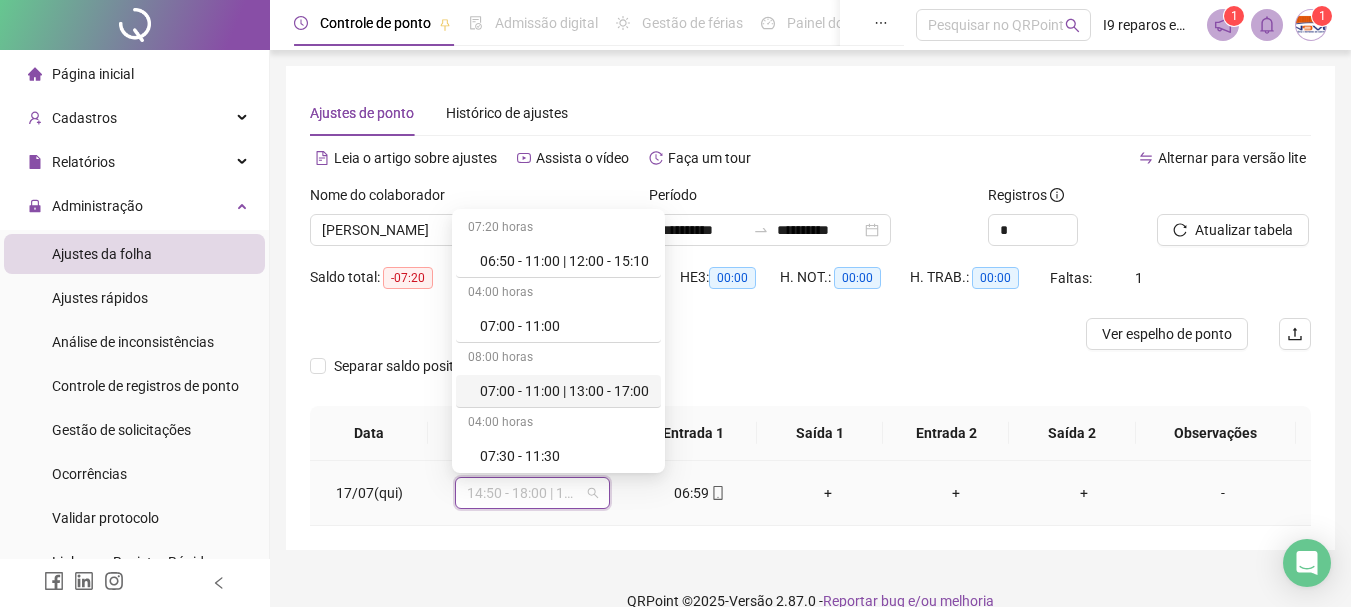 click on "07:00 - 11:00 | 13:00 - 17:00" at bounding box center (564, 391) 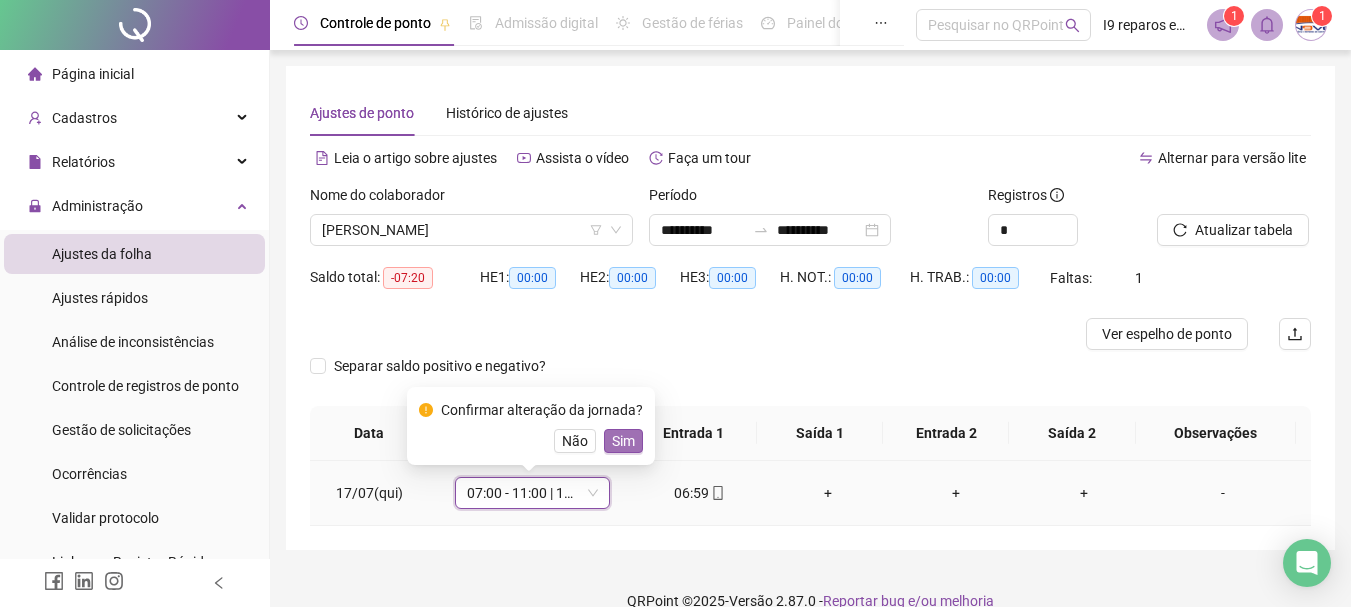 click on "Sim" at bounding box center [623, 441] 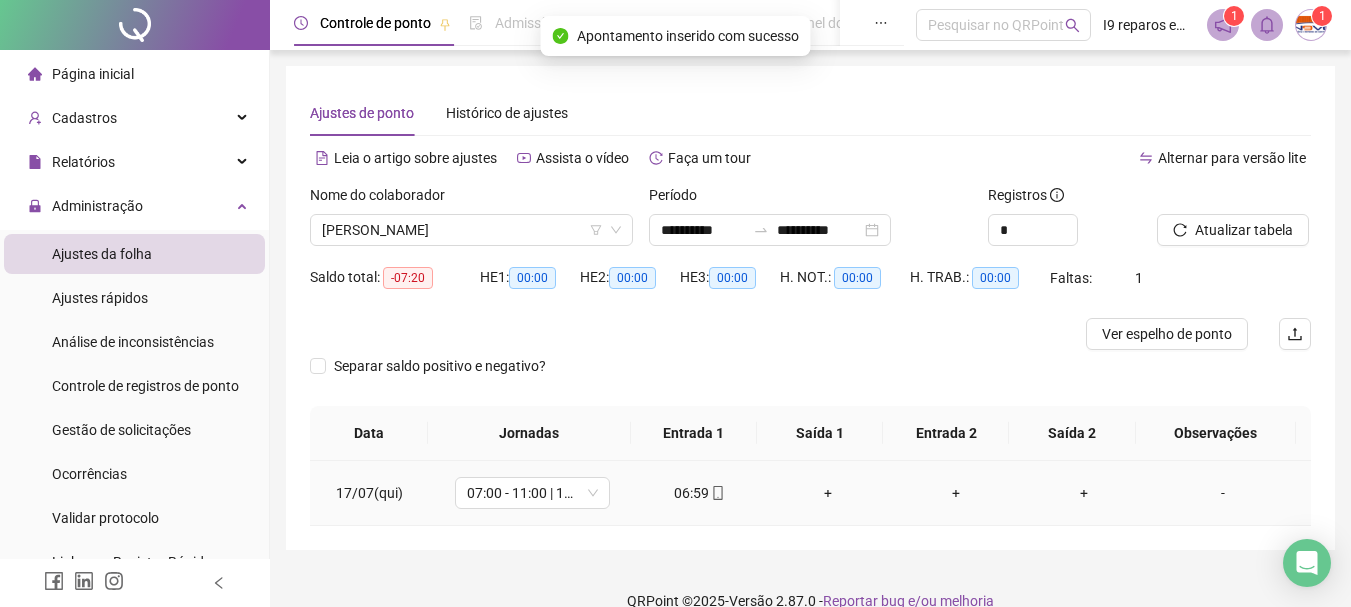 click on "+" at bounding box center [828, 493] 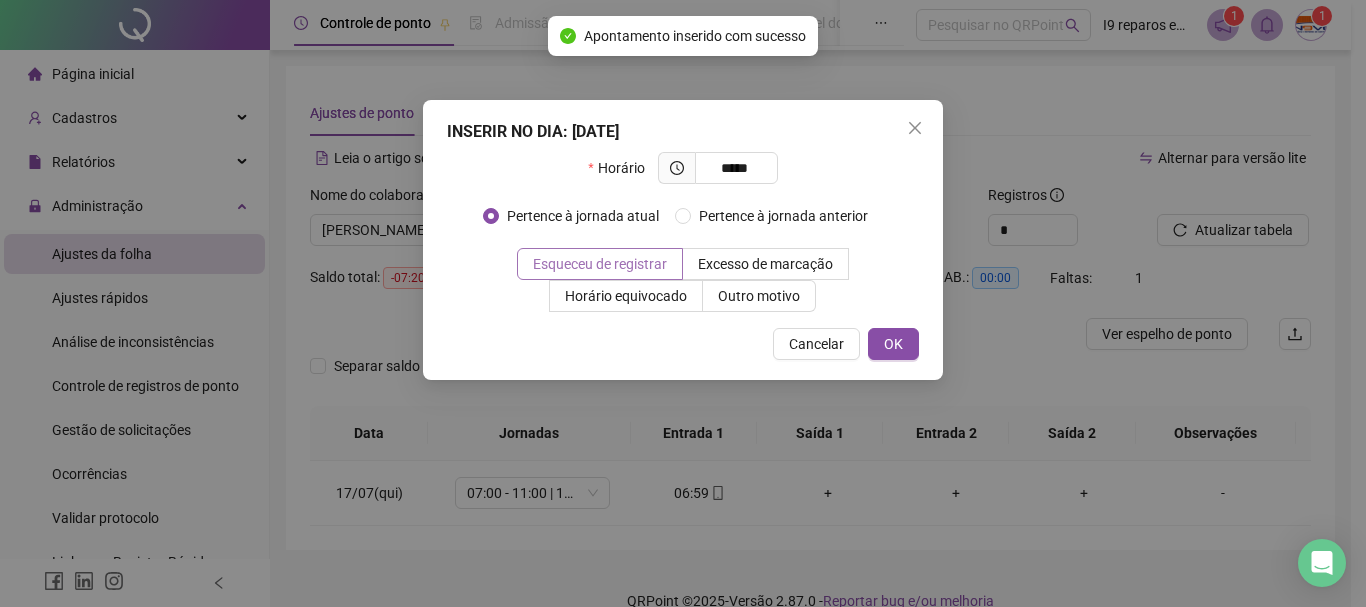 type on "*****" 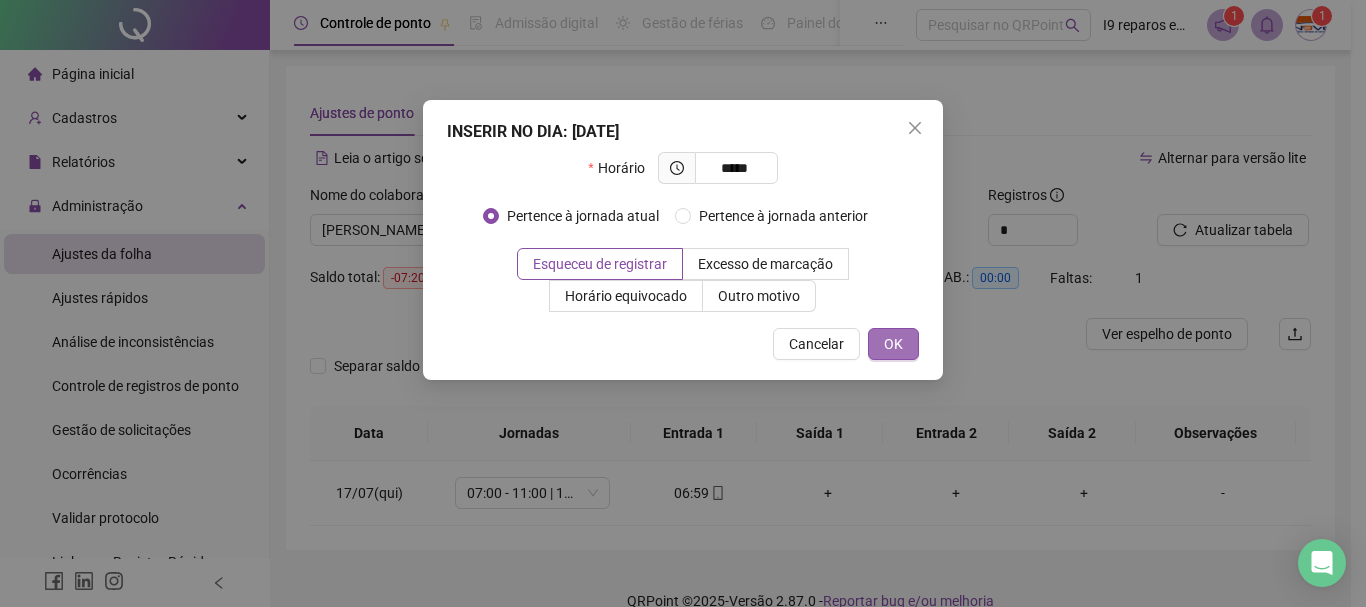 click on "OK" at bounding box center (893, 344) 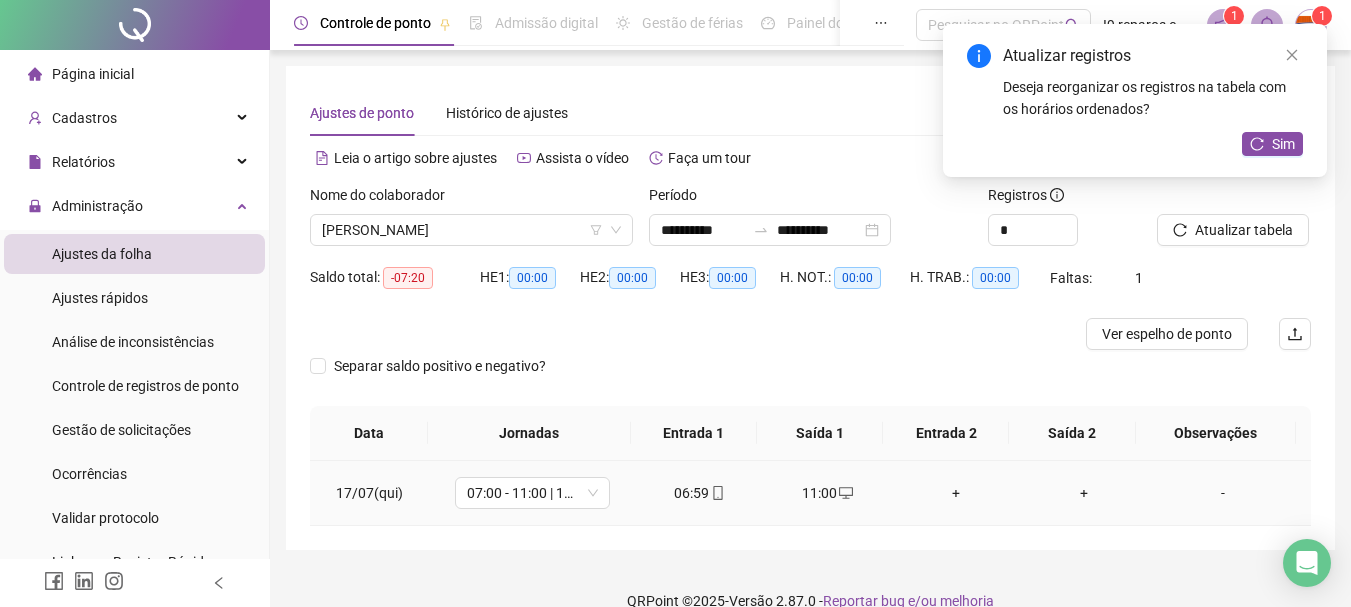 click on "+" at bounding box center (956, 493) 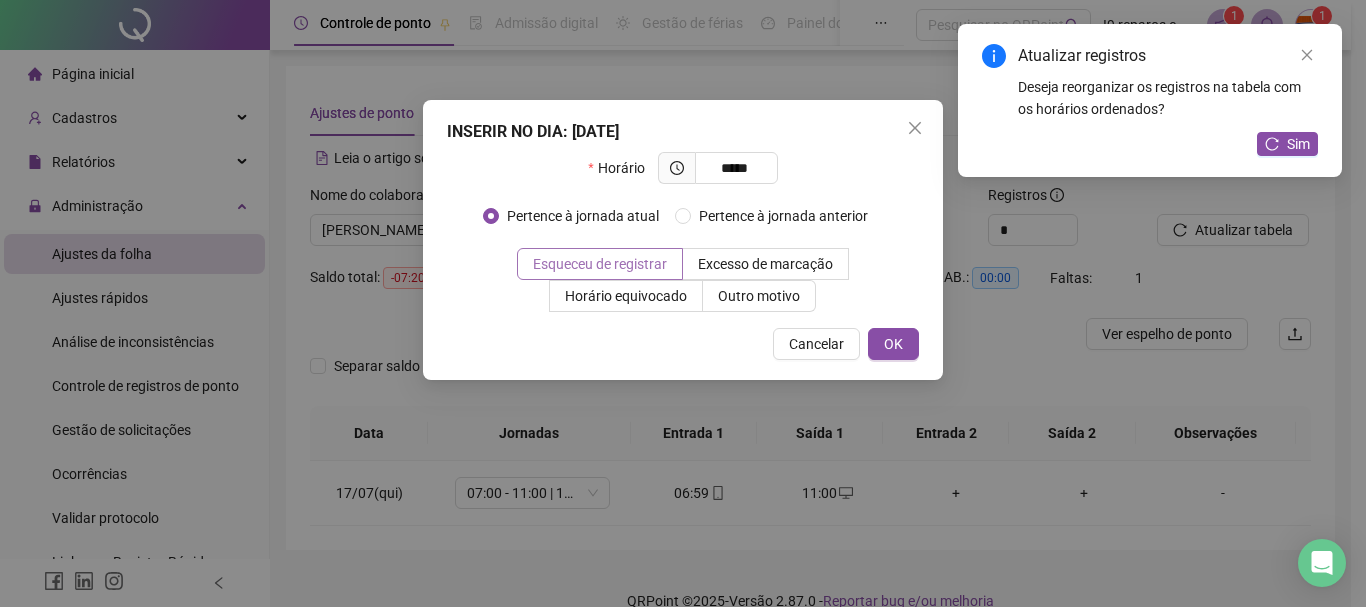 click on "Esqueceu de registrar" at bounding box center (600, 264) 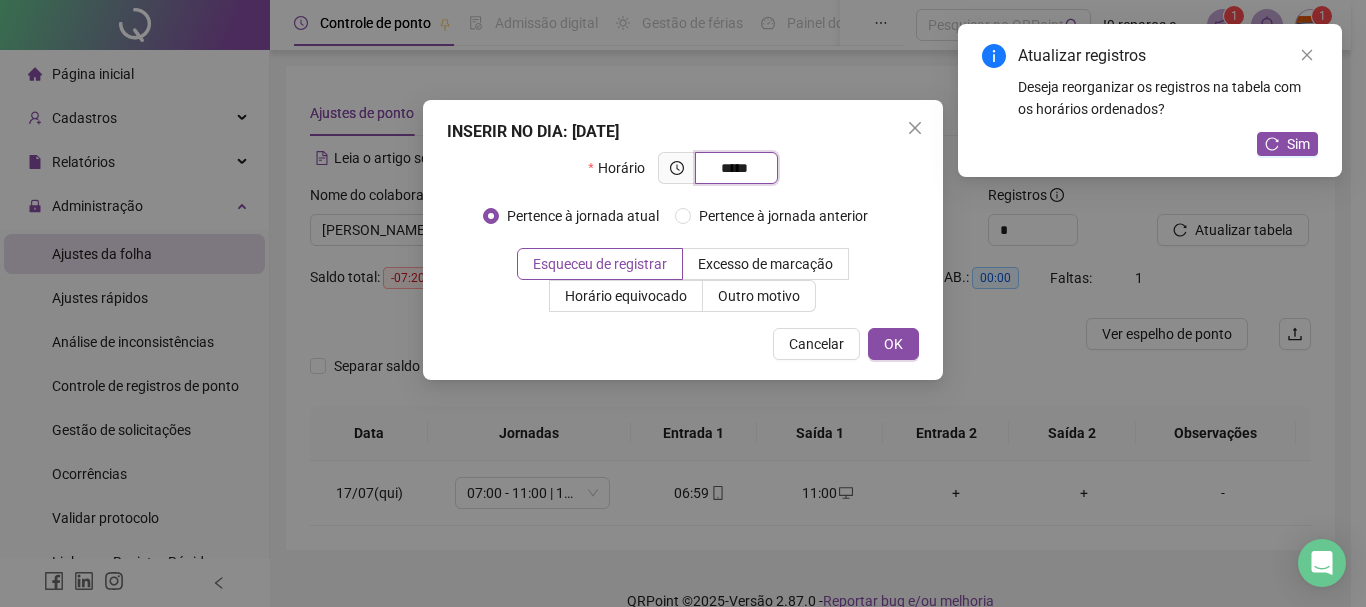 click on "*****" at bounding box center (734, 168) 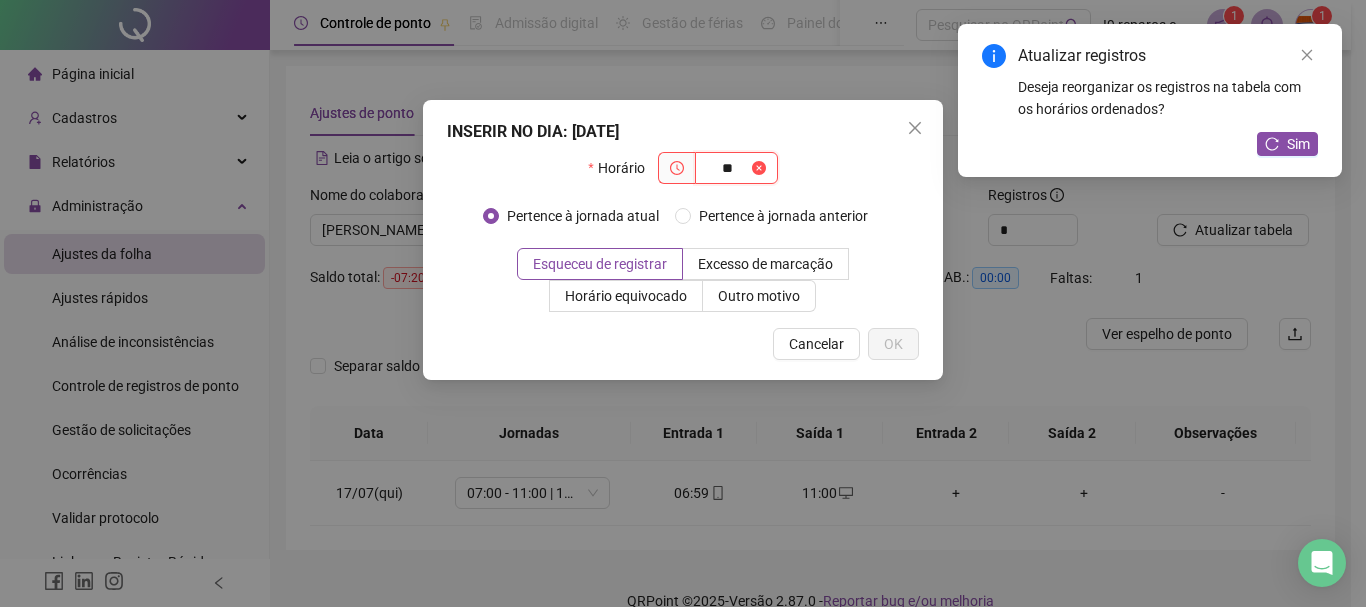 type on "*" 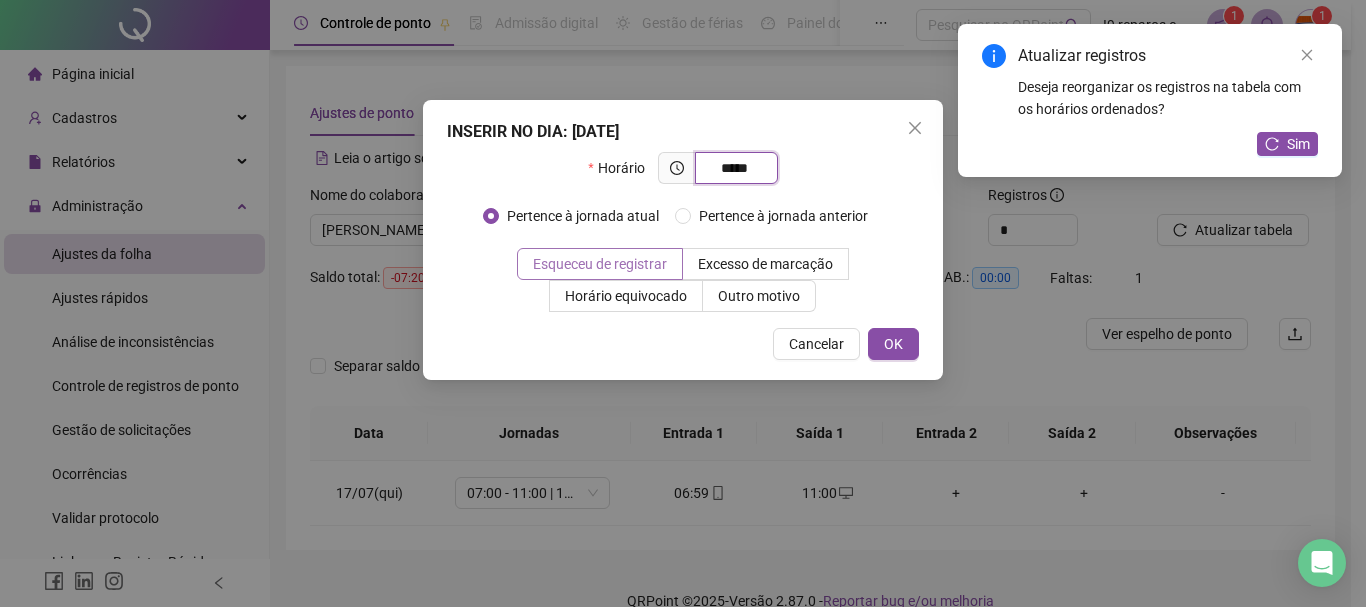 type on "*****" 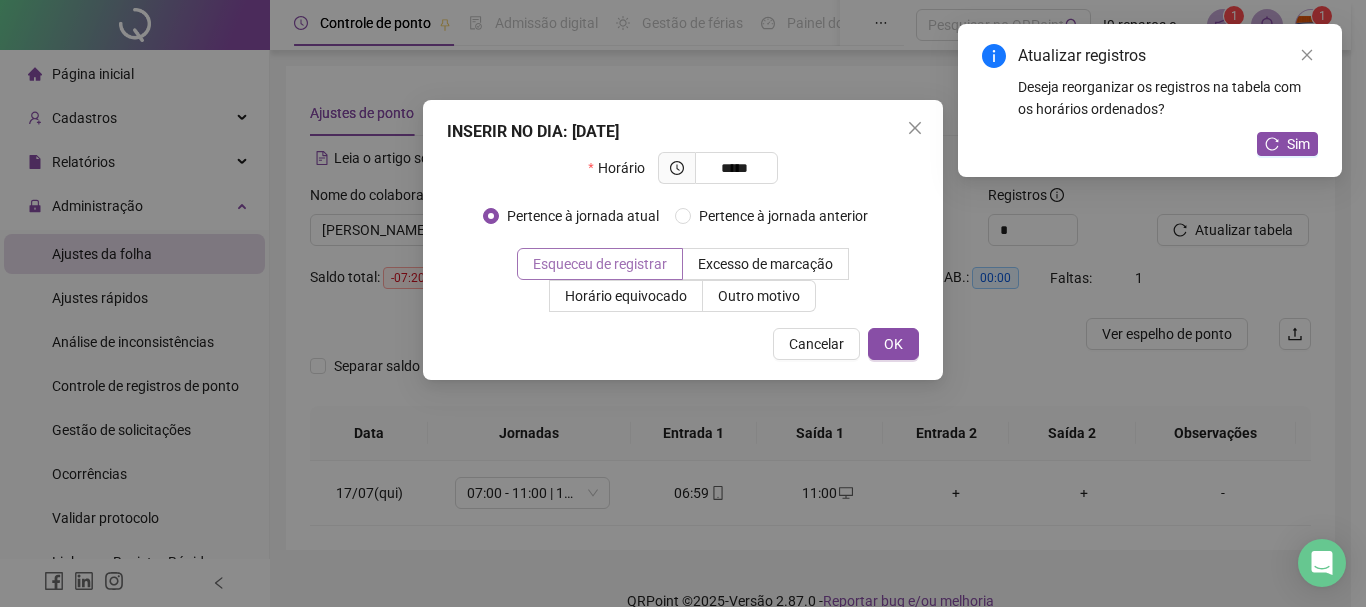 click on "Esqueceu de registrar" at bounding box center (600, 264) 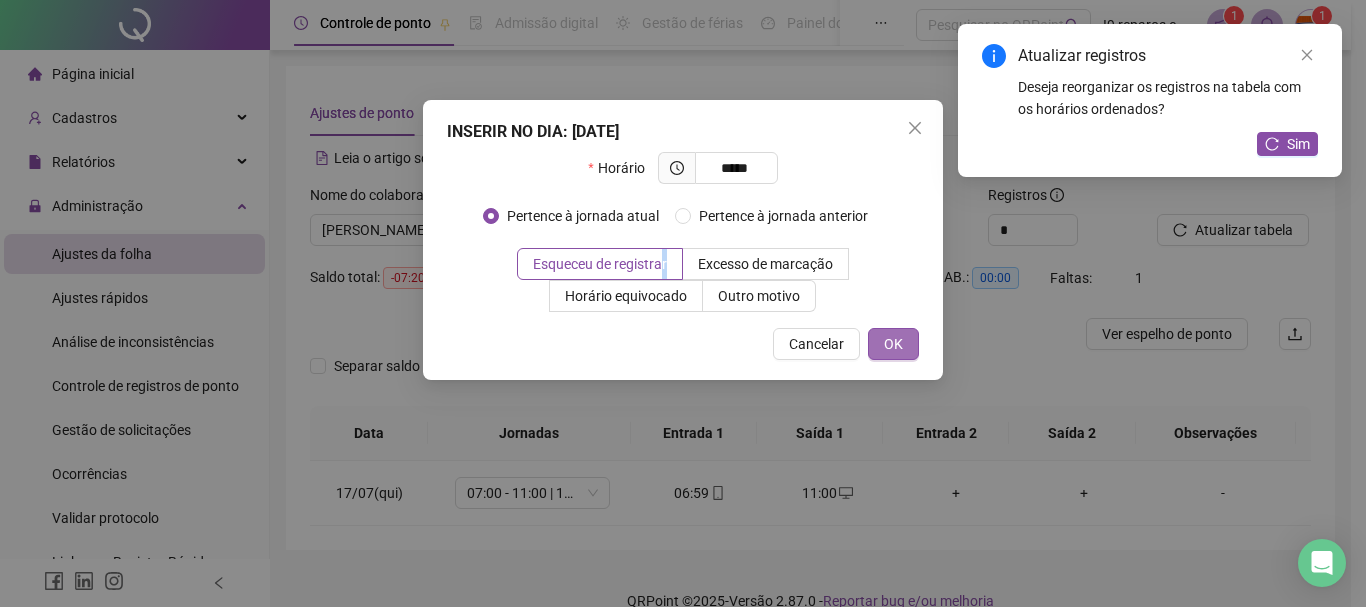 click on "OK" at bounding box center [893, 344] 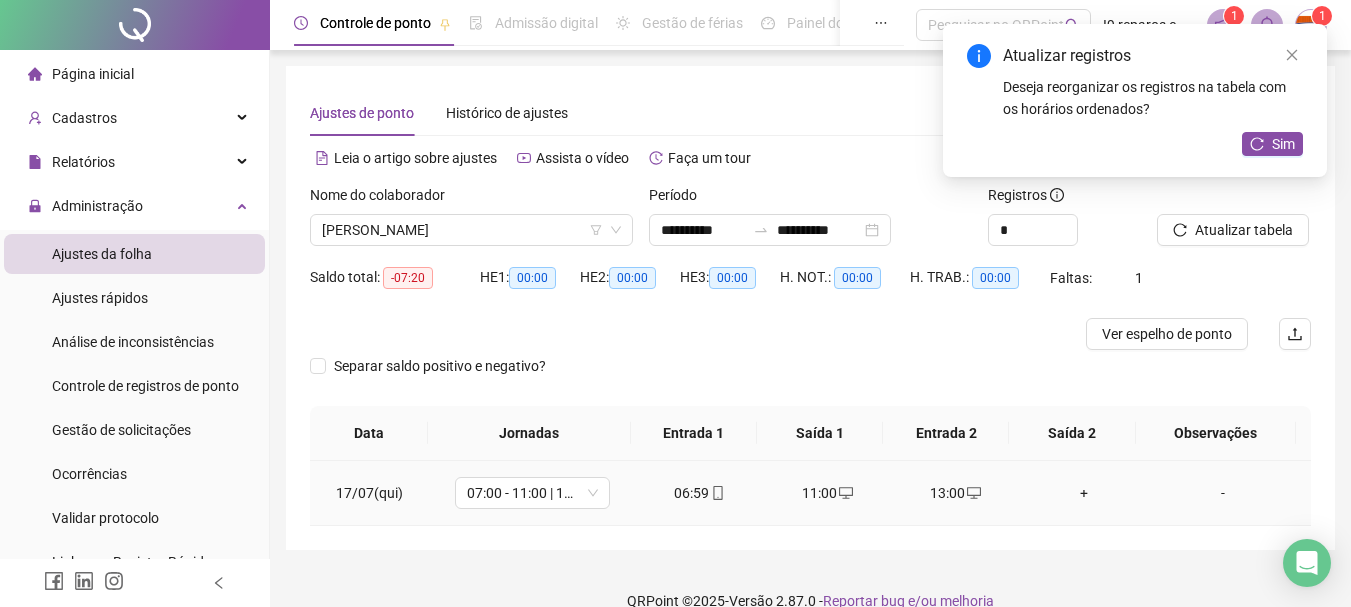 click on "+" at bounding box center (1084, 493) 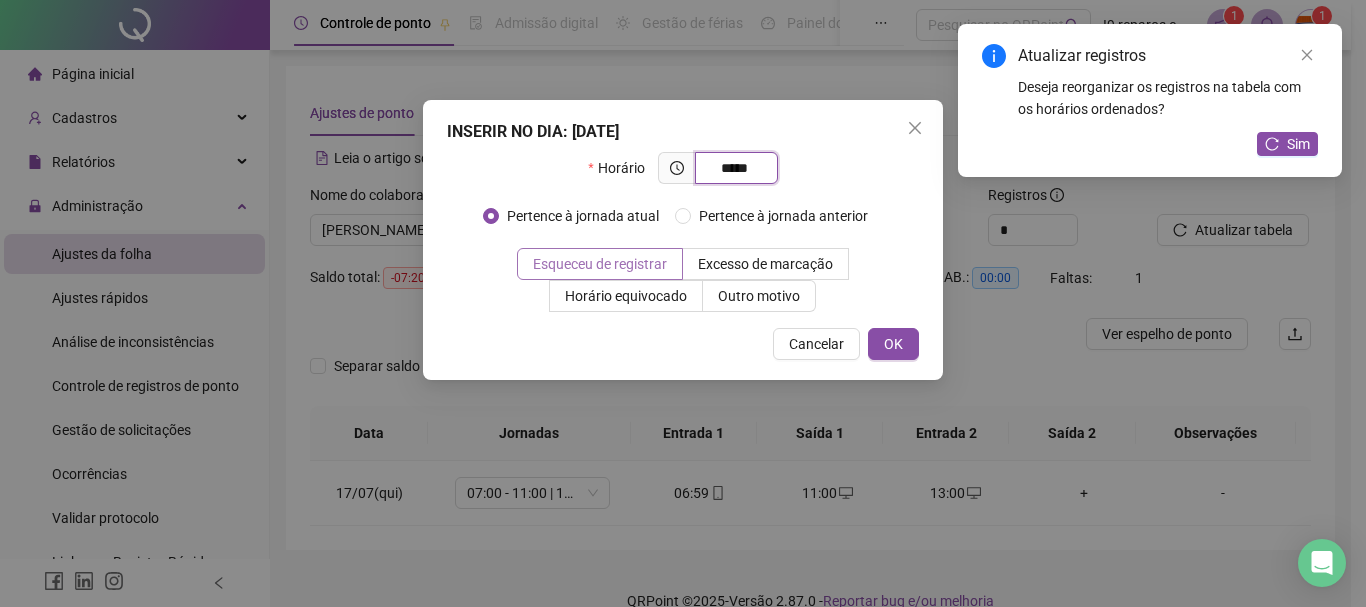 type on "*****" 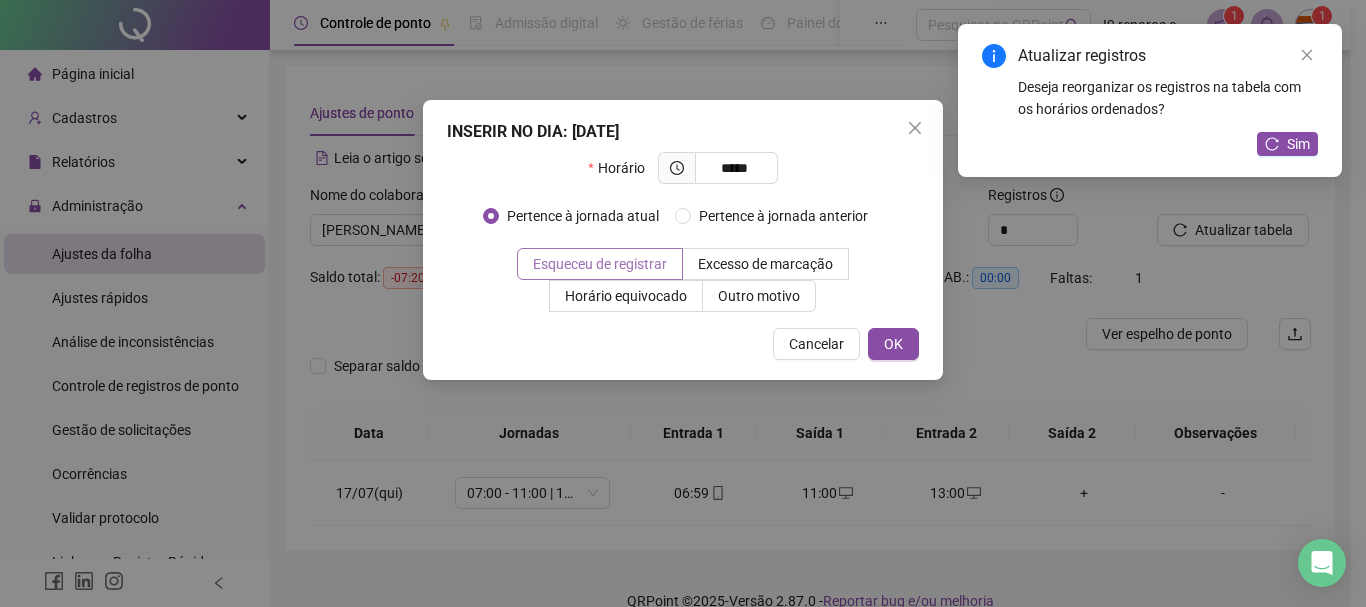 click at bounding box center [600, 264] 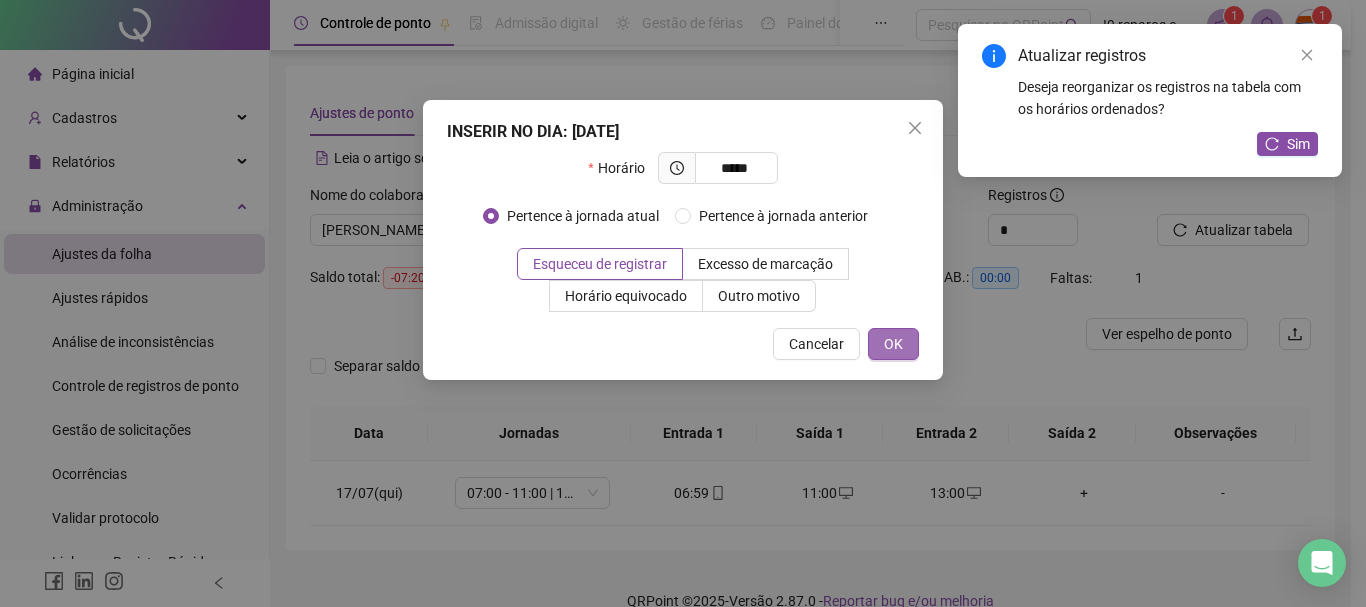 drag, startPoint x: 891, startPoint y: 358, endPoint x: 914, endPoint y: 342, distance: 28.01785 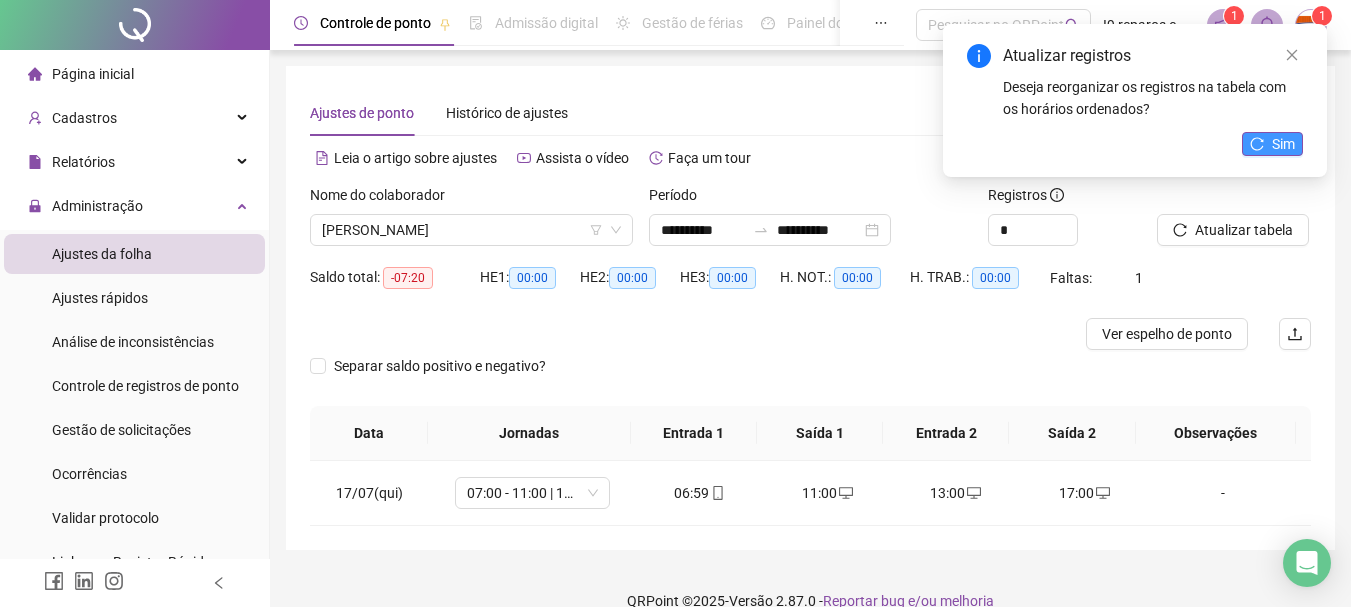 click on "Sim" at bounding box center (1272, 144) 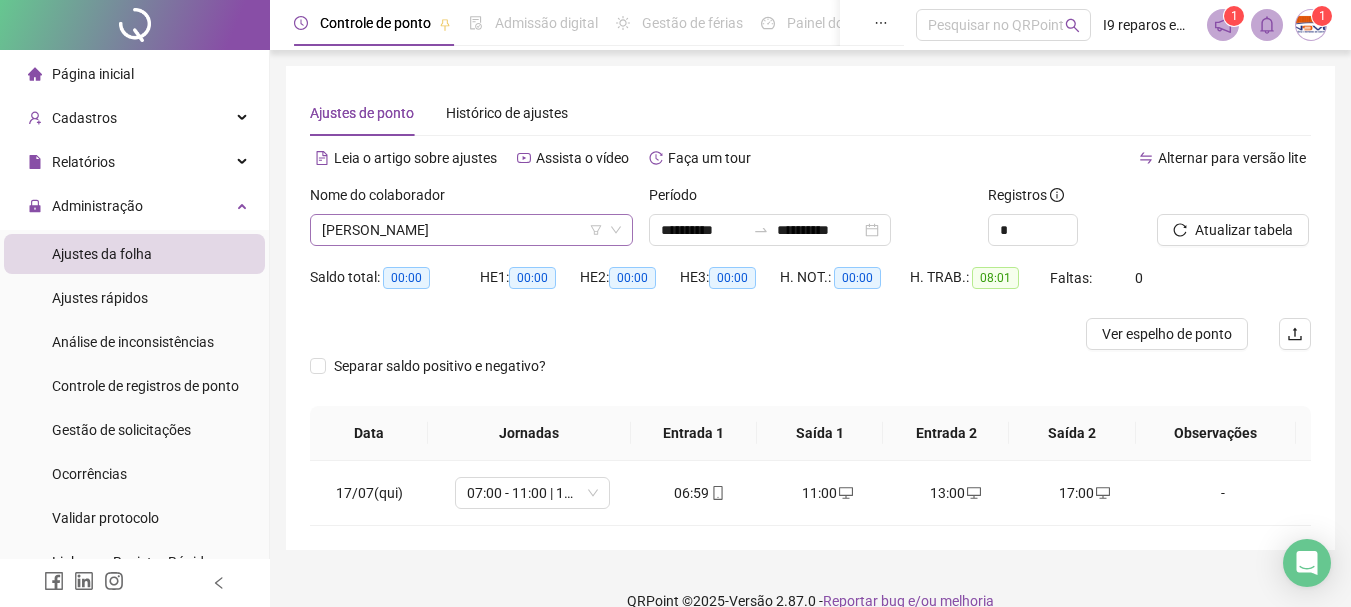 click on "[PERSON_NAME]" at bounding box center [471, 230] 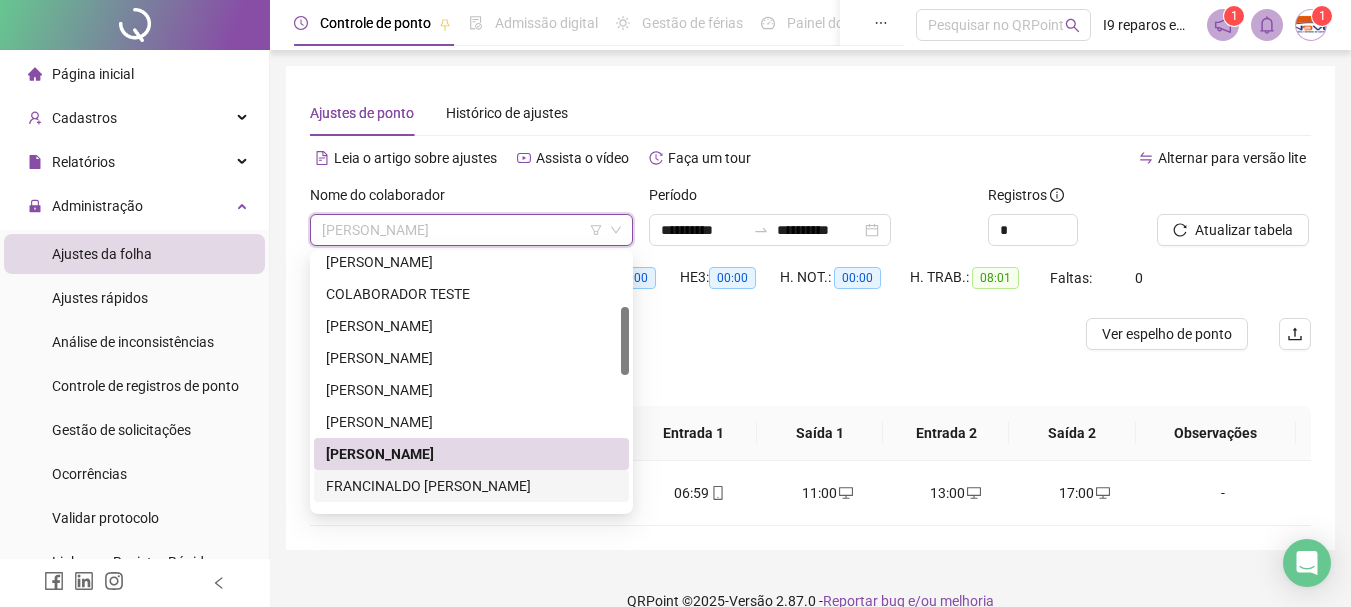 click on "FRANCINALDO [PERSON_NAME]" at bounding box center [471, 486] 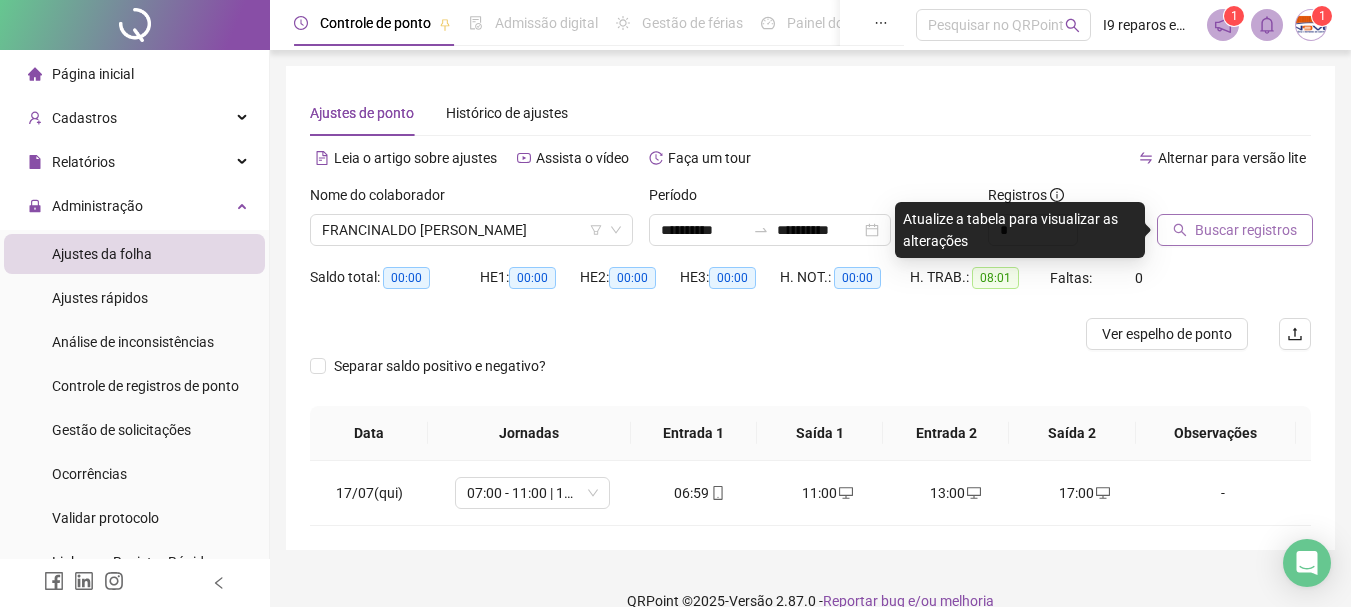 click on "Buscar registros" at bounding box center [1235, 230] 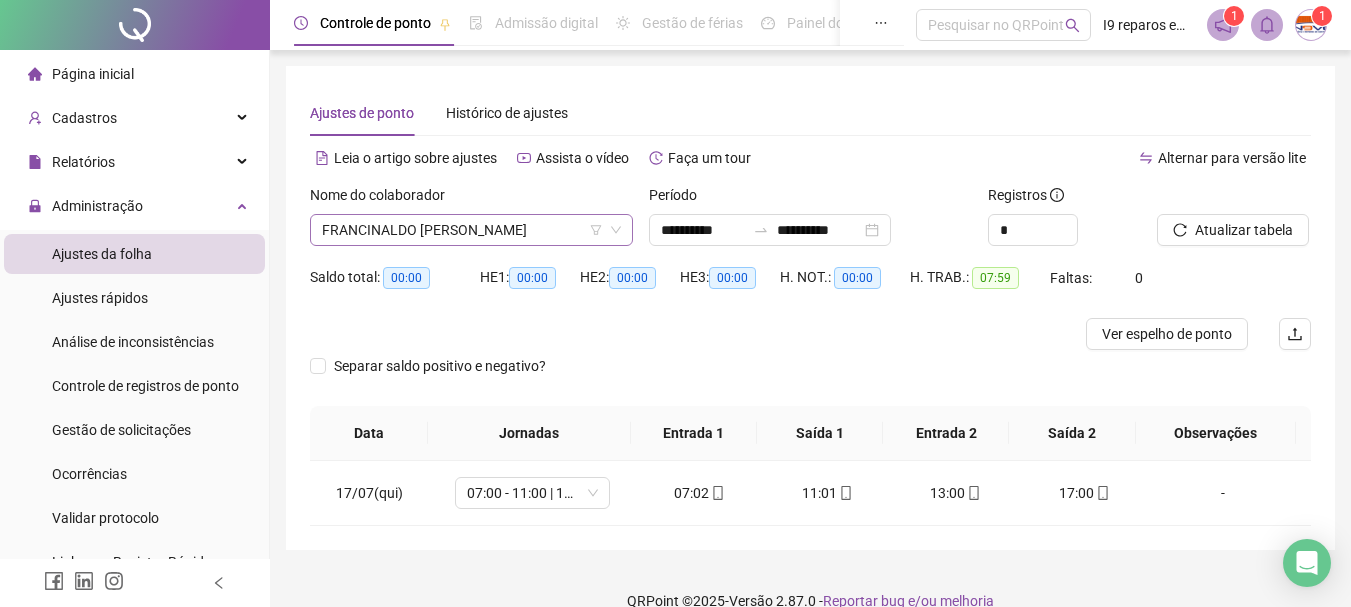 click on "FRANCINALDO [PERSON_NAME]" at bounding box center [471, 230] 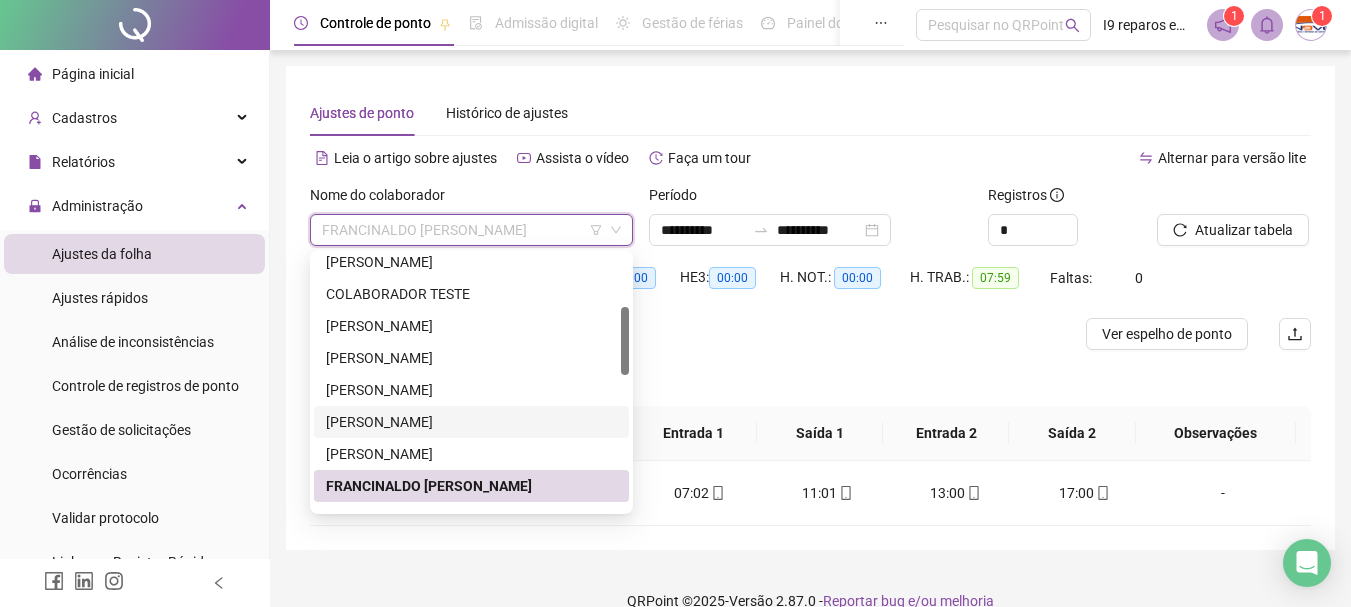 scroll, scrollTop: 300, scrollLeft: 0, axis: vertical 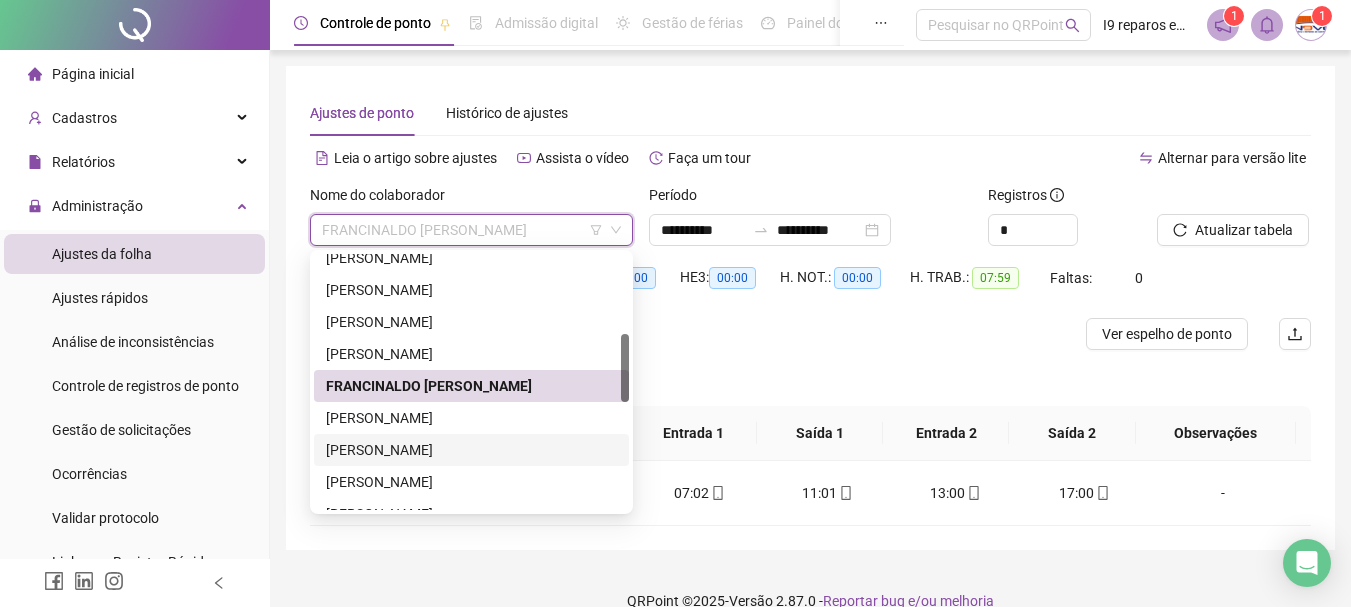 click on "GILIARD SILVA CESAR" at bounding box center [471, 450] 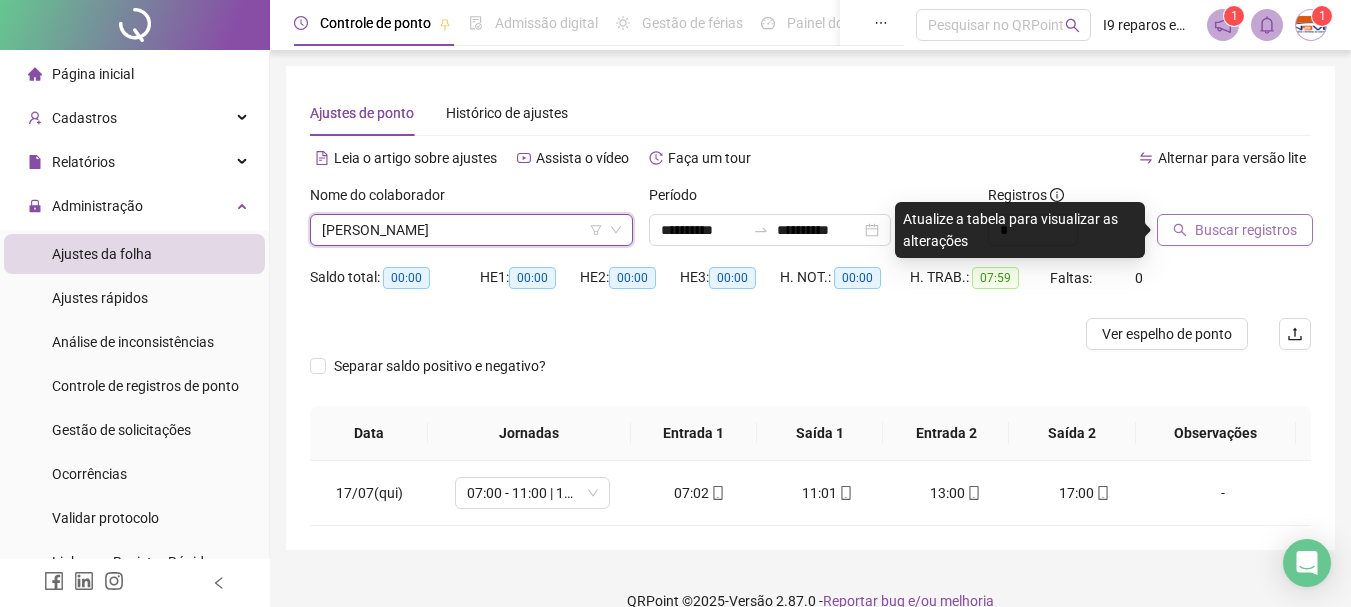 click on "Buscar registros" at bounding box center [1246, 230] 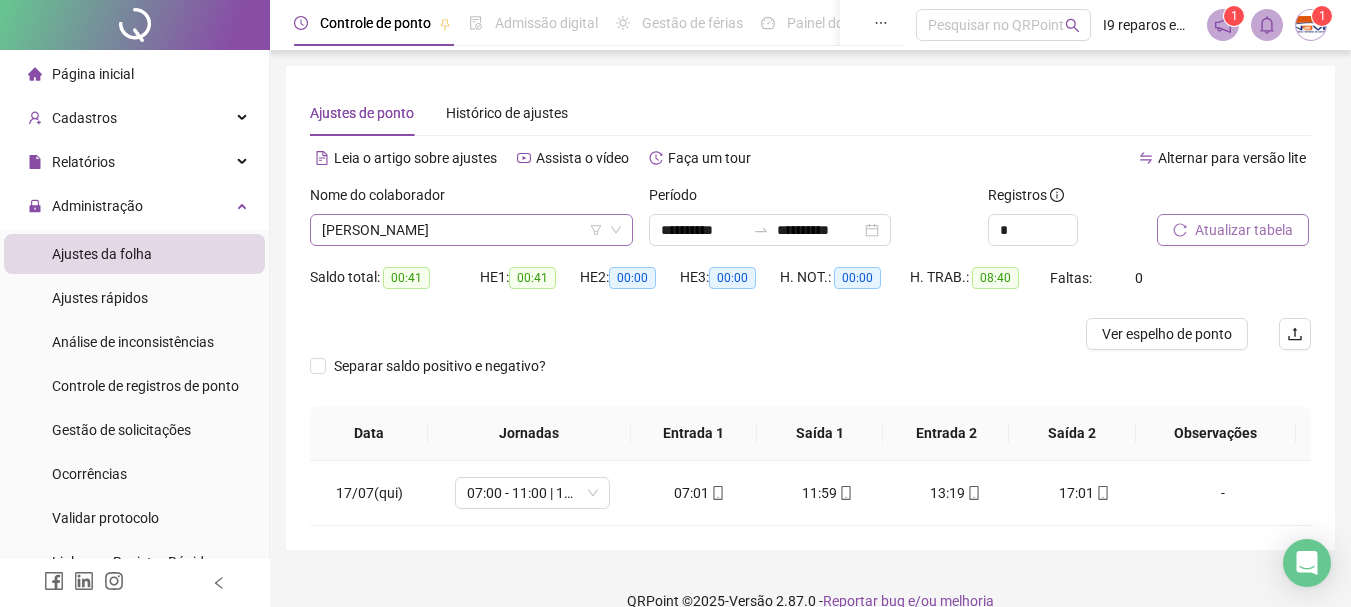 click on "GILIARD SILVA CESAR" at bounding box center (471, 230) 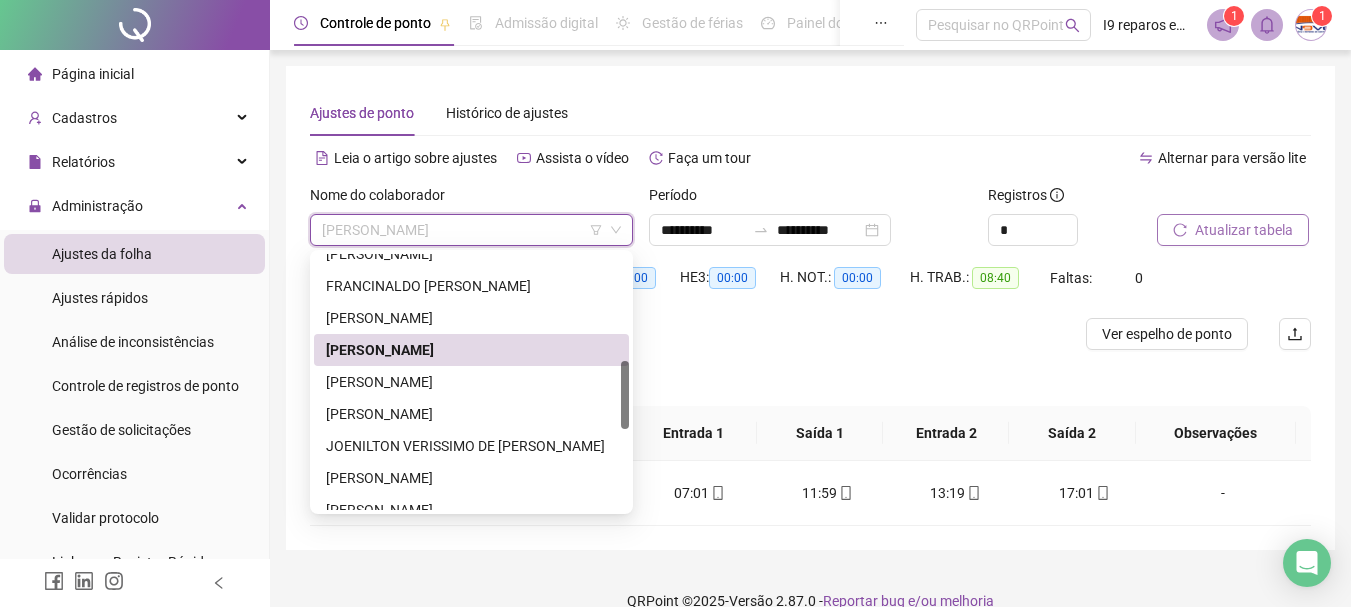 scroll, scrollTop: 500, scrollLeft: 0, axis: vertical 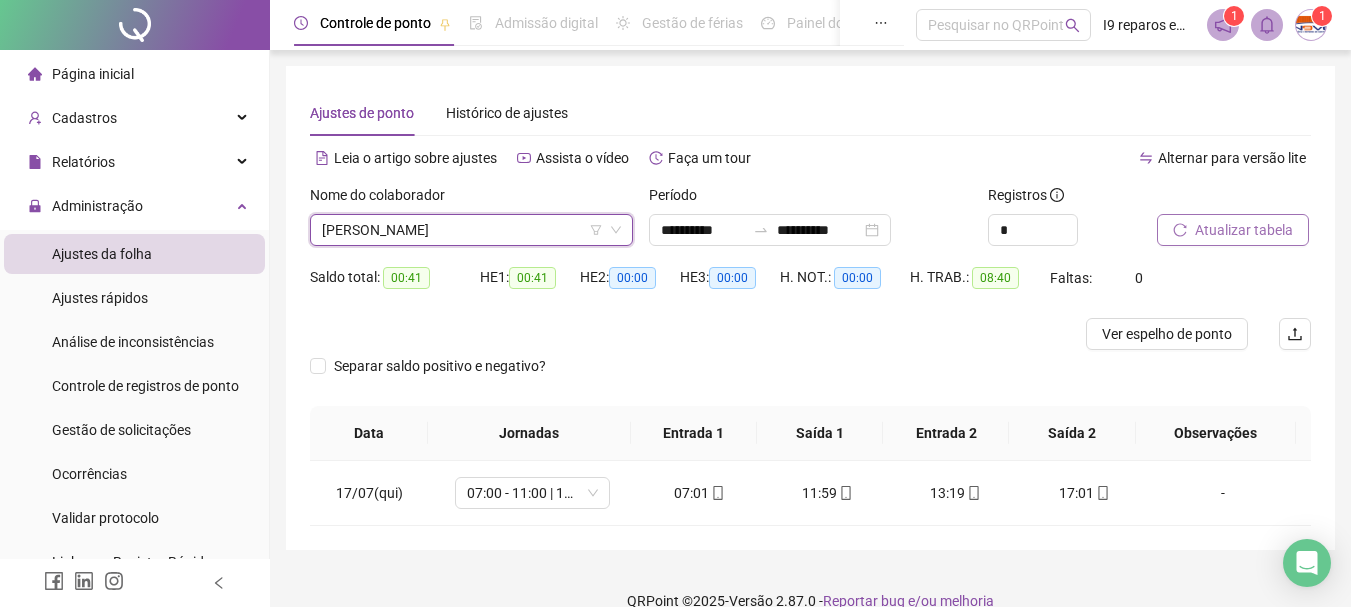 click on "GILIARD SILVA CESAR" at bounding box center [471, 230] 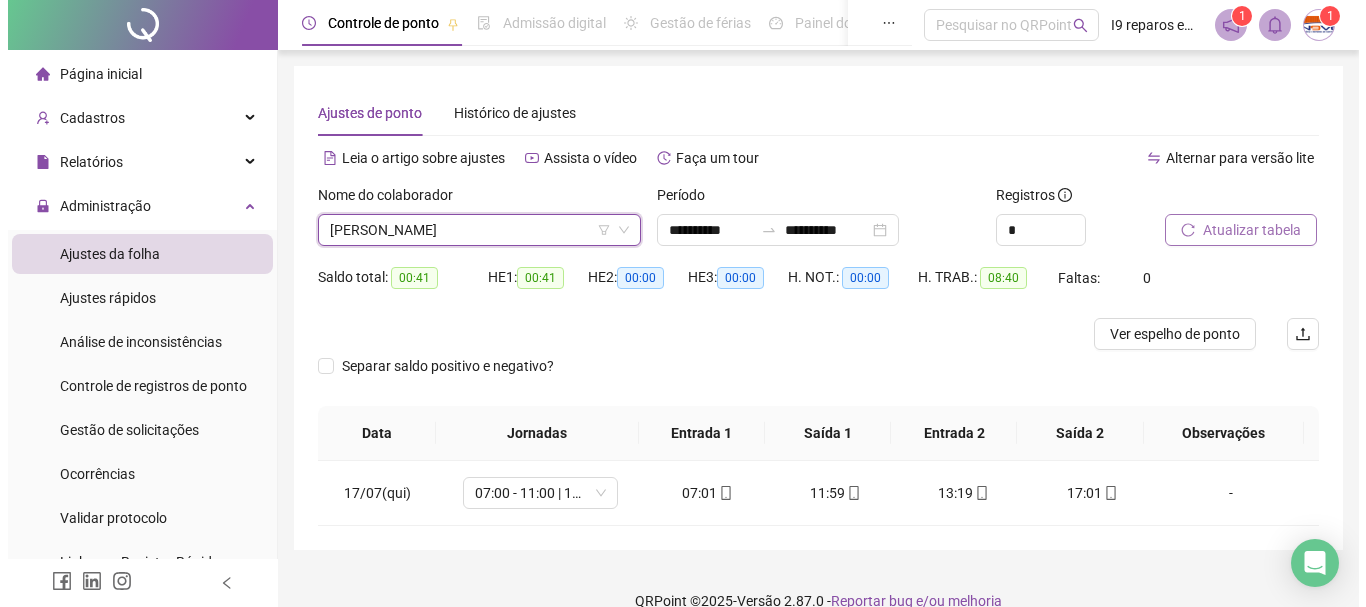 scroll, scrollTop: 480, scrollLeft: 0, axis: vertical 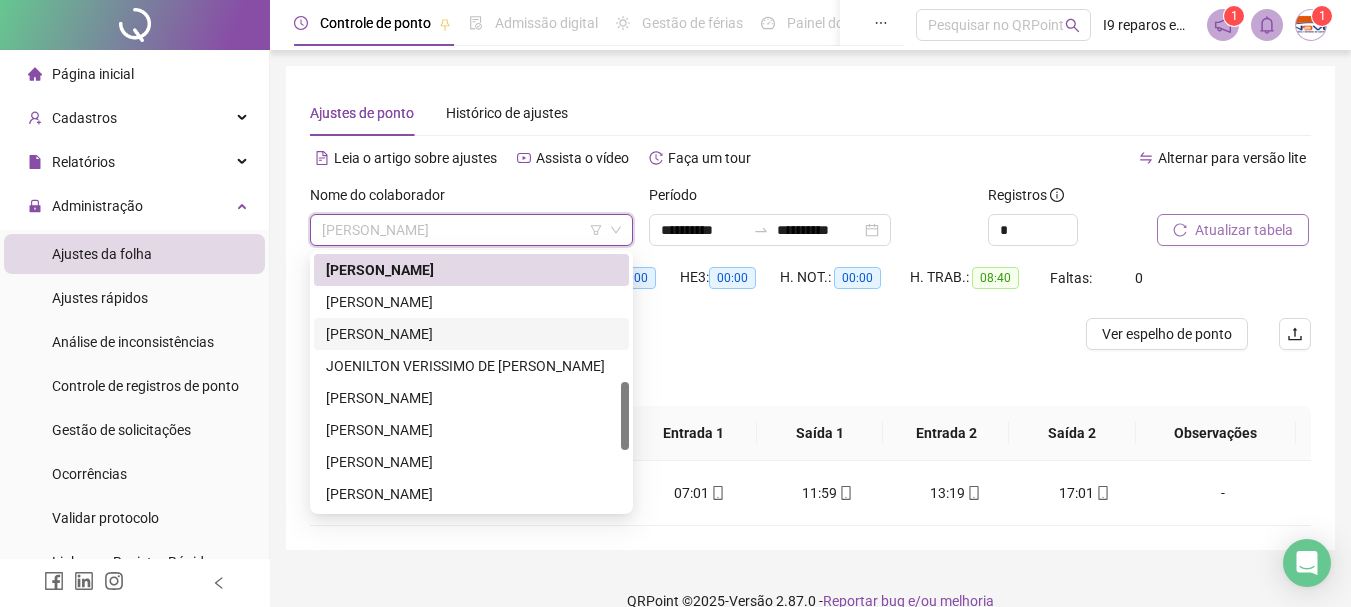 click on "ILTON DAMIÃO MONTEIRO DA SILVA" at bounding box center (471, 334) 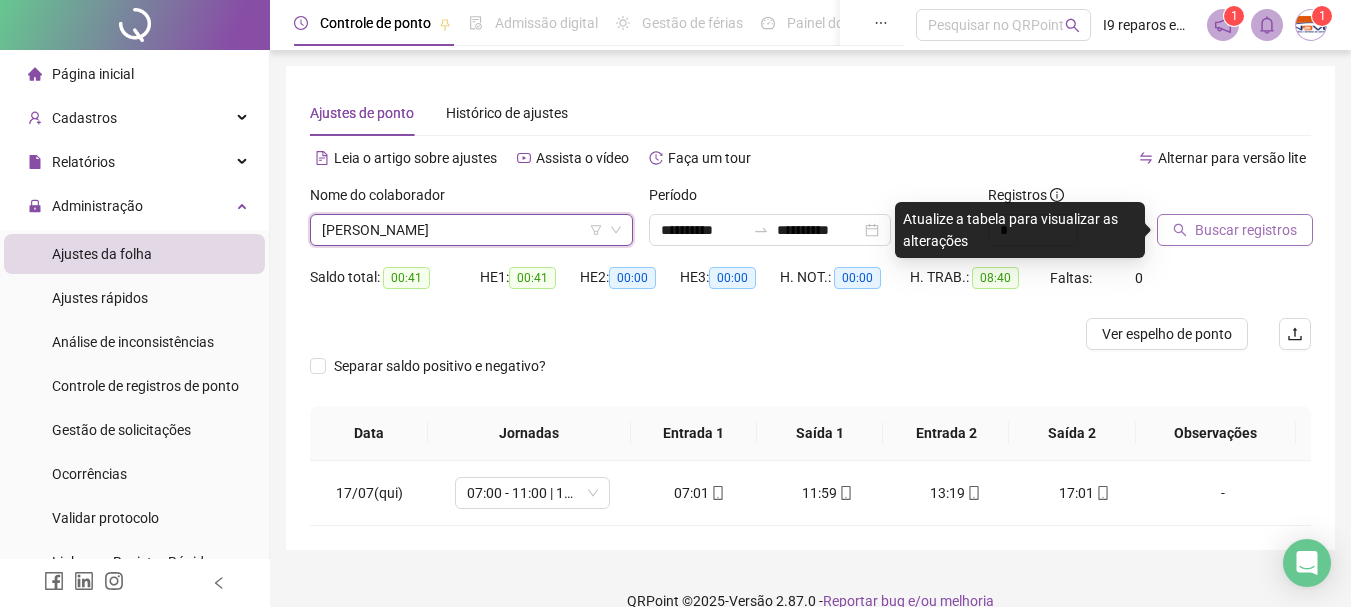 click on "Buscar registros" at bounding box center [1246, 230] 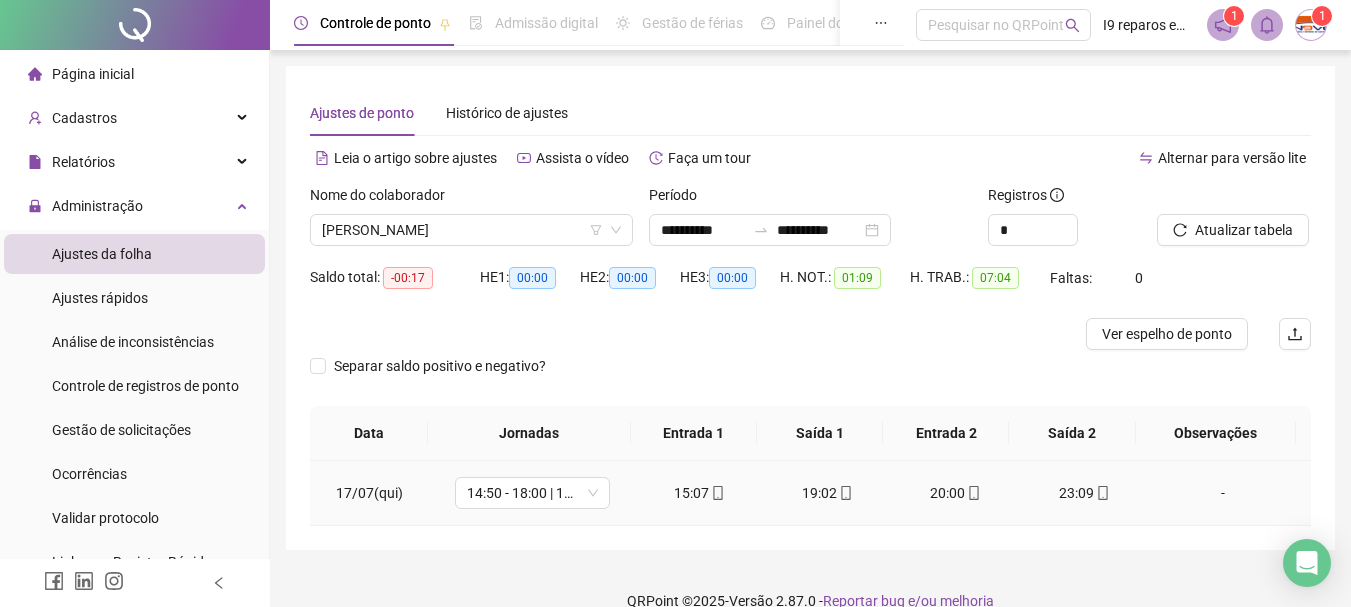 click on "-" at bounding box center (1223, 493) 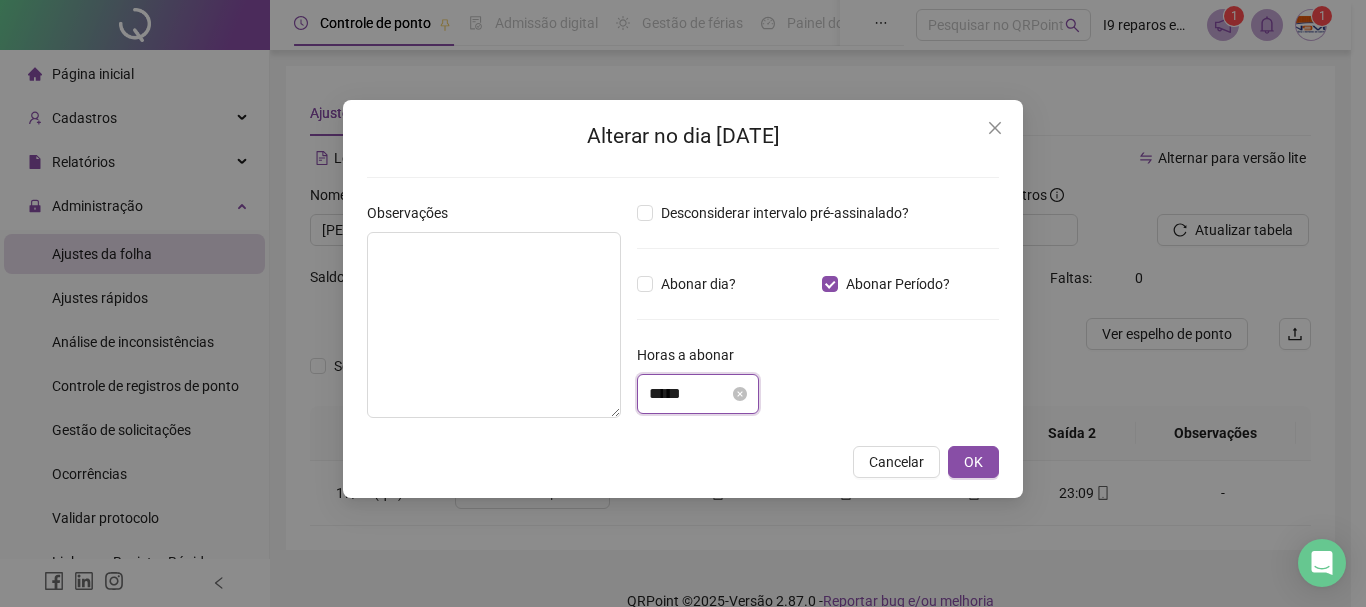click on "*****" at bounding box center [689, 394] 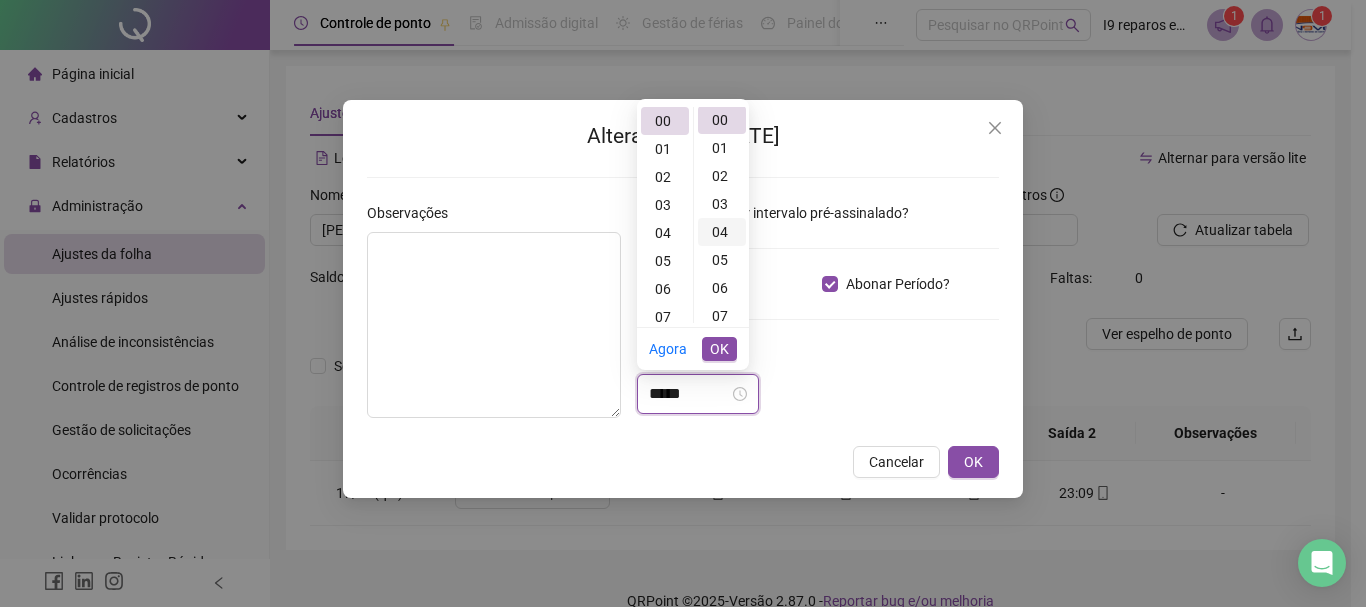 scroll, scrollTop: 0, scrollLeft: 0, axis: both 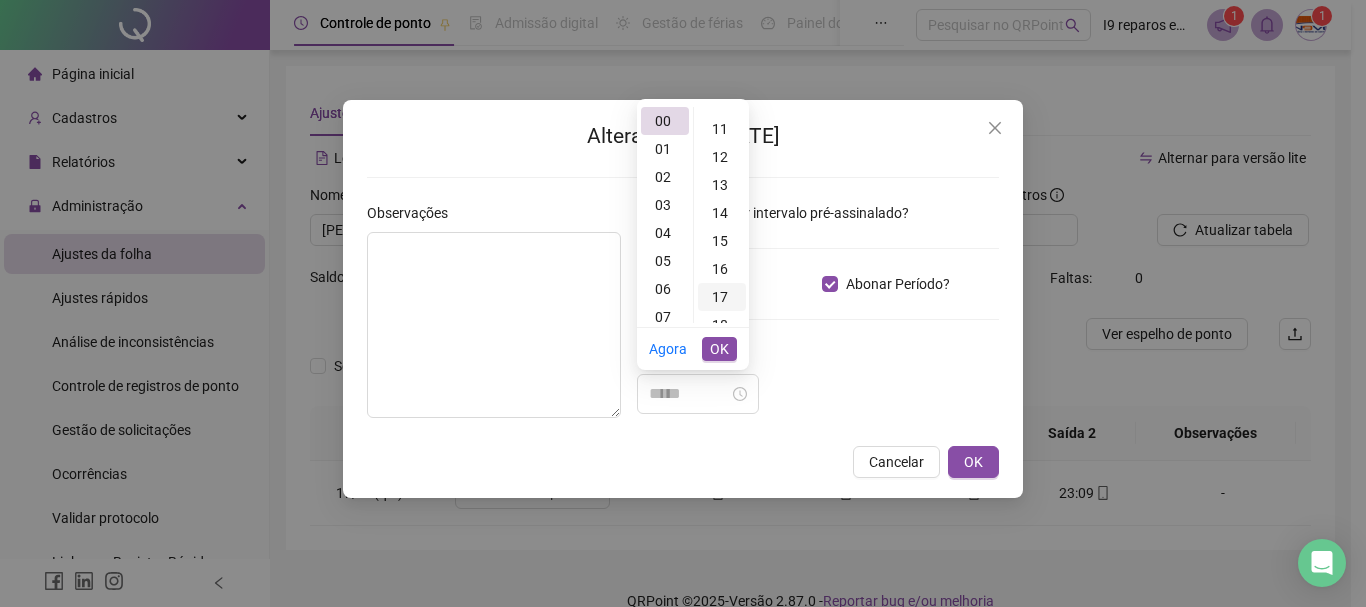 click on "17" at bounding box center [722, 297] 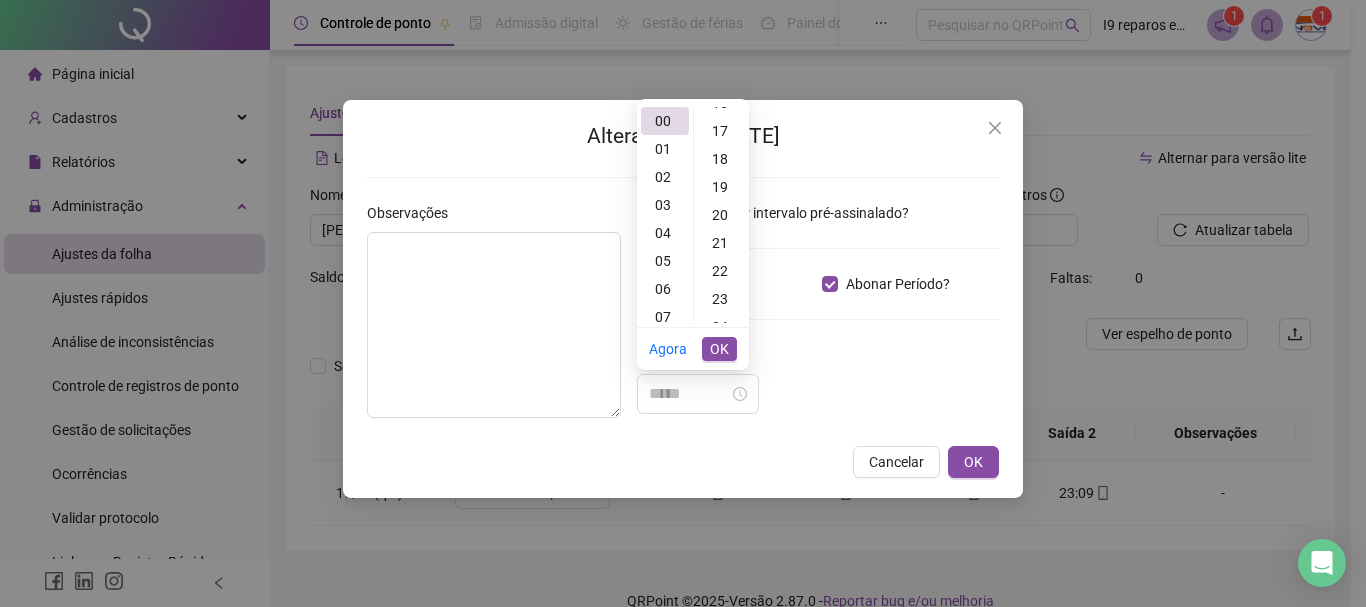 type on "*****" 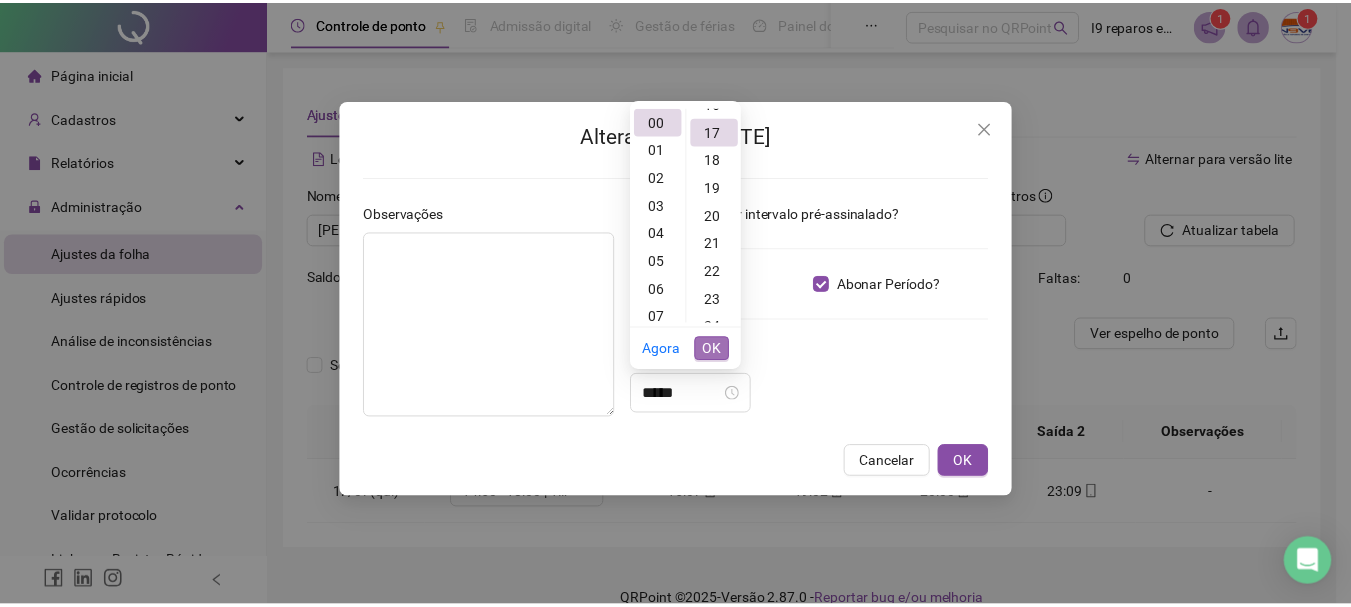 scroll, scrollTop: 476, scrollLeft: 0, axis: vertical 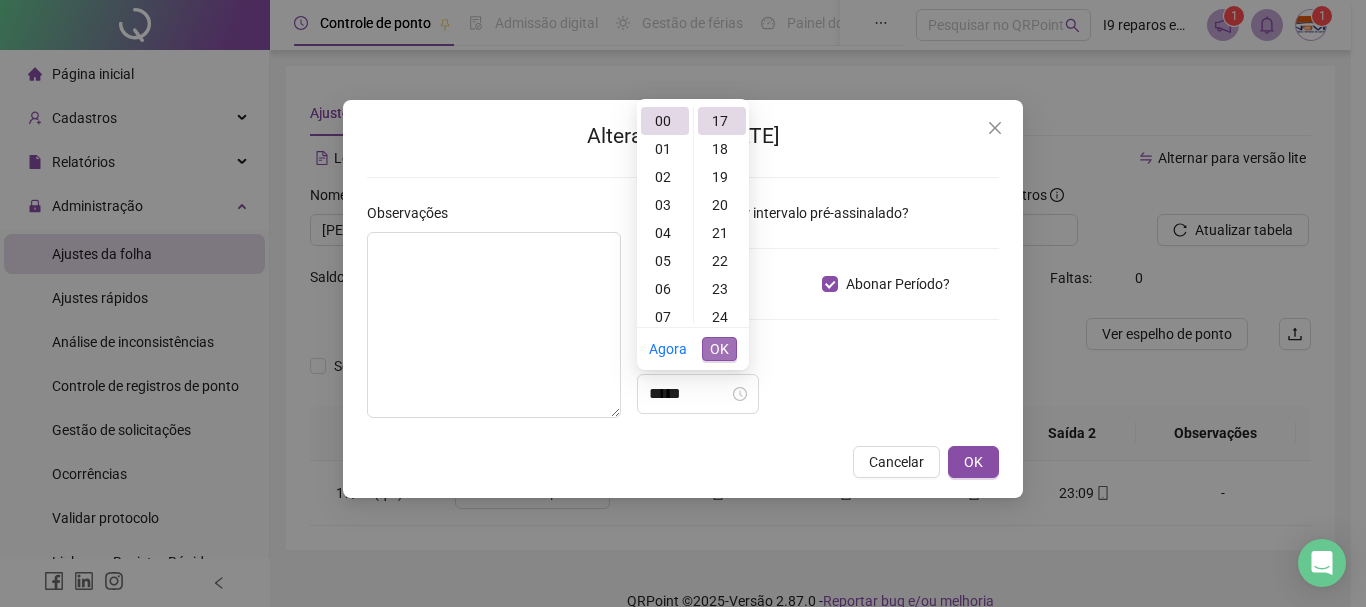click on "OK" at bounding box center (719, 349) 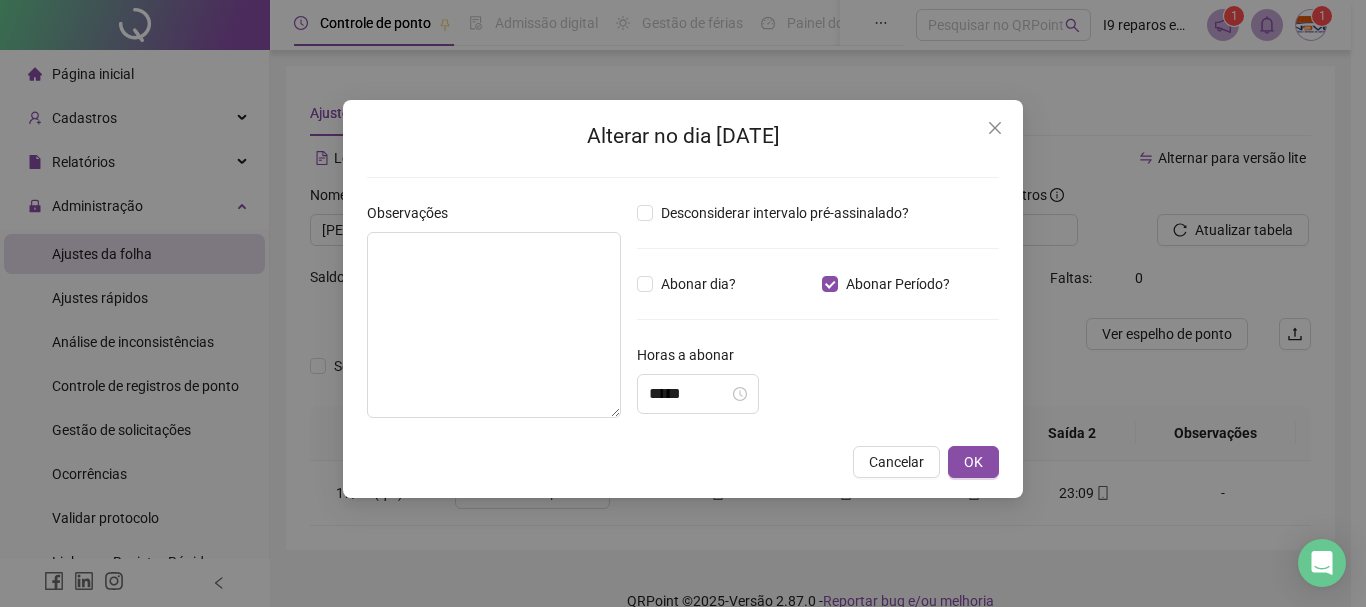 click on "Horas a abonar" at bounding box center (818, 359) 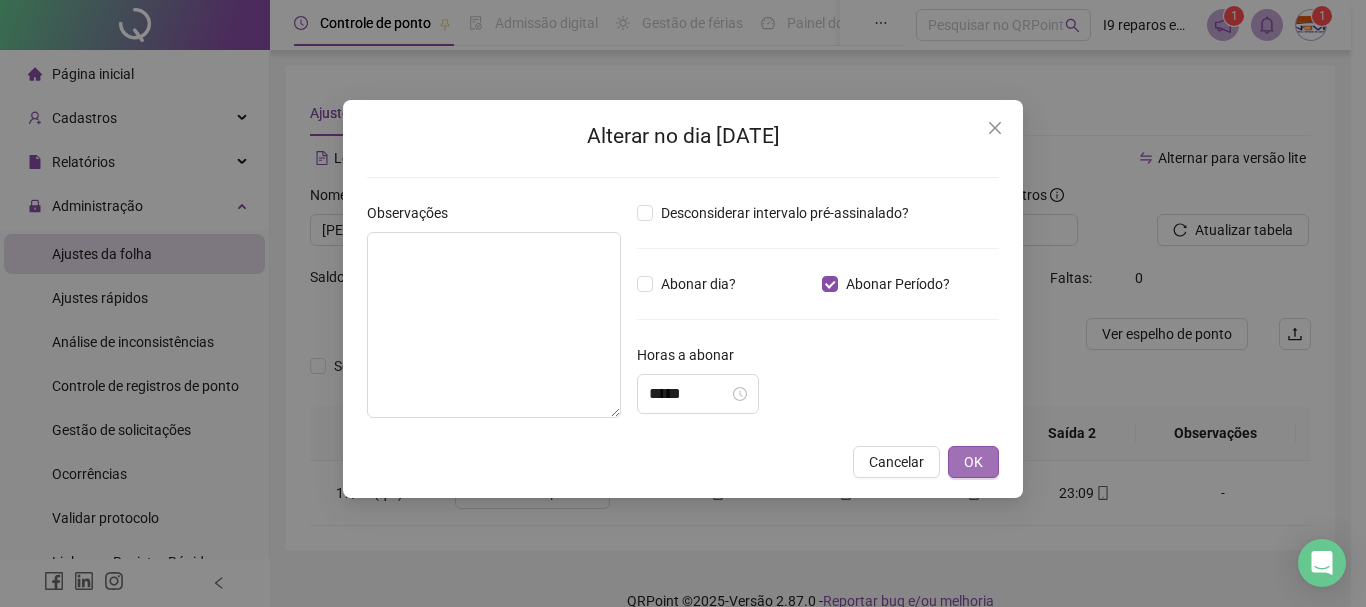 click on "OK" at bounding box center [973, 462] 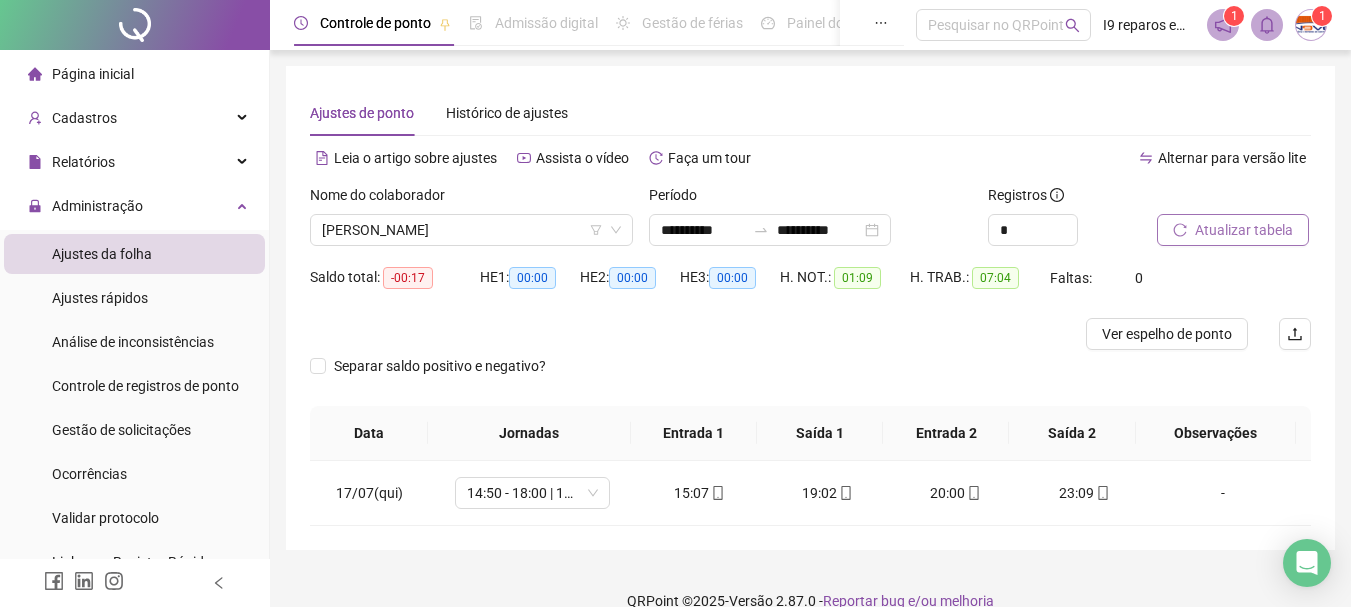click on "Atualizar tabela" at bounding box center (1244, 230) 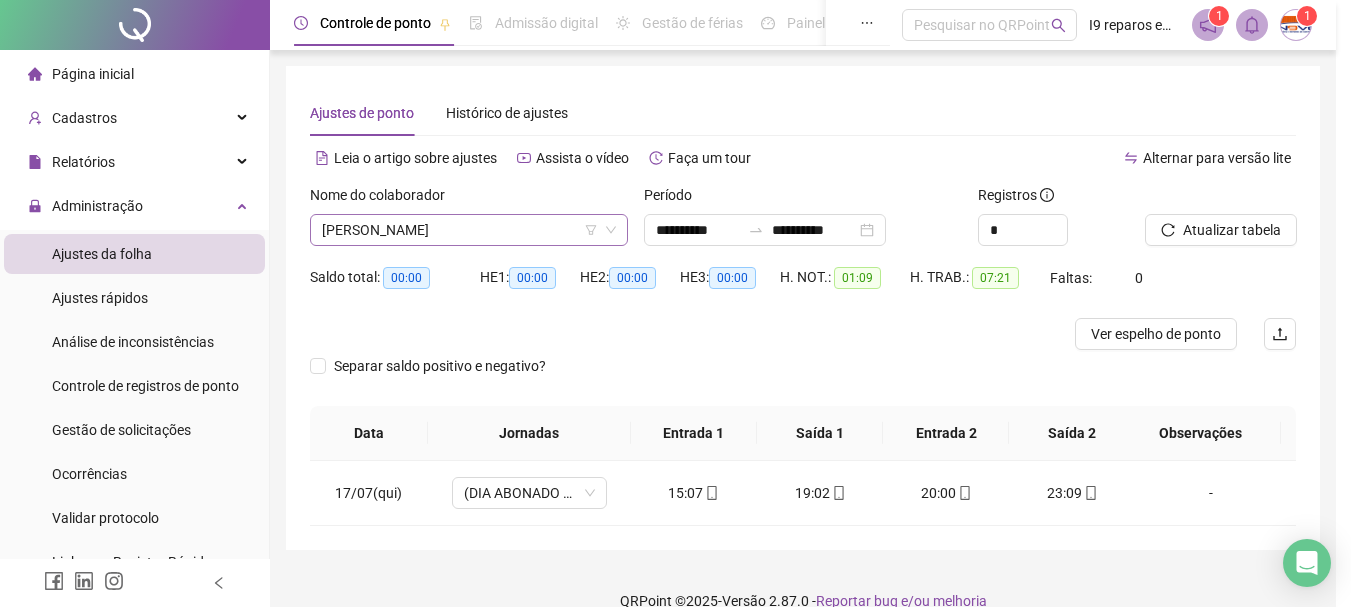click on "ILTON DAMIÃO MONTEIRO DA SILVA" at bounding box center [469, 230] 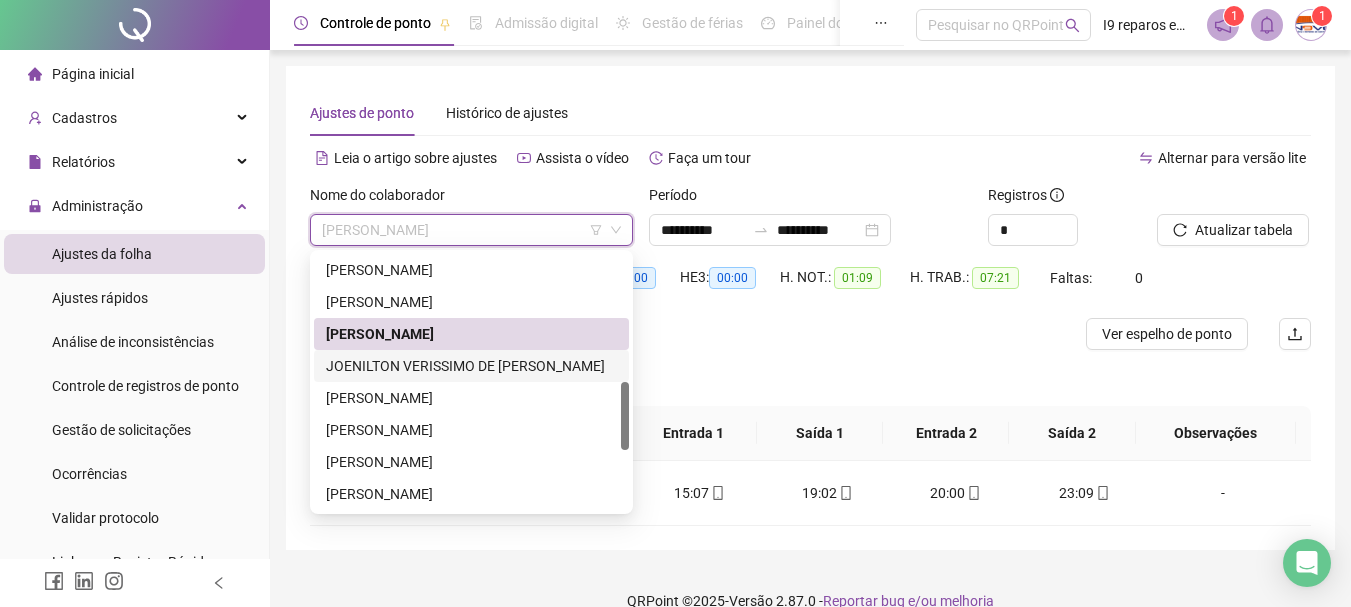 click on "JOENILTON VERISSIMO DE SANTANA" at bounding box center [471, 366] 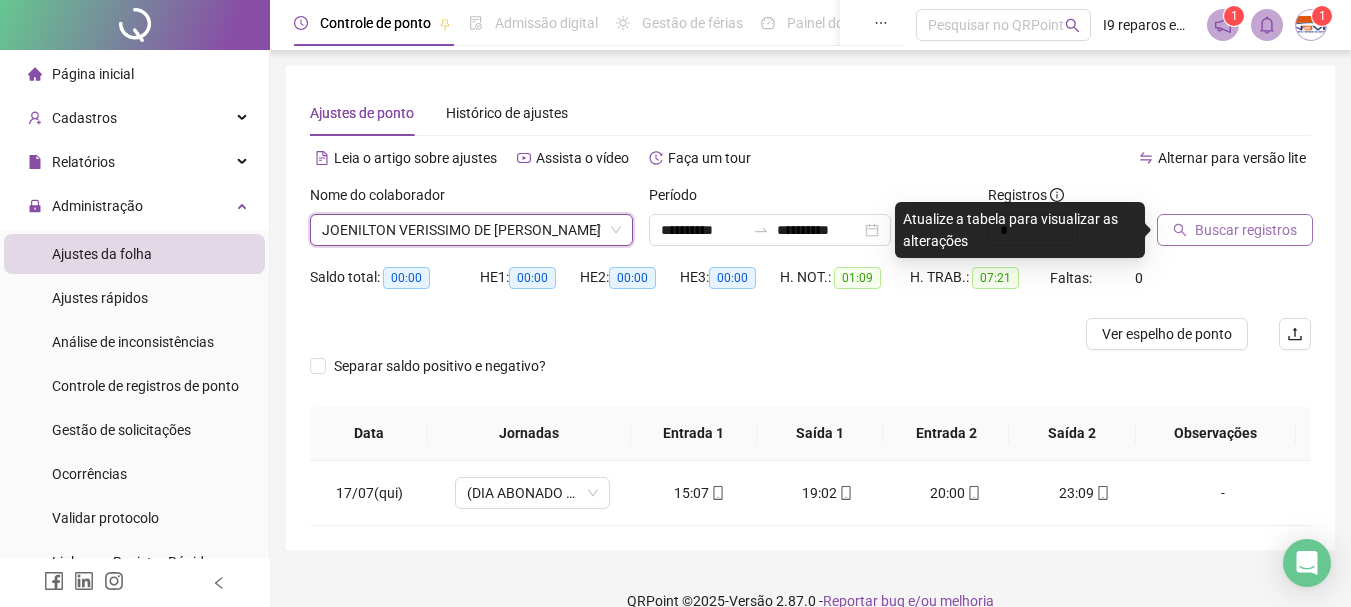 click on "Buscar registros" at bounding box center (1246, 230) 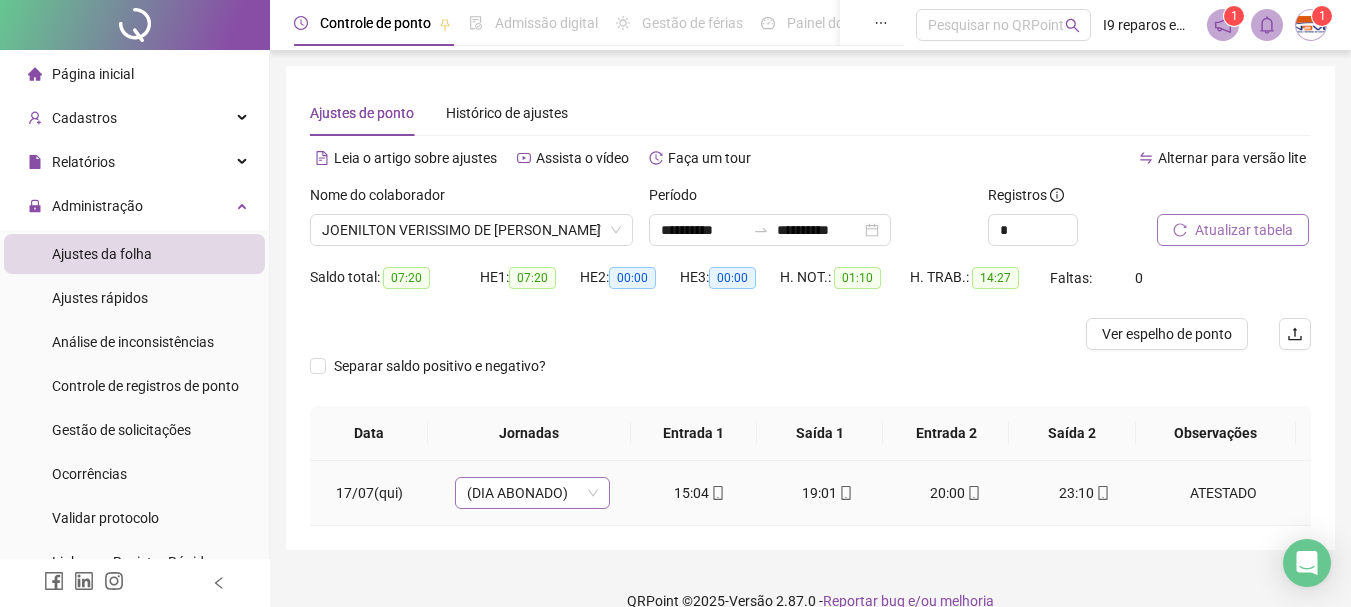 click on "(DIA ABONADO)" at bounding box center [532, 493] 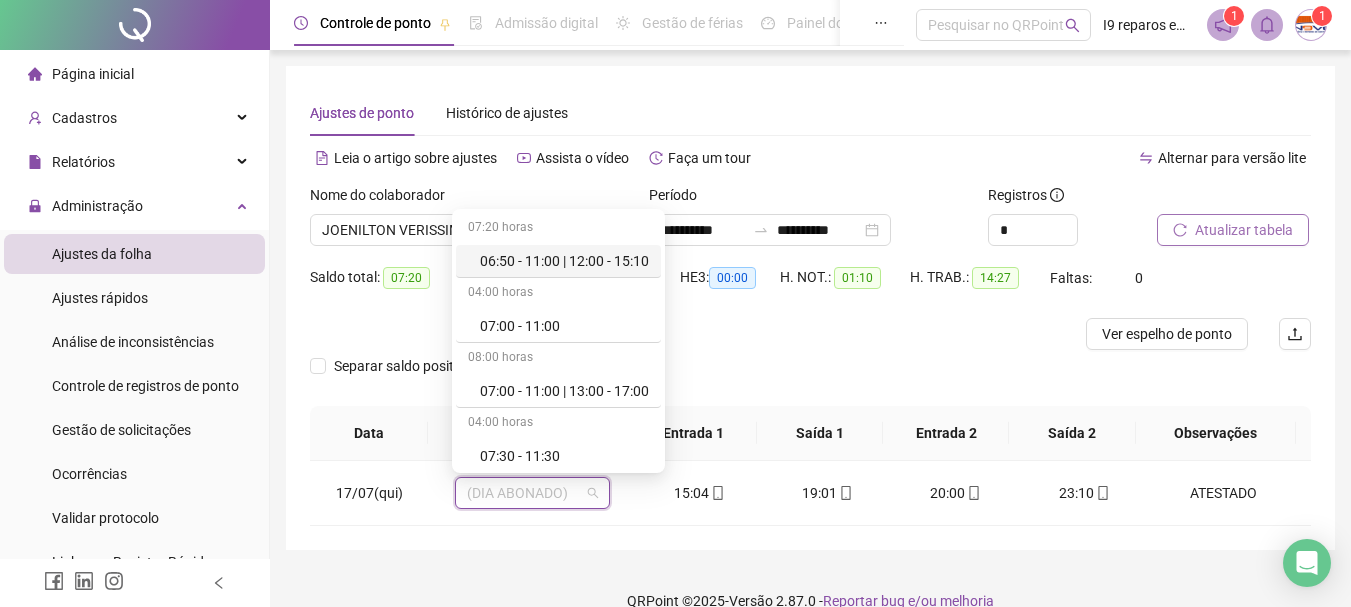 click on "**********" at bounding box center [810, 308] 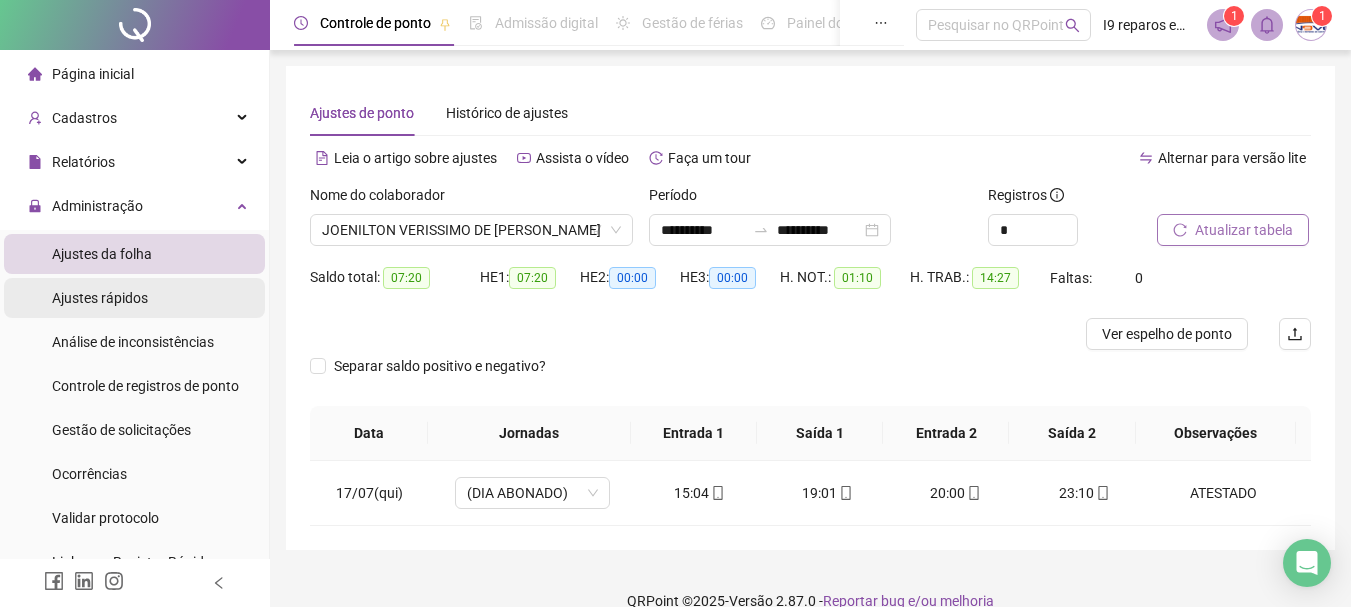 click on "Ajustes rápidos" at bounding box center (100, 298) 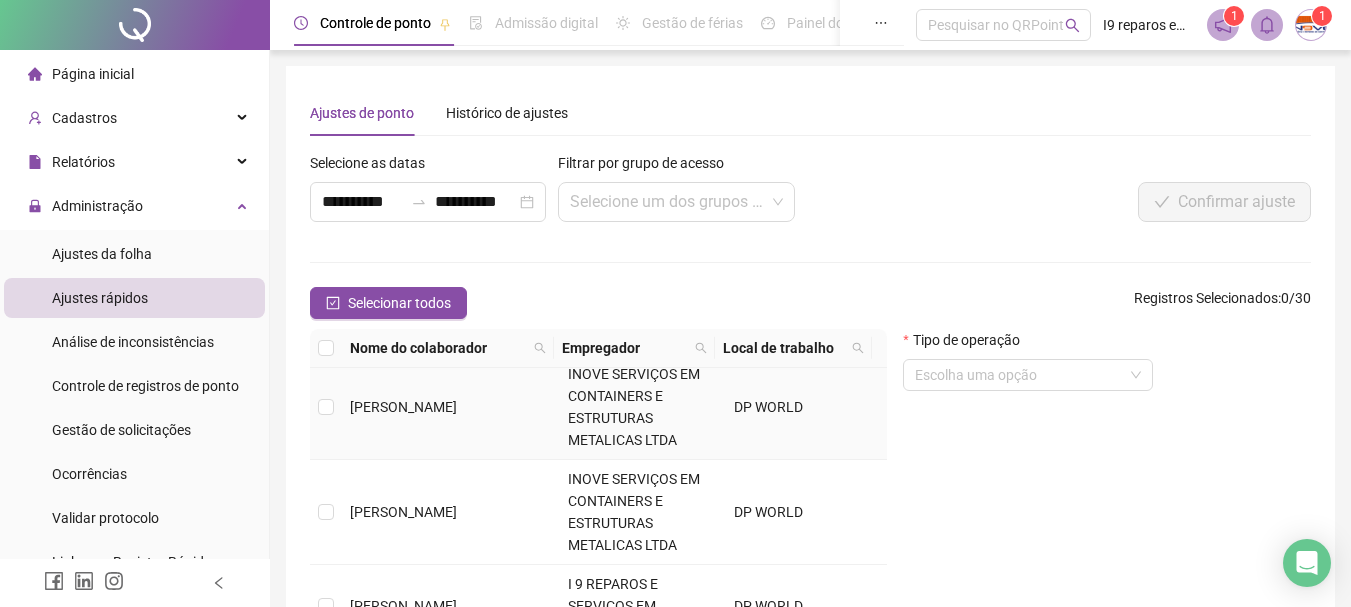 scroll, scrollTop: 300, scrollLeft: 0, axis: vertical 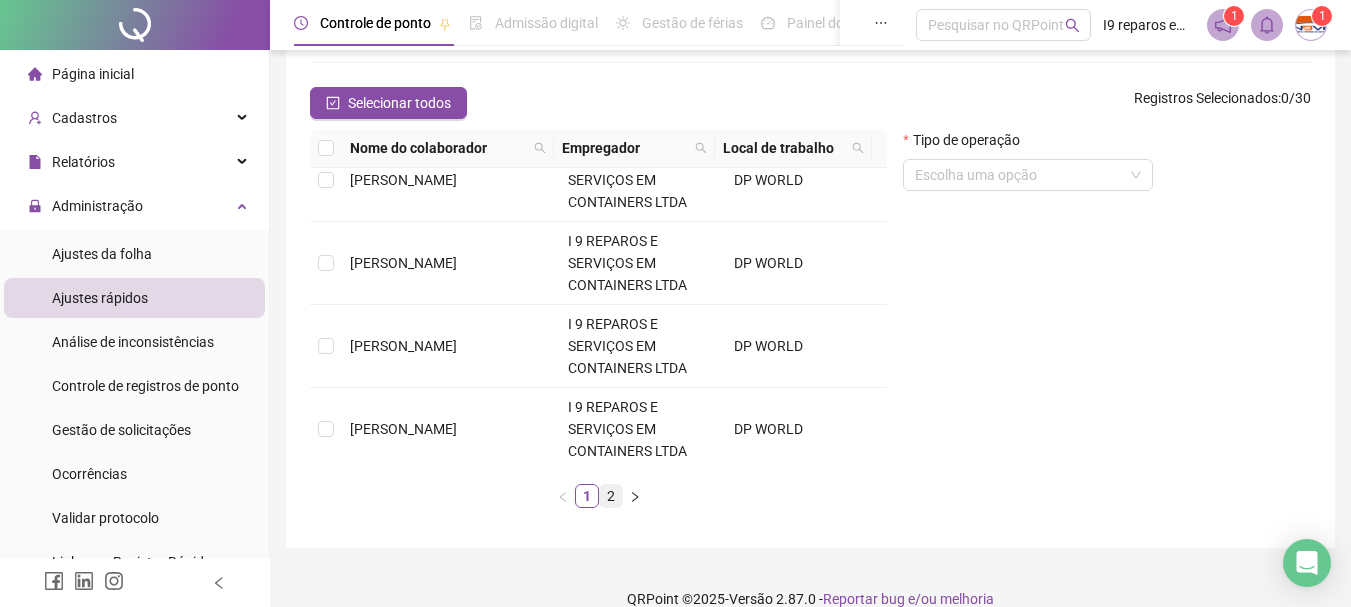 click on "2" at bounding box center [611, 496] 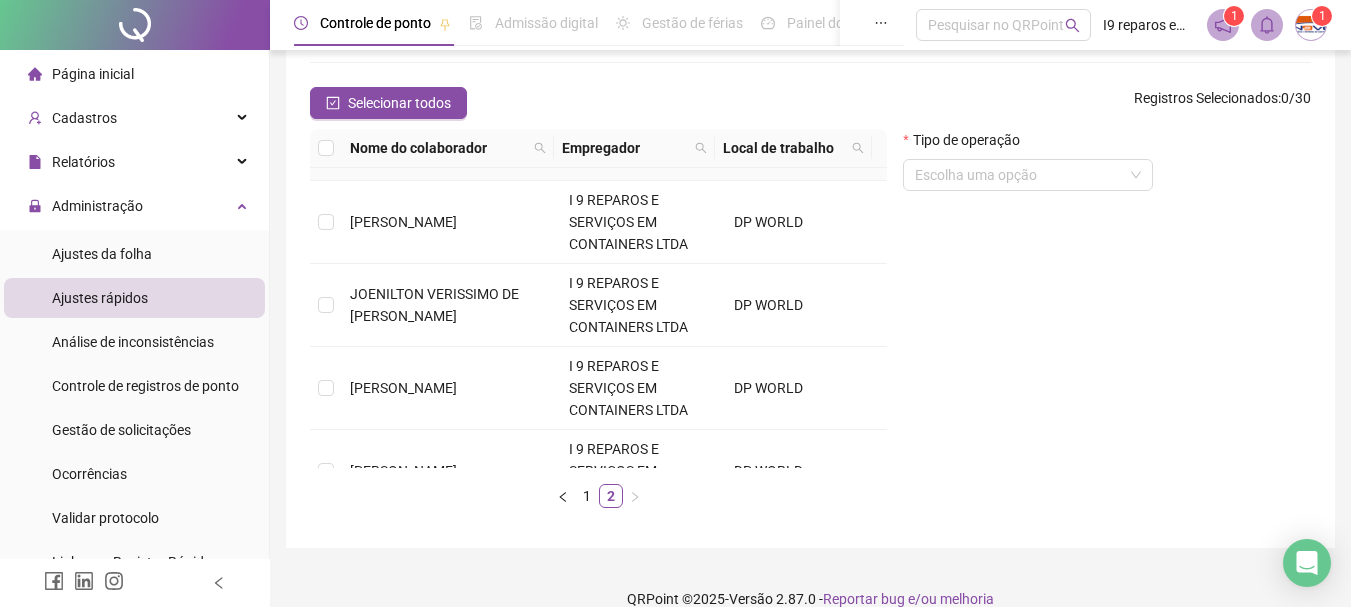 scroll, scrollTop: 200, scrollLeft: 0, axis: vertical 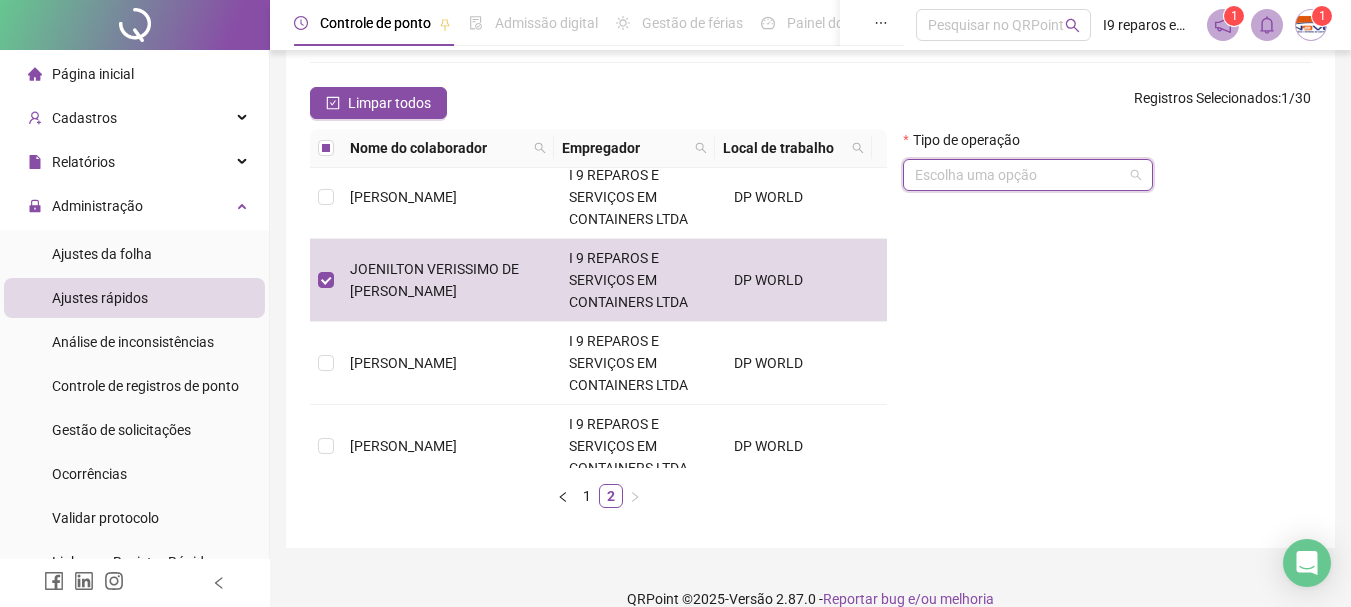 click at bounding box center (1022, 175) 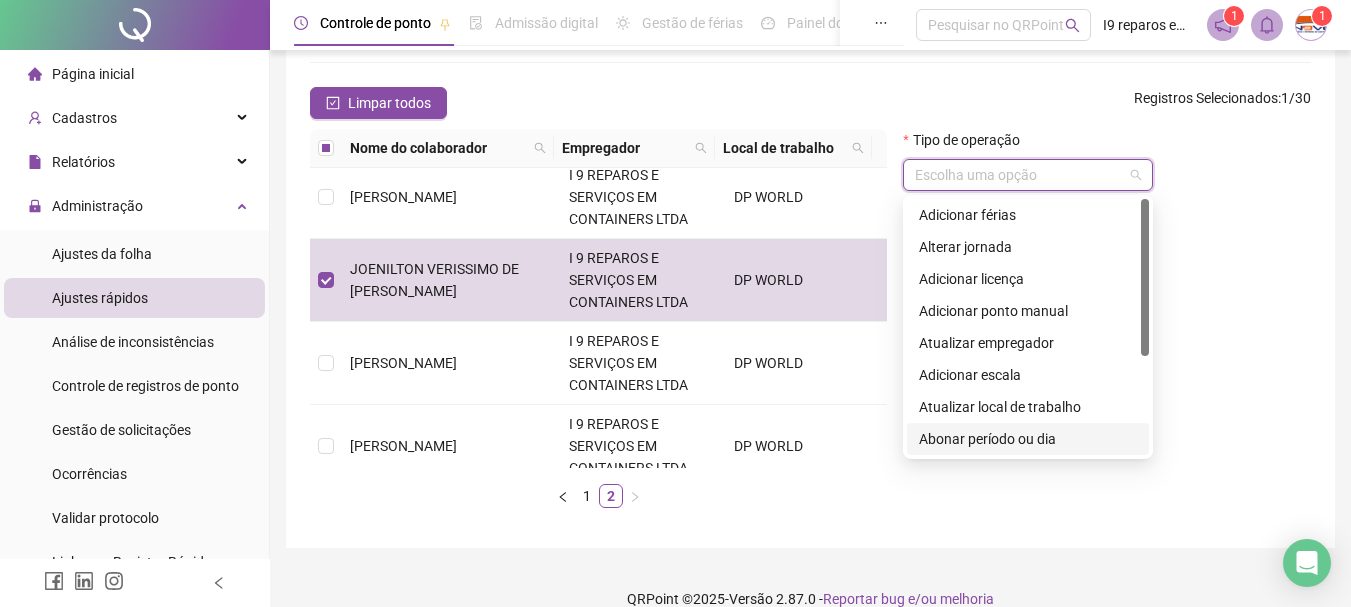 click on "Abonar período ou dia" at bounding box center (1028, 439) 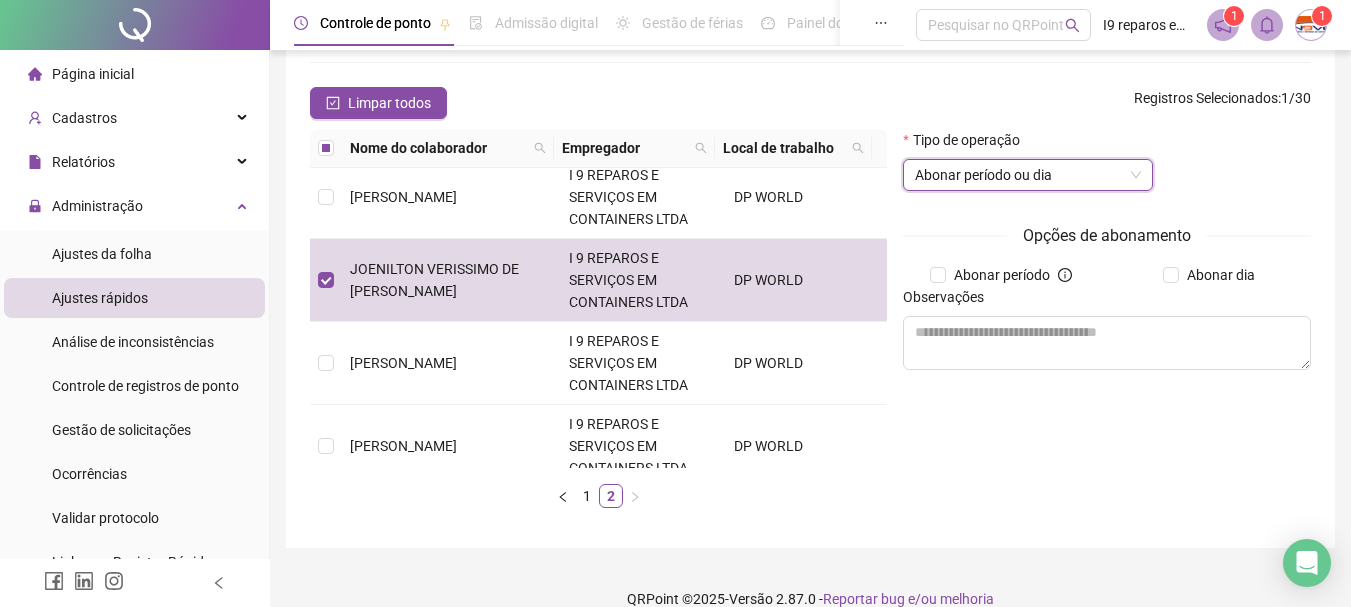 click on "Abonar período ou dia" at bounding box center [1028, 175] 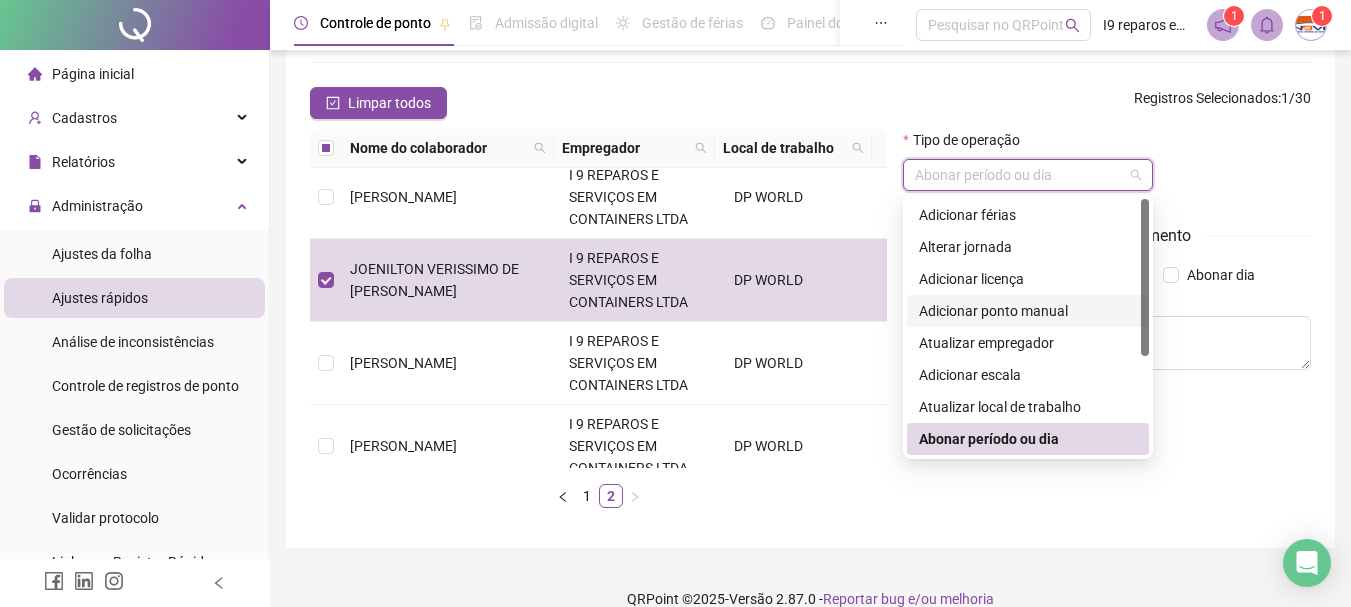 scroll, scrollTop: 160, scrollLeft: 0, axis: vertical 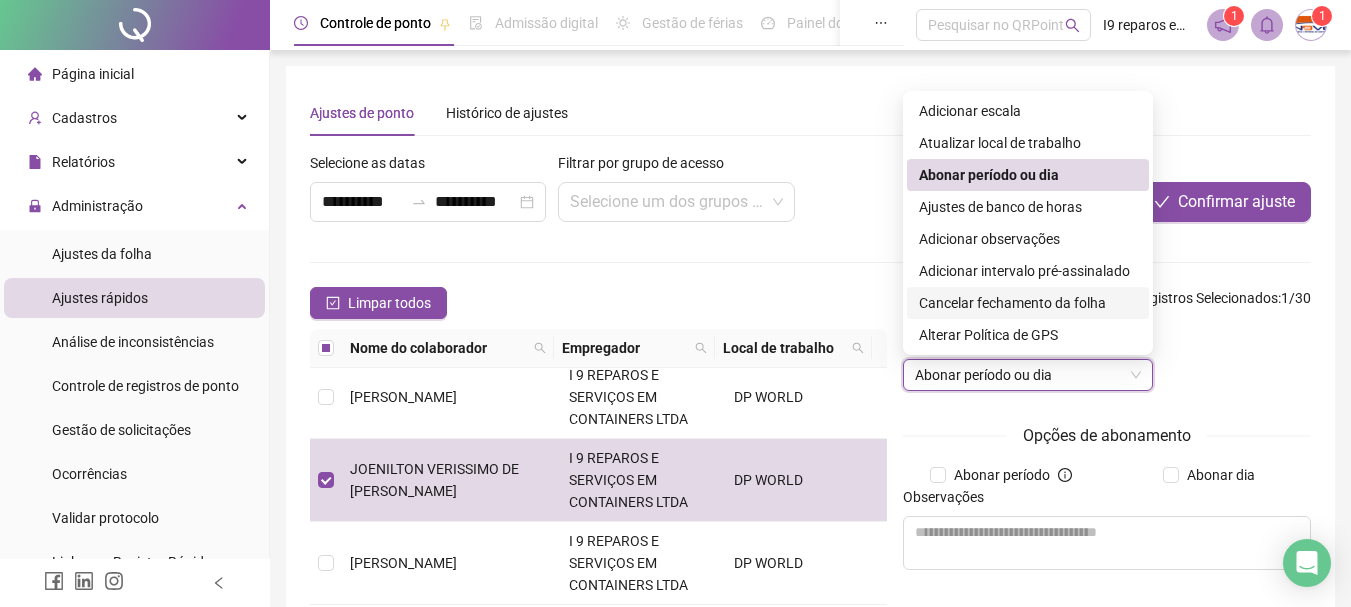 click on "Tipo de operação Abonar período ou dia Abonar período ou dia" at bounding box center (1107, 368) 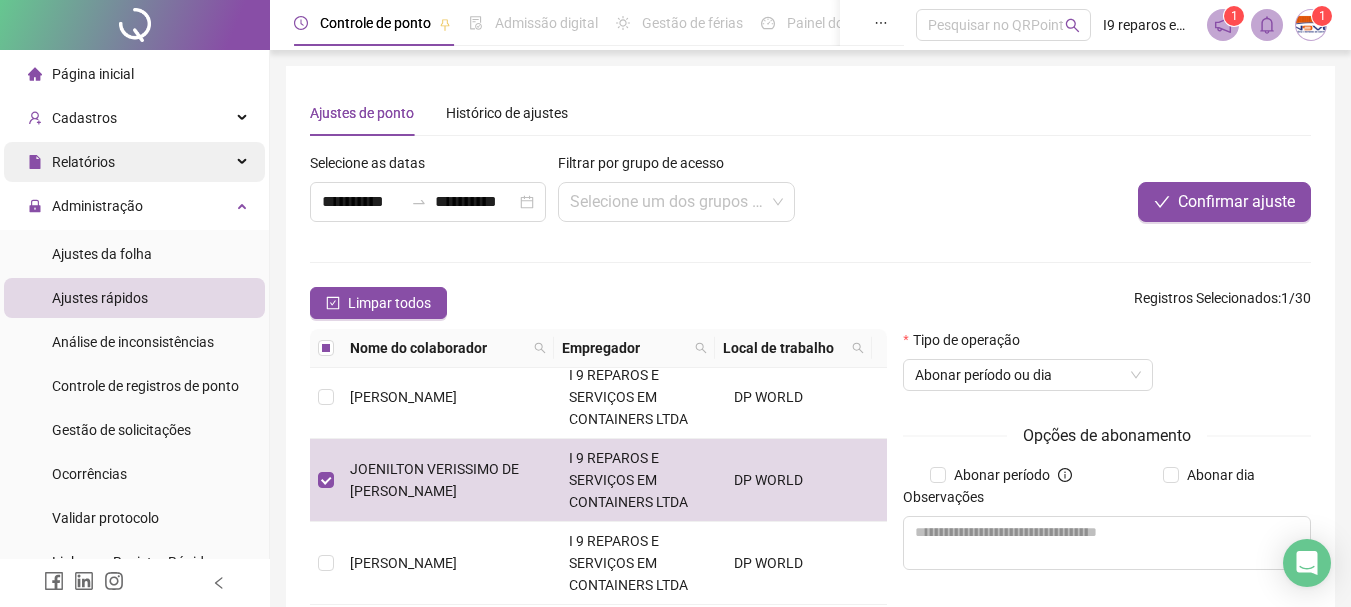 click at bounding box center (244, 162) 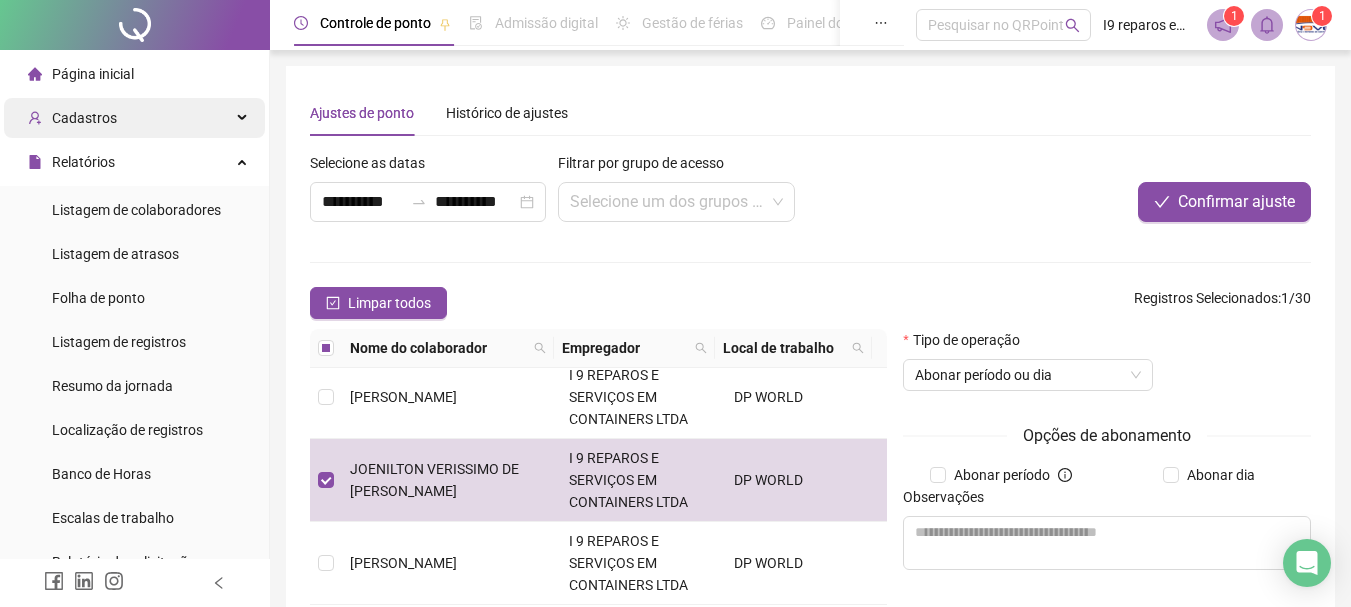 click on "Cadastros" at bounding box center (134, 118) 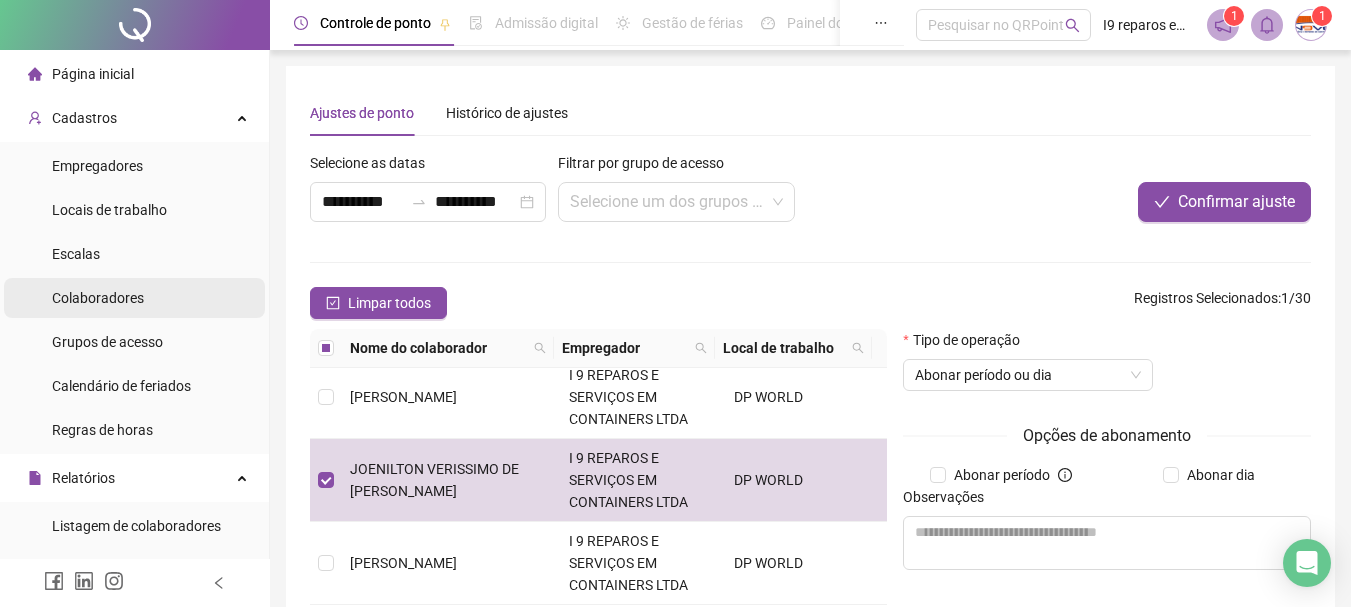 click on "Colaboradores" at bounding box center [98, 298] 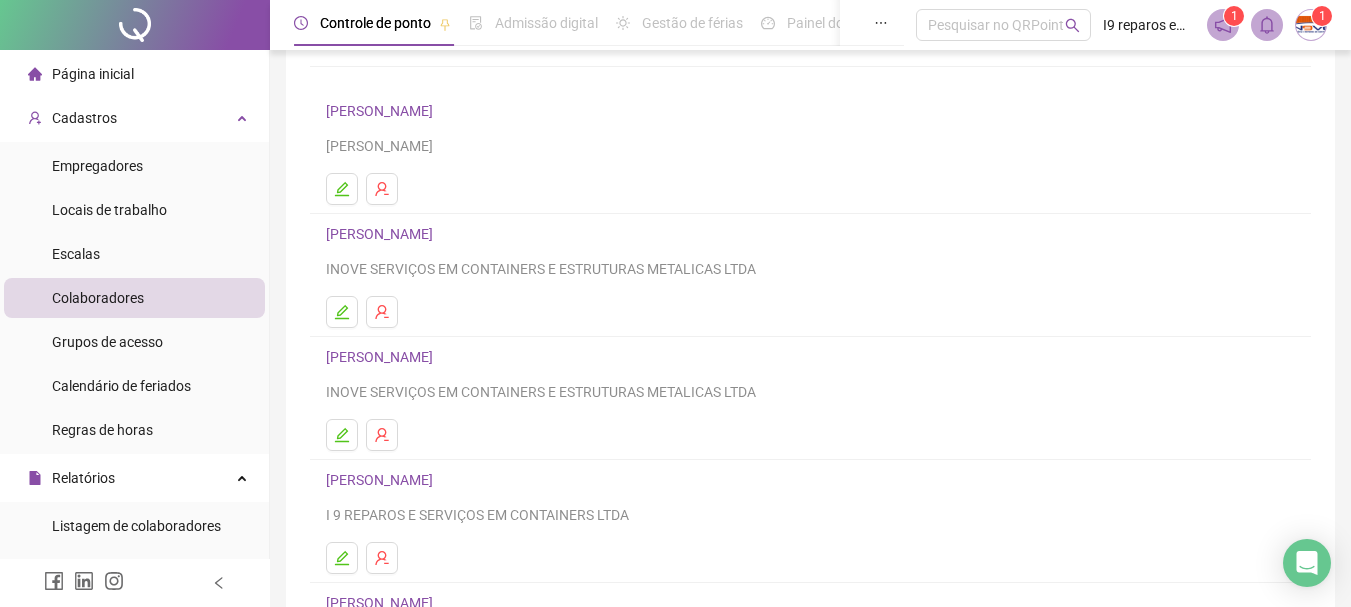 scroll, scrollTop: 360, scrollLeft: 0, axis: vertical 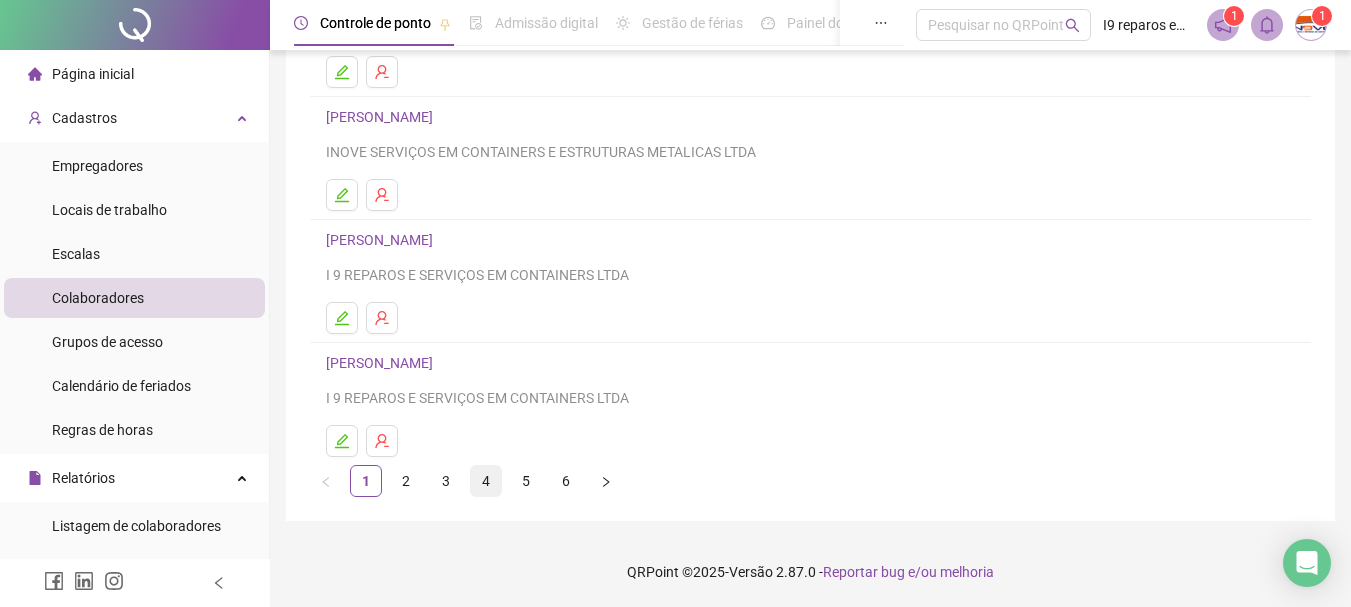 click on "4" at bounding box center [486, 481] 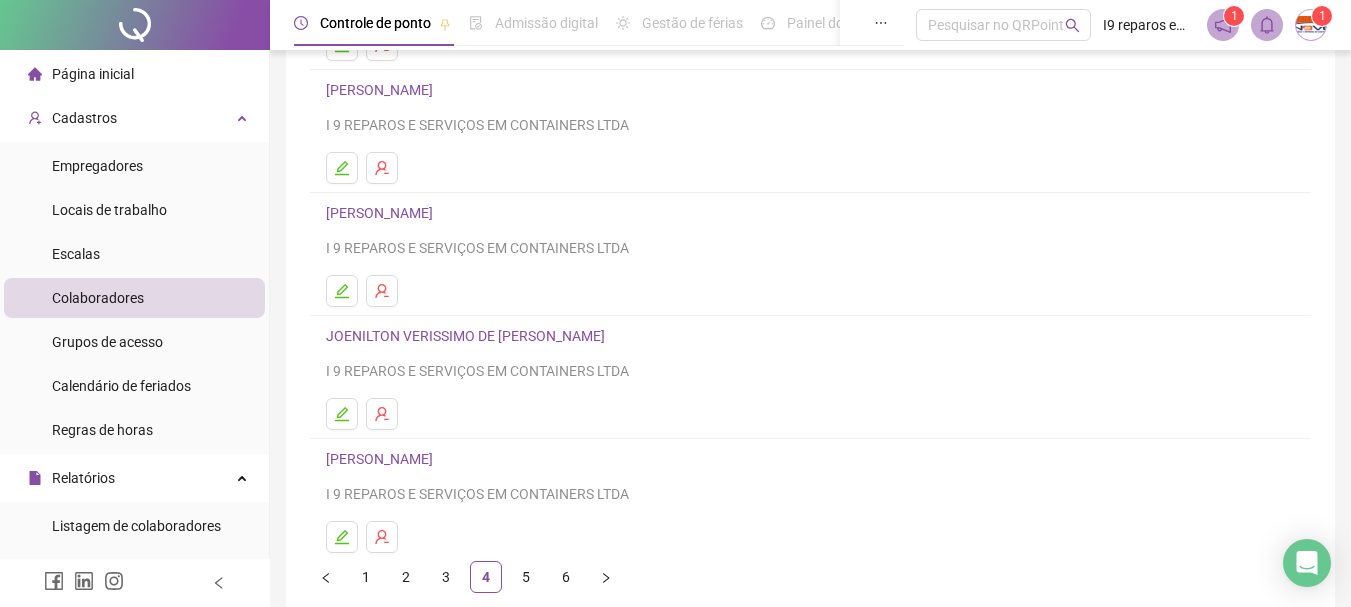 scroll, scrollTop: 300, scrollLeft: 0, axis: vertical 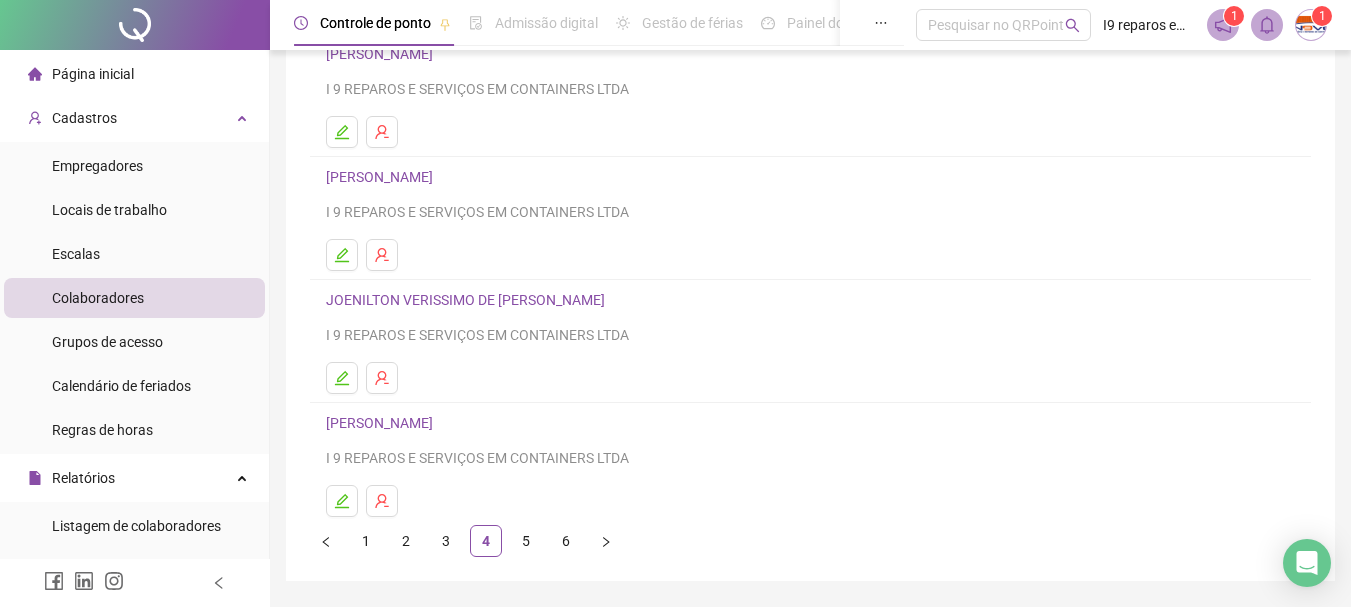 click on "JOENILTON VERISSIMO DE SANTANA" at bounding box center [468, 300] 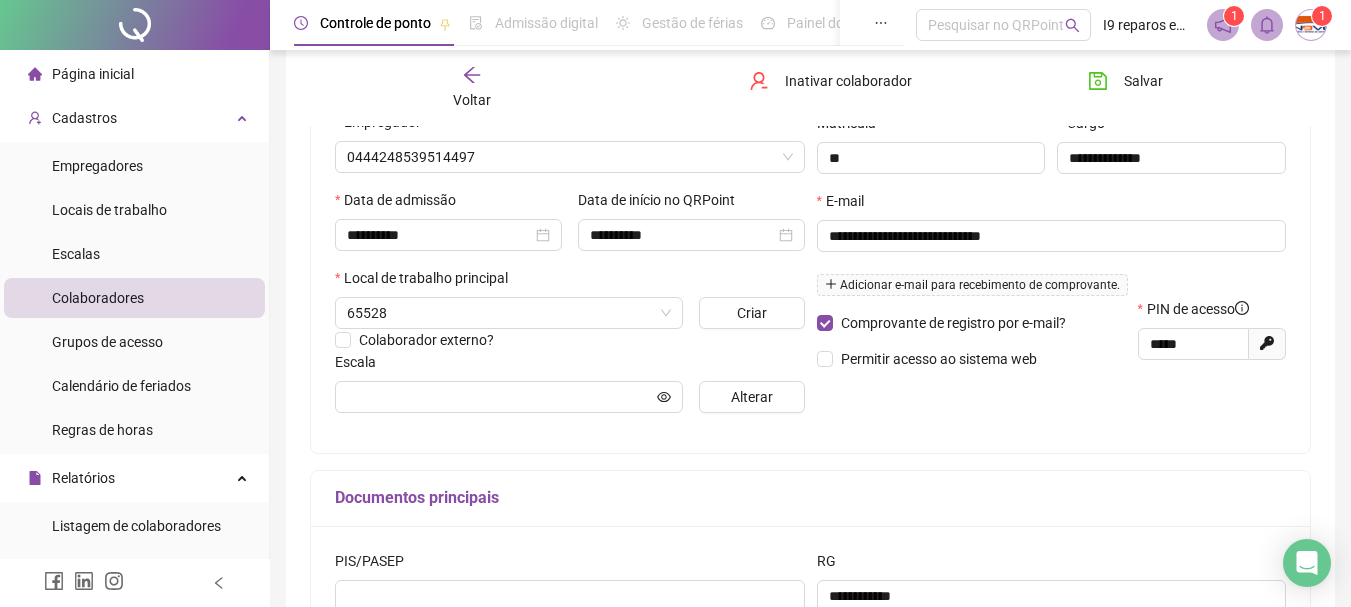 scroll, scrollTop: 310, scrollLeft: 0, axis: vertical 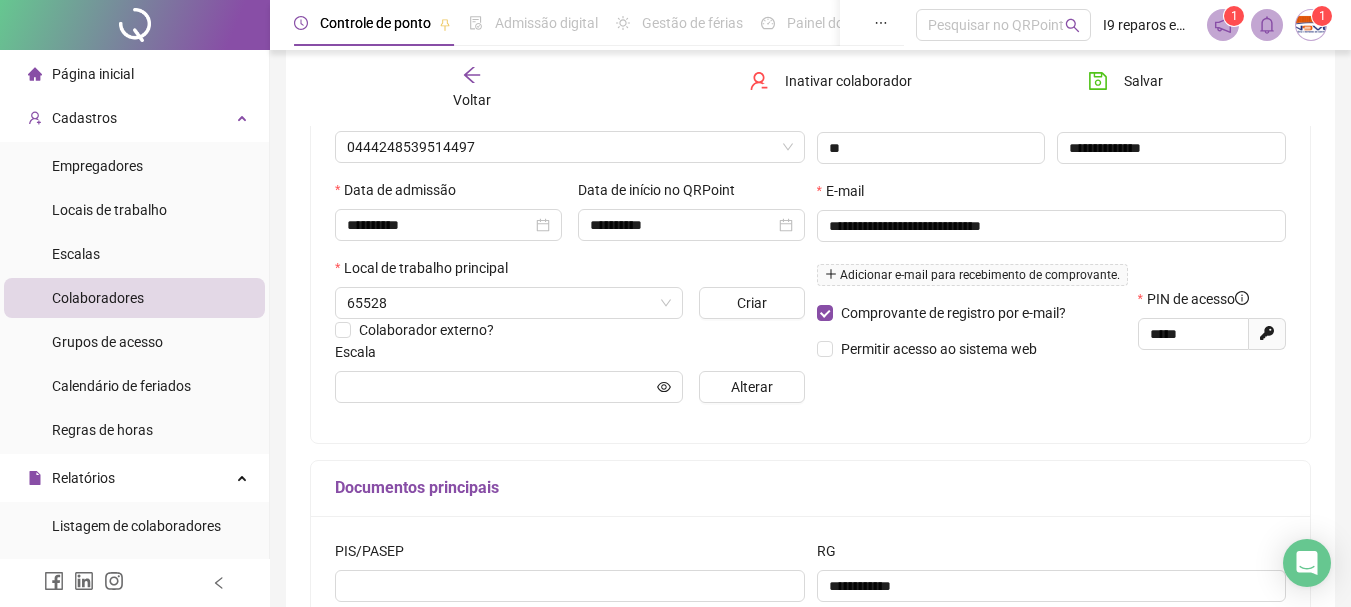 type on "*********" 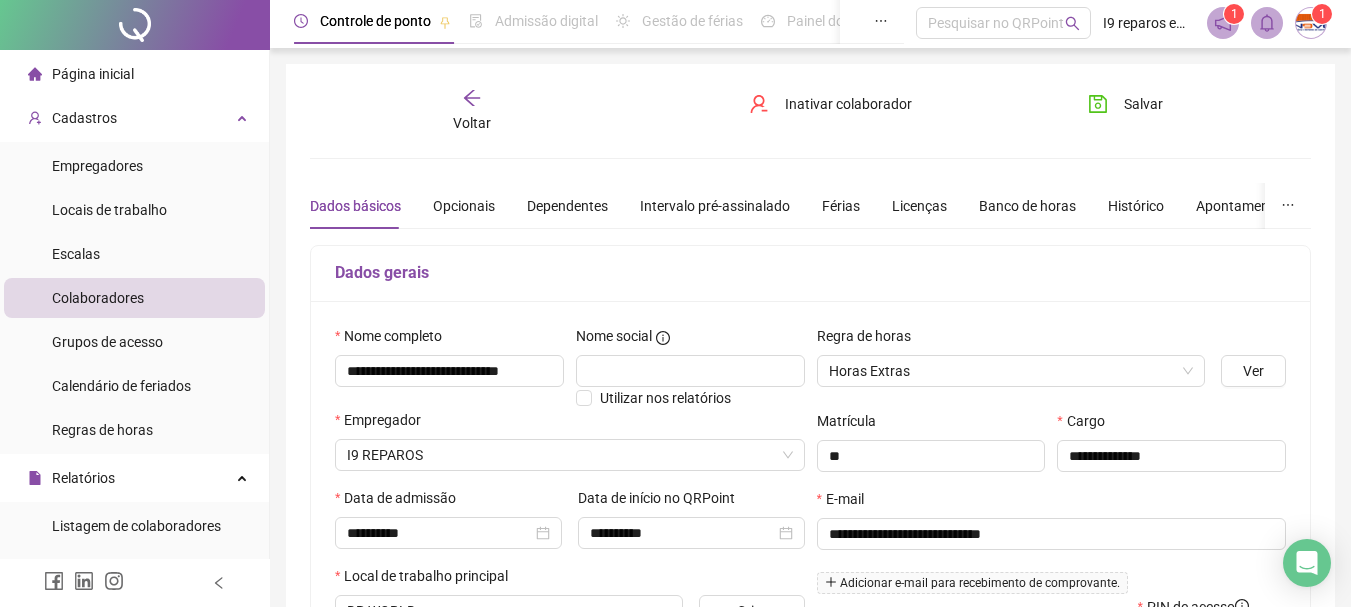 scroll, scrollTop: 0, scrollLeft: 0, axis: both 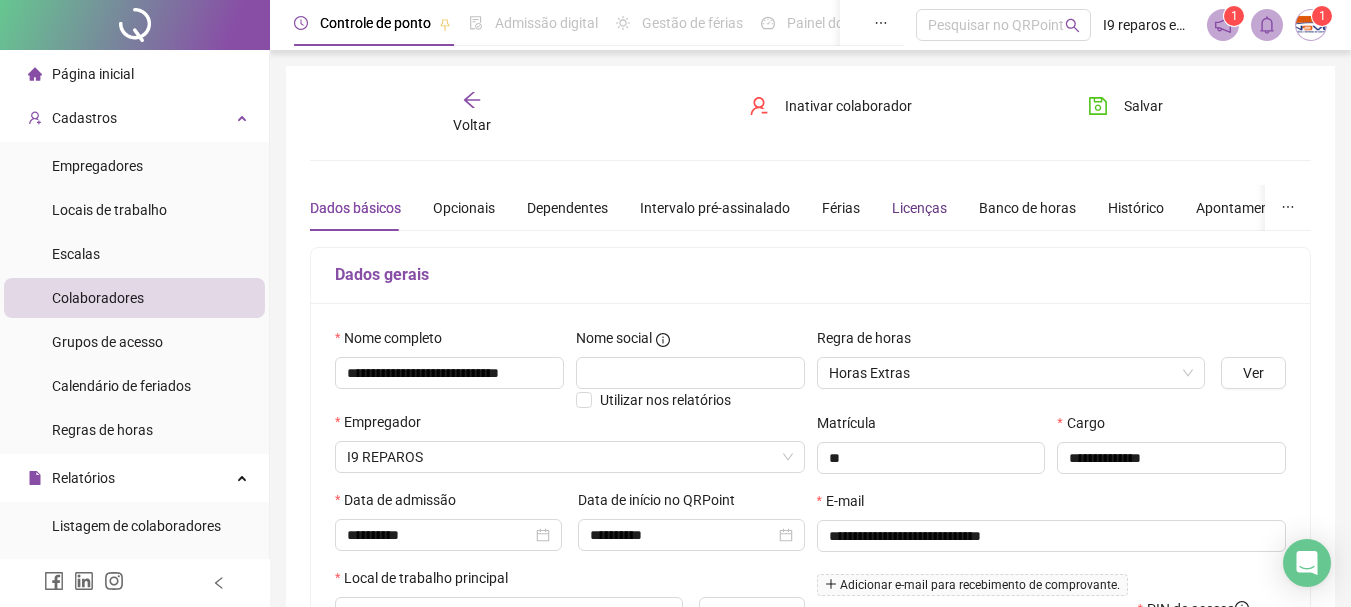click on "Licenças" at bounding box center (919, 208) 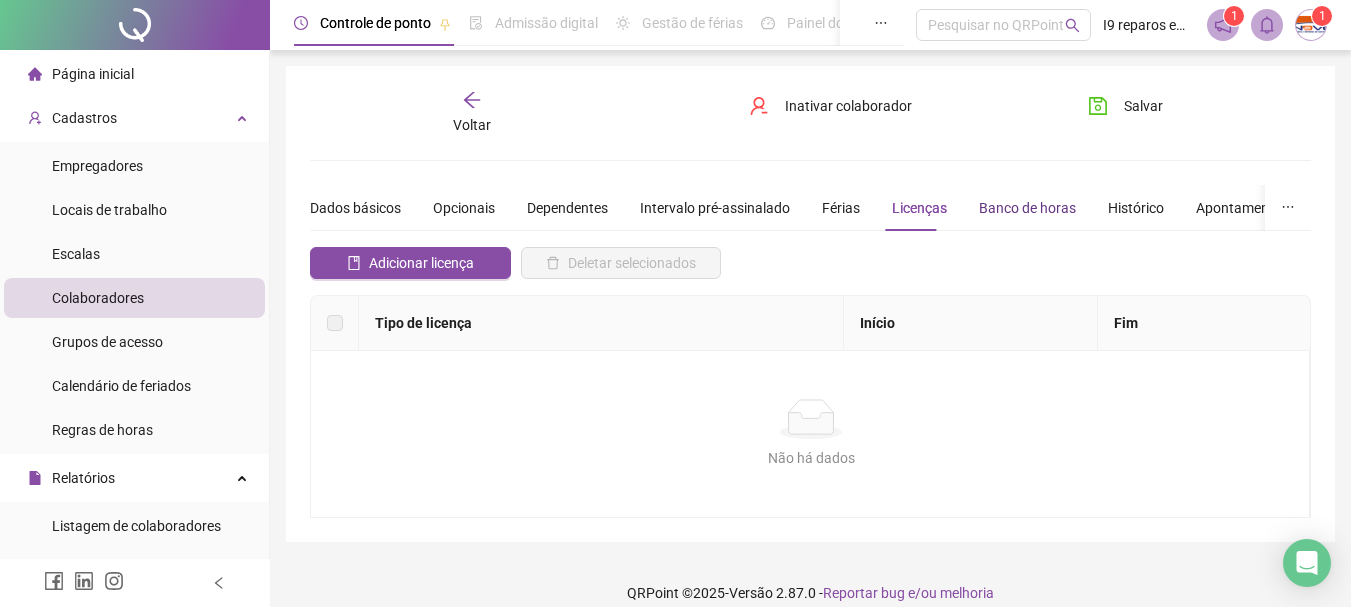 click on "Banco de horas" at bounding box center [1027, 208] 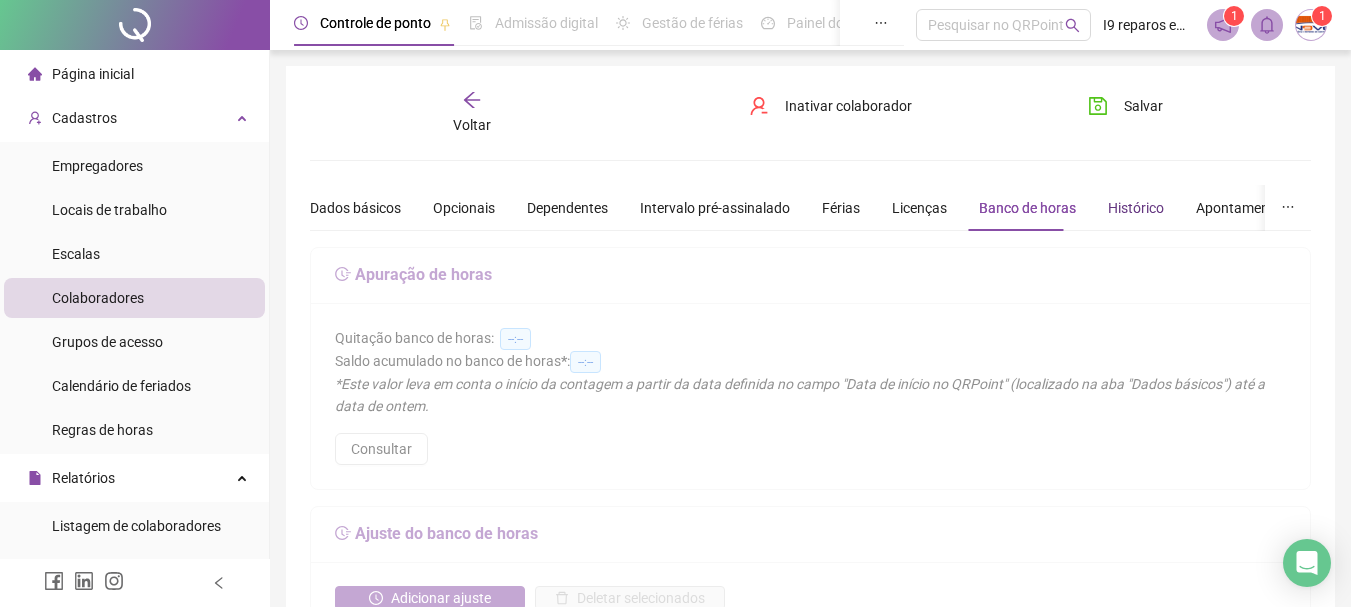 click on "Histórico" at bounding box center [1136, 208] 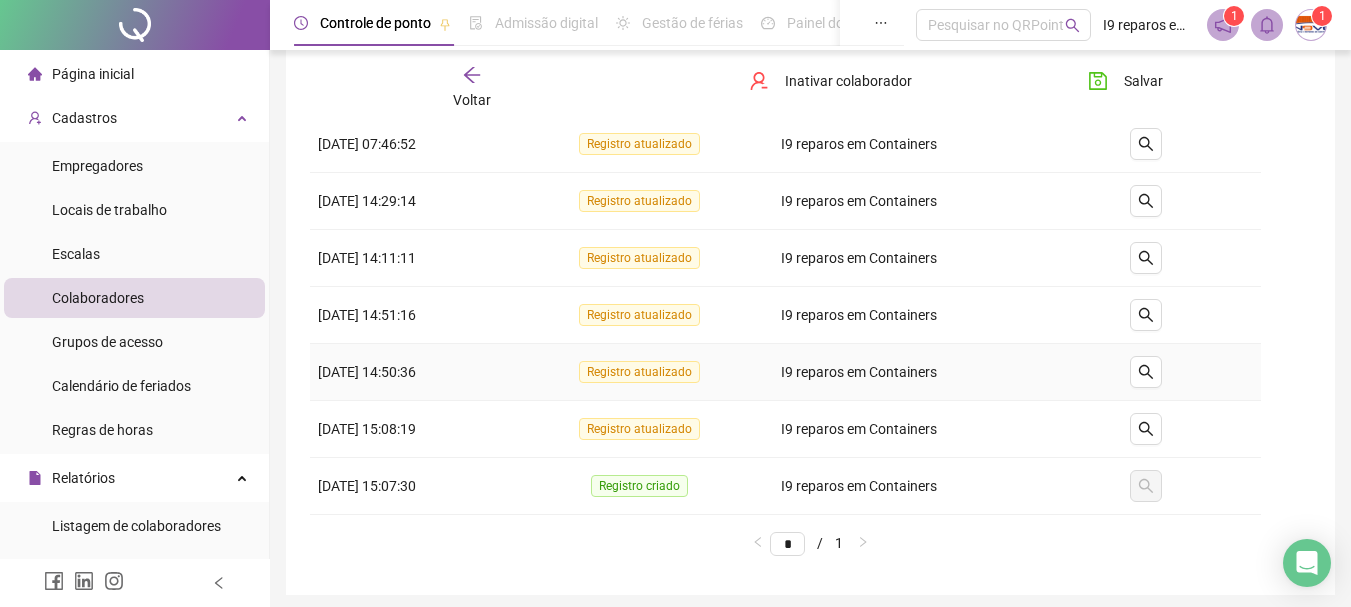 scroll, scrollTop: 55, scrollLeft: 0, axis: vertical 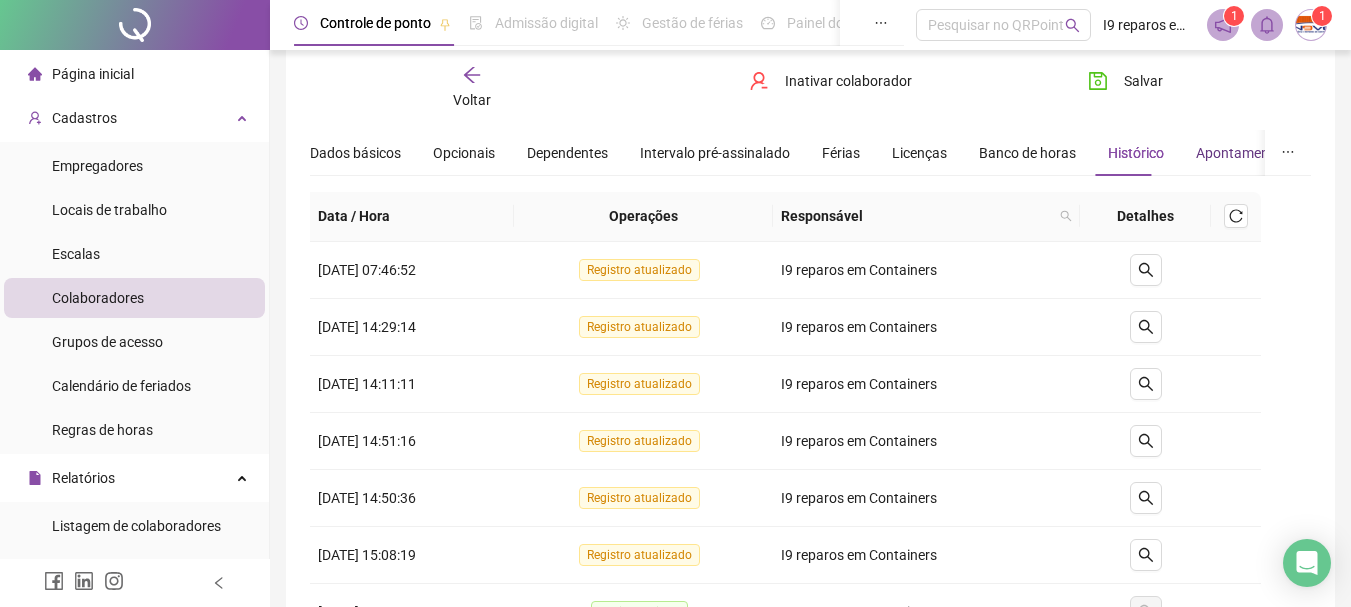 click on "Apontamentos" at bounding box center [1242, 153] 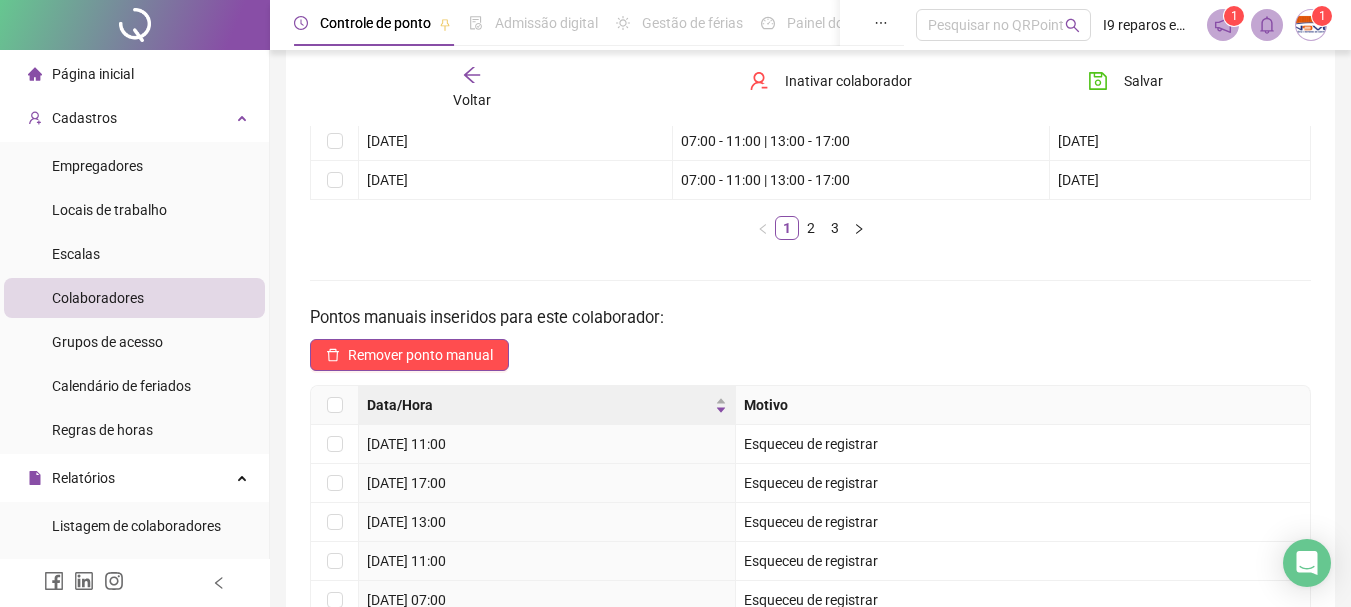 scroll, scrollTop: 627, scrollLeft: 0, axis: vertical 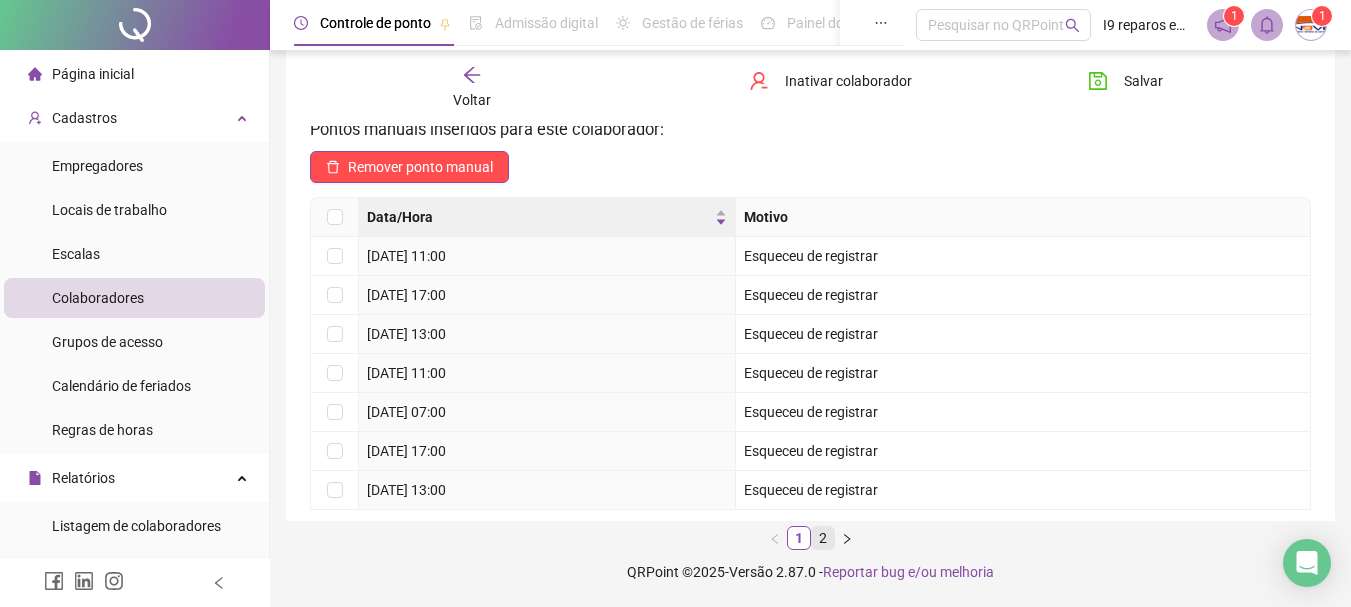 click on "2" at bounding box center (823, 538) 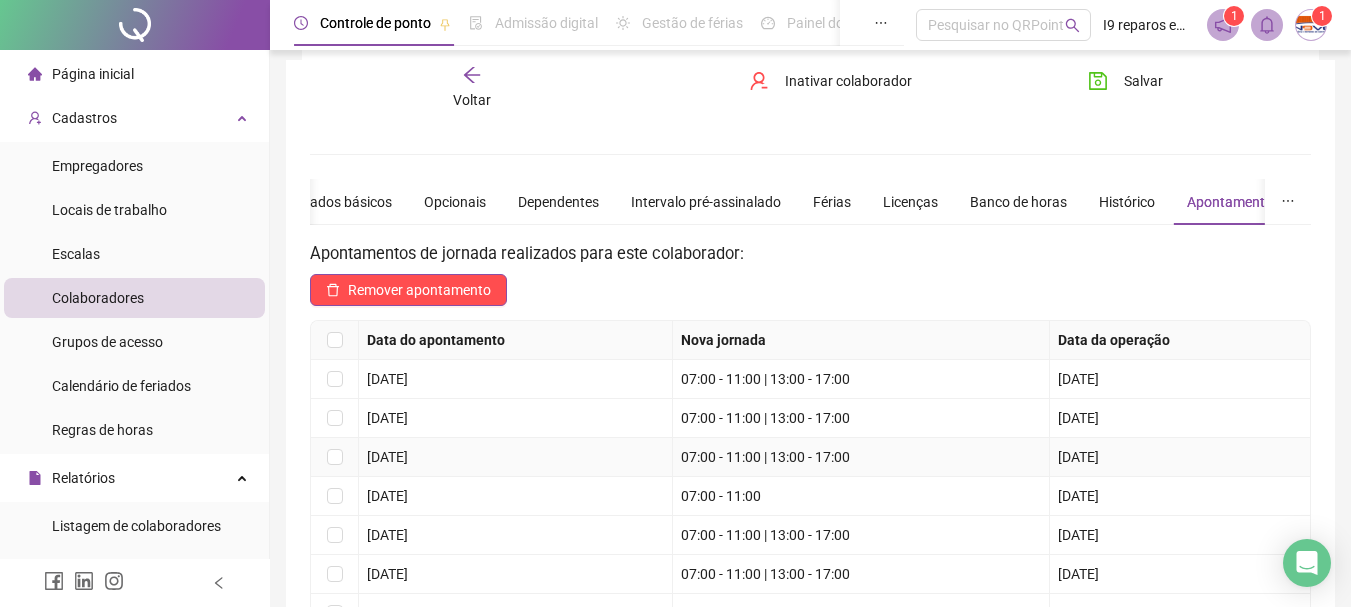 scroll, scrollTop: 0, scrollLeft: 0, axis: both 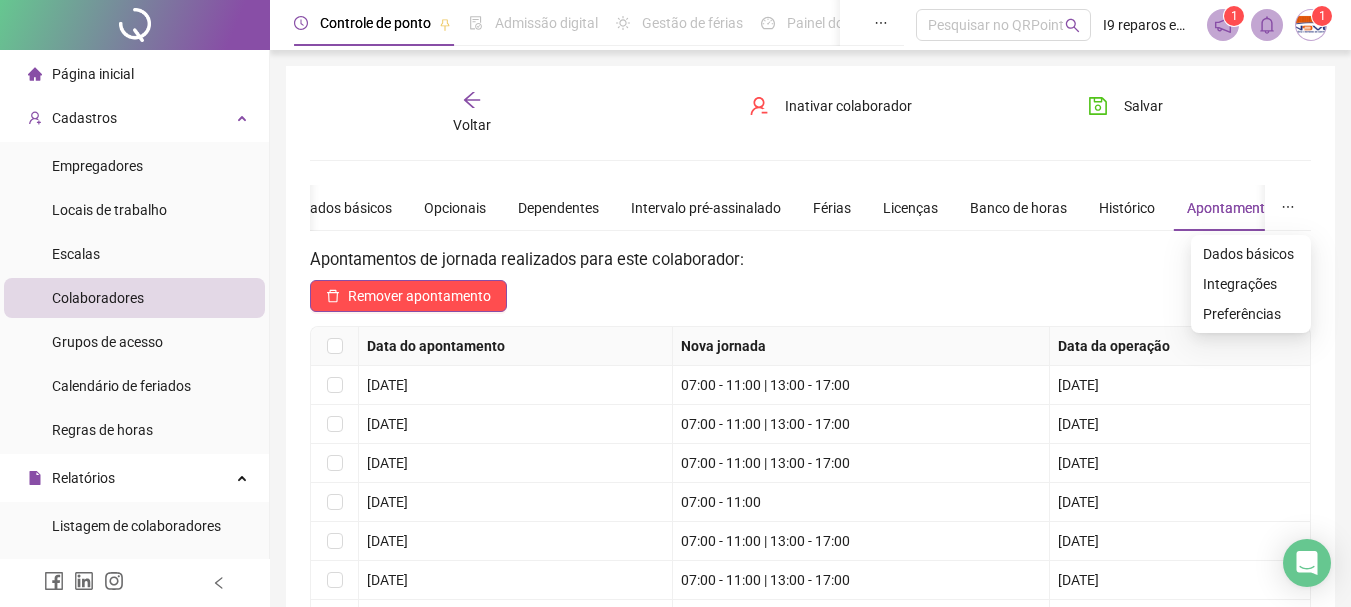 click 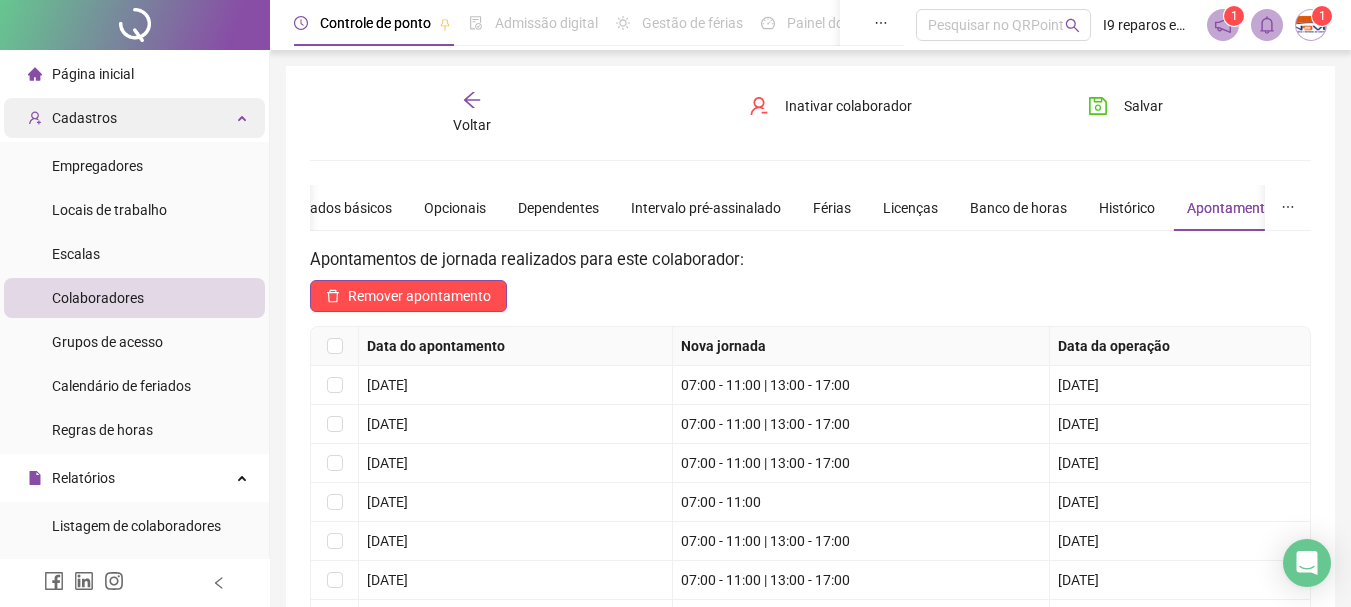 click on "Cadastros" at bounding box center (134, 118) 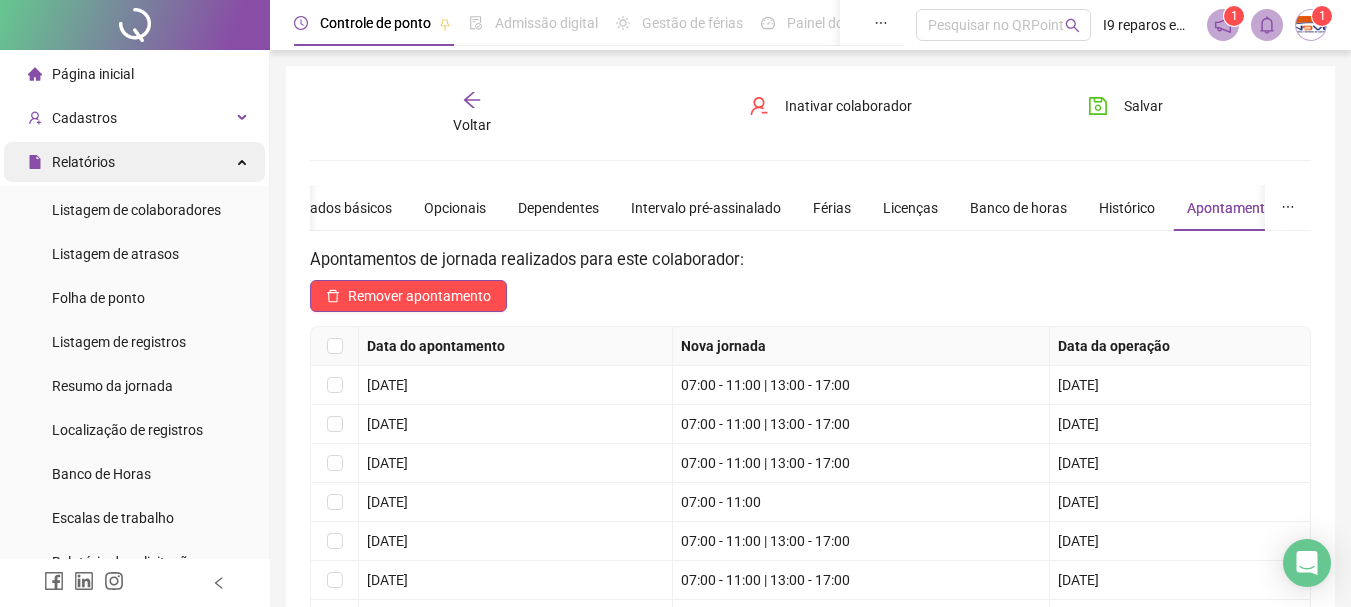 click on "Relatórios" at bounding box center [134, 162] 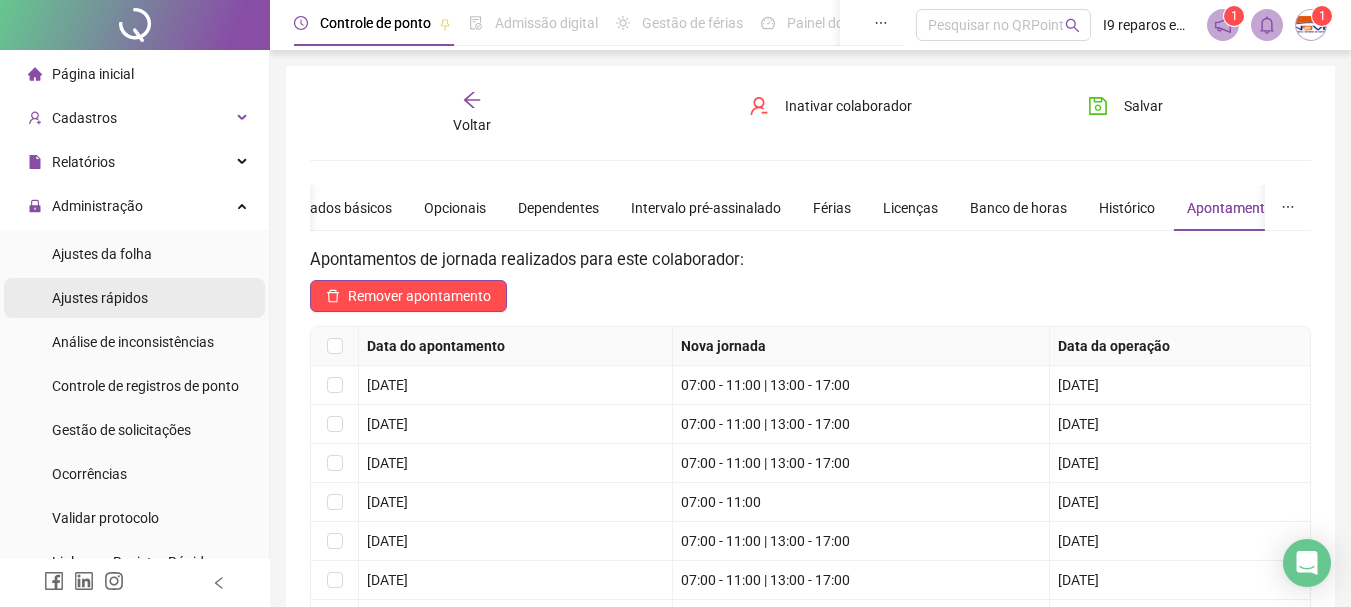 click on "Ajustes rápidos" at bounding box center (100, 298) 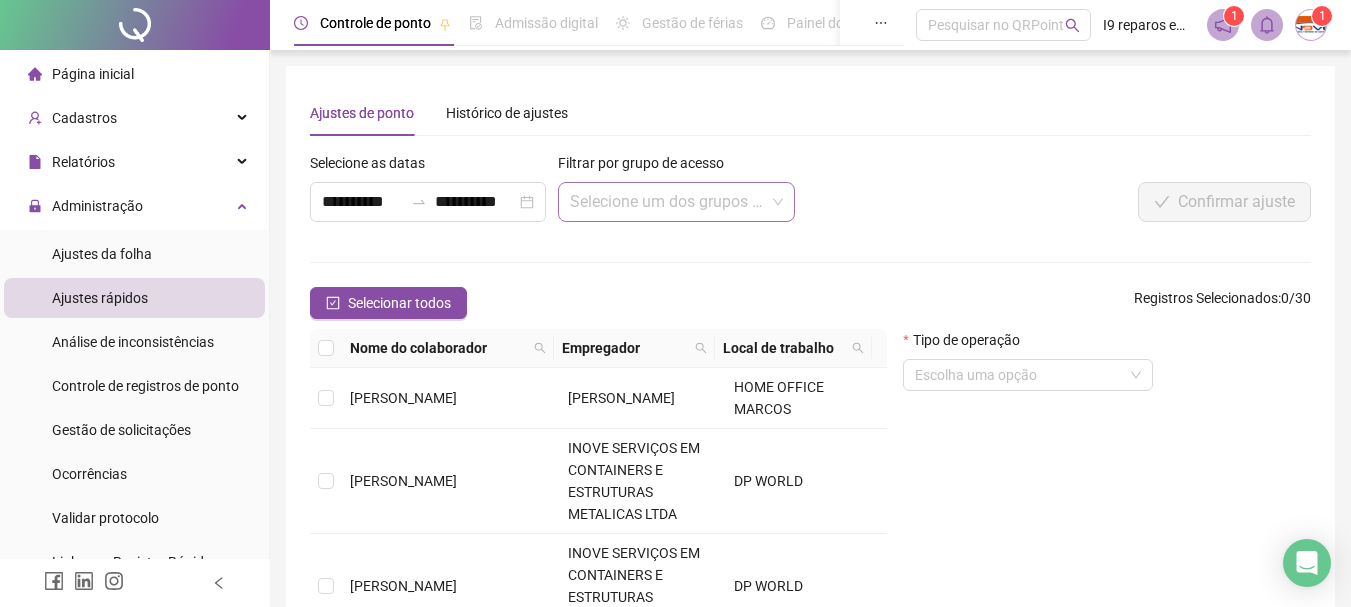 click at bounding box center [670, 202] 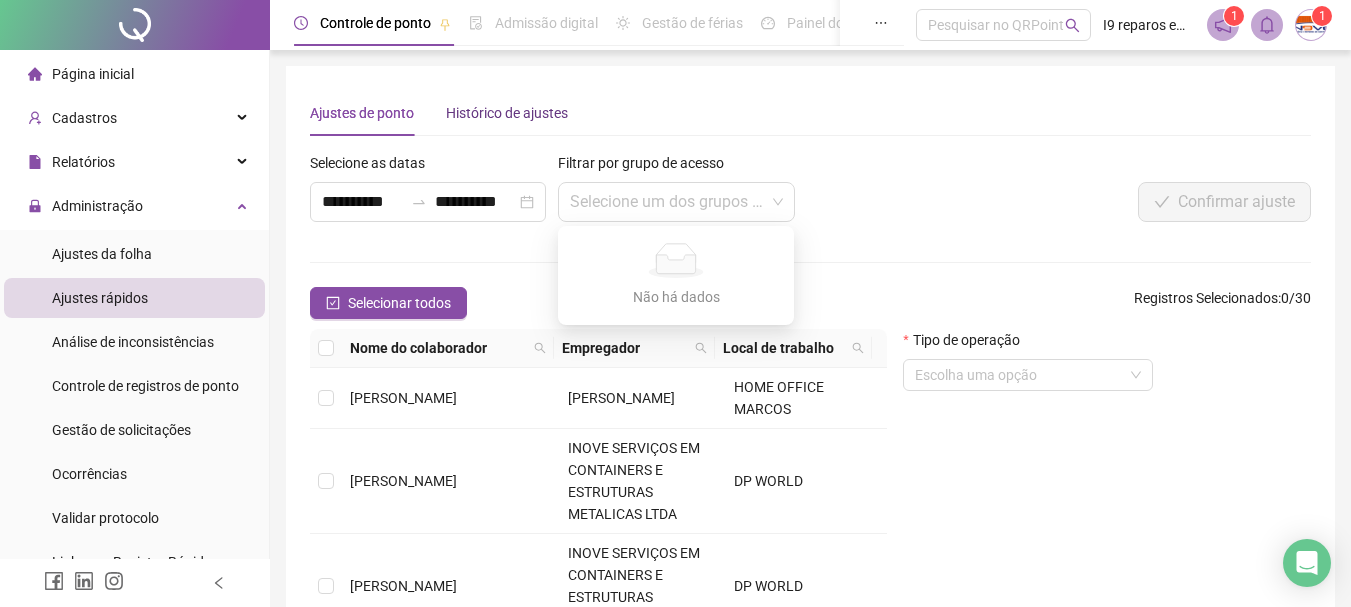 click on "Histórico de ajustes" at bounding box center (507, 113) 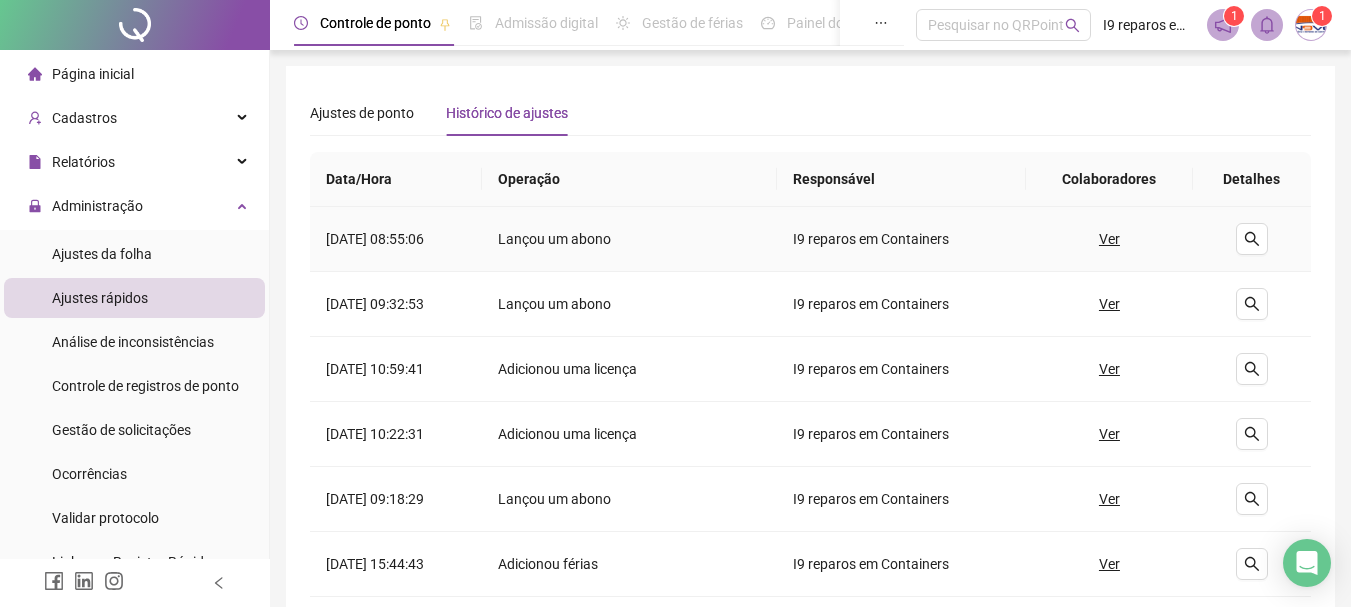 click on "Ver" at bounding box center [1109, 239] 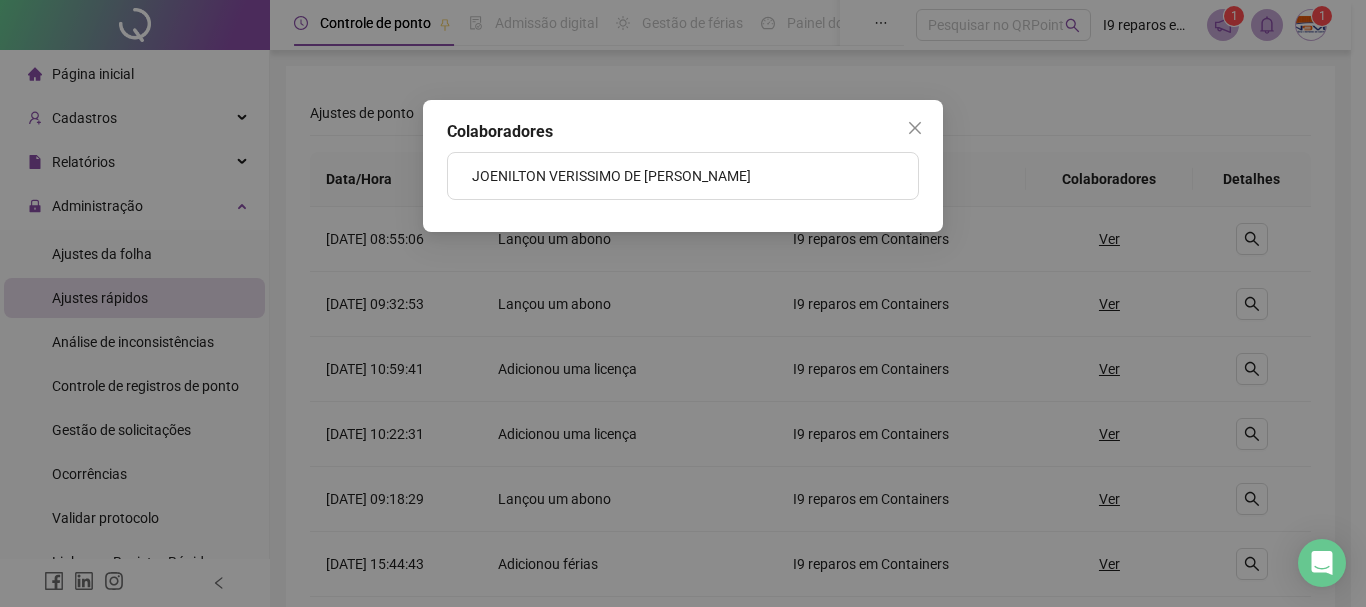 click on "JOENILTON VERISSIMO DE SANTANA" at bounding box center [683, 176] 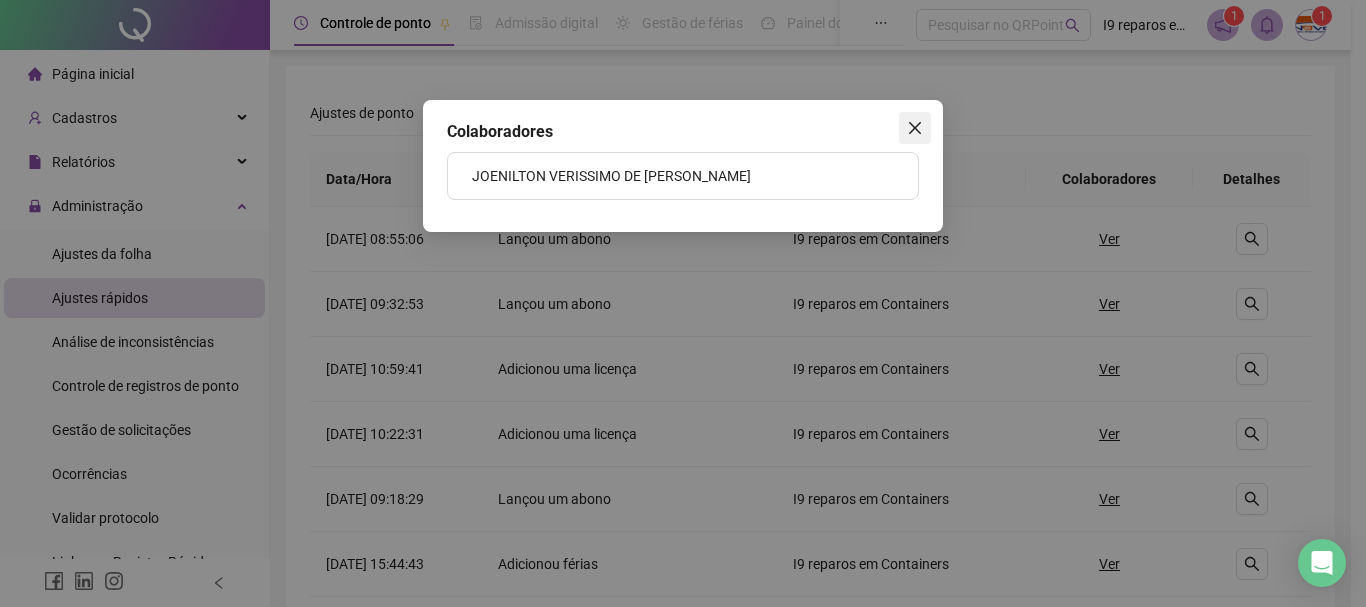 drag, startPoint x: 911, startPoint y: 127, endPoint x: 655, endPoint y: 195, distance: 264.87732 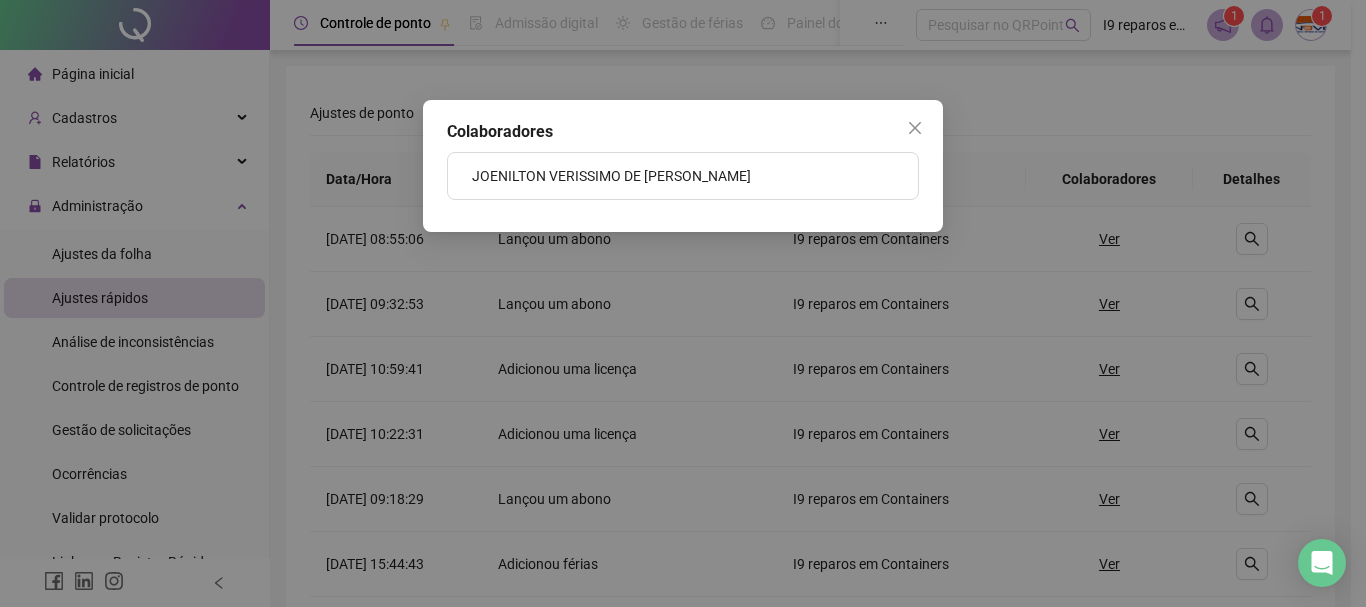 click 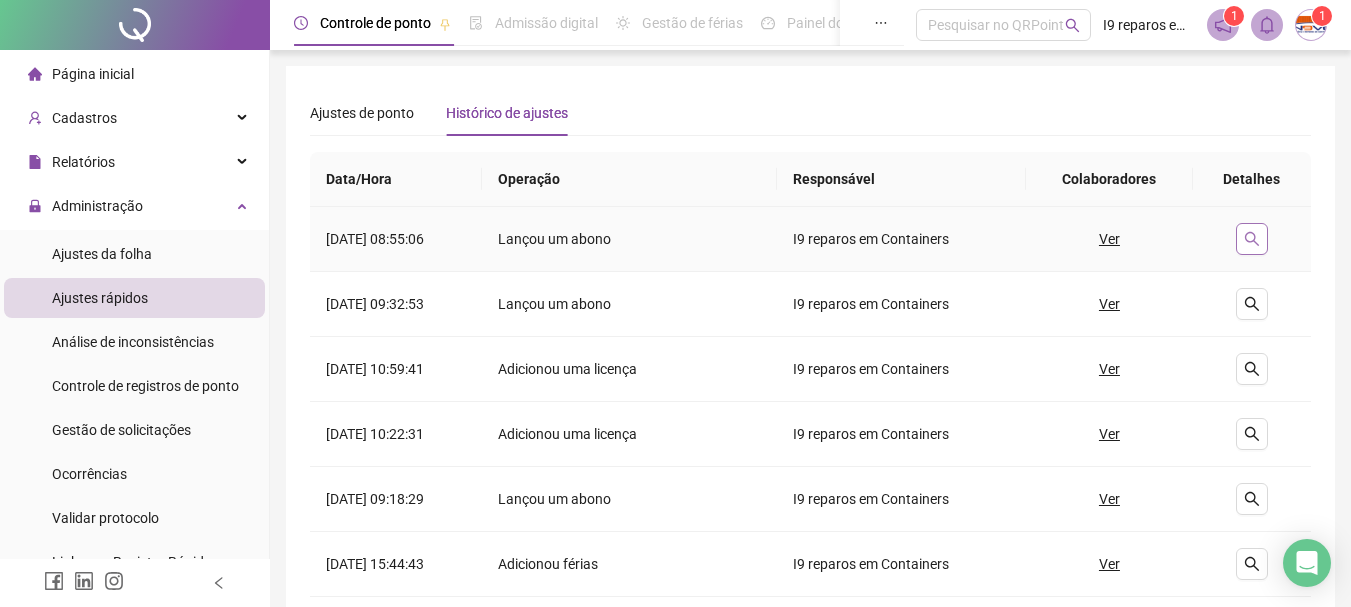 click at bounding box center (1252, 239) 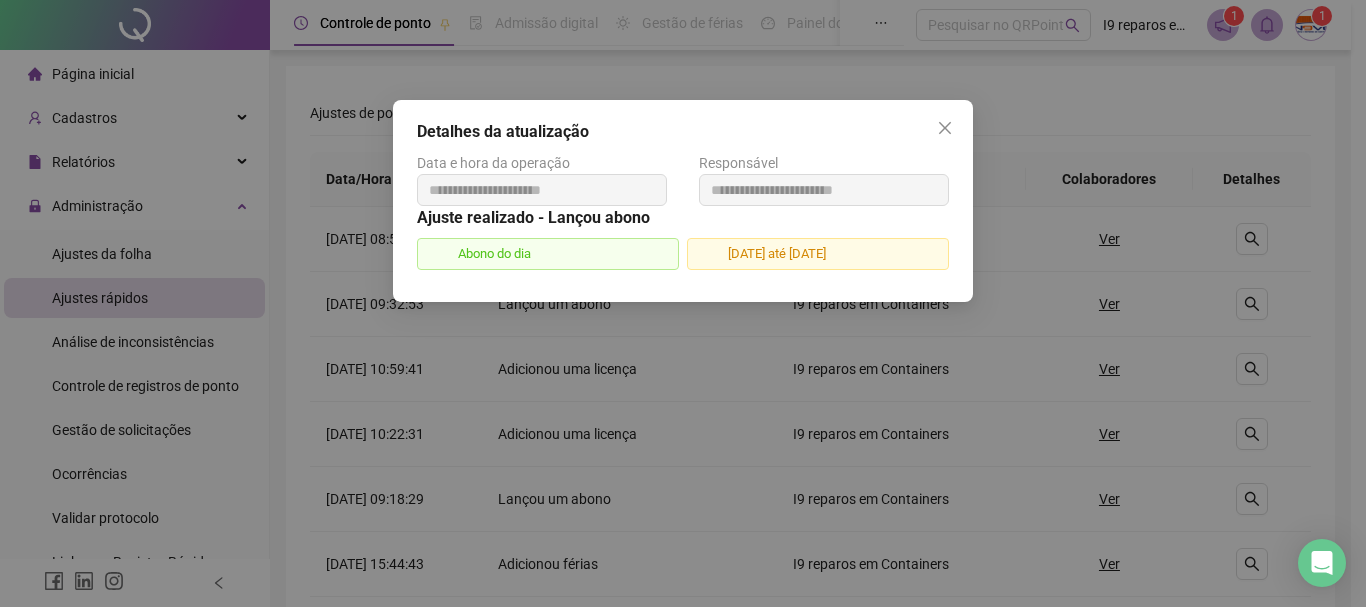 click on "16/07/2025 até 17/07/2025" at bounding box center [818, 254] 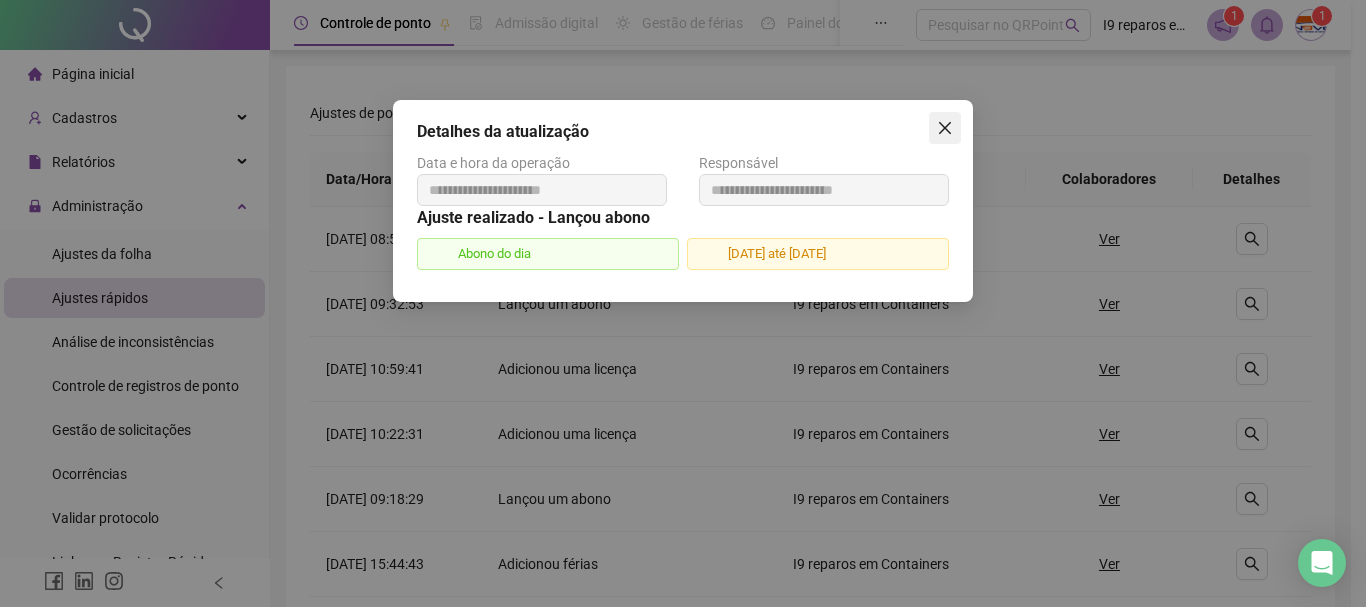 click 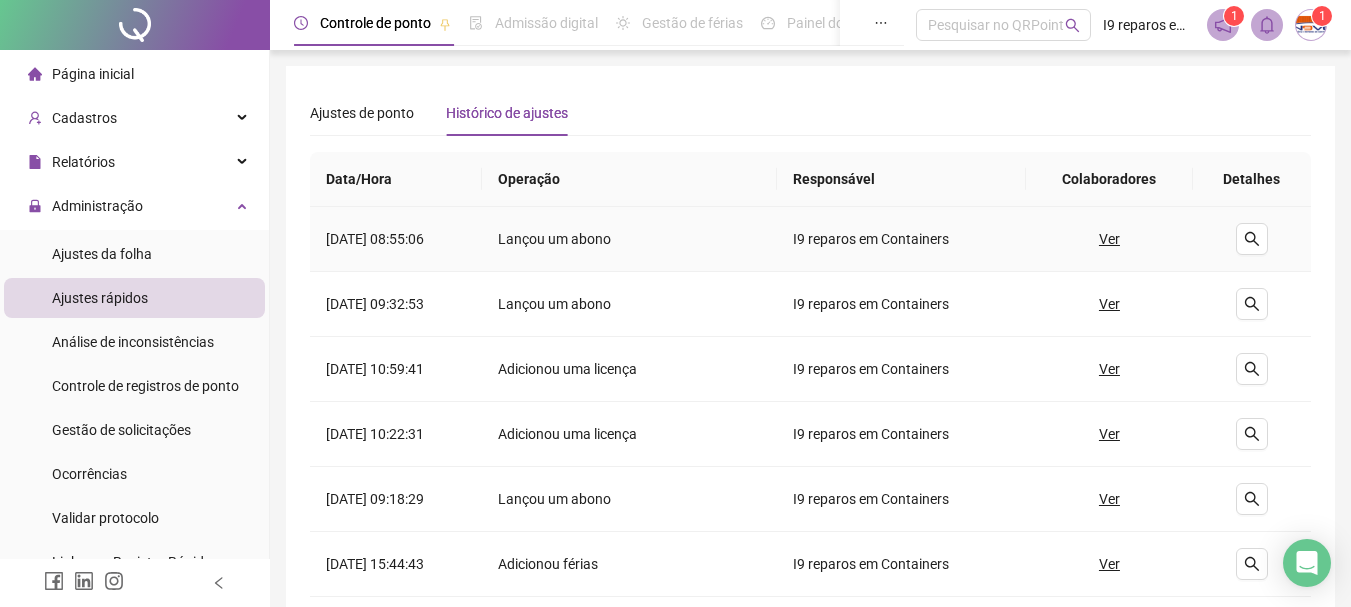 click on "Ver" at bounding box center (1109, 239) 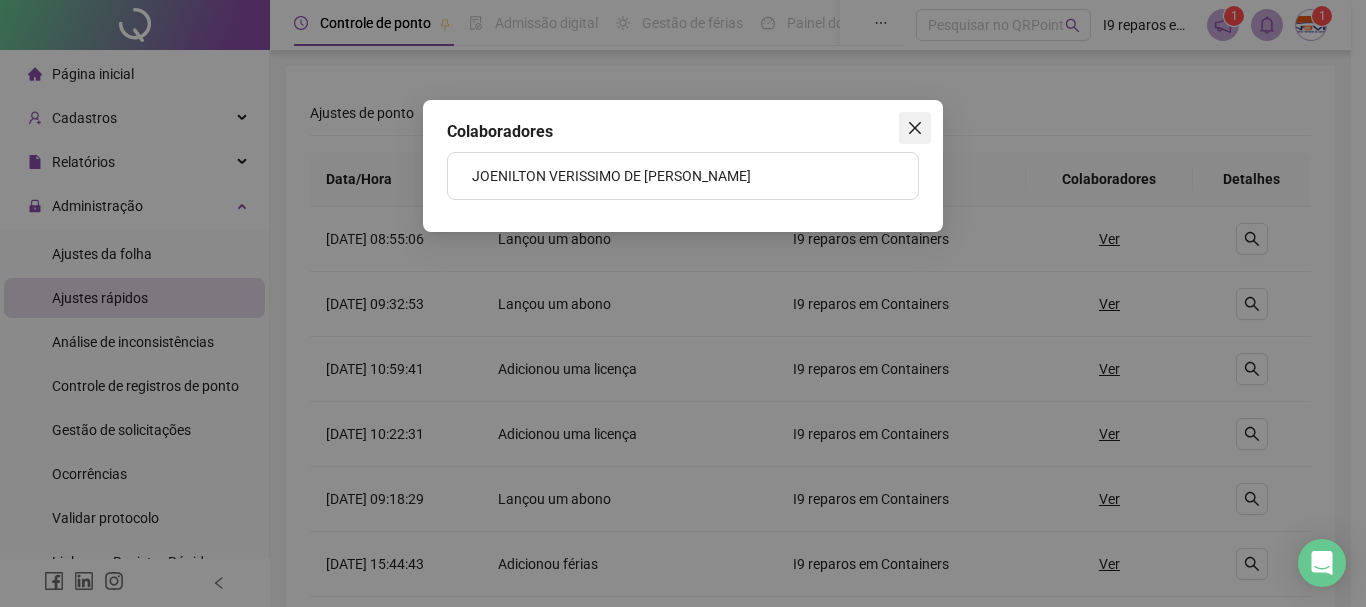 click at bounding box center (915, 128) 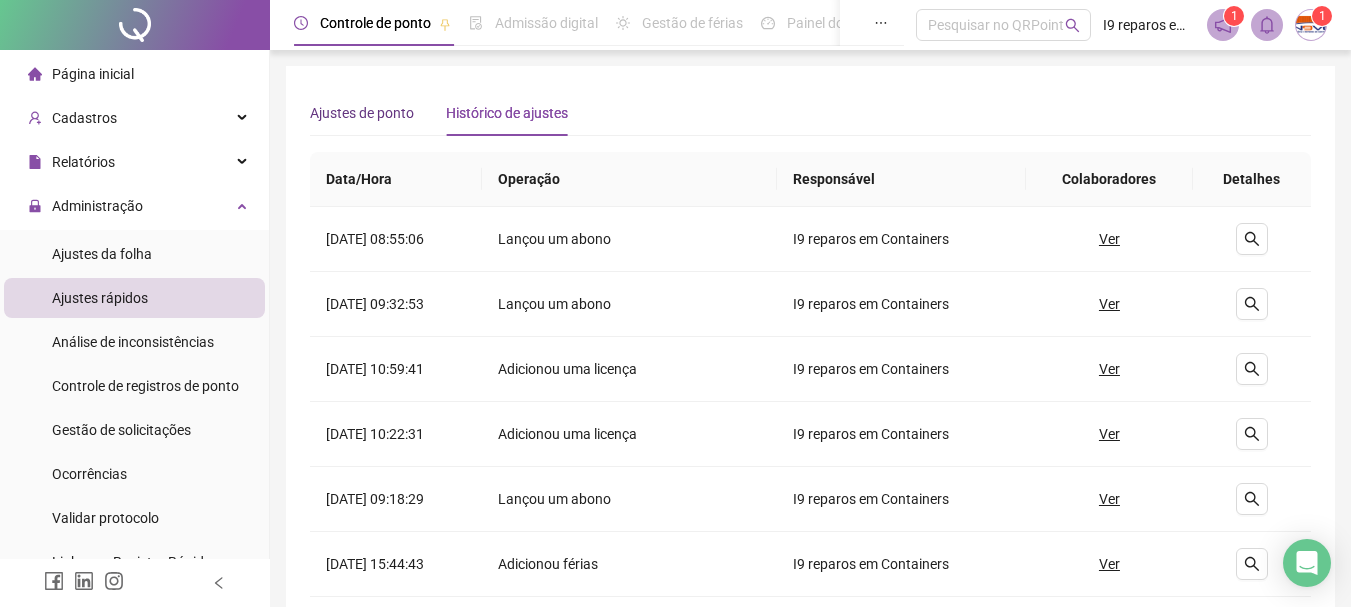 click on "Ajustes de ponto" at bounding box center (362, 113) 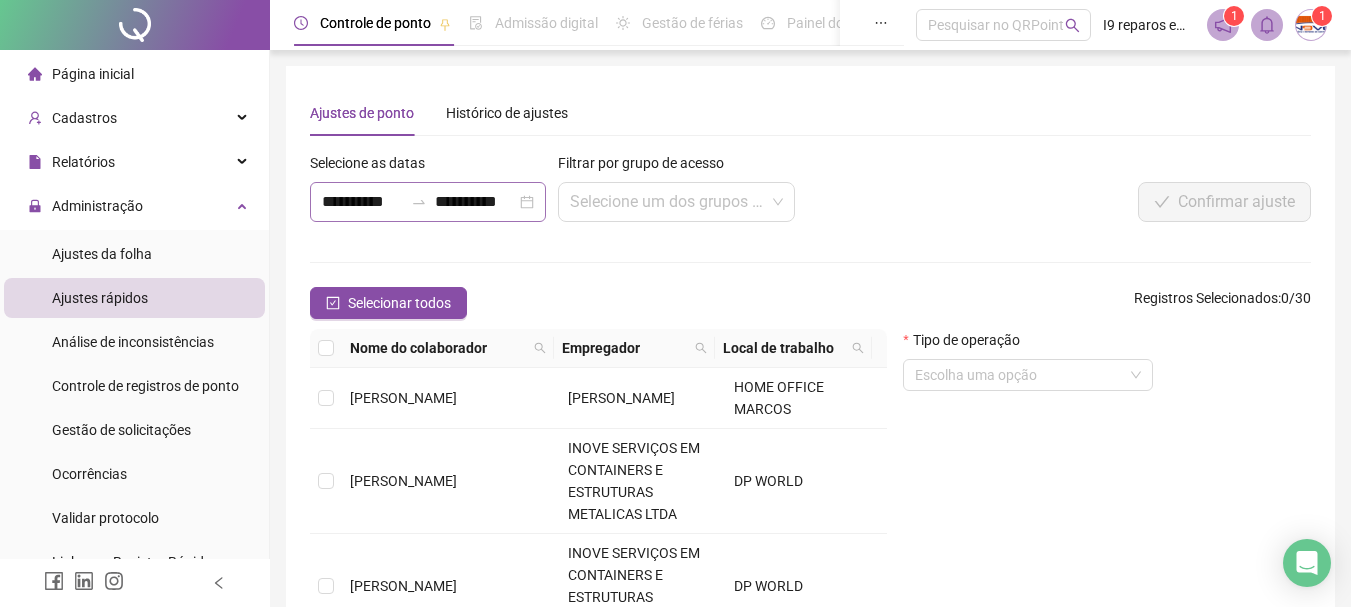 click on "**********" at bounding box center [428, 202] 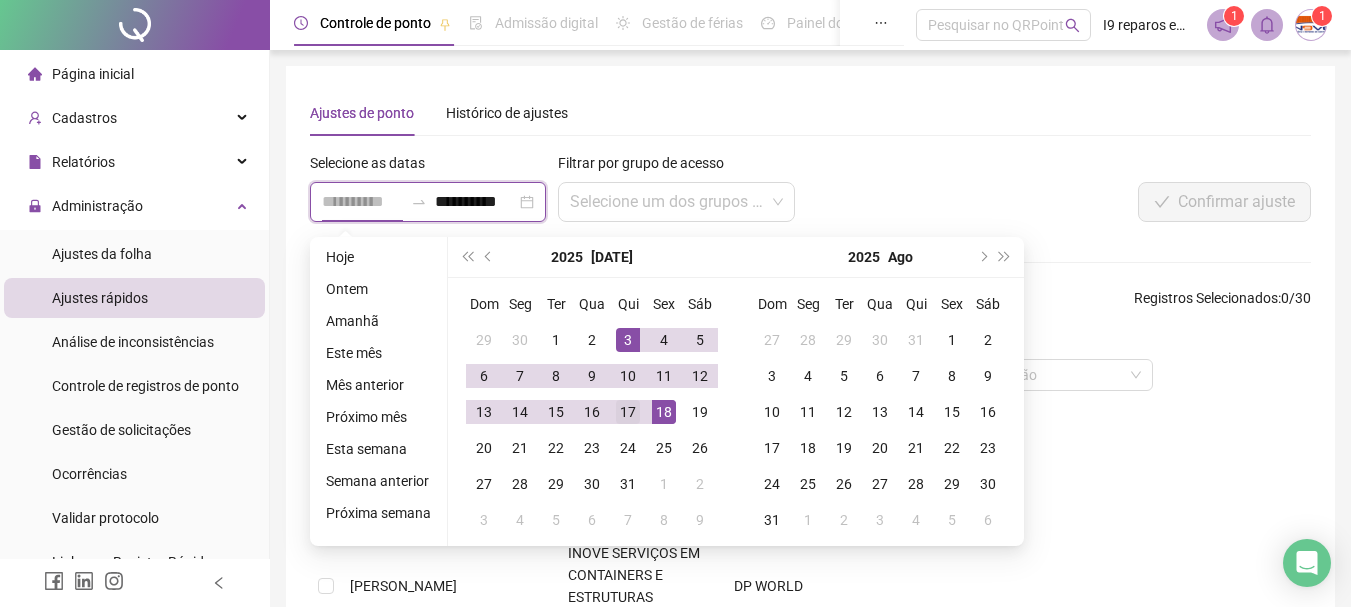 type on "**********" 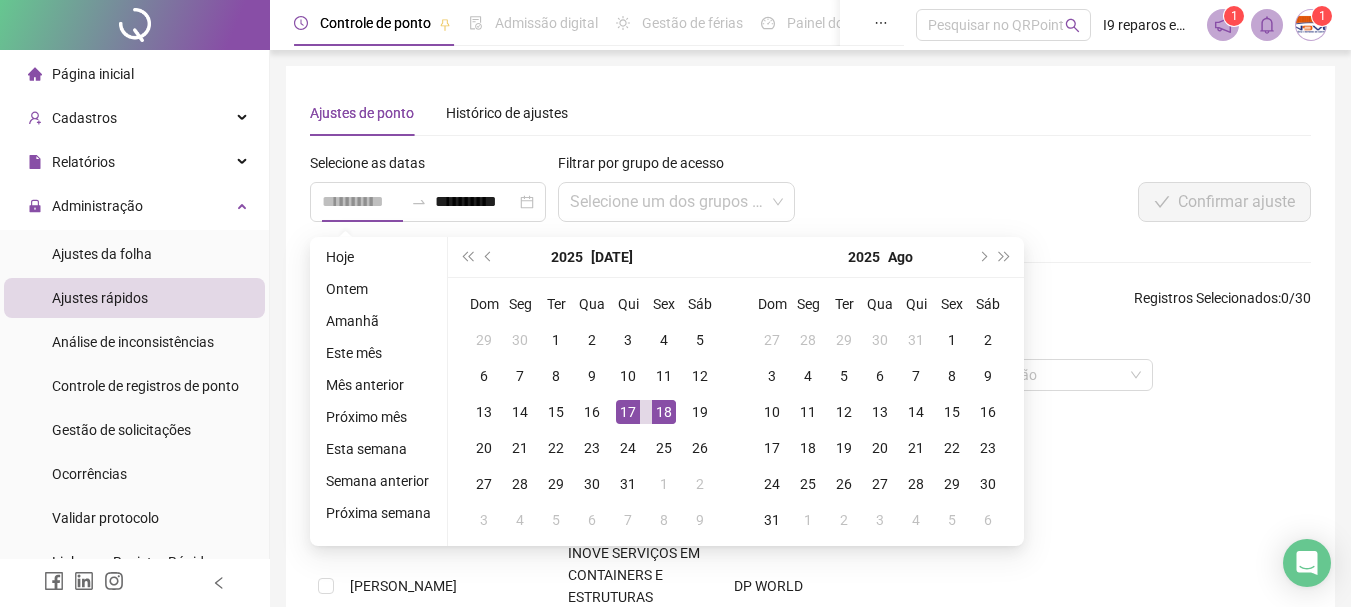 click on "17" at bounding box center (628, 412) 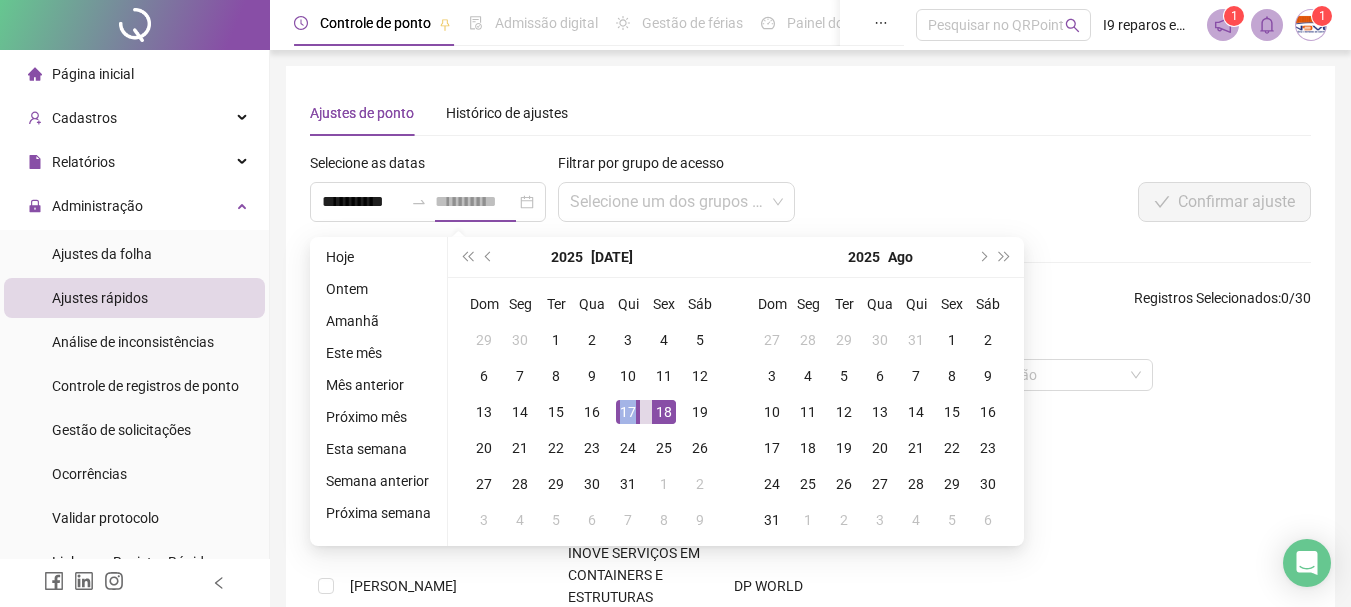 click on "17" at bounding box center (628, 412) 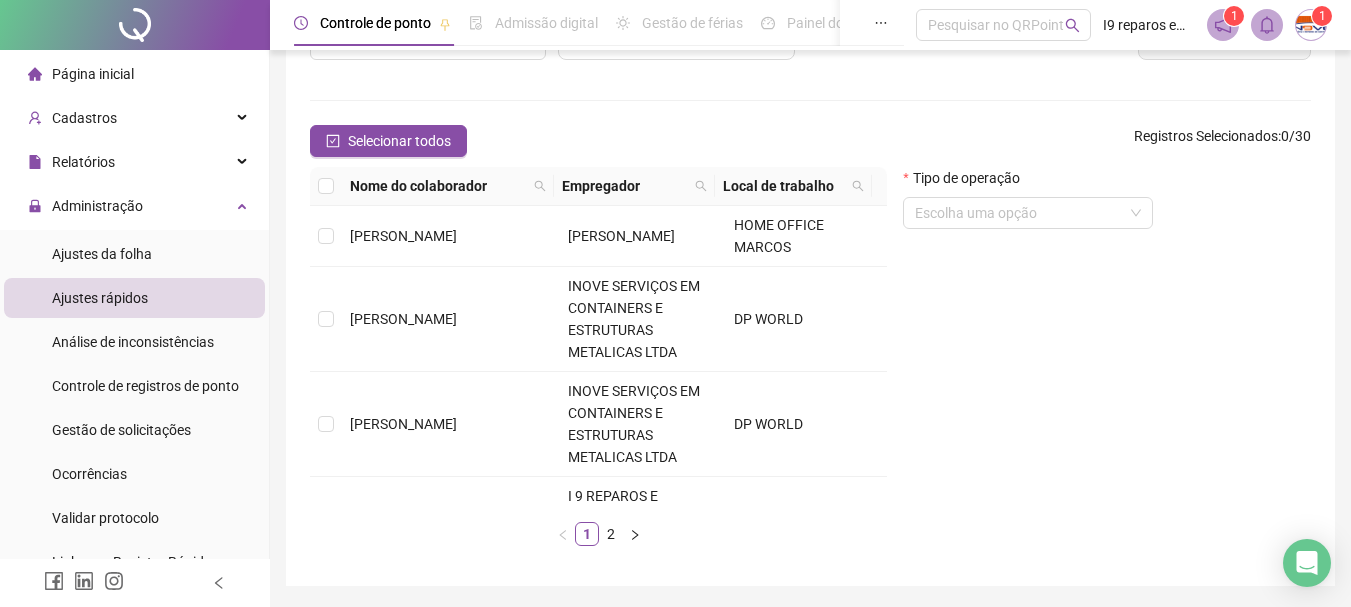 scroll, scrollTop: 200, scrollLeft: 0, axis: vertical 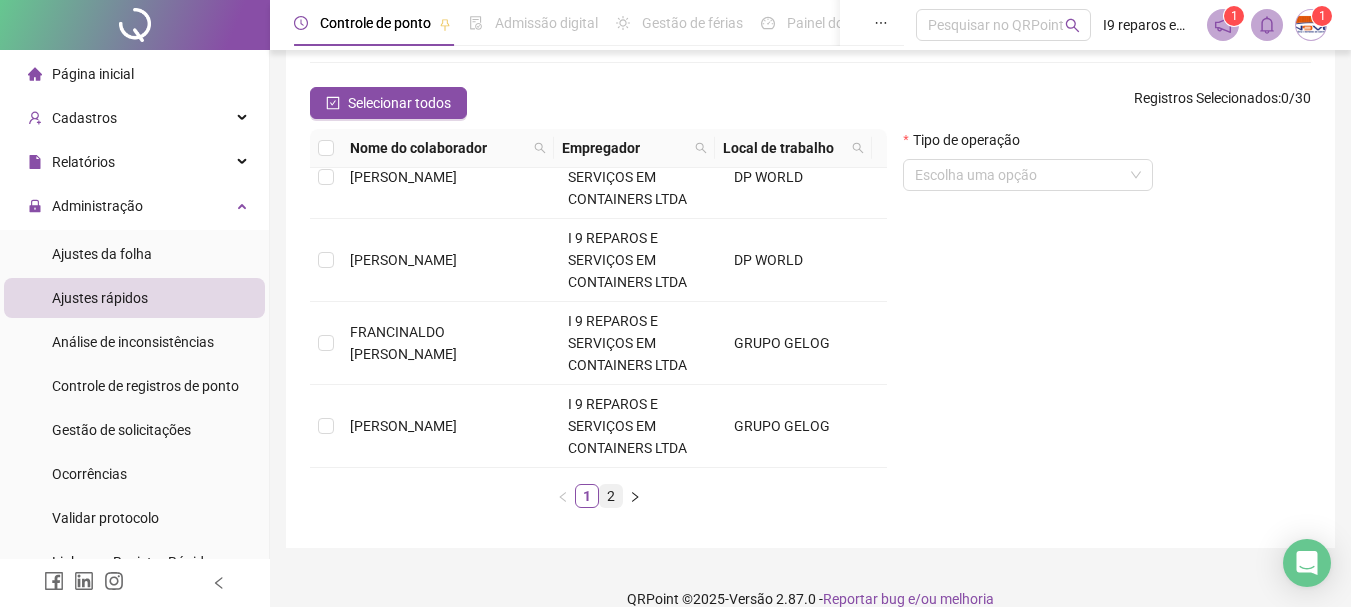 click on "2" at bounding box center [611, 496] 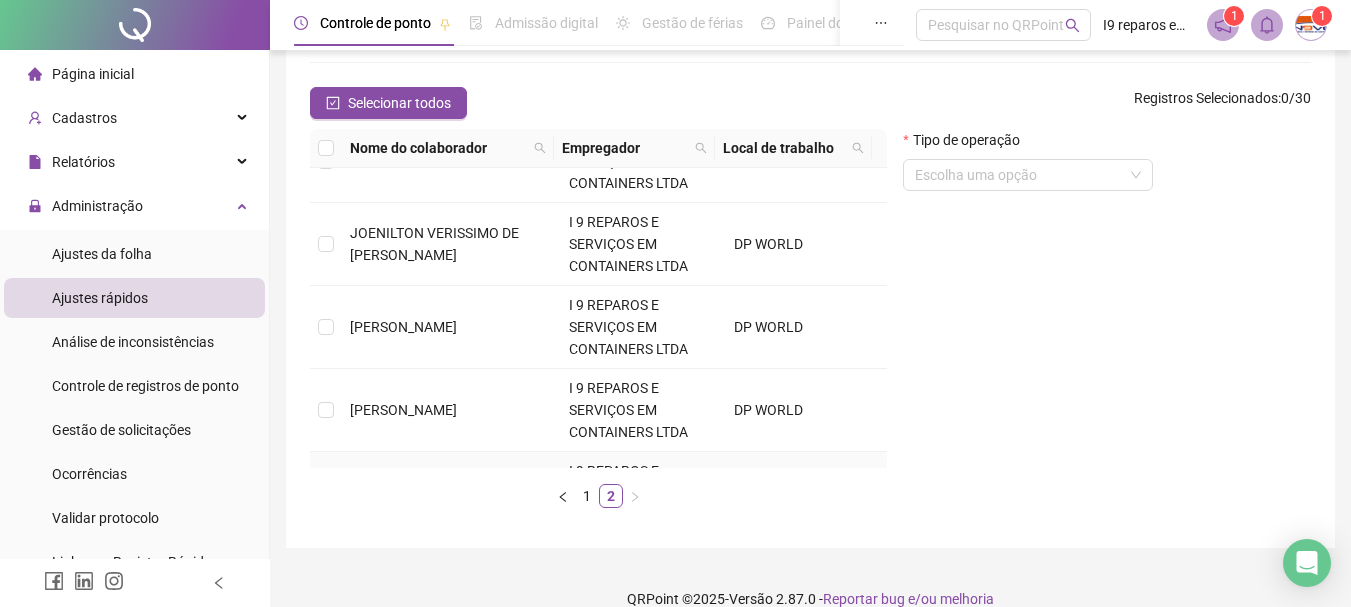 scroll, scrollTop: 200, scrollLeft: 0, axis: vertical 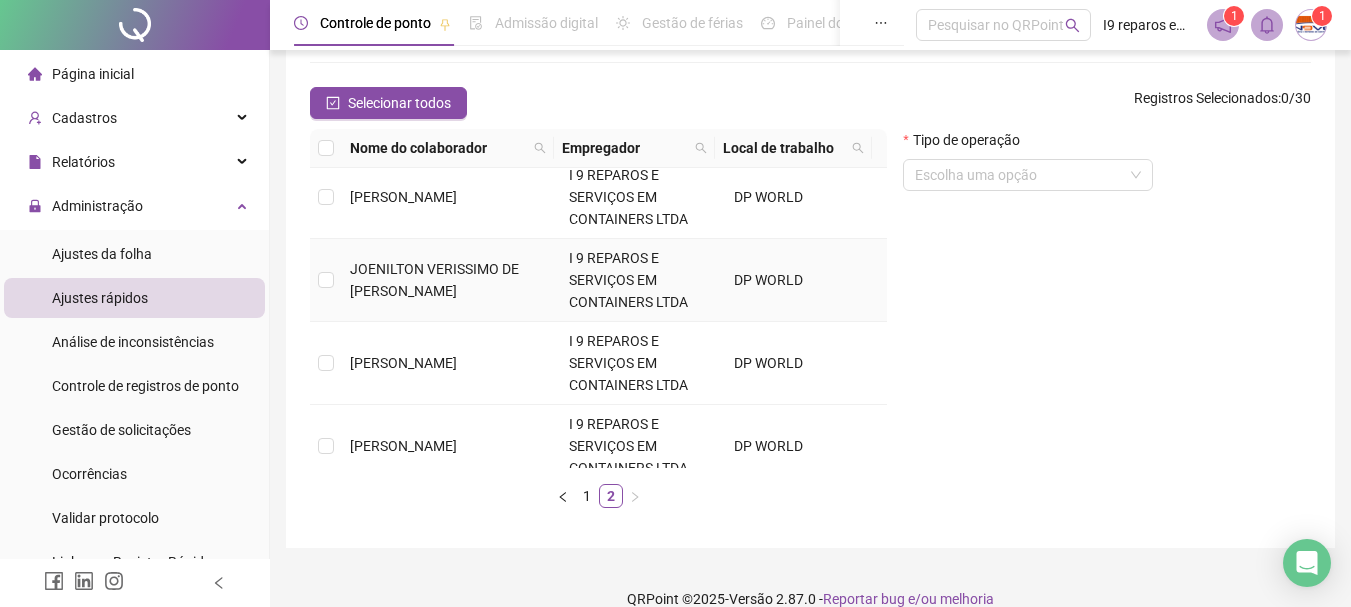 click at bounding box center (326, 280) 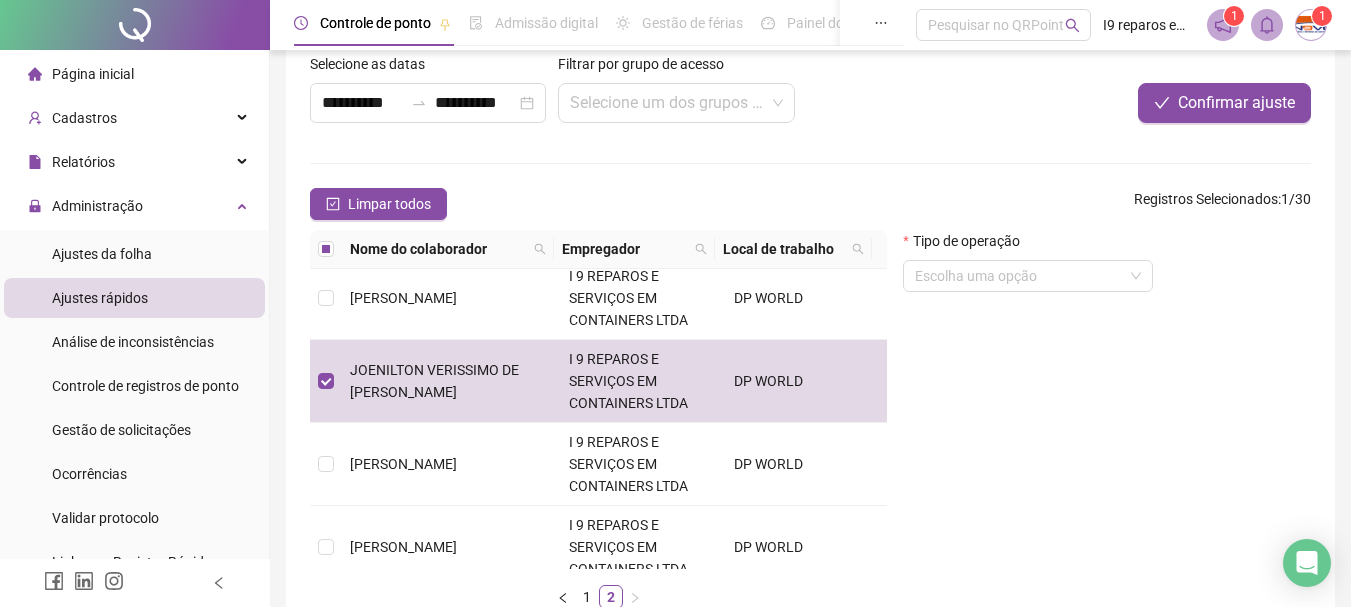 scroll, scrollTop: 0, scrollLeft: 0, axis: both 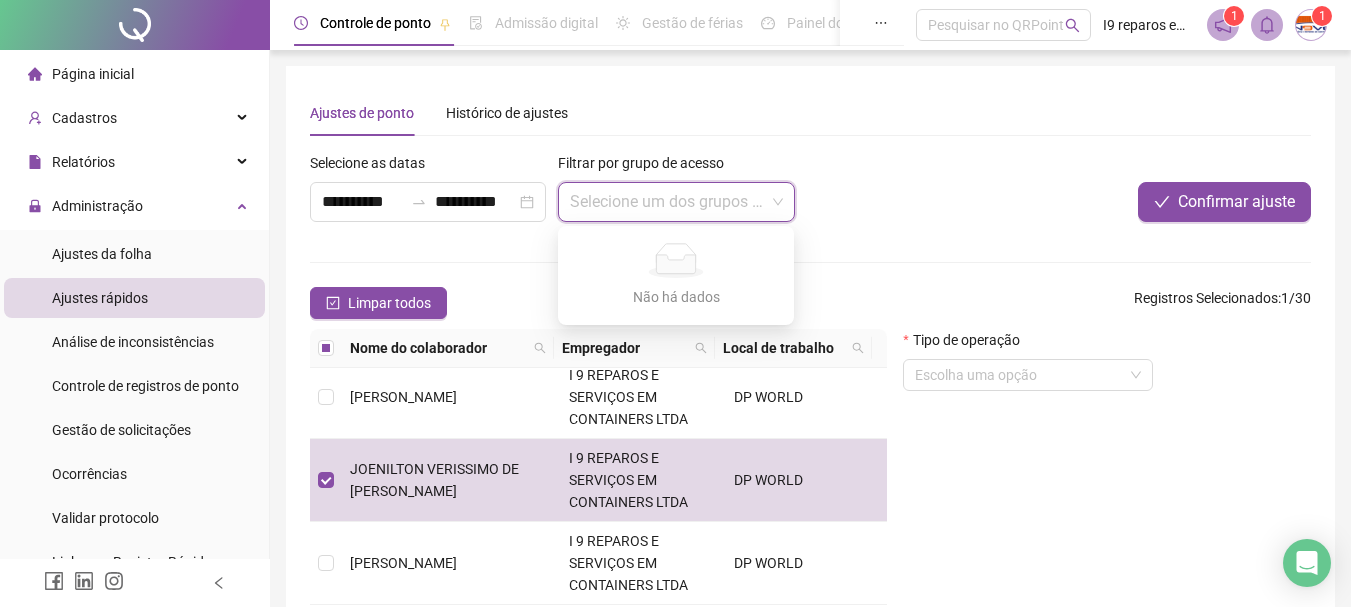 click at bounding box center [670, 202] 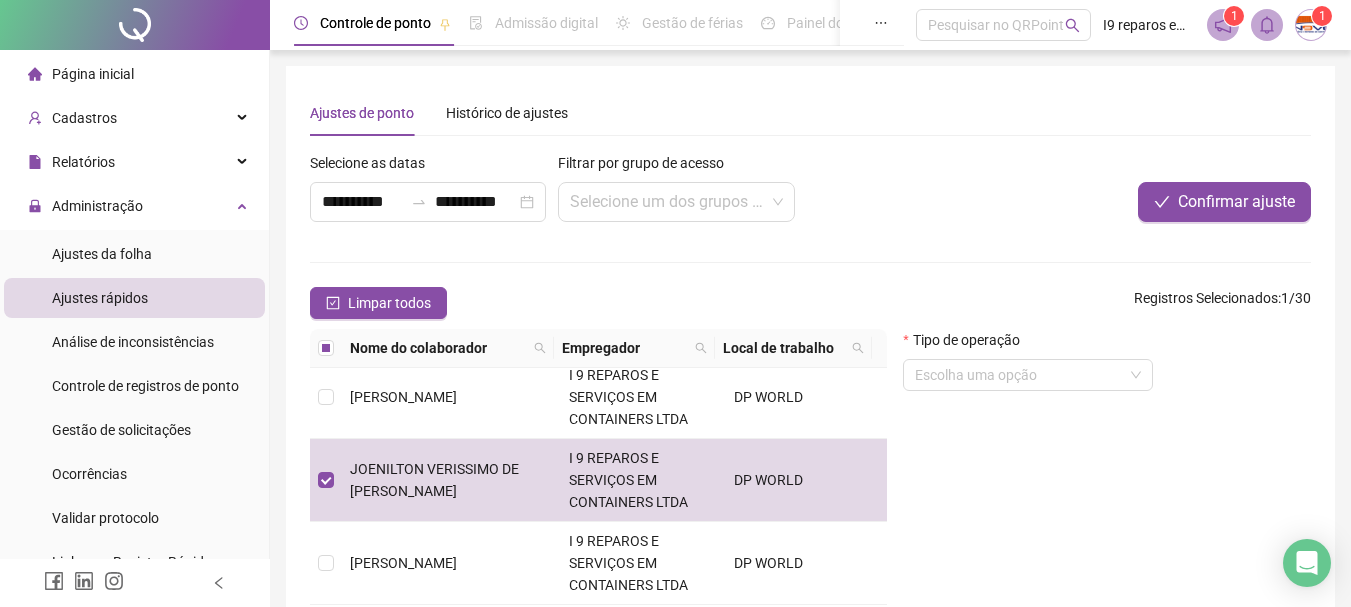 click on "Confirmar ajuste" at bounding box center (1102, 202) 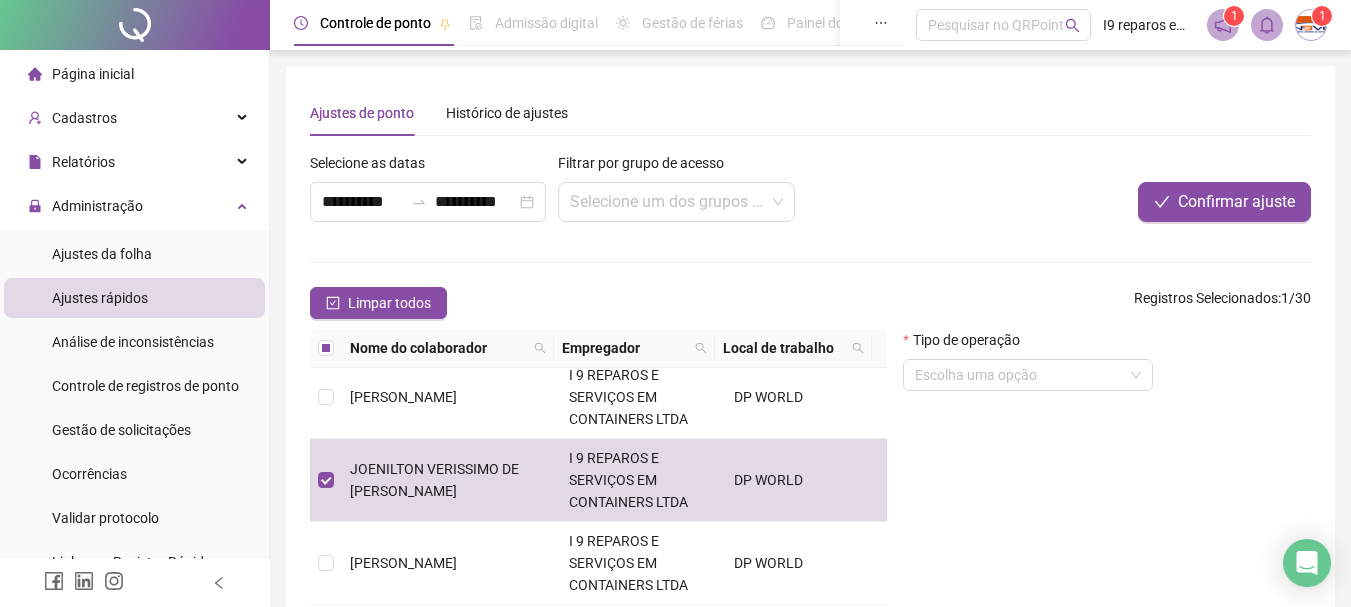 scroll, scrollTop: 100, scrollLeft: 0, axis: vertical 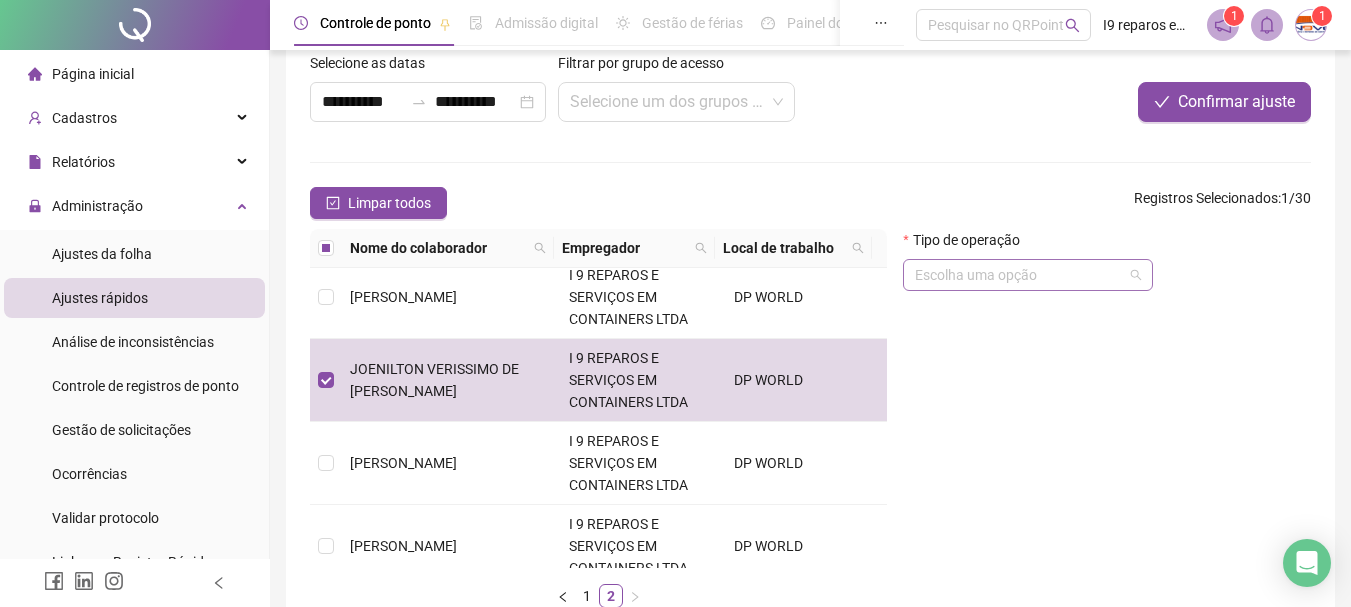 click on "Escolha uma opção" at bounding box center [1028, 275] 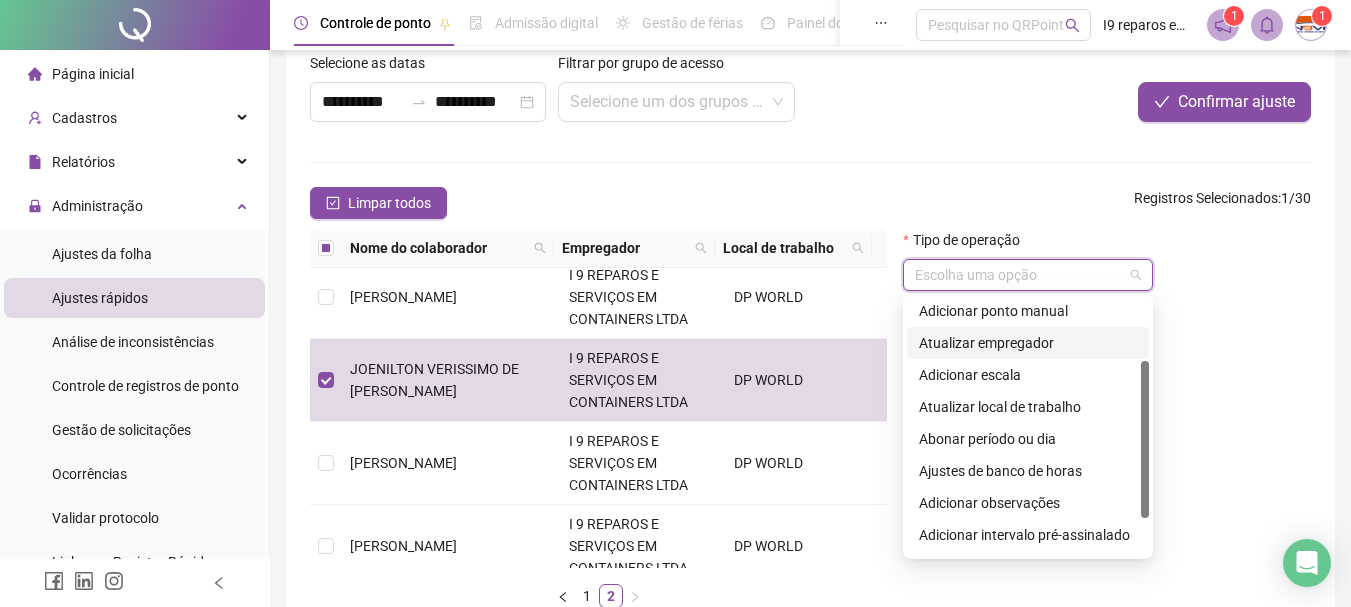 scroll, scrollTop: 160, scrollLeft: 0, axis: vertical 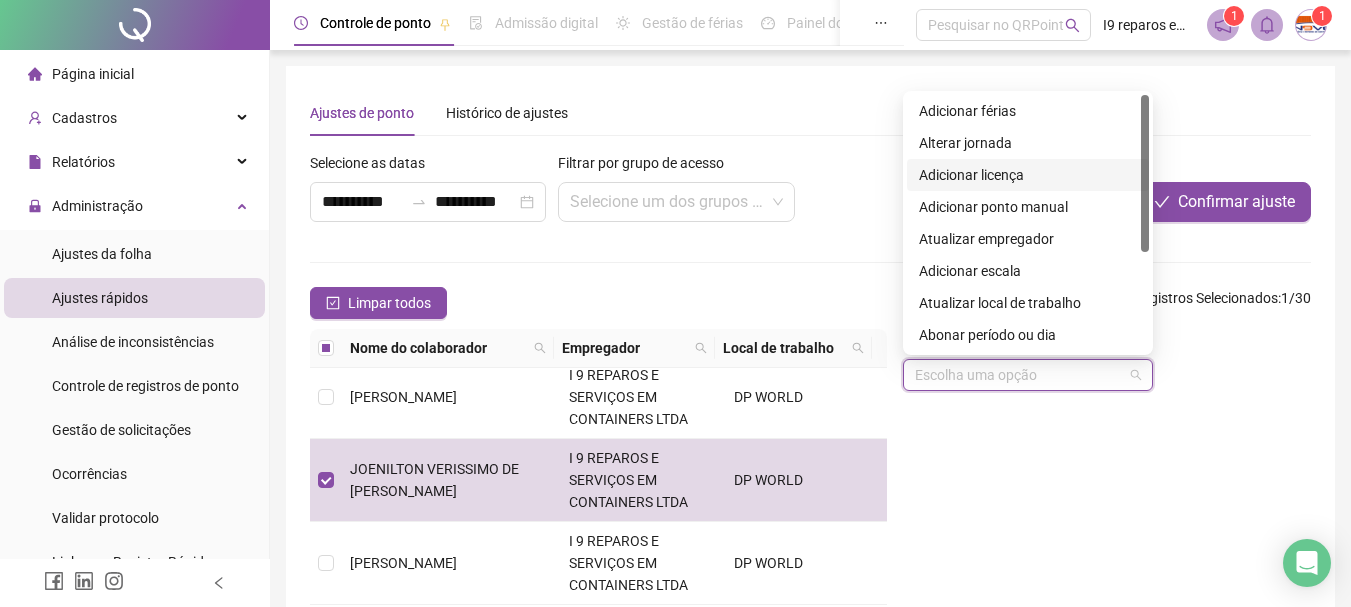 click on "Adicionar licença" at bounding box center (1028, 175) 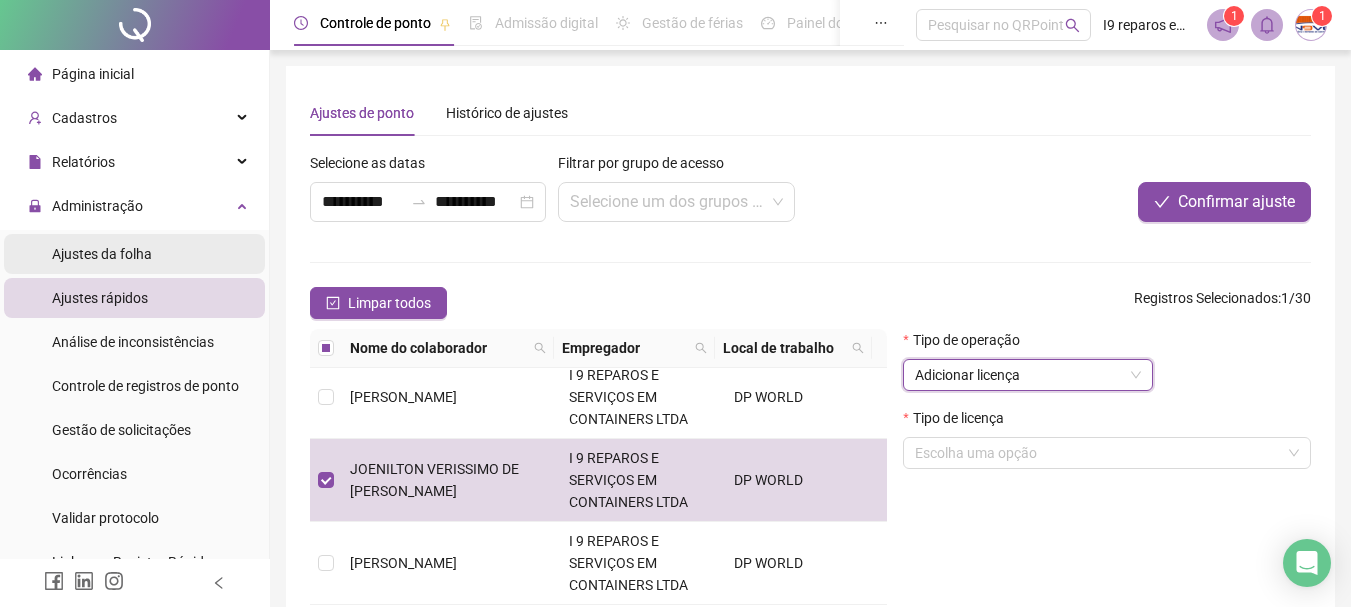 click on "Ajustes da folha" at bounding box center (102, 254) 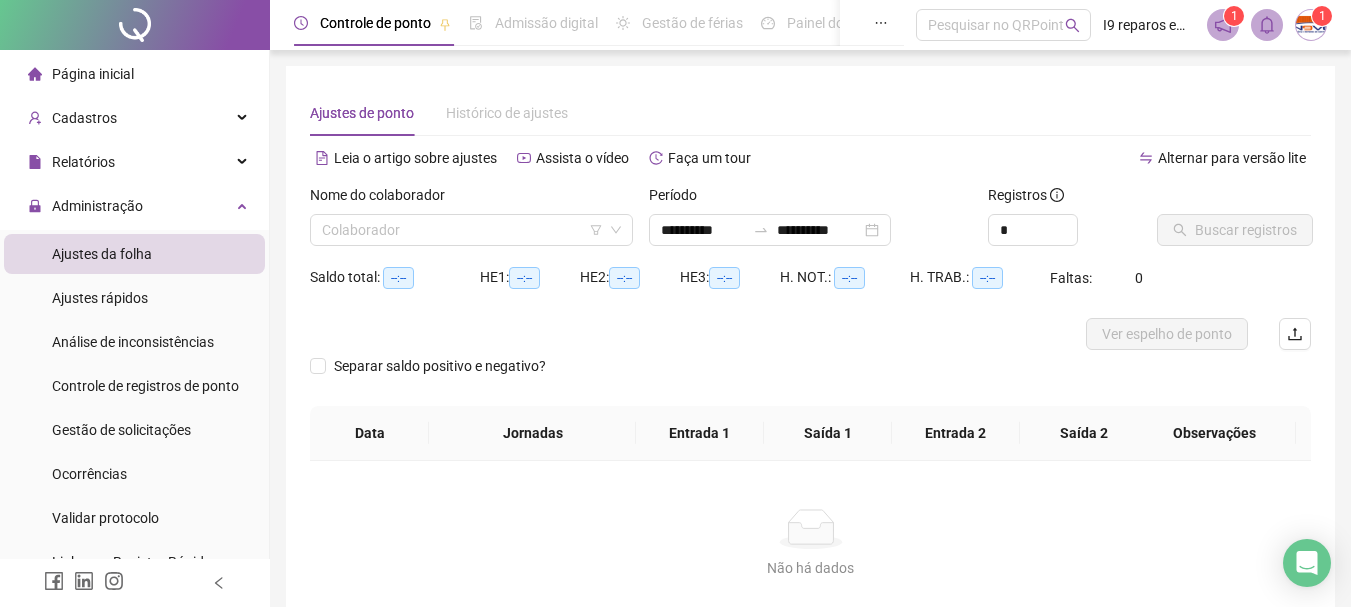 type on "**********" 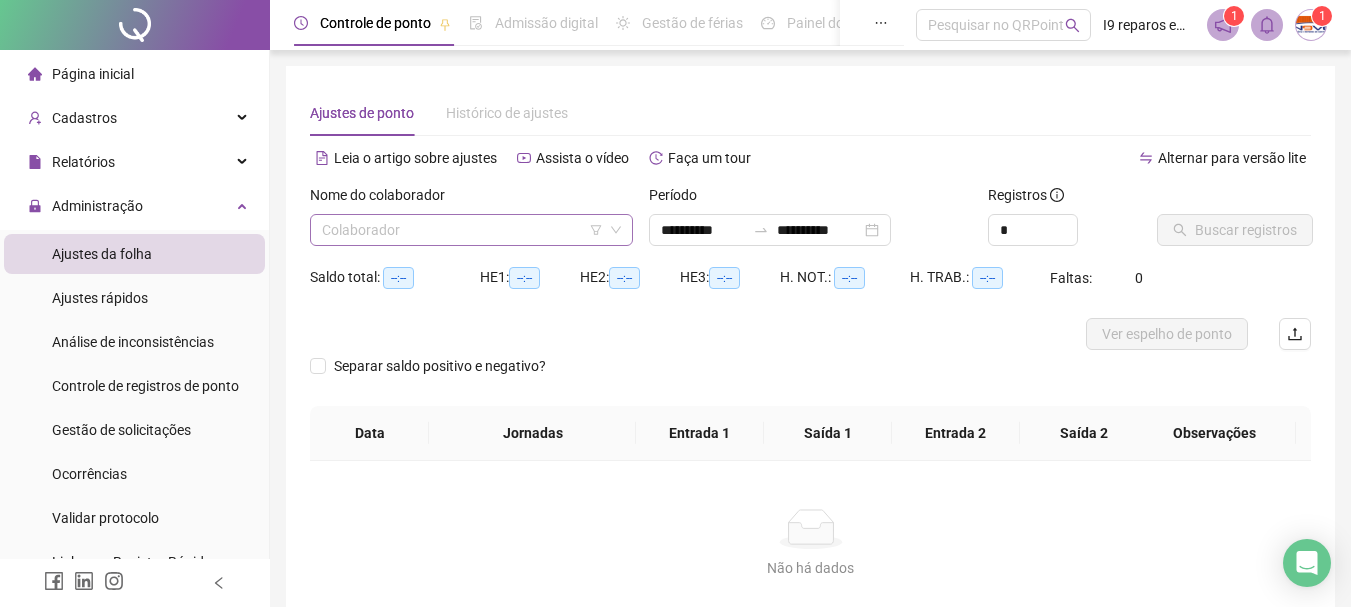 click at bounding box center (465, 230) 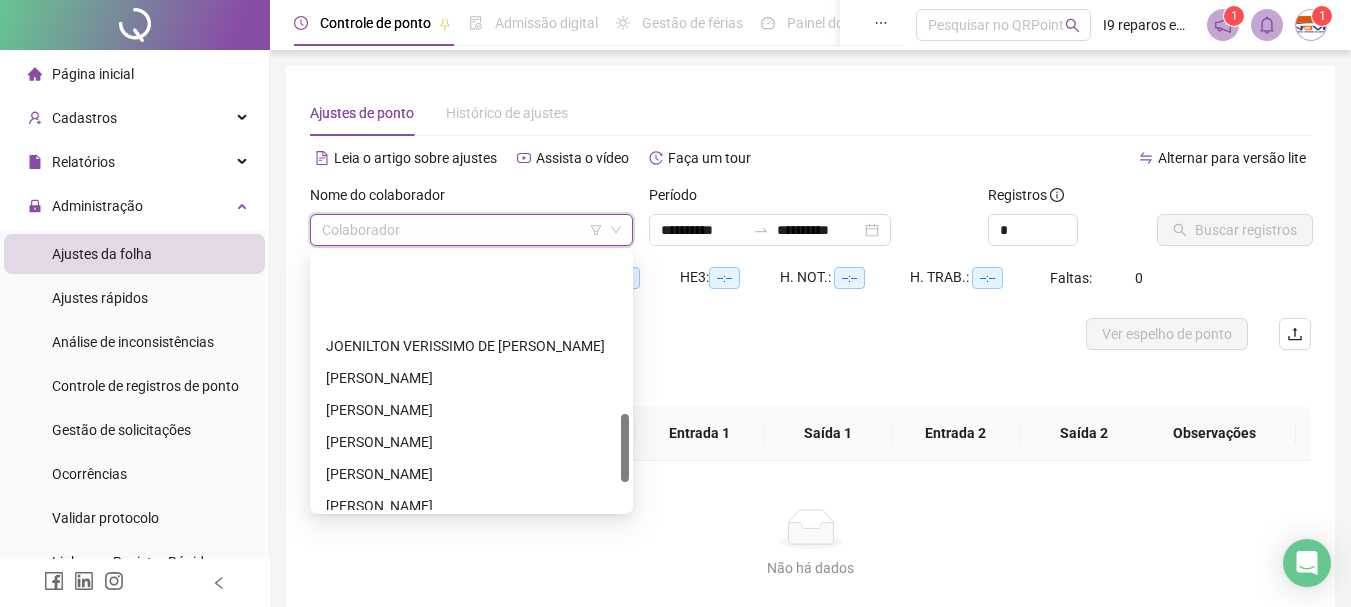 scroll, scrollTop: 600, scrollLeft: 0, axis: vertical 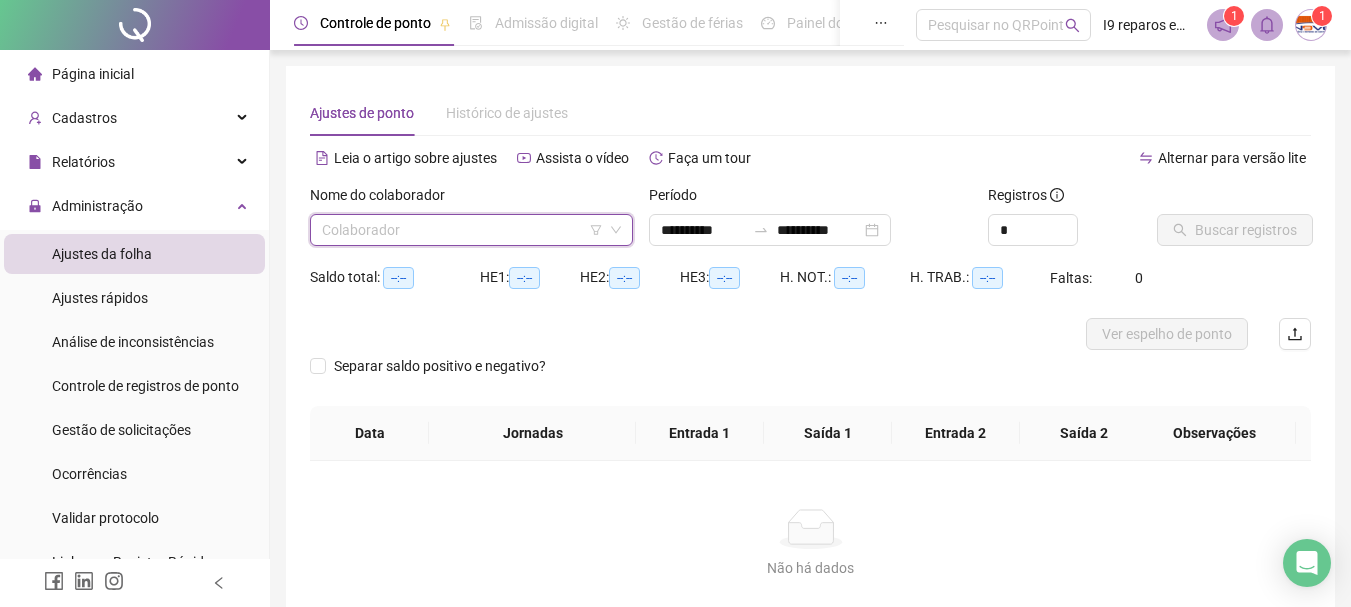 click at bounding box center [465, 230] 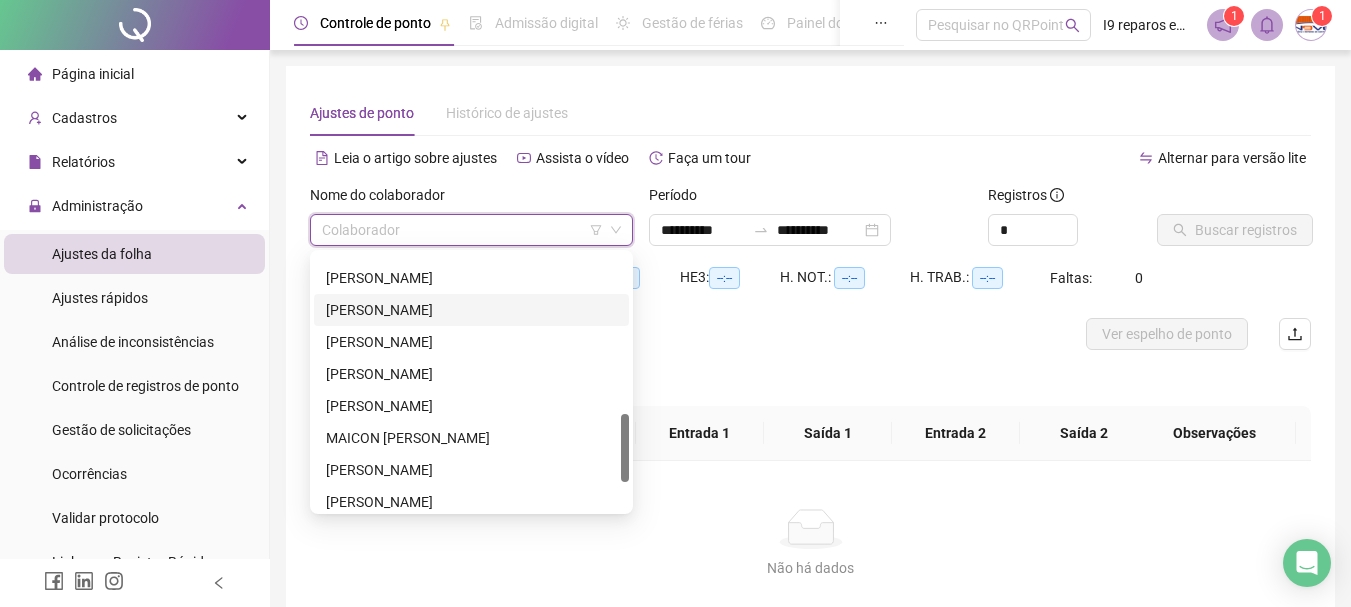 scroll, scrollTop: 500, scrollLeft: 0, axis: vertical 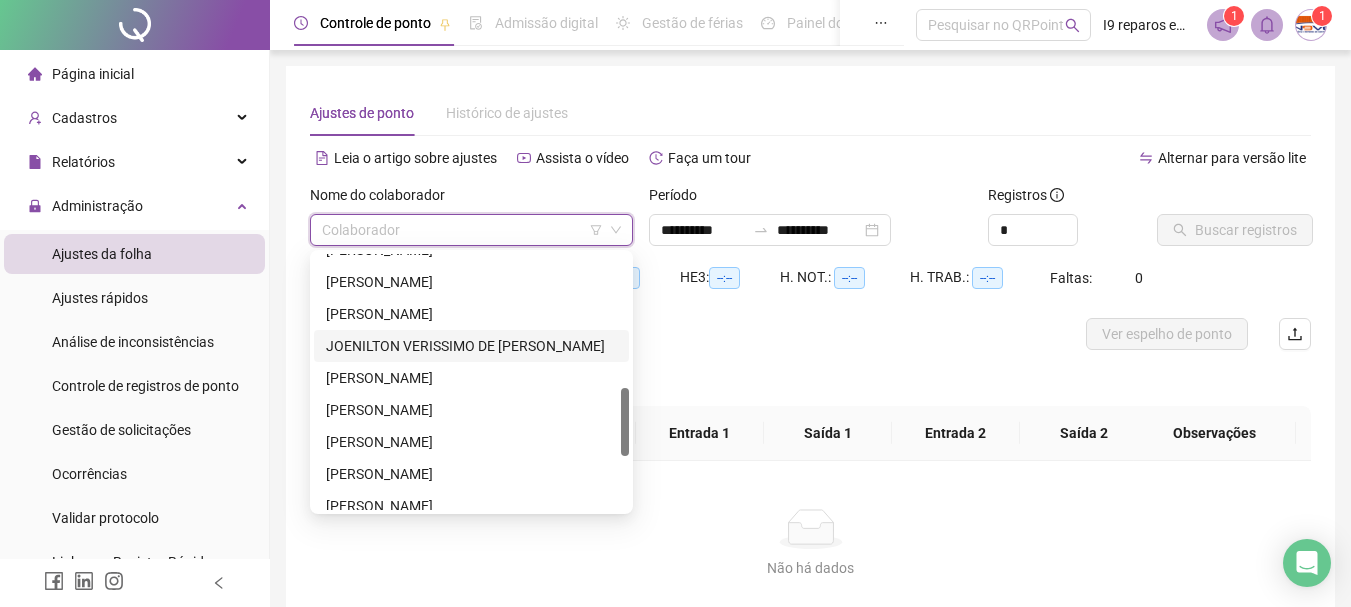 click on "JOENILTON VERISSIMO DE SANTANA" at bounding box center (471, 346) 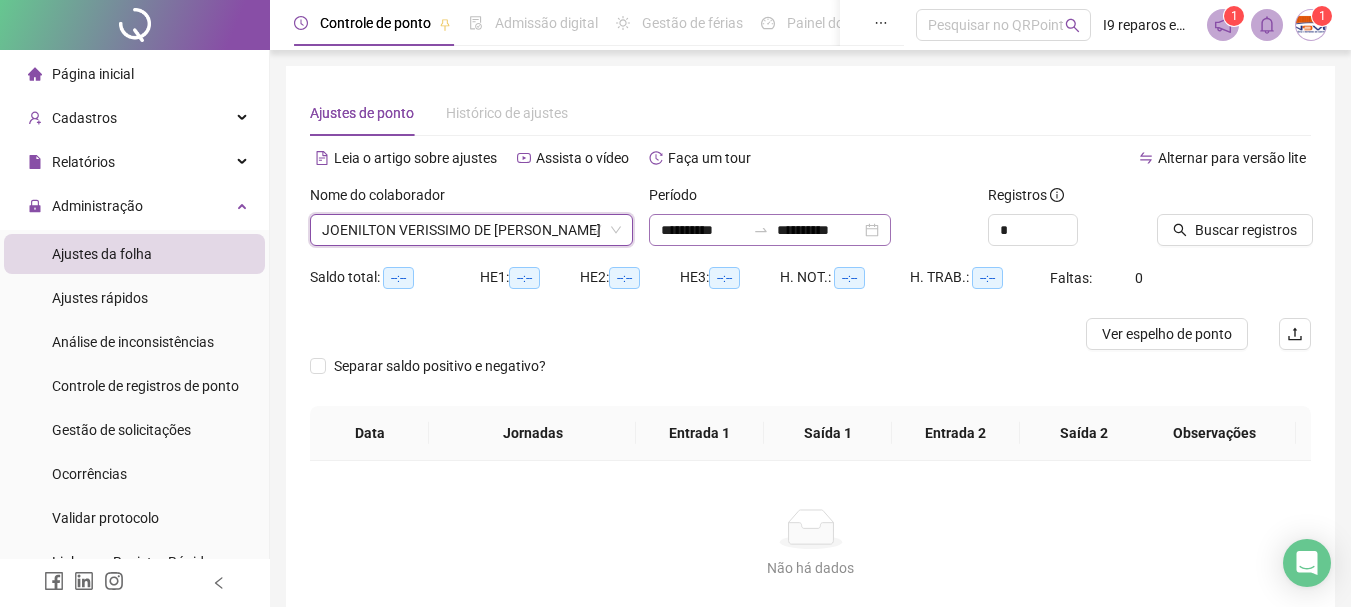 click on "**********" at bounding box center [770, 230] 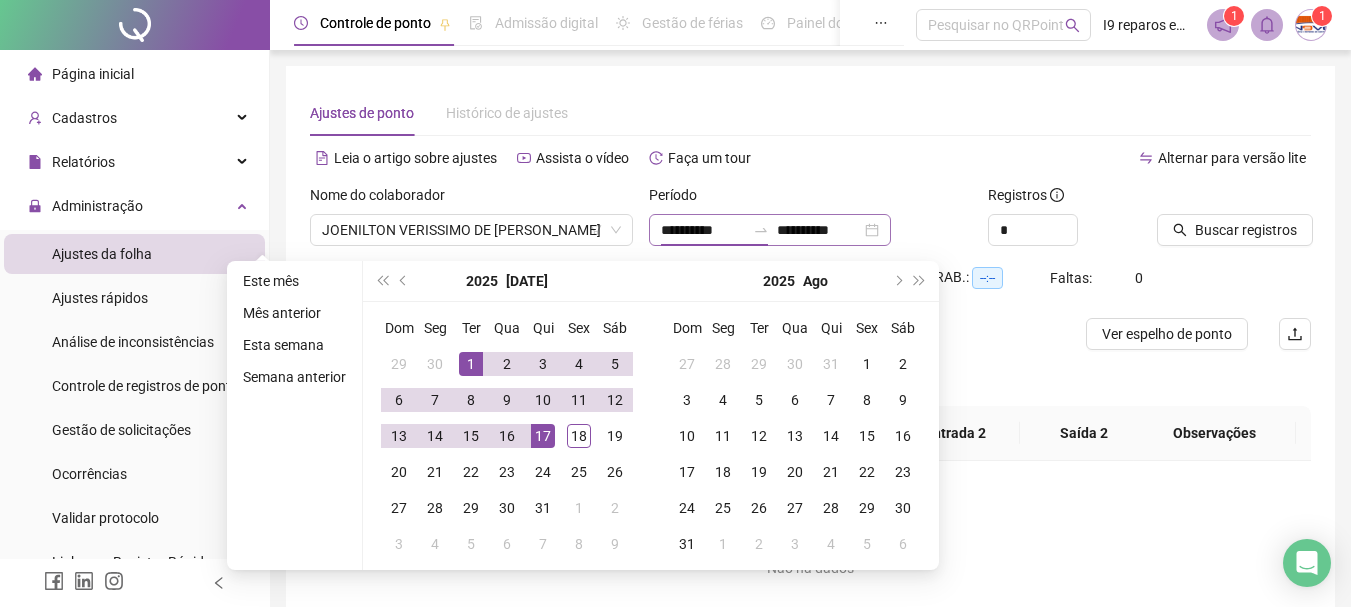 click on "**********" at bounding box center [703, 230] 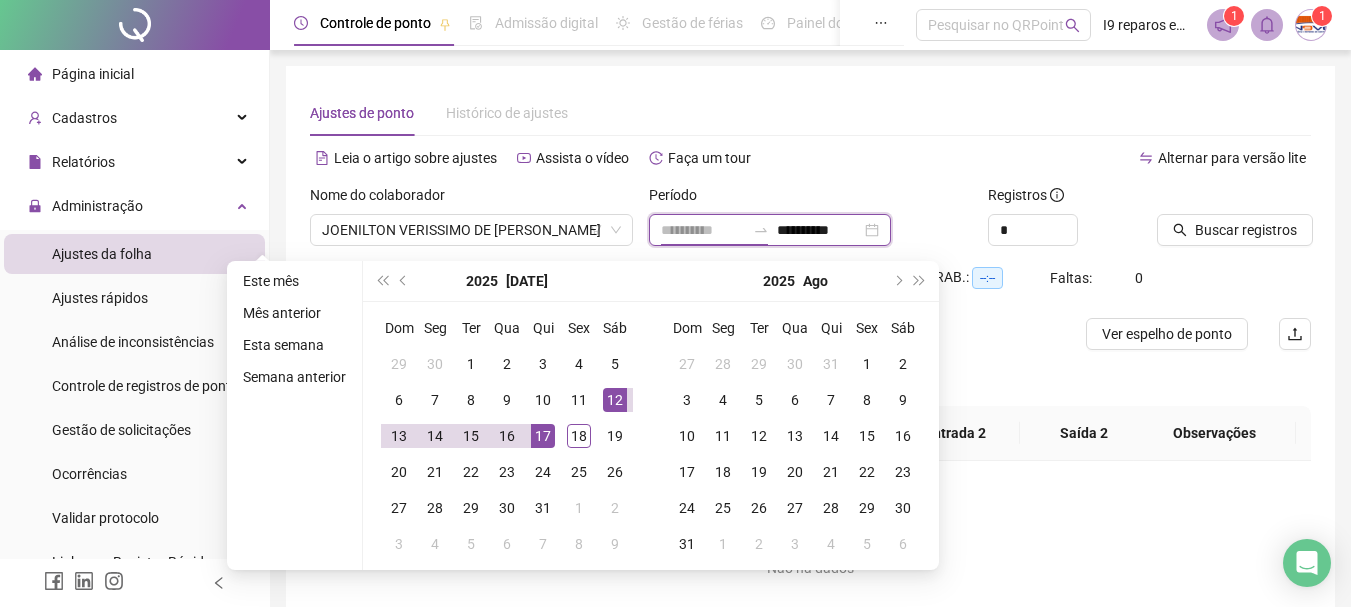 type on "**********" 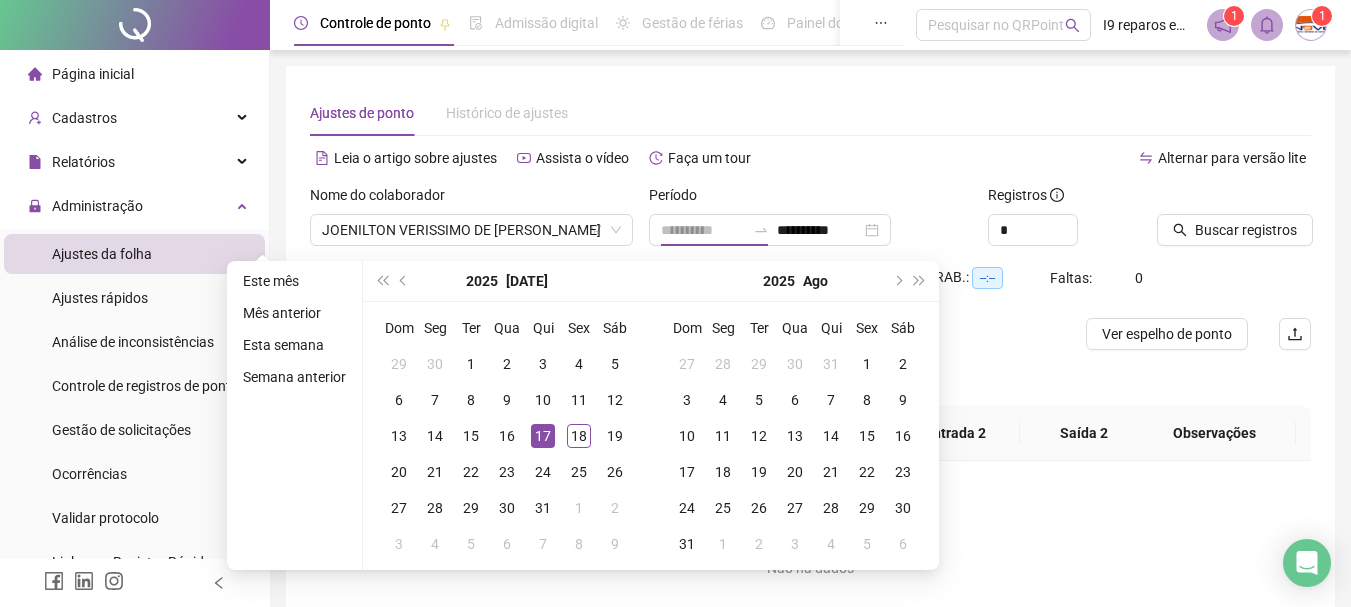 click on "17" at bounding box center (543, 436) 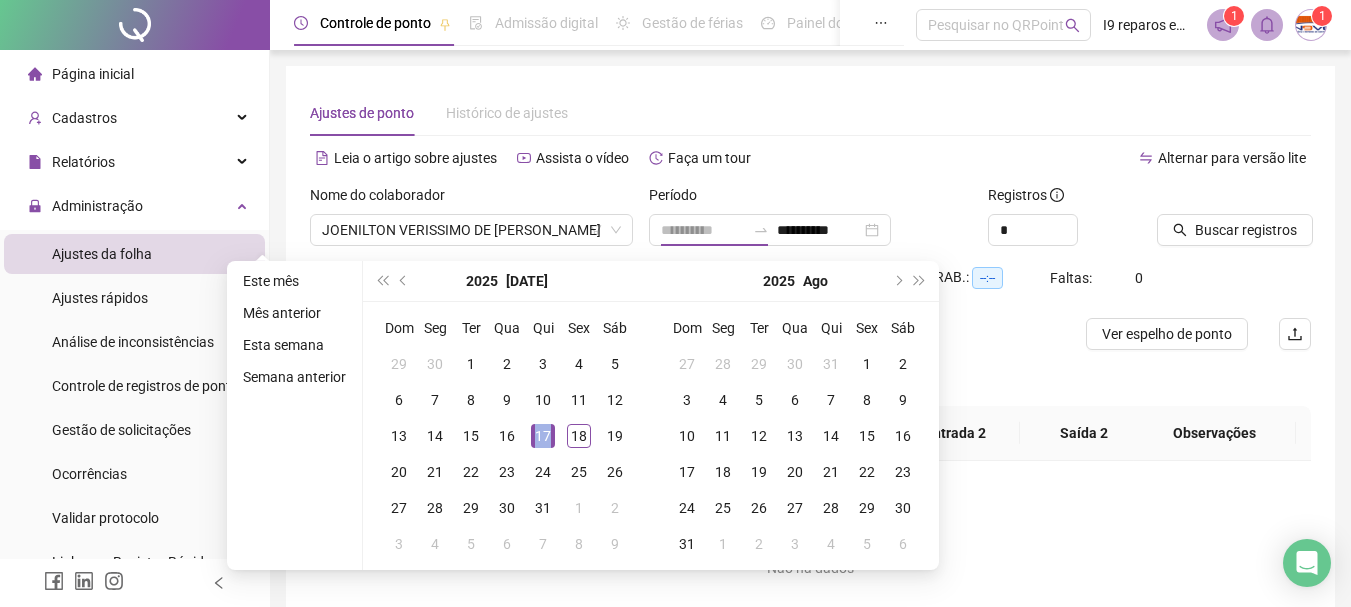 click on "17" at bounding box center (543, 436) 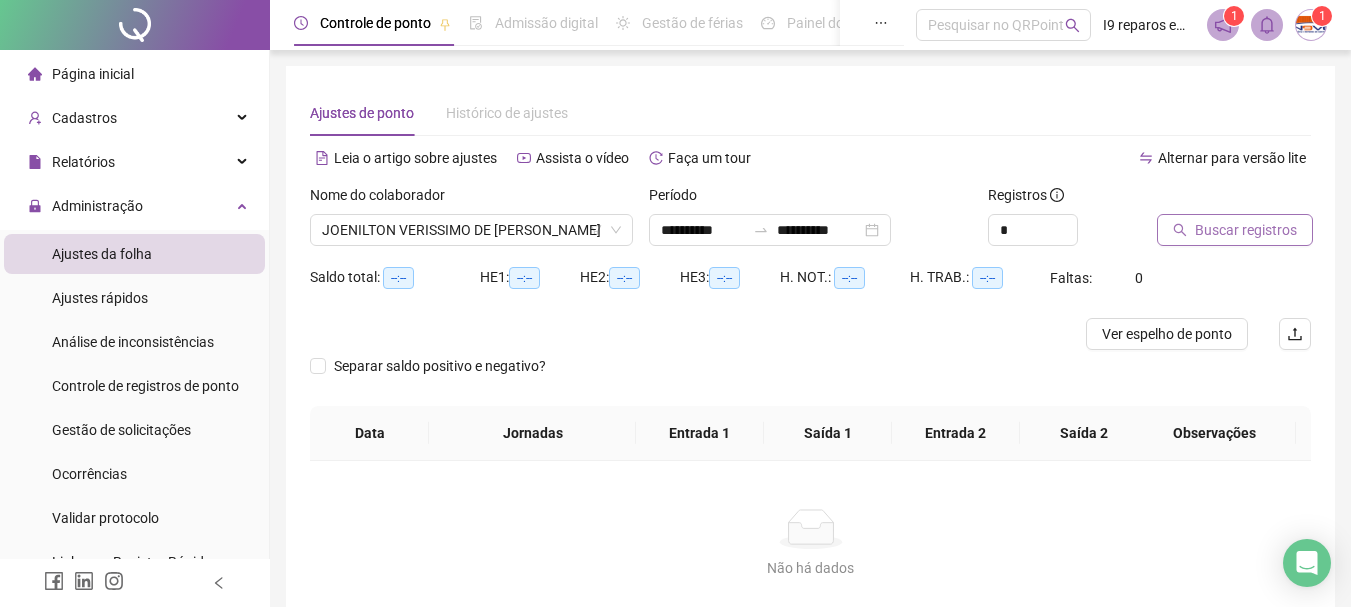 click on "Buscar registros" at bounding box center (1246, 230) 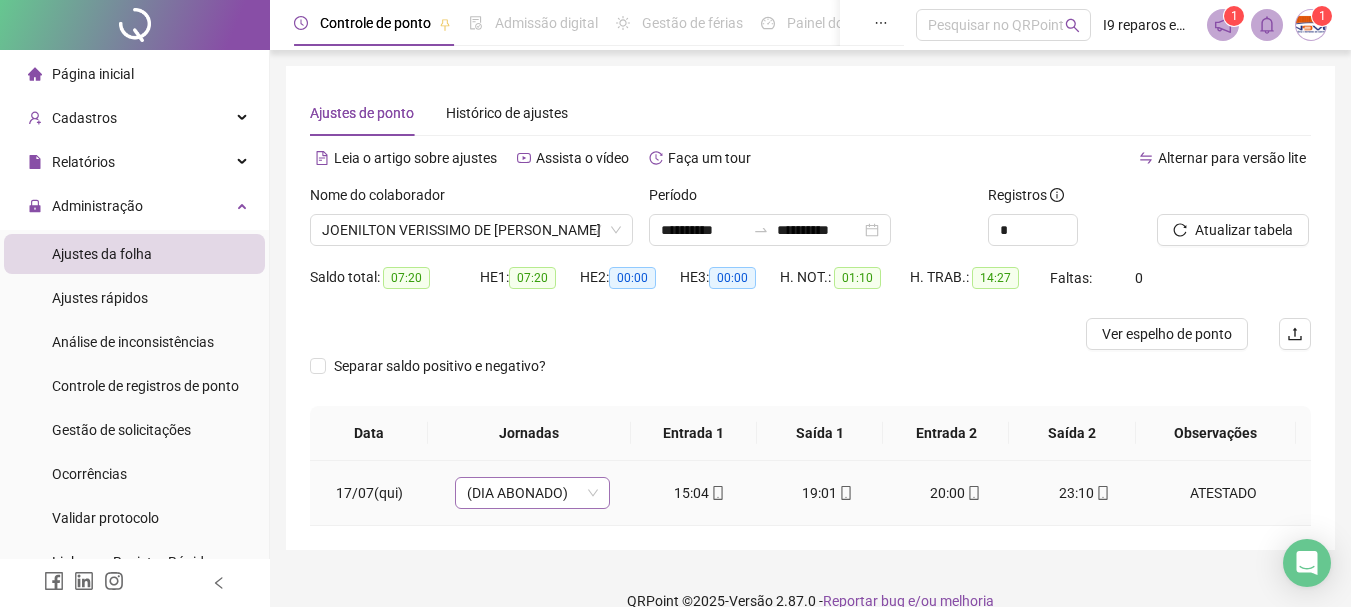 click on "(DIA ABONADO)" at bounding box center (532, 493) 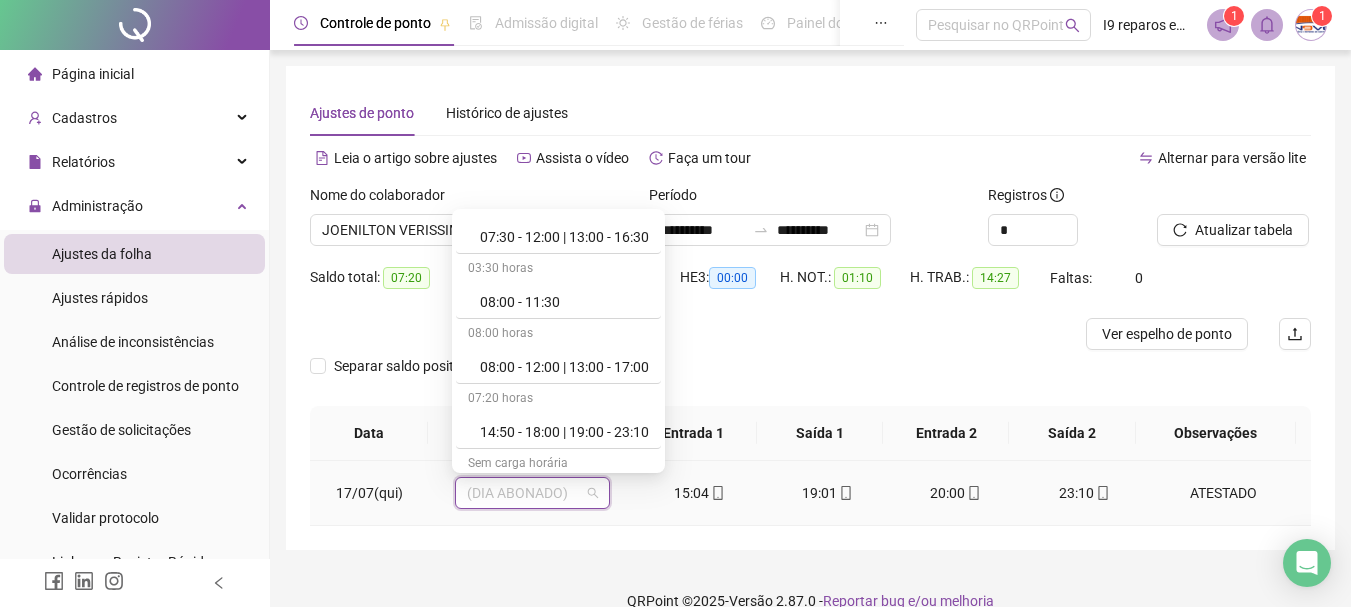 scroll, scrollTop: 300, scrollLeft: 0, axis: vertical 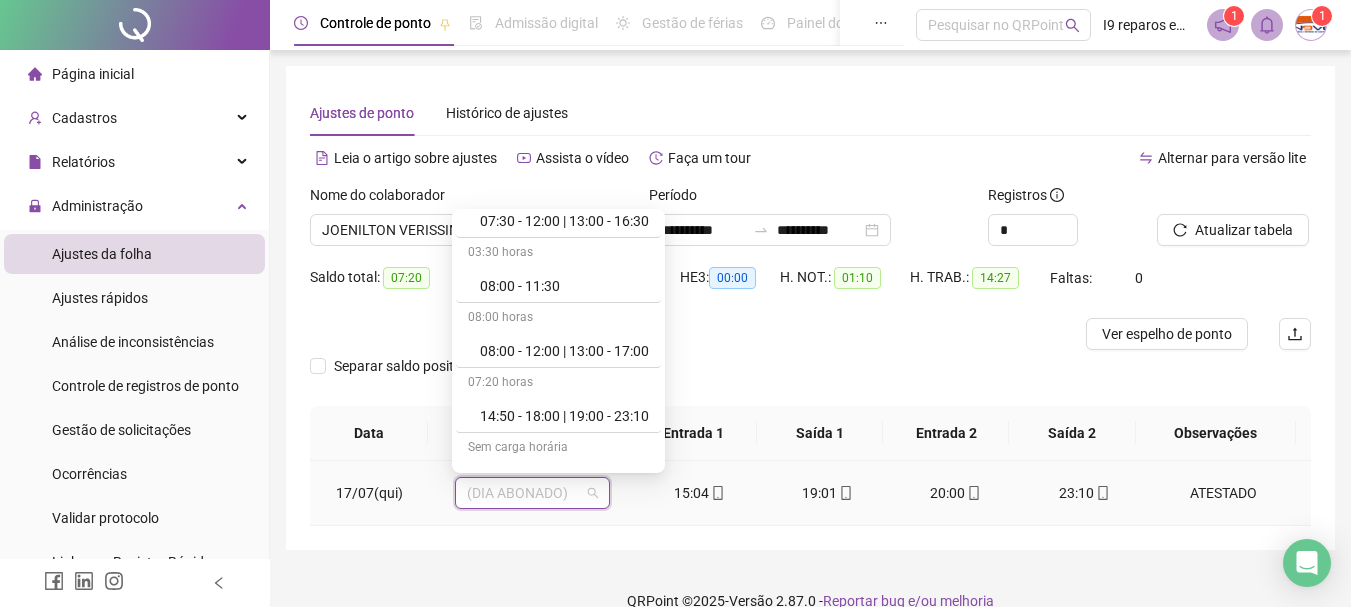 click on "14:50 - 18:00 | 19:00 - 23:10" at bounding box center (564, 416) 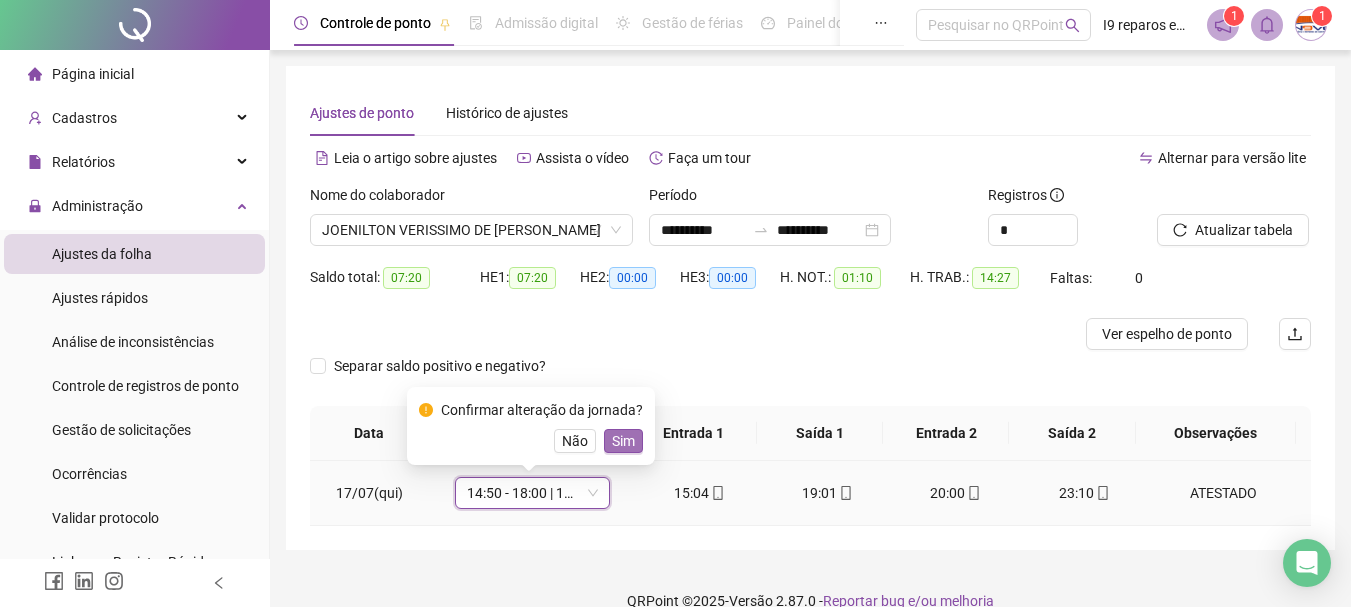 click on "Sim" at bounding box center [623, 441] 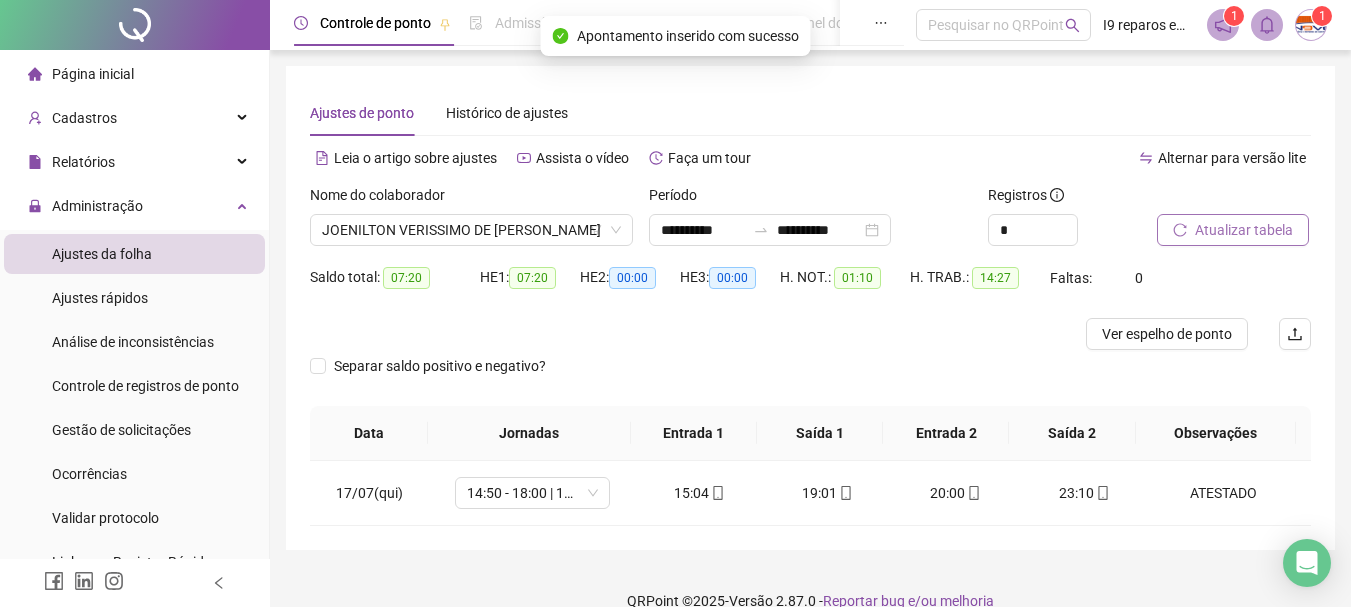click on "Atualizar tabela" at bounding box center (1233, 230) 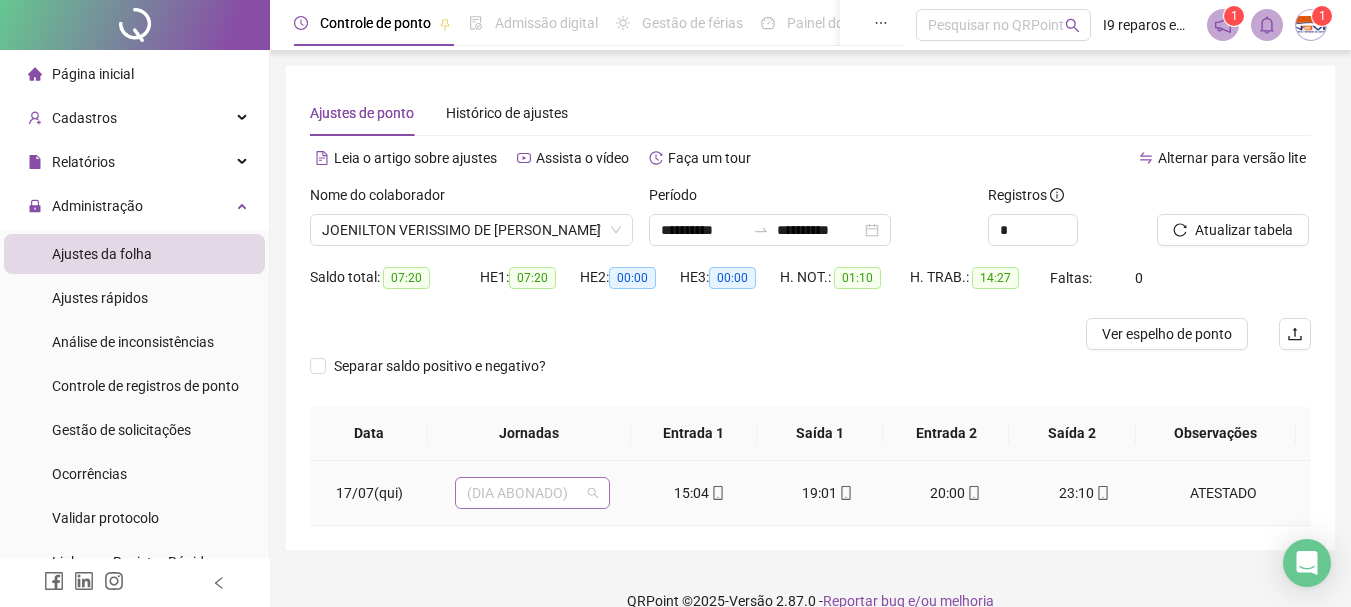 click on "(DIA ABONADO)" at bounding box center [532, 493] 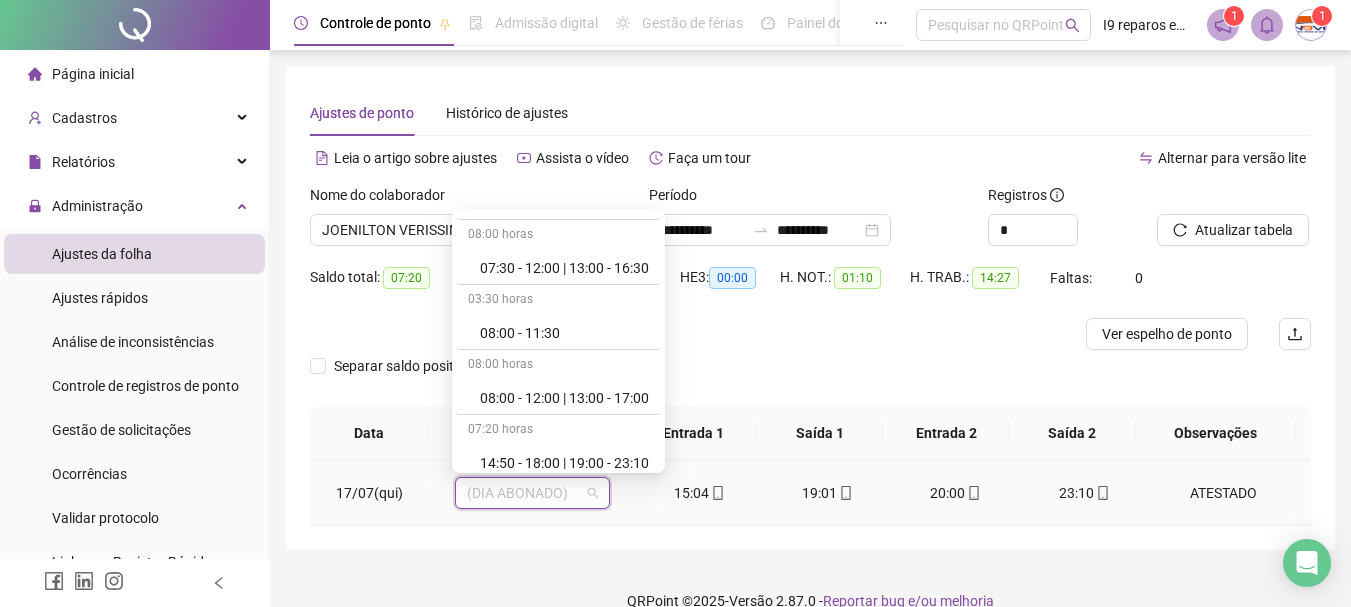 scroll, scrollTop: 300, scrollLeft: 0, axis: vertical 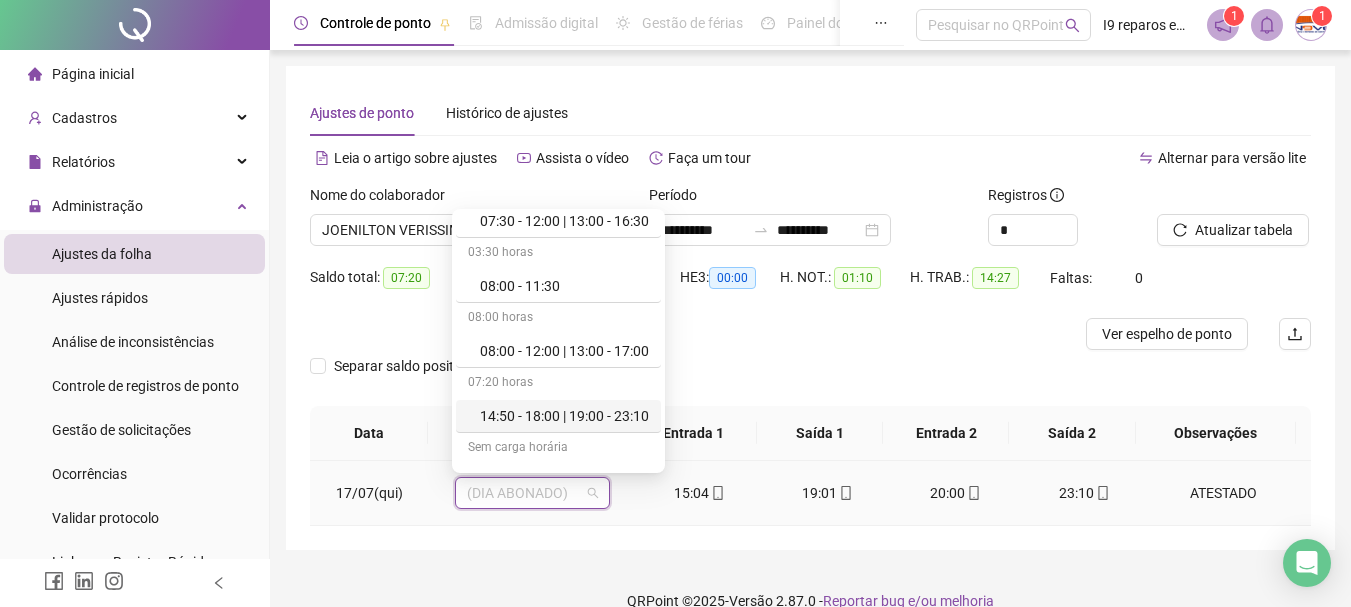 click on "14:50 - 18:00 | 19:00 - 23:10" at bounding box center [564, 416] 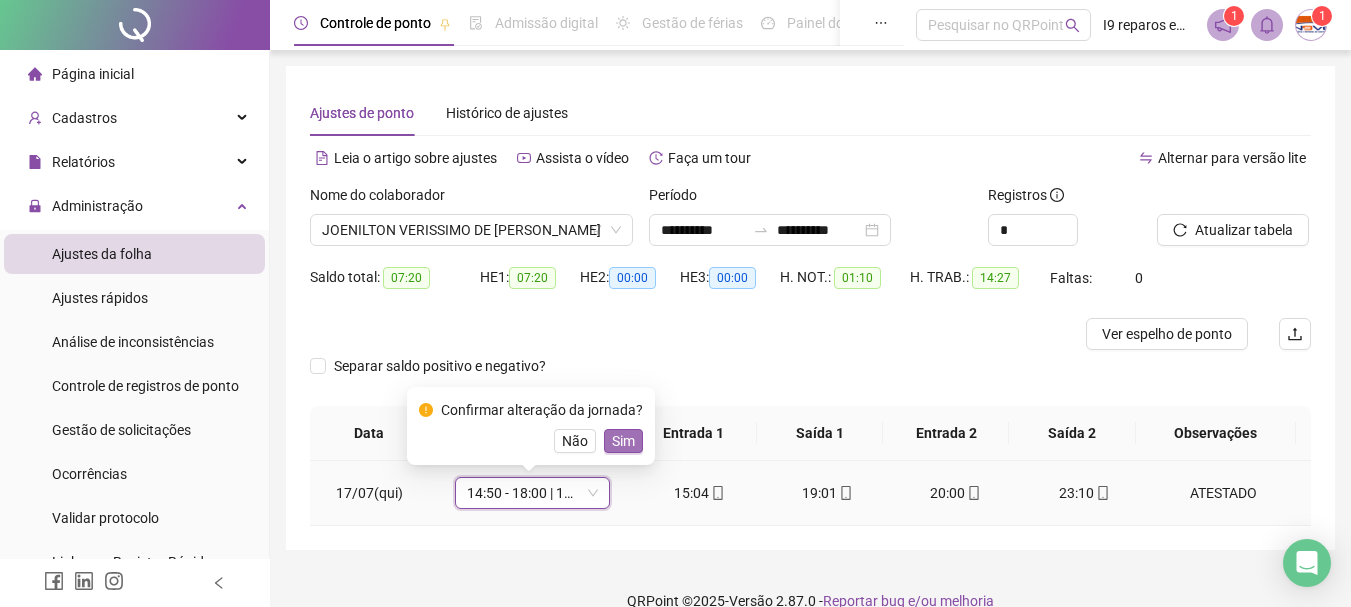 click on "Sim" at bounding box center (623, 441) 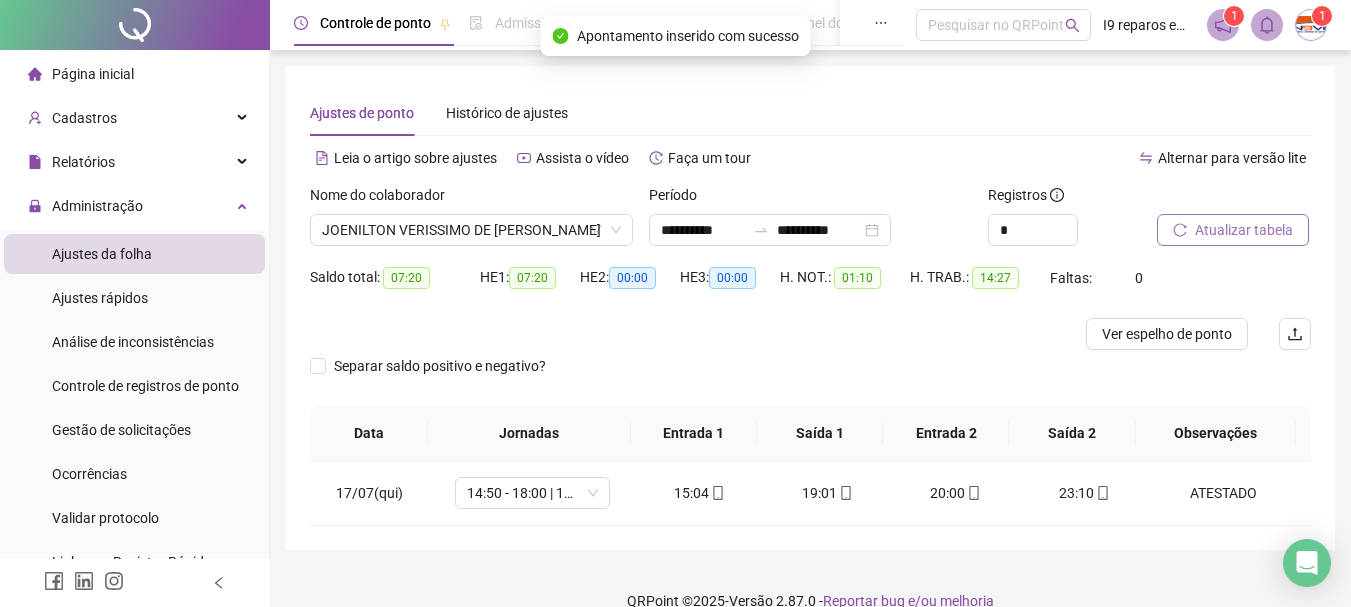 click on "Atualizar tabela" at bounding box center (1244, 230) 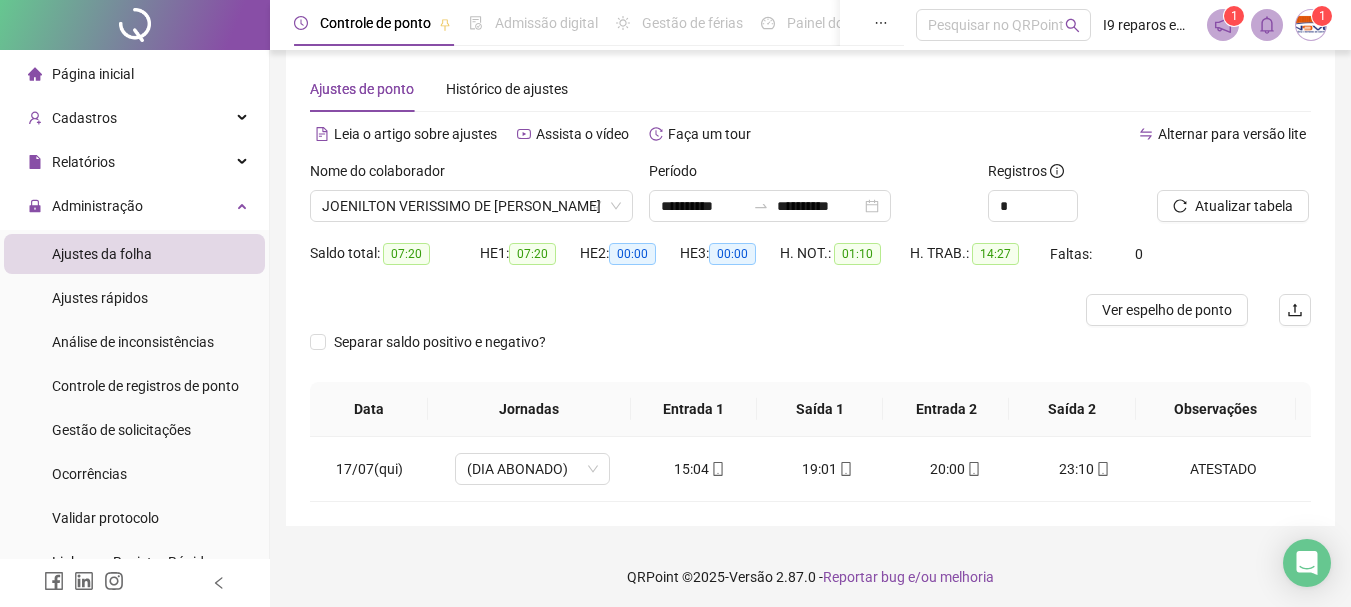 scroll, scrollTop: 29, scrollLeft: 0, axis: vertical 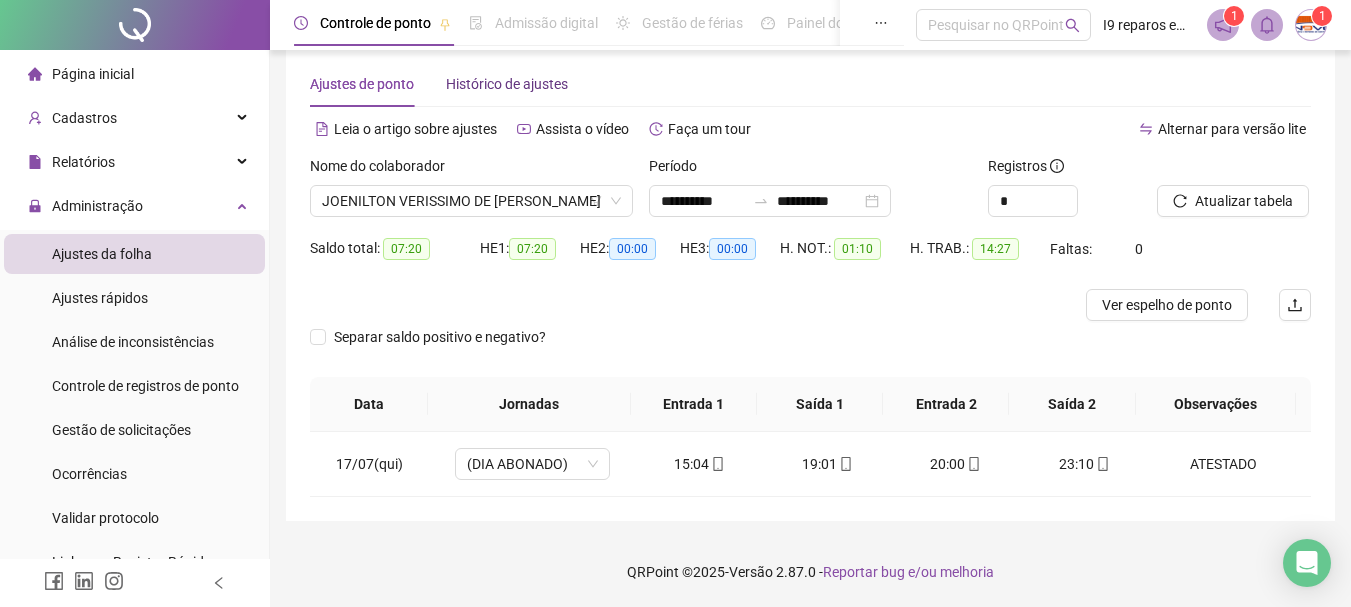 click on "Histórico de ajustes" at bounding box center [507, 84] 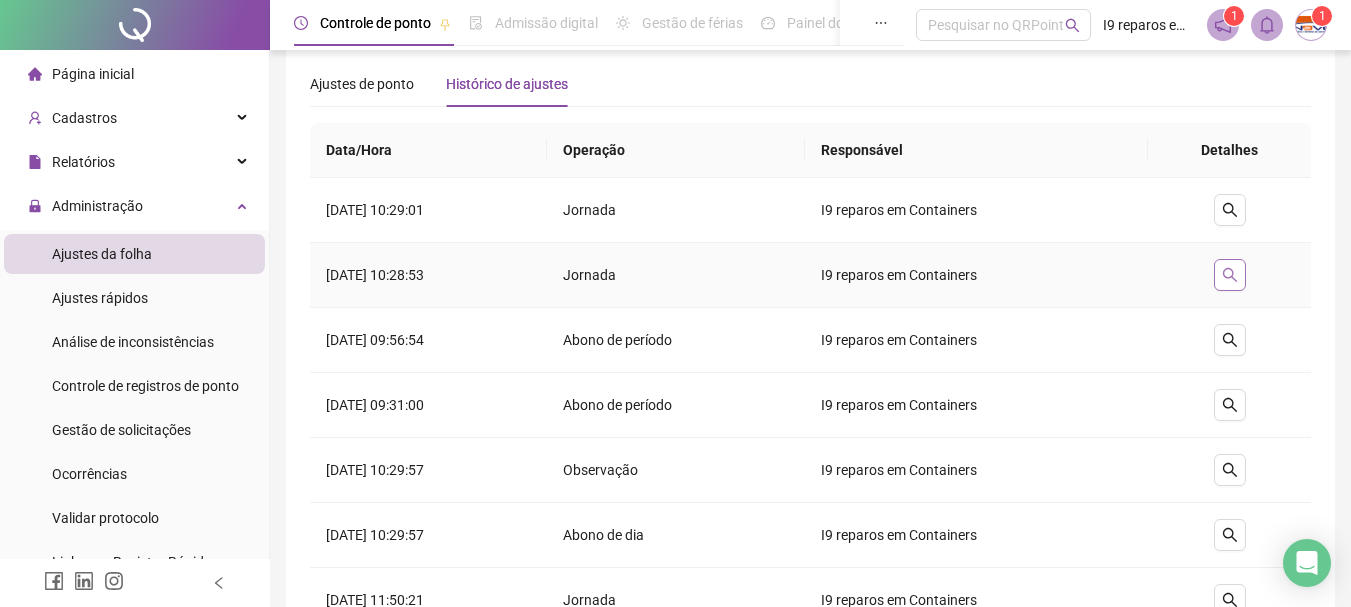 click 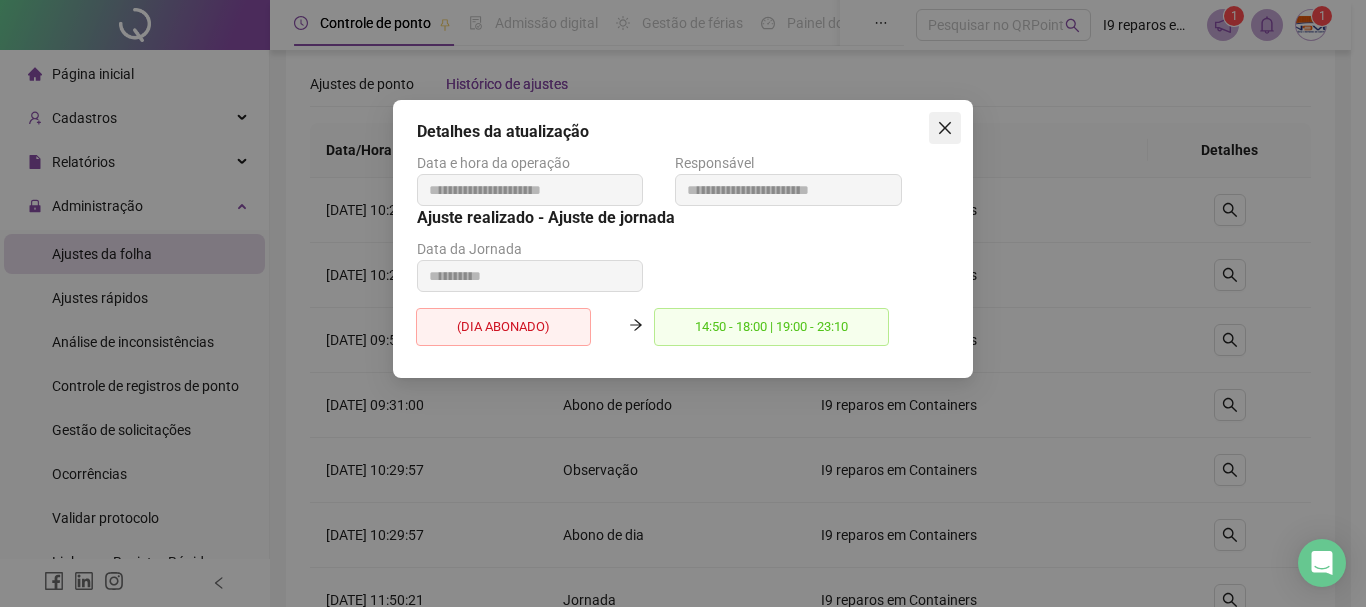 click 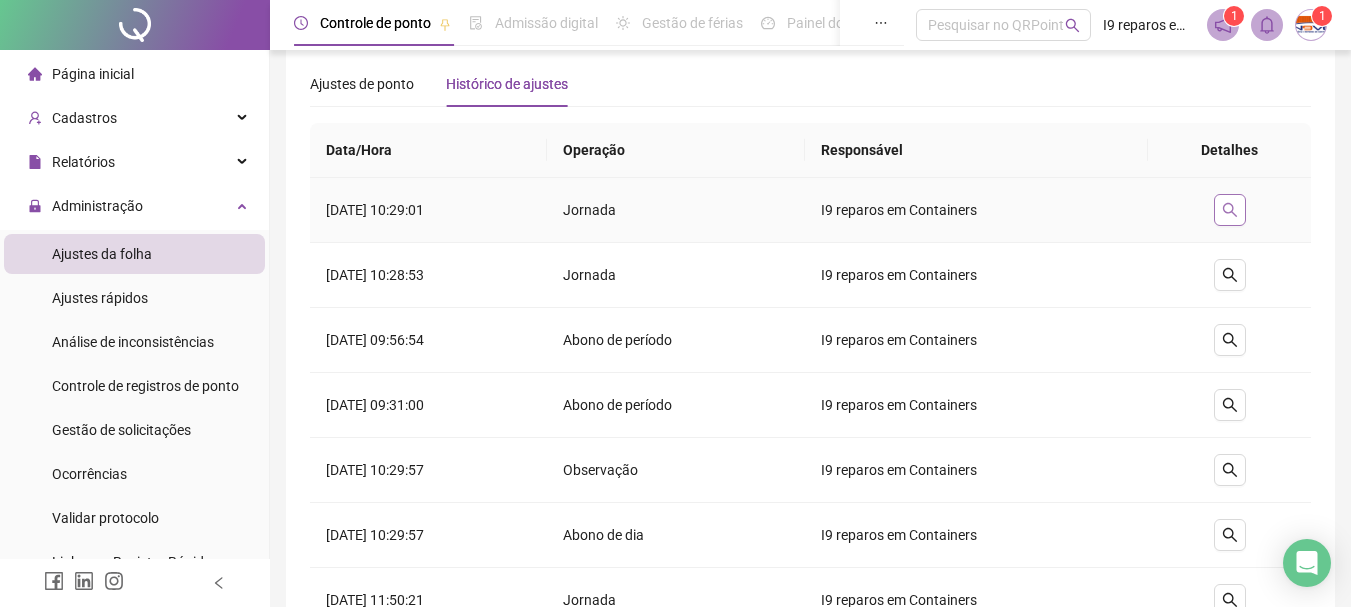 click 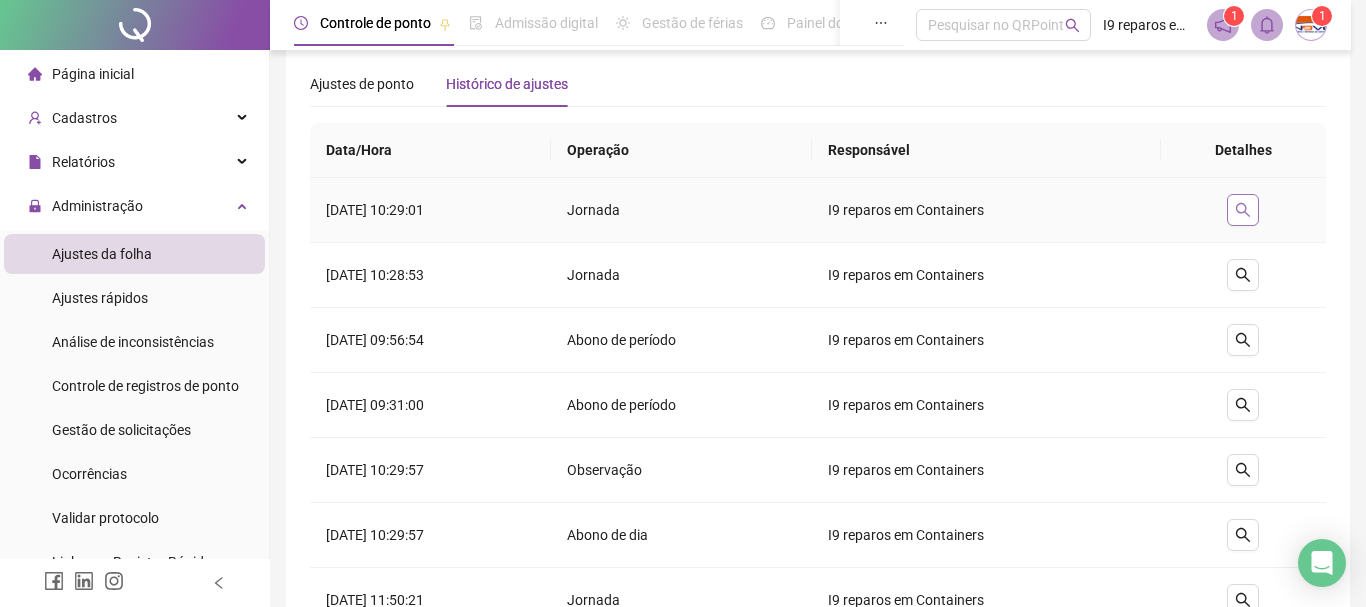 type on "**********" 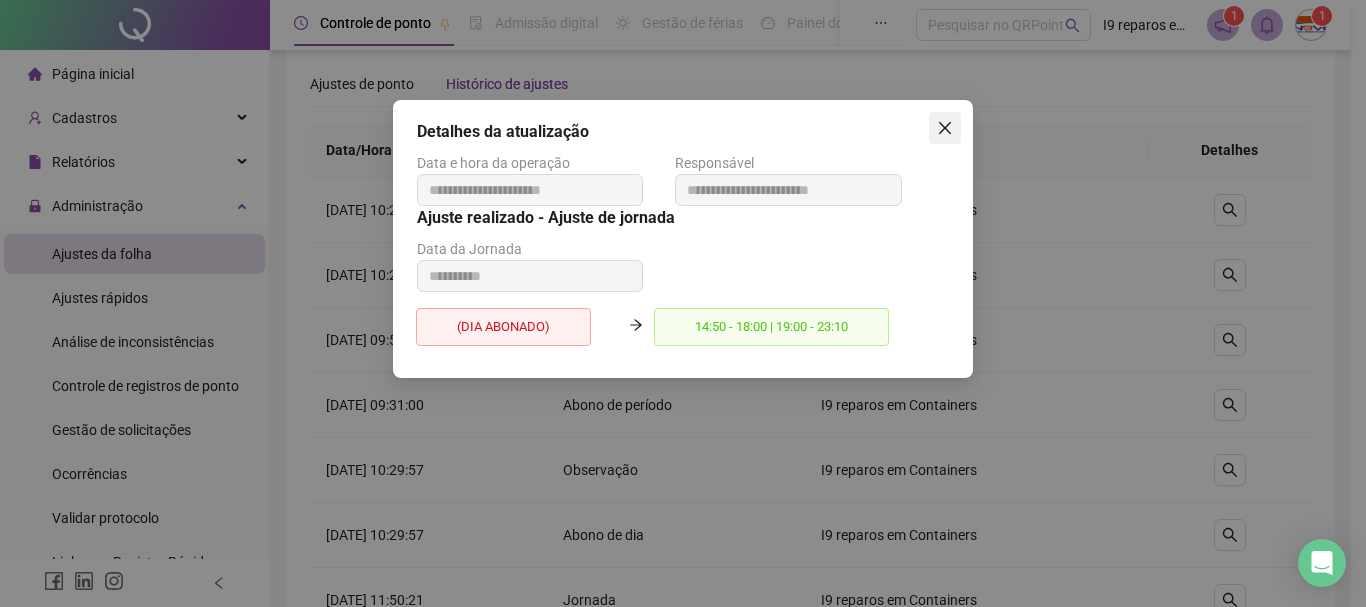 click 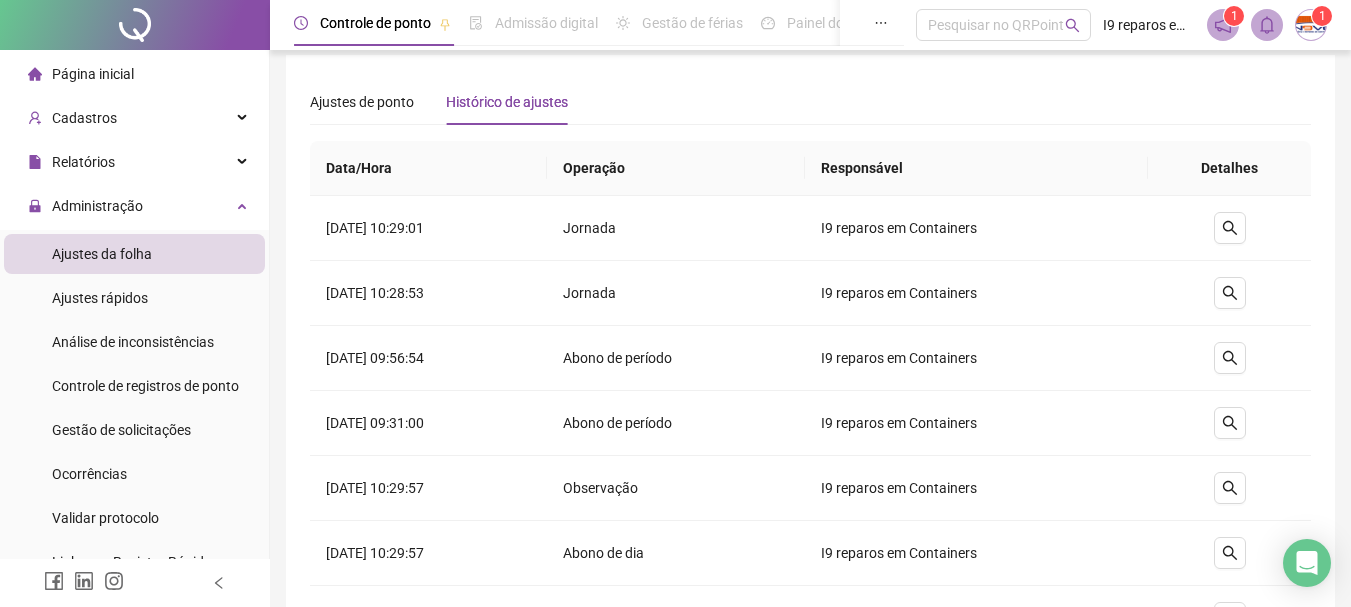 scroll, scrollTop: 0, scrollLeft: 0, axis: both 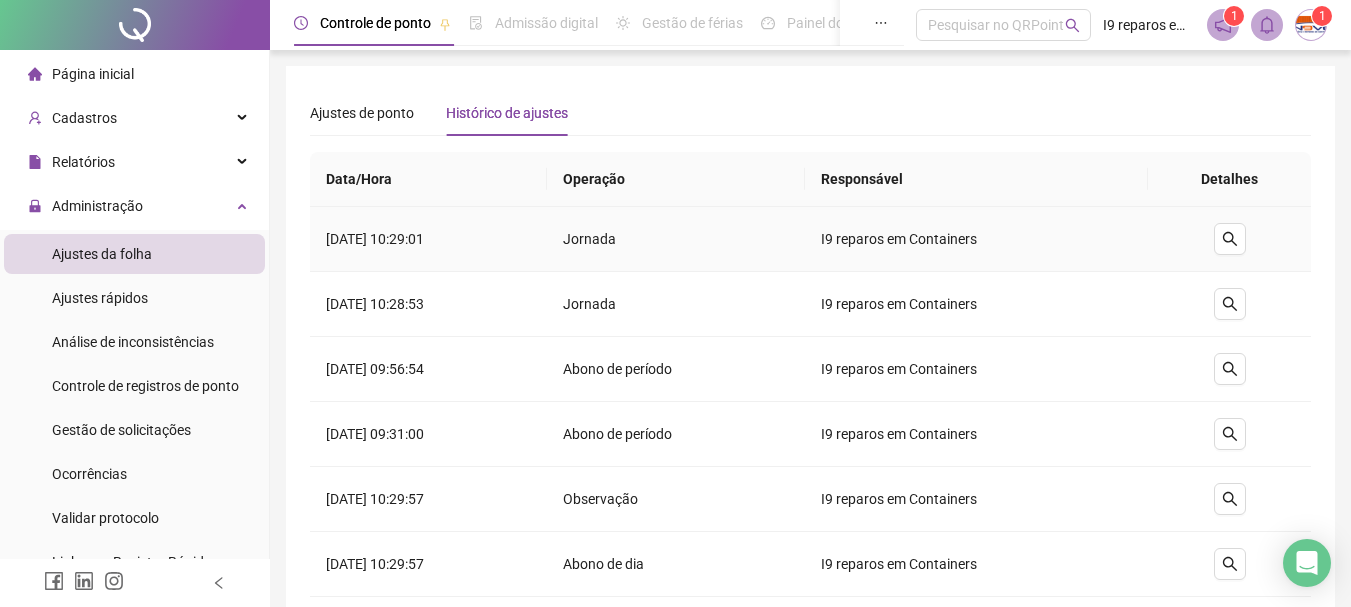 click on "18/07/2025 às 10:29:01" at bounding box center [428, 239] 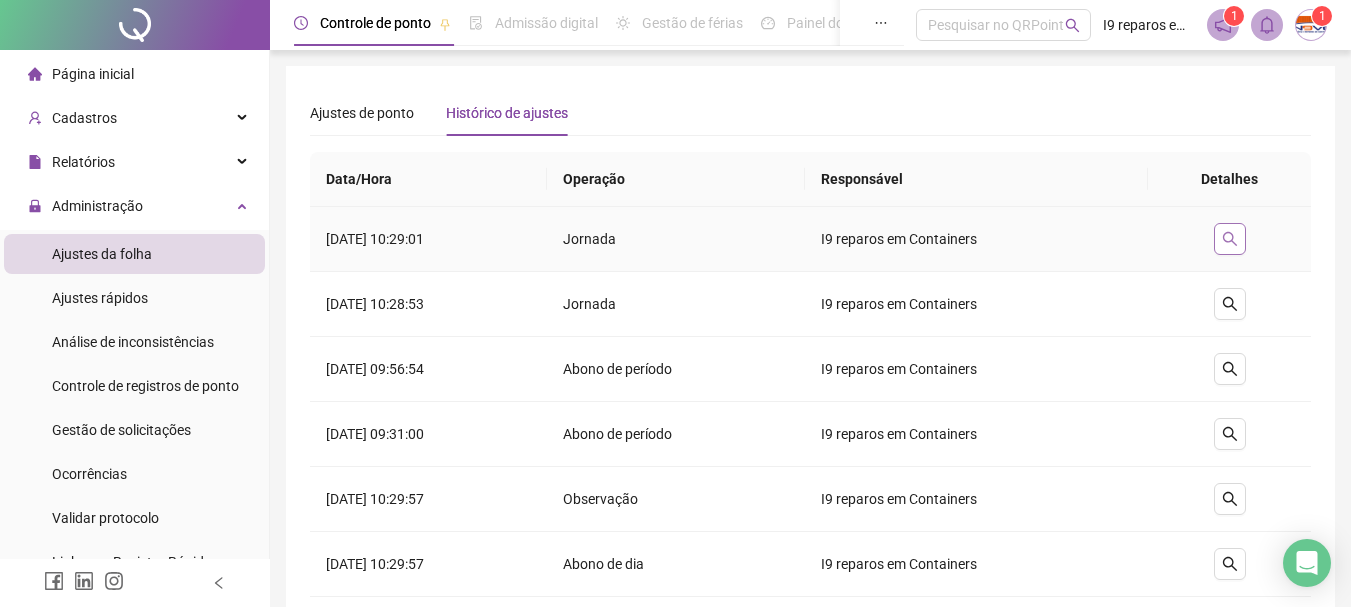 click 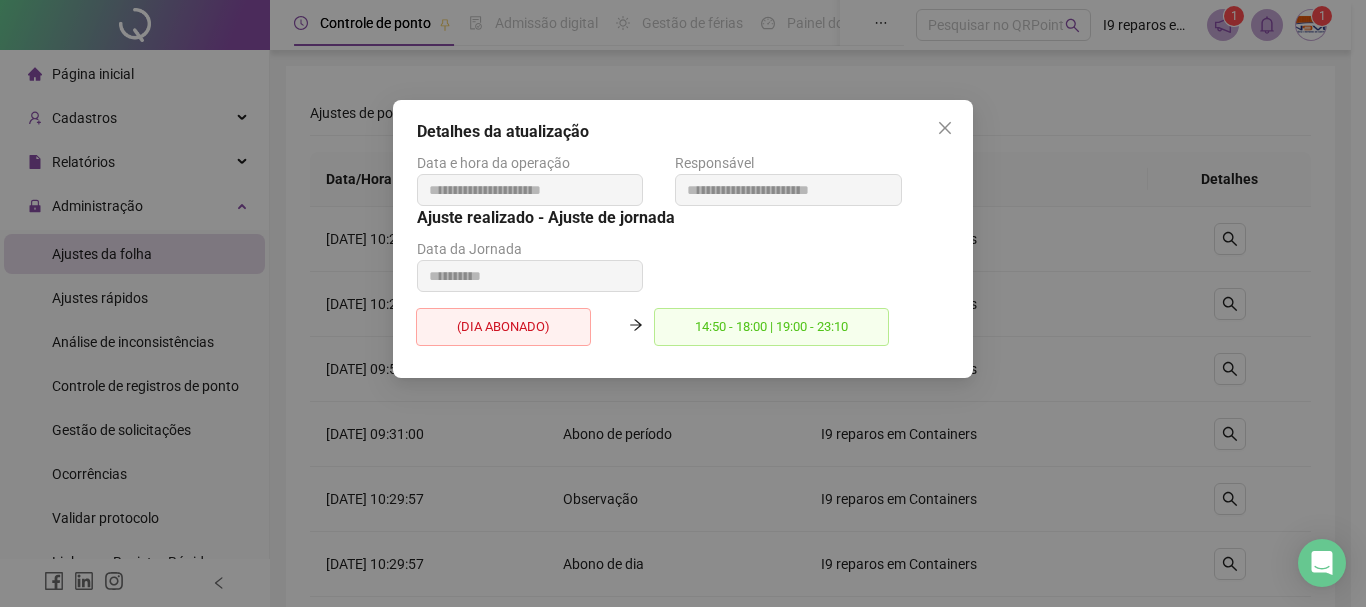 click 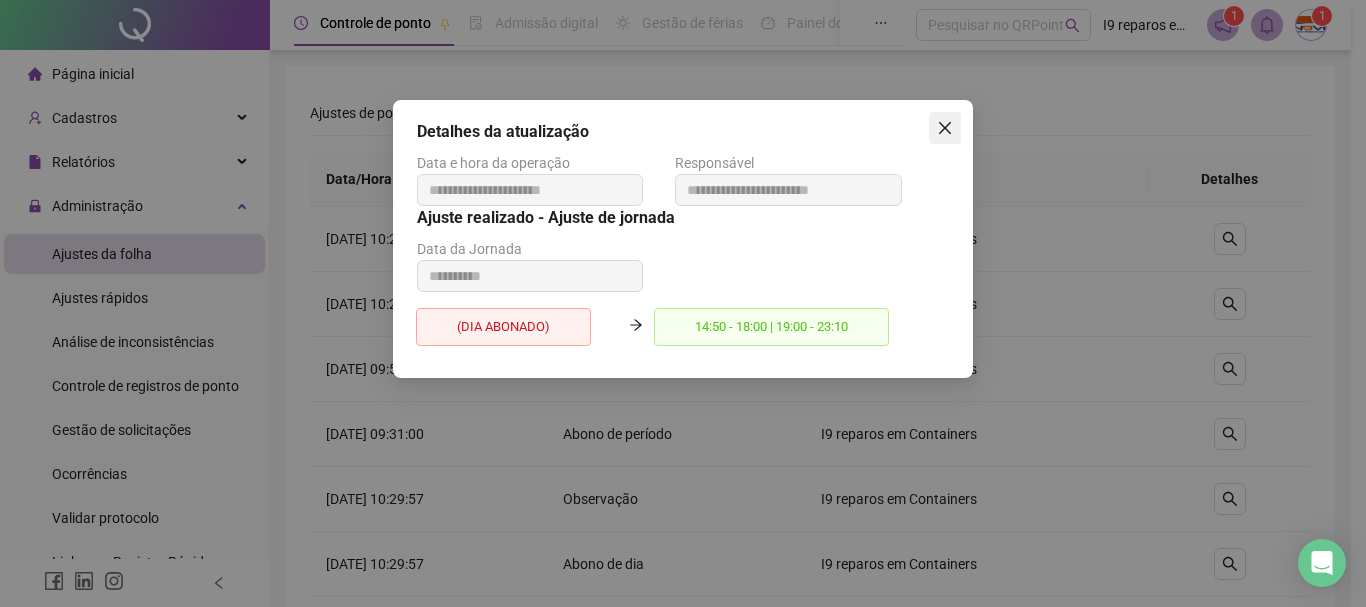 click 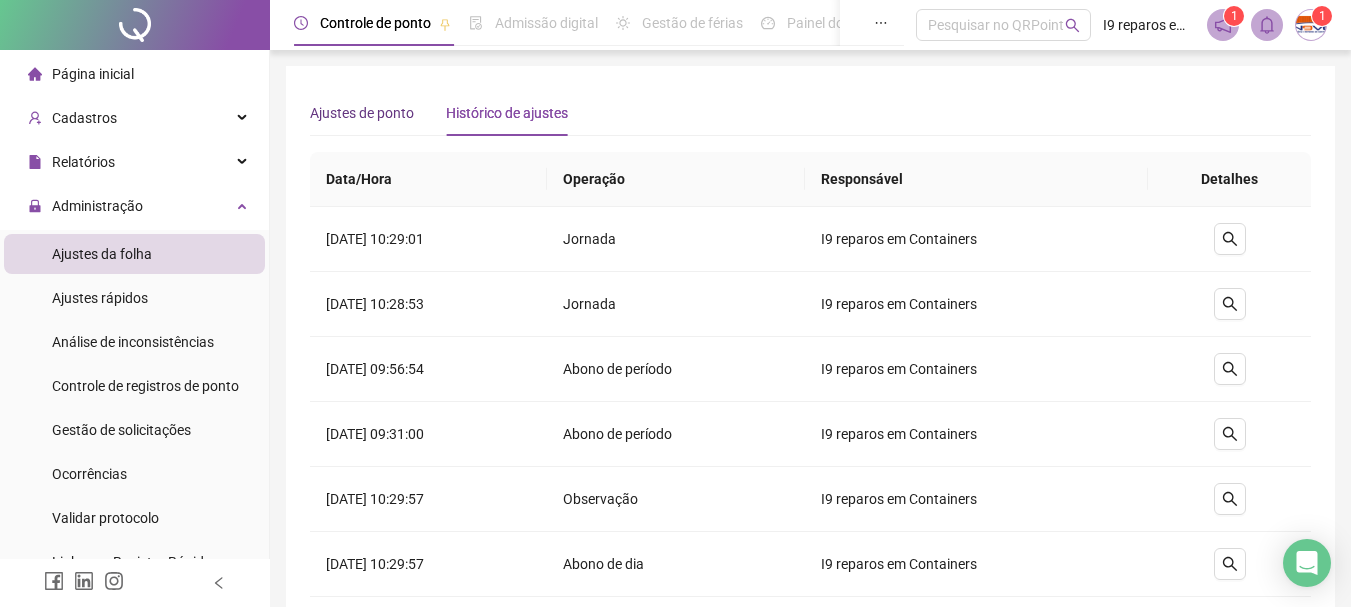 click on "Ajustes de ponto" at bounding box center [362, 113] 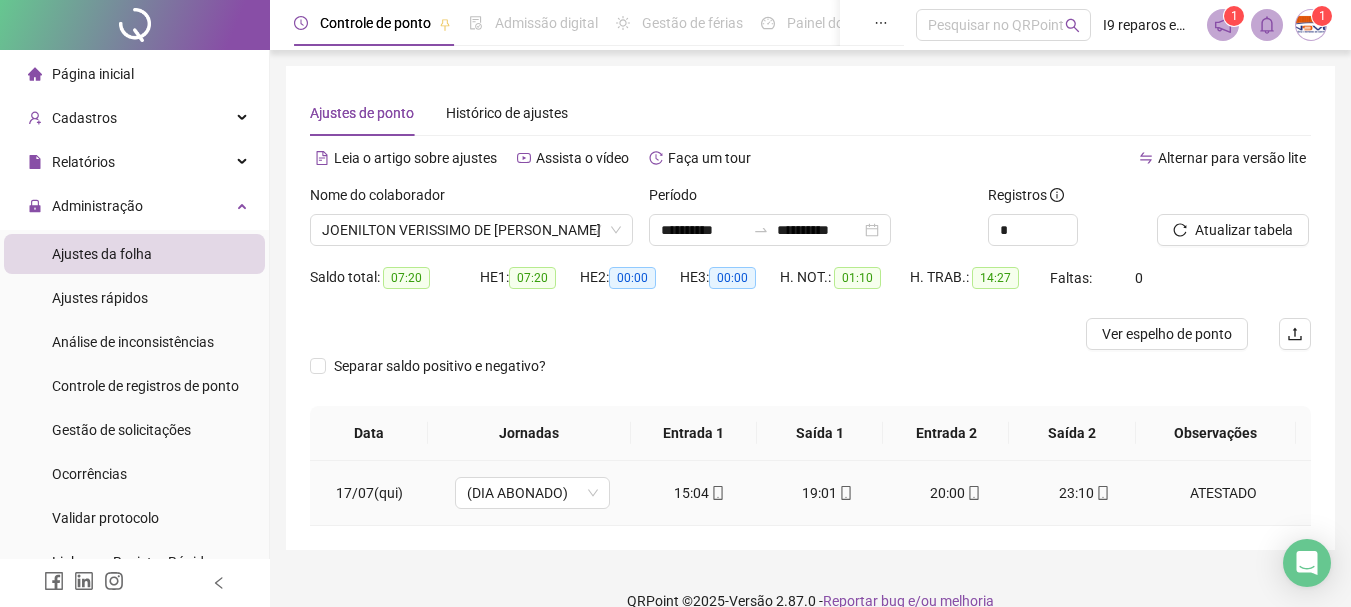 click on "ATESTADO" at bounding box center (1223, 493) 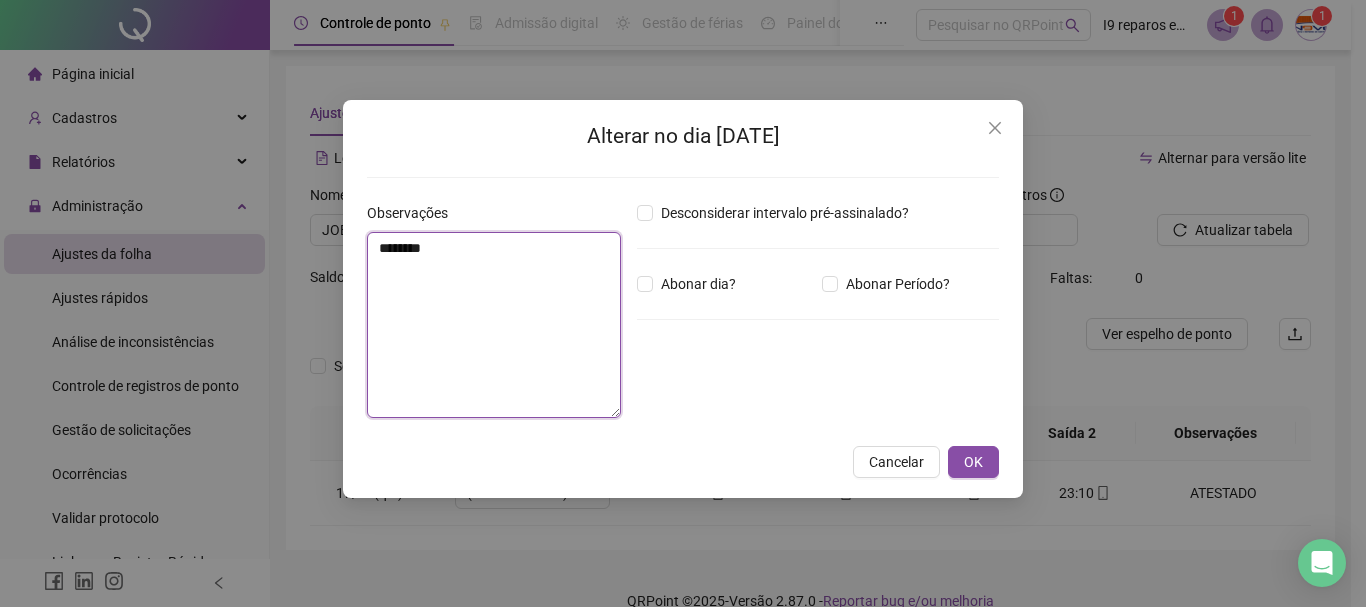 click on "********" at bounding box center (494, 325) 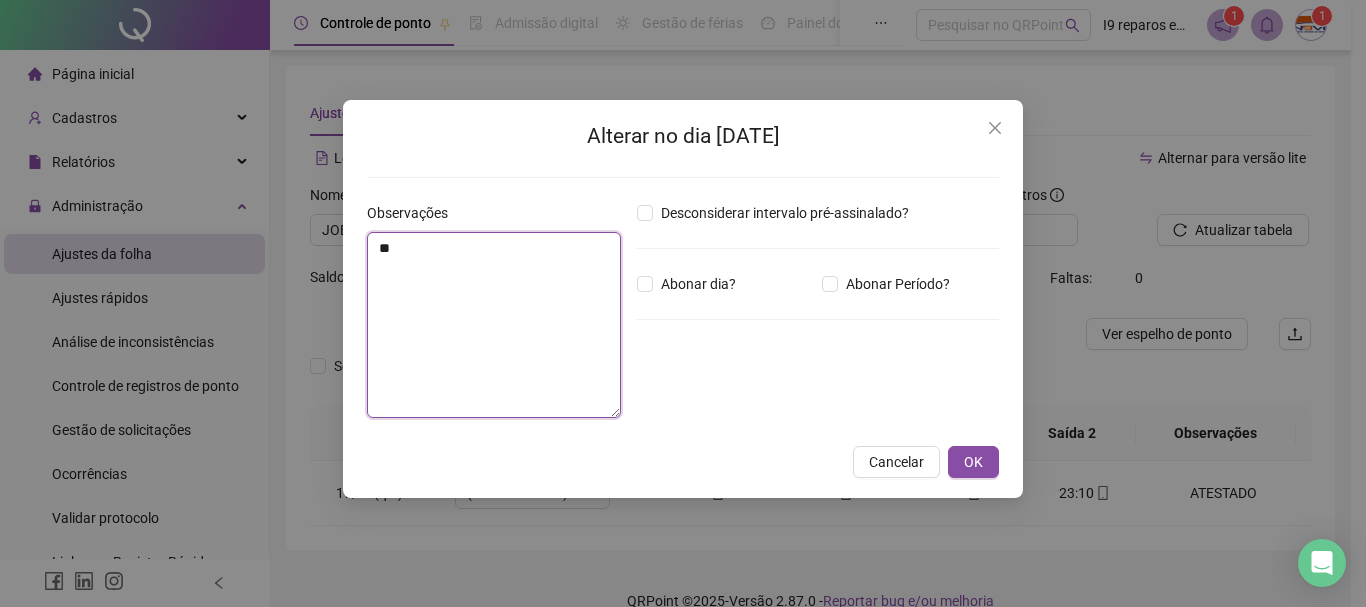 type on "*" 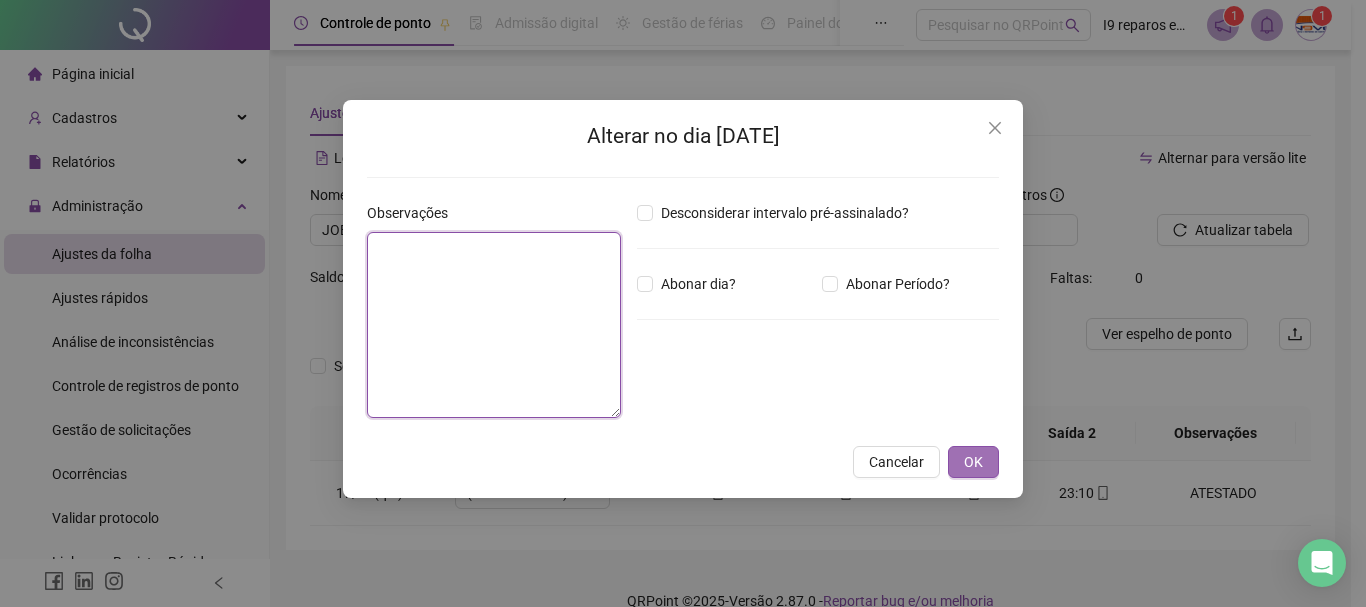 type 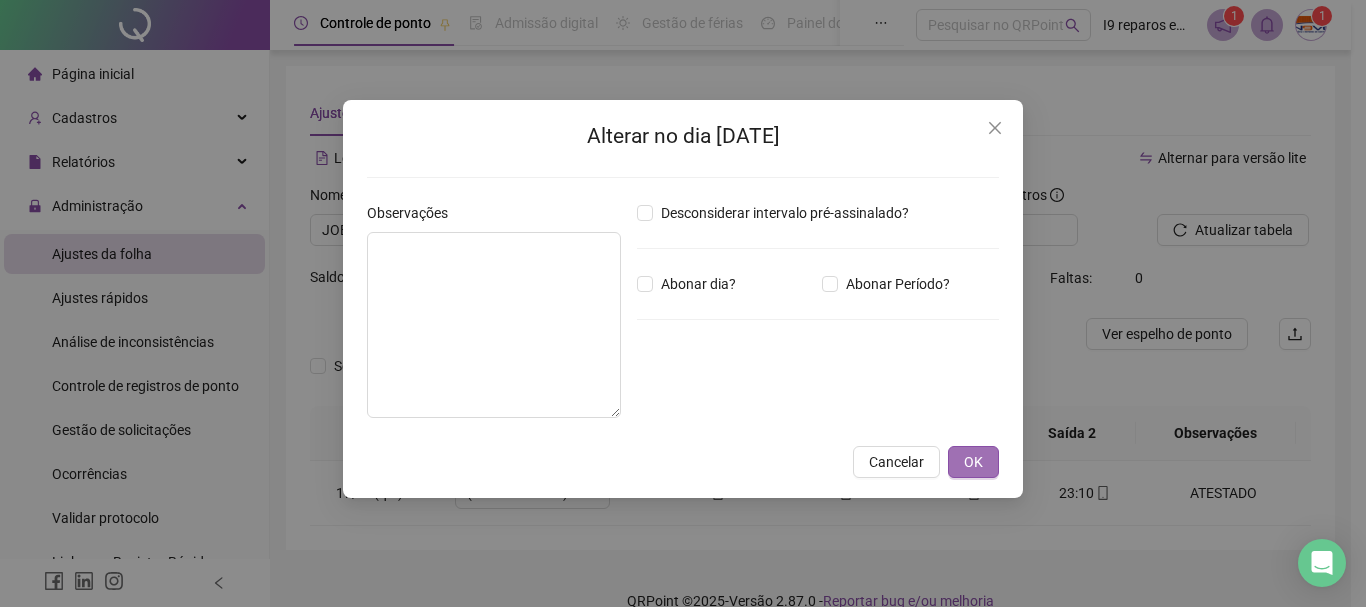 click on "OK" at bounding box center [973, 462] 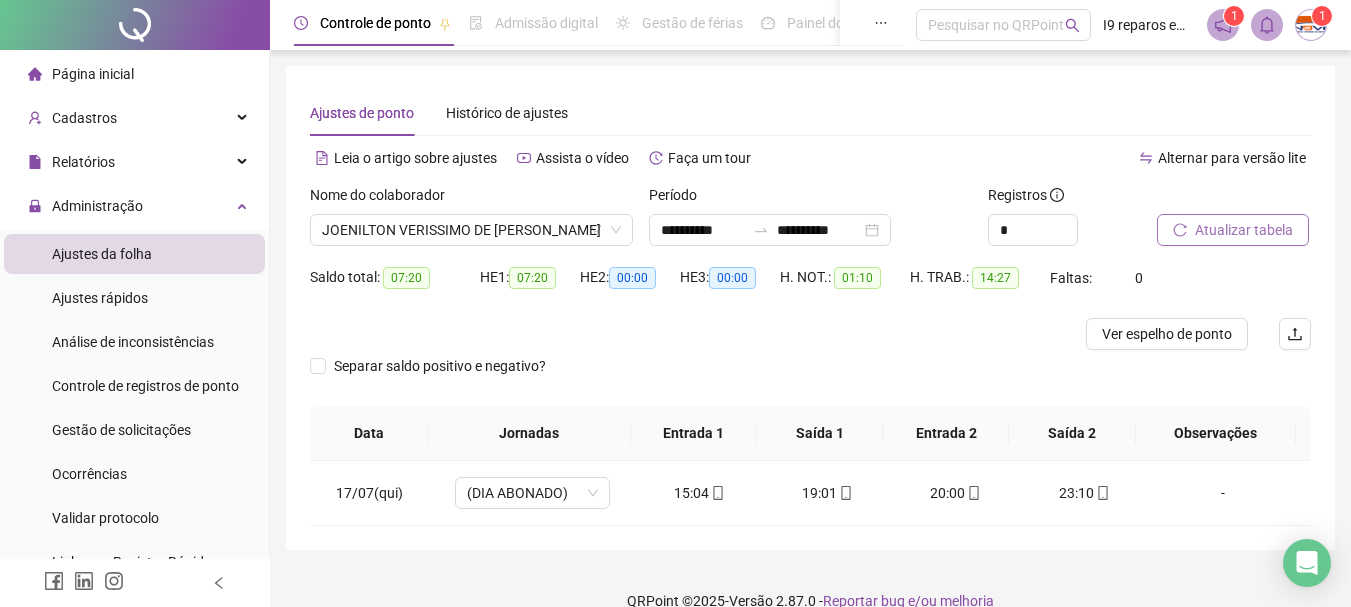 click on "Atualizar tabela" at bounding box center [1244, 230] 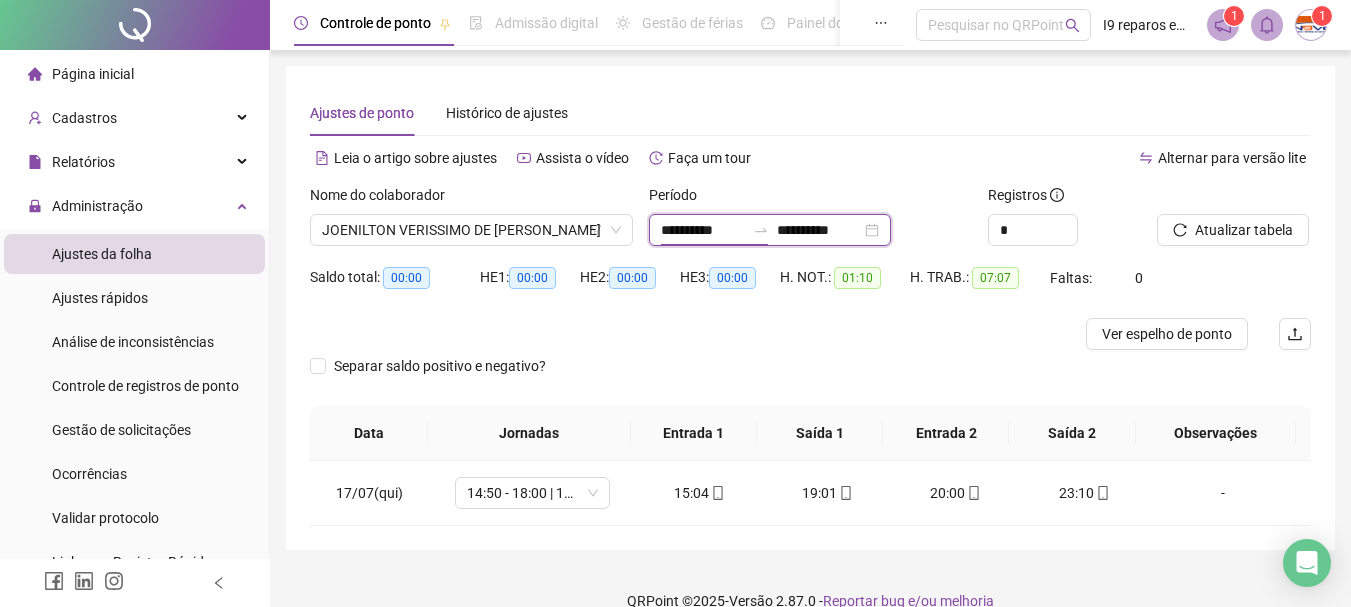 click on "**********" at bounding box center (703, 230) 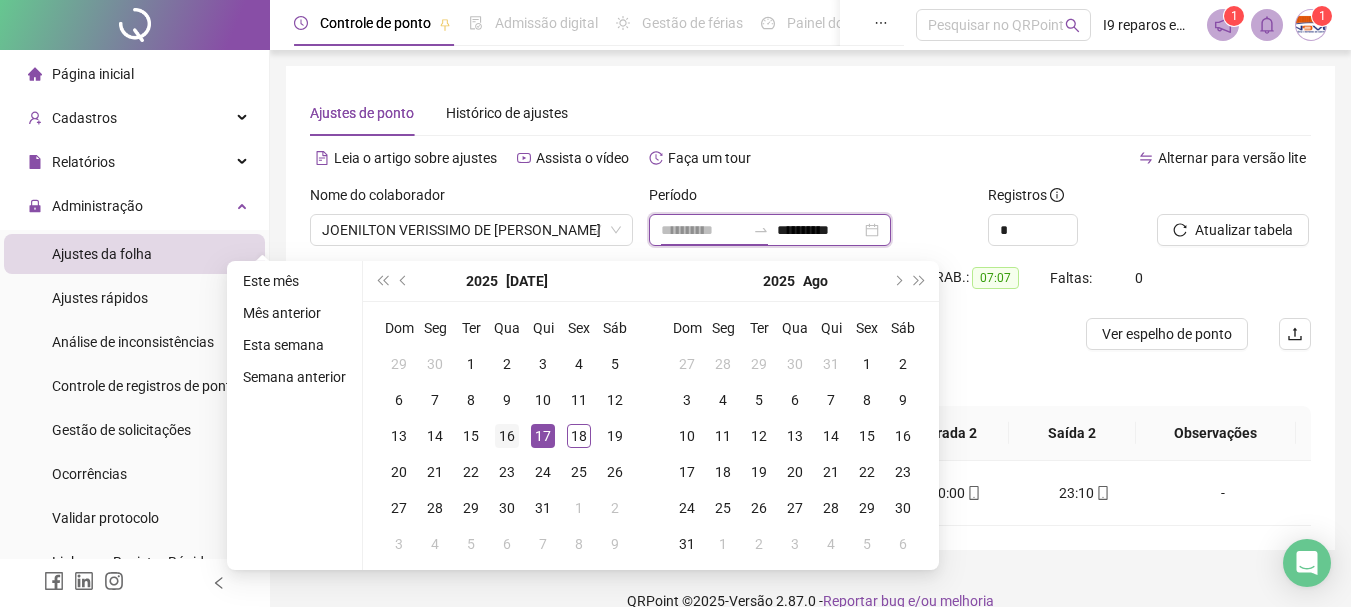 type on "**********" 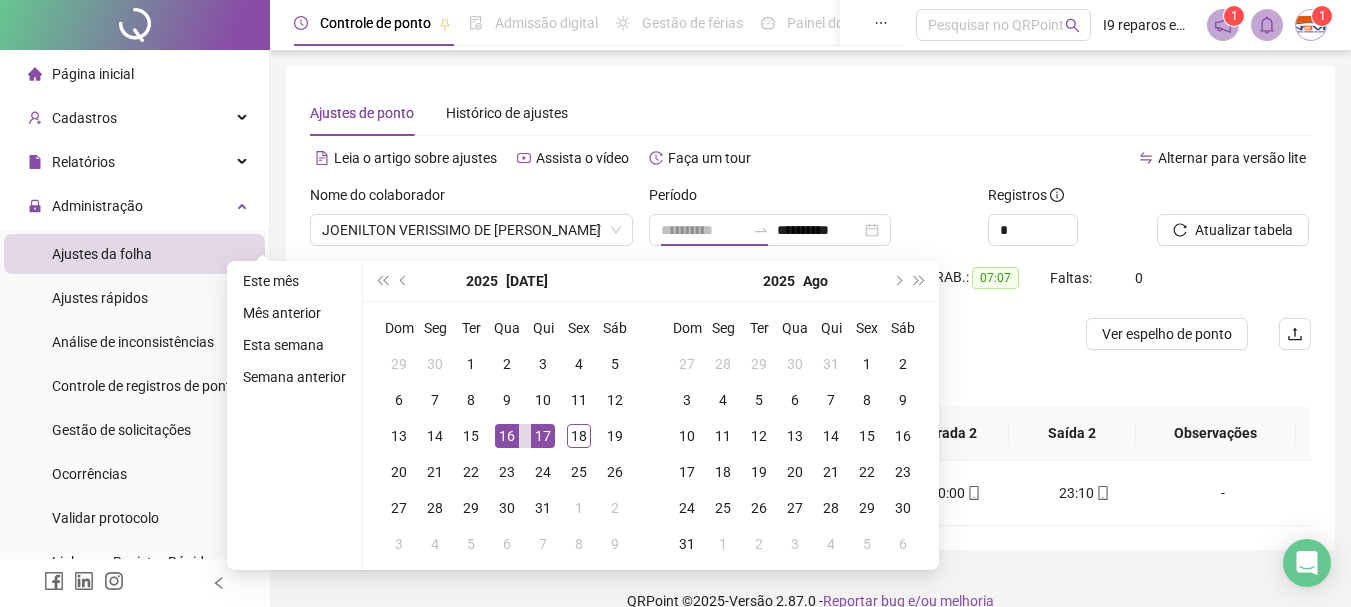 click on "16" at bounding box center (507, 436) 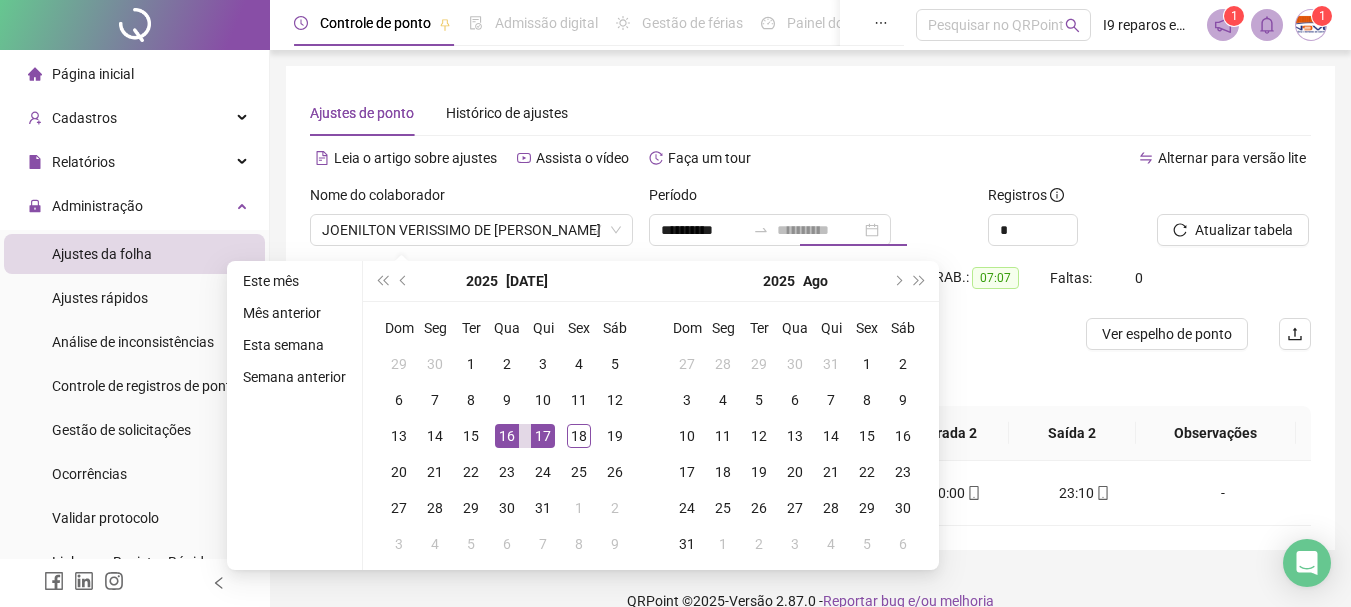 click on "16" at bounding box center [507, 436] 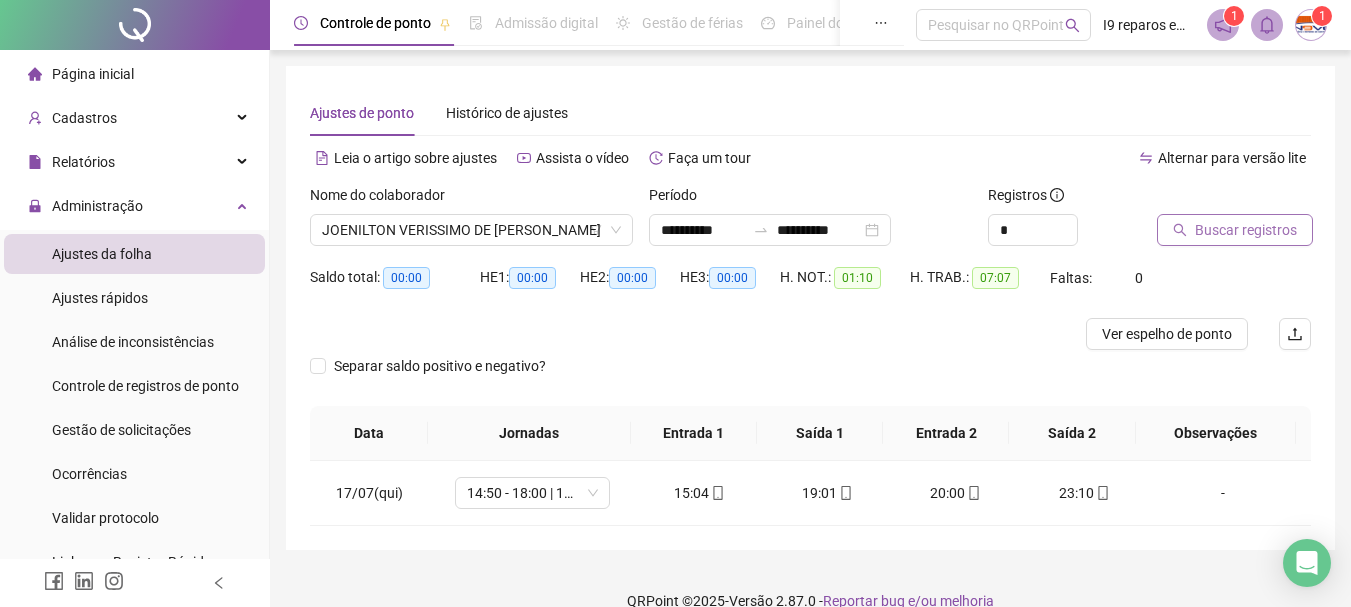 click on "Buscar registros" at bounding box center [1246, 230] 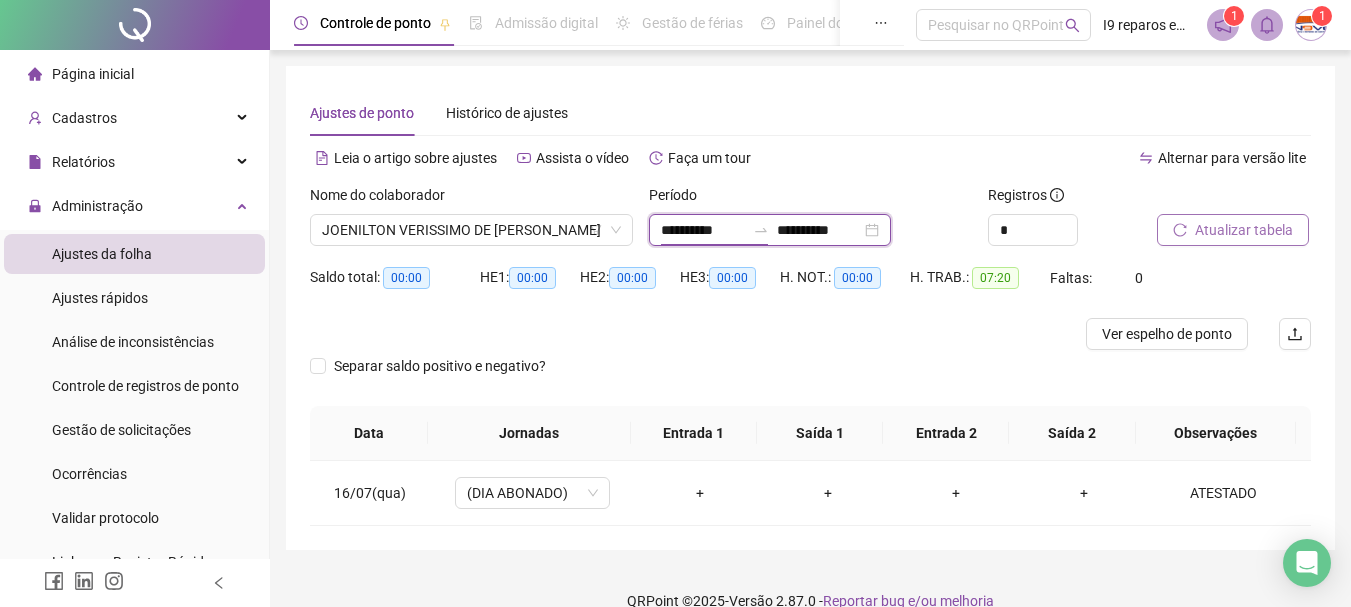 click on "**********" at bounding box center (703, 230) 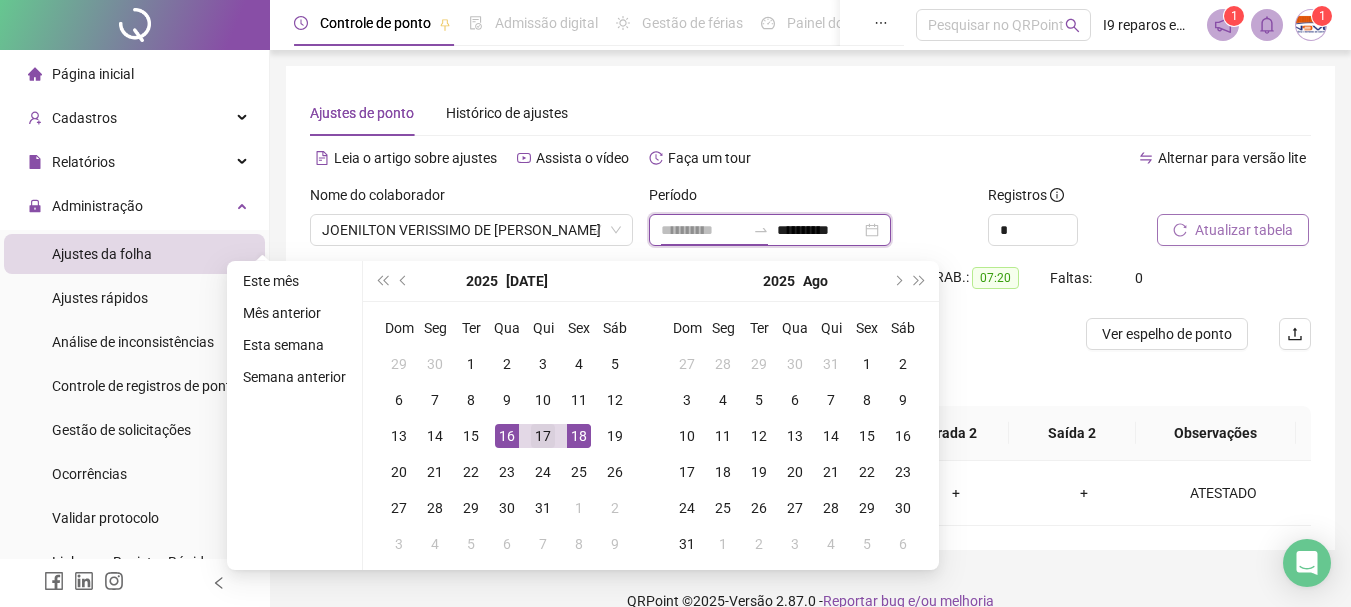 type on "**********" 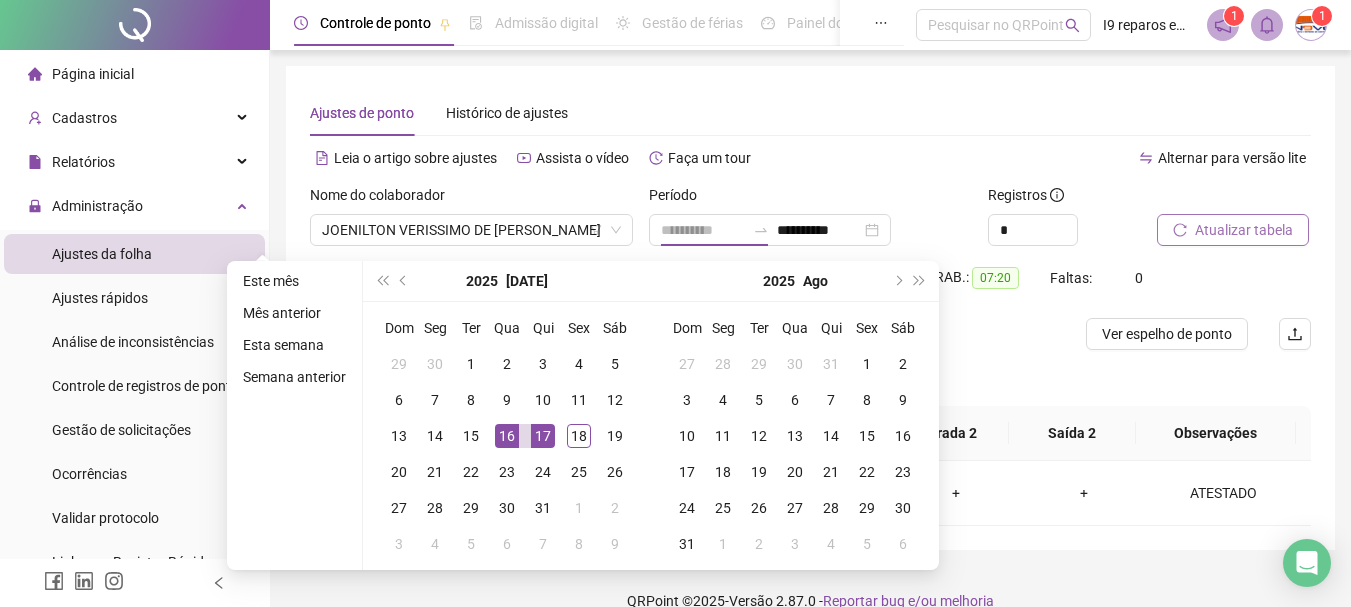 click on "17" at bounding box center [543, 436] 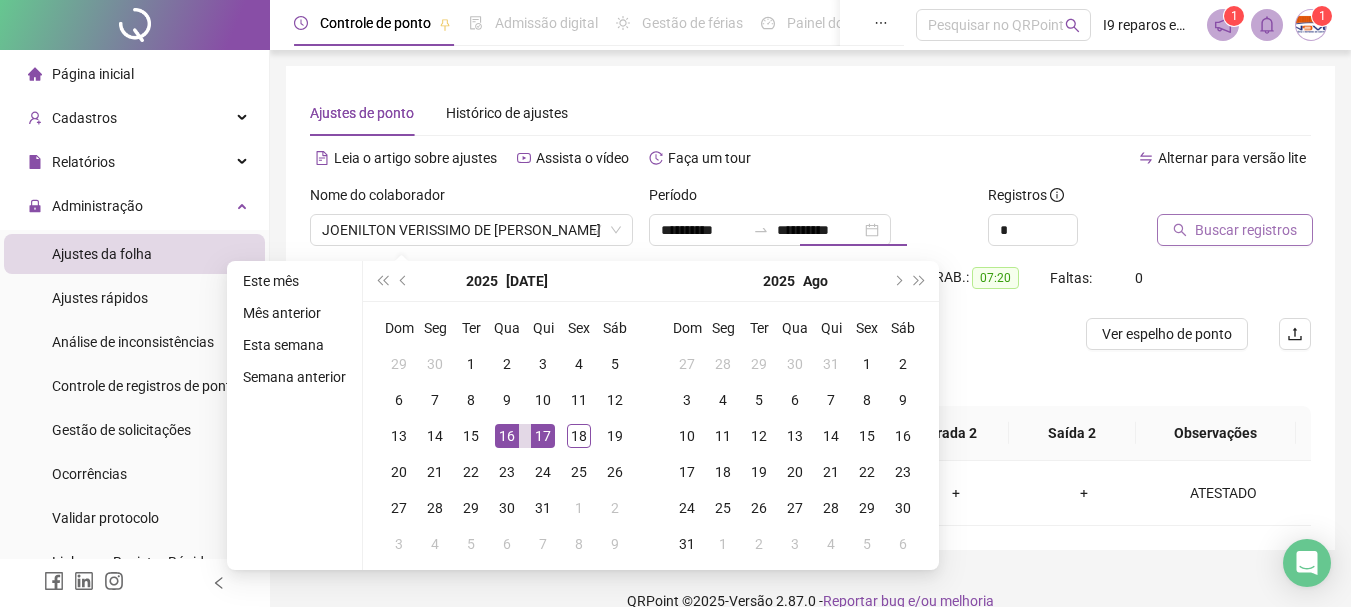 type on "**********" 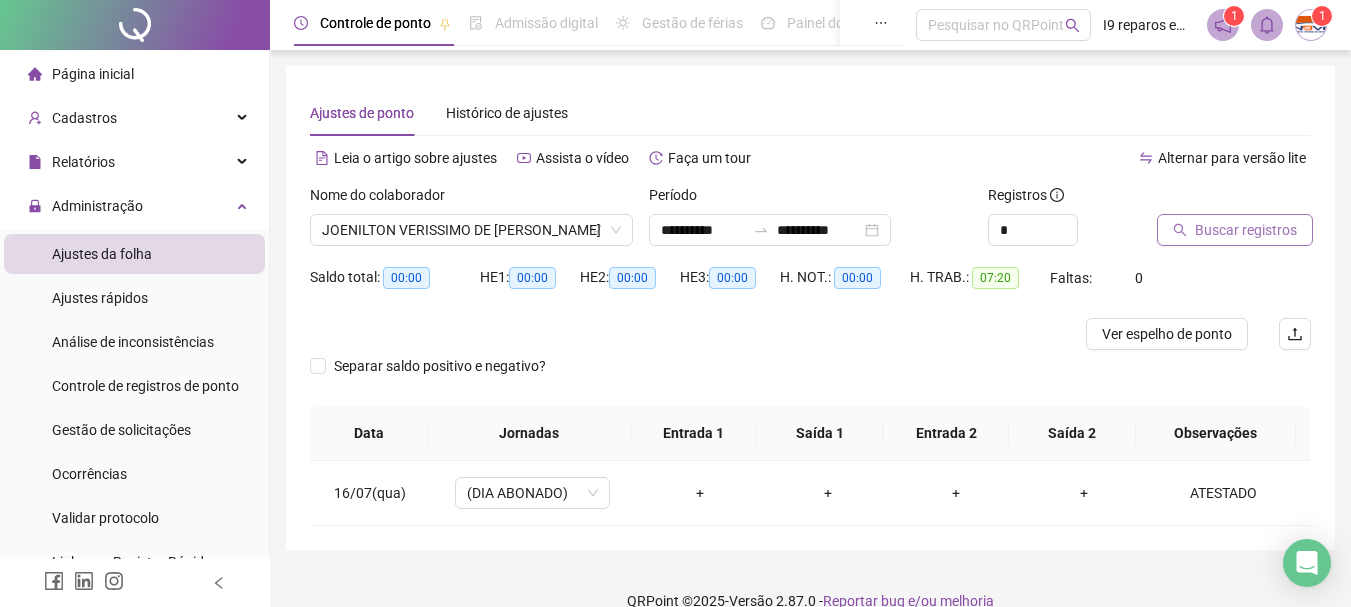 click on "Buscar registros" at bounding box center [1246, 230] 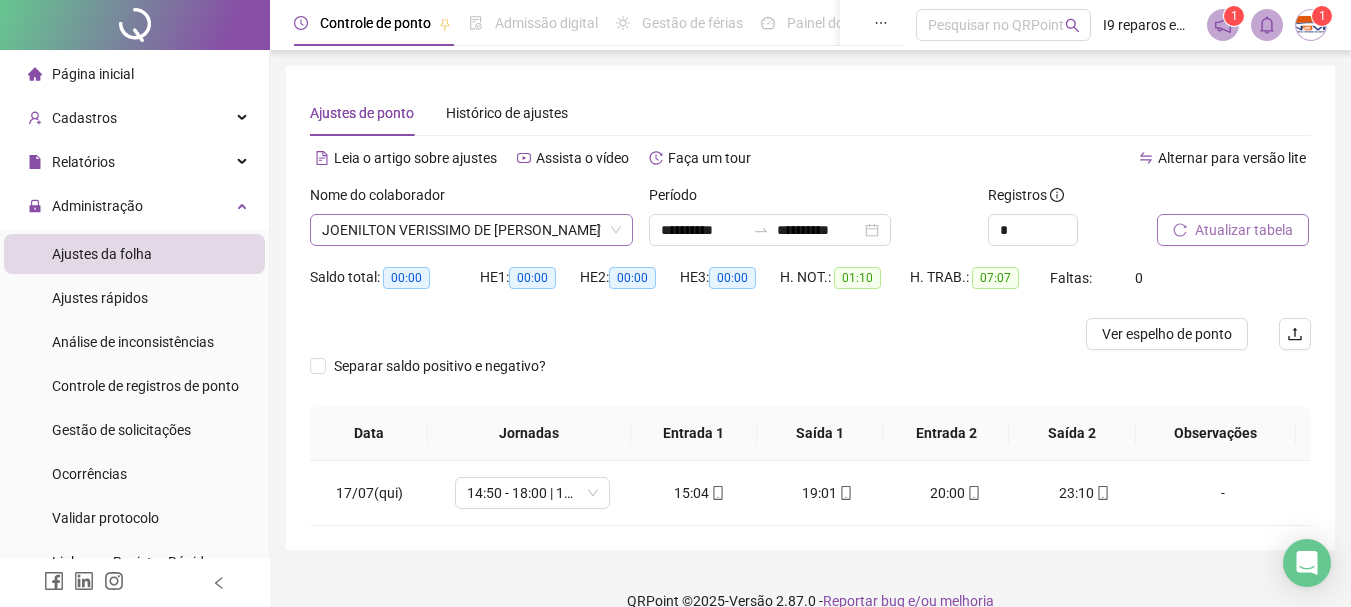 click on "JOENILTON VERISSIMO DE SANTANA" at bounding box center [471, 230] 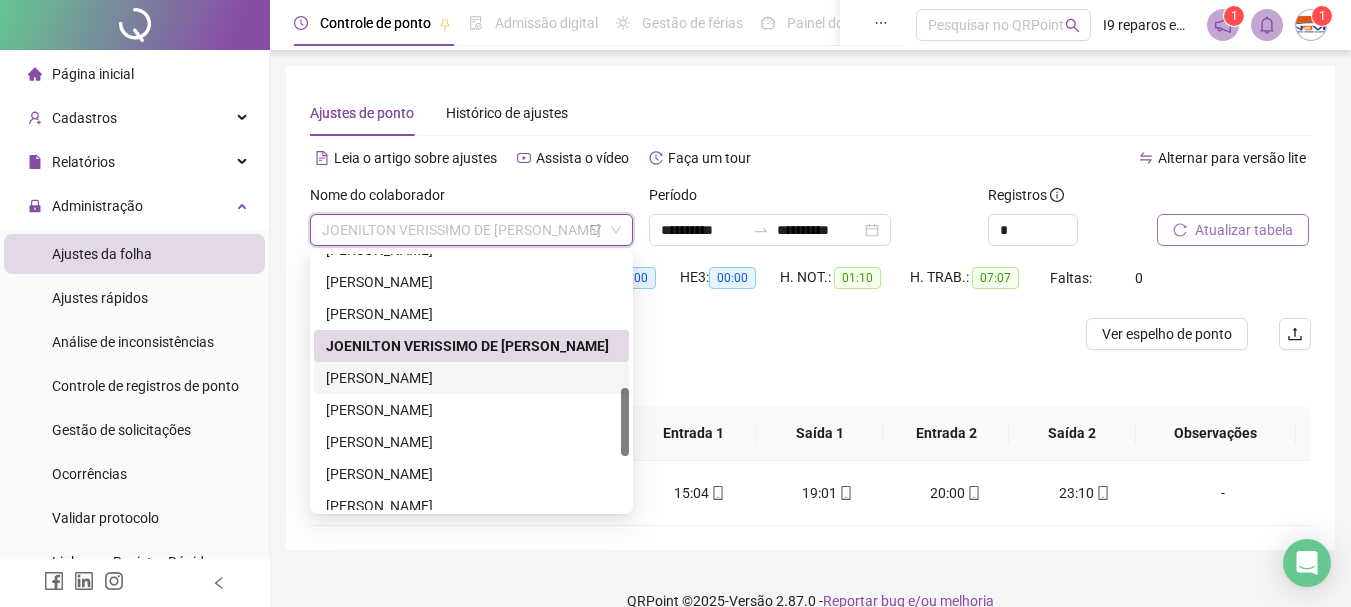 click on "[PERSON_NAME]" at bounding box center (471, 378) 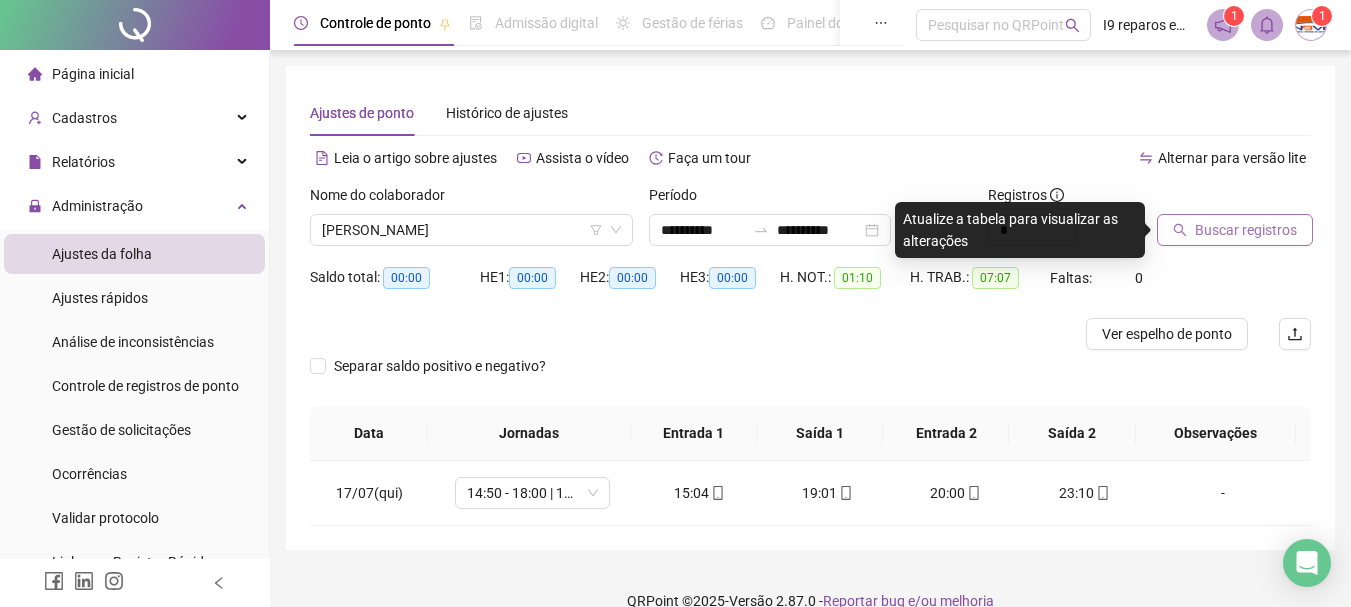 click on "Buscar registros" at bounding box center (1246, 230) 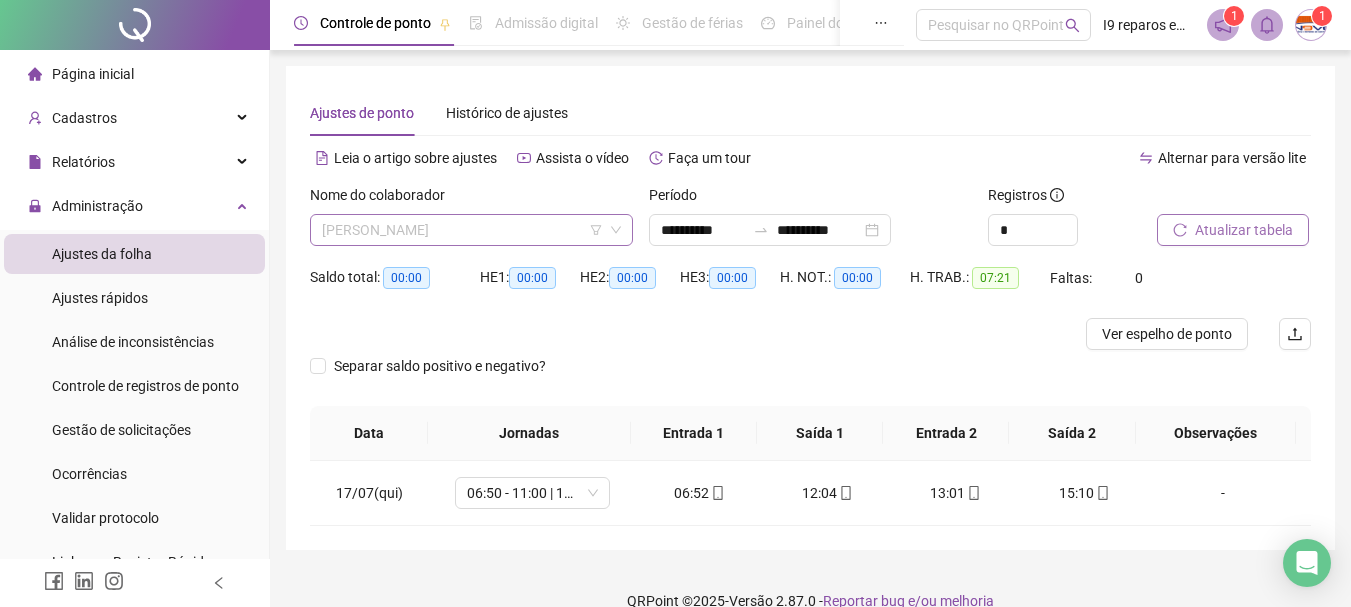 drag, startPoint x: 521, startPoint y: 231, endPoint x: 675, endPoint y: 91, distance: 208.12497 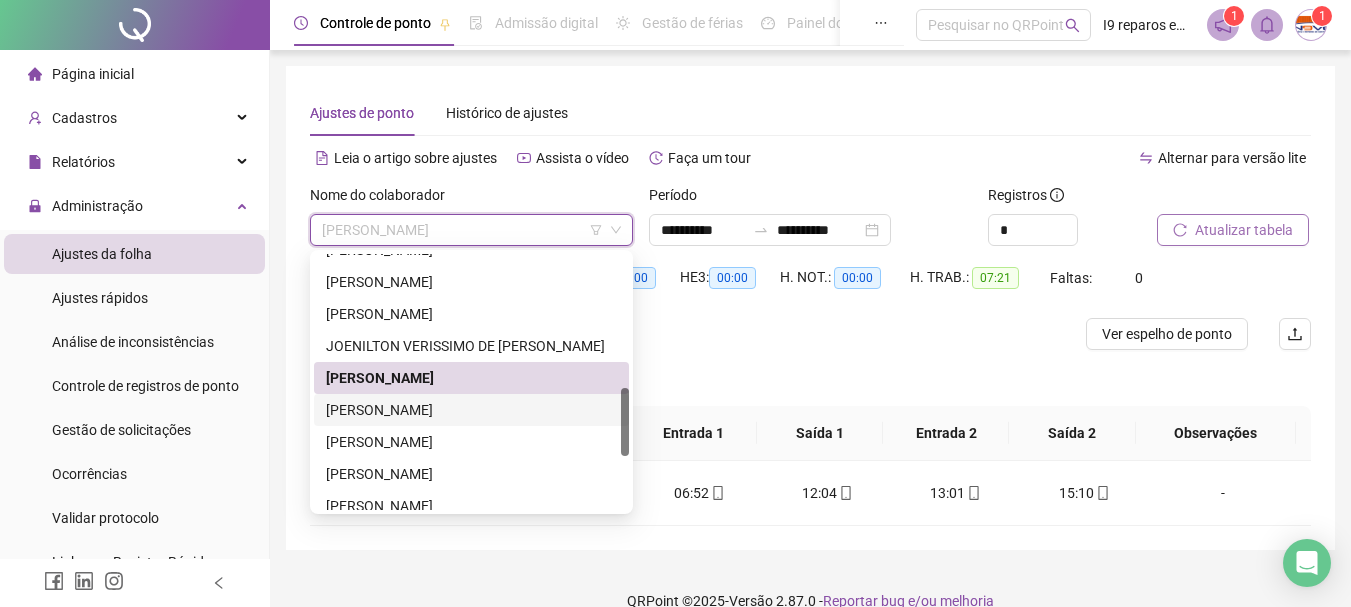 click on "[PERSON_NAME]" at bounding box center (471, 410) 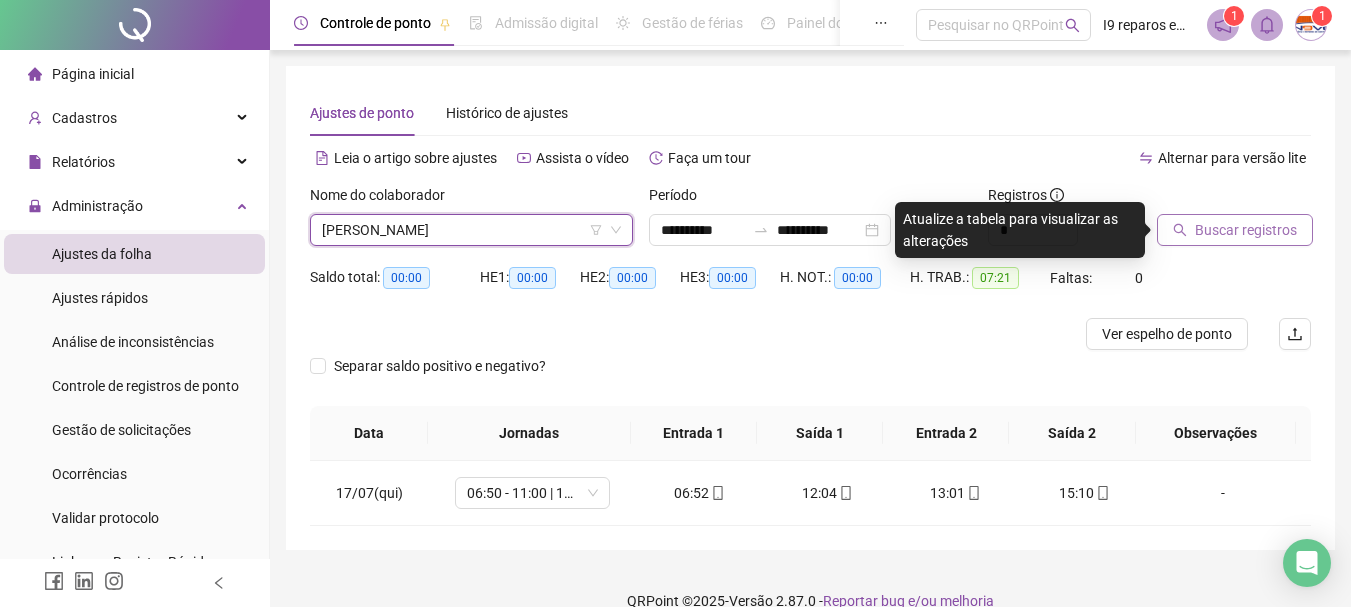click on "Buscar registros" at bounding box center [1246, 230] 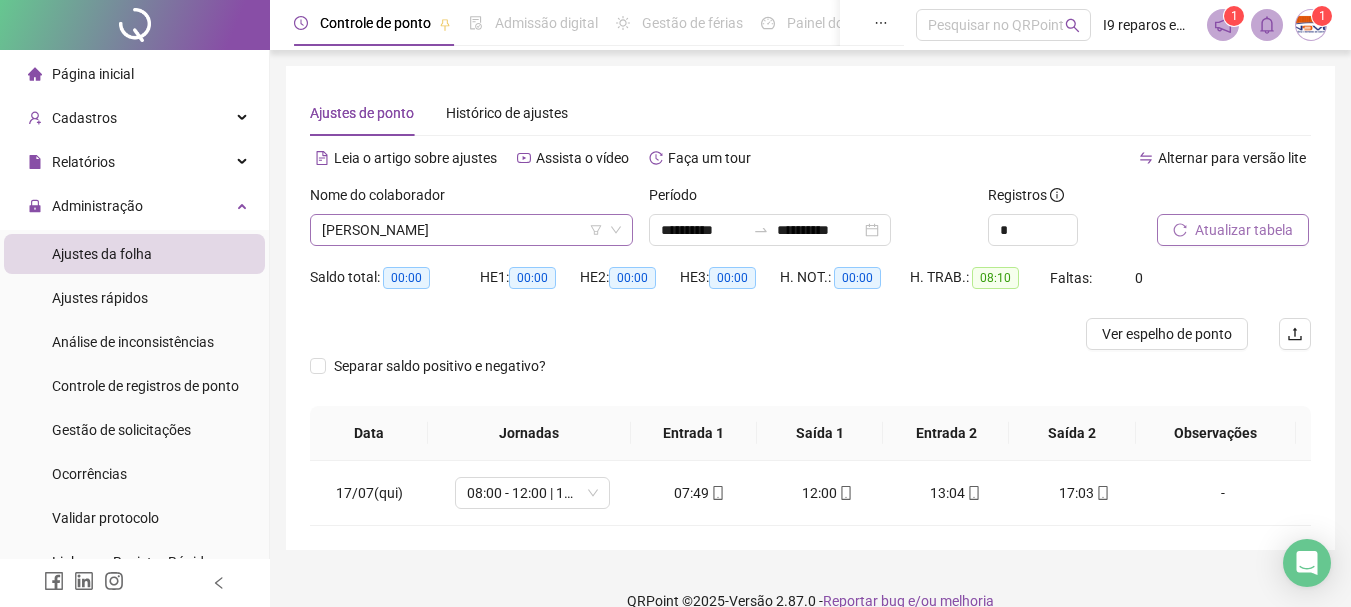 click on "[PERSON_NAME]" at bounding box center (471, 230) 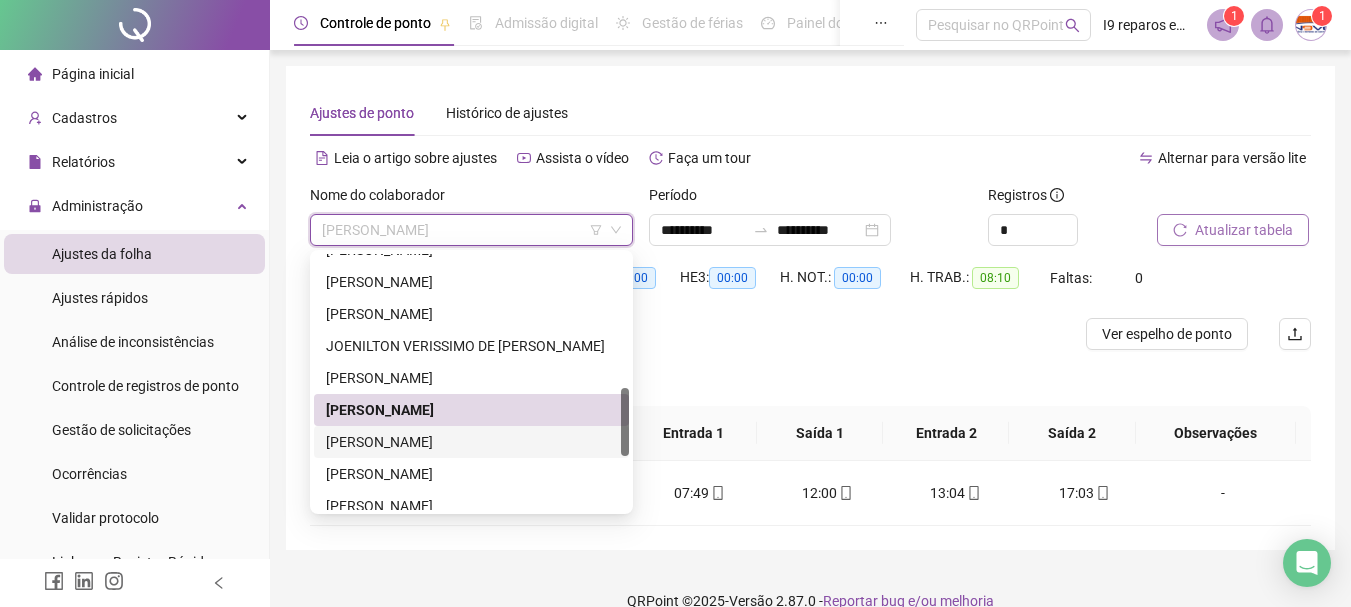 click on "JUVENAL ALVES DO NASCIMENTO" at bounding box center [471, 442] 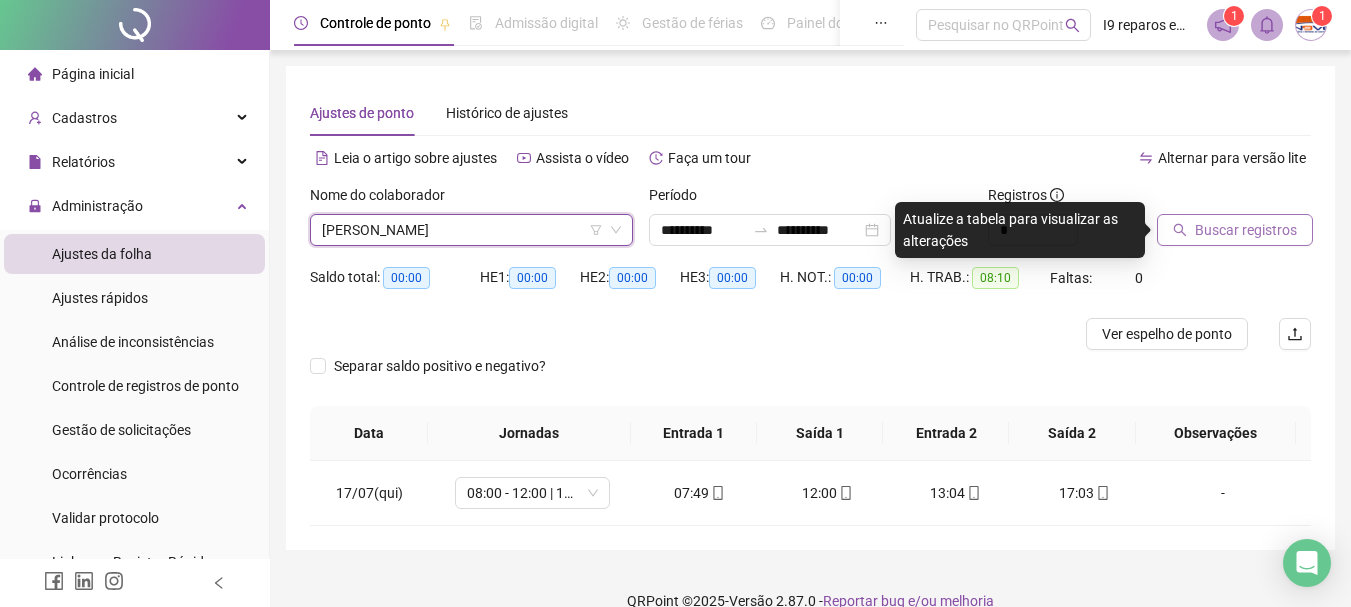 click on "Buscar registros" at bounding box center (1246, 230) 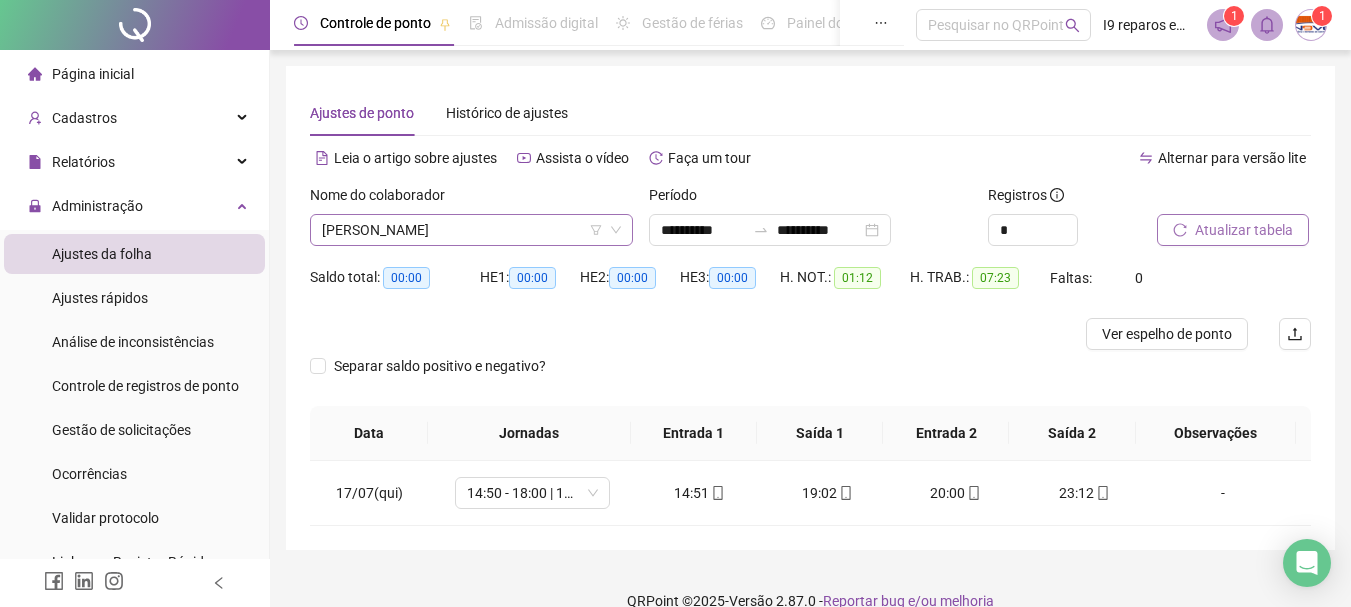 click on "JUVENAL ALVES DO NASCIMENTO" at bounding box center (471, 230) 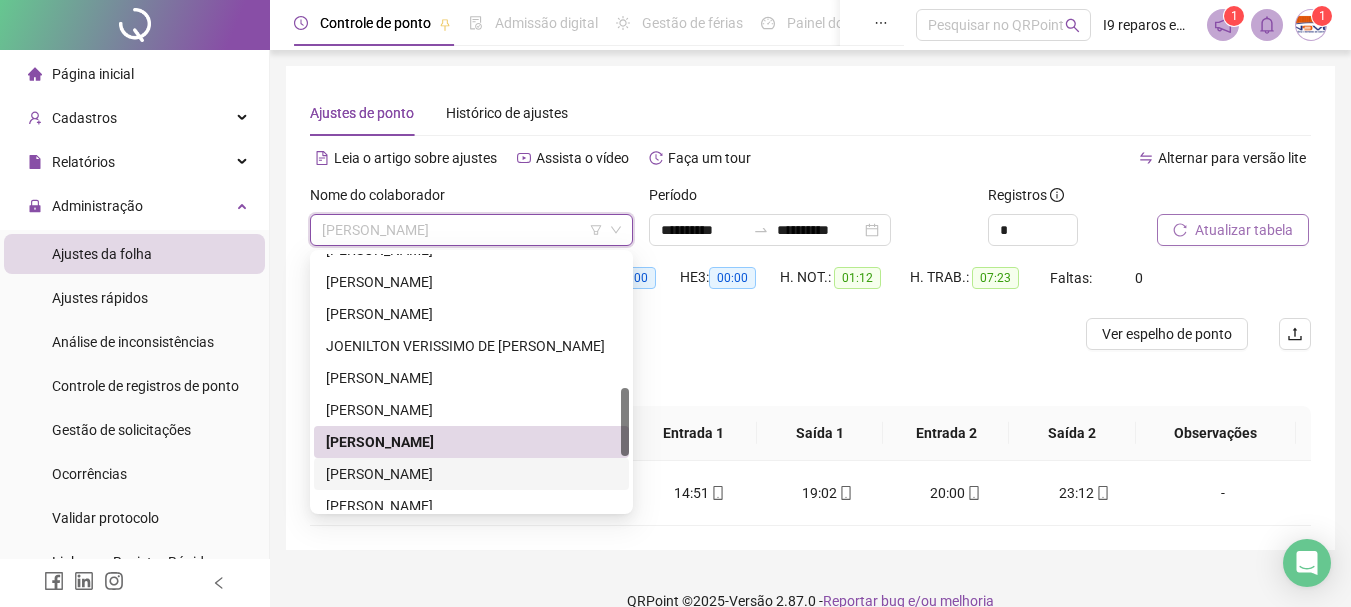 click on "LEONARDO DA SILVA MELO" at bounding box center (471, 474) 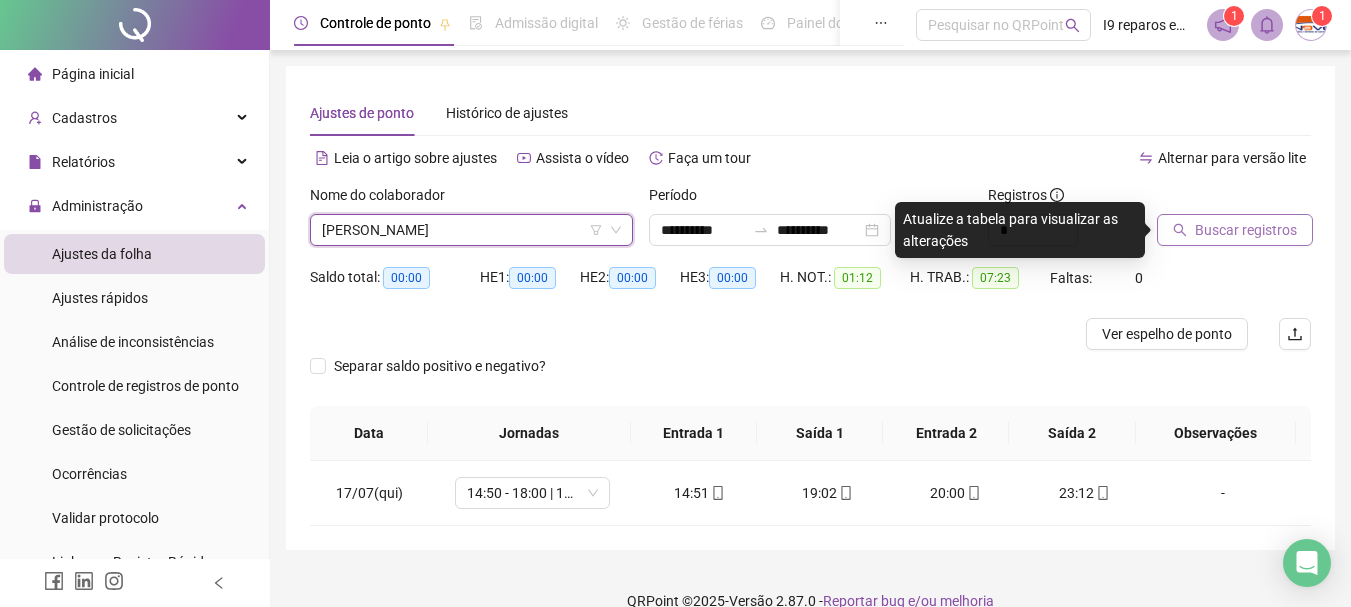 click on "Buscar registros" at bounding box center (1235, 230) 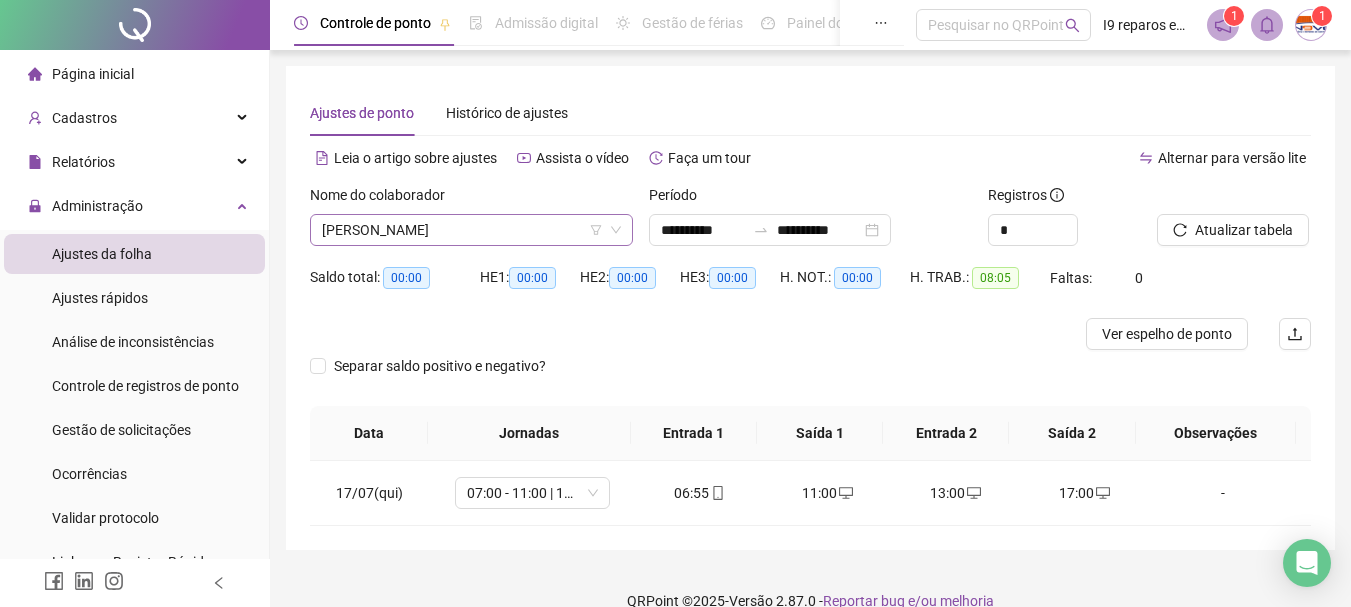 click on "LEONARDO DA SILVA MELO" at bounding box center (471, 230) 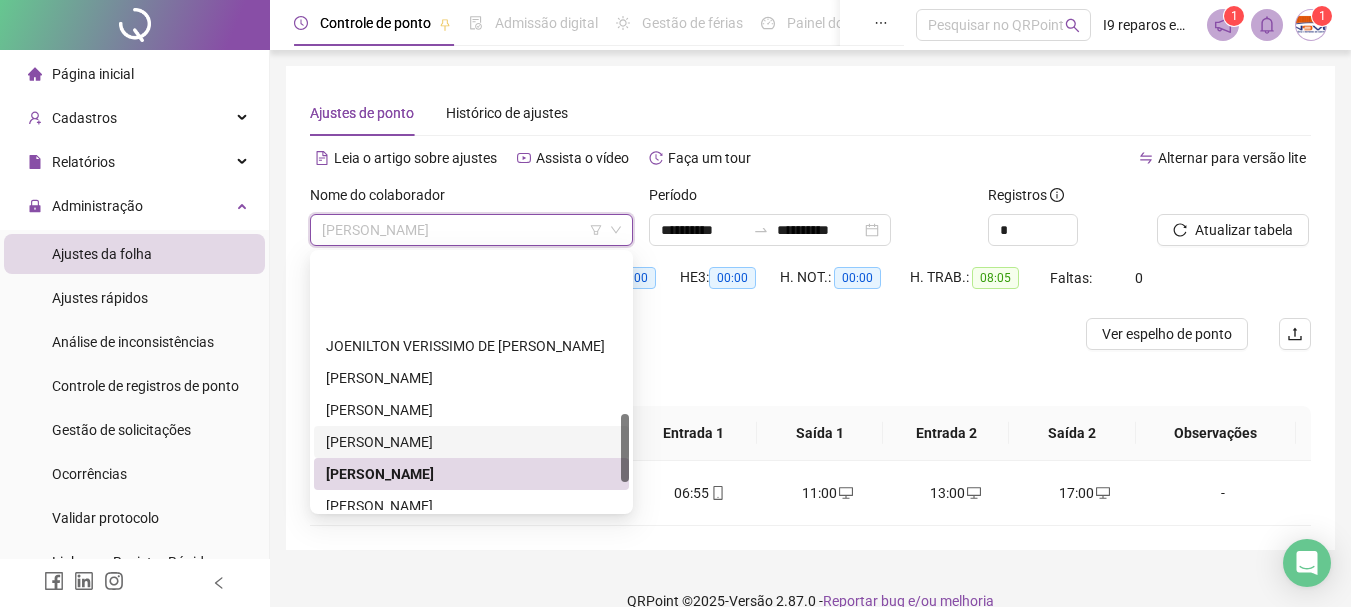 scroll, scrollTop: 600, scrollLeft: 0, axis: vertical 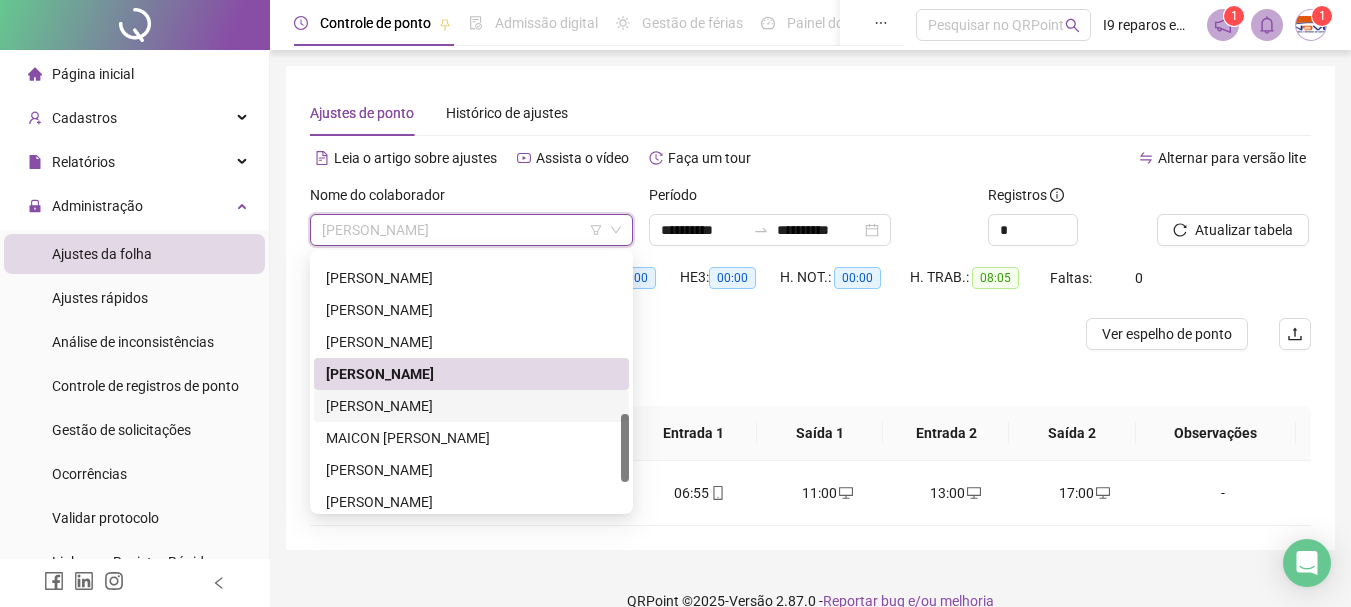 click on "[PERSON_NAME]" at bounding box center (471, 406) 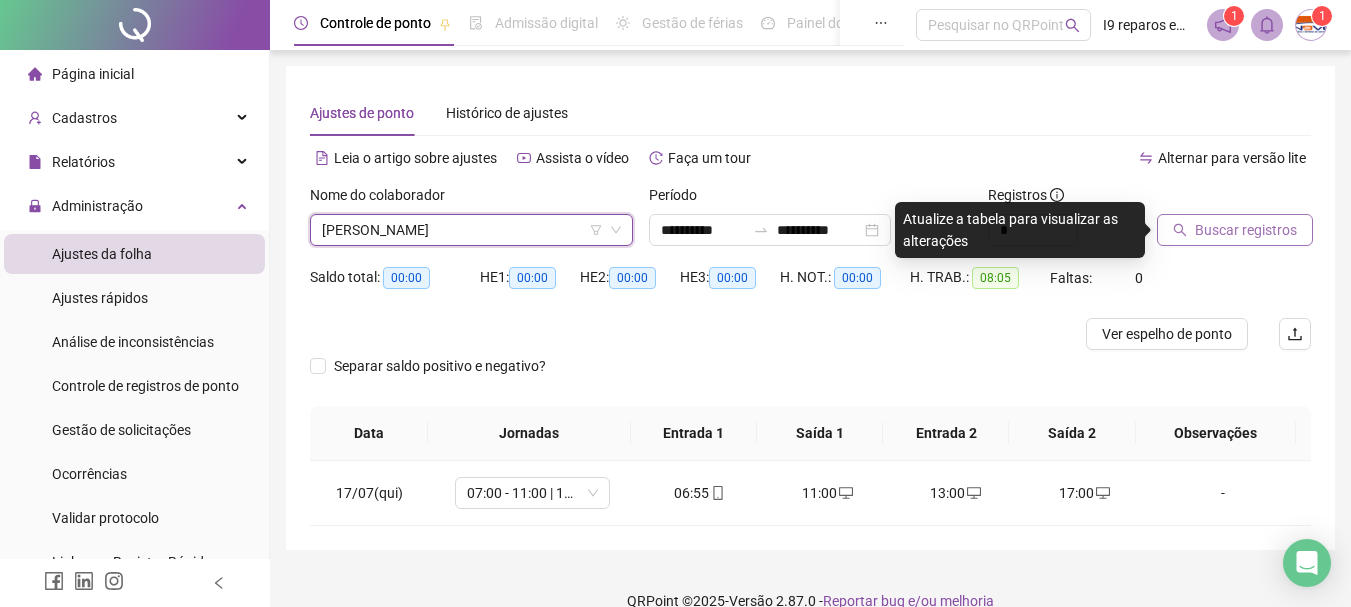 click on "Buscar registros" at bounding box center (1246, 230) 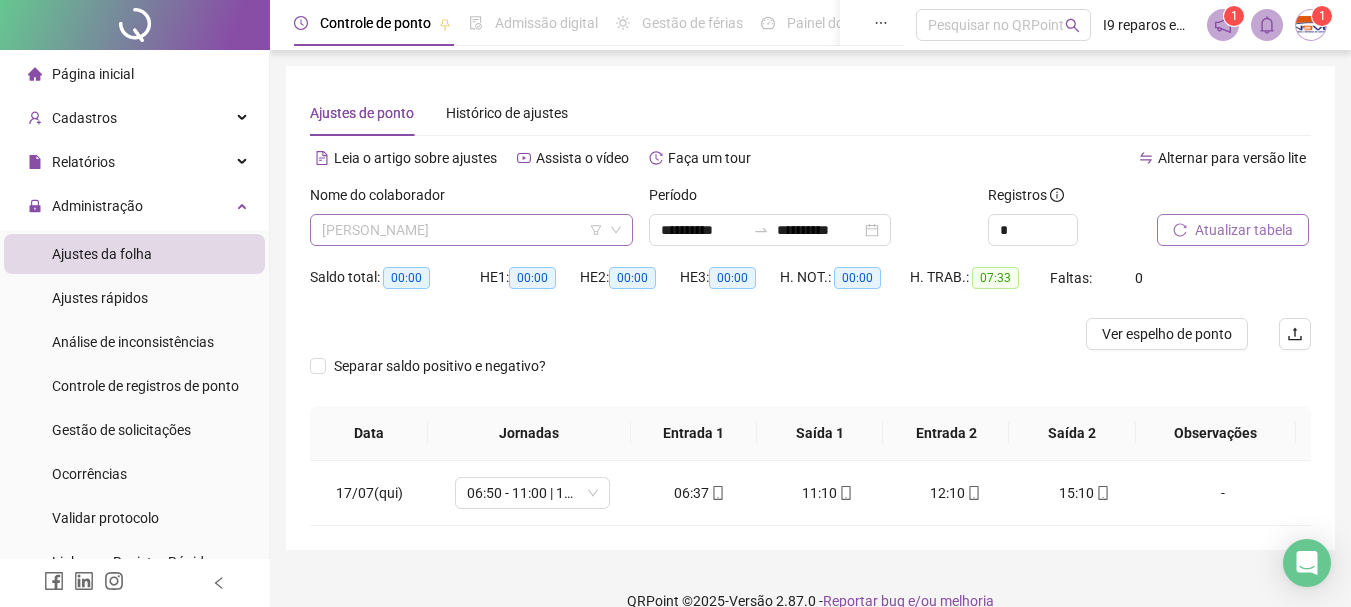 click on "[PERSON_NAME]" at bounding box center [471, 230] 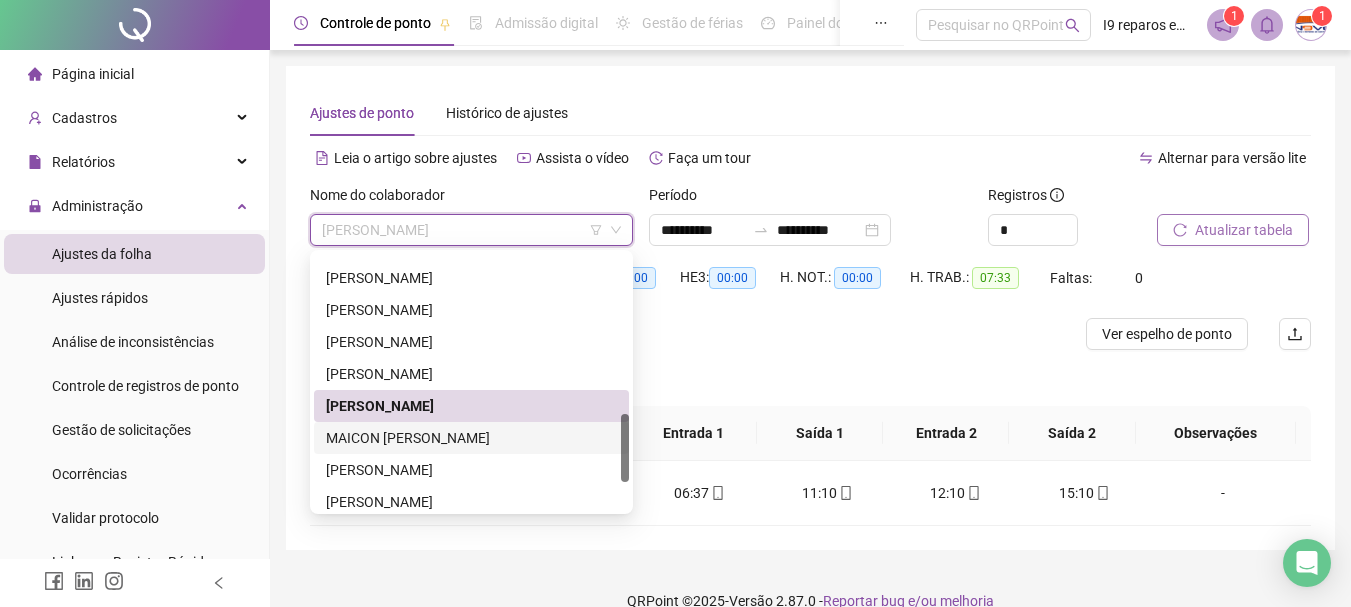 click on "MAICON [PERSON_NAME]" at bounding box center [471, 438] 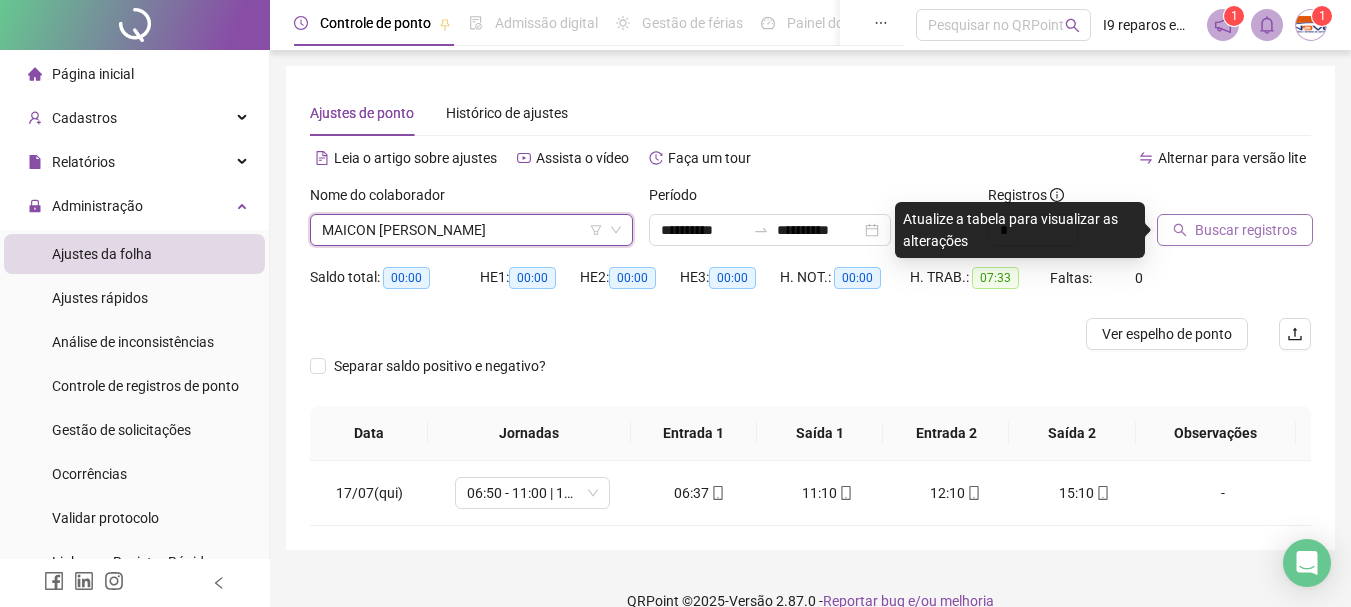 click on "Buscar registros" at bounding box center [1235, 230] 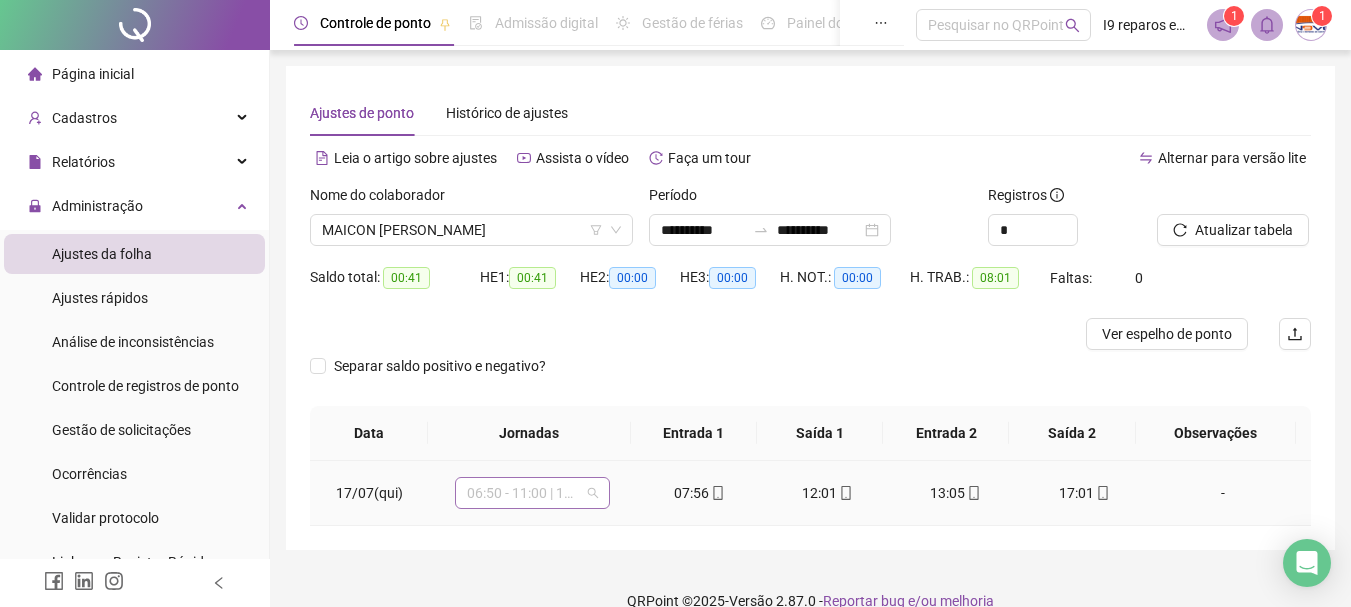 click on "06:50 - 11:00 | 12:00 - 15:10" at bounding box center [532, 493] 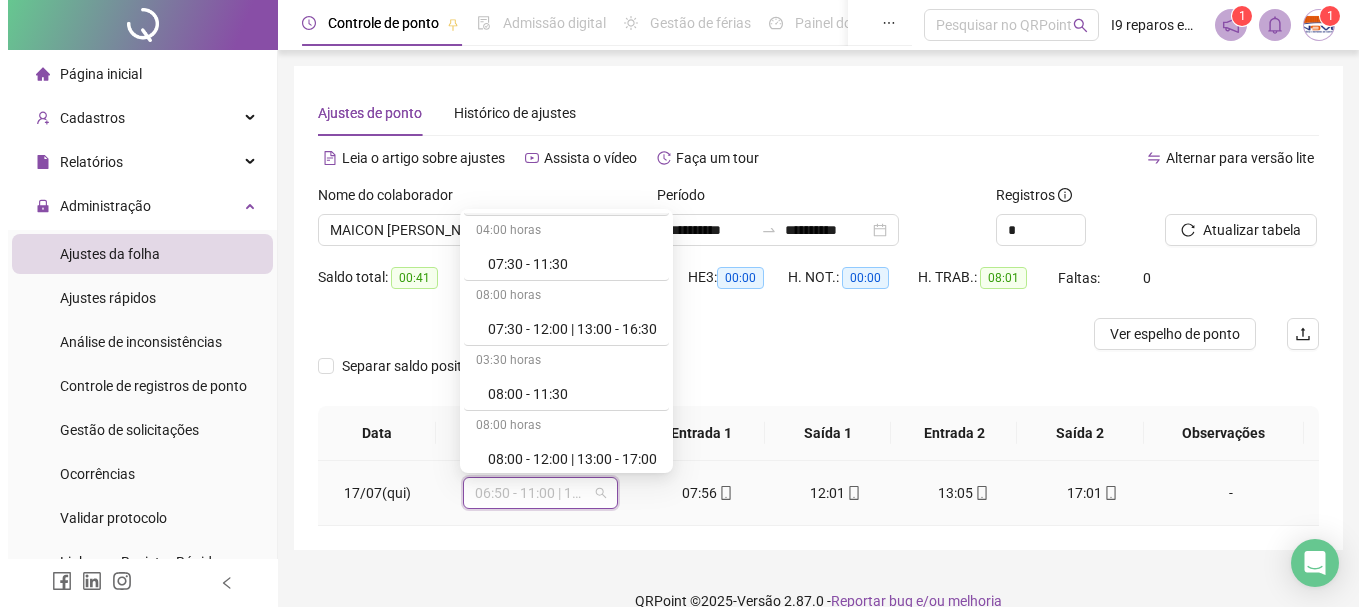 scroll, scrollTop: 200, scrollLeft: 0, axis: vertical 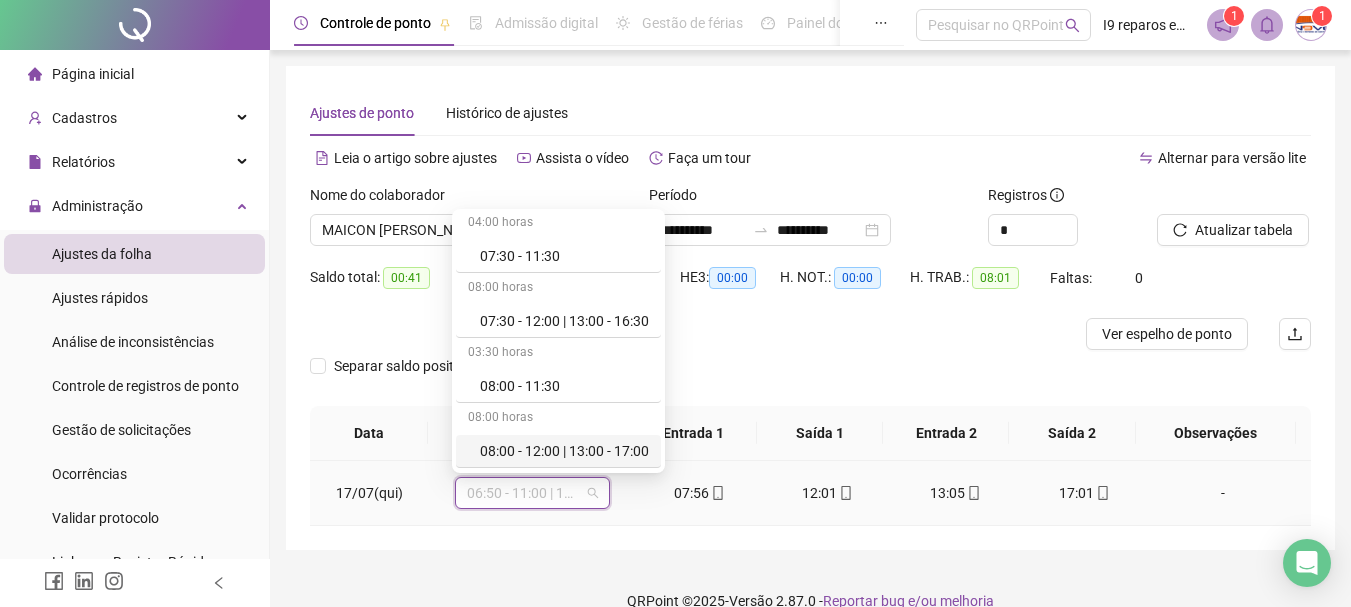 click on "08:00 - 12:00 | 13:00 - 17:00" at bounding box center [564, 451] 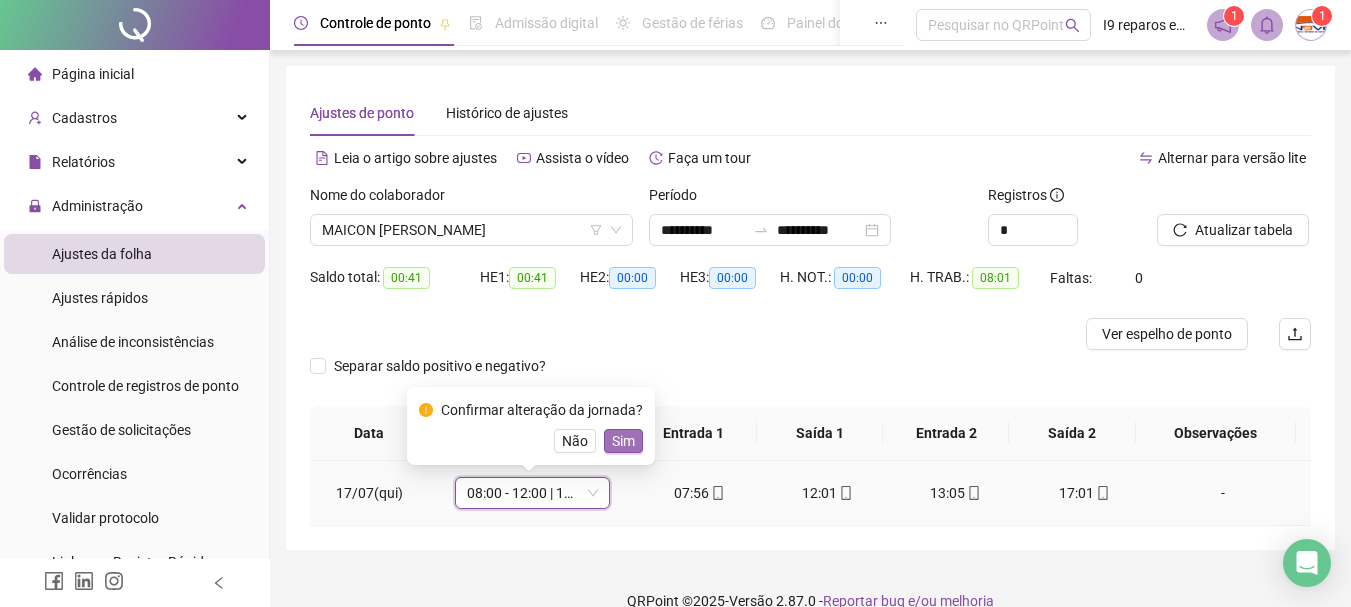 click on "Sim" at bounding box center (623, 441) 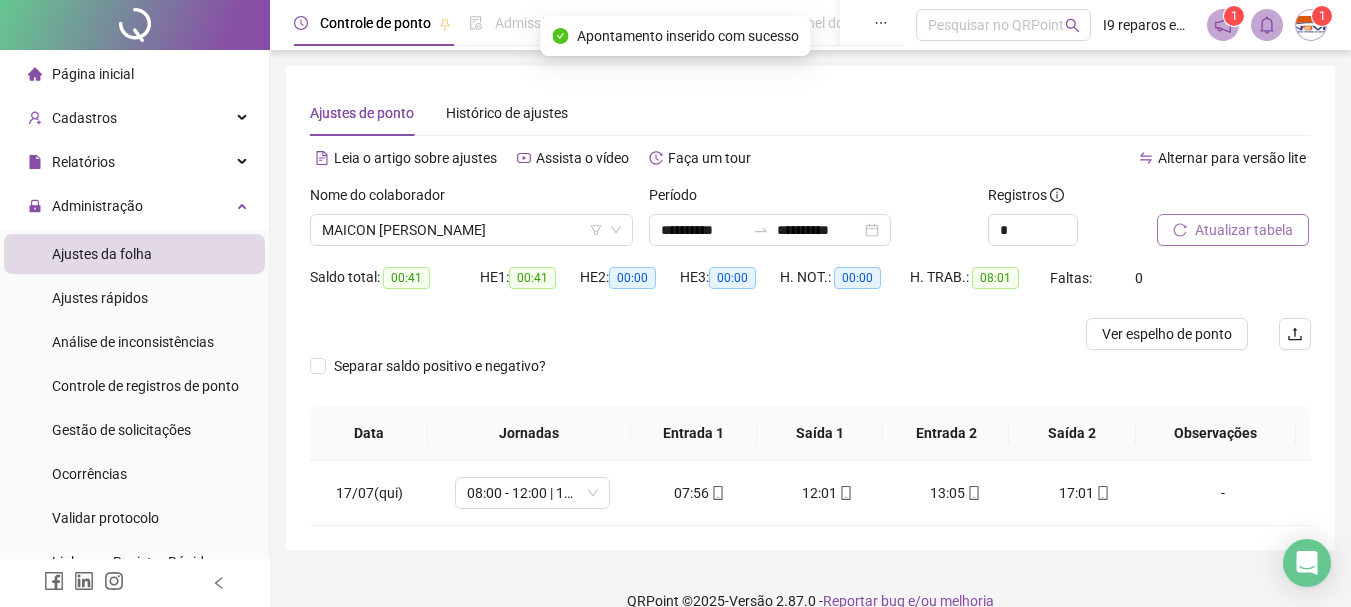 click on "Atualizar tabela" at bounding box center [1233, 230] 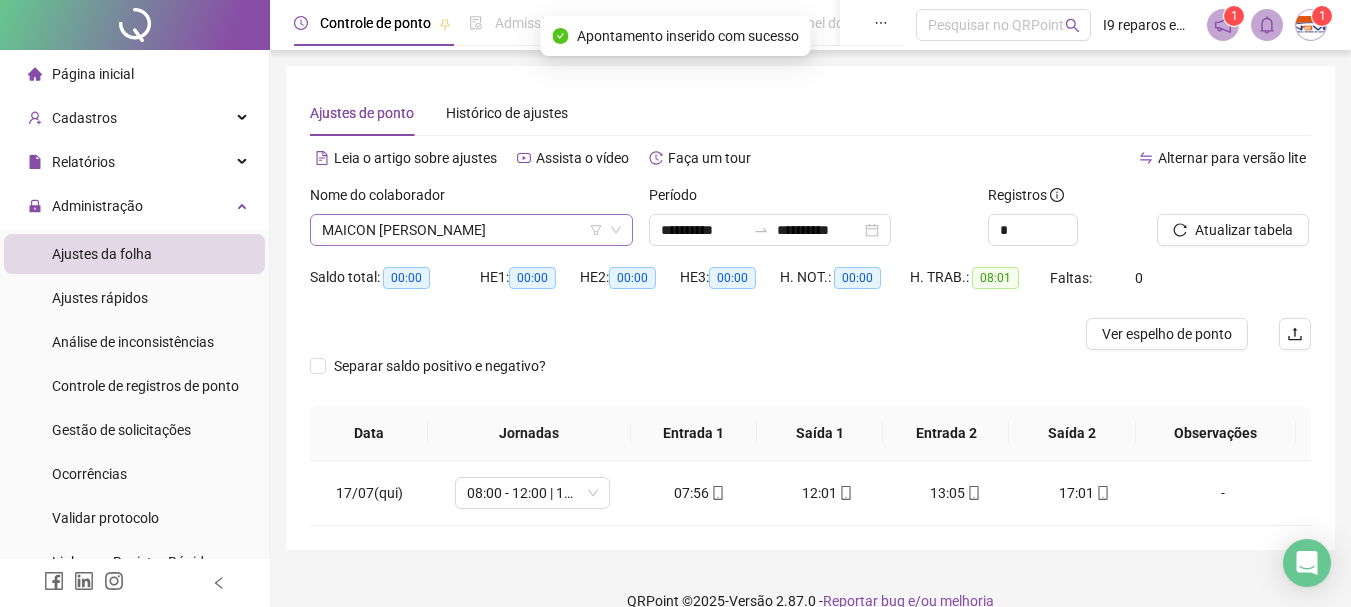 click on "MAICON [PERSON_NAME]" at bounding box center [471, 230] 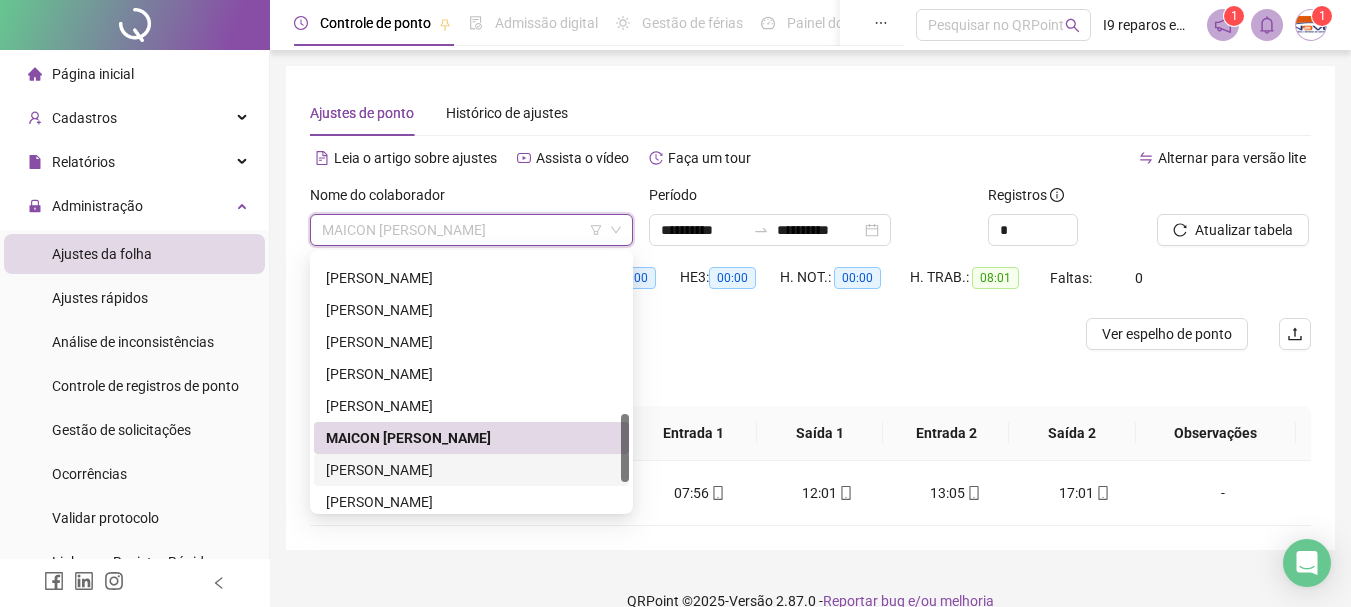 click on "[PERSON_NAME]" at bounding box center (471, 470) 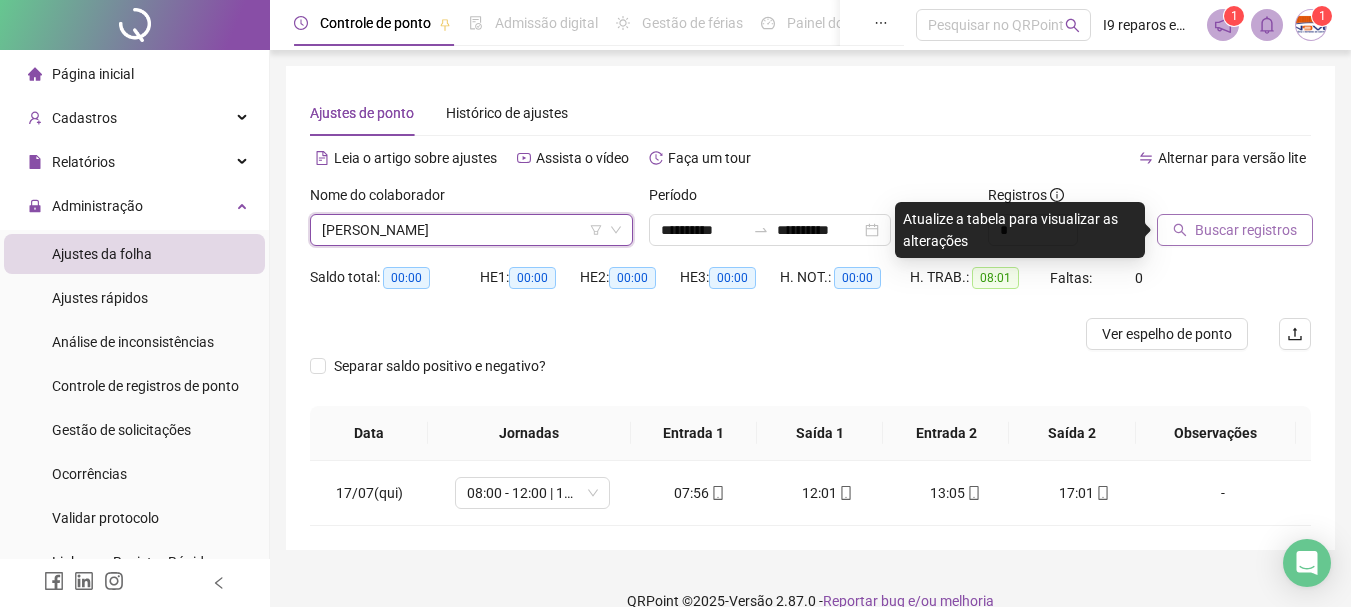 click on "Buscar registros" at bounding box center (1246, 230) 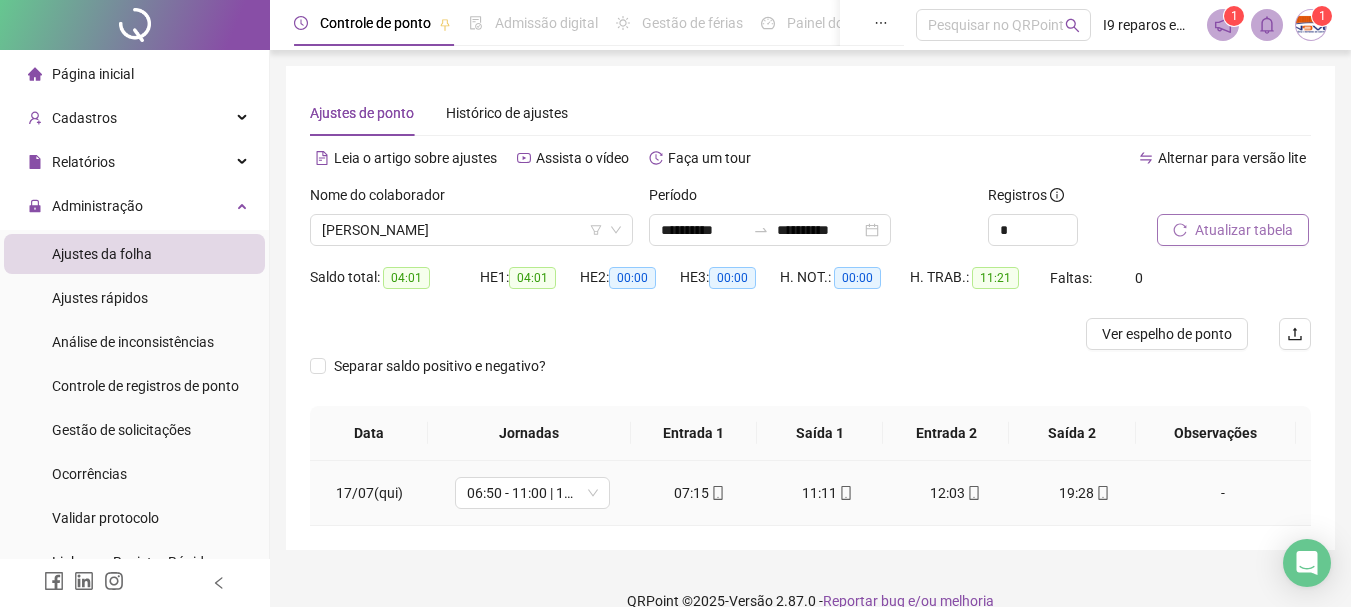click 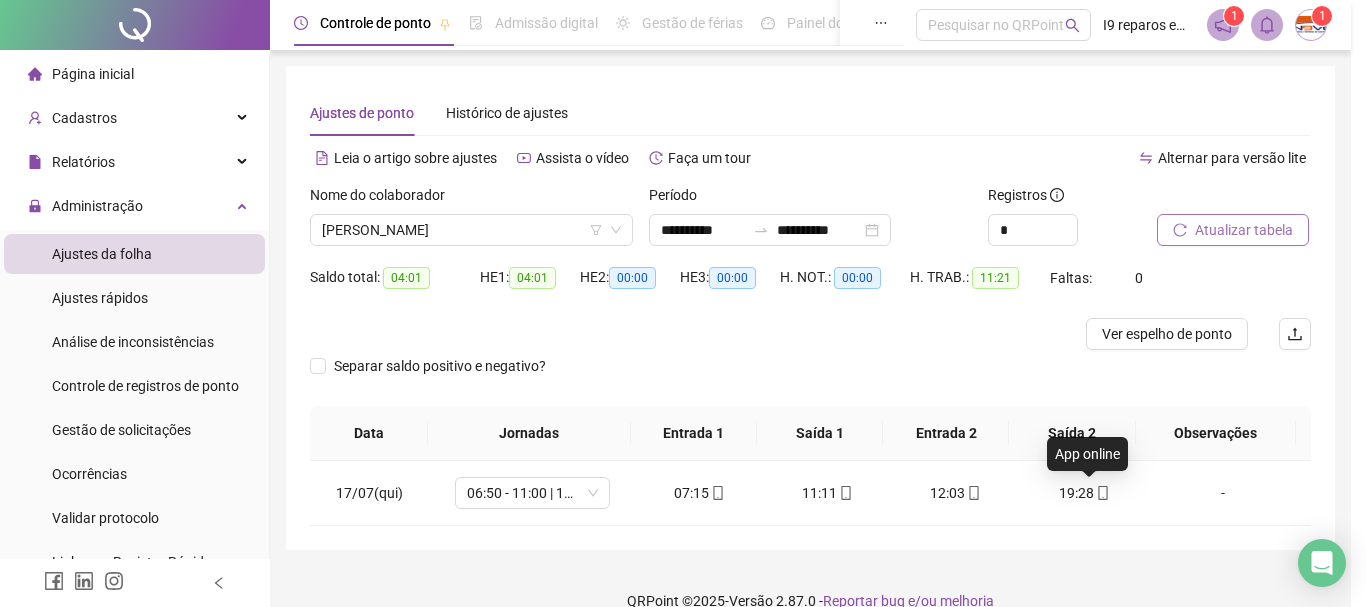 type on "**********" 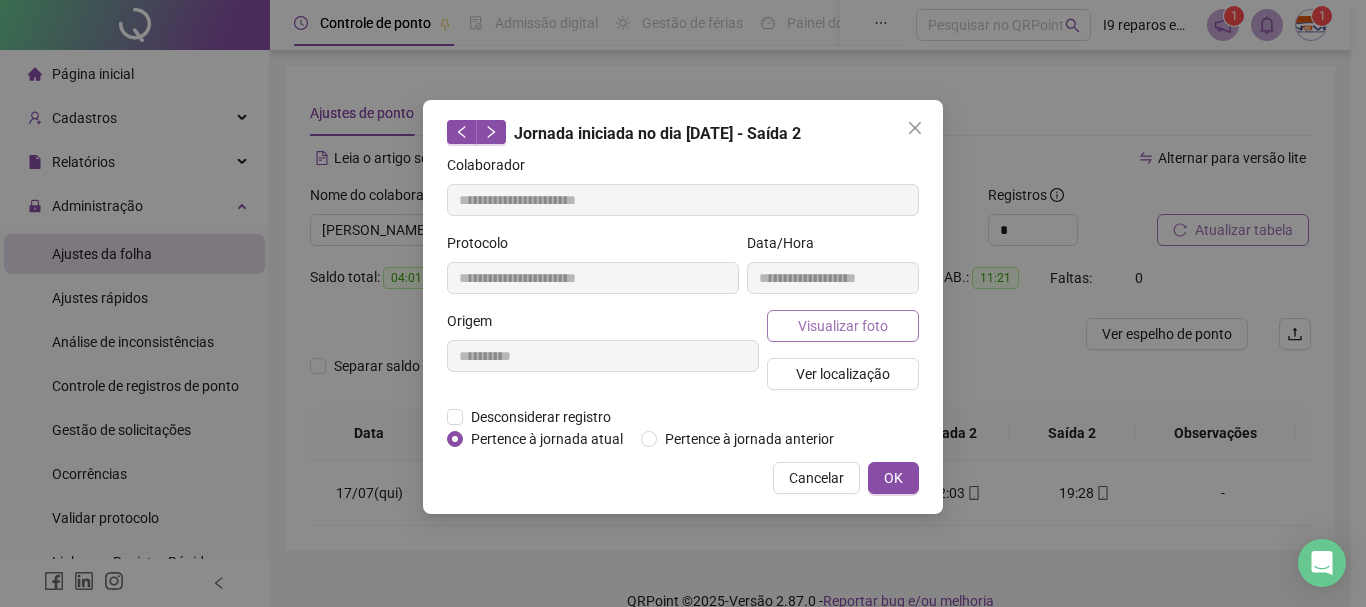 click on "Visualizar foto" at bounding box center [843, 326] 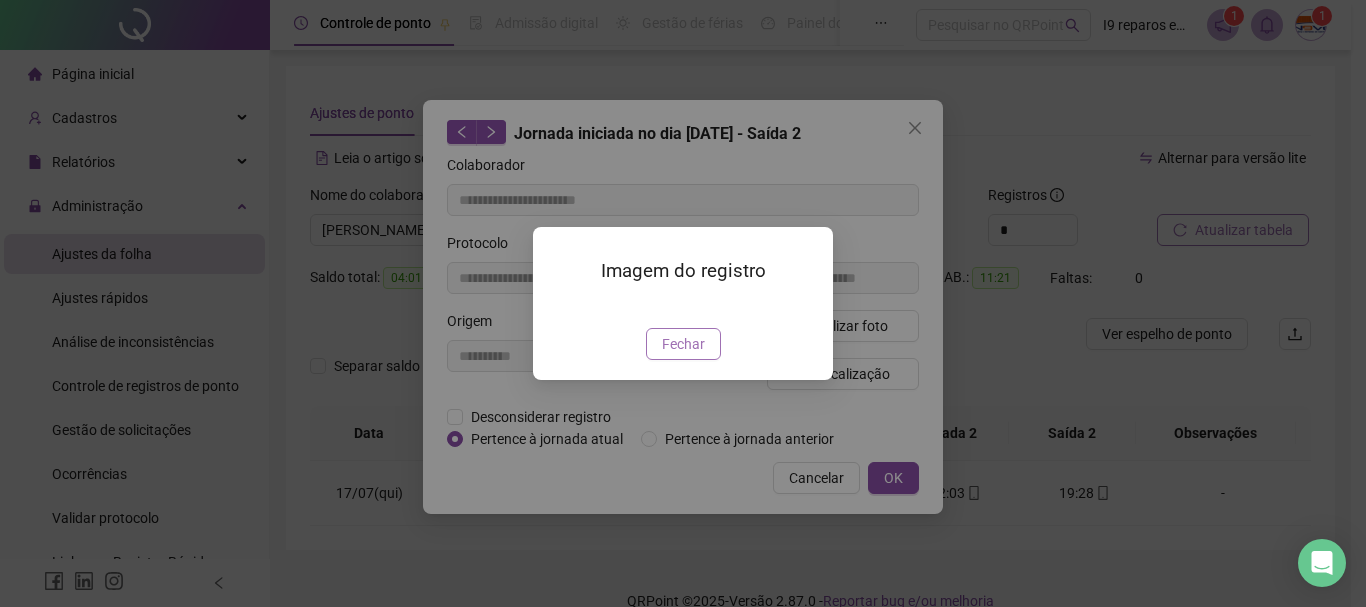 click on "Fechar" at bounding box center (683, 344) 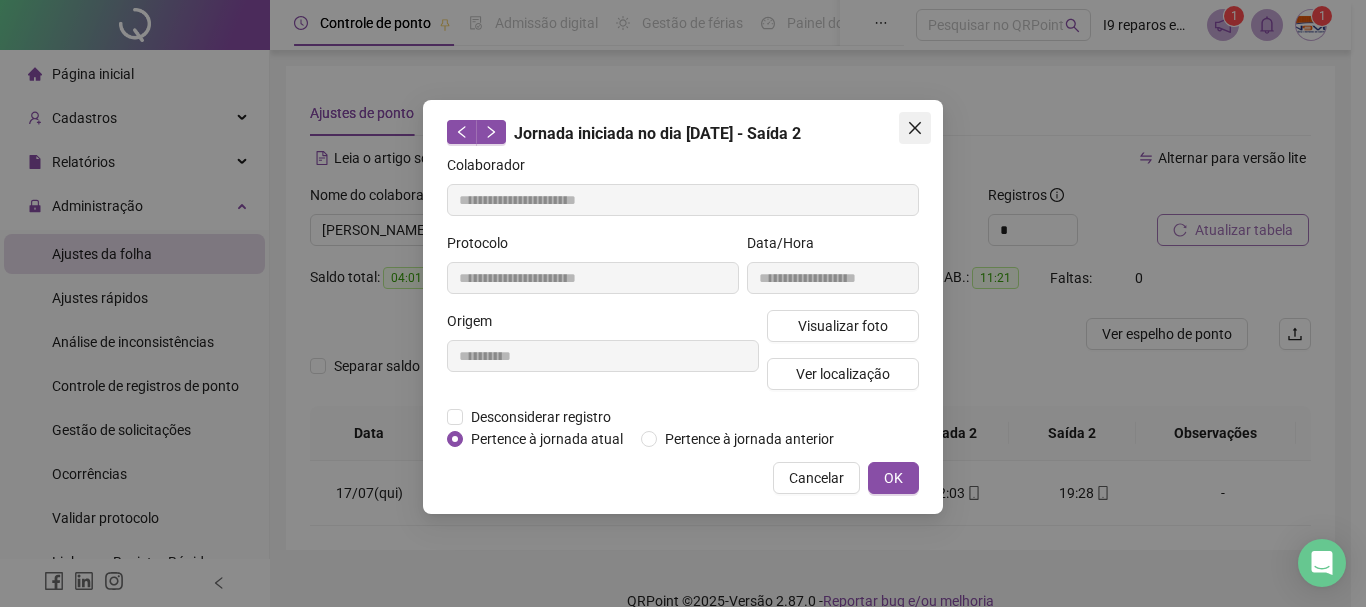 click 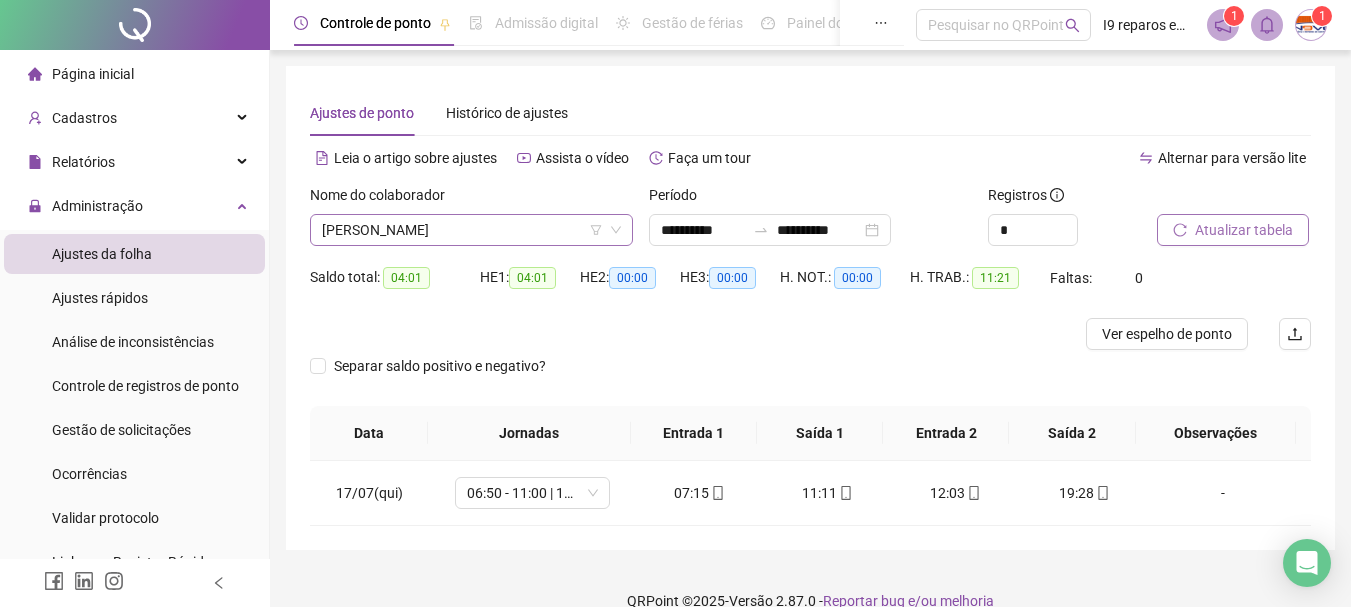 click on "[PERSON_NAME]" at bounding box center [471, 230] 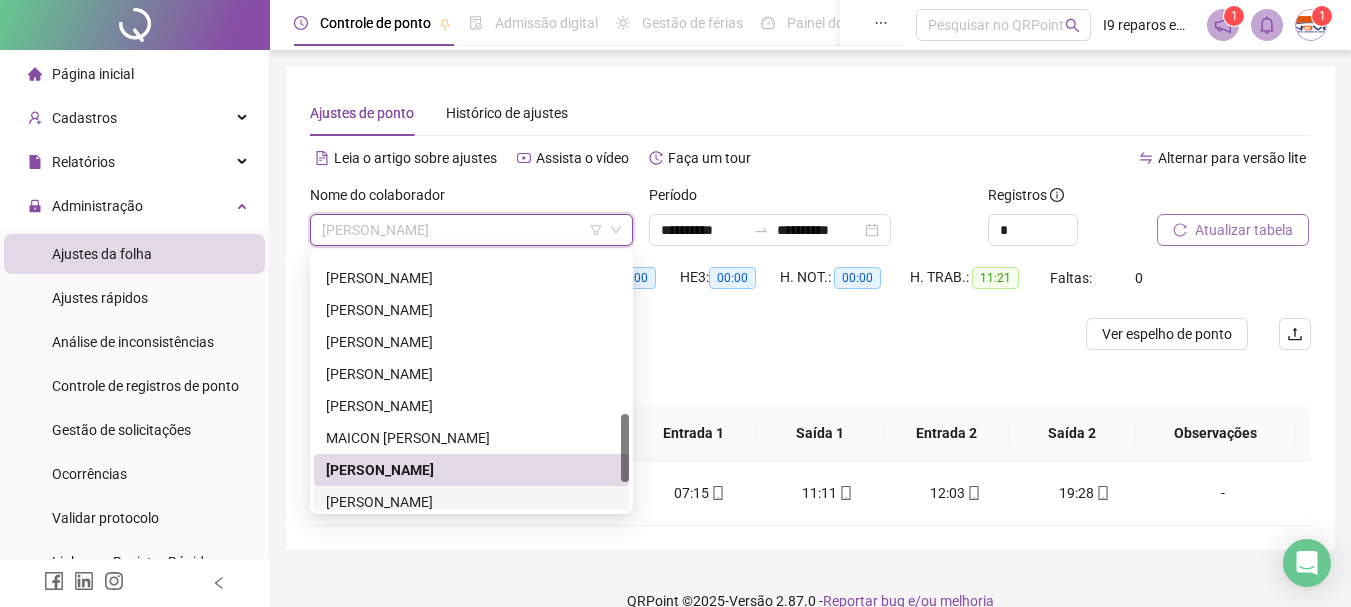 click on "[PERSON_NAME]" at bounding box center [471, 502] 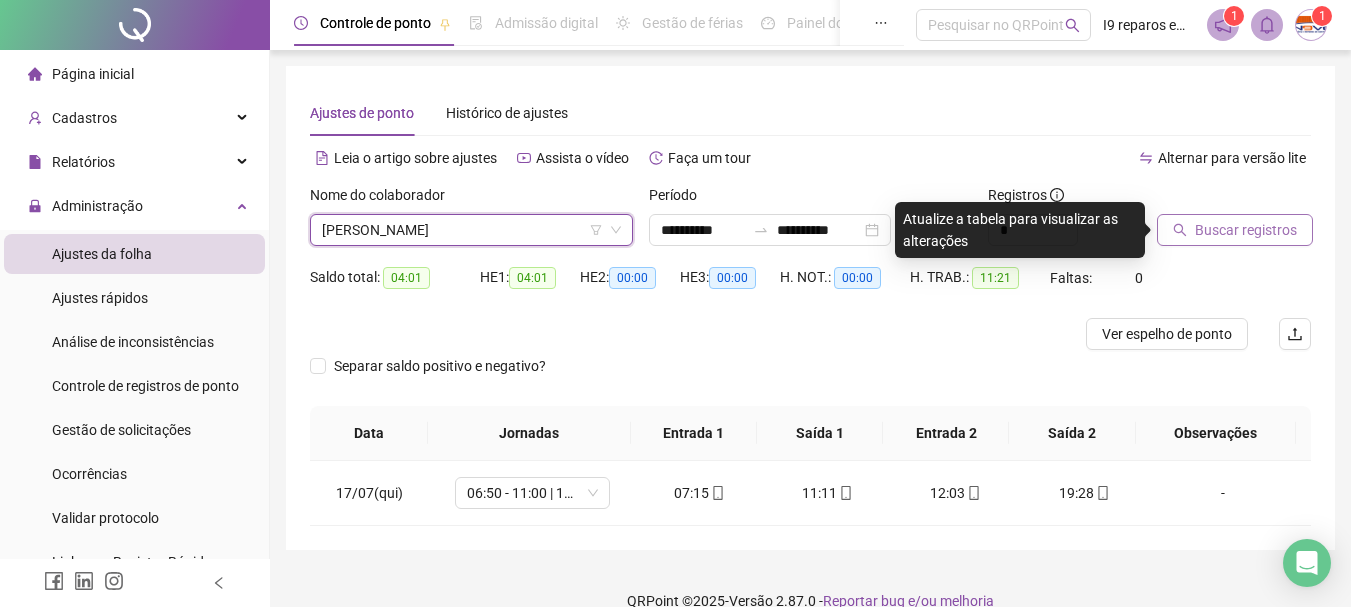 click on "Buscar registros" at bounding box center (1246, 230) 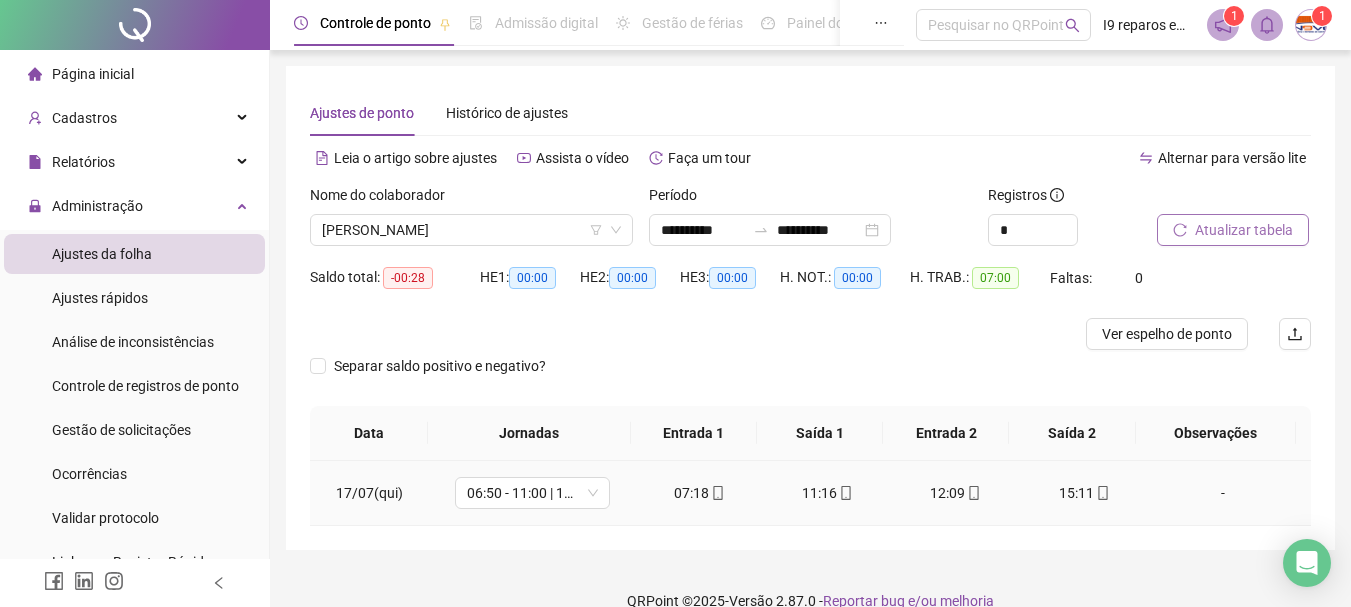 click on "-" at bounding box center [1223, 493] 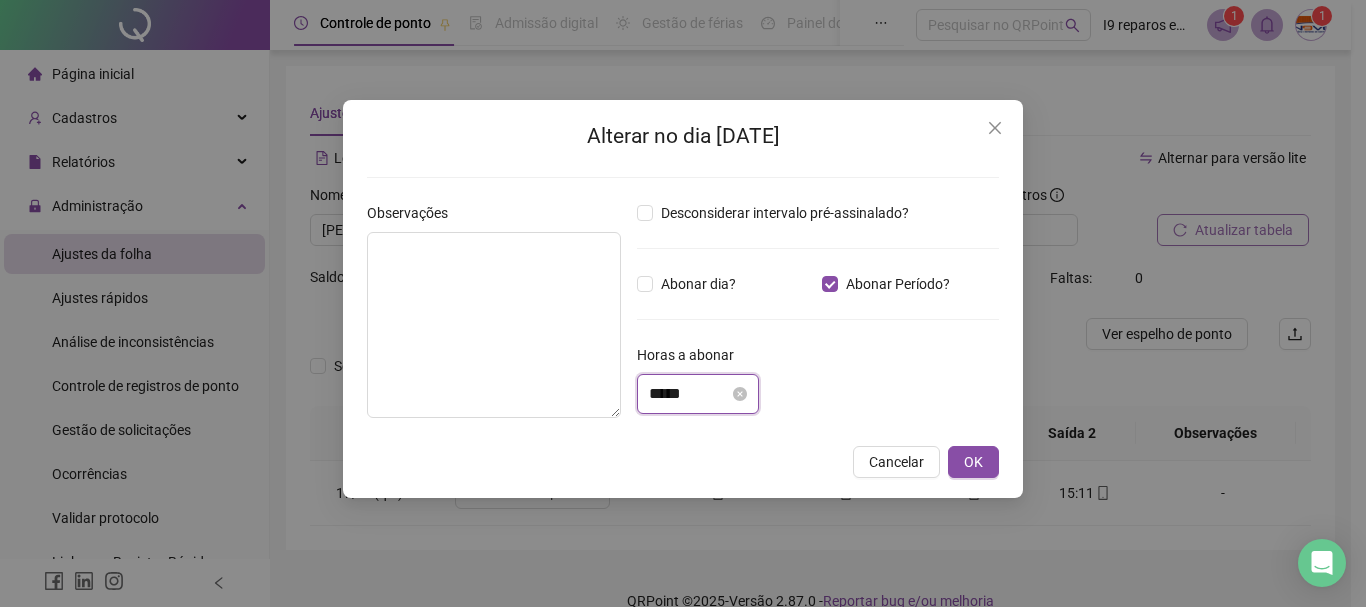 click on "*****" at bounding box center (689, 394) 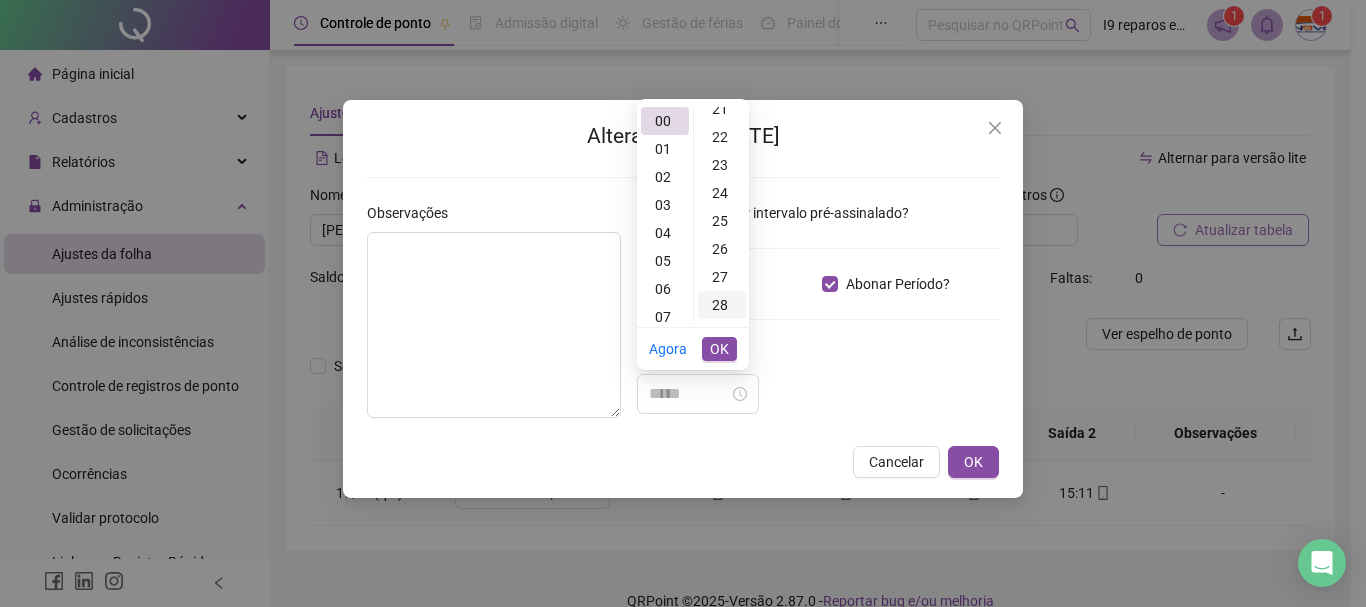 click on "28" at bounding box center [722, 305] 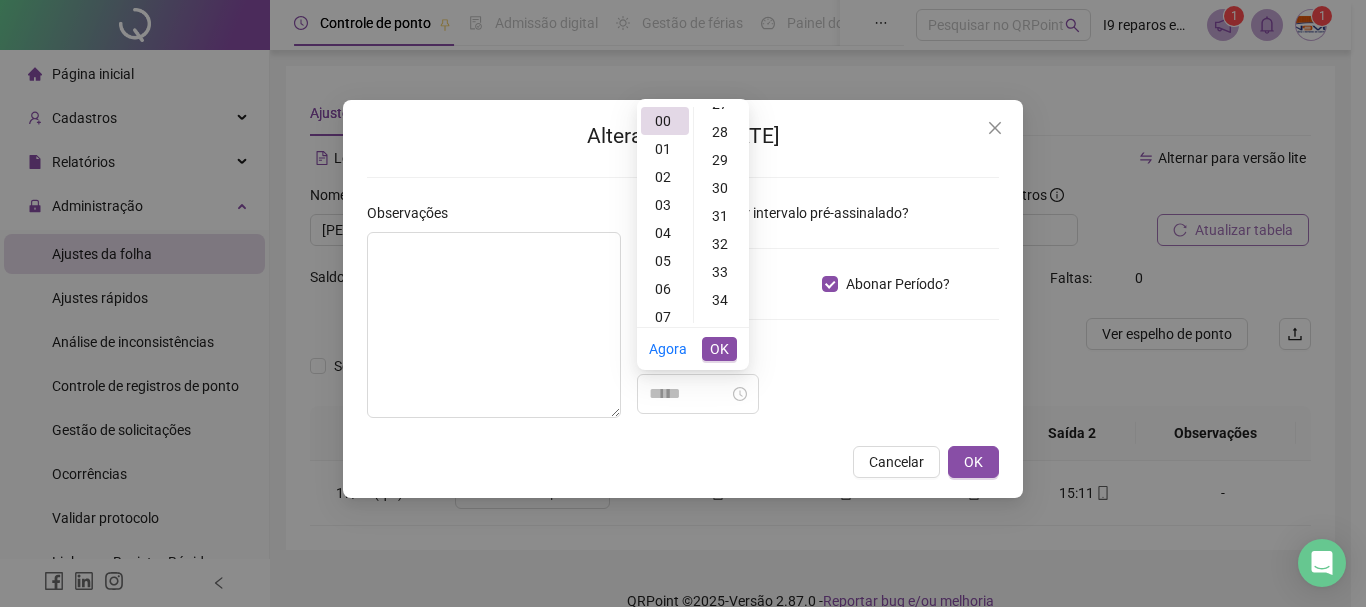 type on "*****" 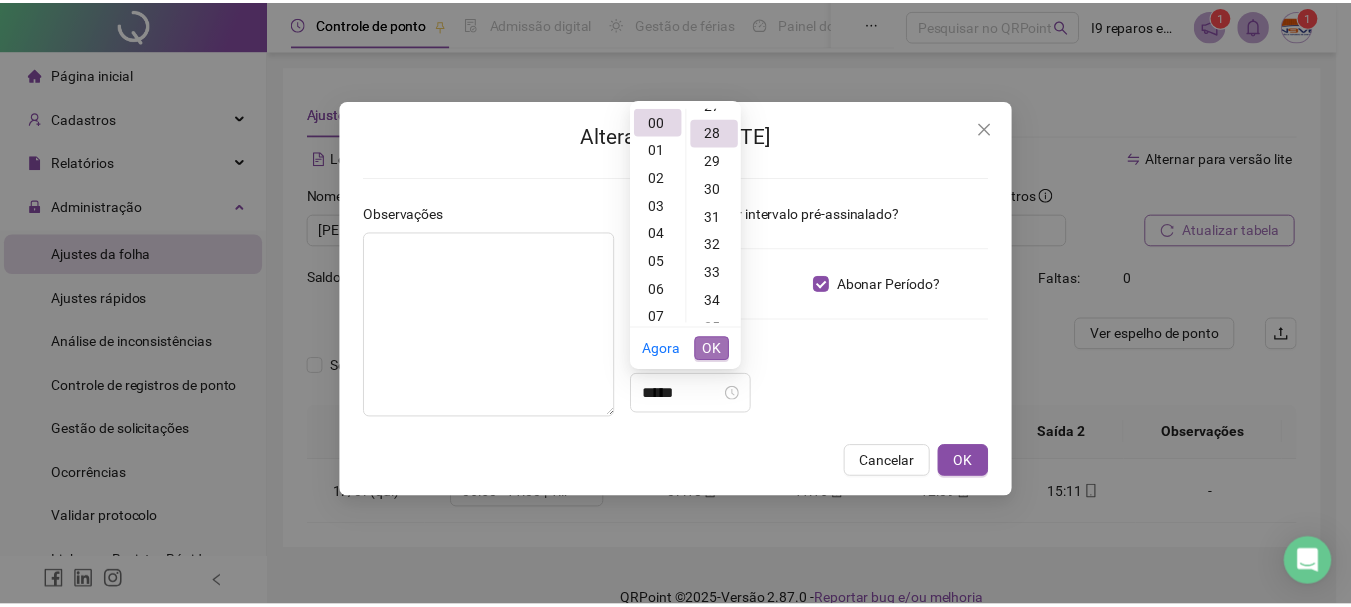 scroll, scrollTop: 784, scrollLeft: 0, axis: vertical 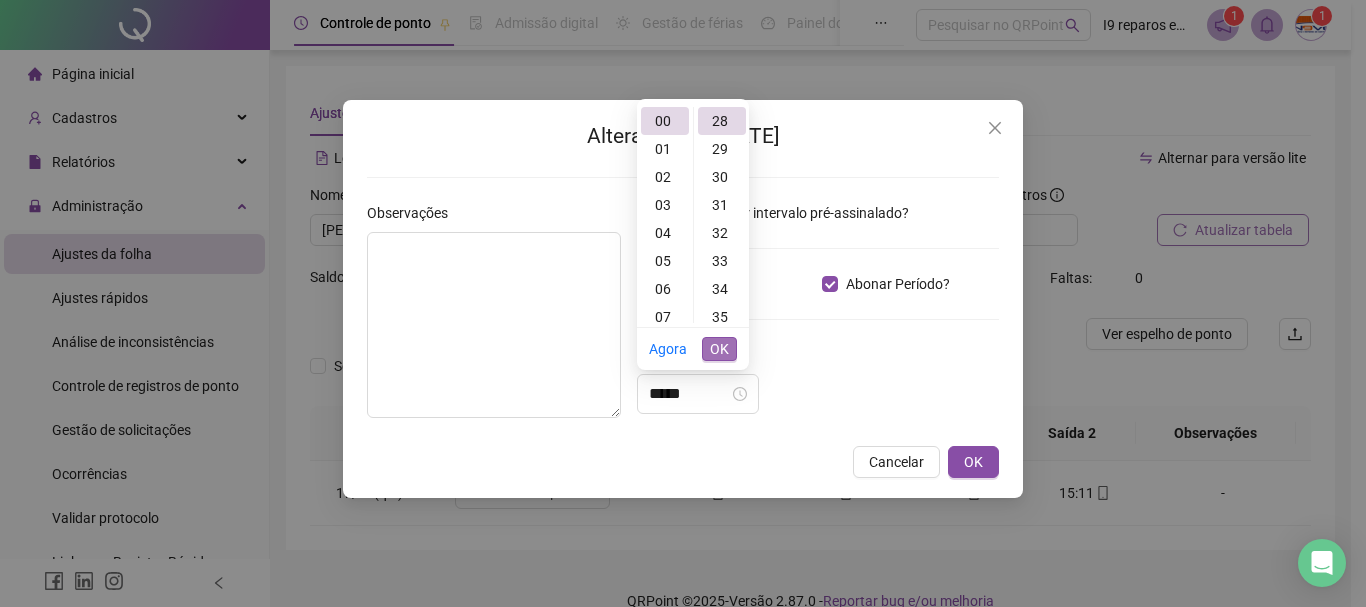 click on "OK" at bounding box center (719, 349) 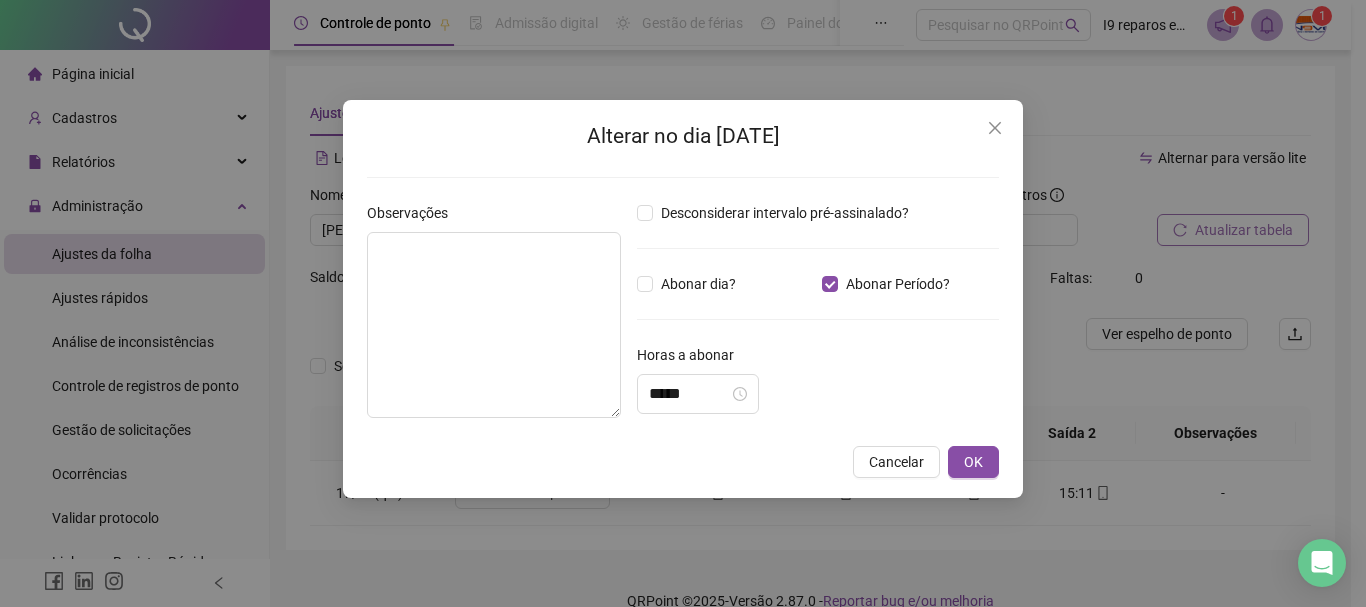drag, startPoint x: 819, startPoint y: 367, endPoint x: 833, endPoint y: 375, distance: 16.124516 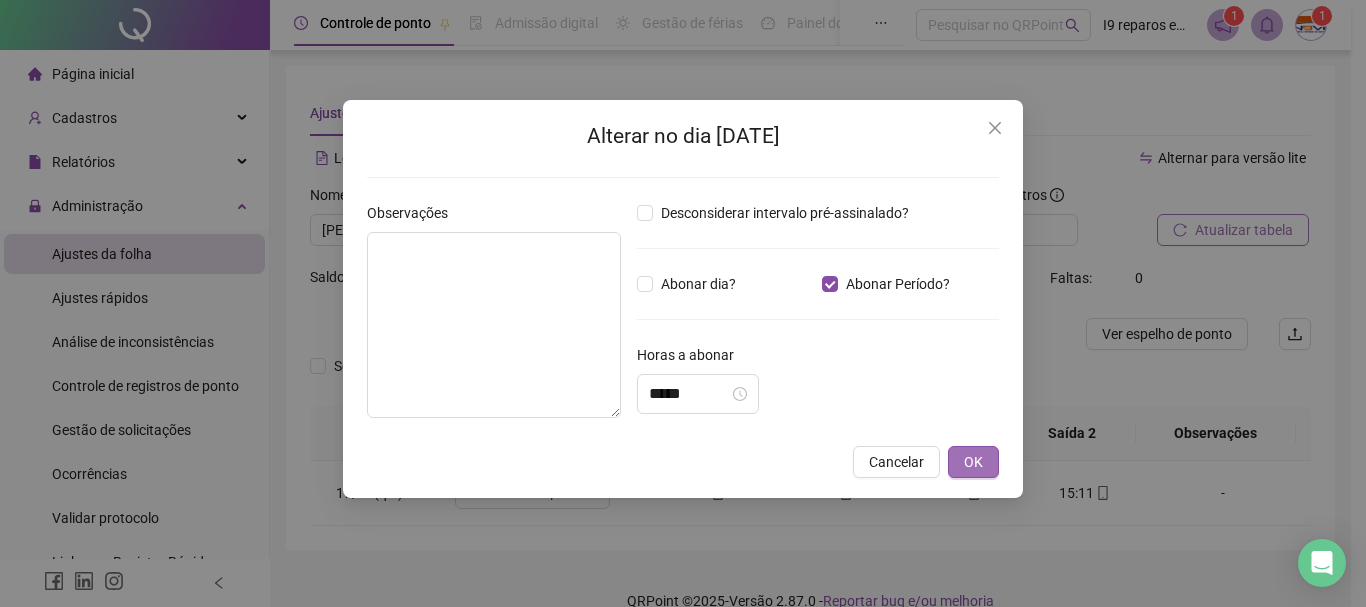 click on "OK" at bounding box center [973, 462] 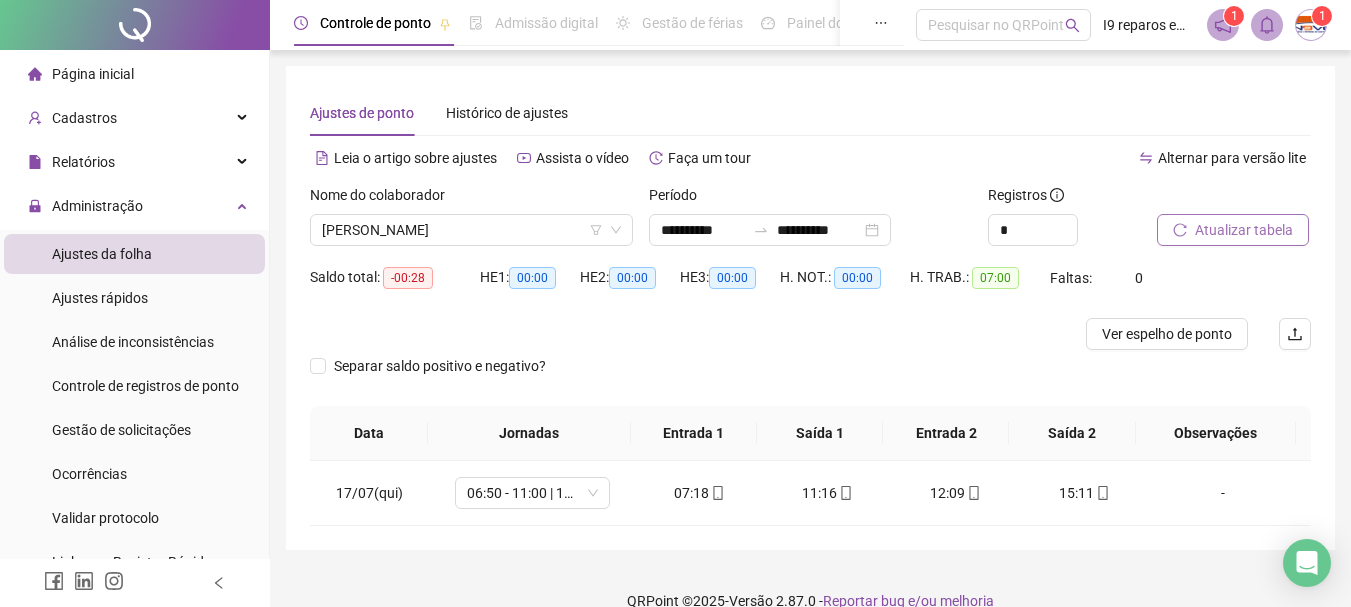 click on "Atualizar tabela" at bounding box center [1244, 230] 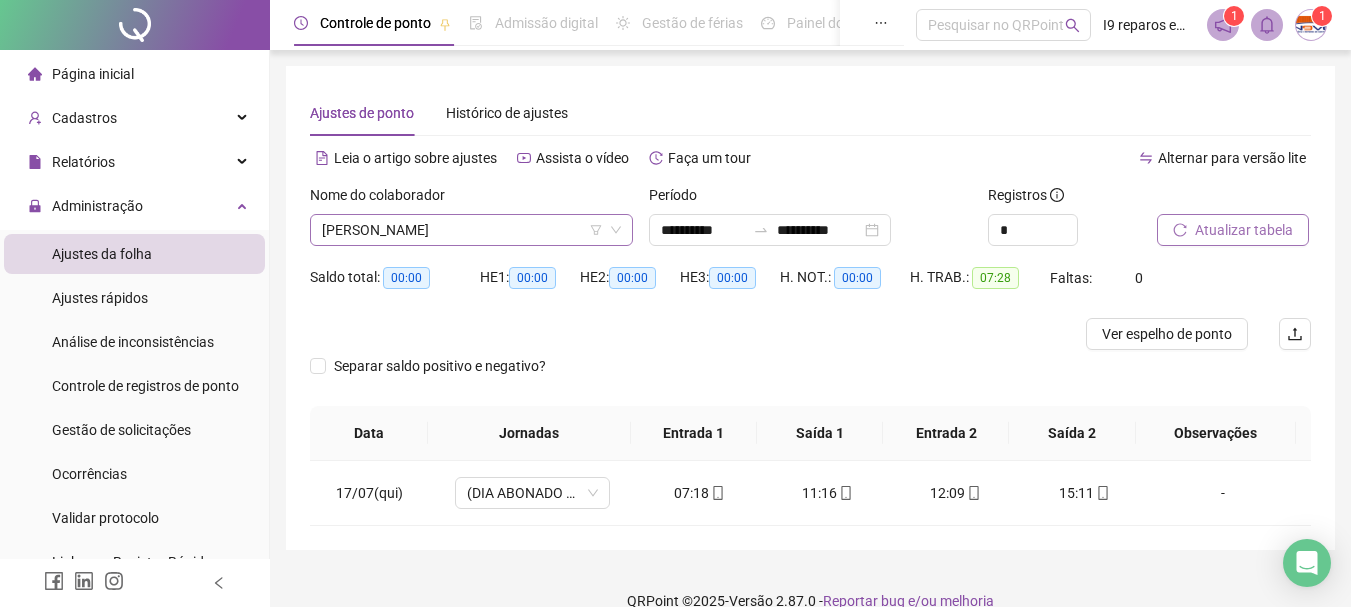 click on "[PERSON_NAME]" at bounding box center (471, 230) 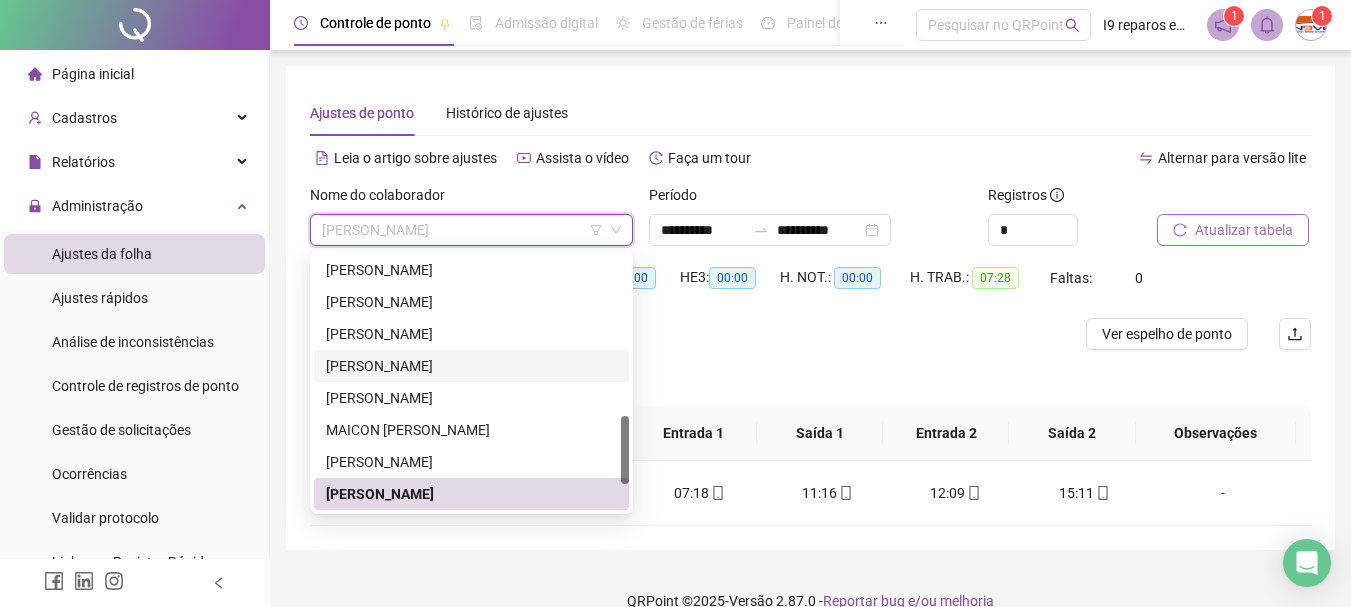 scroll, scrollTop: 704, scrollLeft: 0, axis: vertical 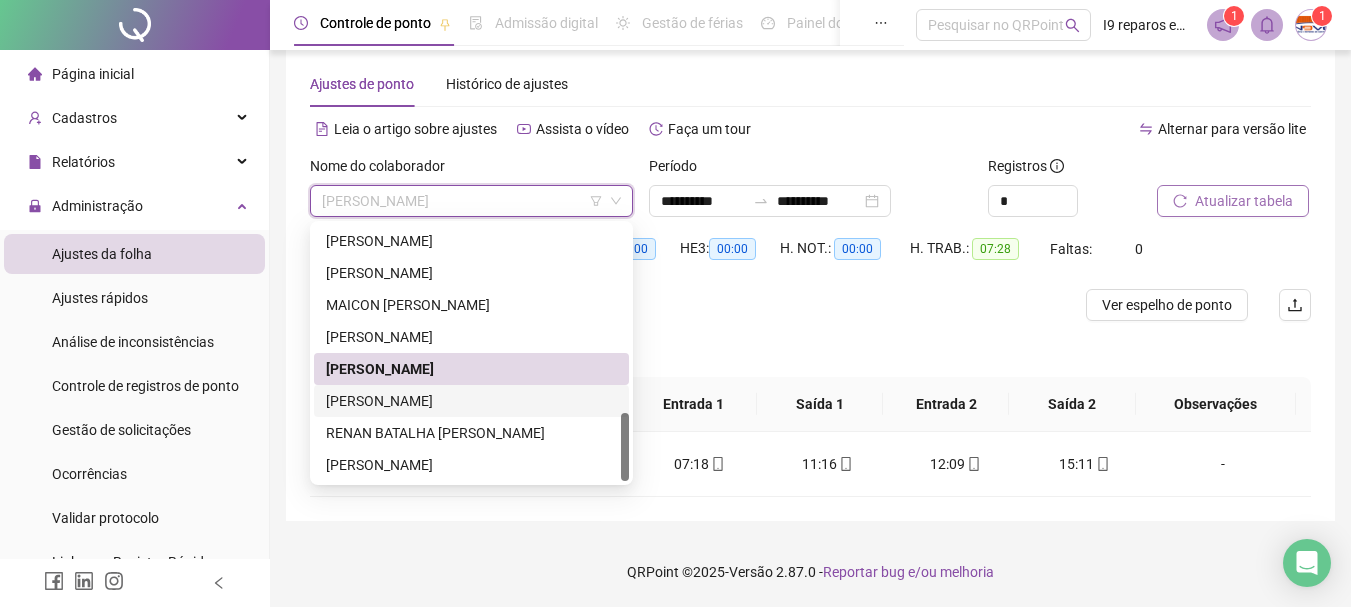 click on "[PERSON_NAME]" at bounding box center (471, 401) 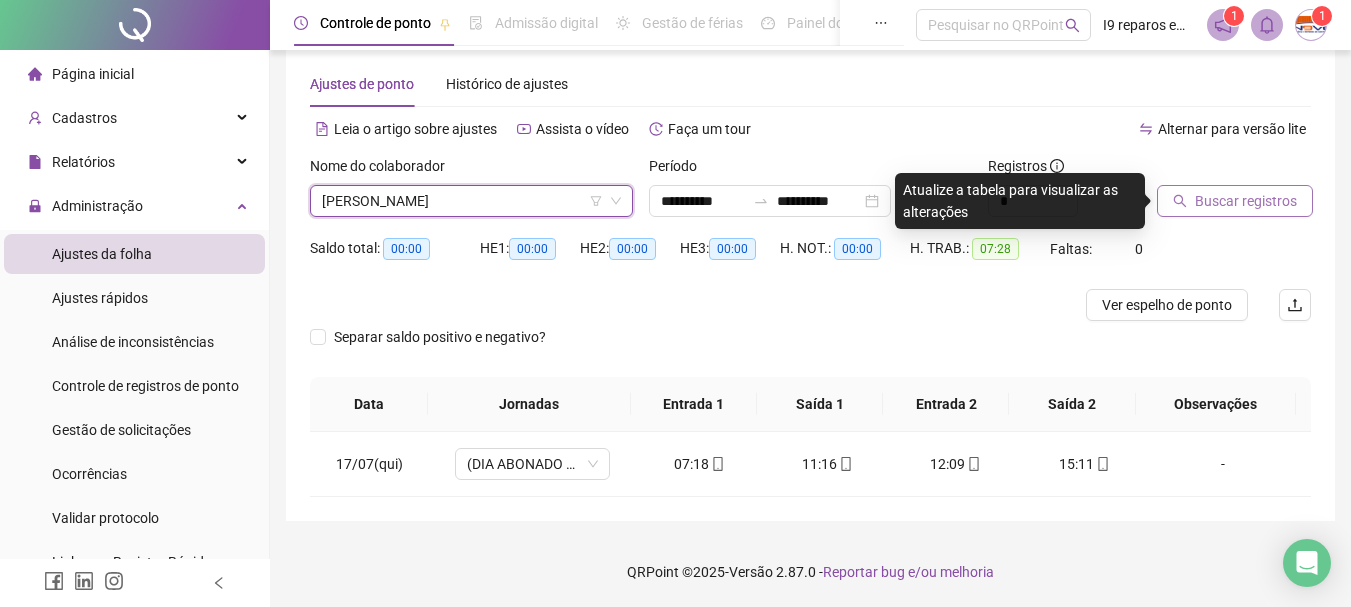 click on "Buscar registros" at bounding box center (1246, 201) 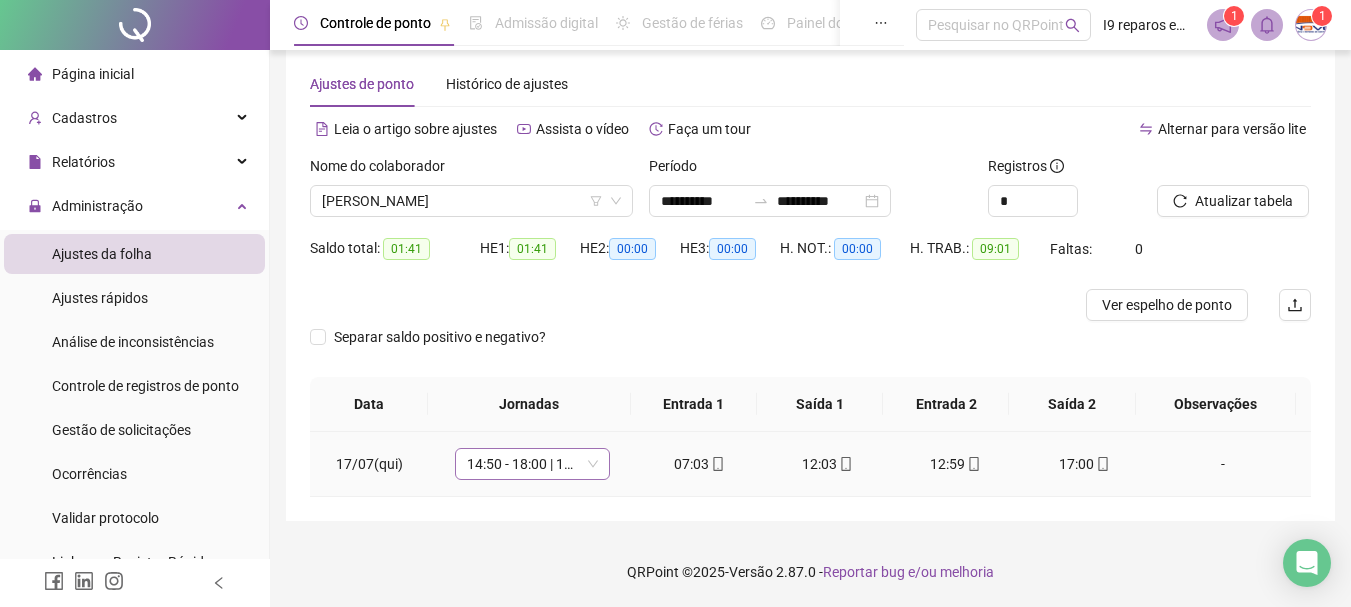 click on "14:50 - 18:00 | 19:00 - 23:10" at bounding box center [532, 464] 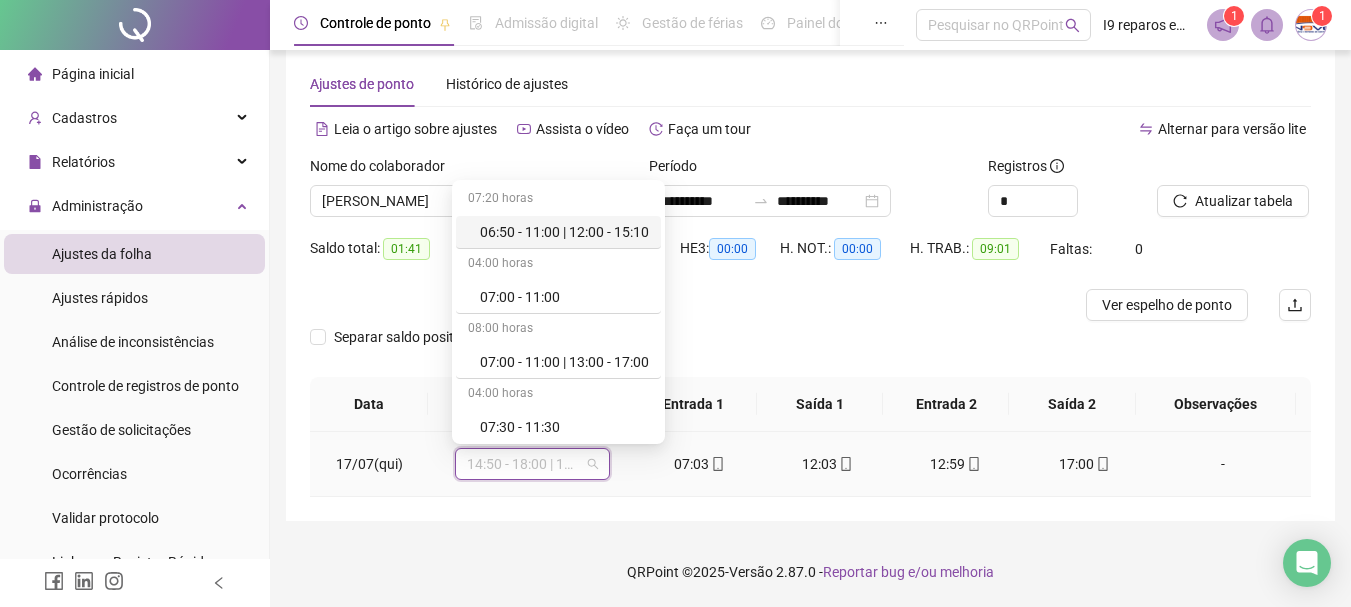 click on "06:50 - 11:00 | 12:00 - 15:10" at bounding box center (564, 232) 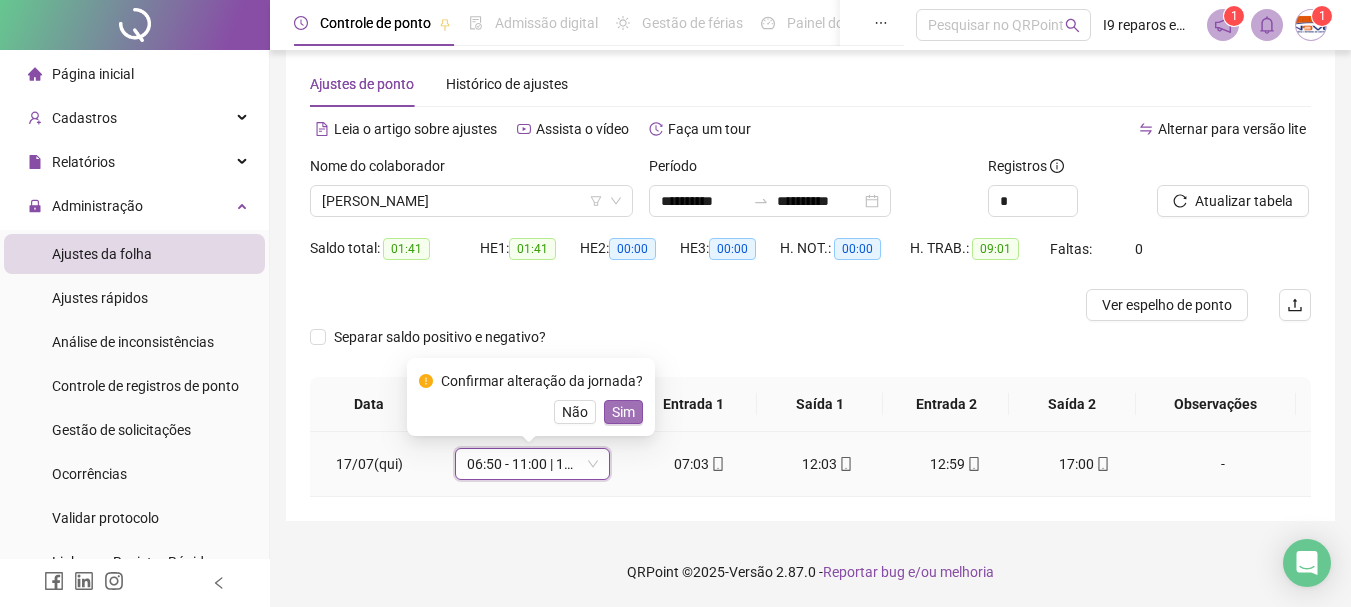 click on "Sim" at bounding box center (623, 412) 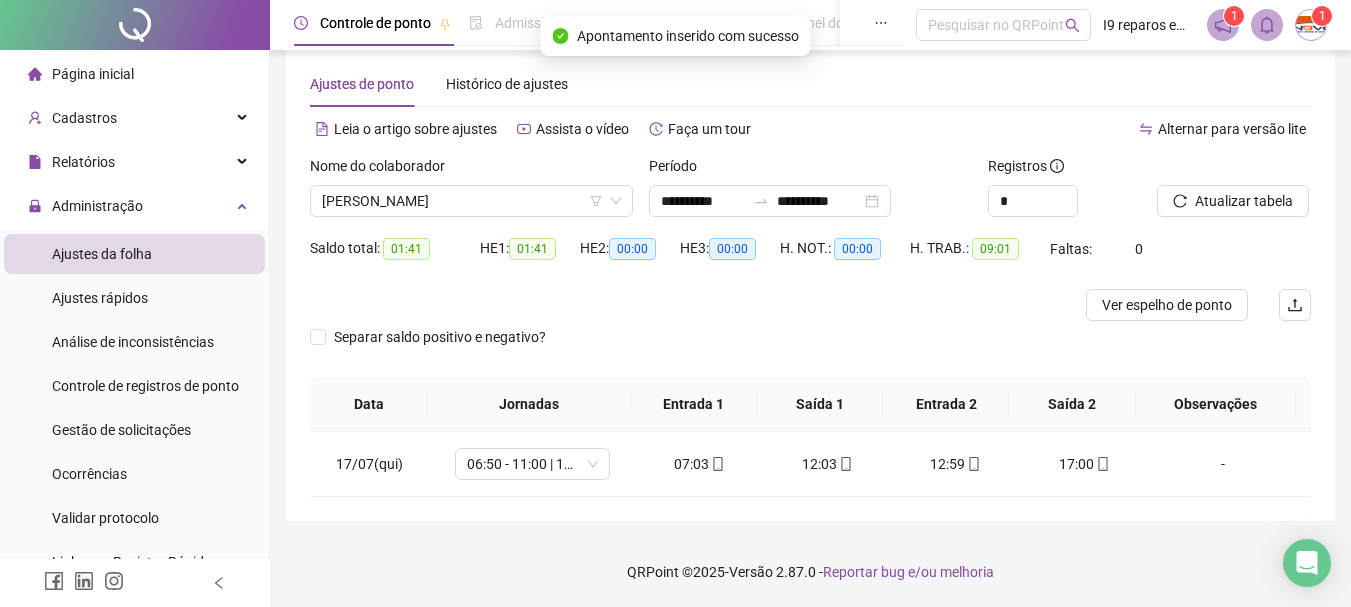 click at bounding box center [1209, 170] 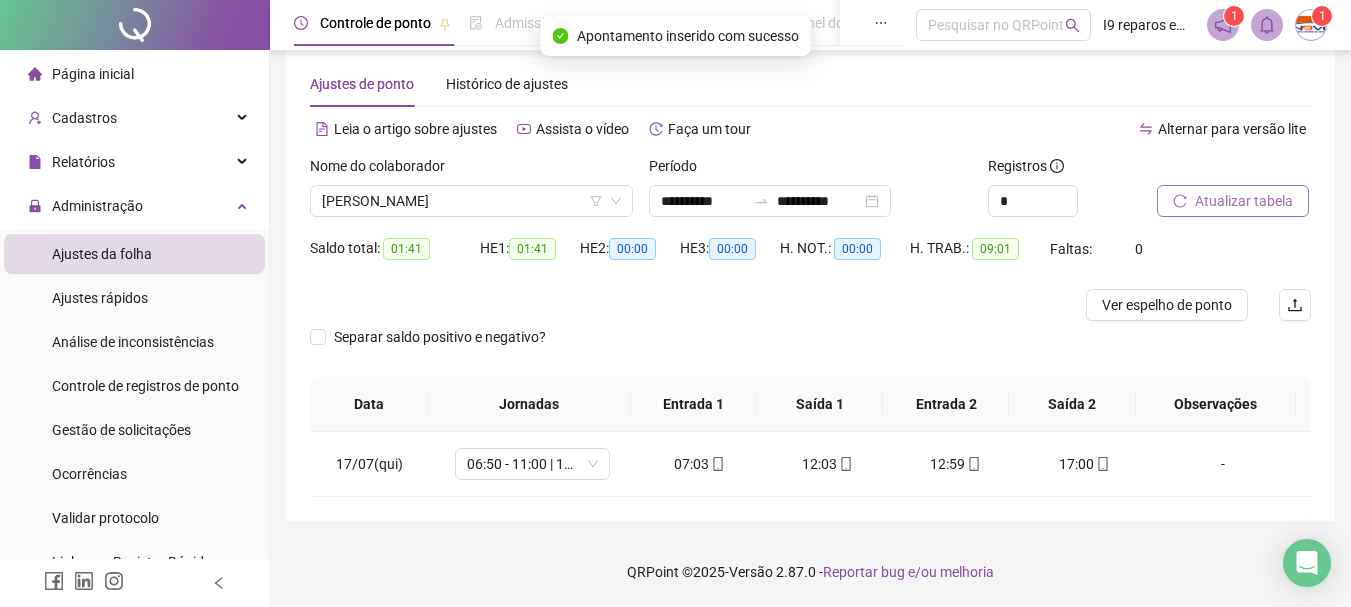 click on "Atualizar tabela" at bounding box center [1244, 201] 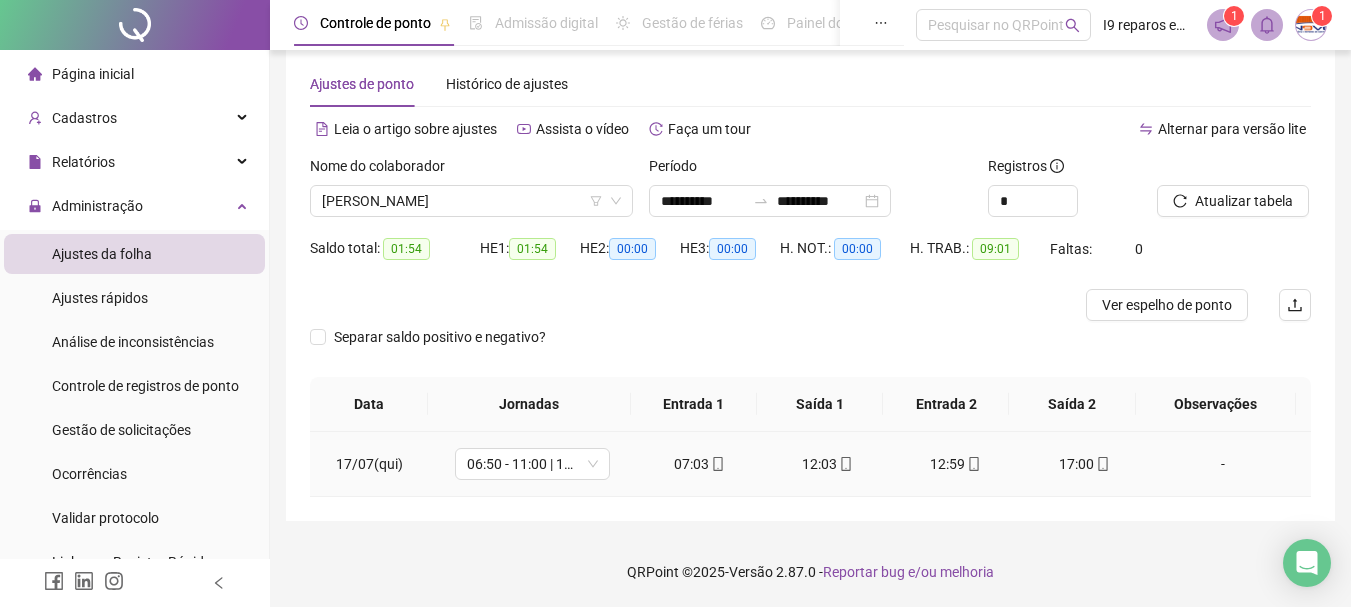 click 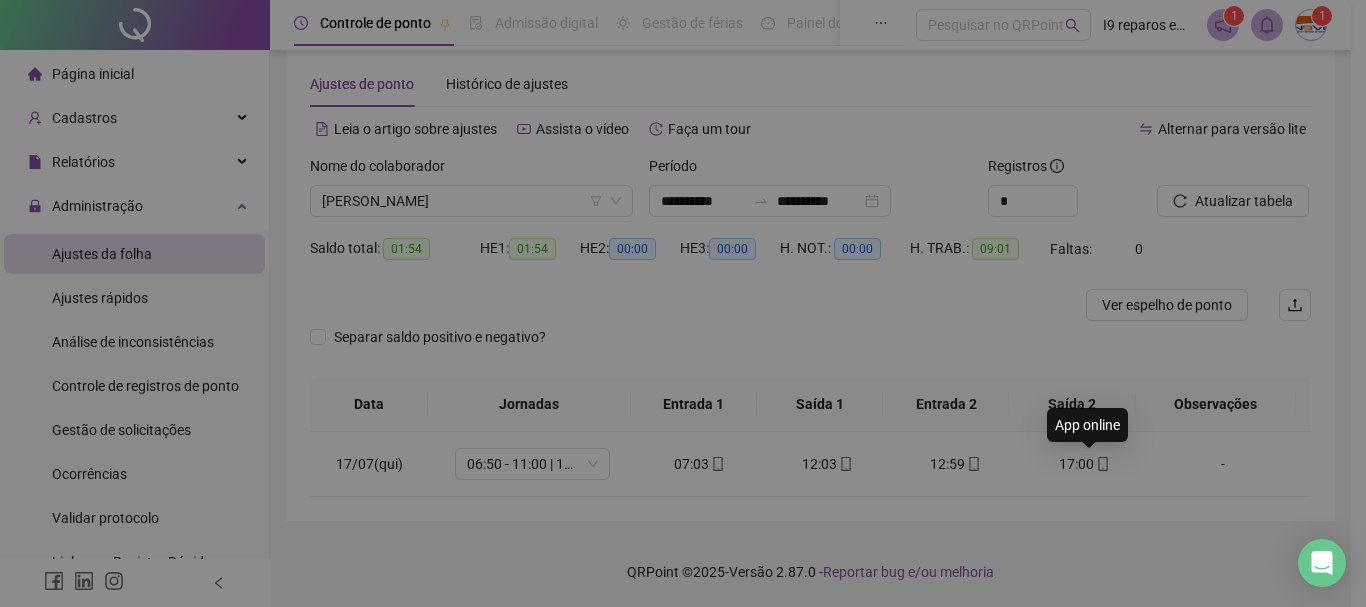 type on "**********" 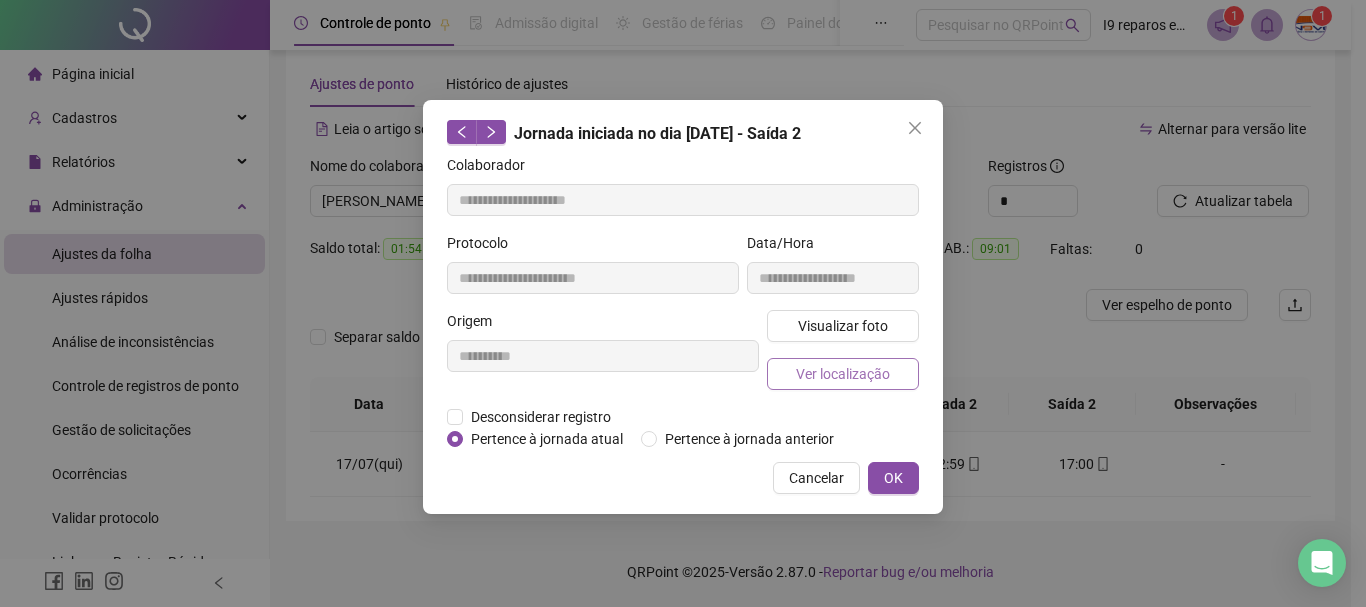click on "Ver localização" at bounding box center (843, 374) 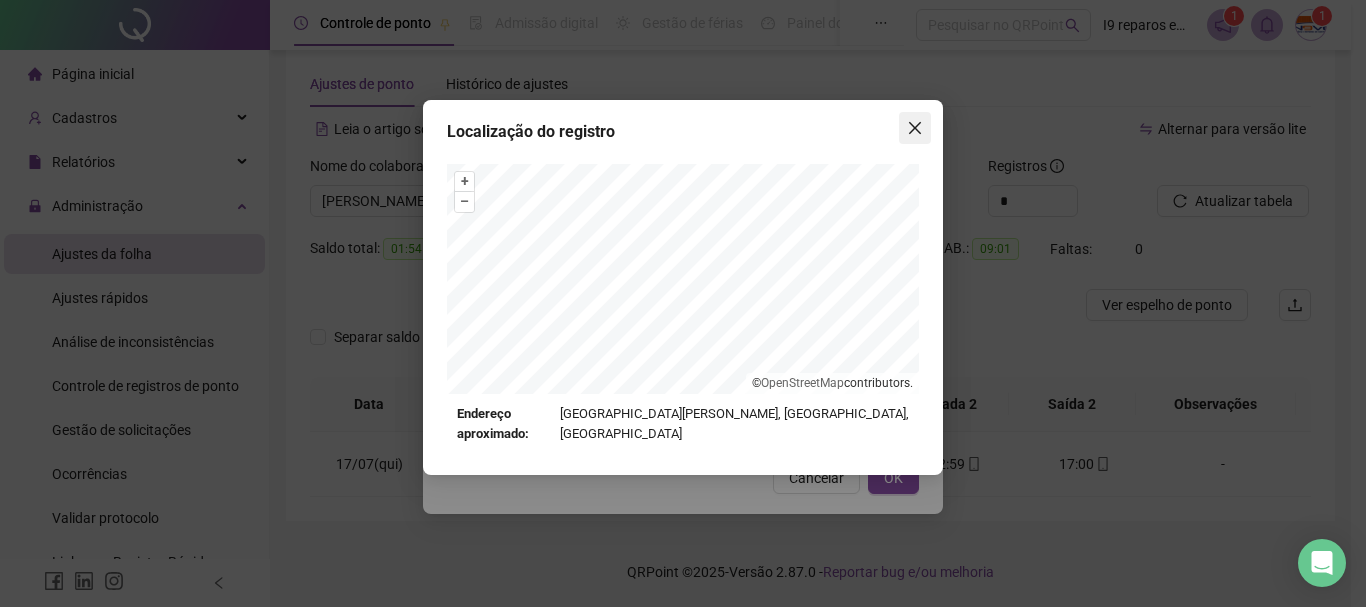 click 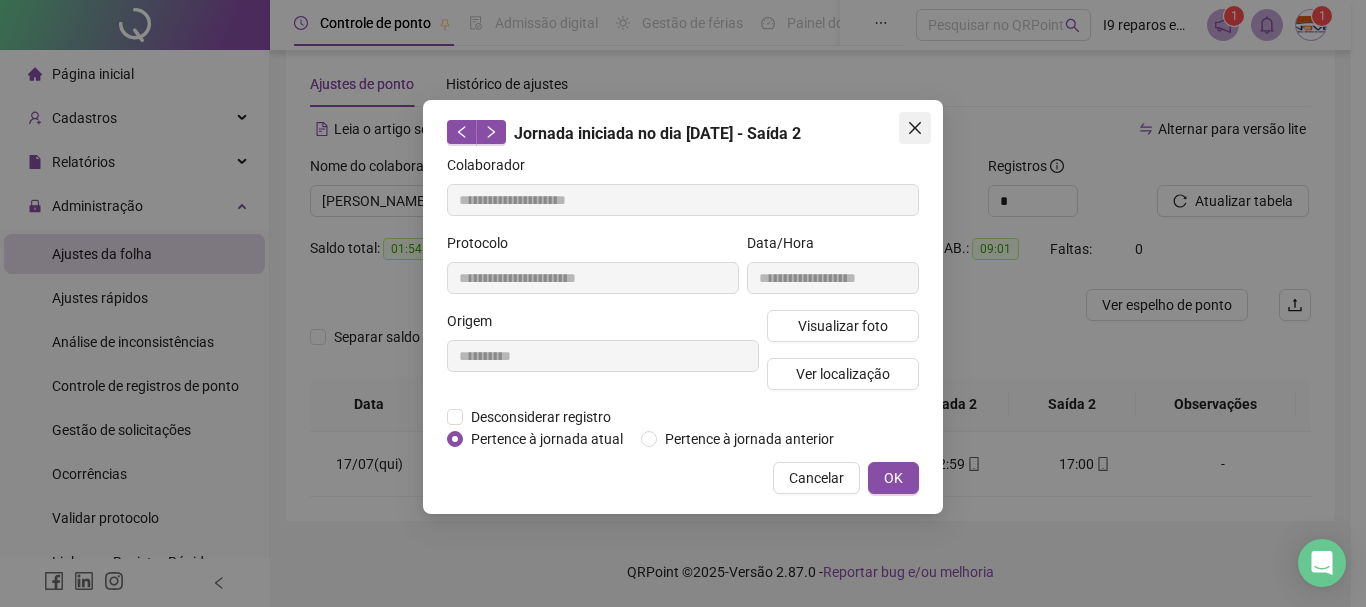 click 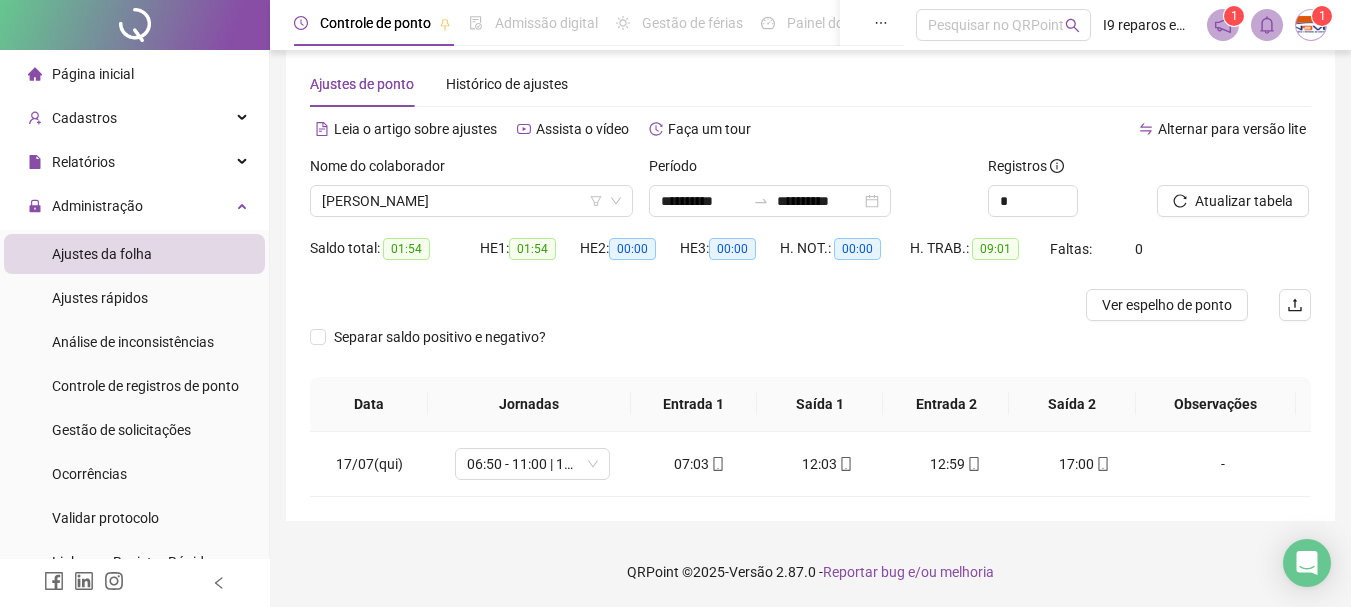 click on "**********" at bounding box center [810, 279] 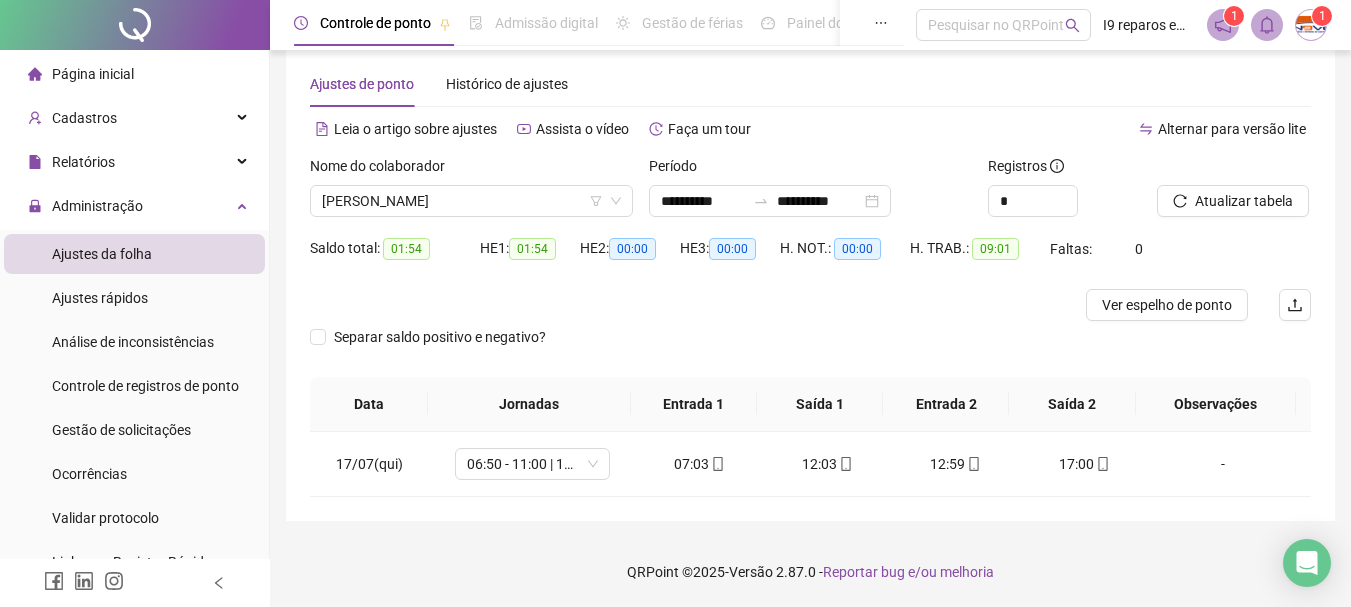 copy on "Data/Hora Operação Responsável Detalhes 18/07/2025 às 10:32:27 Jornada I9 reparos em Containers 16/07/2025 às 09:22:03 Jornada I9 reparos em Containers 15/07/2025 às 13:53:42 Abono de período I9 reparos em Containers 15/07/2025 às 13:53:34 Jornada I9 reparos em Containers 15/07/2025 às 09:36:45 Jornada I9 reparos em Containers 14/07/2025 às 10:05:14 Jornada I9 reparos em Containers 14/07/2025 às 09:58:35 Jornada I9 reparos em Containers 11/07/2025 às 09:33:53 Jornada I9 reparos em Containers 10/07/2025 às 09:26:25 Jornada I9 reparos em Containers 08/07/2025 às 11:16:52 Jornada I9 reparos em Containers 1 2 3 4 5 ••• 8 10 / página" 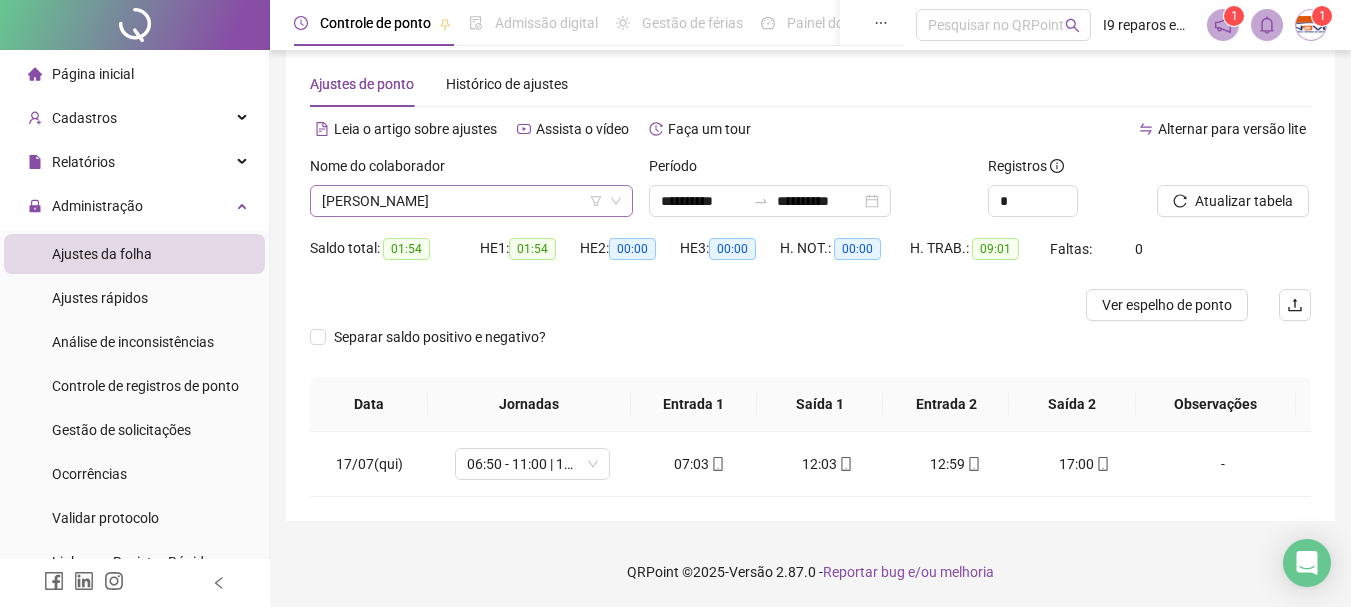 click on "[PERSON_NAME]" at bounding box center [471, 201] 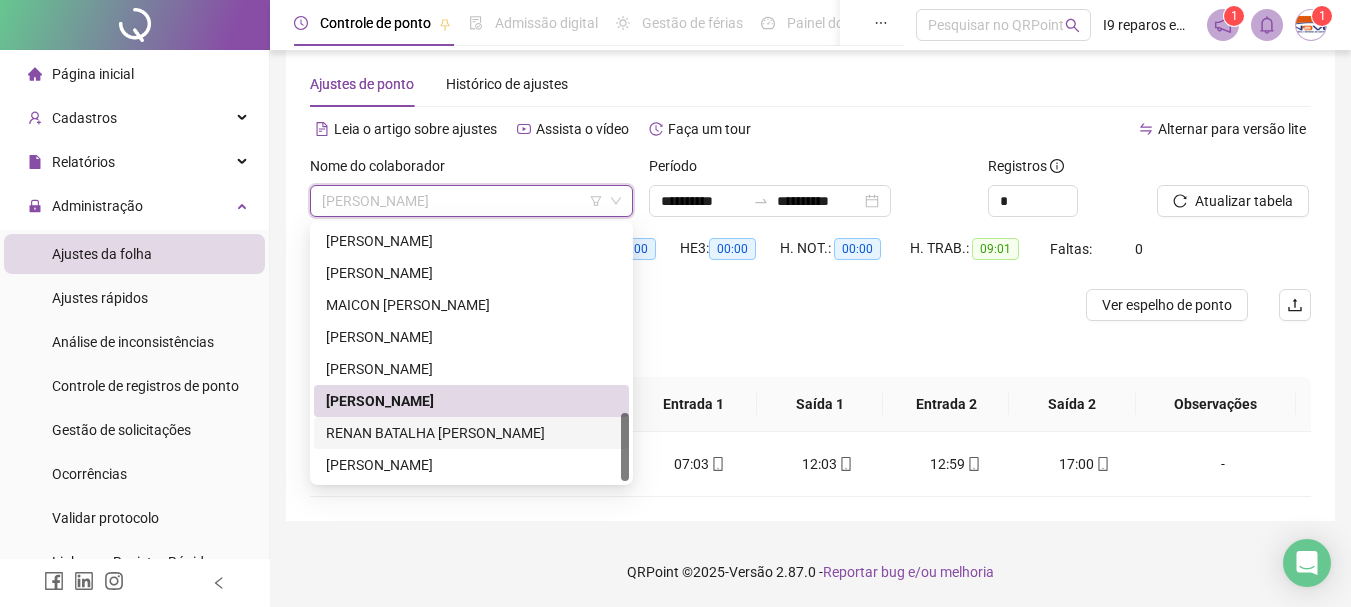 click on "RENAN BATALHA NUNES DE ANDRADE" at bounding box center (471, 433) 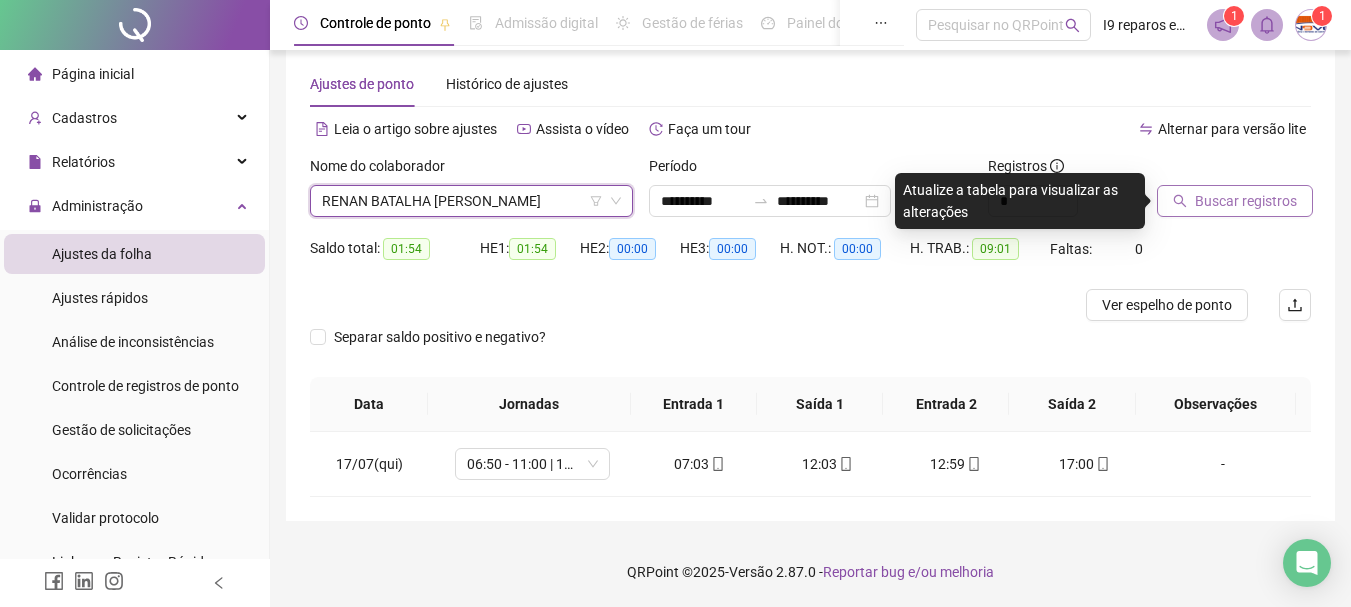 click on "Buscar registros" at bounding box center (1246, 201) 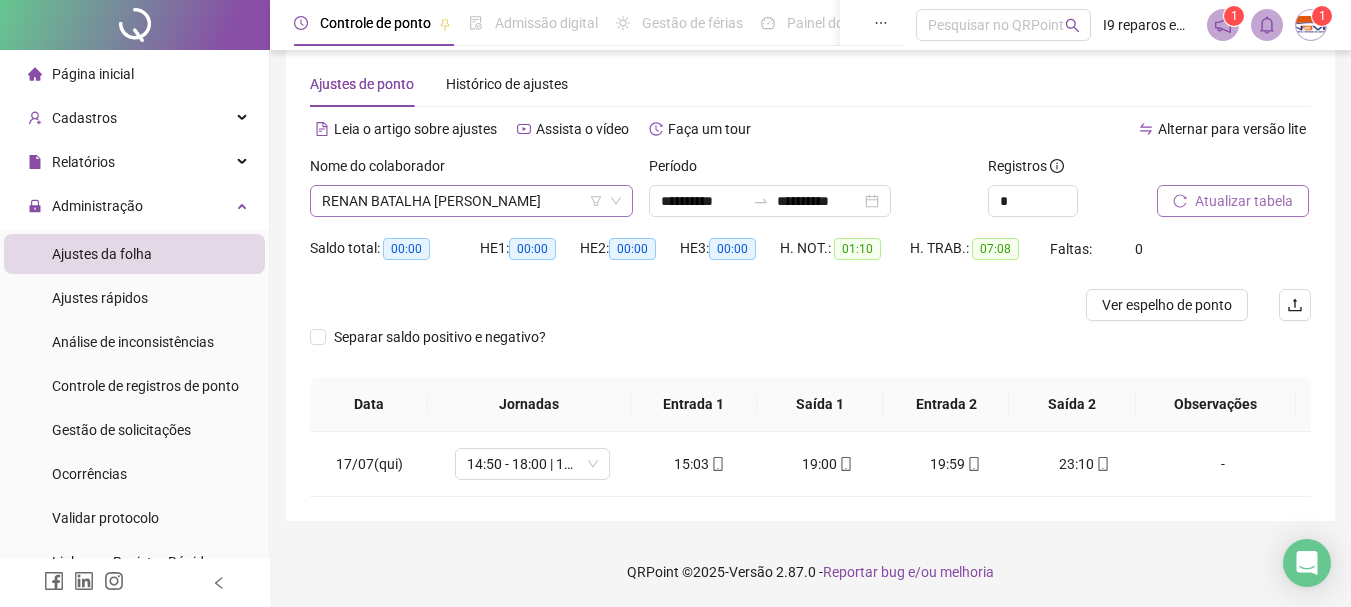 click on "RENAN BATALHA NUNES DE ANDRADE" at bounding box center (471, 201) 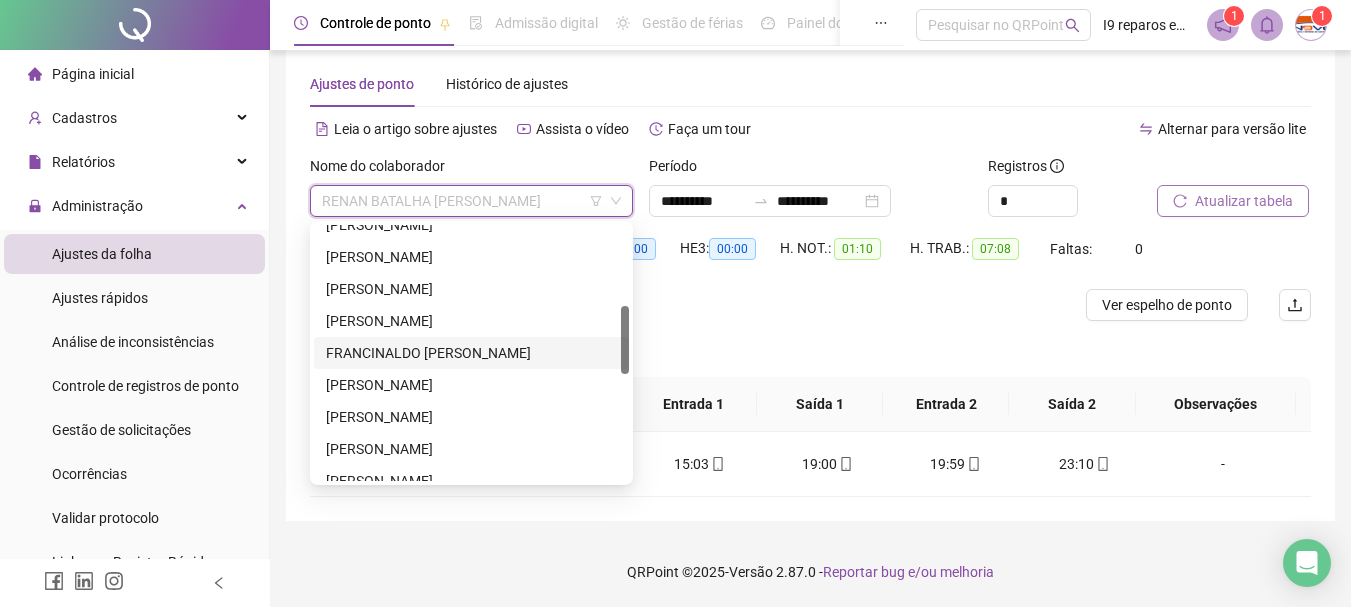 scroll, scrollTop: 0, scrollLeft: 0, axis: both 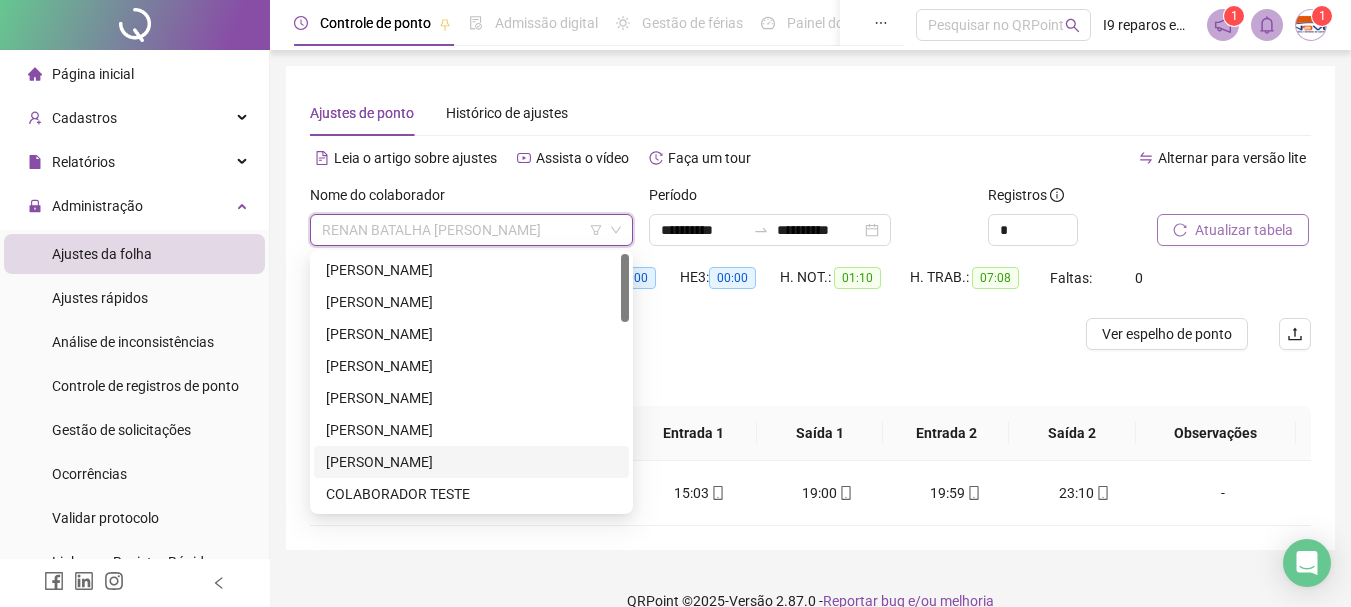 click on "[PERSON_NAME]" at bounding box center (471, 462) 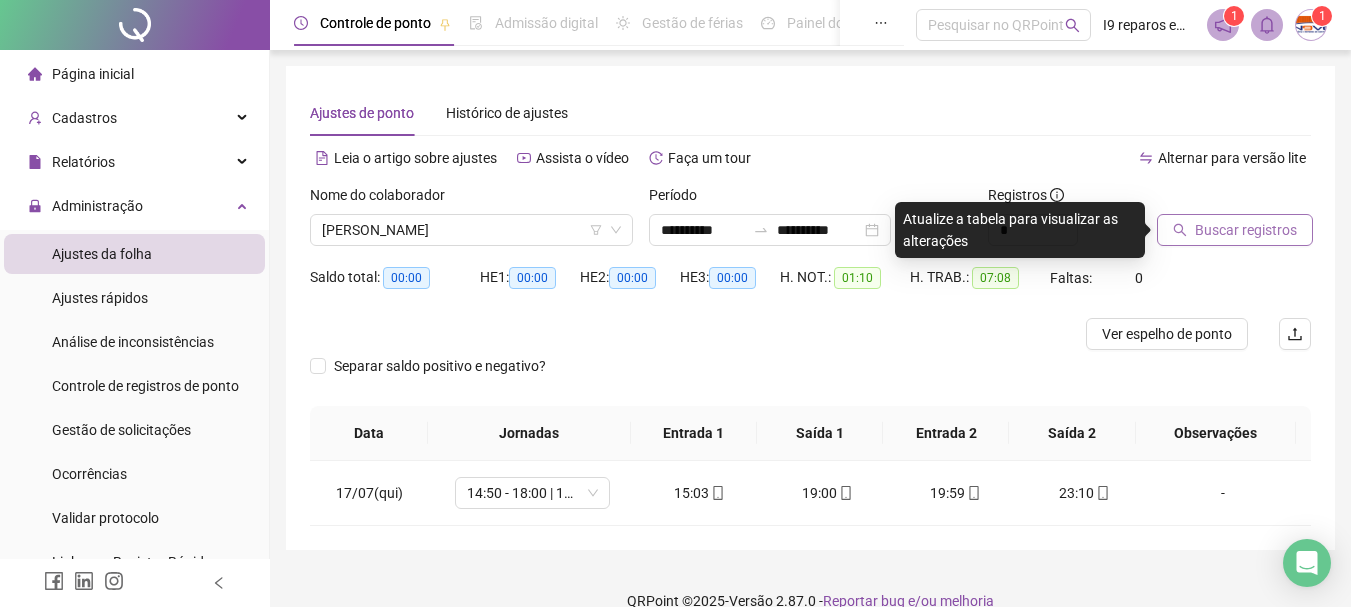 click on "Buscar registros" at bounding box center (1246, 230) 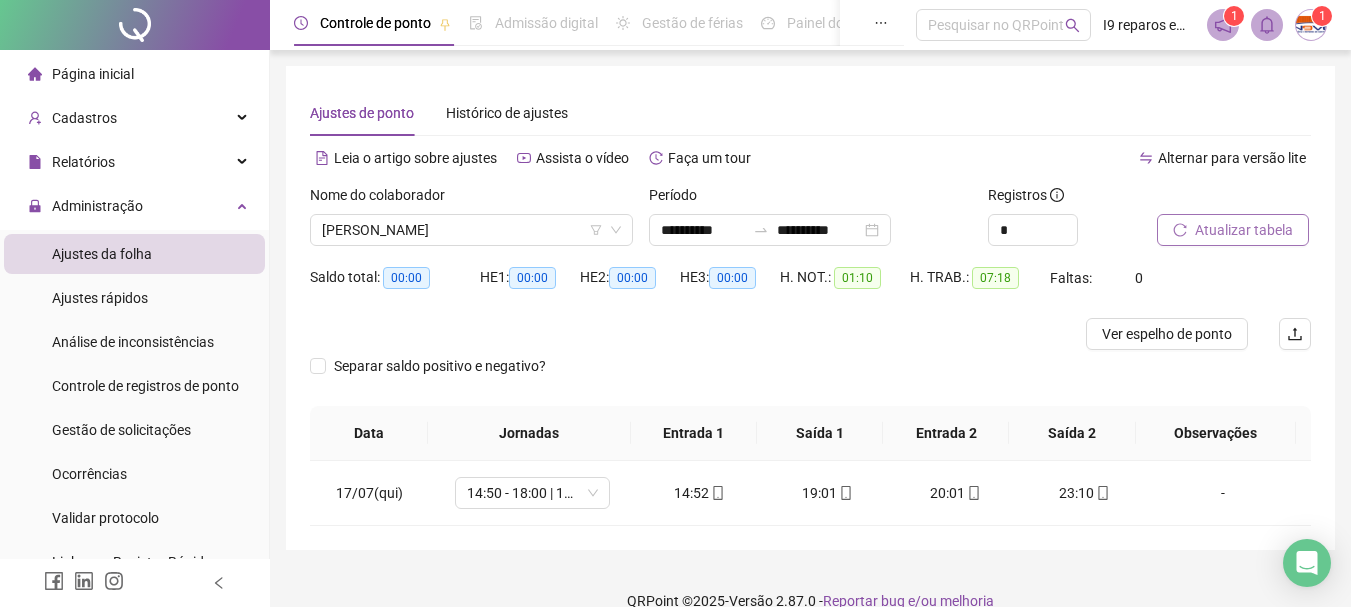 click on "Página inicial" at bounding box center [93, 74] 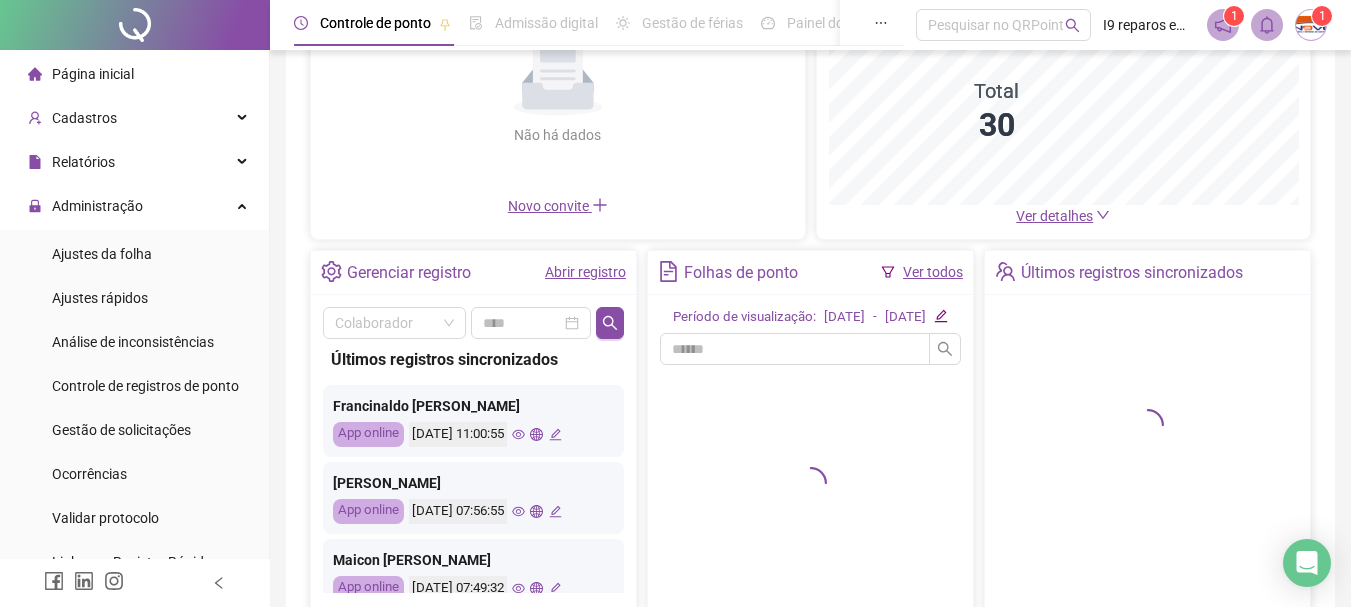 scroll, scrollTop: 376, scrollLeft: 0, axis: vertical 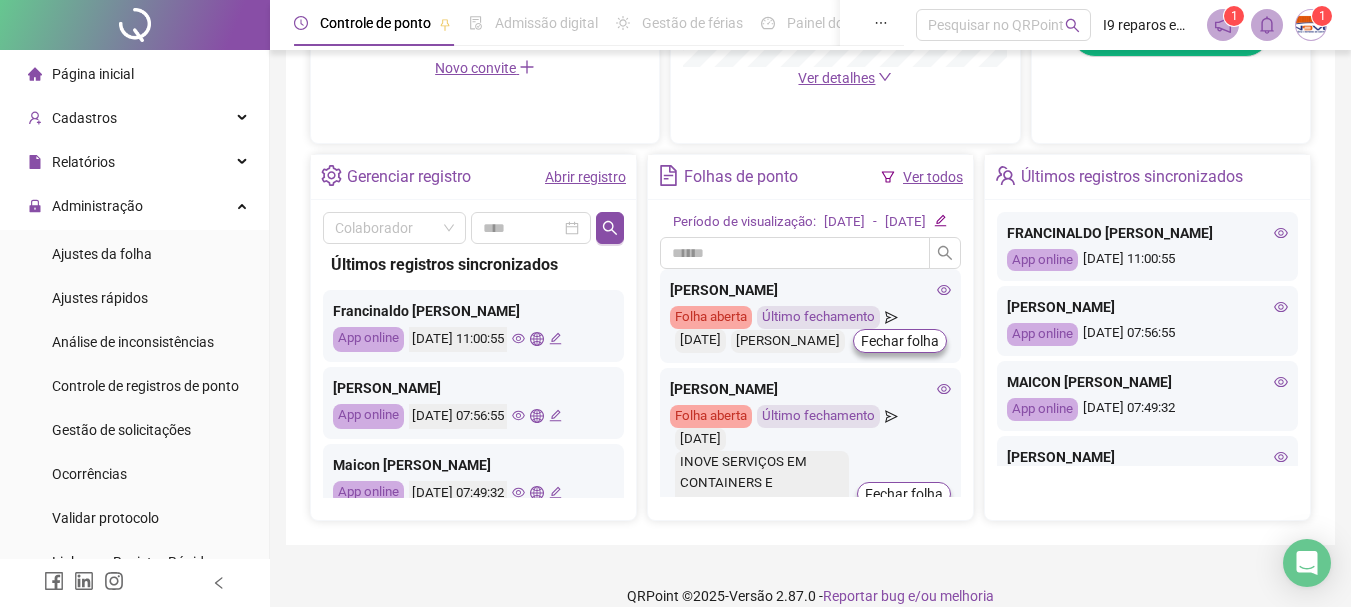 click on "Página inicial" at bounding box center [93, 74] 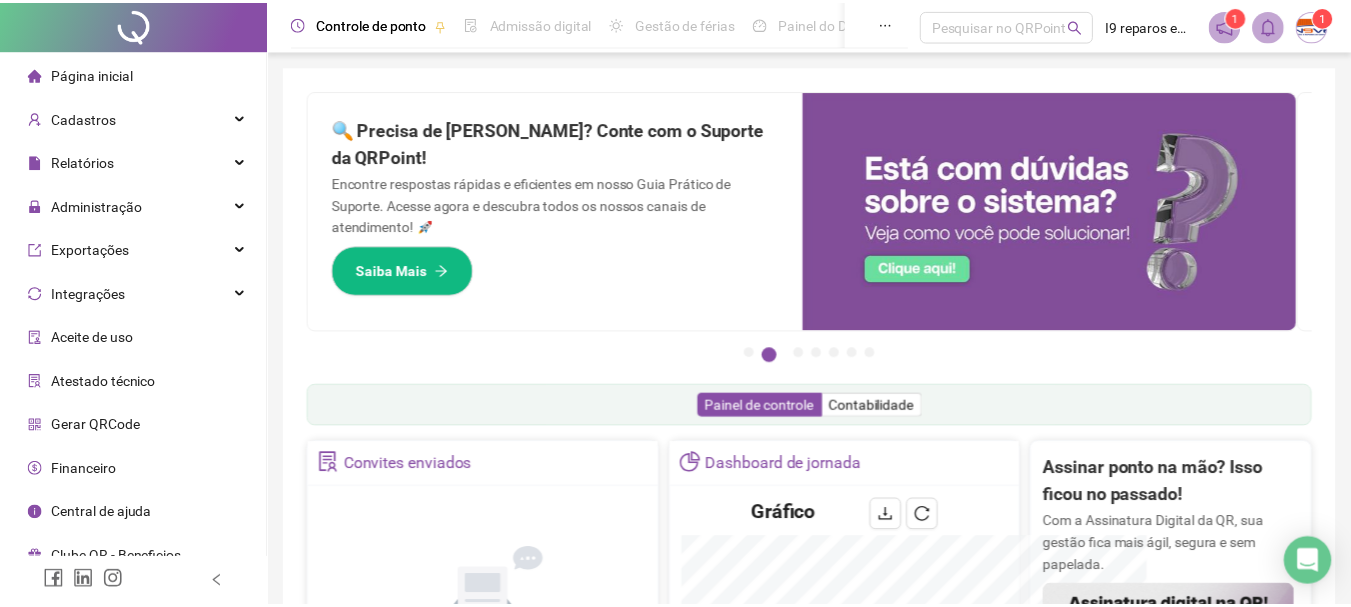 scroll, scrollTop: 0, scrollLeft: 0, axis: both 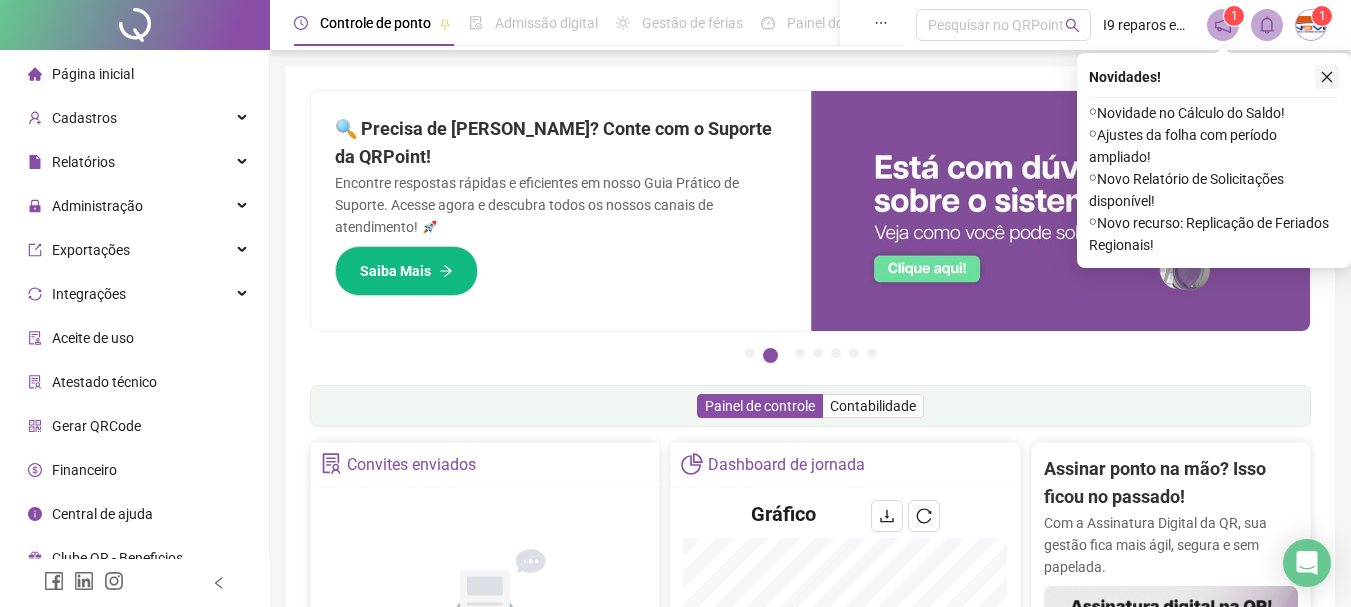 click 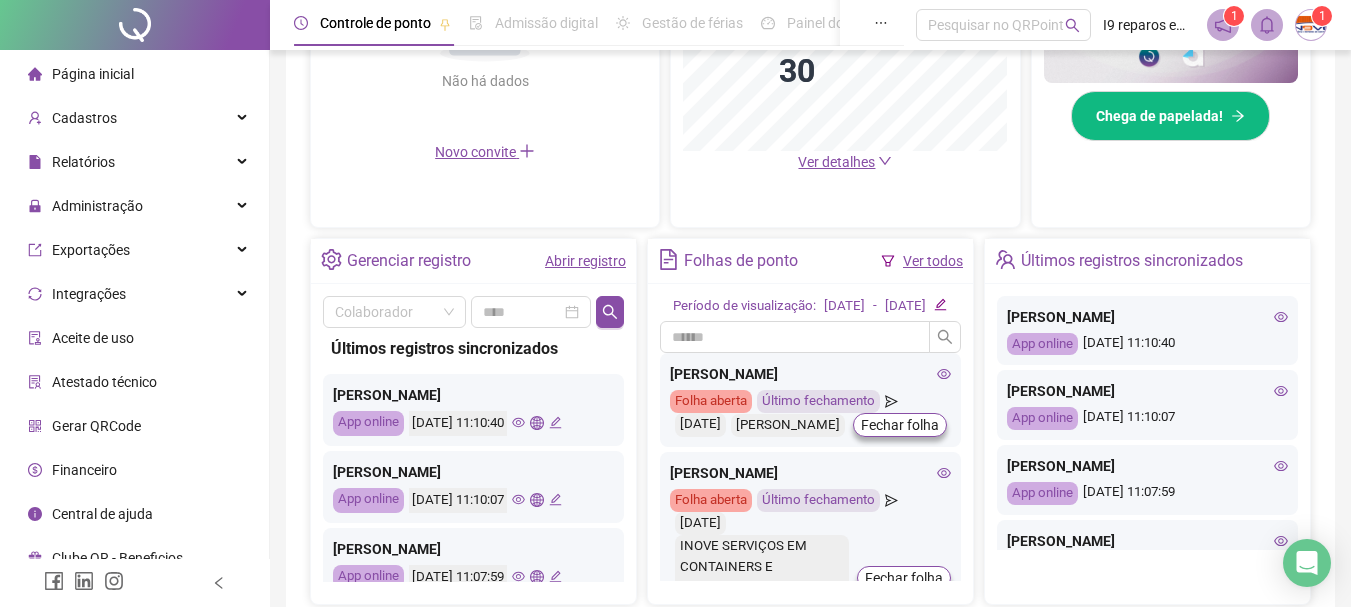scroll, scrollTop: 600, scrollLeft: 0, axis: vertical 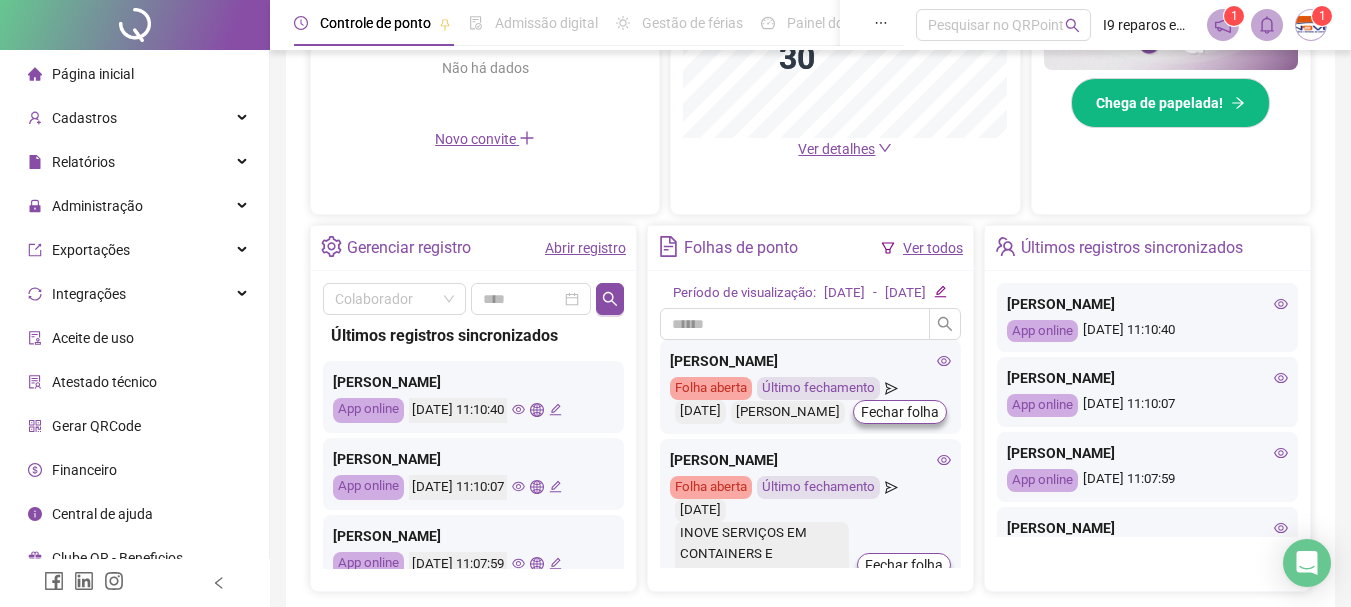 click 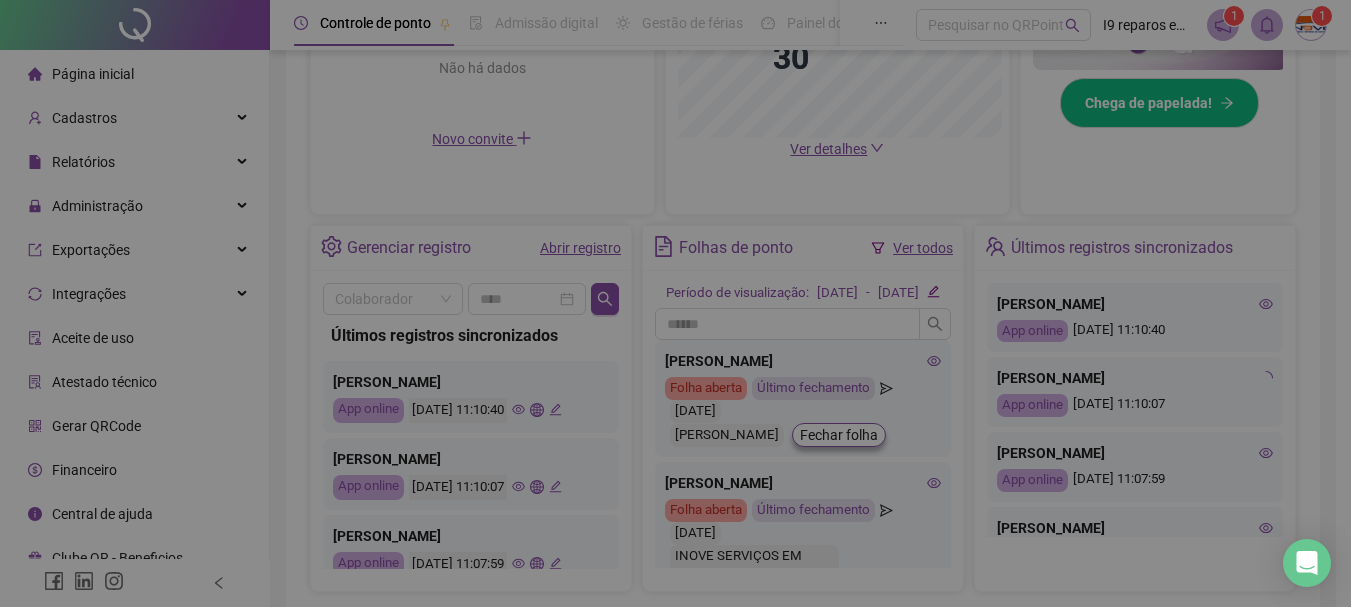 type on "**********" 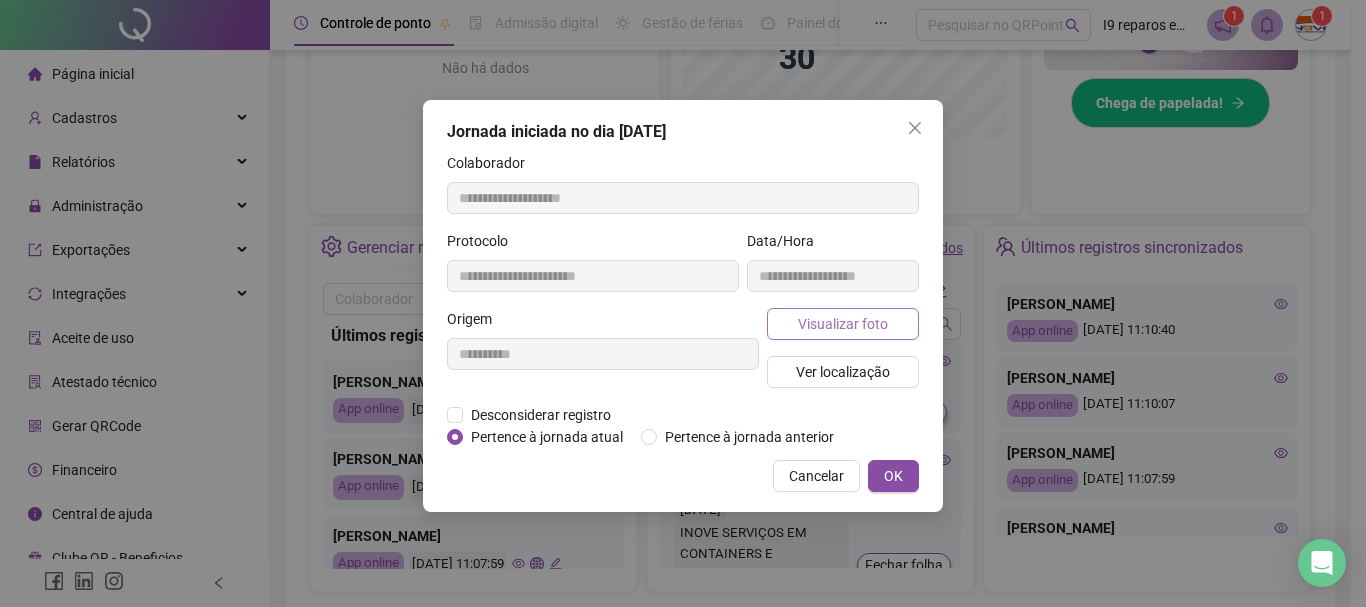 click on "Visualizar foto" at bounding box center (843, 324) 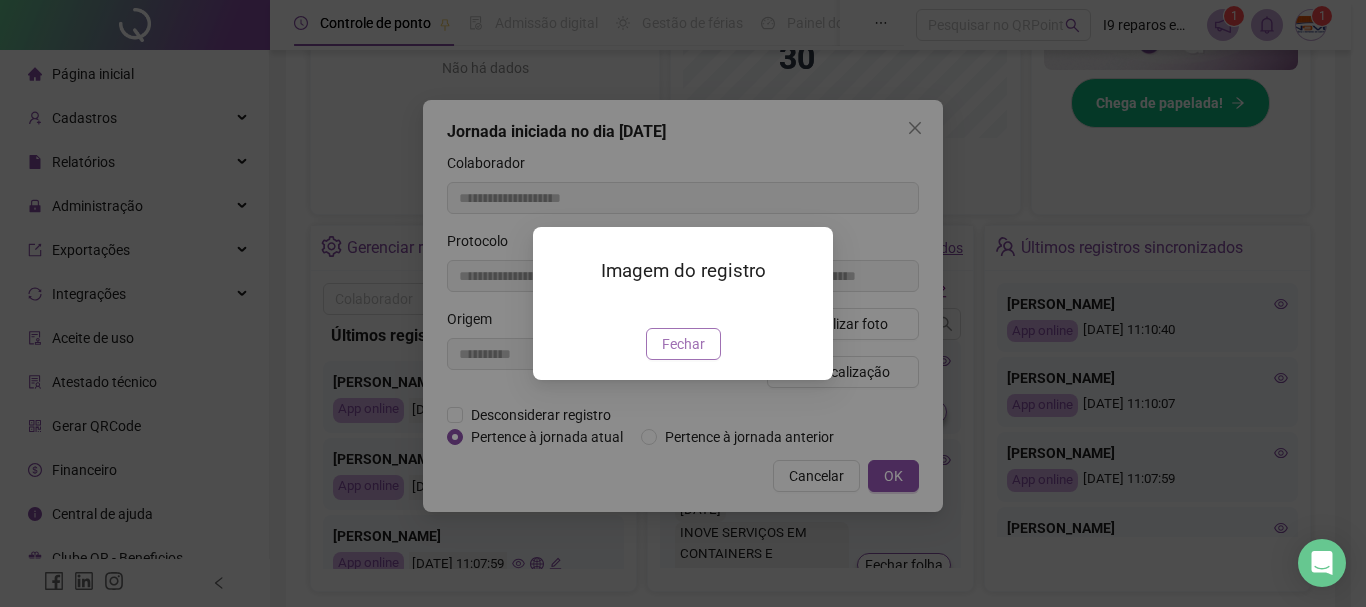 drag, startPoint x: 706, startPoint y: 455, endPoint x: 709, endPoint y: 445, distance: 10.440307 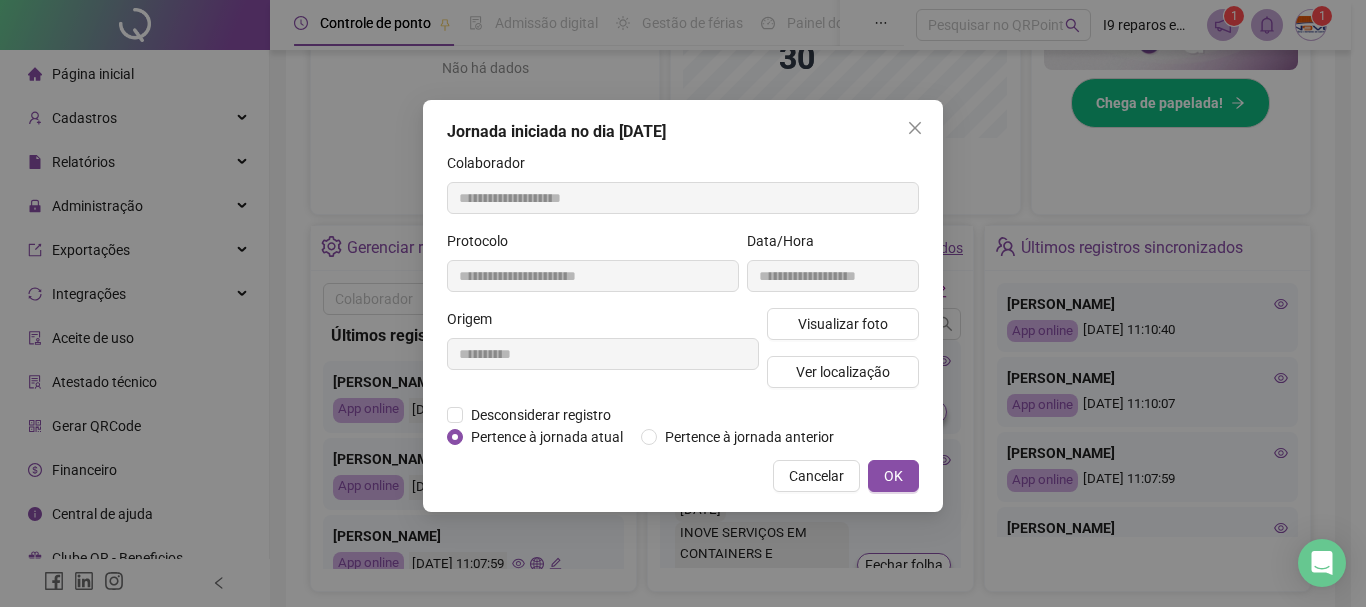 click on "**********" at bounding box center (683, 306) 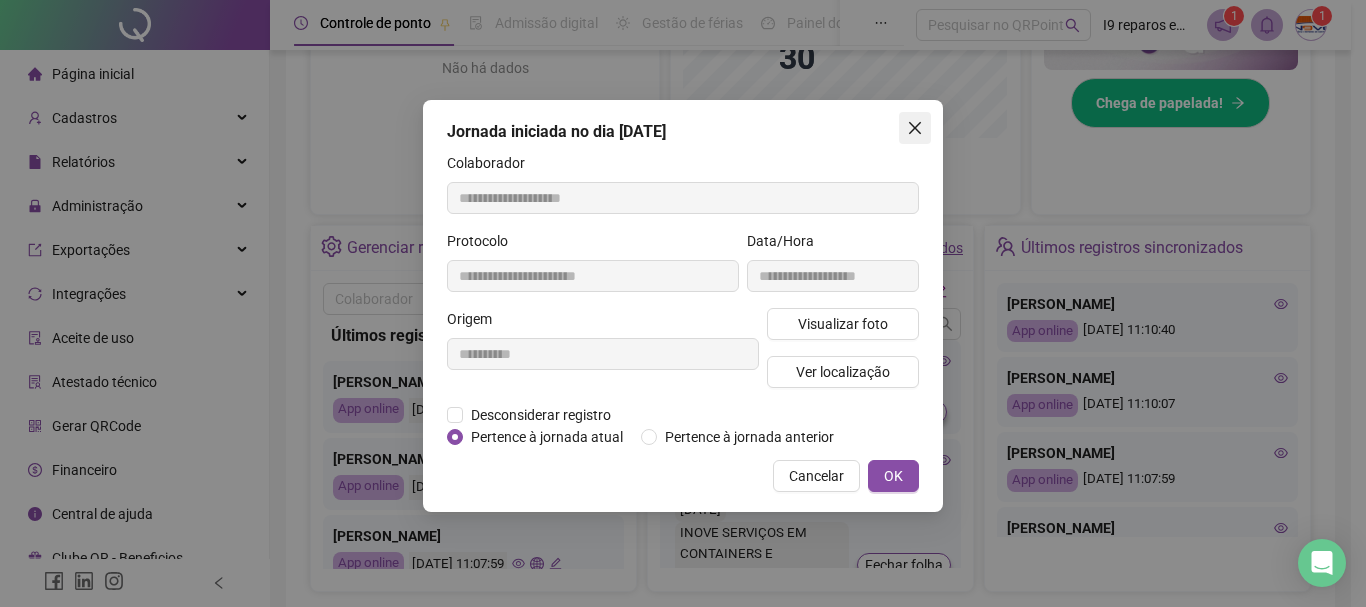 click 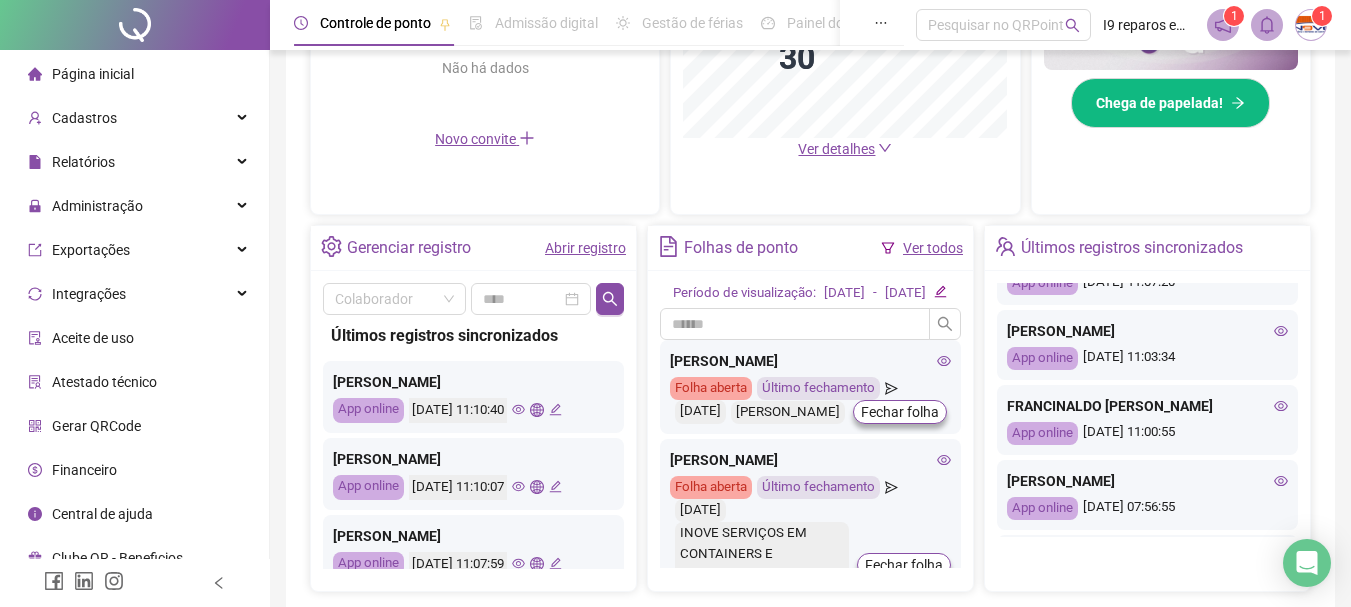 scroll, scrollTop: 300, scrollLeft: 0, axis: vertical 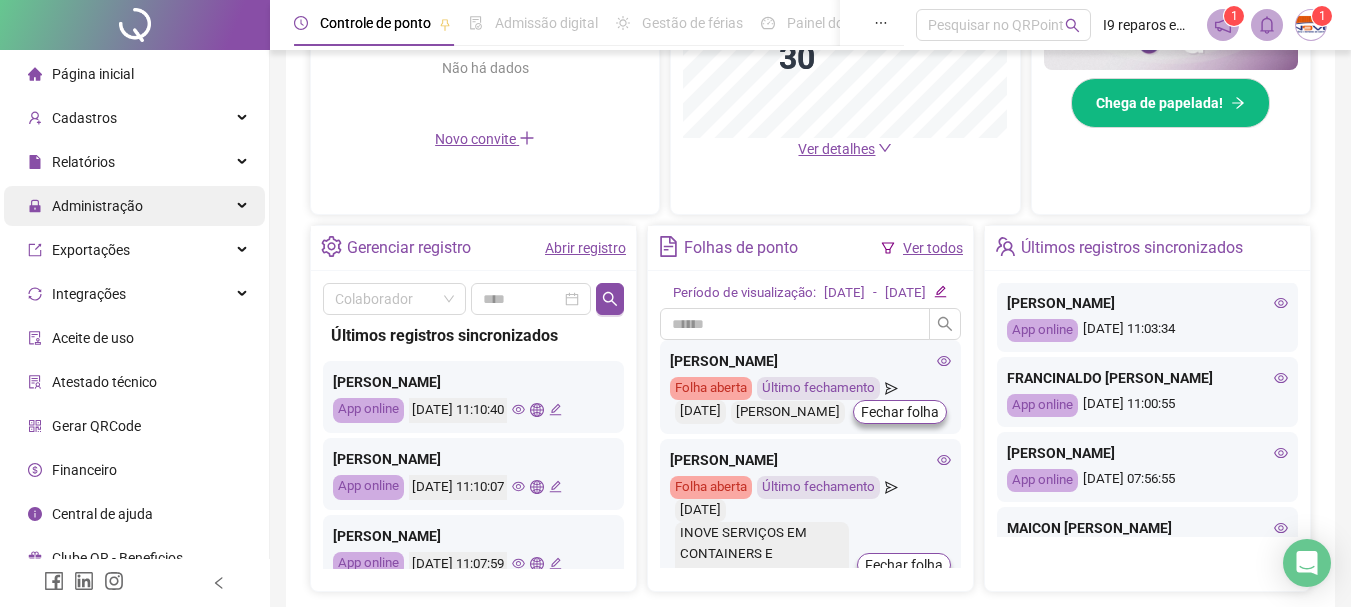 click on "Administração" at bounding box center (134, 206) 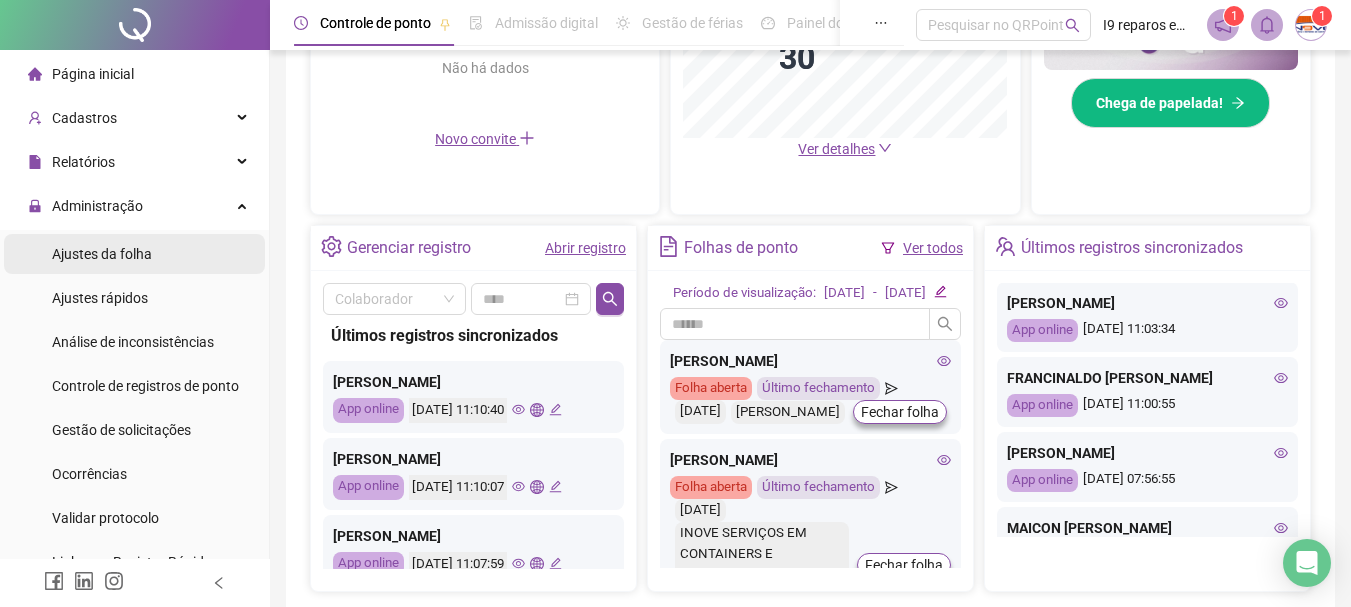 click on "Ajustes da folha" at bounding box center (102, 254) 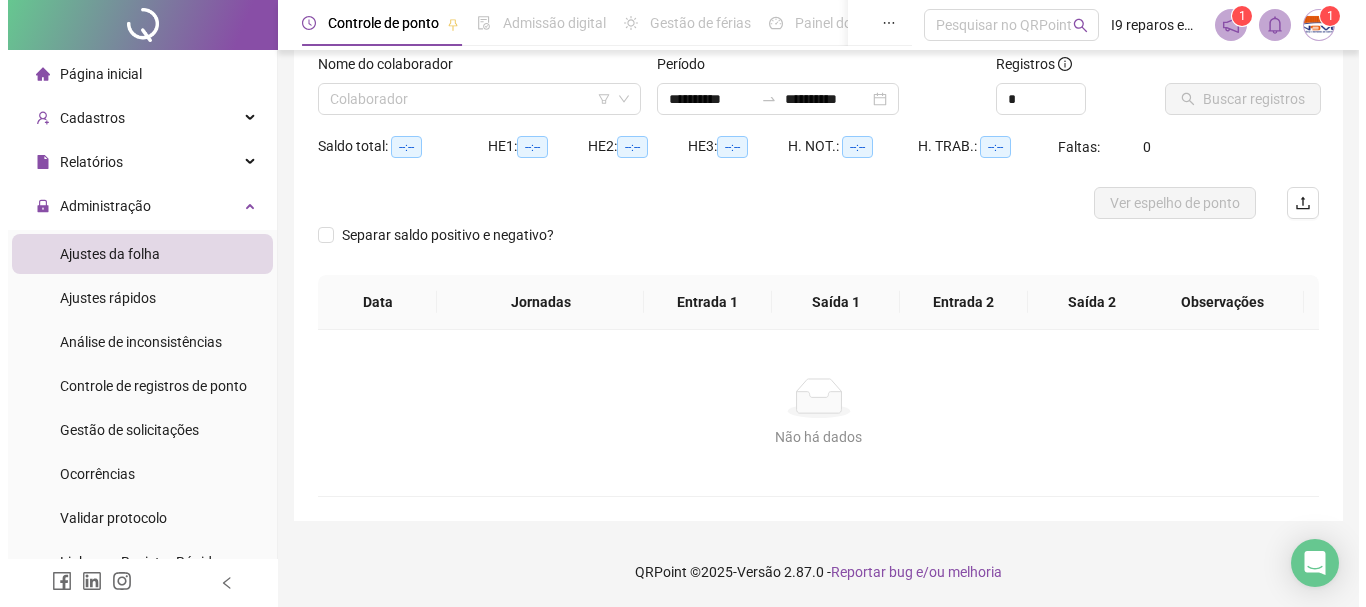 scroll, scrollTop: 131, scrollLeft: 0, axis: vertical 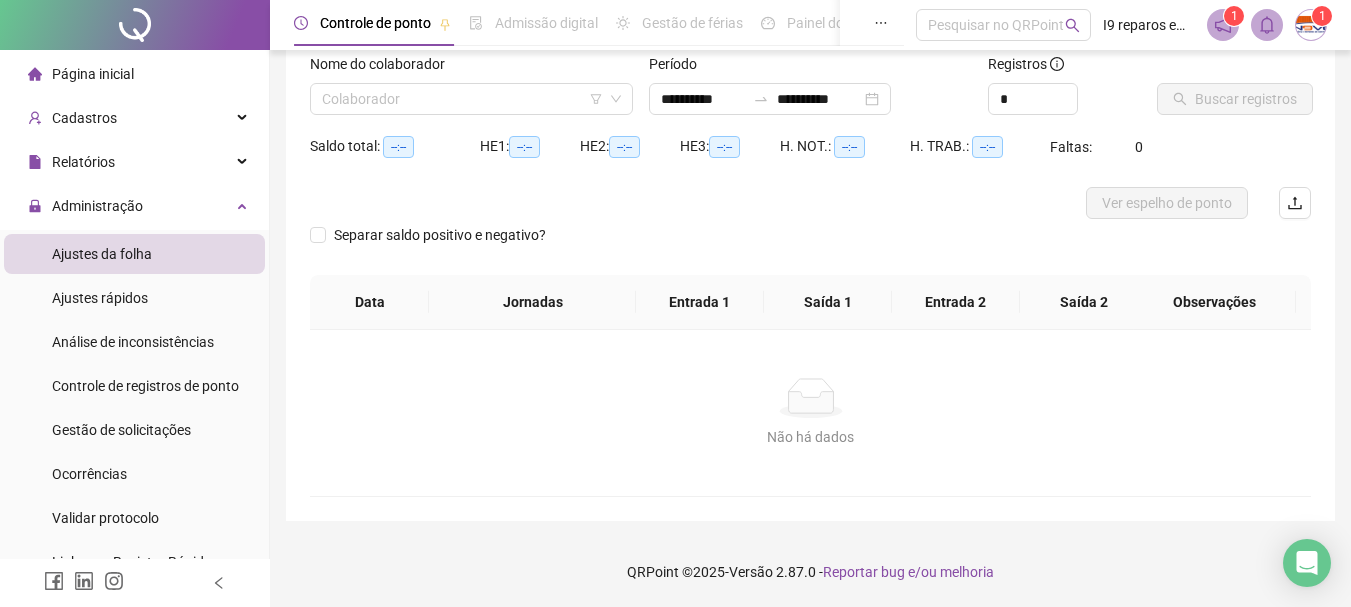 type on "**********" 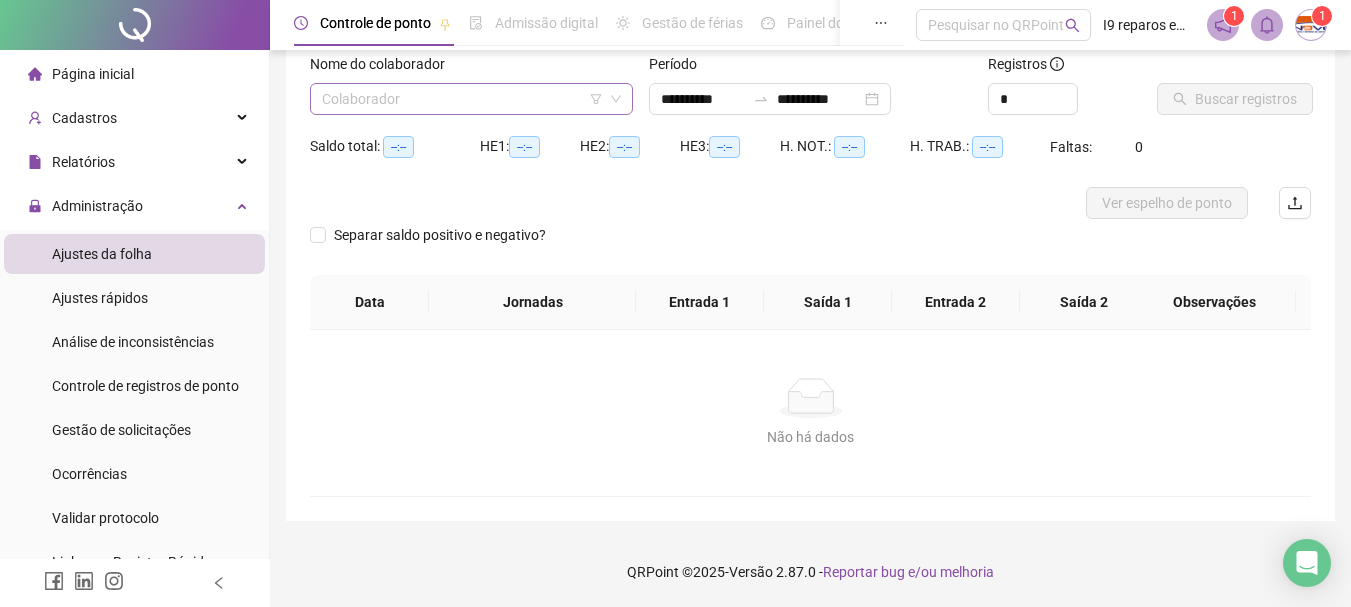 click at bounding box center (465, 99) 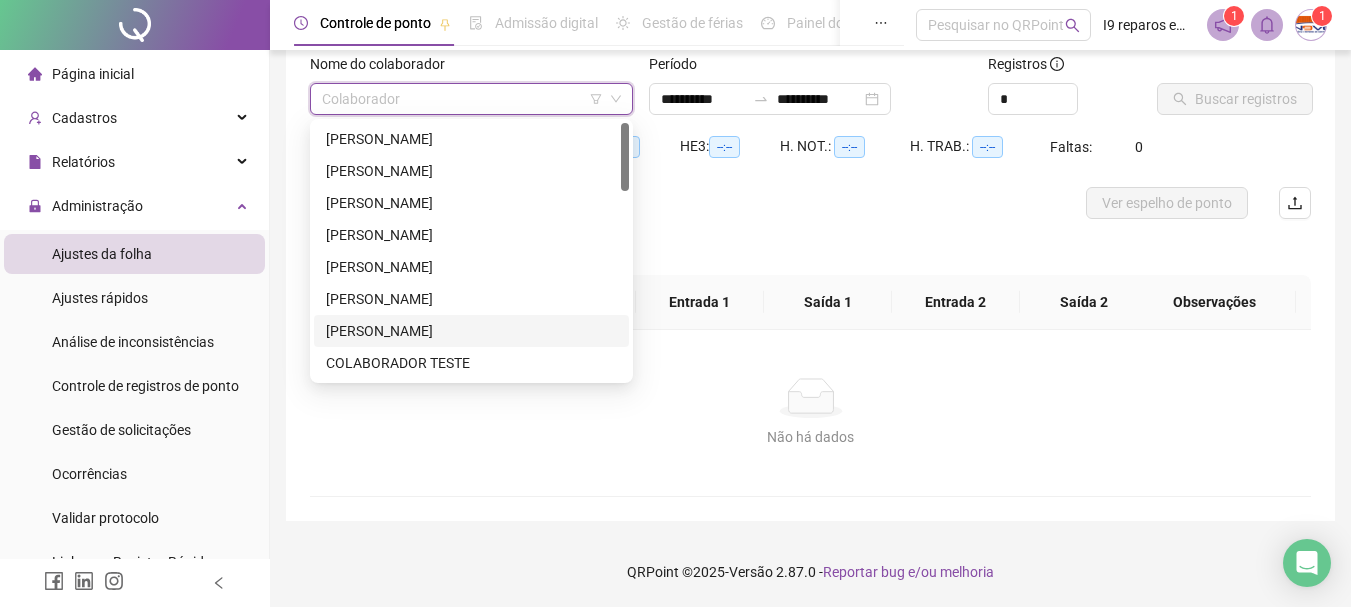 click on "[PERSON_NAME]" at bounding box center (471, 331) 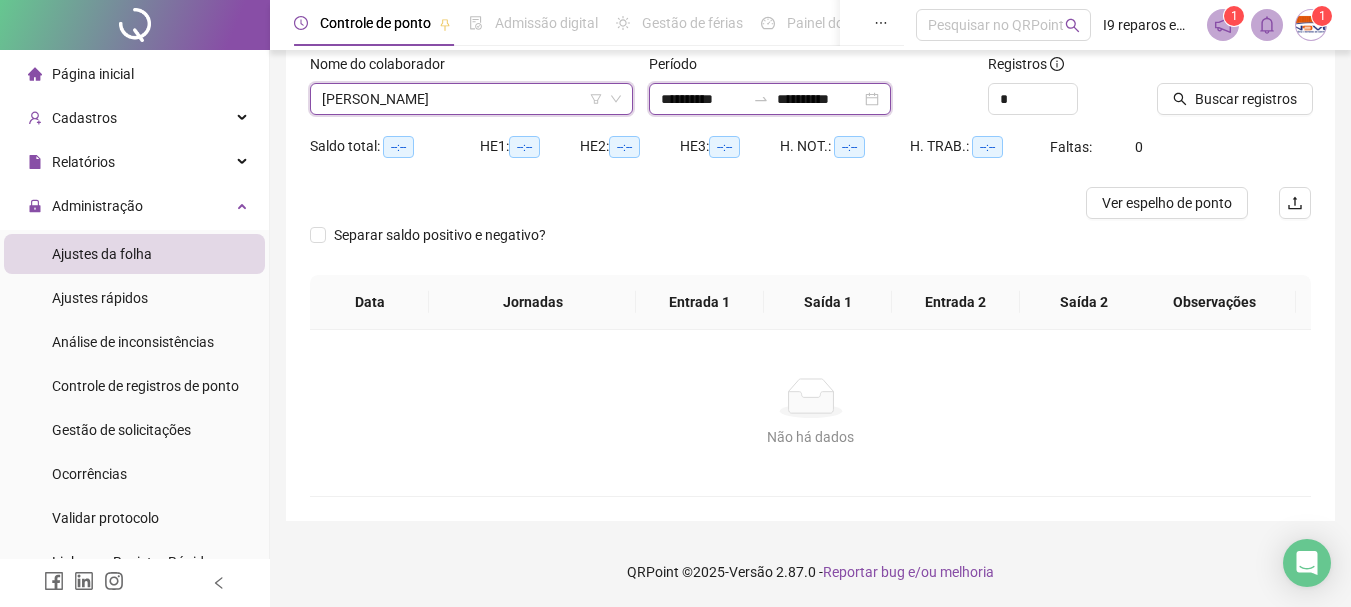 click on "**********" at bounding box center (703, 99) 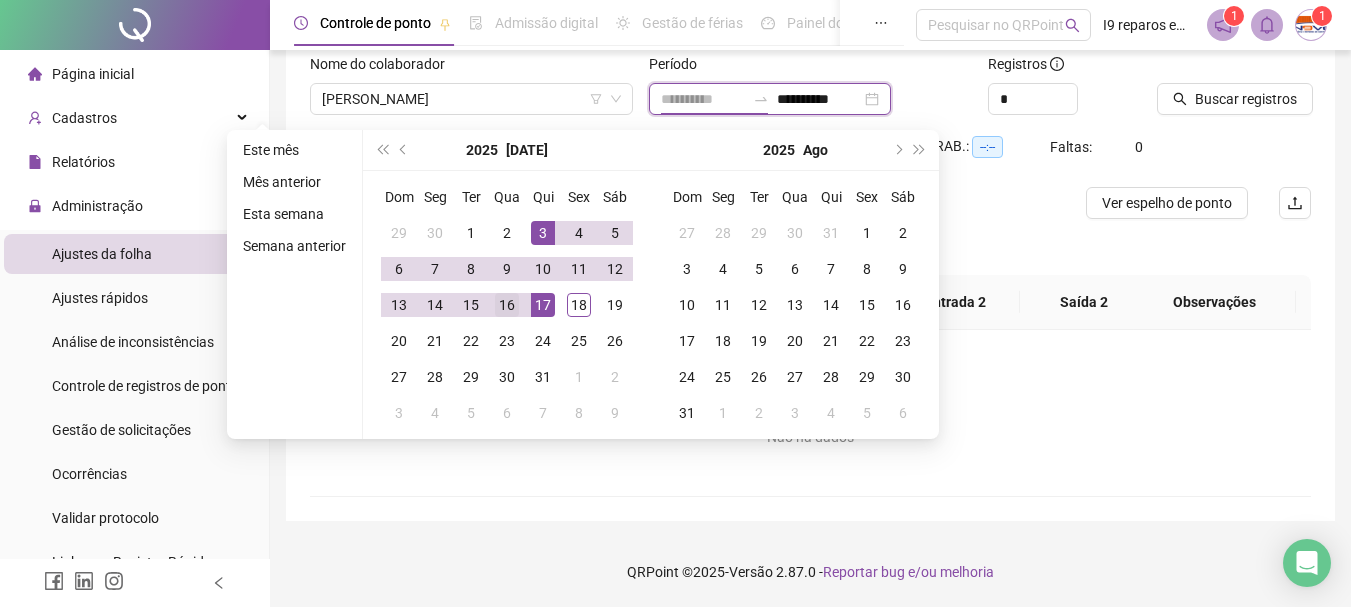 type on "**********" 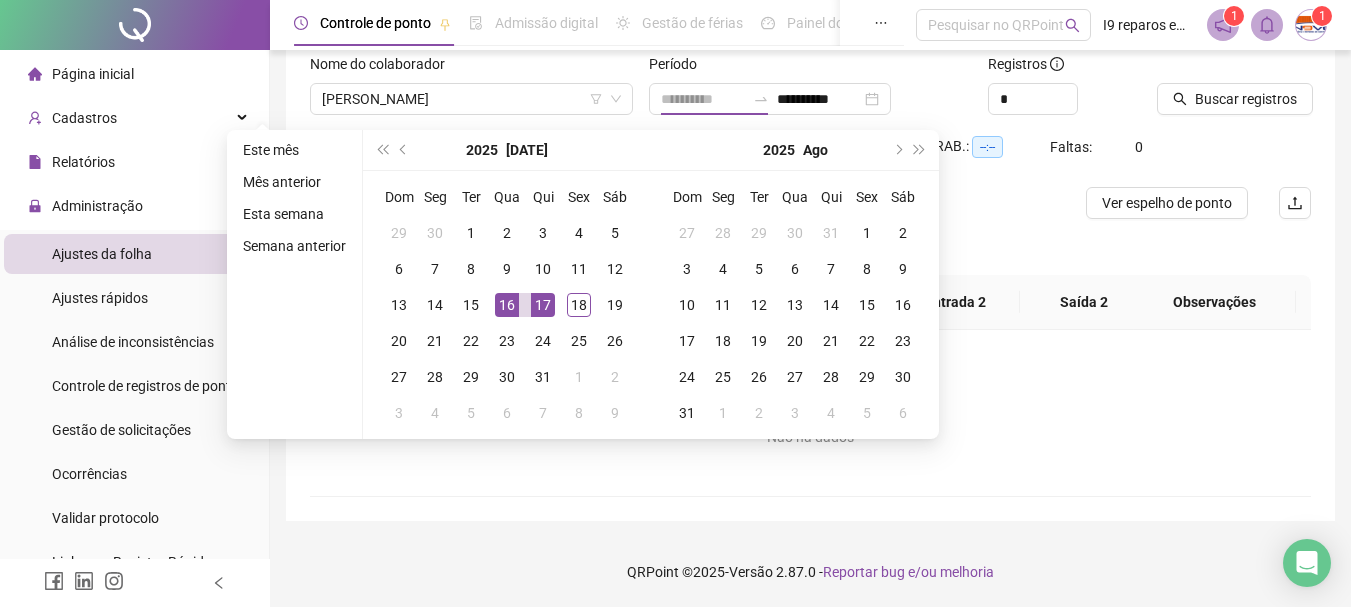 click on "16" at bounding box center [507, 305] 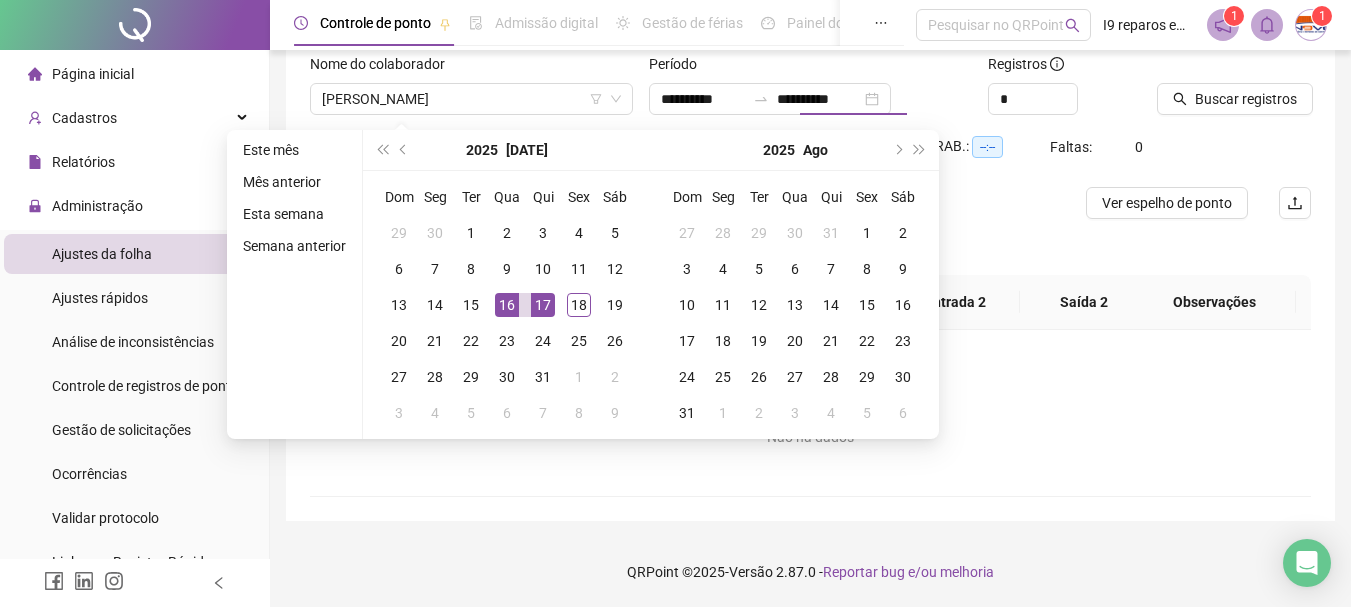 type on "**********" 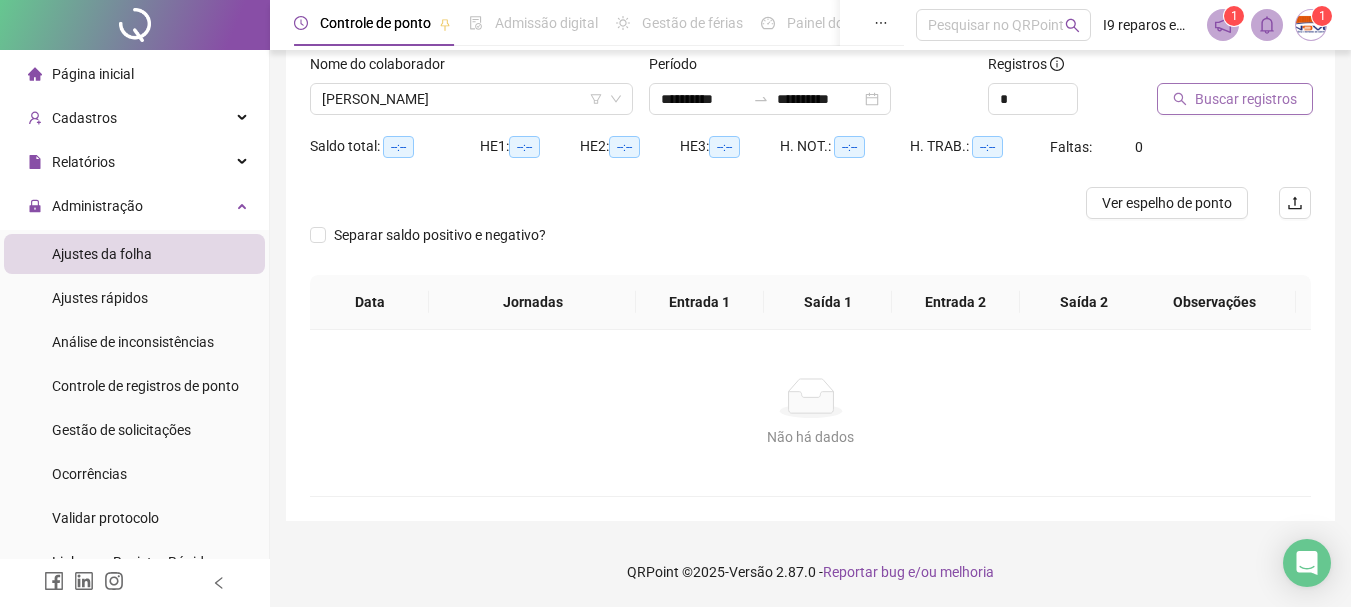 click on "Buscar registros" at bounding box center [1246, 99] 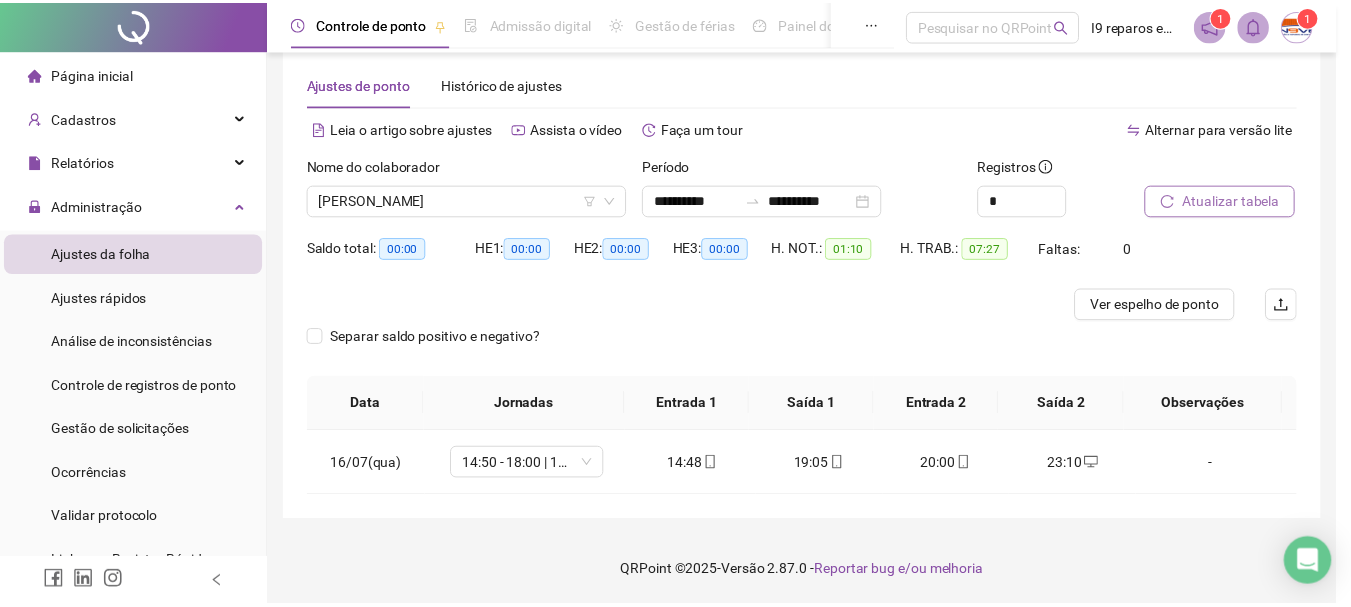 scroll, scrollTop: 29, scrollLeft: 0, axis: vertical 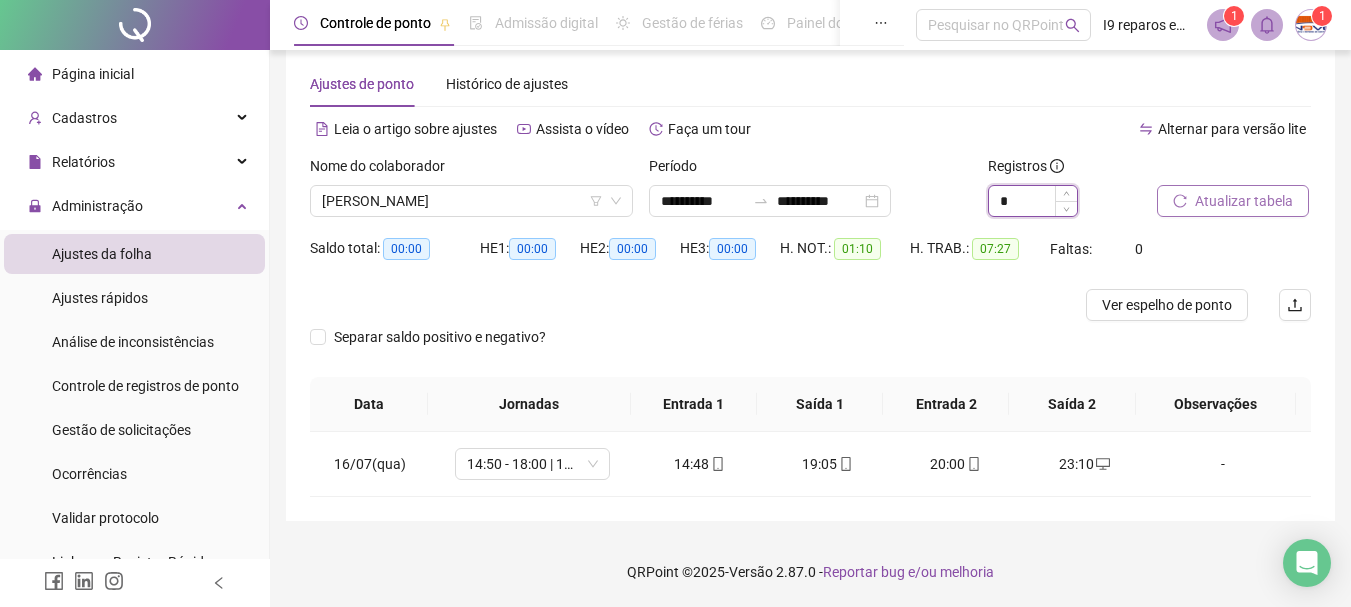click on "*" at bounding box center [1033, 201] 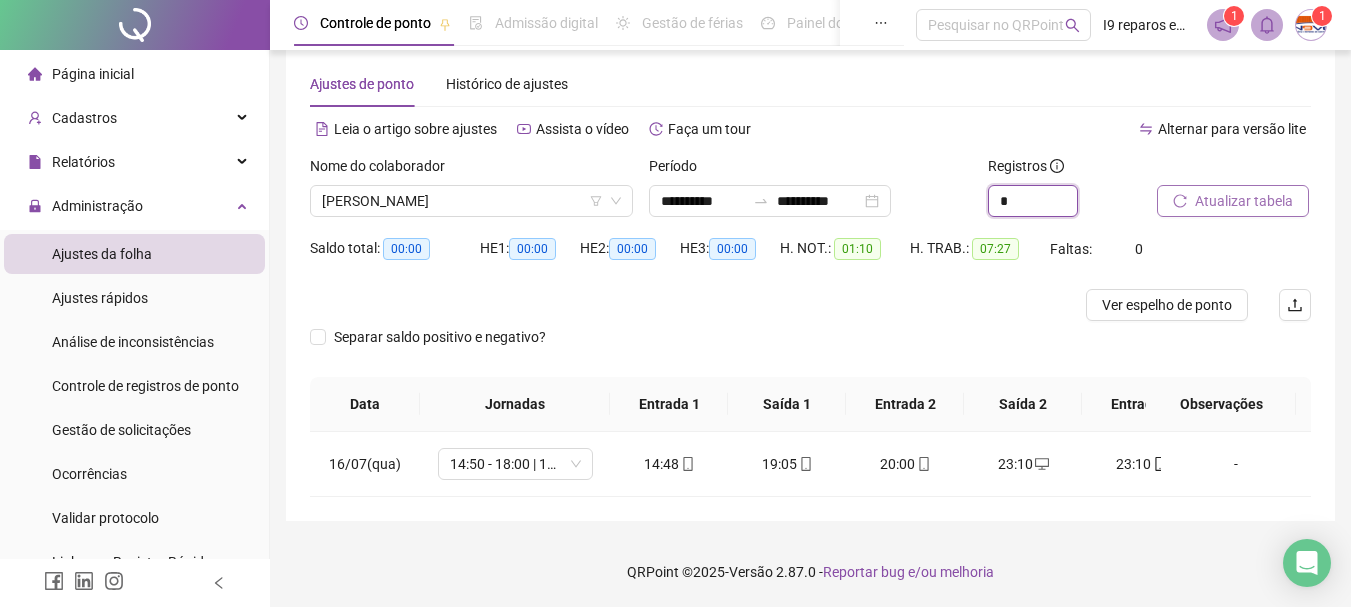 type on "*" 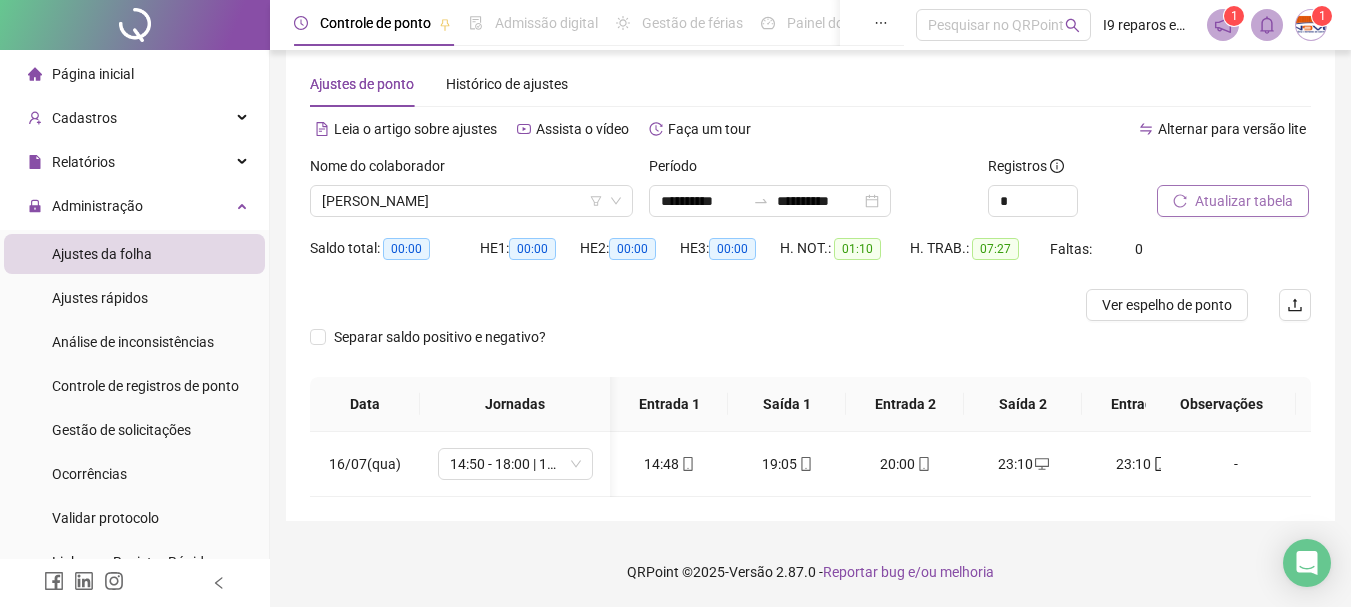 scroll, scrollTop: 0, scrollLeft: 29, axis: horizontal 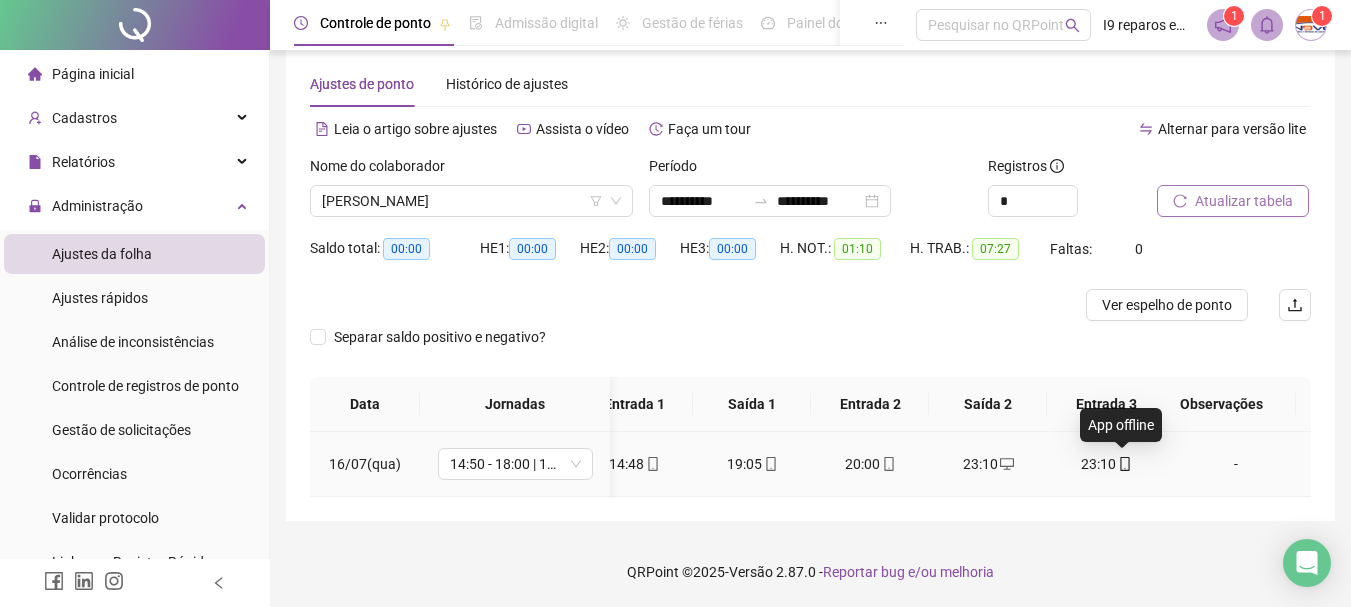 click 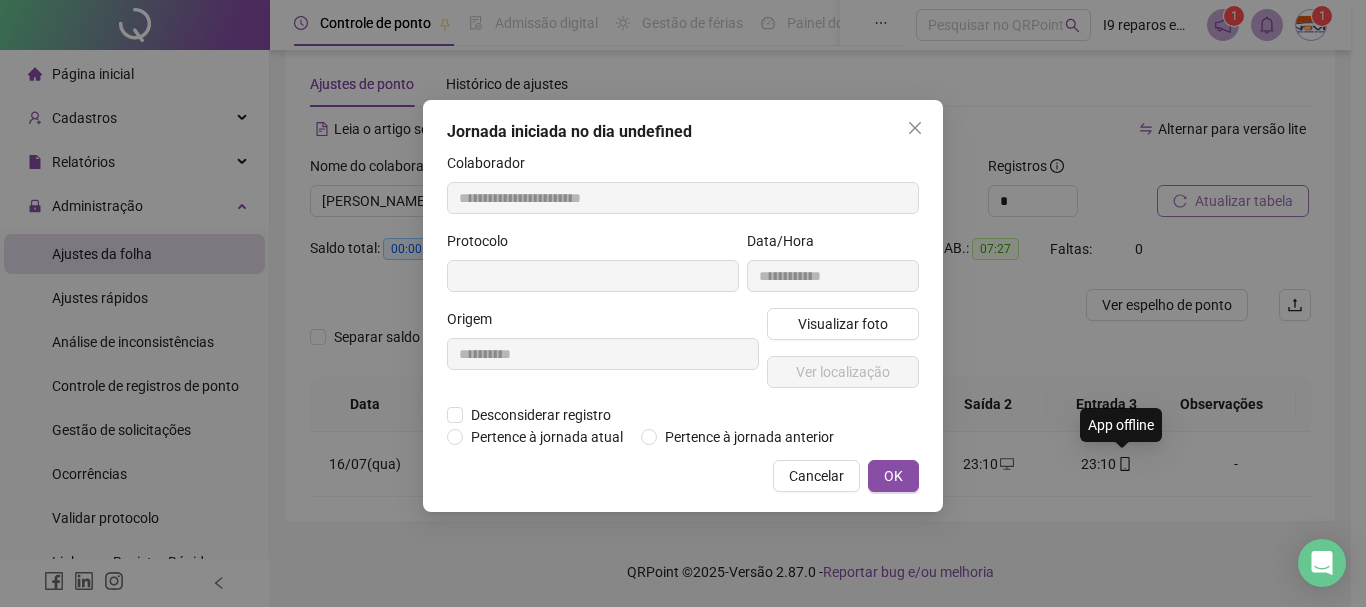 type on "**********" 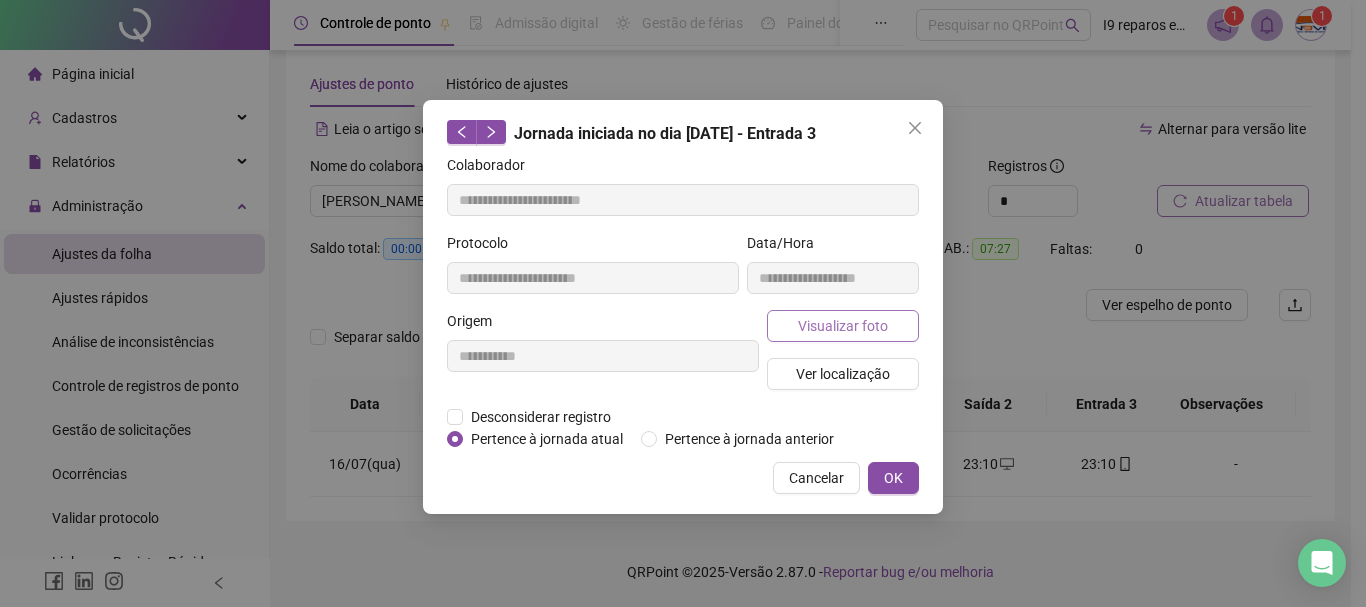click on "Visualizar foto" at bounding box center [843, 326] 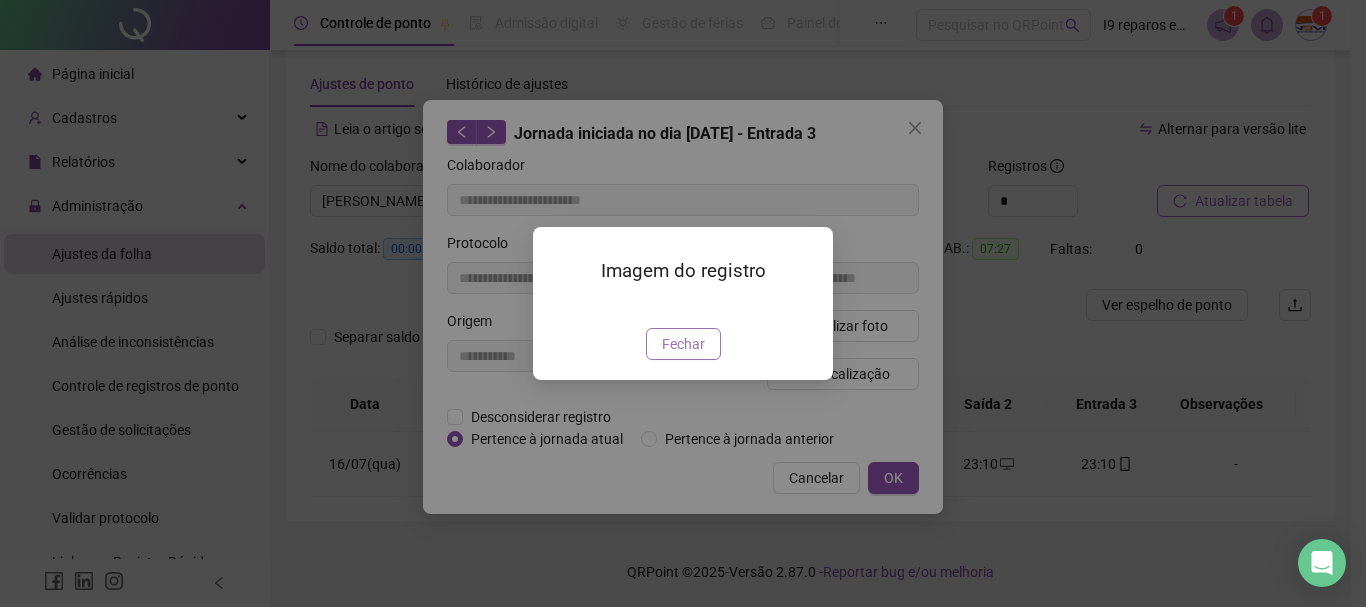 click on "Fechar" at bounding box center (683, 344) 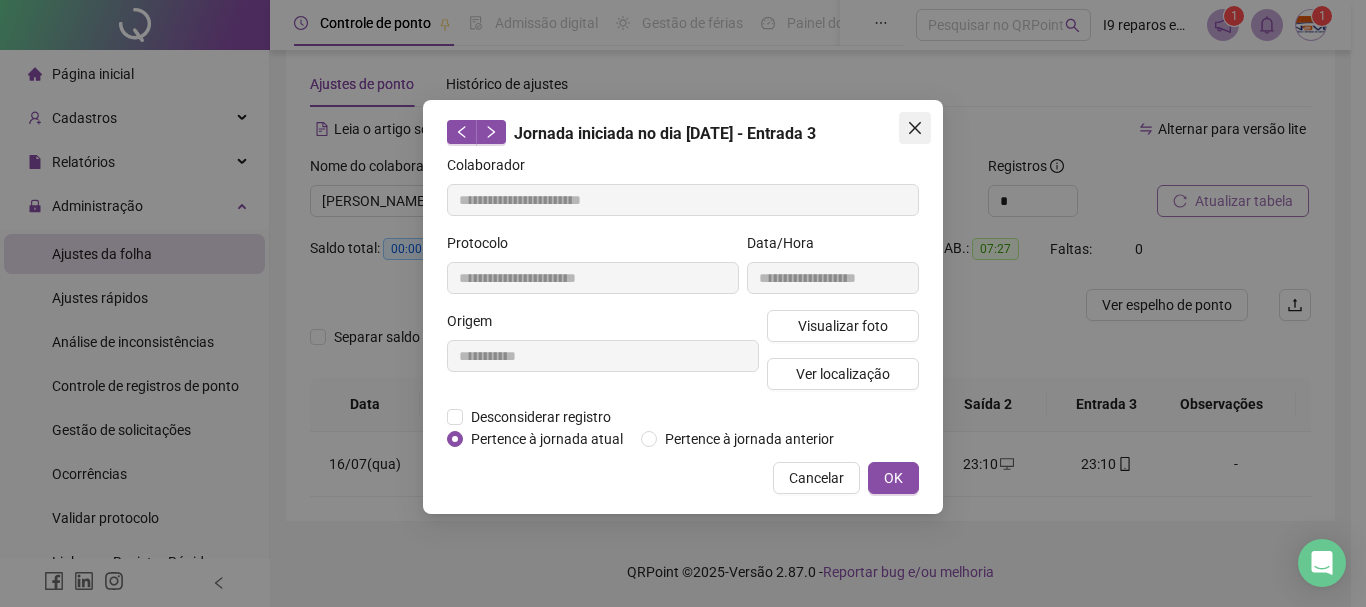 click 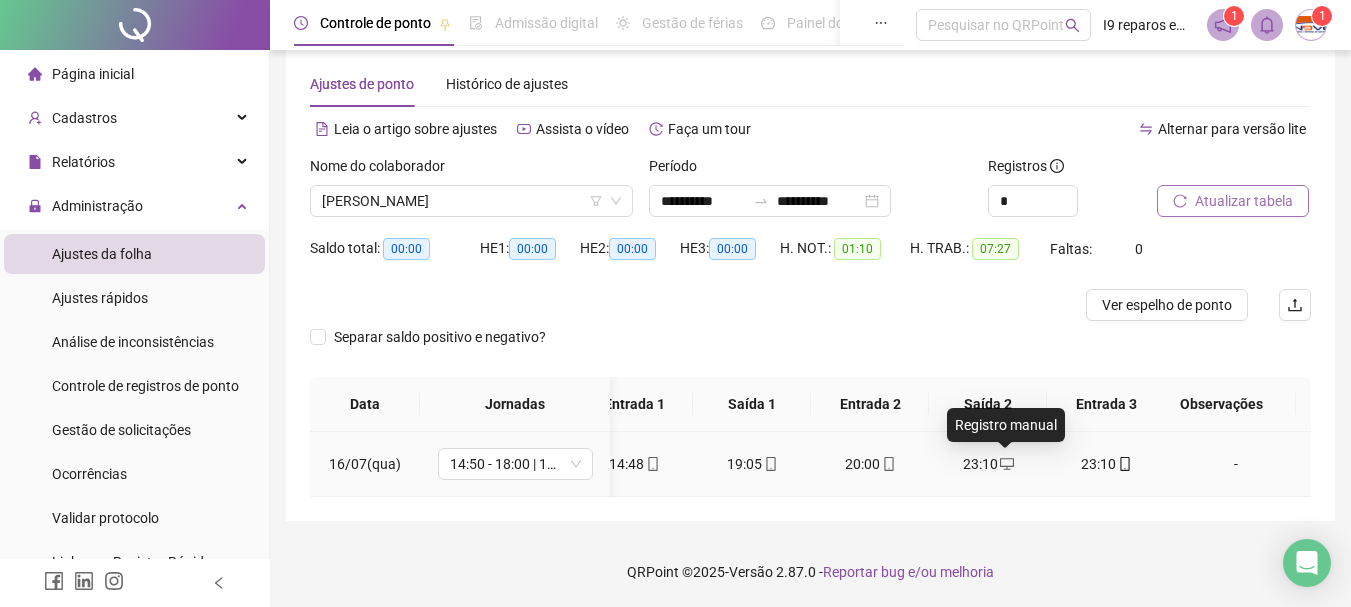 click 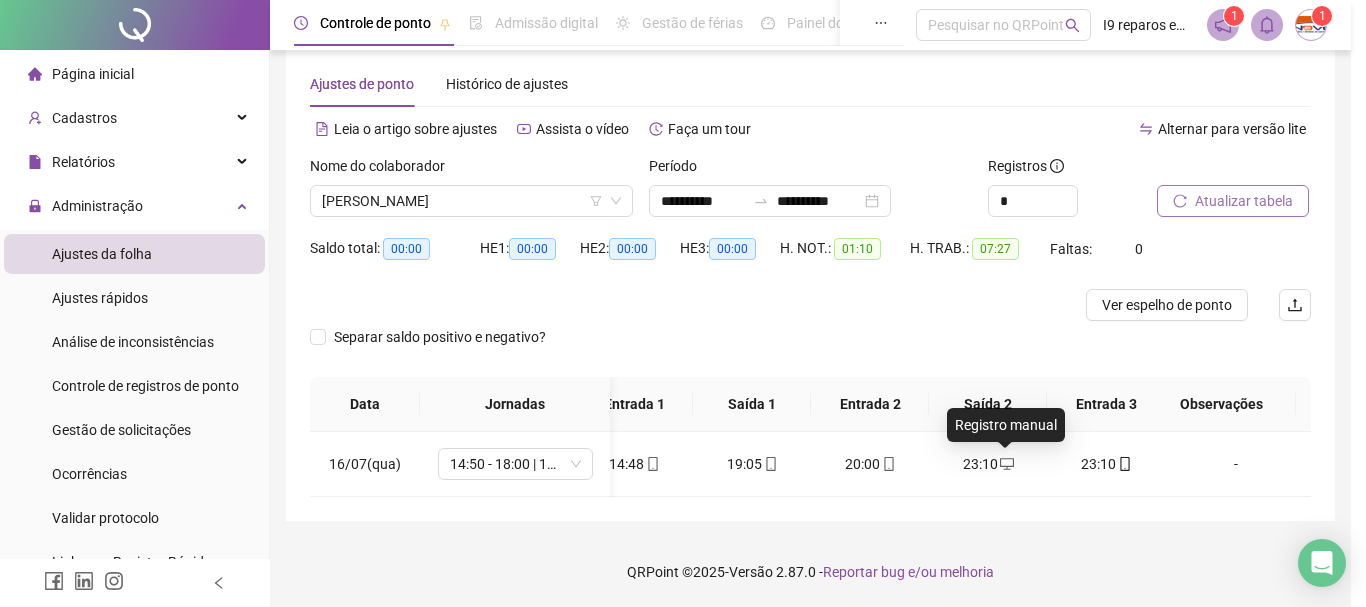 type on "**********" 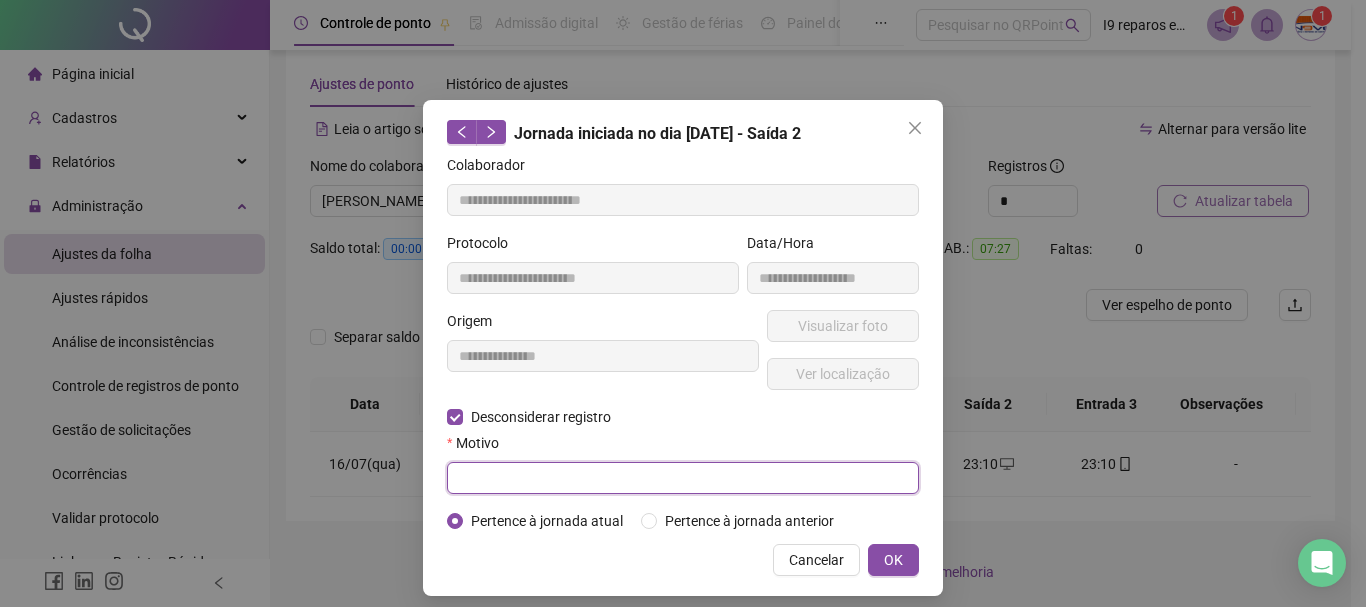 click at bounding box center (683, 478) 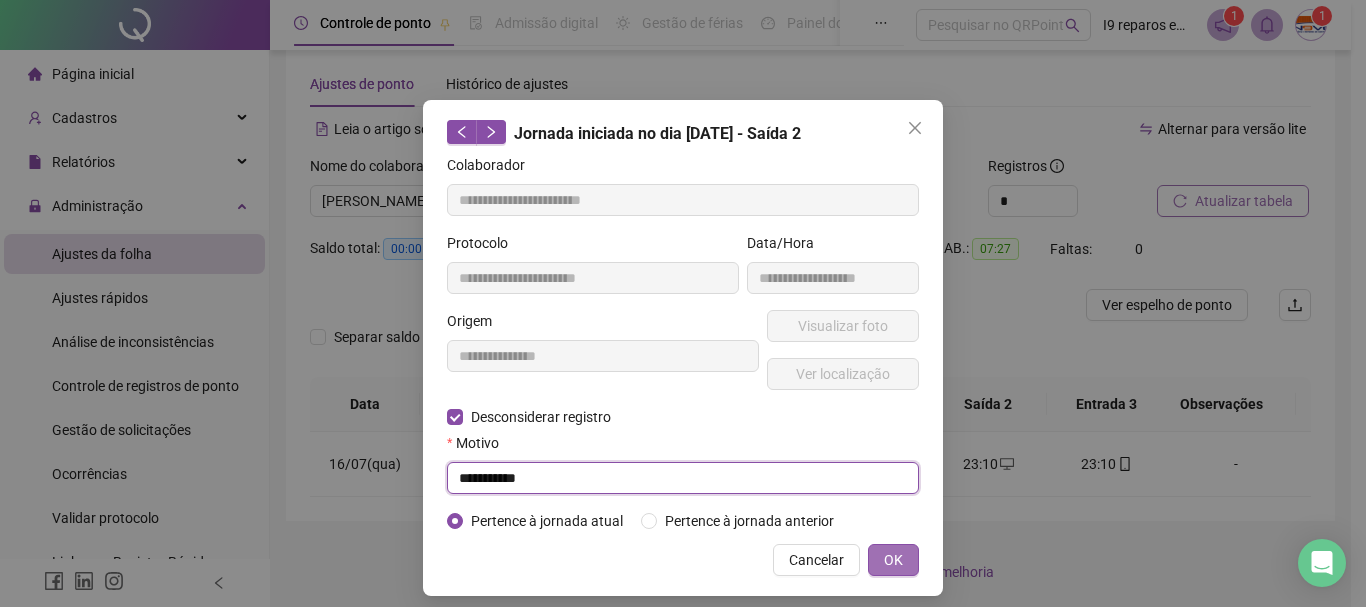 type on "**********" 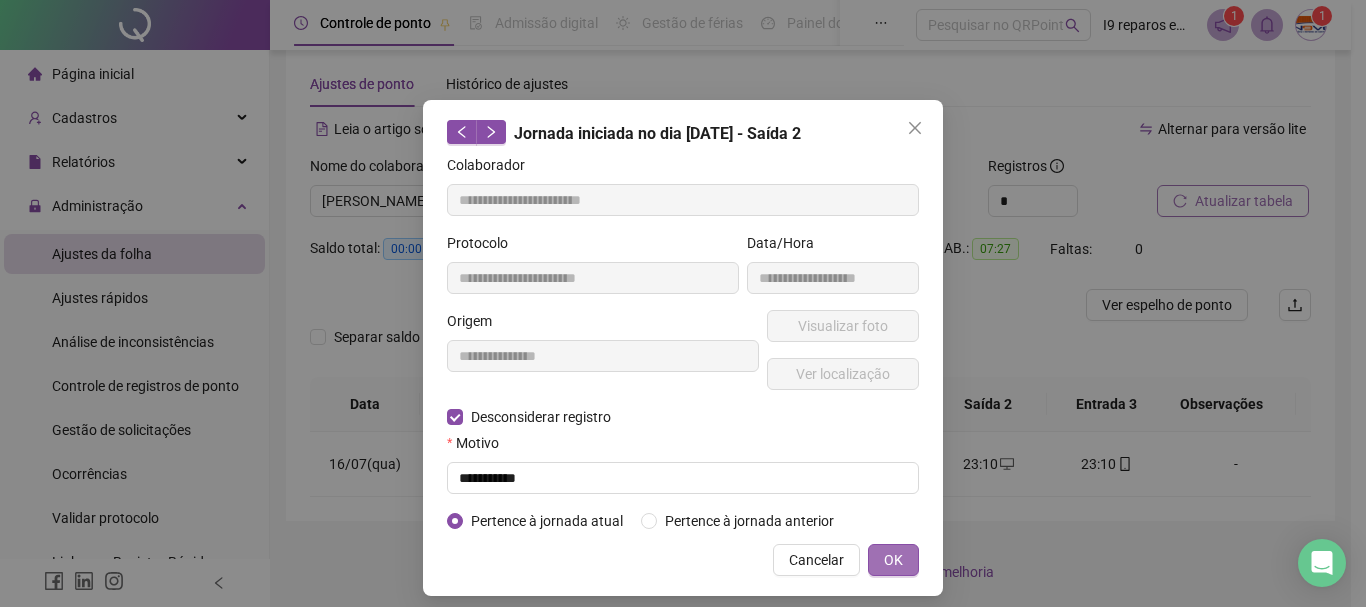 click on "OK" at bounding box center [893, 560] 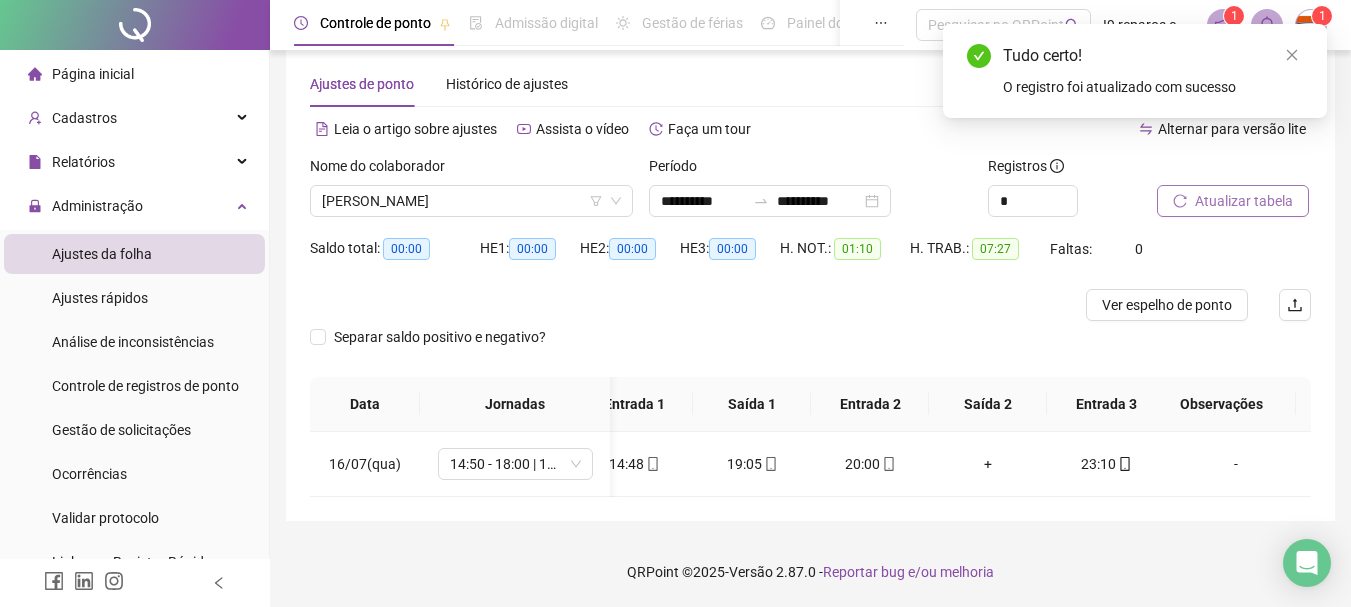 click on "Atualizar tabela" at bounding box center (1244, 201) 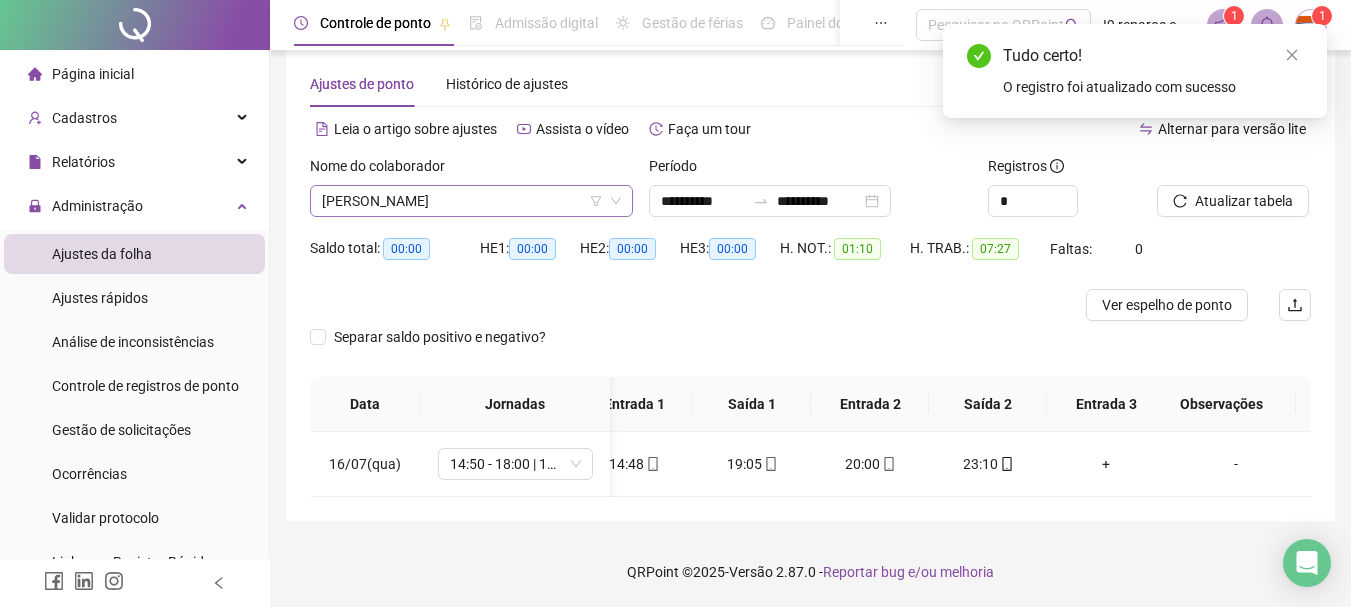 click on "[PERSON_NAME]" at bounding box center [471, 201] 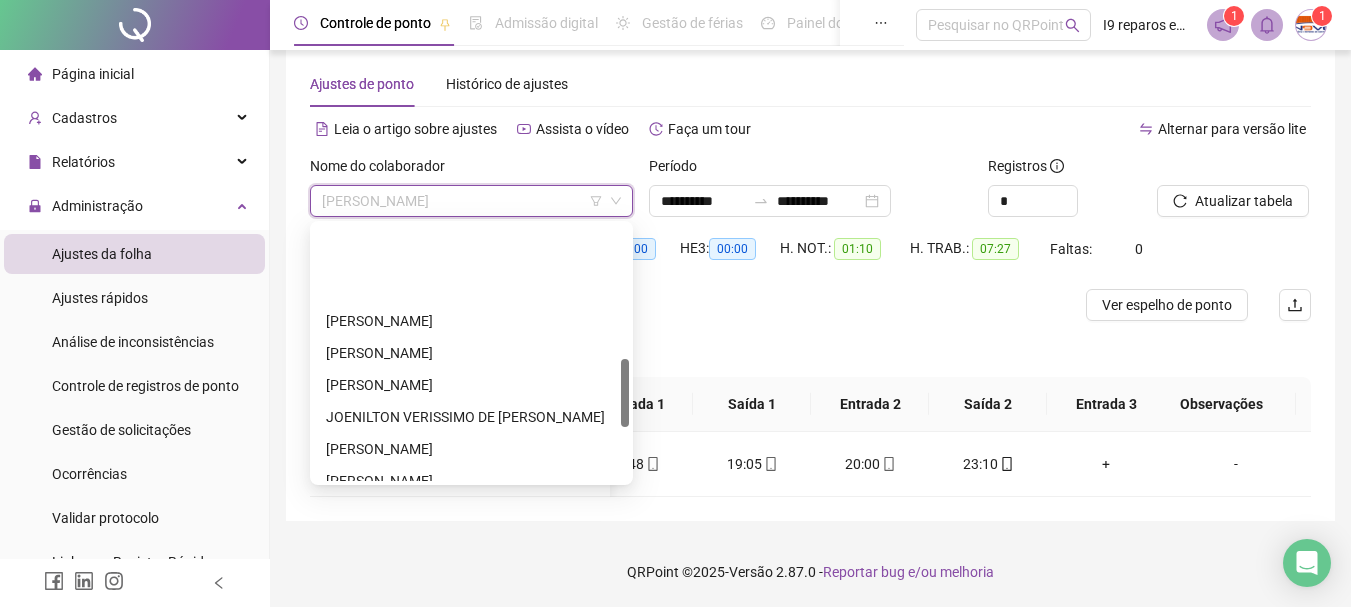 scroll, scrollTop: 500, scrollLeft: 0, axis: vertical 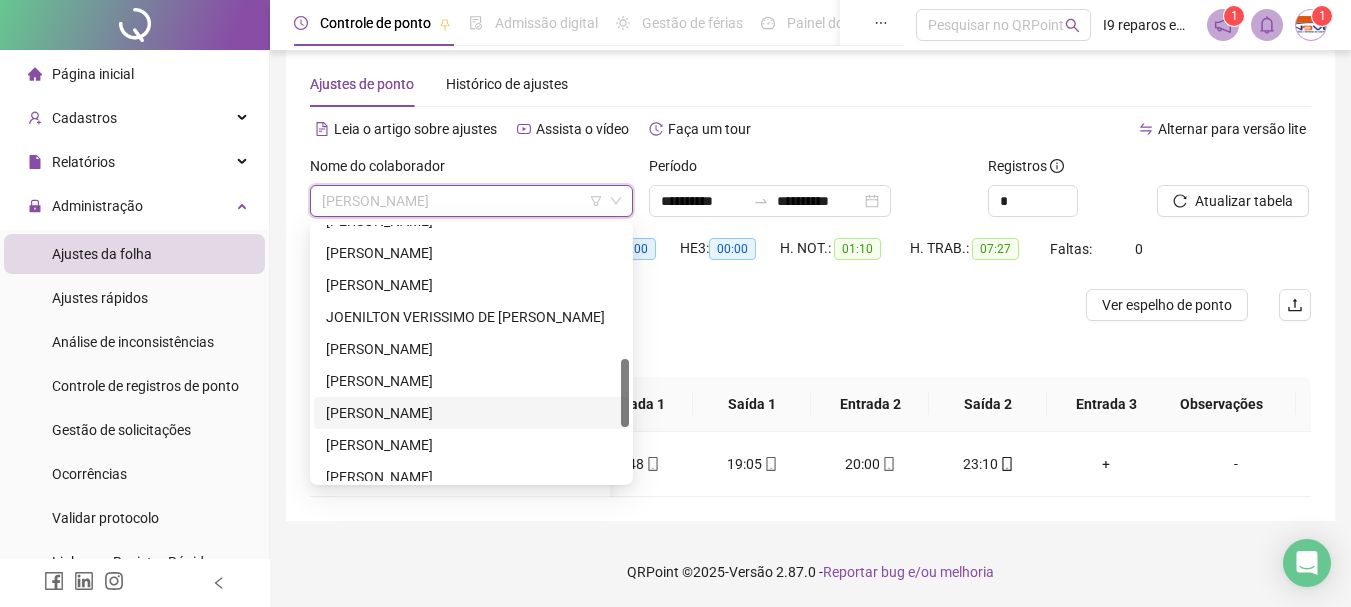 click on "JUVENAL ALVES DO NASCIMENTO" at bounding box center (471, 413) 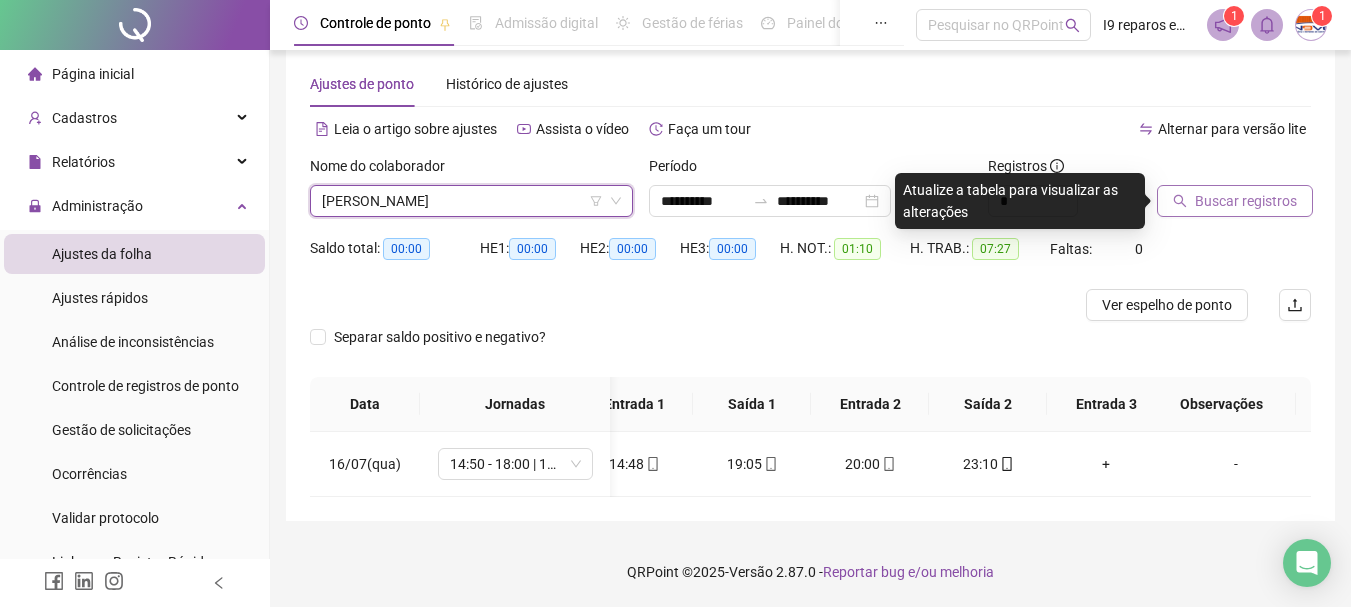 click on "Buscar registros" at bounding box center [1246, 201] 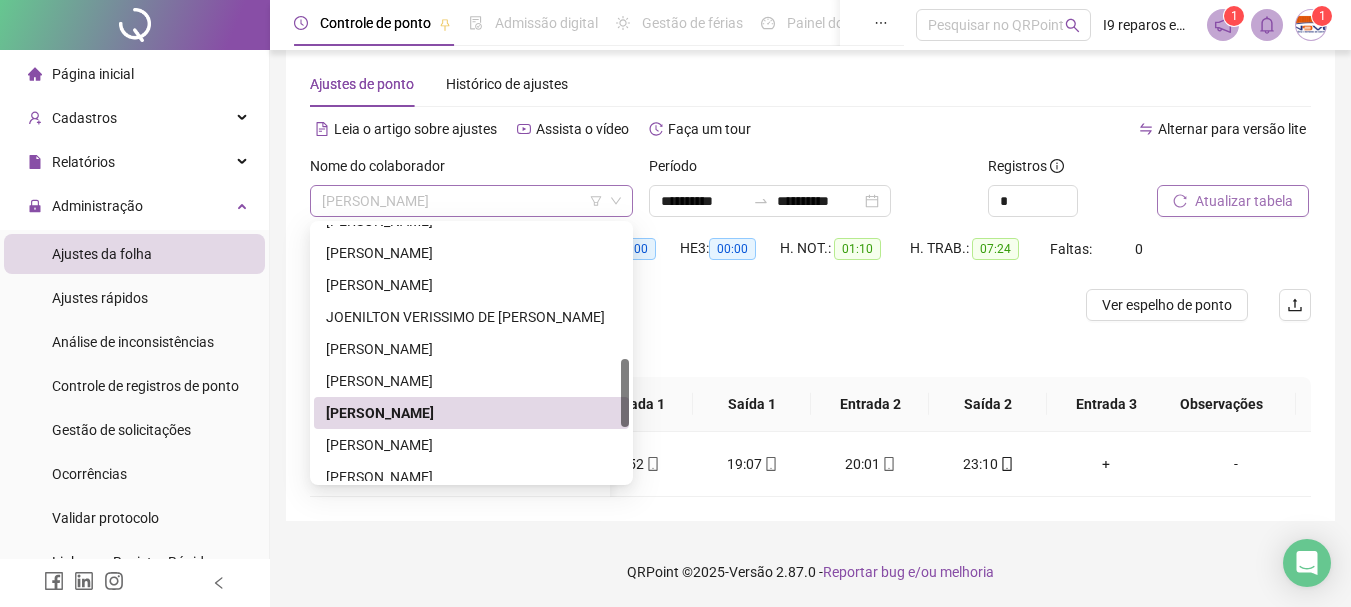 click on "JUVENAL ALVES DO NASCIMENTO" at bounding box center [471, 201] 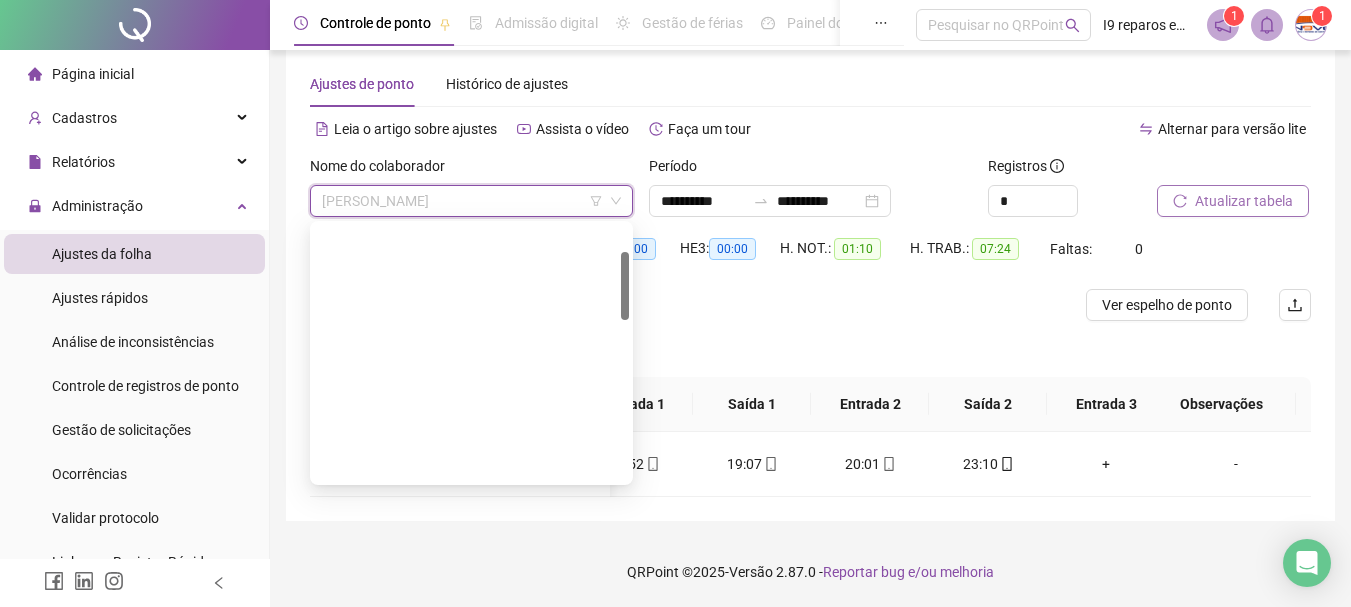 scroll, scrollTop: 0, scrollLeft: 0, axis: both 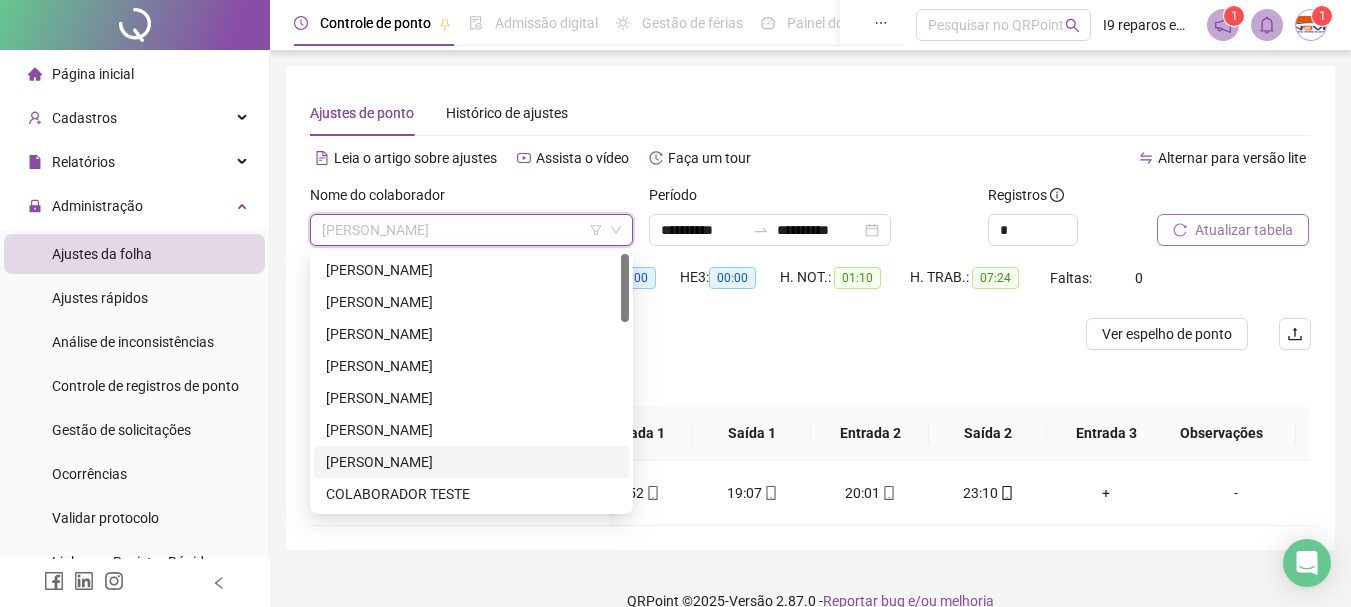 click on "[PERSON_NAME]" at bounding box center [471, 462] 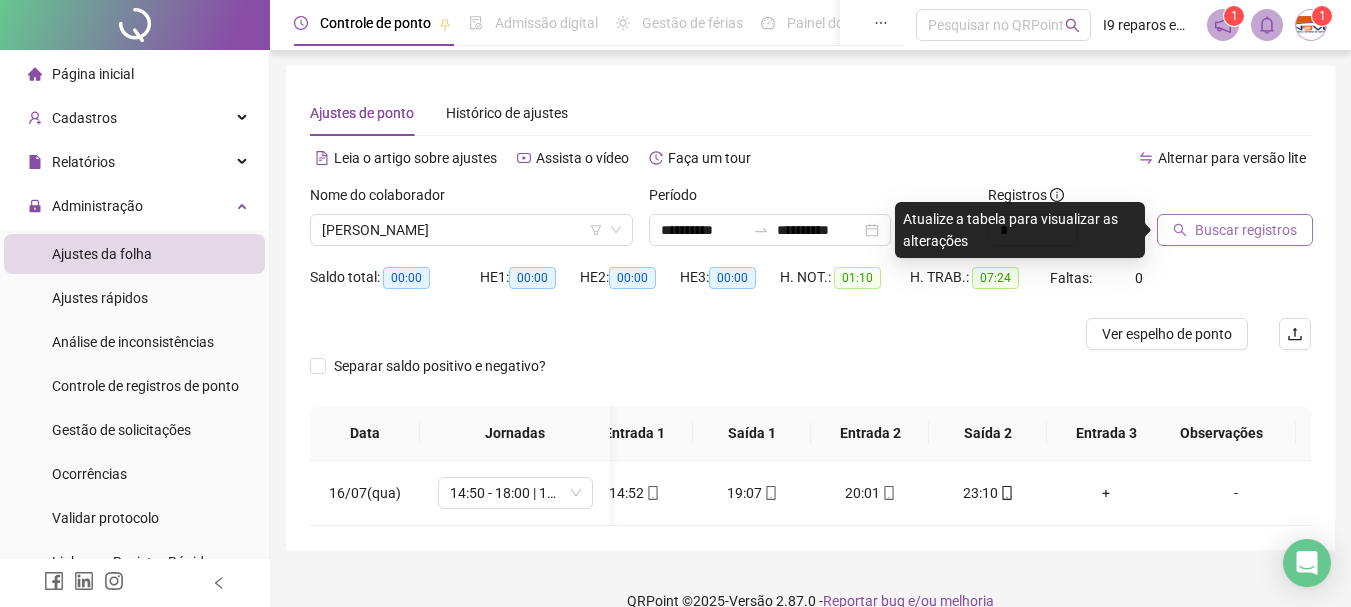 click on "Buscar registros" at bounding box center (1246, 230) 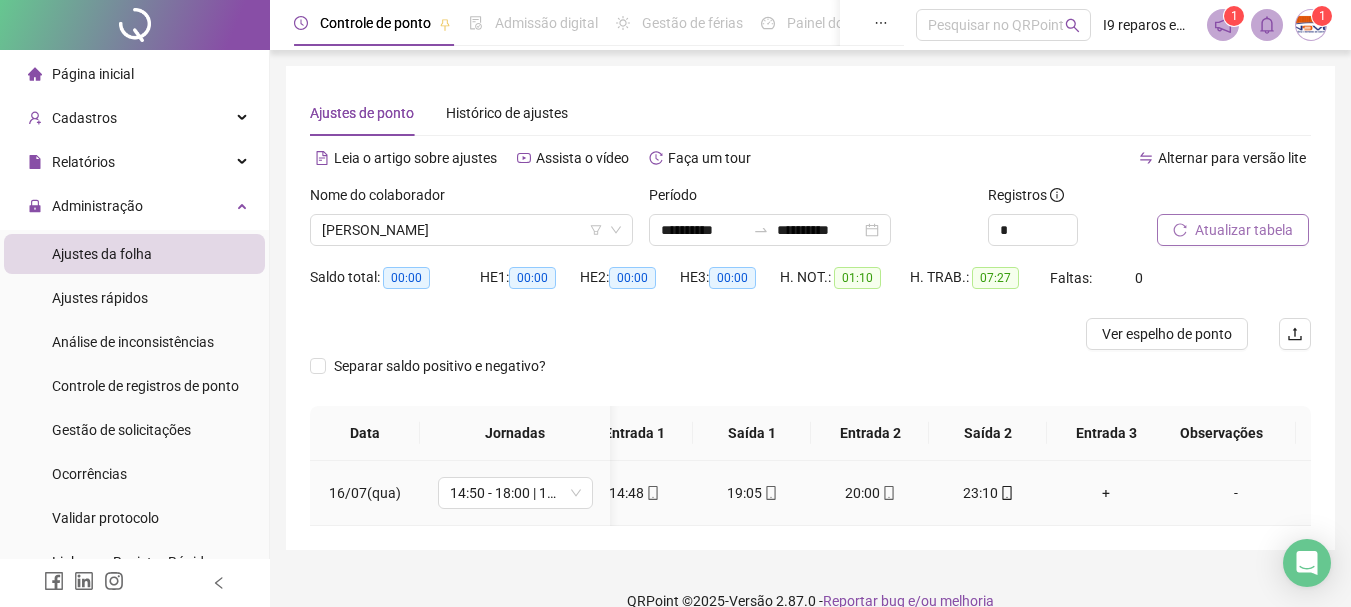 click on "+" at bounding box center (1106, 493) 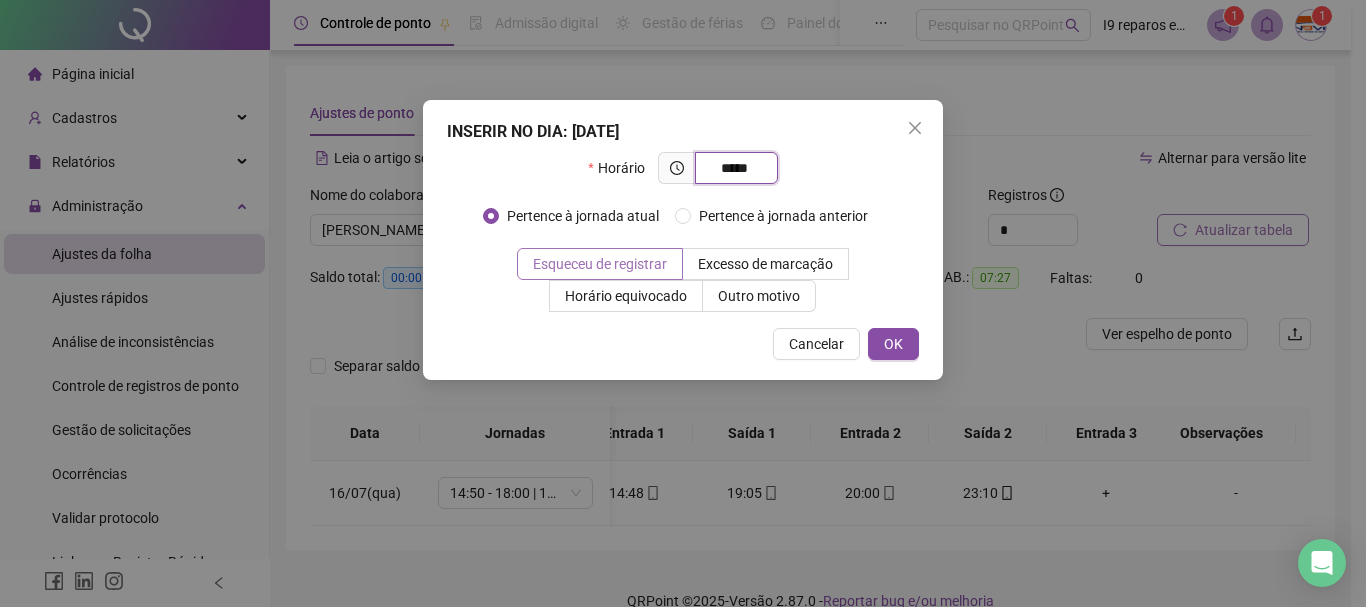 type on "*****" 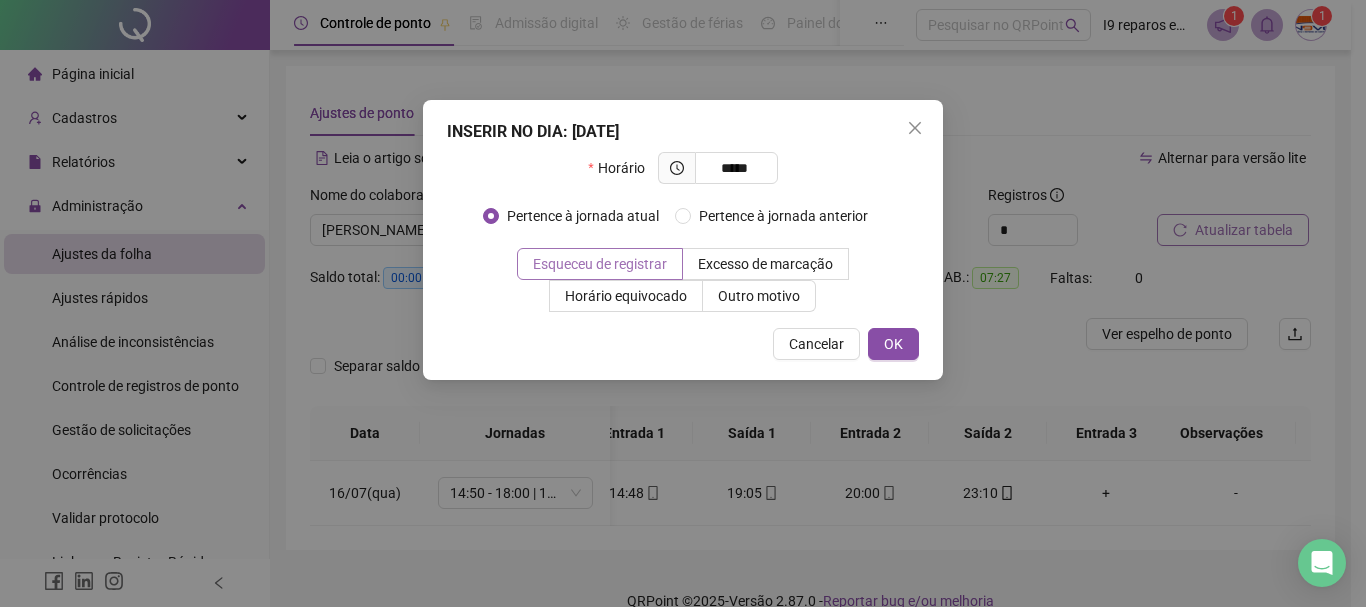 click on "Esqueceu de registrar" at bounding box center [600, 264] 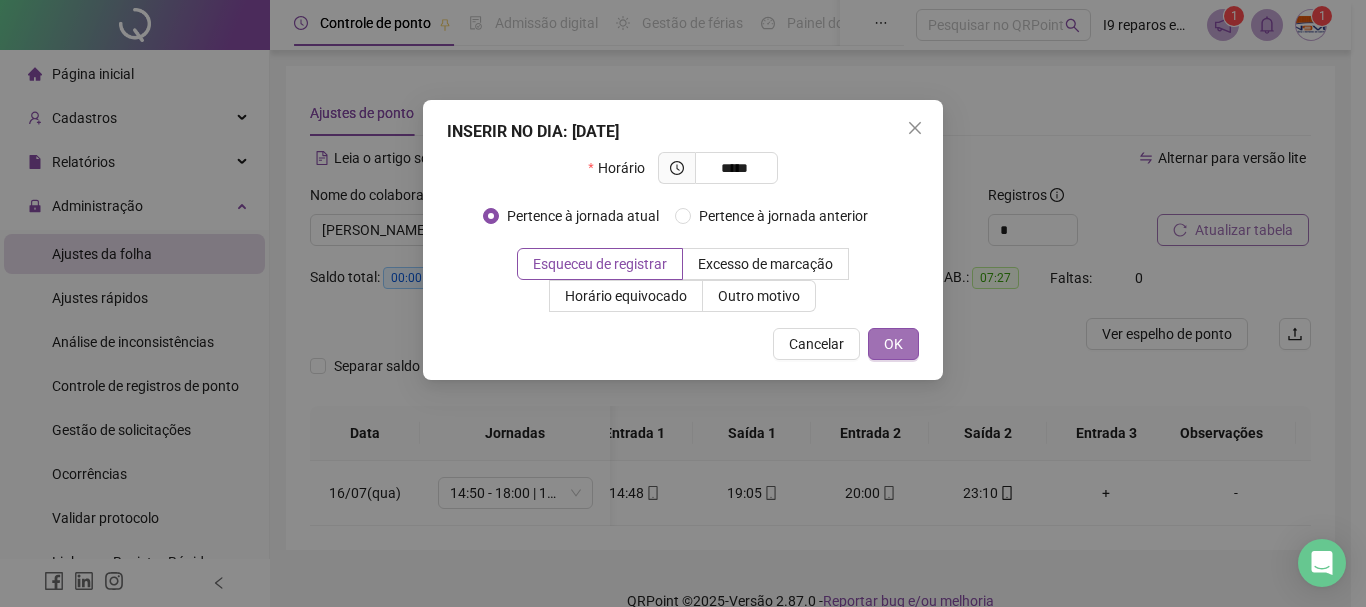 click on "OK" at bounding box center [893, 344] 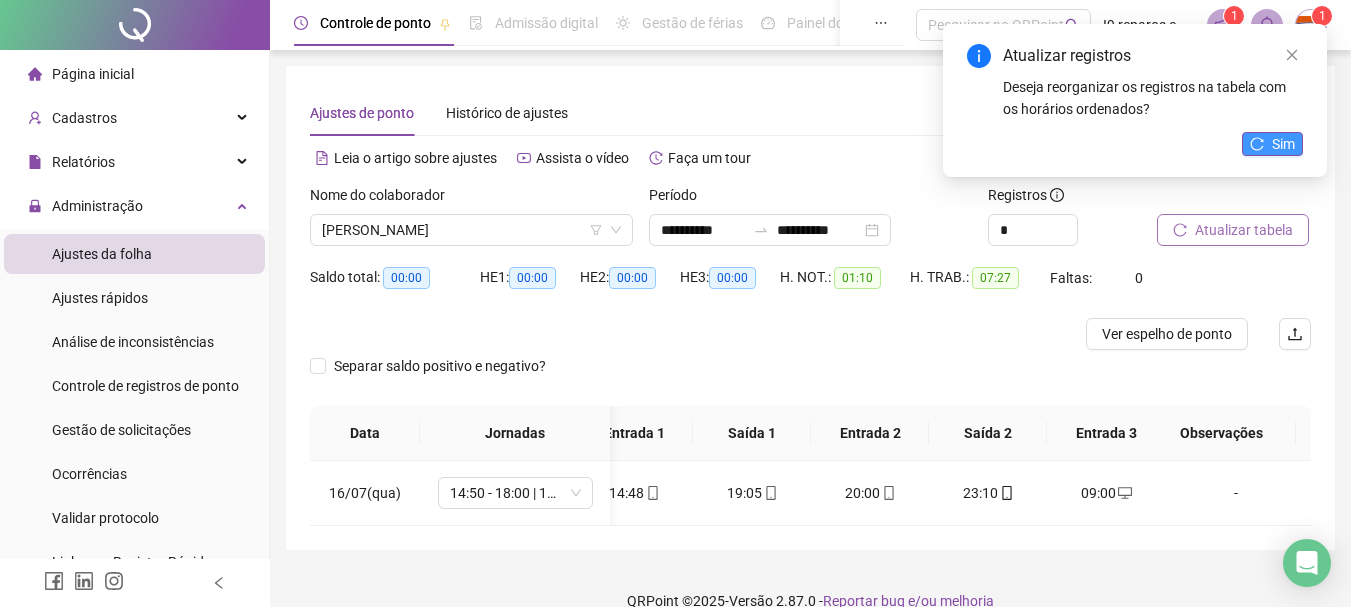 click 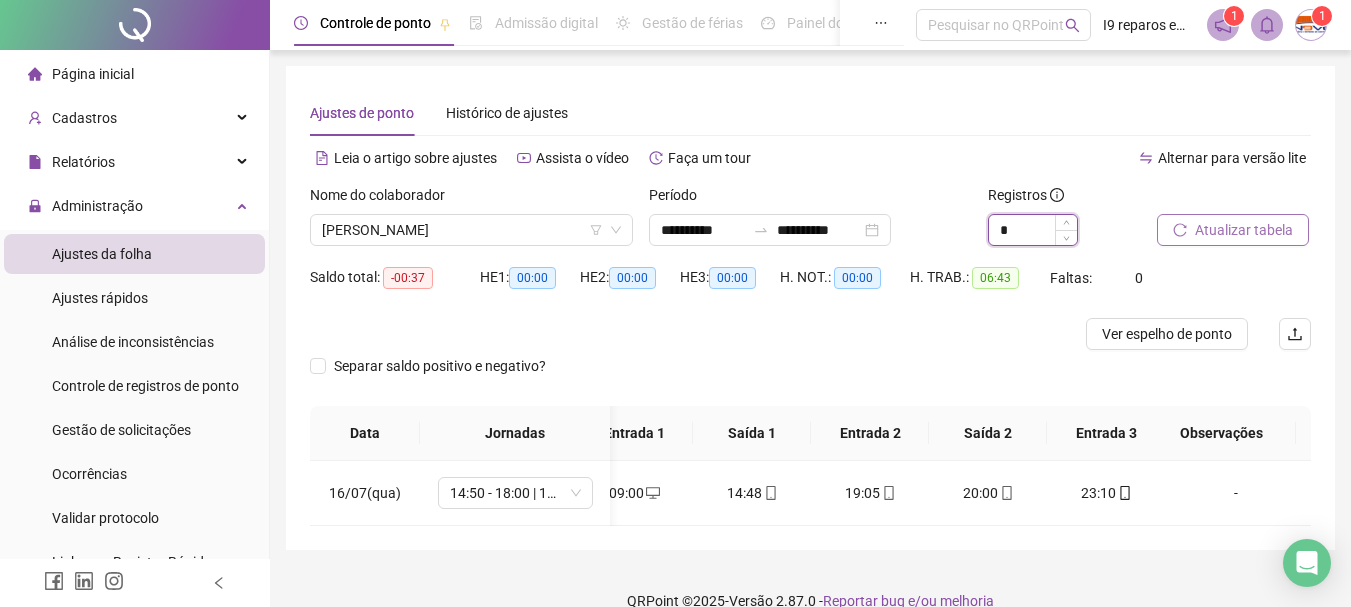 click on "*" at bounding box center [1033, 230] 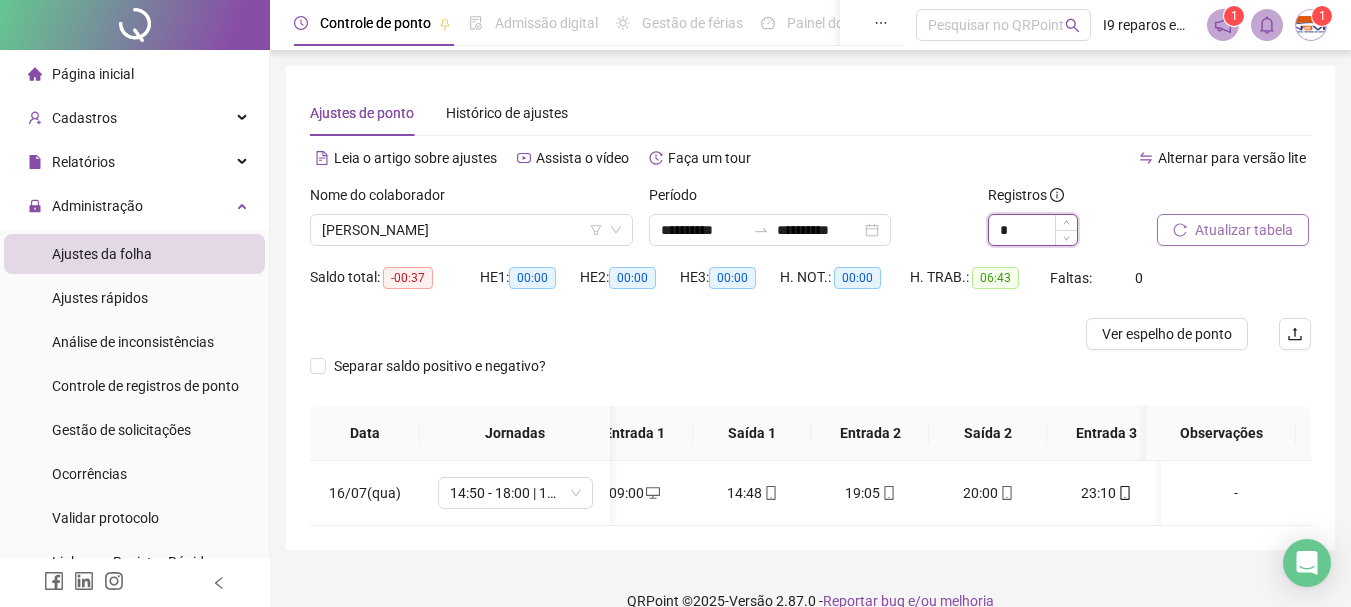 scroll, scrollTop: 0, scrollLeft: 35, axis: horizontal 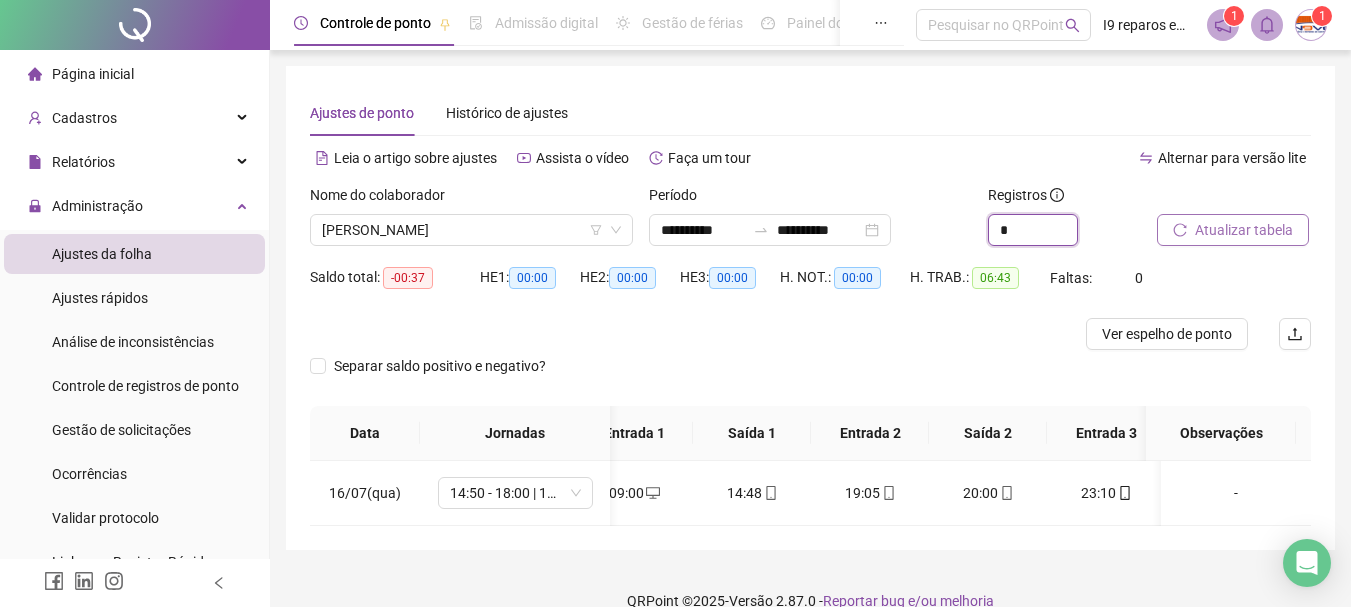 type on "*" 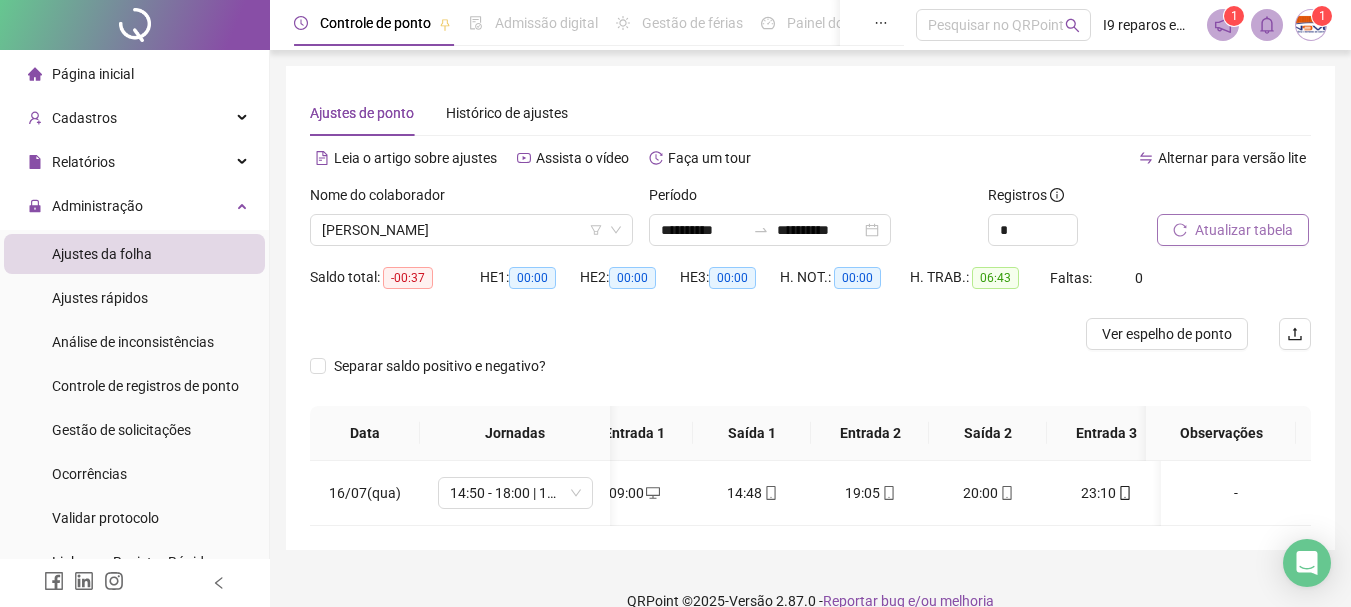 scroll, scrollTop: 0, scrollLeft: 62, axis: horizontal 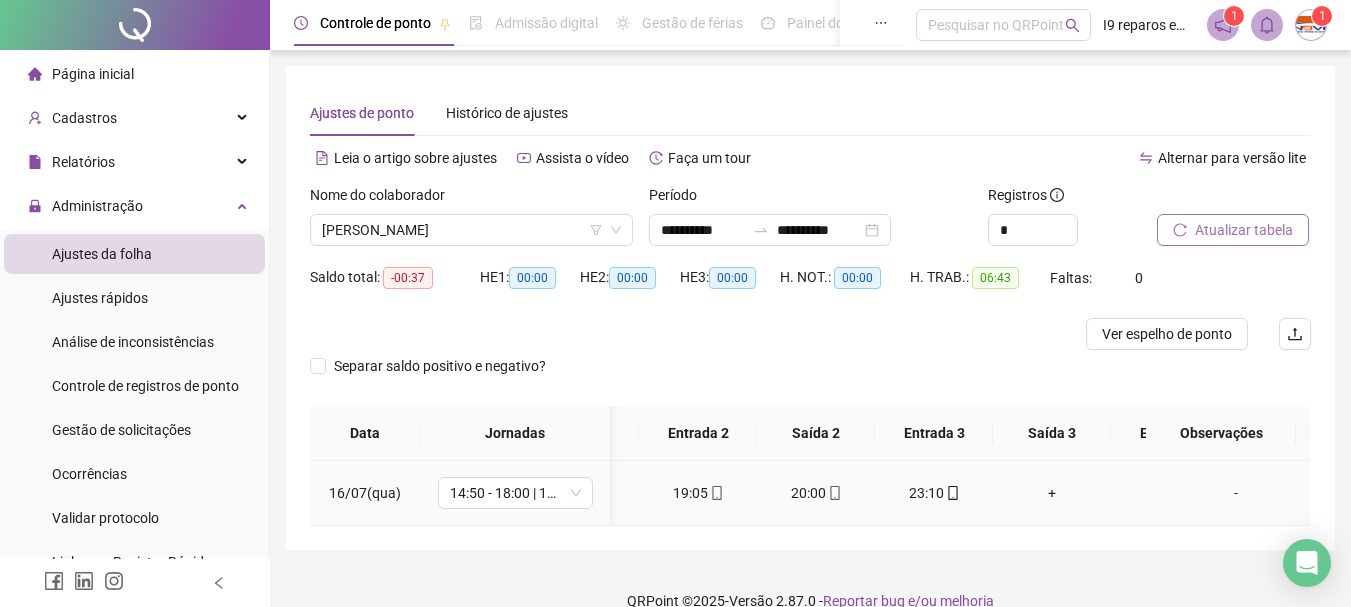 click on "+" at bounding box center [1052, 493] 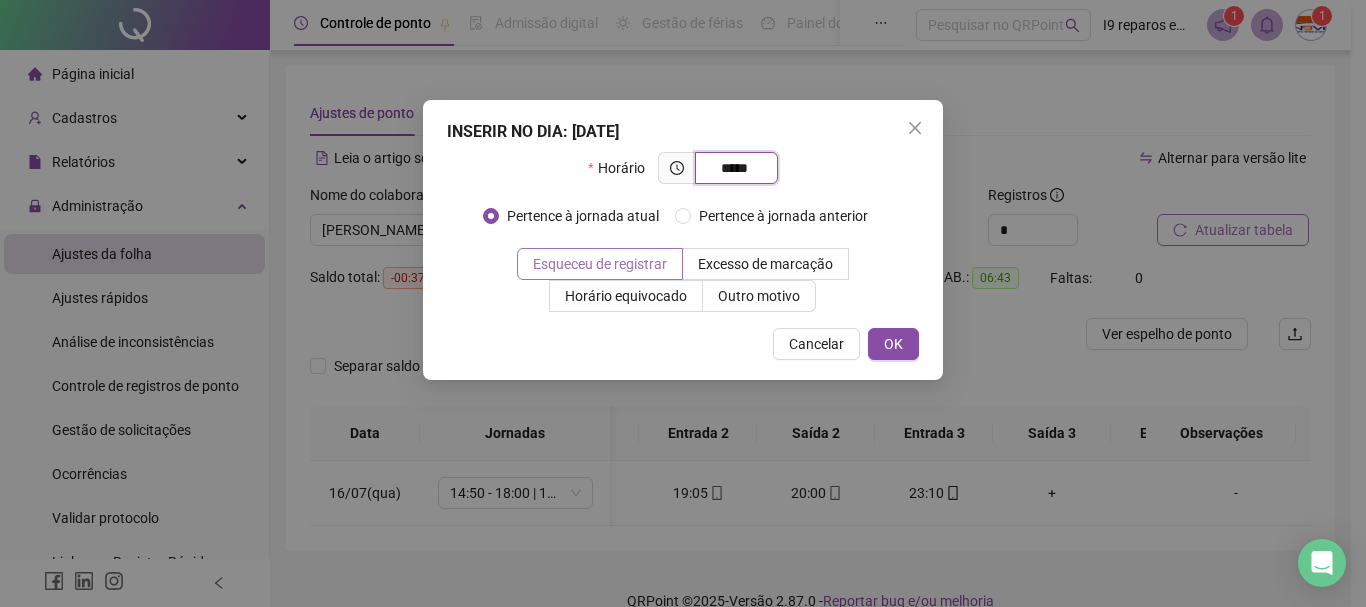 type on "*****" 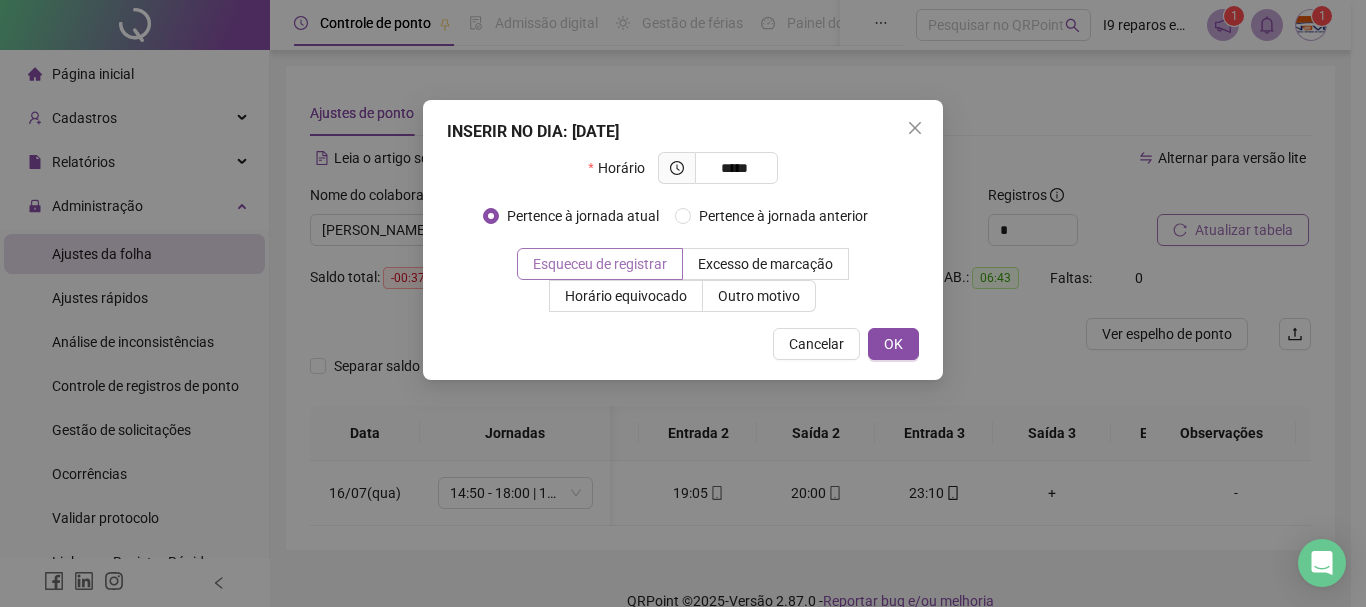 click on "Esqueceu de registrar" at bounding box center [600, 264] 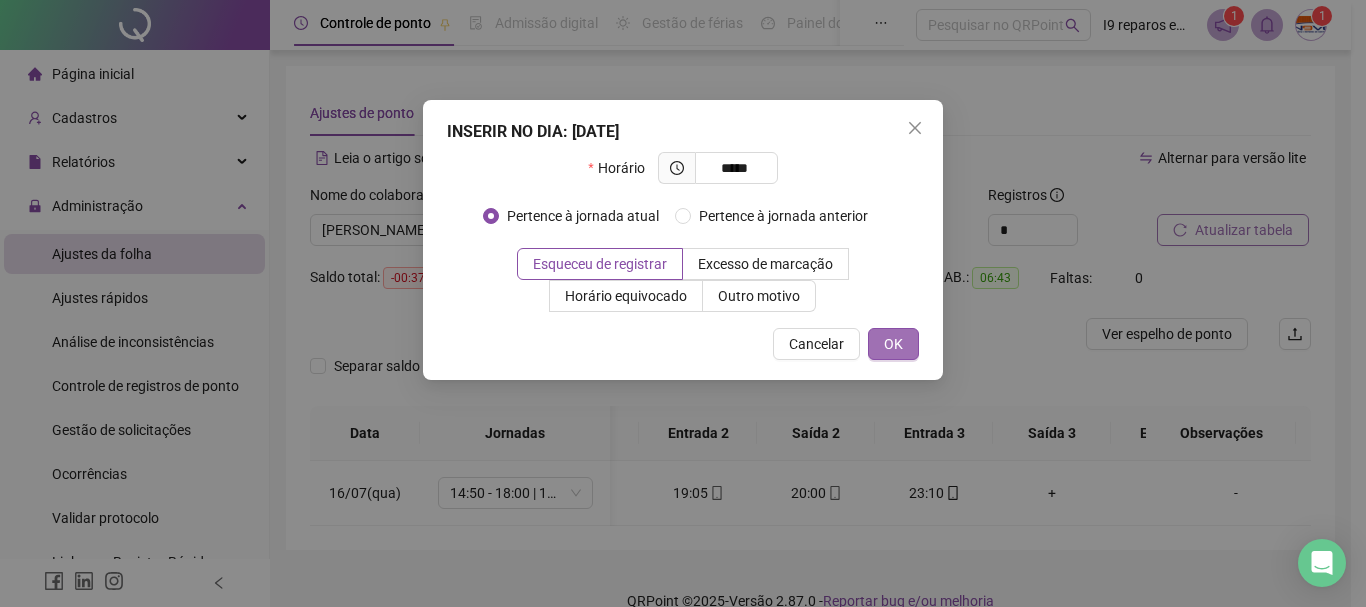 click on "OK" at bounding box center (893, 344) 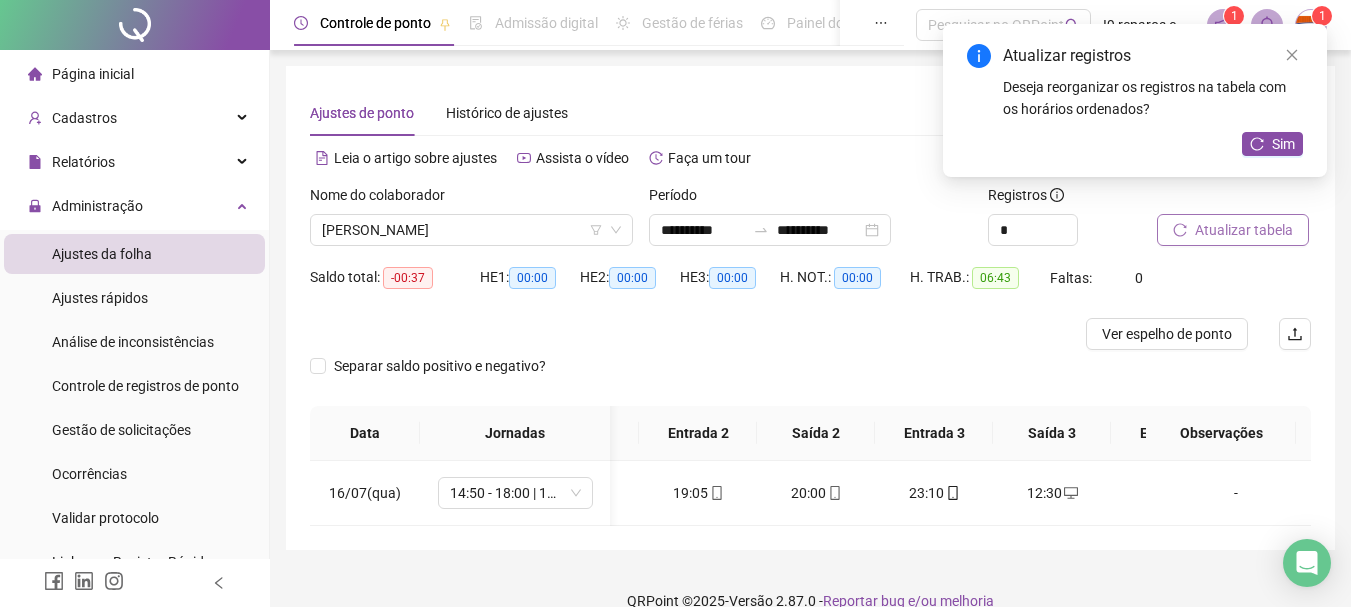 scroll, scrollTop: 0, scrollLeft: 239, axis: horizontal 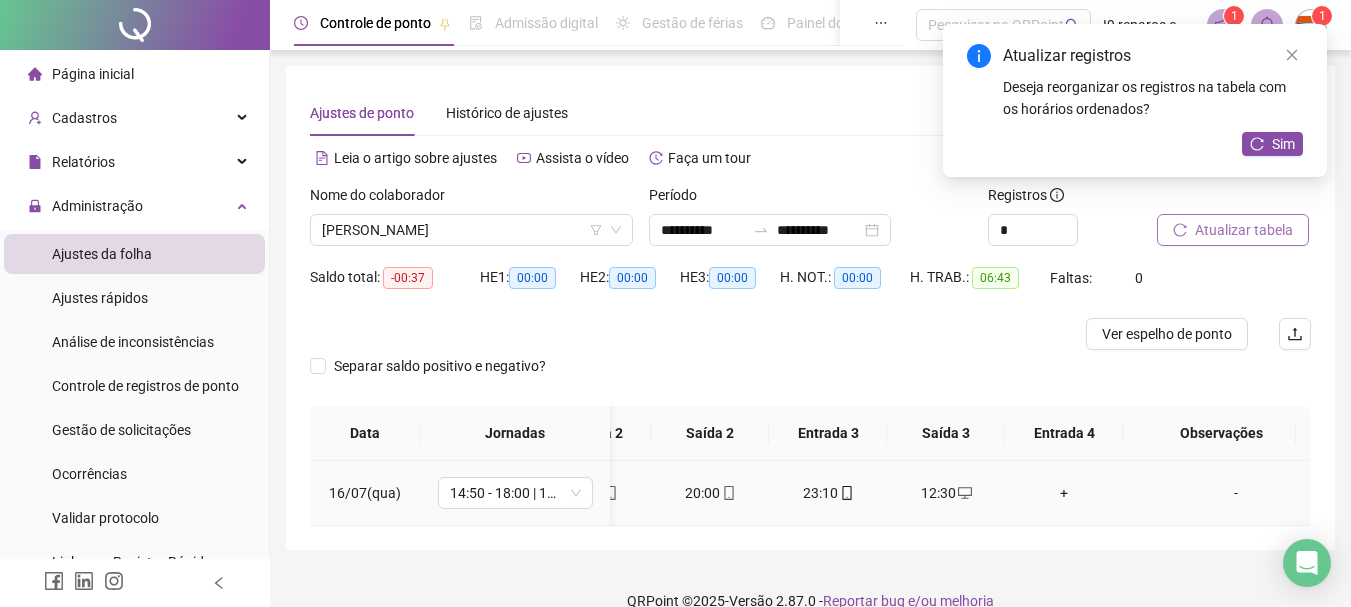 click on "+" at bounding box center (1064, 493) 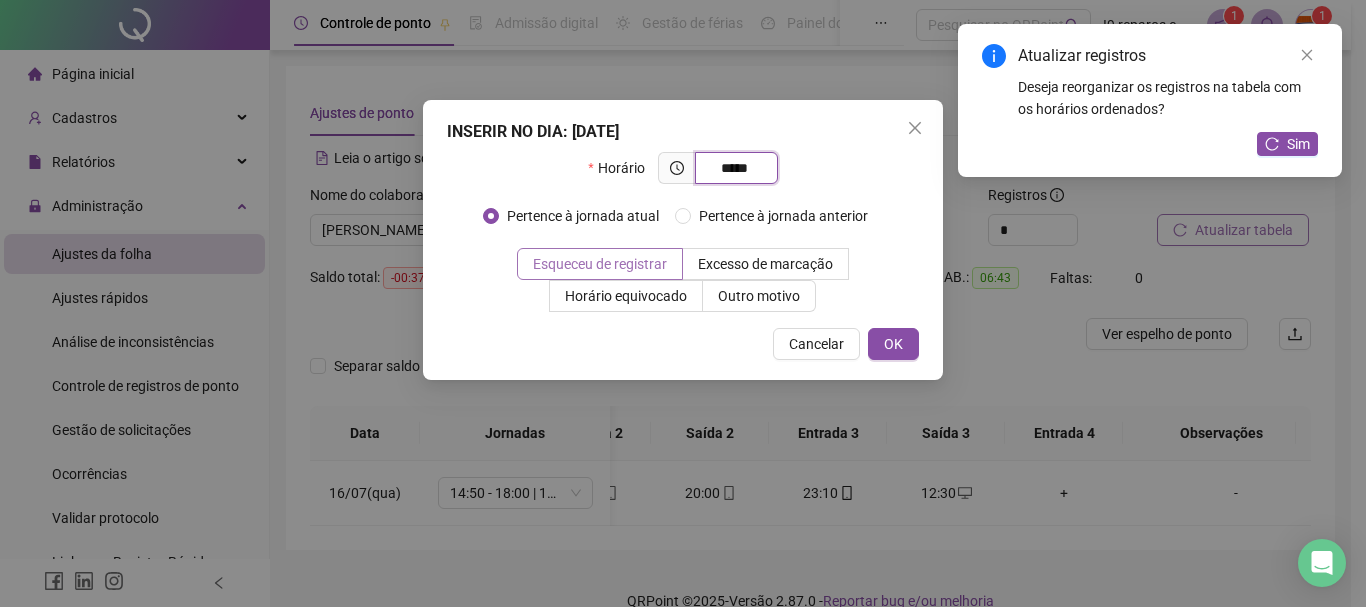 type on "*****" 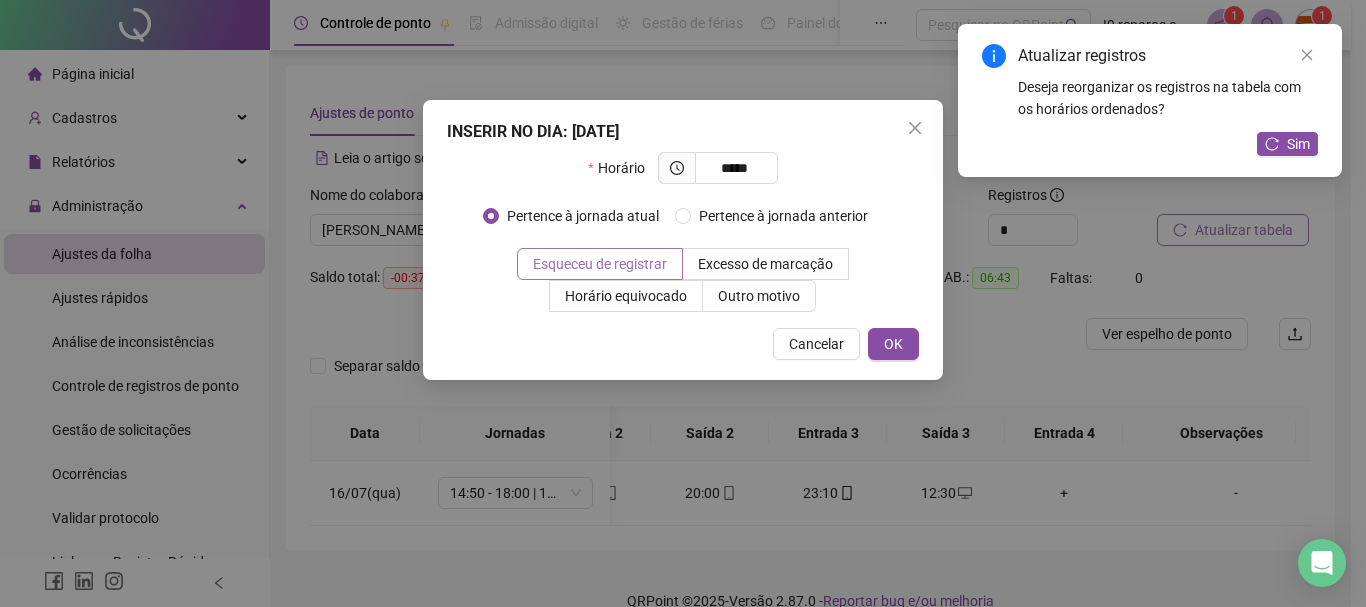 click on "Esqueceu de registrar" at bounding box center (600, 264) 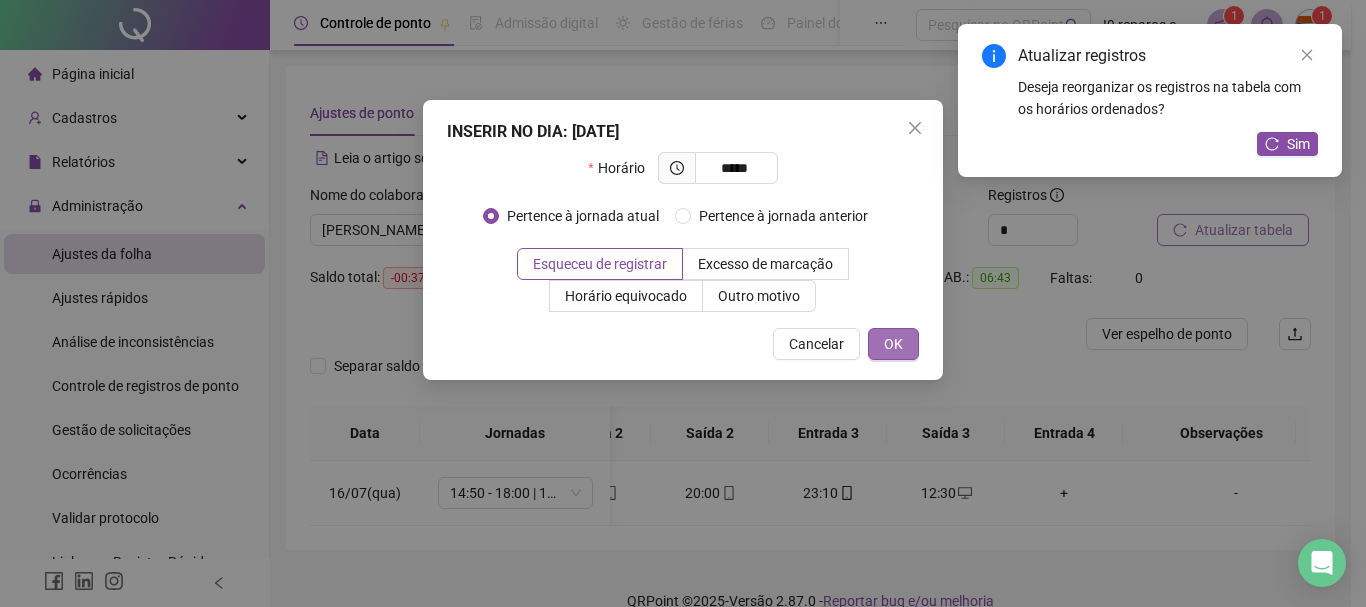 click on "OK" at bounding box center (893, 344) 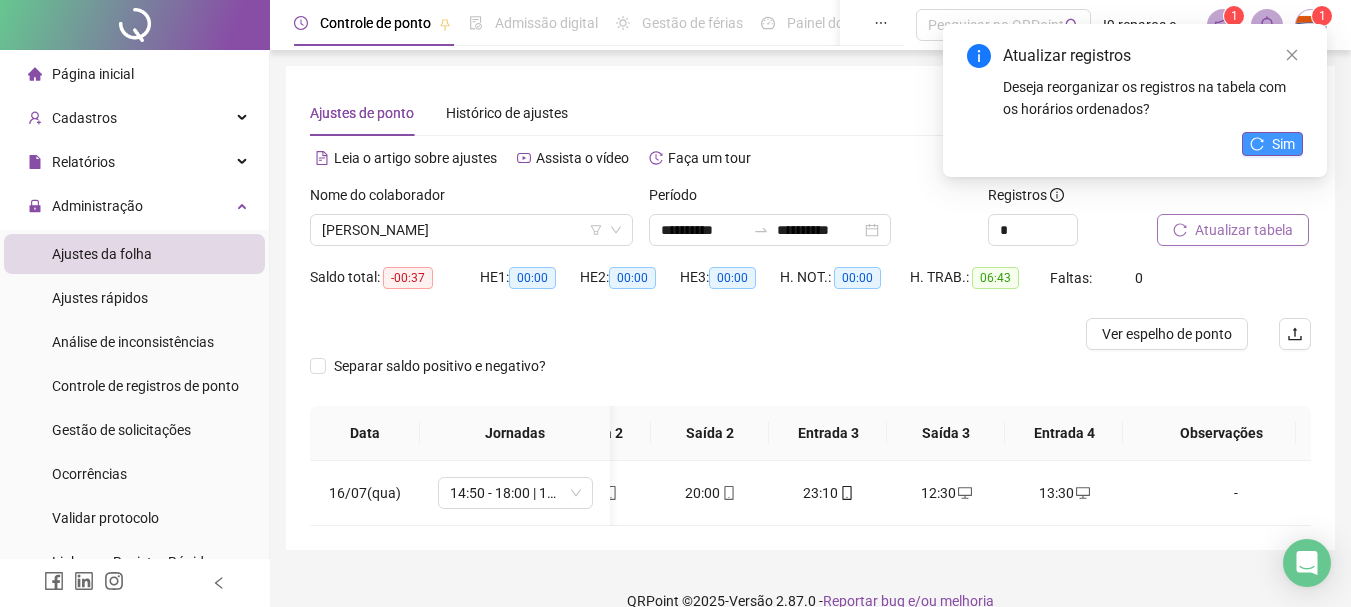 click on "Sim" at bounding box center [1283, 144] 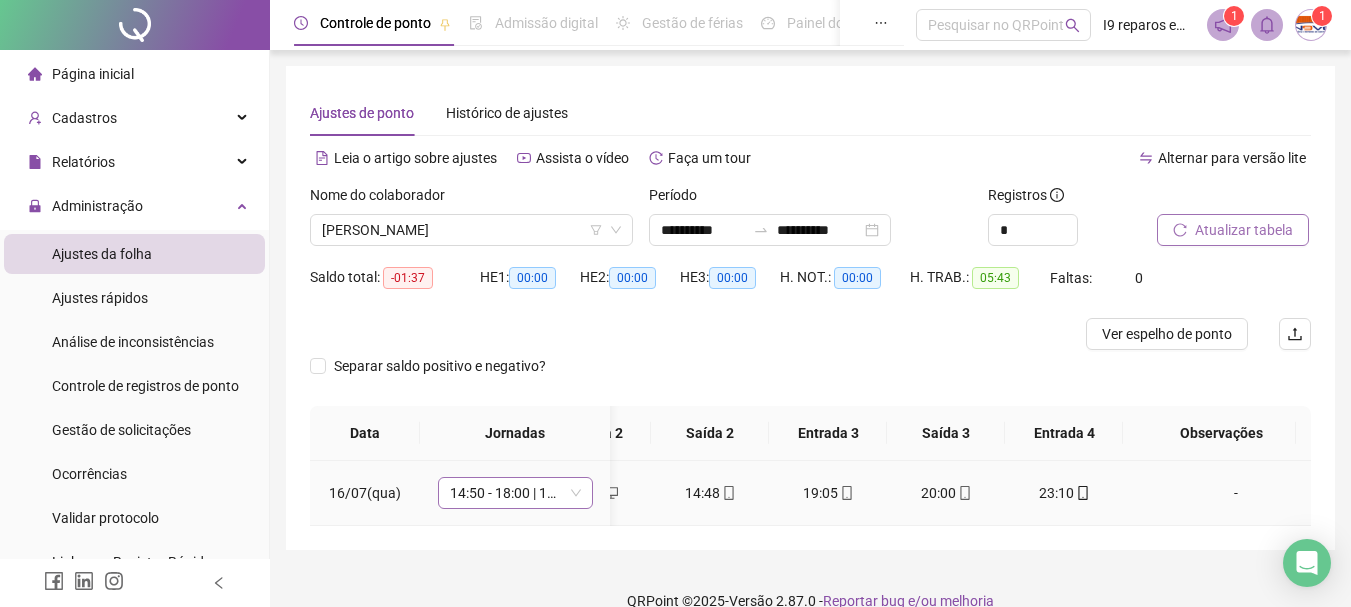 click on "14:50 - 18:00 | 19:00 - 23:10" at bounding box center (515, 493) 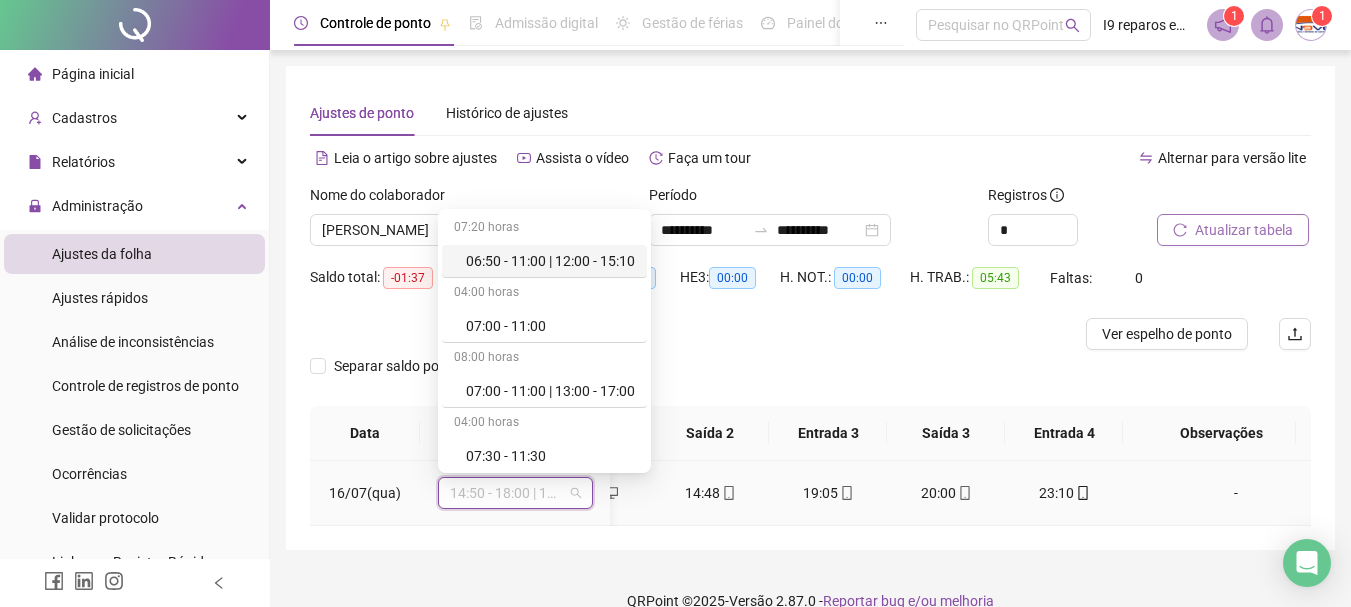 click on "06:50 - 11:00 | 12:00 - 15:10" at bounding box center [550, 261] 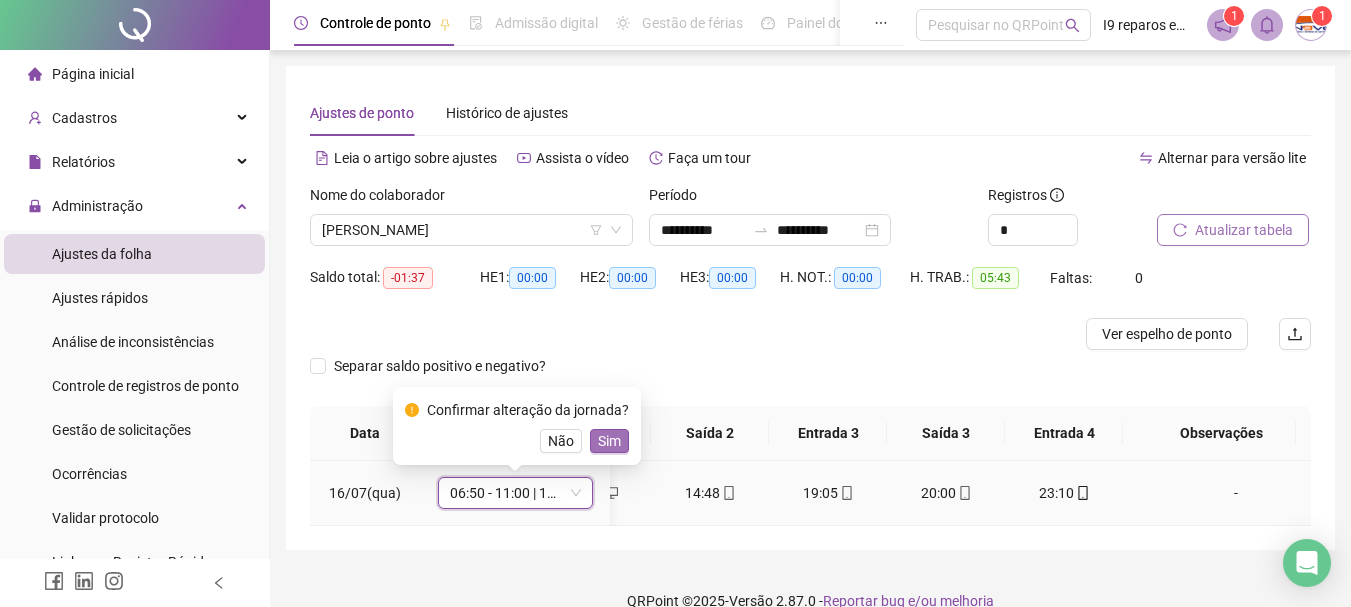 click on "Sim" at bounding box center (609, 441) 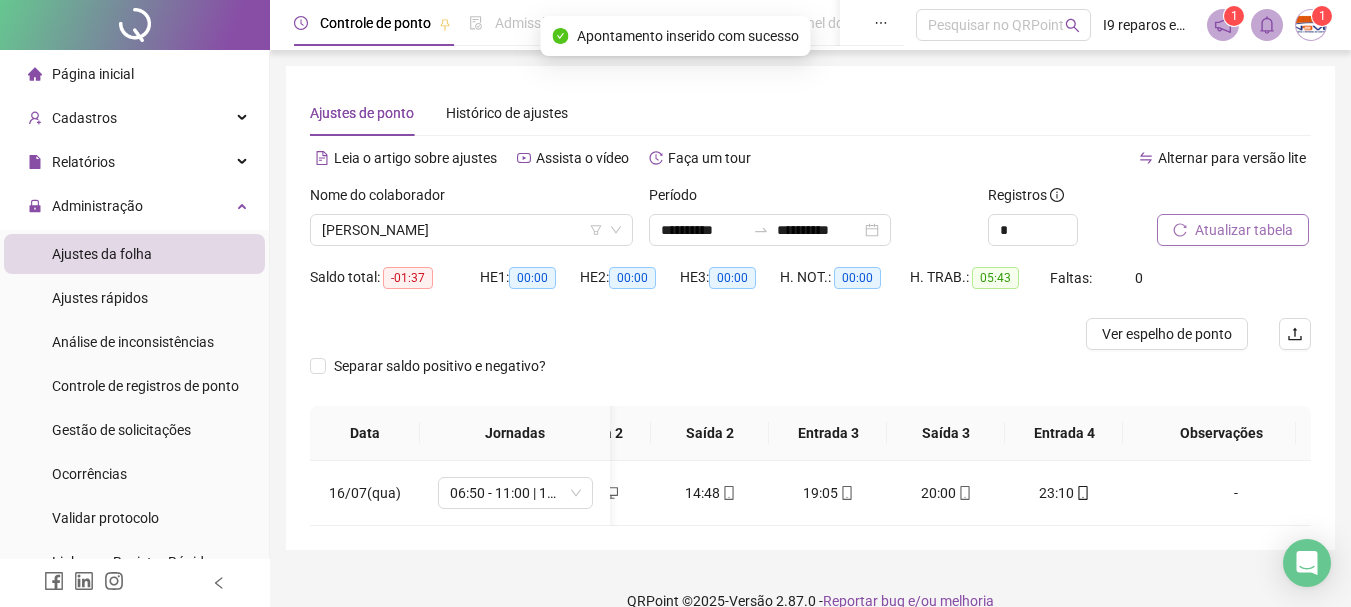 click on "Atualizar tabela" at bounding box center [1244, 230] 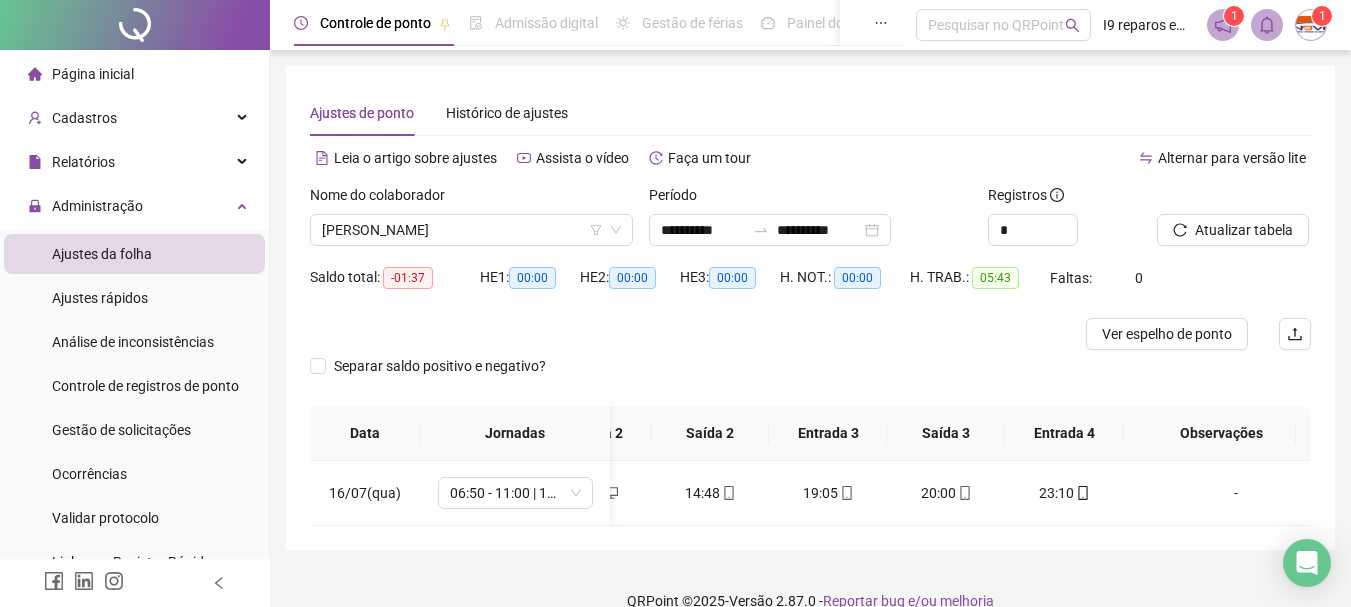 scroll, scrollTop: 0, scrollLeft: 311, axis: horizontal 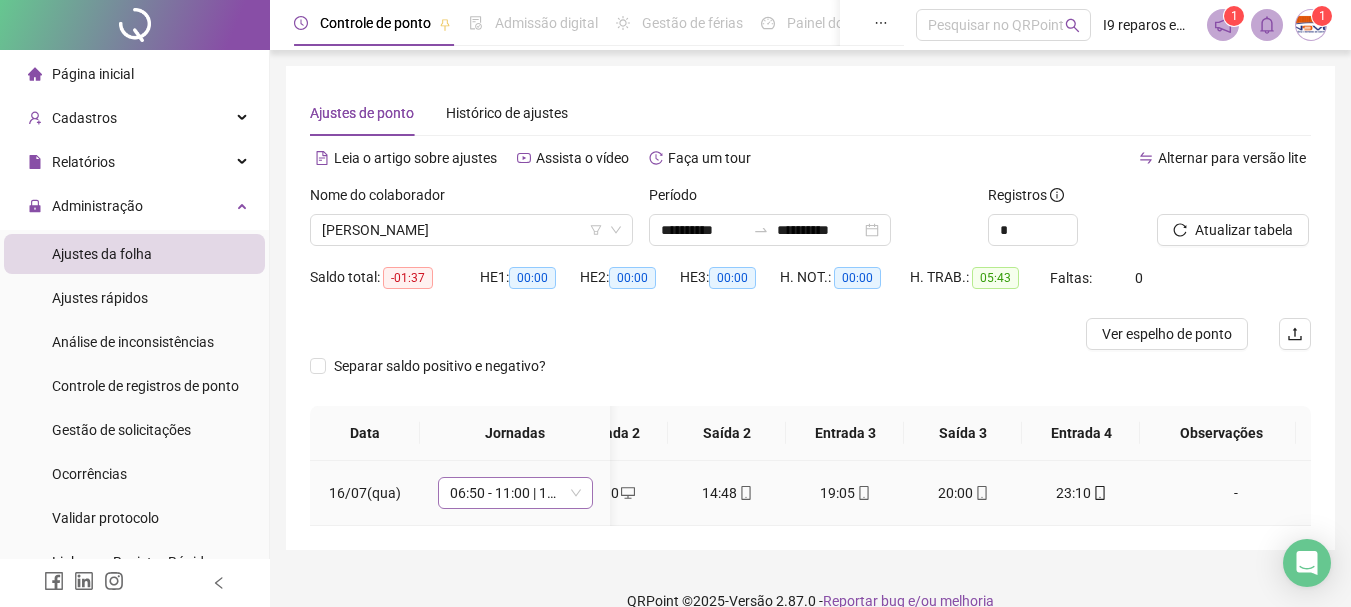 click on "06:50 - 11:00 | 12:00 - 15:10" at bounding box center (515, 493) 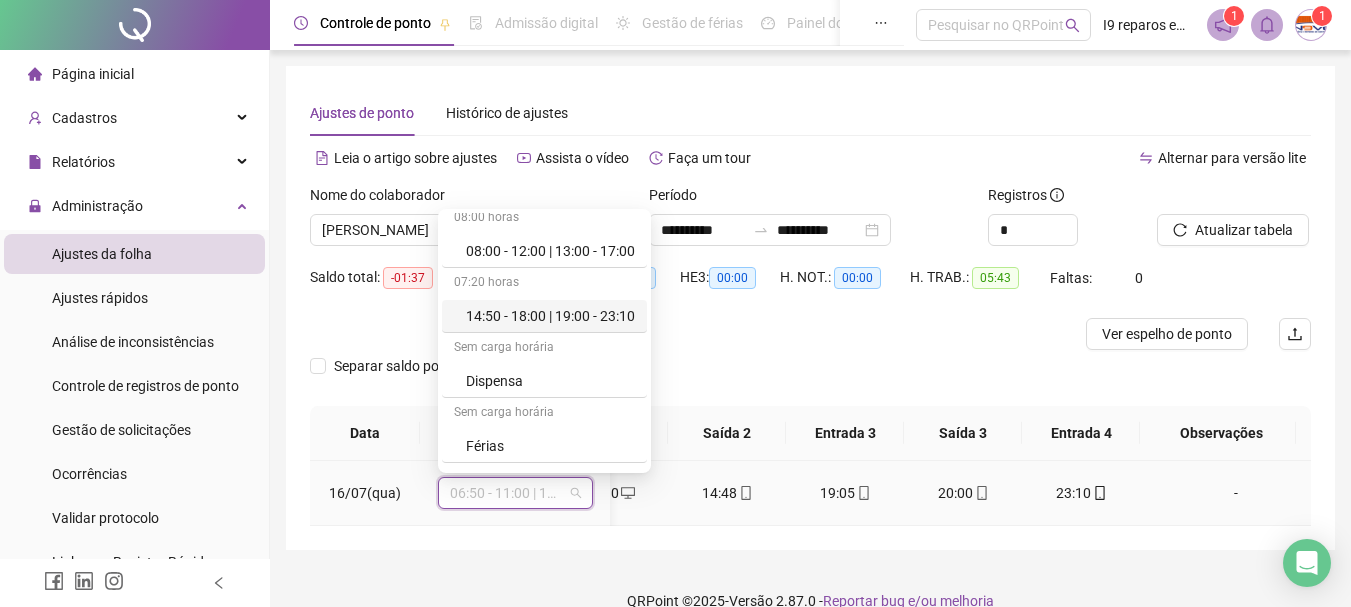 click on "14:50 - 18:00 | 19:00 - 23:10" at bounding box center (550, 316) 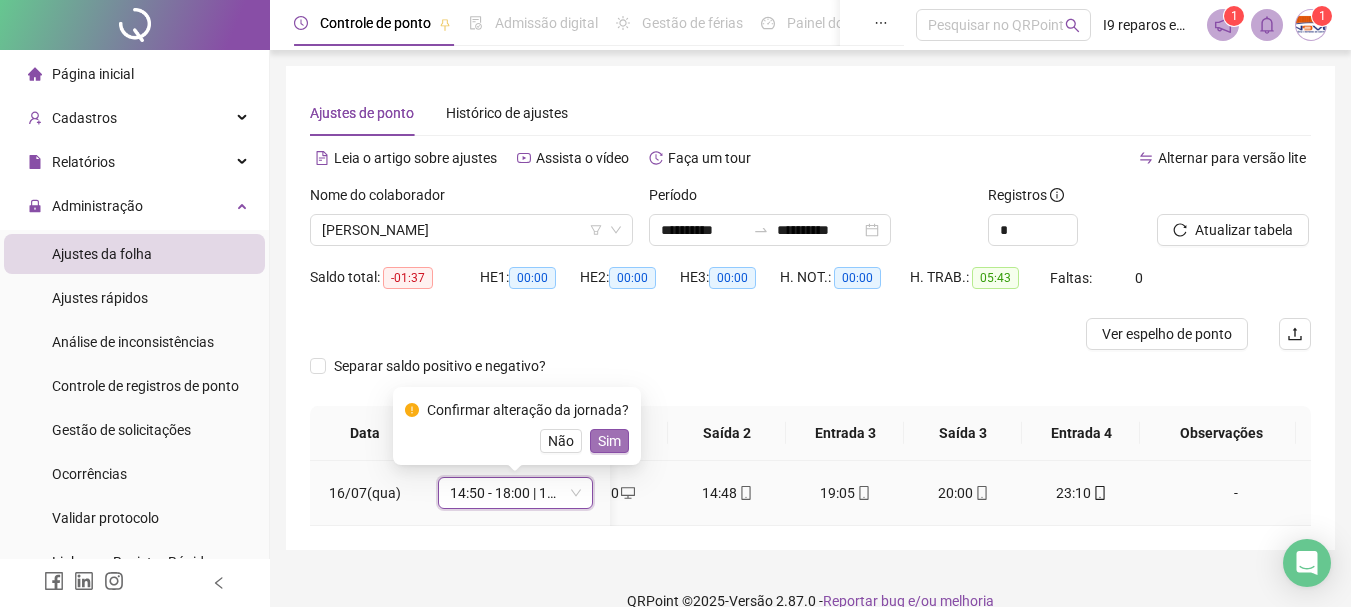 click on "Sim" at bounding box center (609, 441) 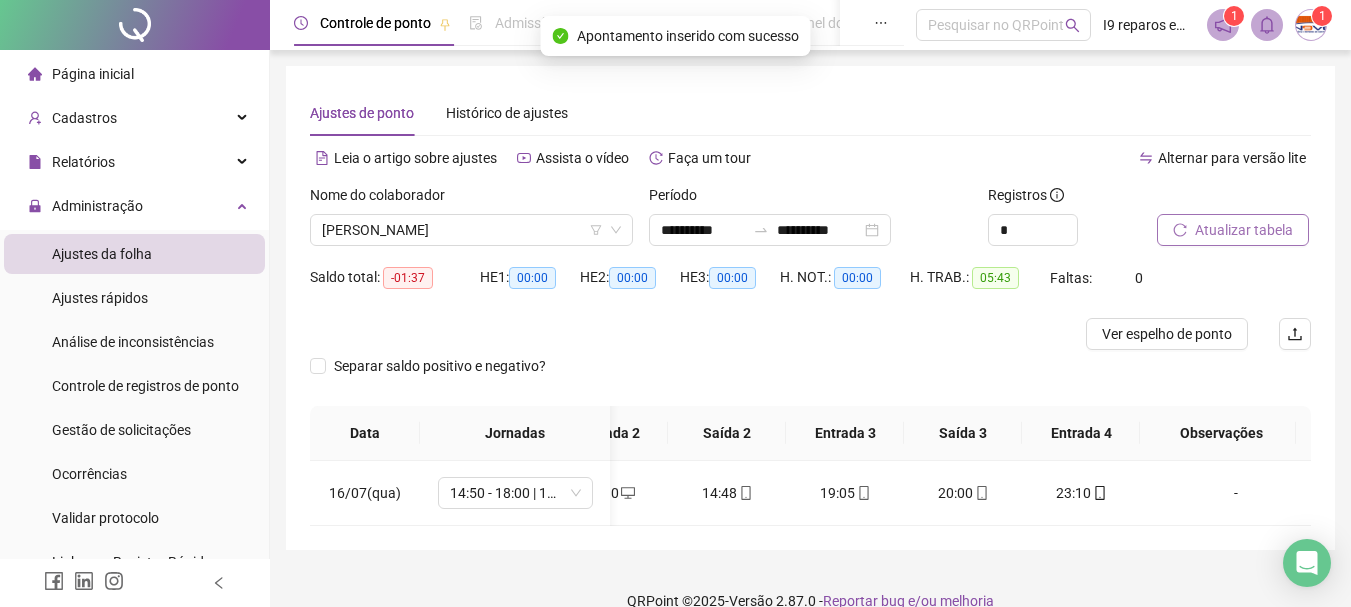 click on "Atualizar tabela" at bounding box center (1244, 230) 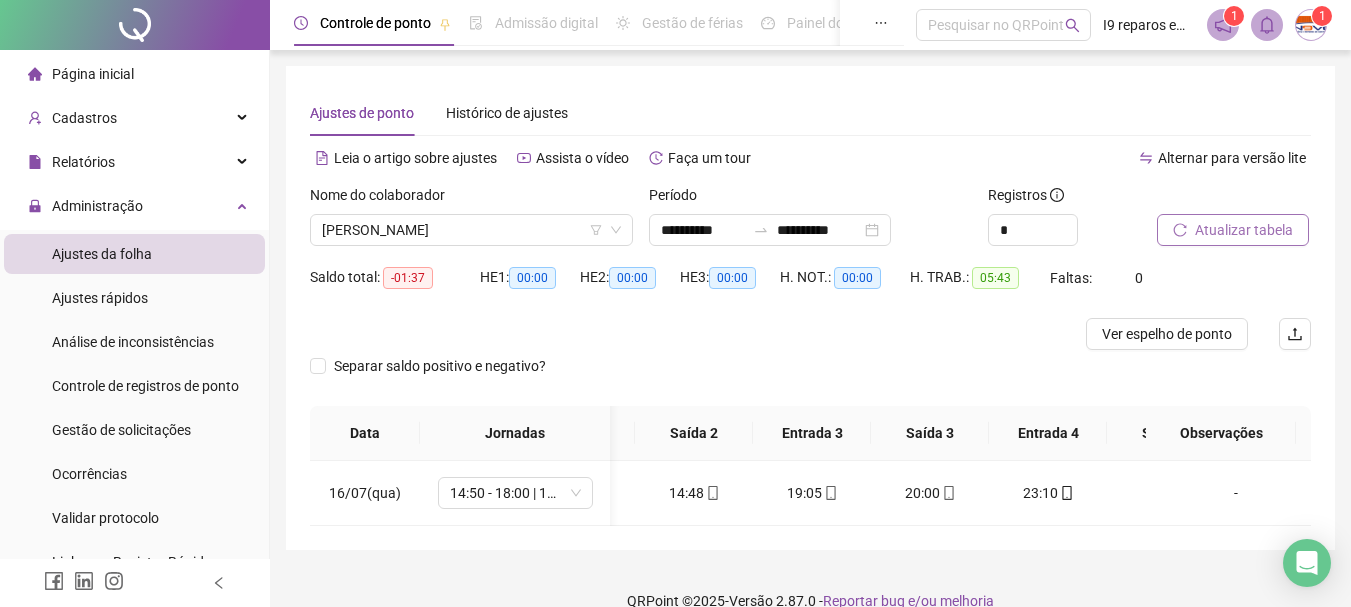 click on "Atualizar tabela" at bounding box center [1244, 230] 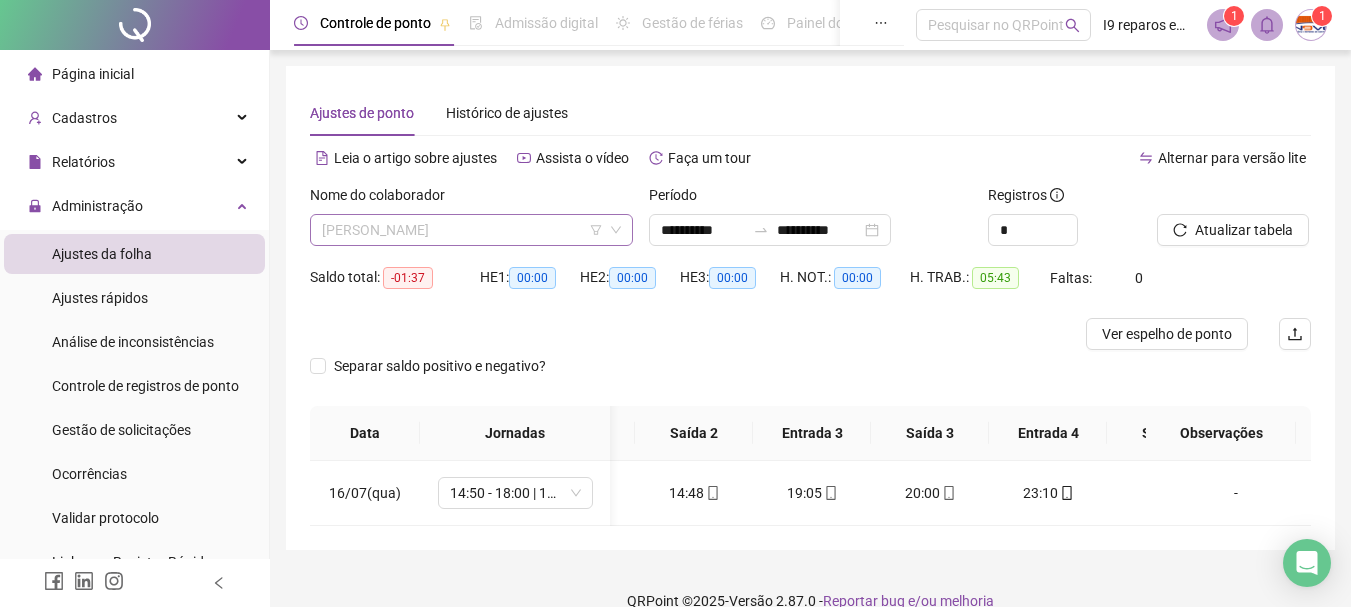 click on "[PERSON_NAME]" at bounding box center [471, 230] 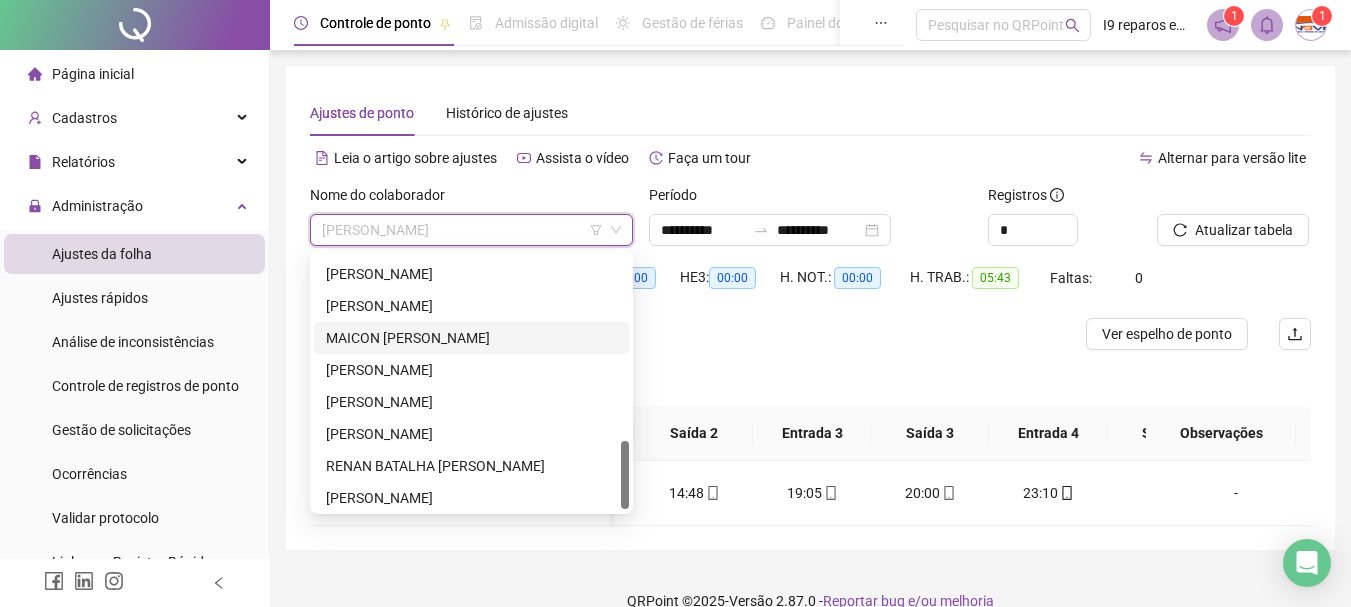 click on "MAICON [PERSON_NAME]" at bounding box center [471, 338] 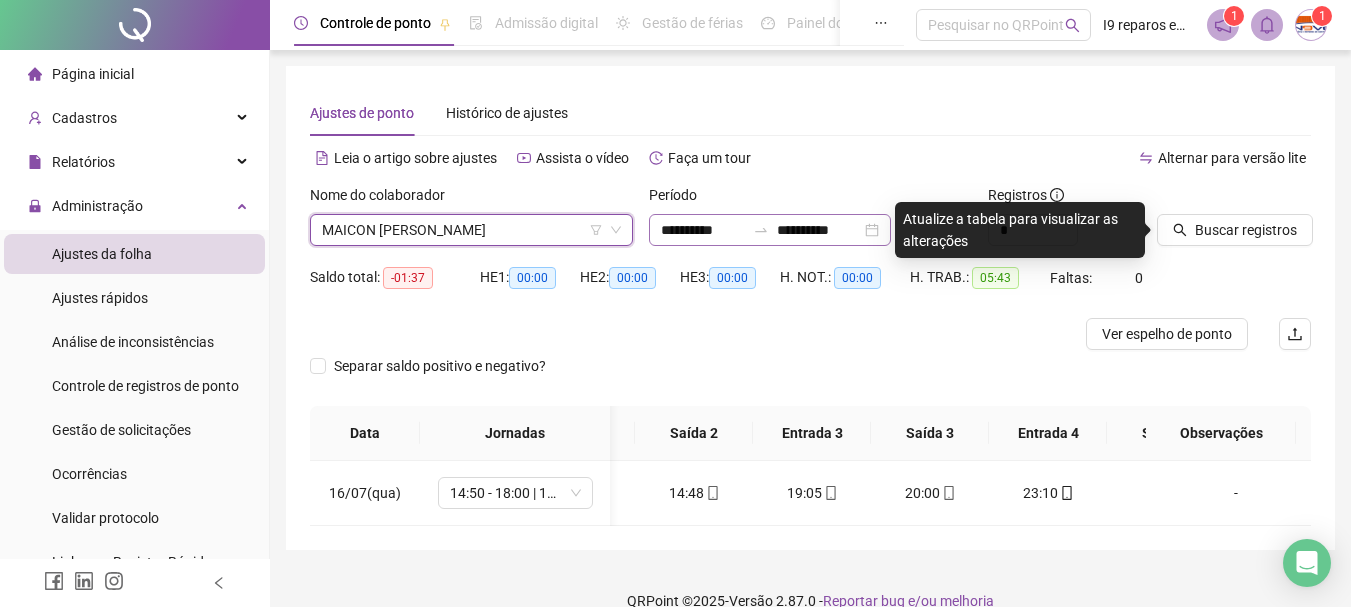 click on "**********" at bounding box center (770, 230) 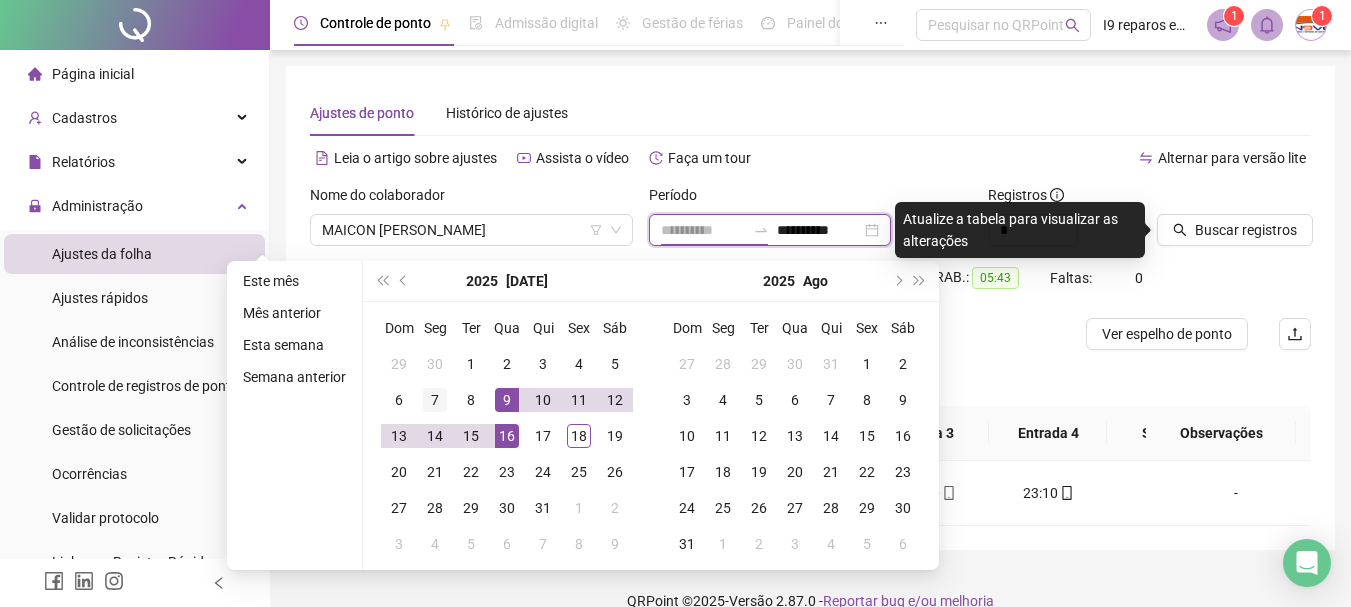 type on "**********" 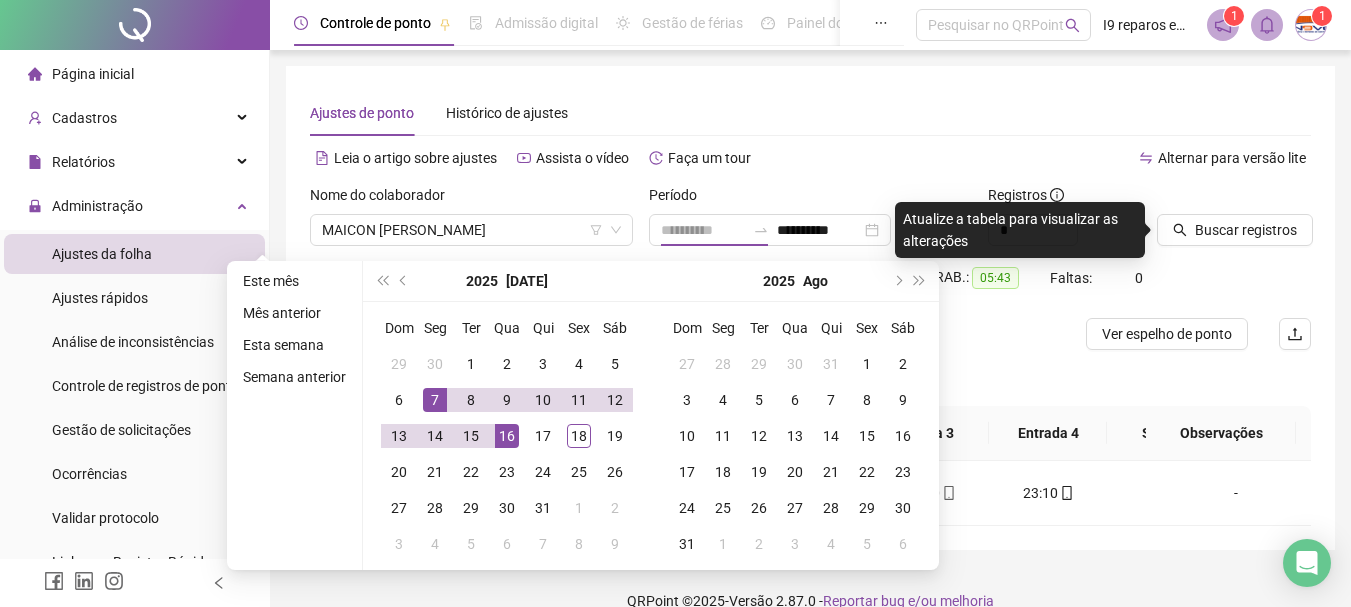 click on "7" at bounding box center [435, 400] 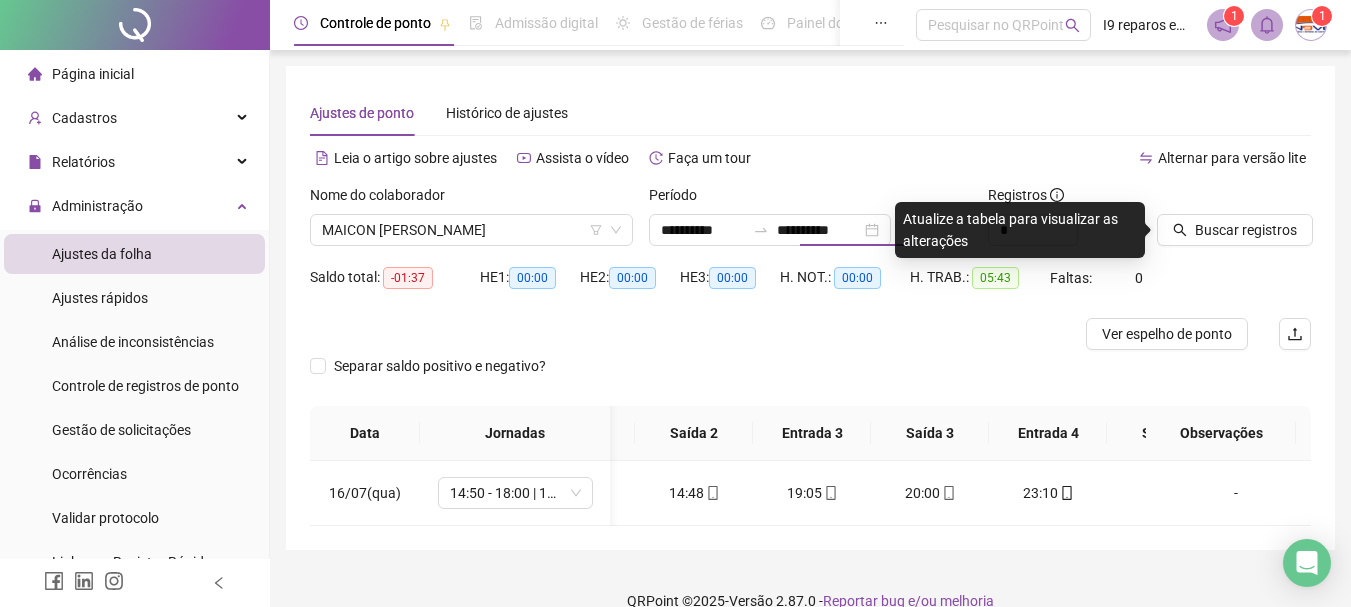 type on "**********" 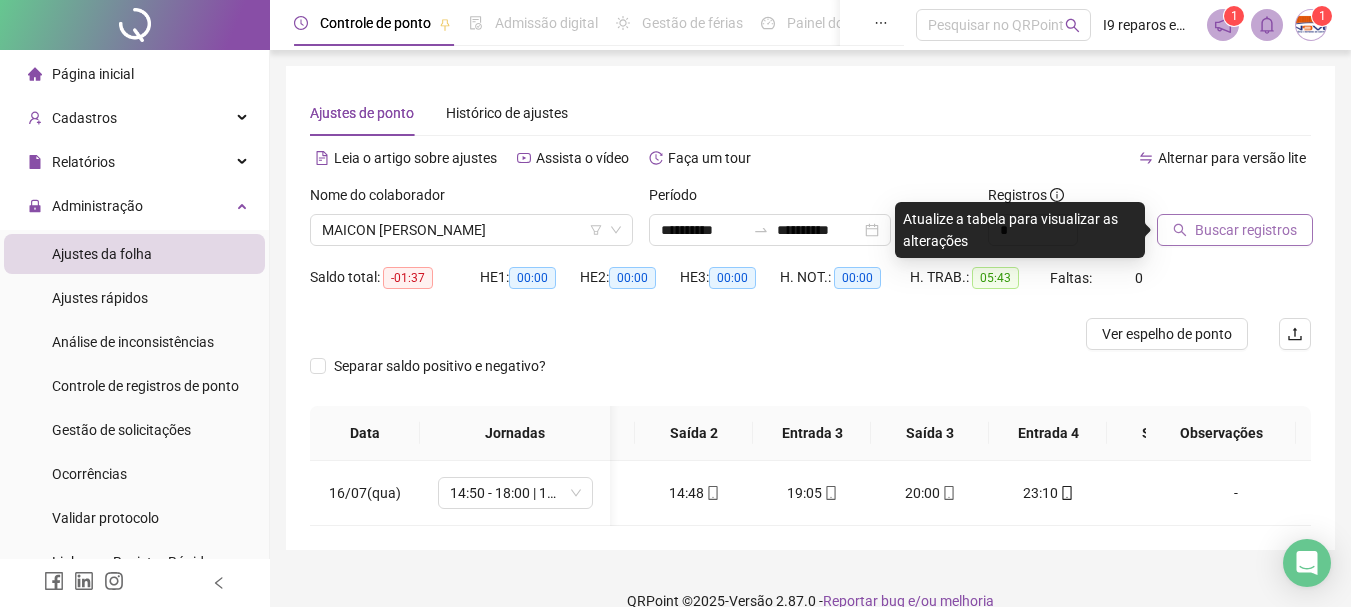 click on "Buscar registros" at bounding box center (1246, 230) 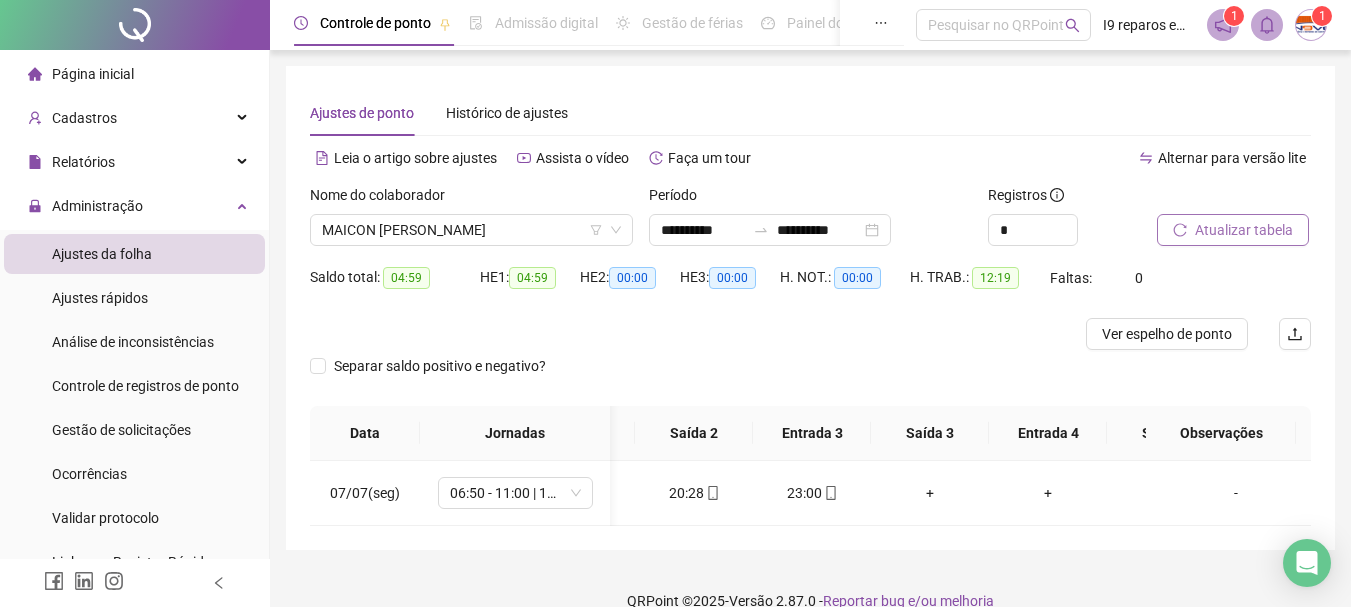 scroll, scrollTop: 0, scrollLeft: 254, axis: horizontal 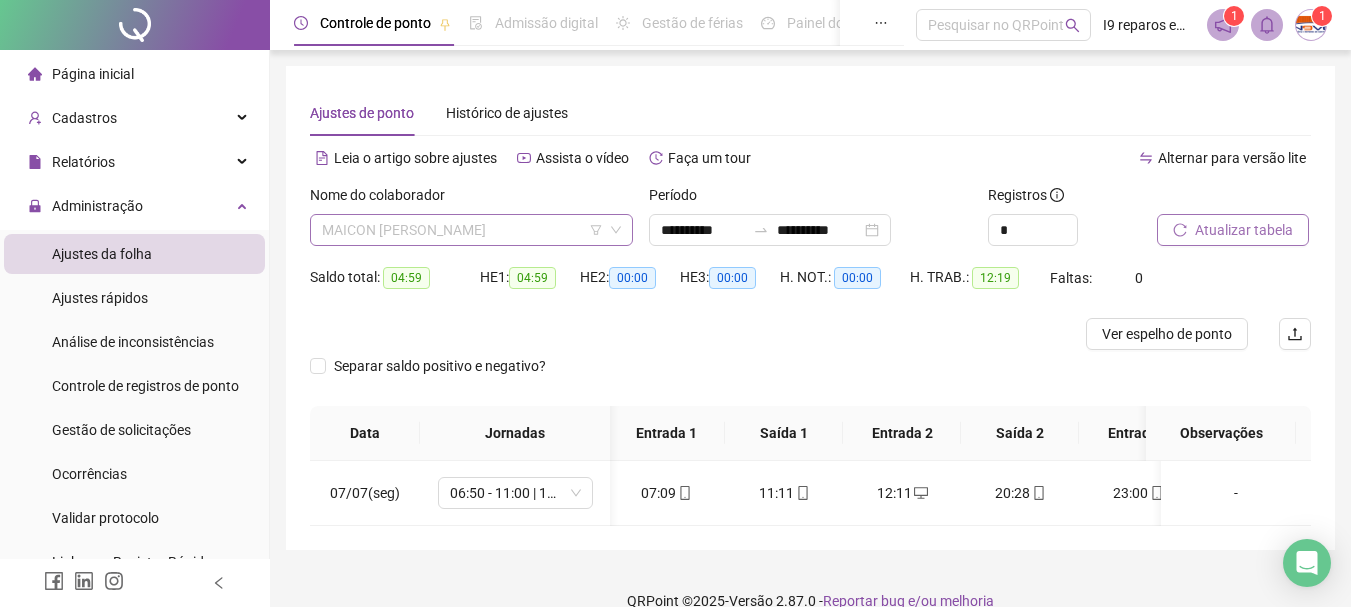 click on "MAICON [PERSON_NAME]" at bounding box center [471, 230] 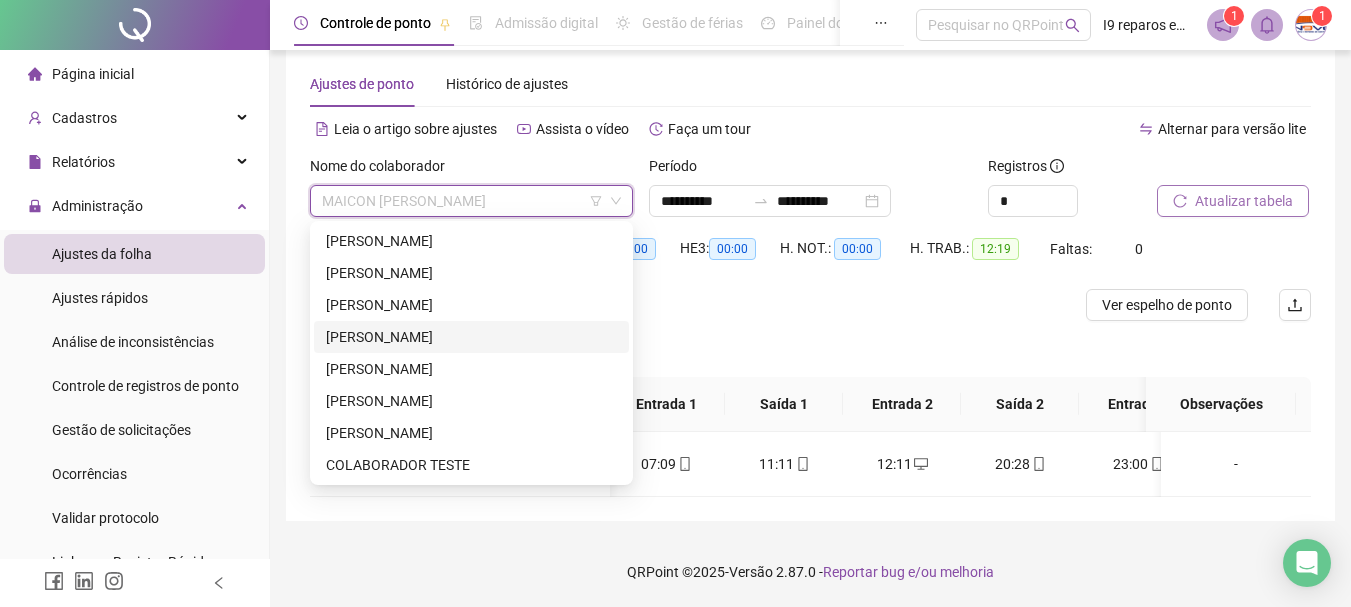 click on "**********" at bounding box center [810, 279] 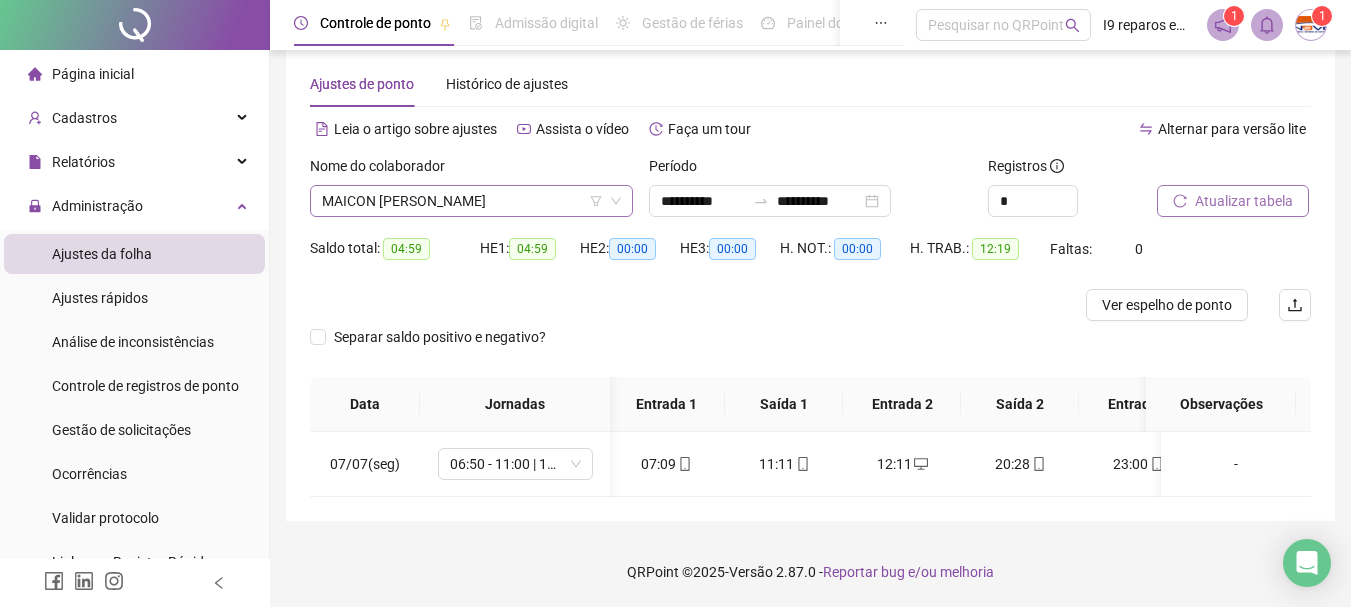 click on "MAICON [PERSON_NAME]" at bounding box center [471, 201] 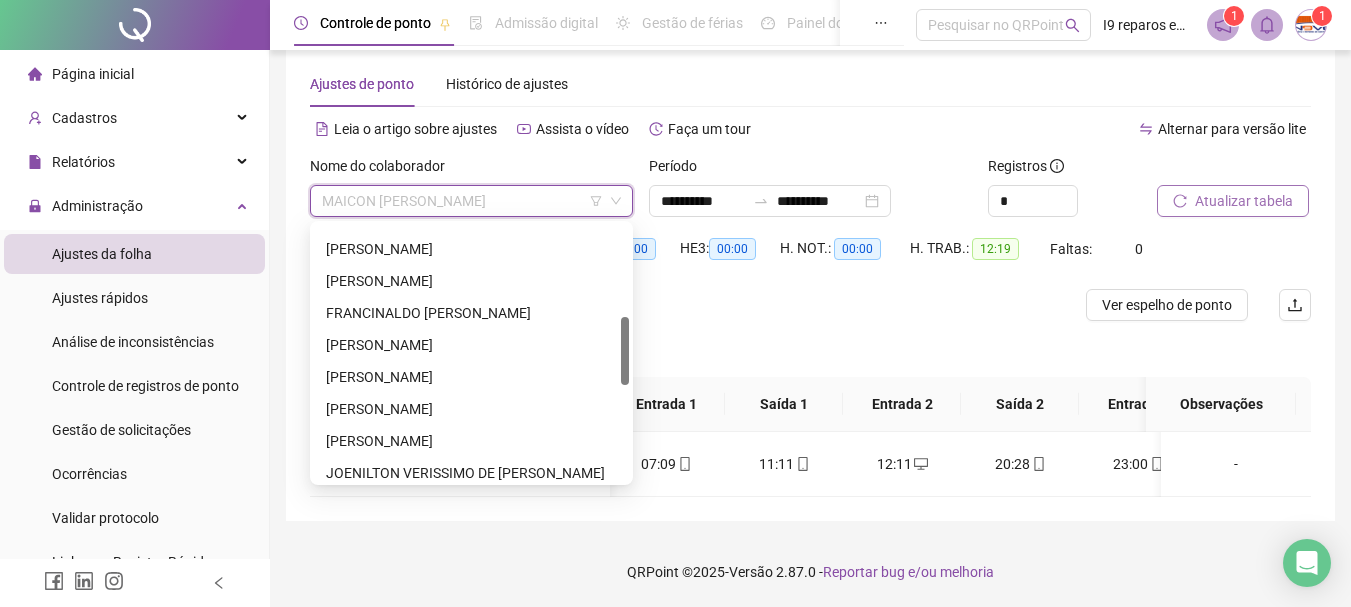 scroll, scrollTop: 0, scrollLeft: 0, axis: both 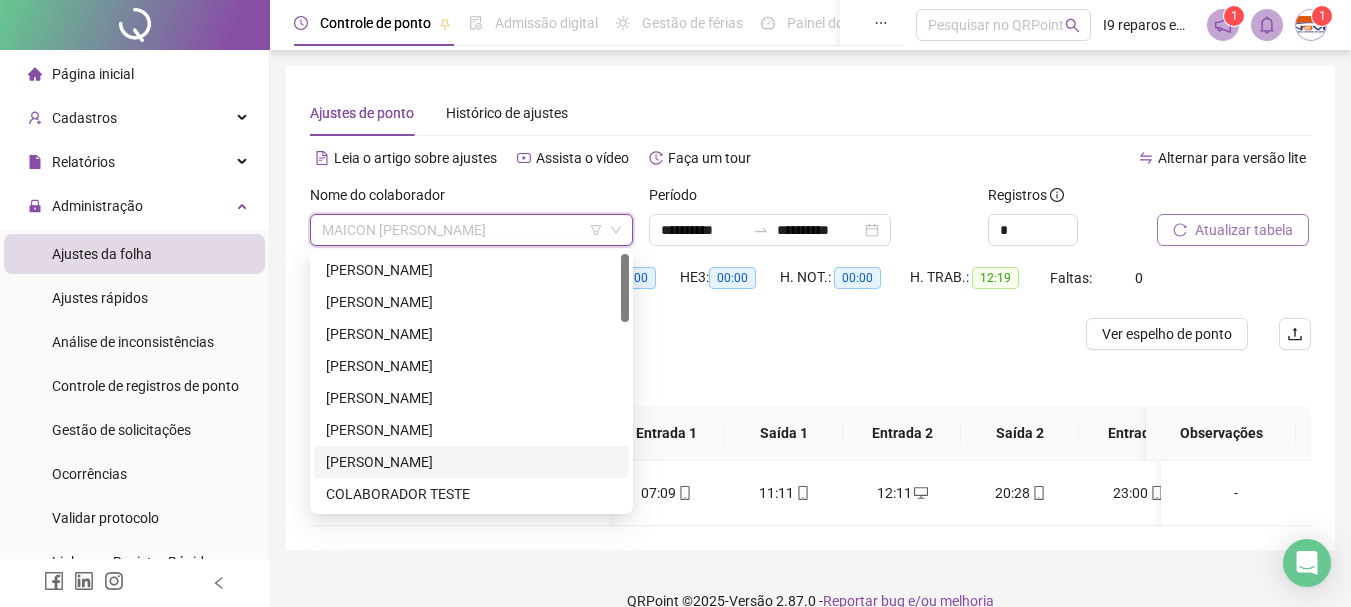 click on "[PERSON_NAME]" at bounding box center [471, 462] 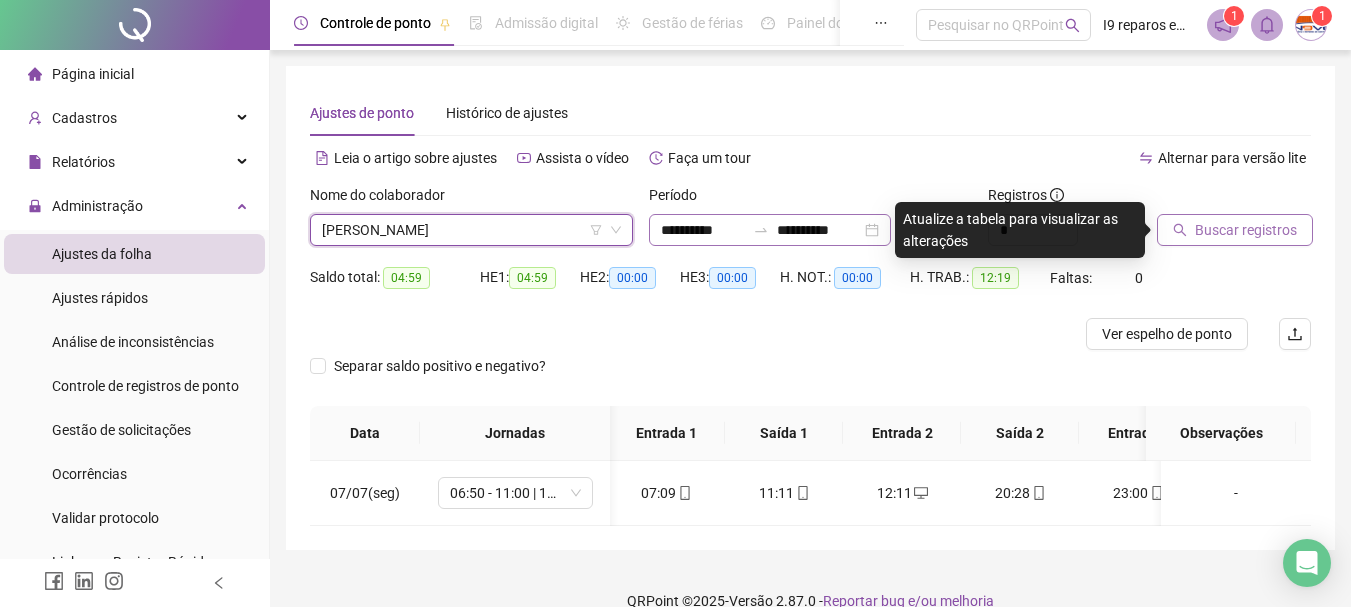 click on "**********" at bounding box center (770, 230) 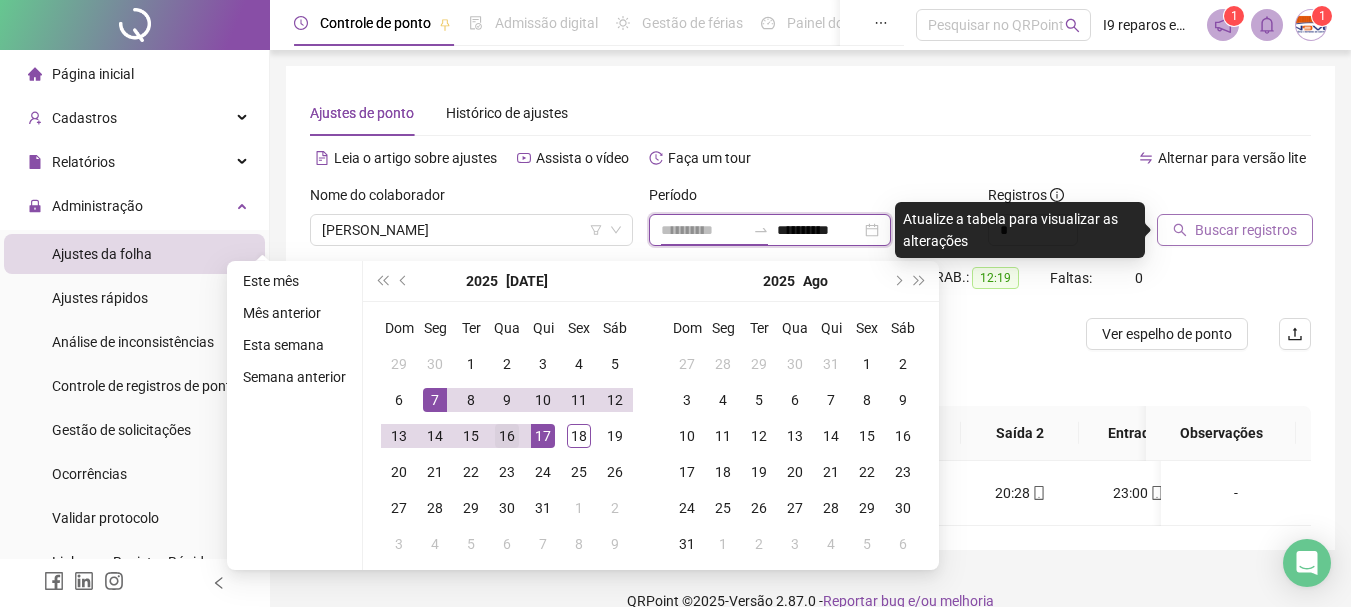 type on "**********" 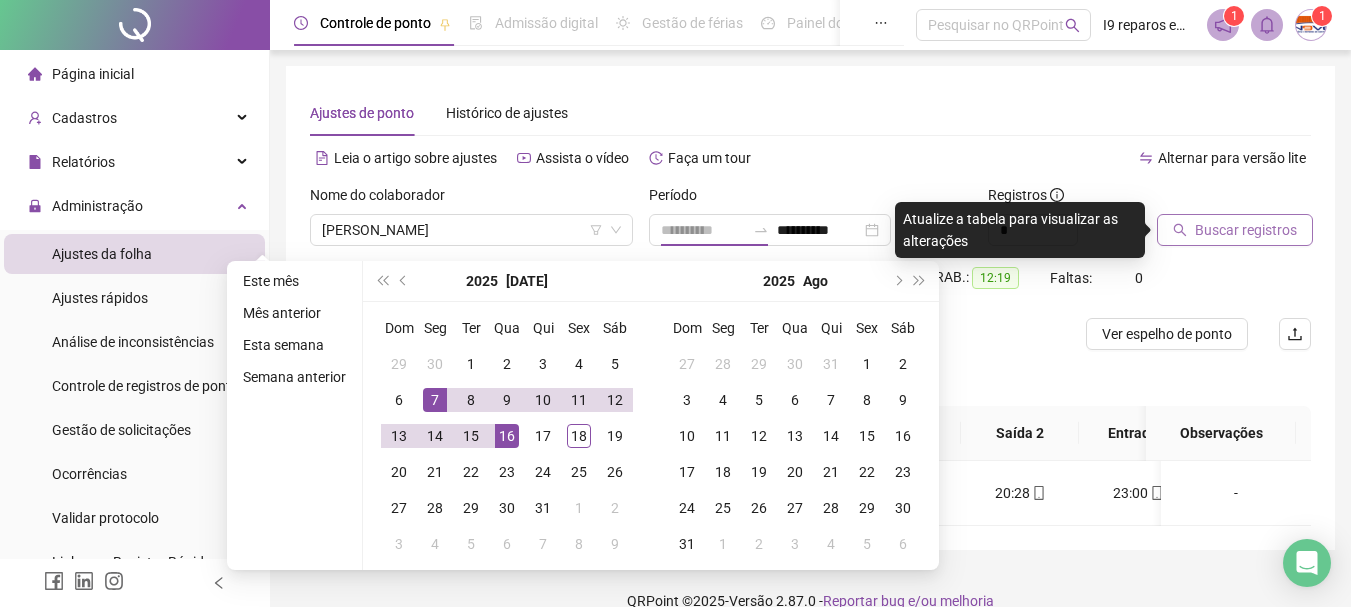 click on "16" at bounding box center (507, 436) 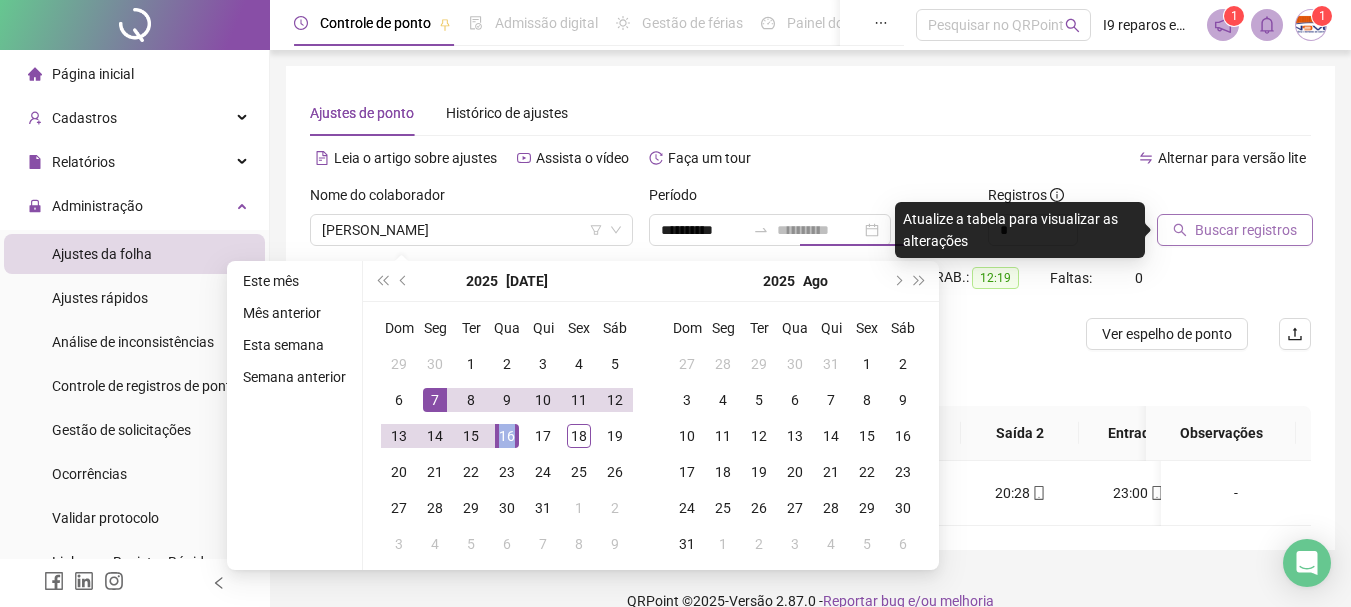 click on "16" at bounding box center [507, 436] 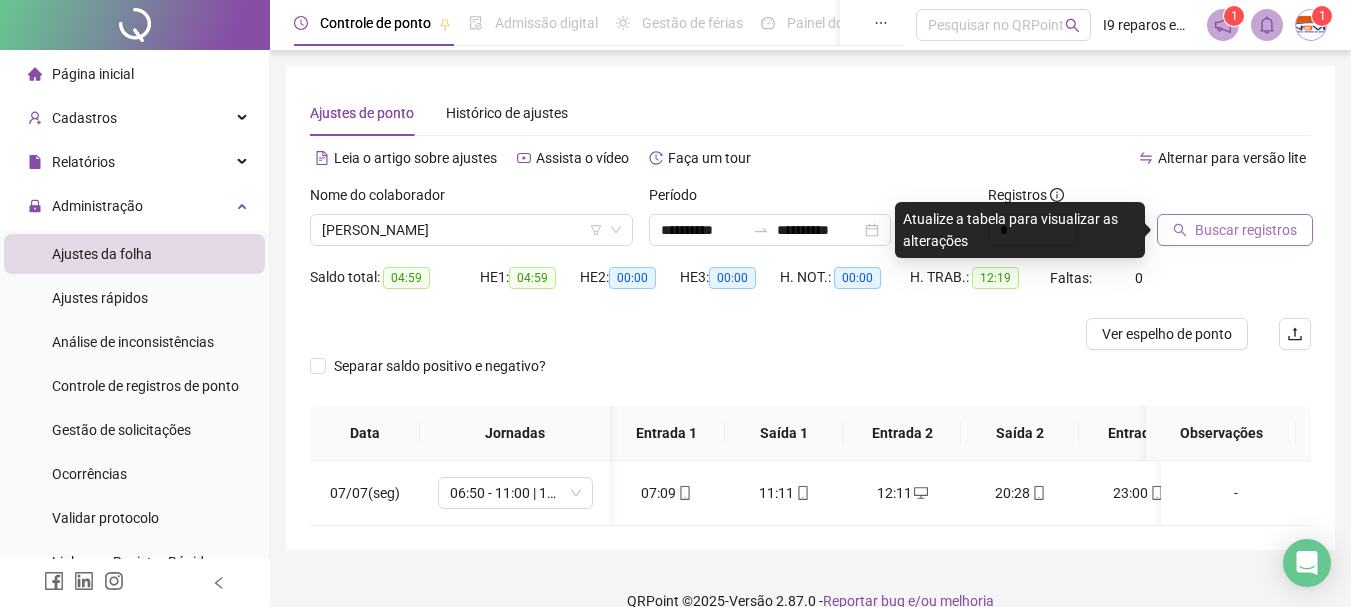 click on "Buscar registros" at bounding box center (1246, 230) 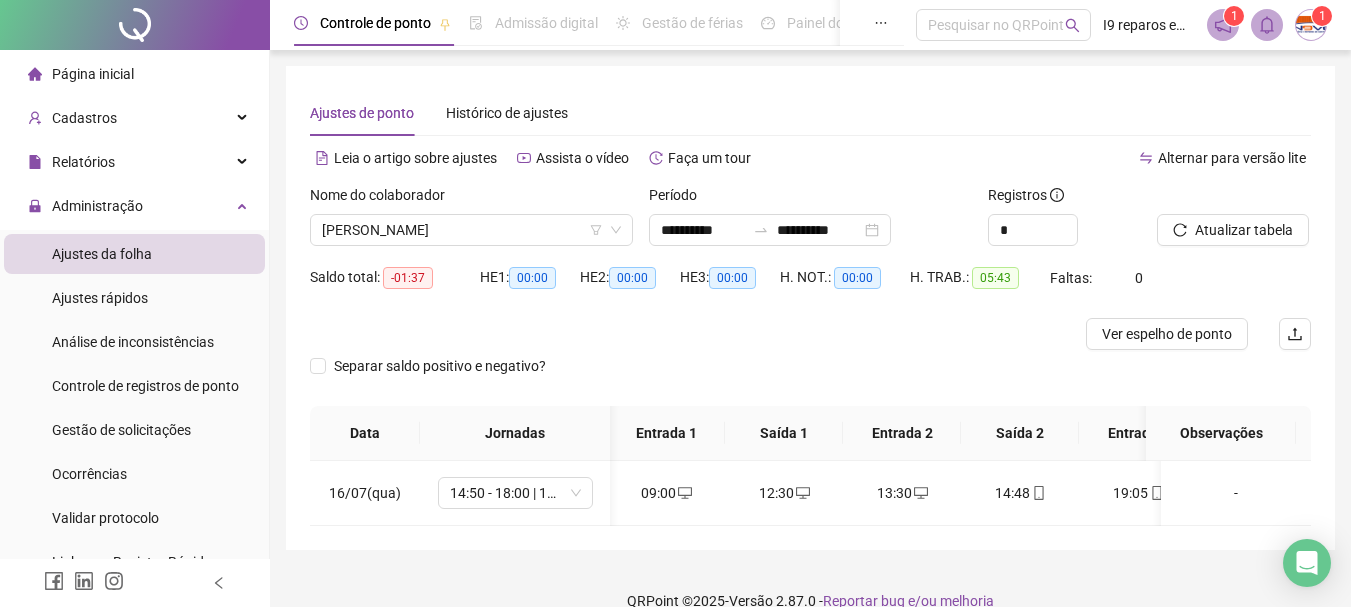 scroll, scrollTop: 0, scrollLeft: 9, axis: horizontal 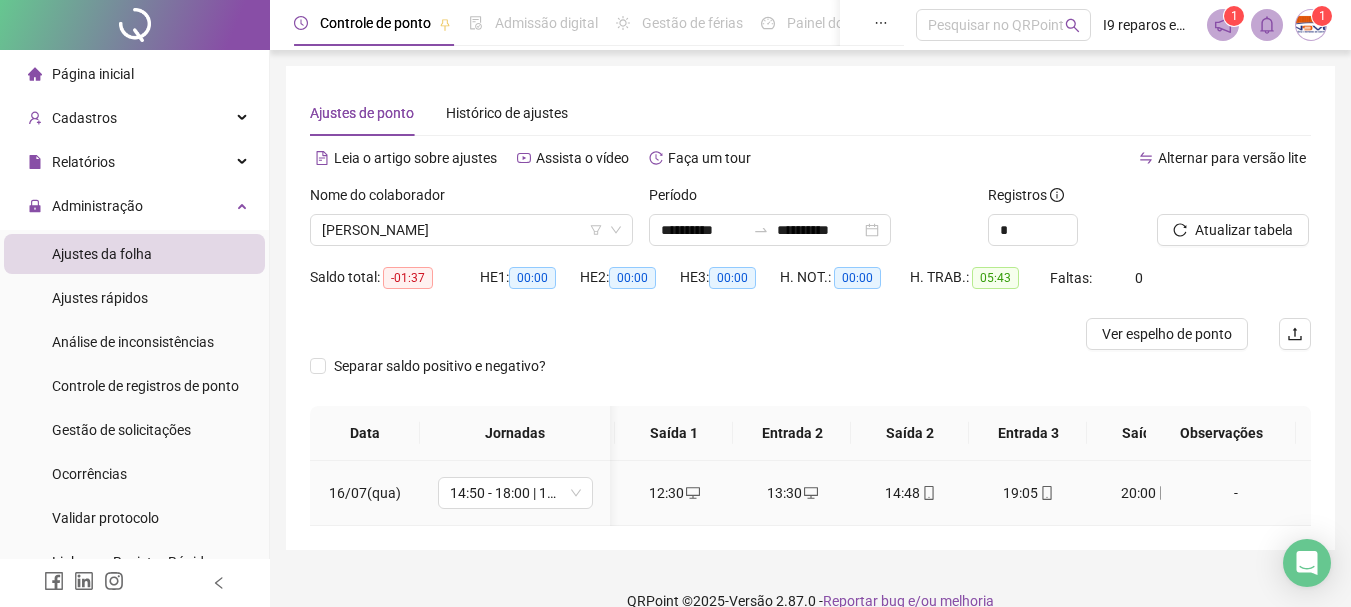 click 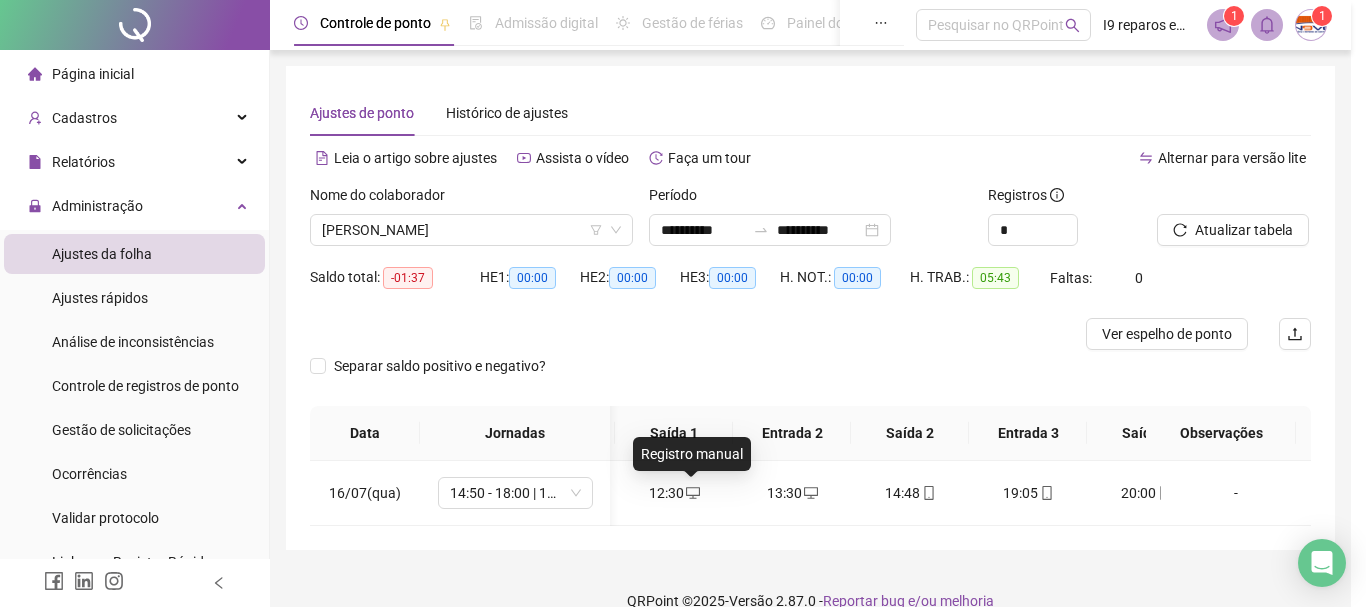 type on "**********" 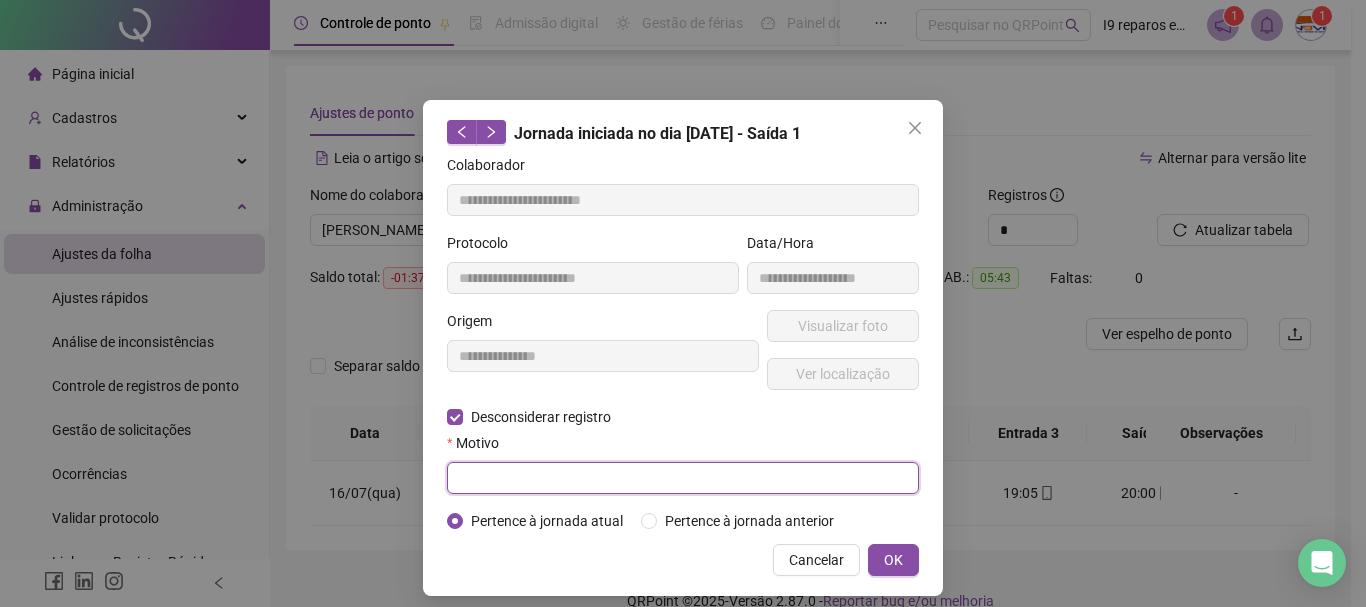 click at bounding box center (683, 478) 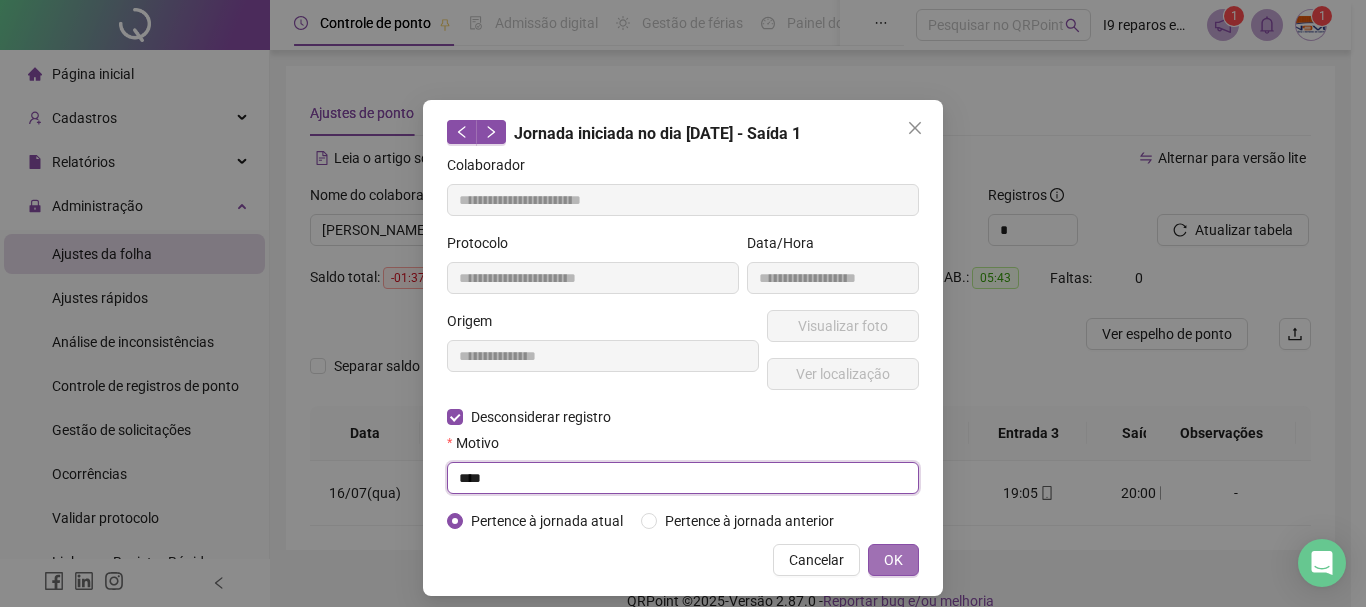 type on "****" 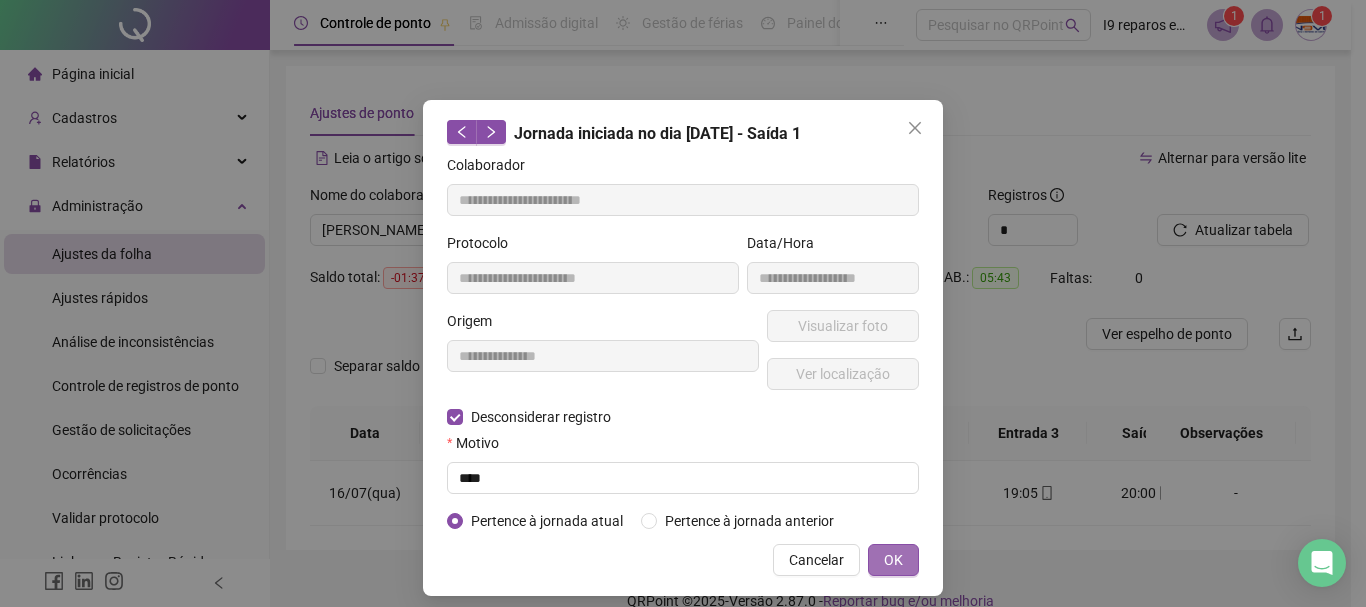 click on "OK" at bounding box center [893, 560] 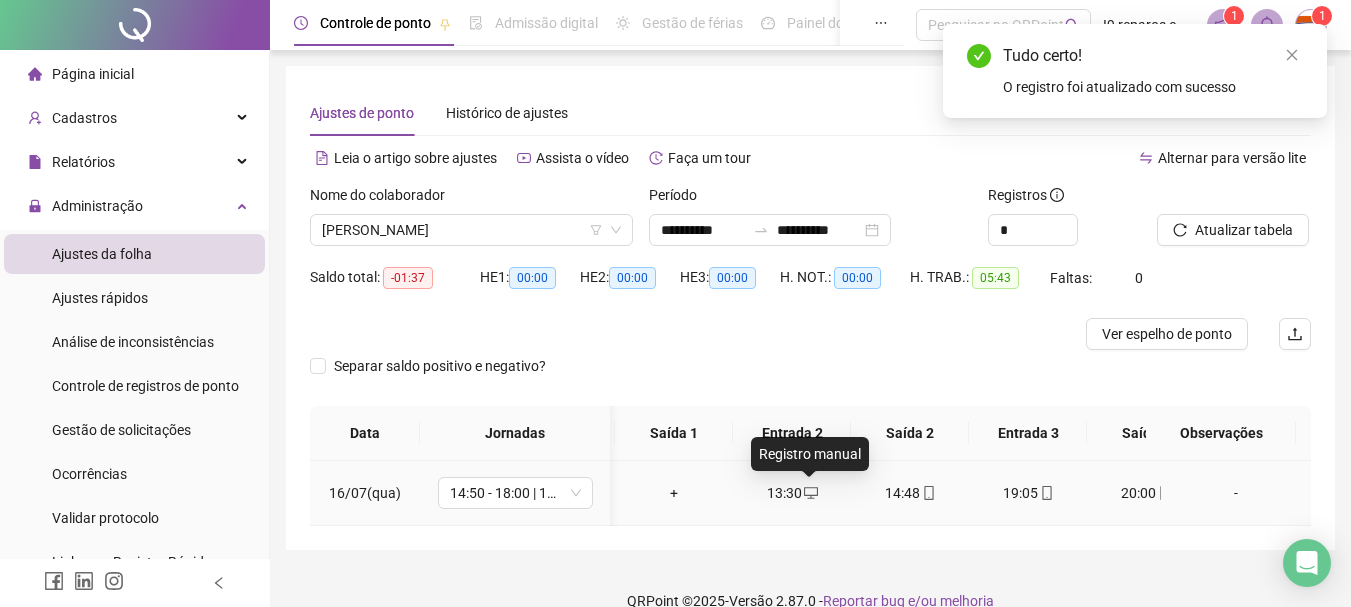 click 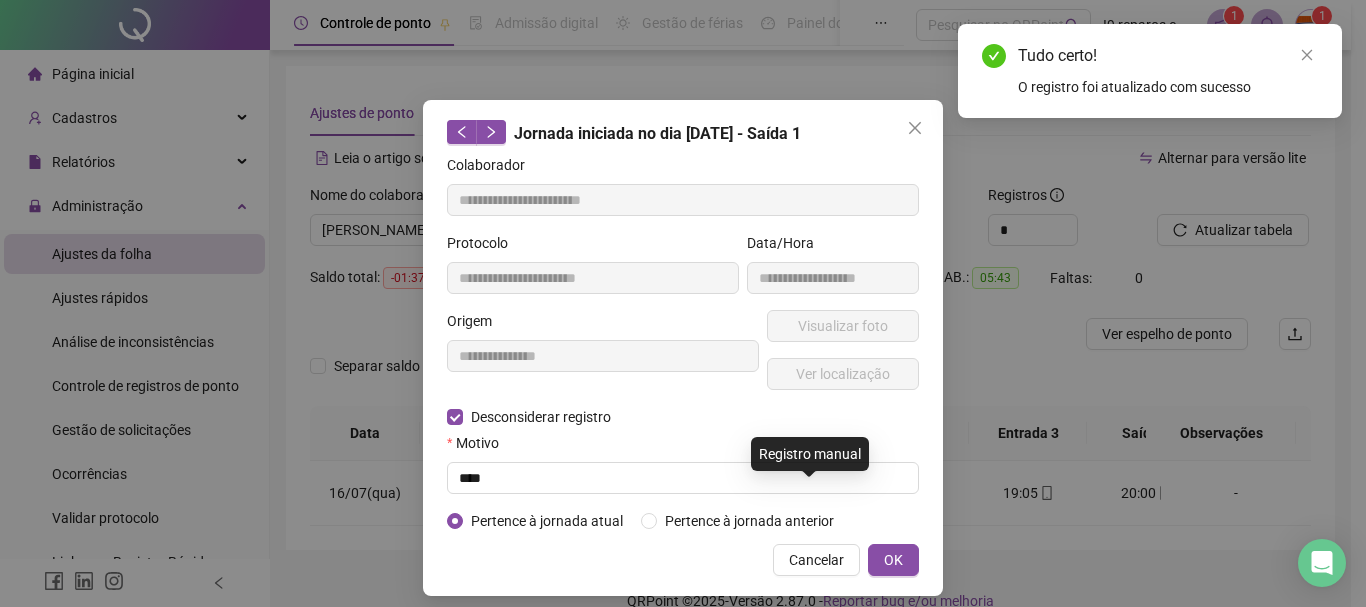 type on "**********" 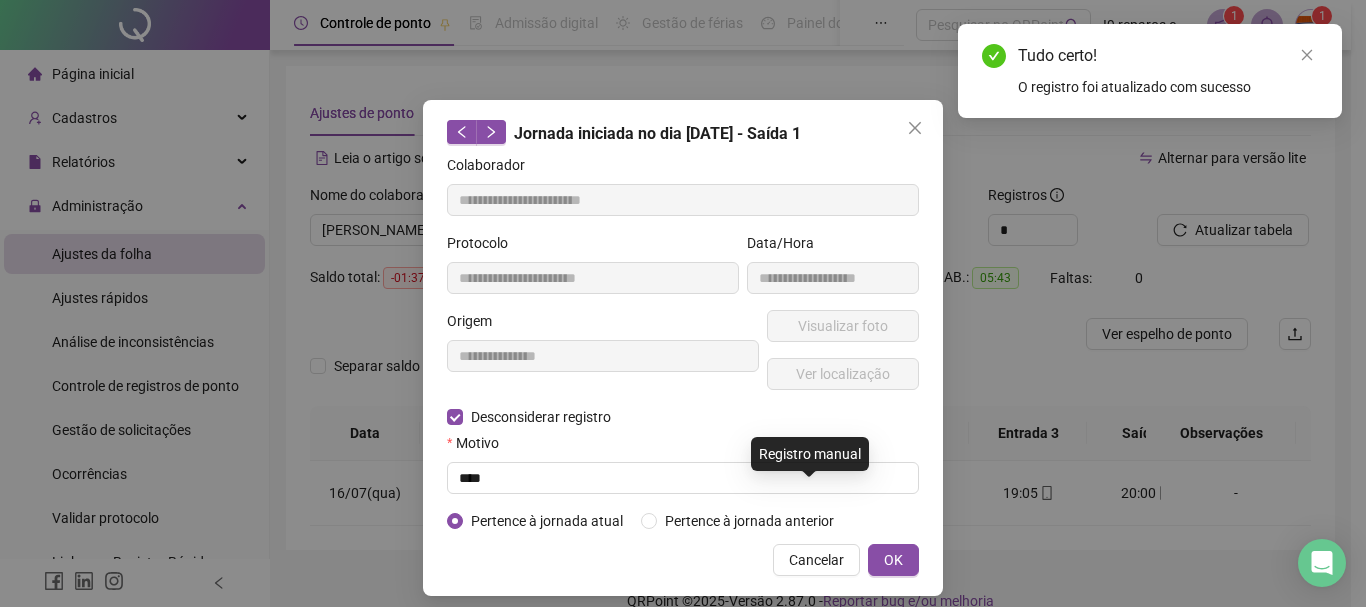 type on "**********" 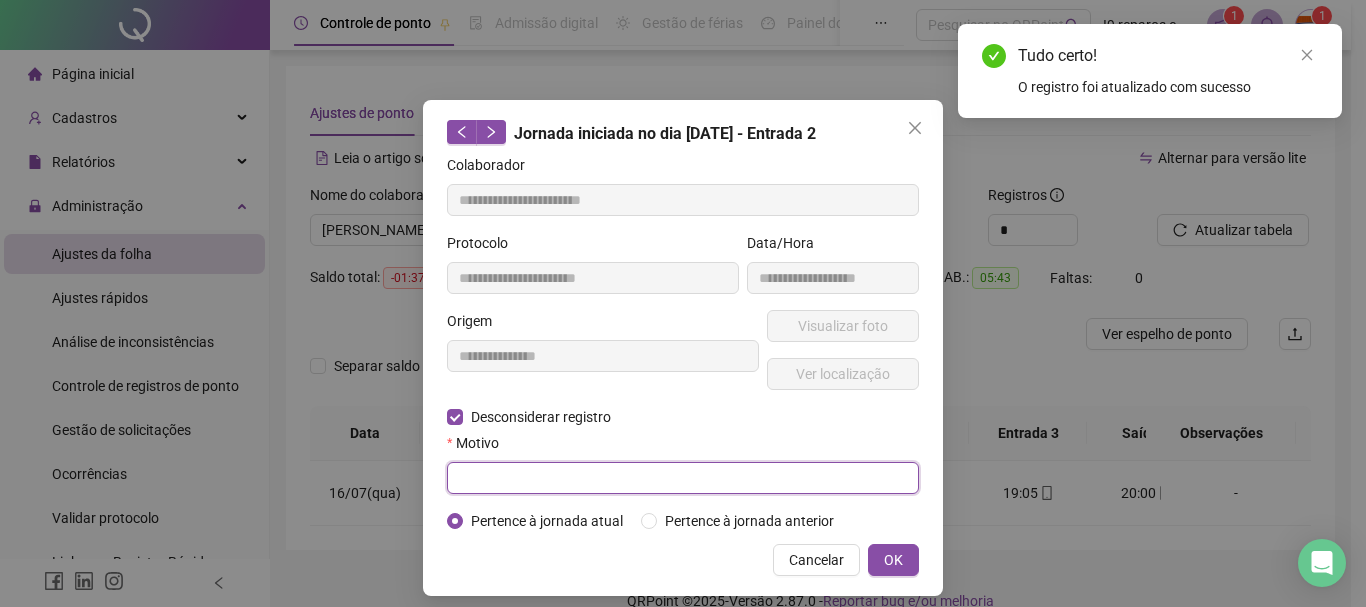 click at bounding box center (683, 478) 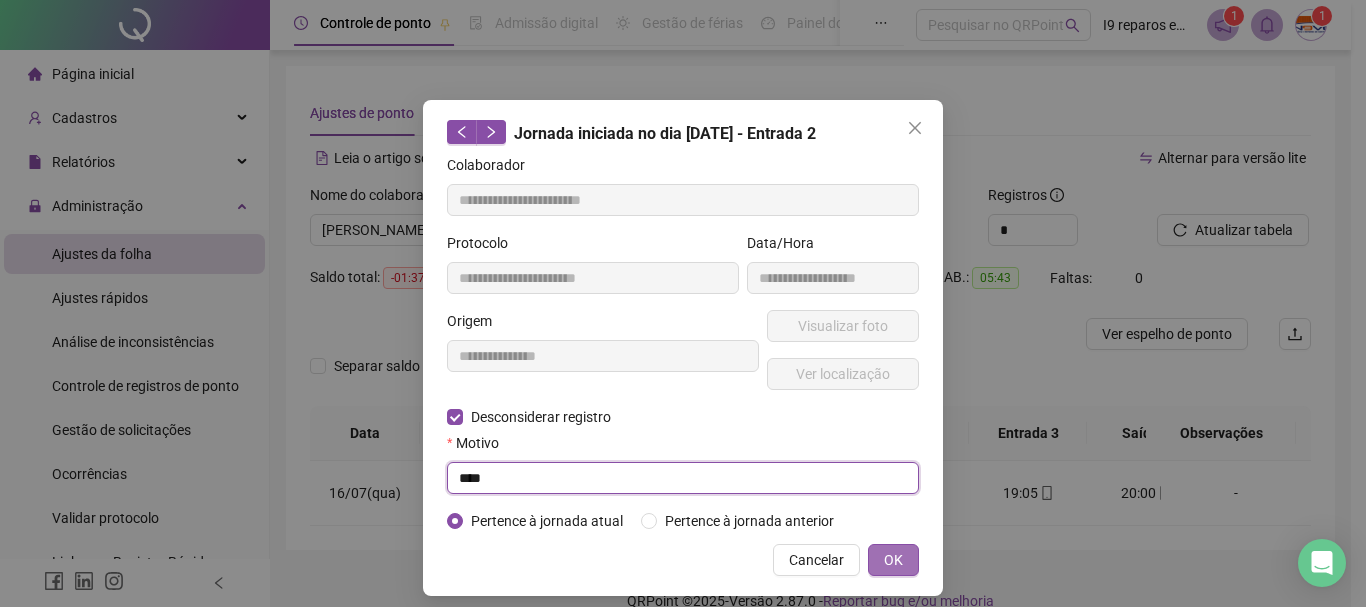 type on "****" 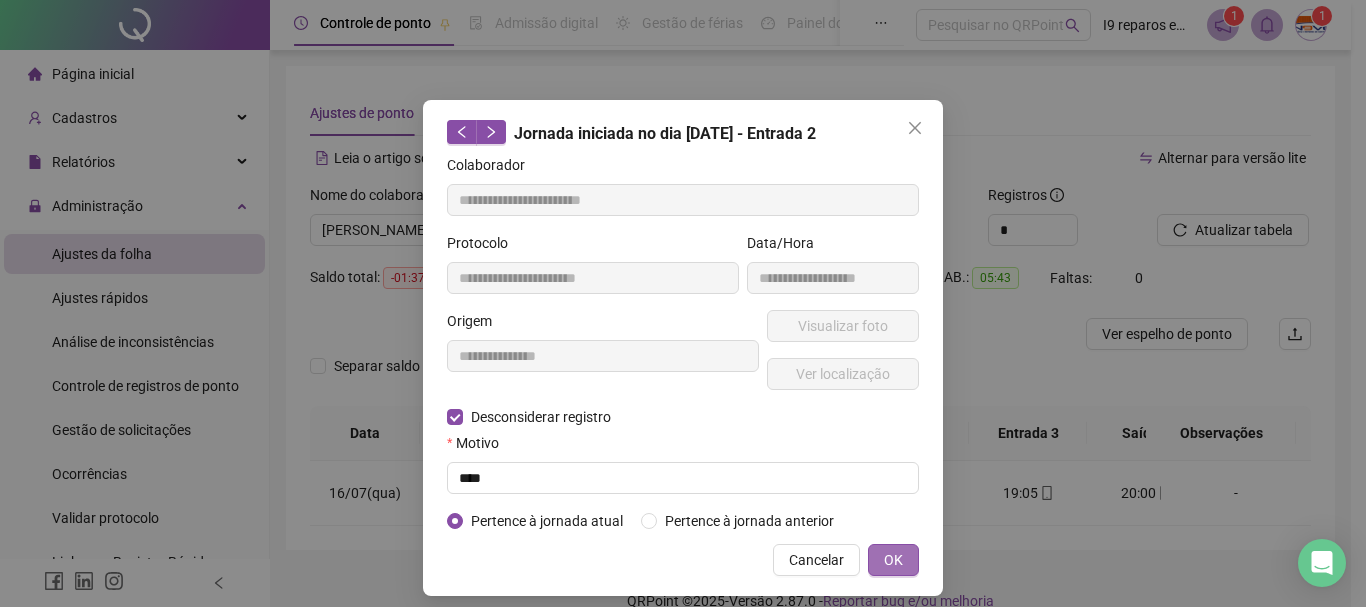 click on "OK" at bounding box center [893, 560] 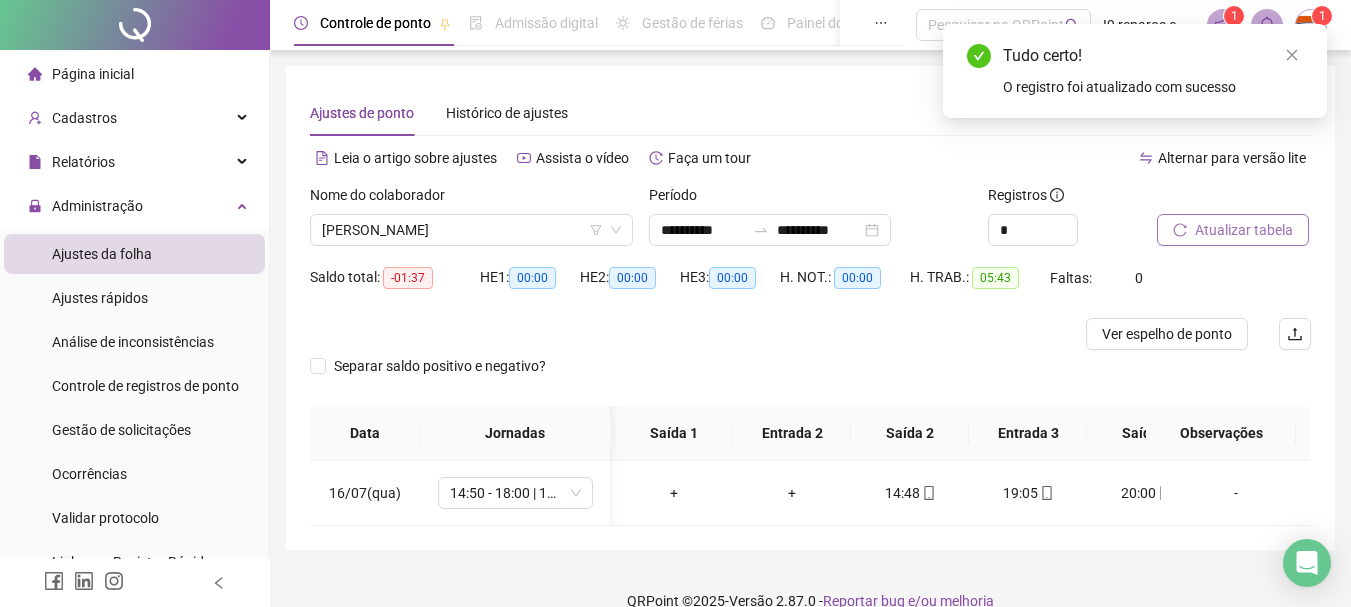 click on "Atualizar tabela" at bounding box center [1233, 230] 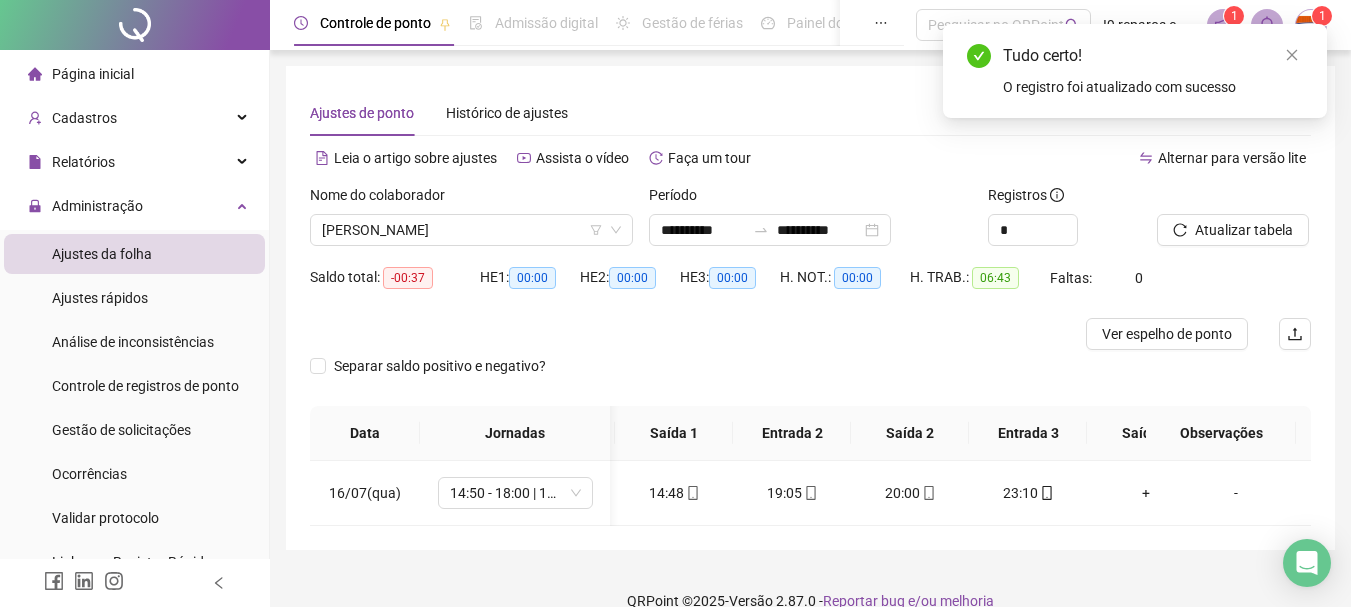 scroll, scrollTop: 0, scrollLeft: 239, axis: horizontal 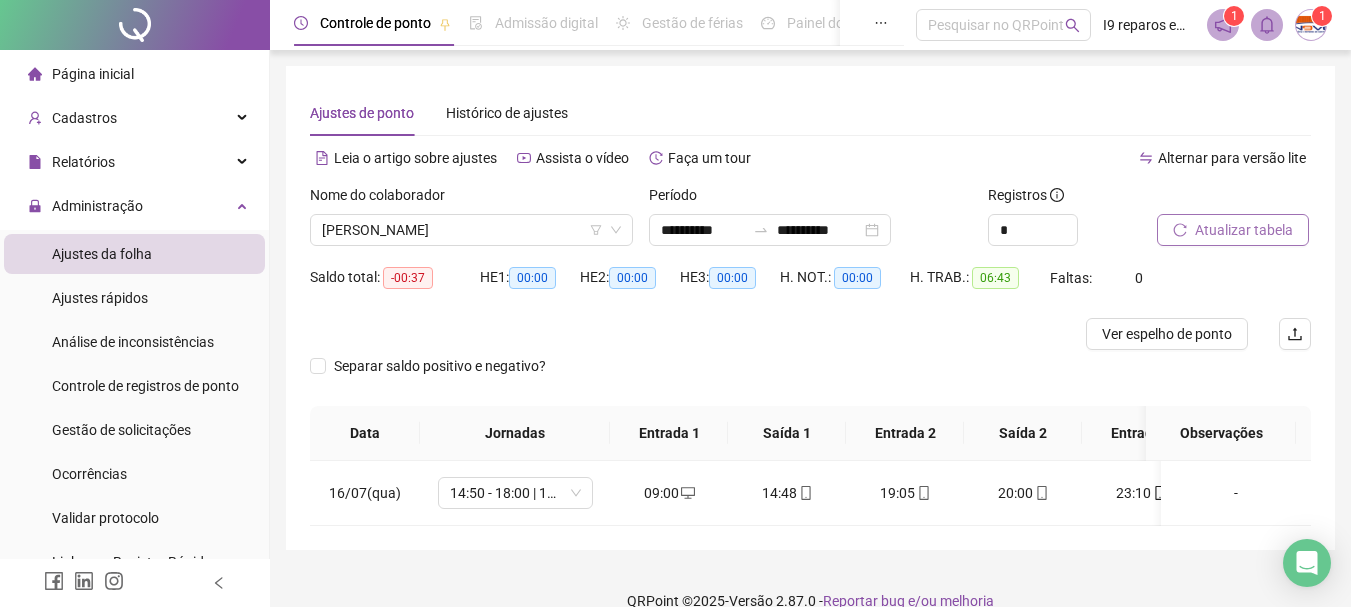 click on "Atualizar tabela" at bounding box center (1244, 230) 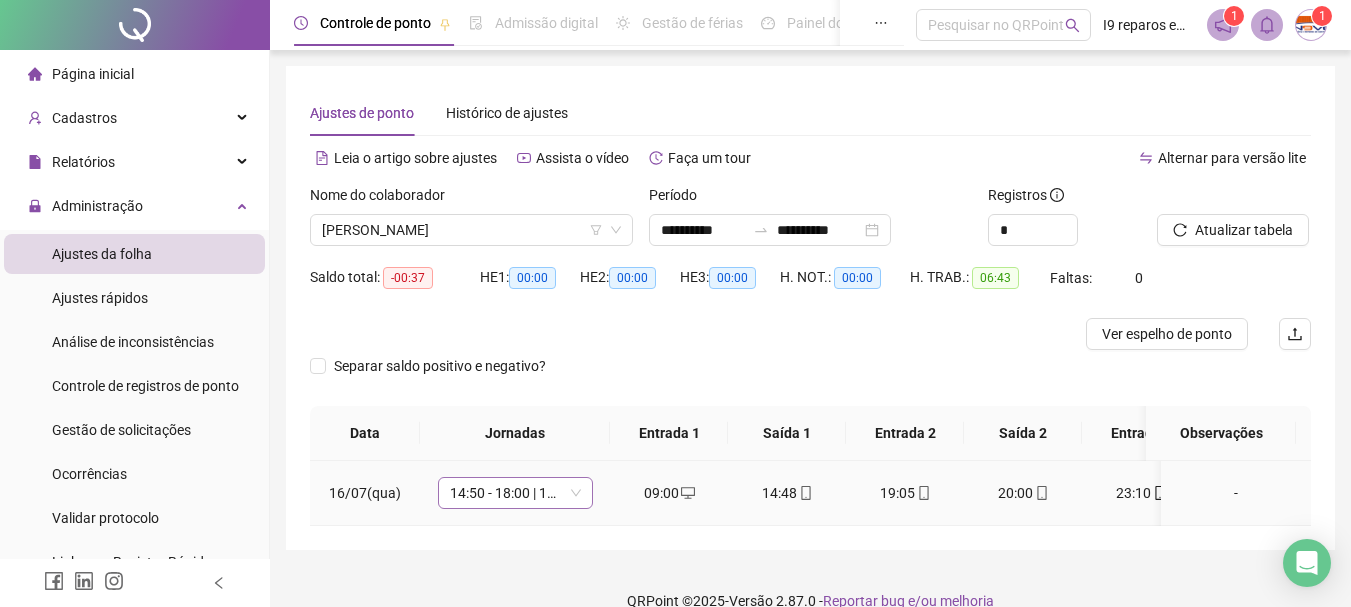 click on "14:50 - 18:00 | 19:00 - 23:10" at bounding box center [515, 493] 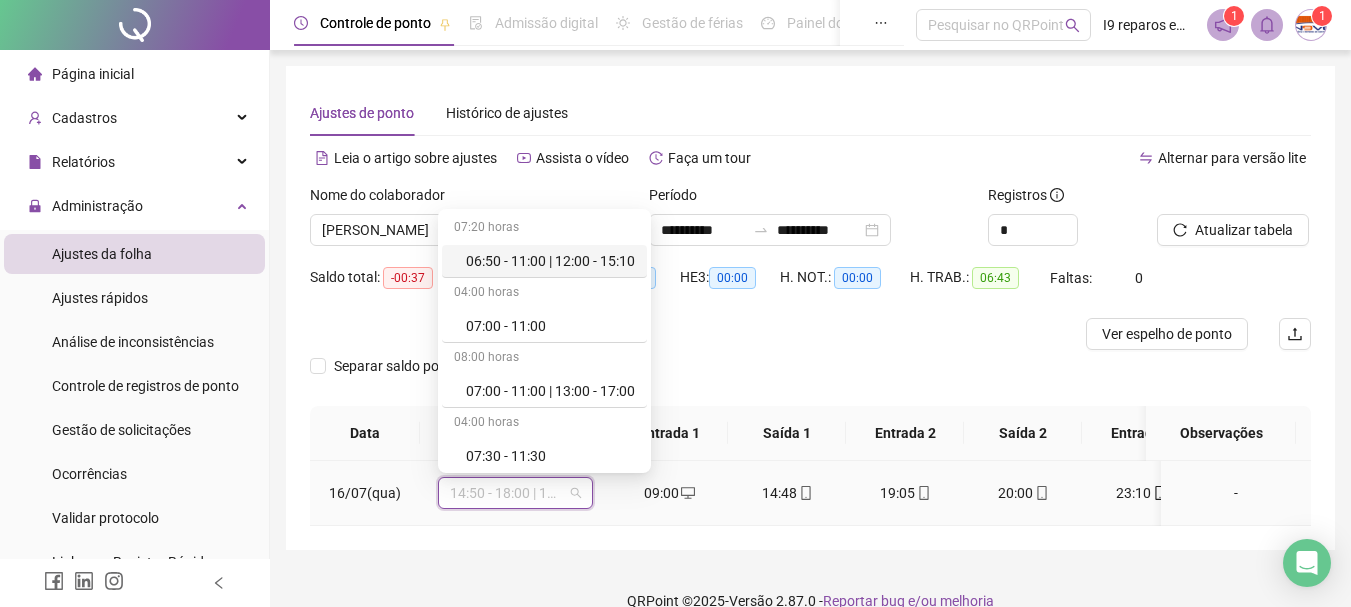 click on "06:50 - 11:00 | 12:00 - 15:10" at bounding box center (550, 261) 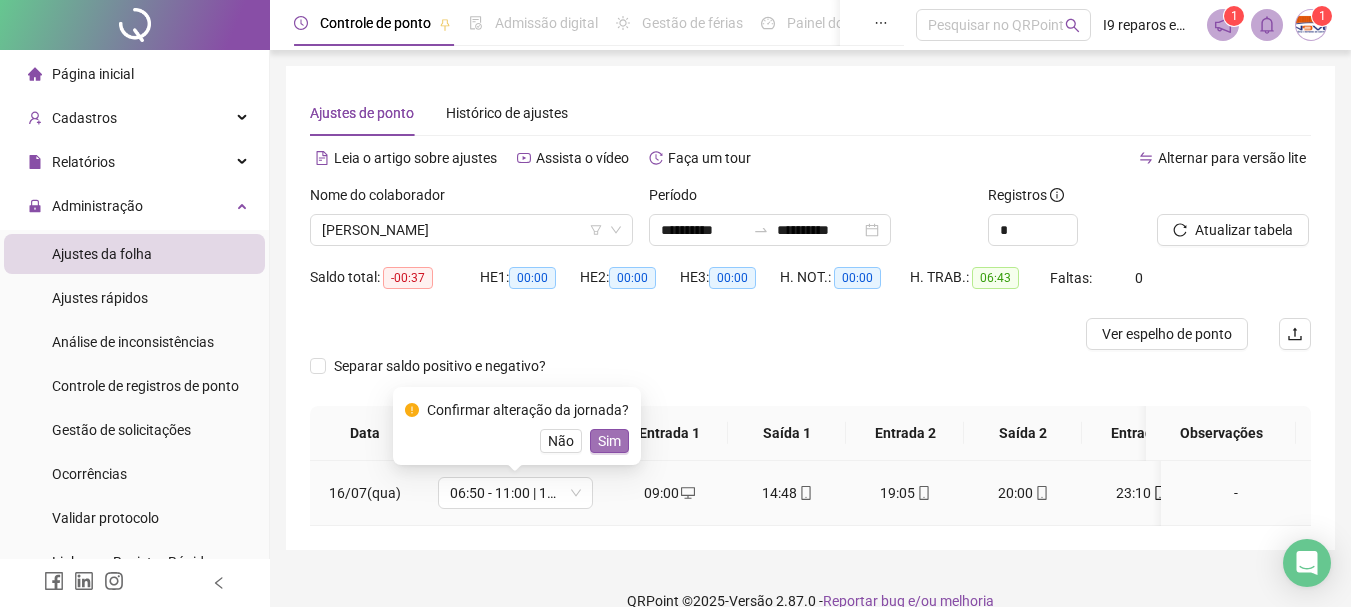 click on "Sim" at bounding box center [609, 441] 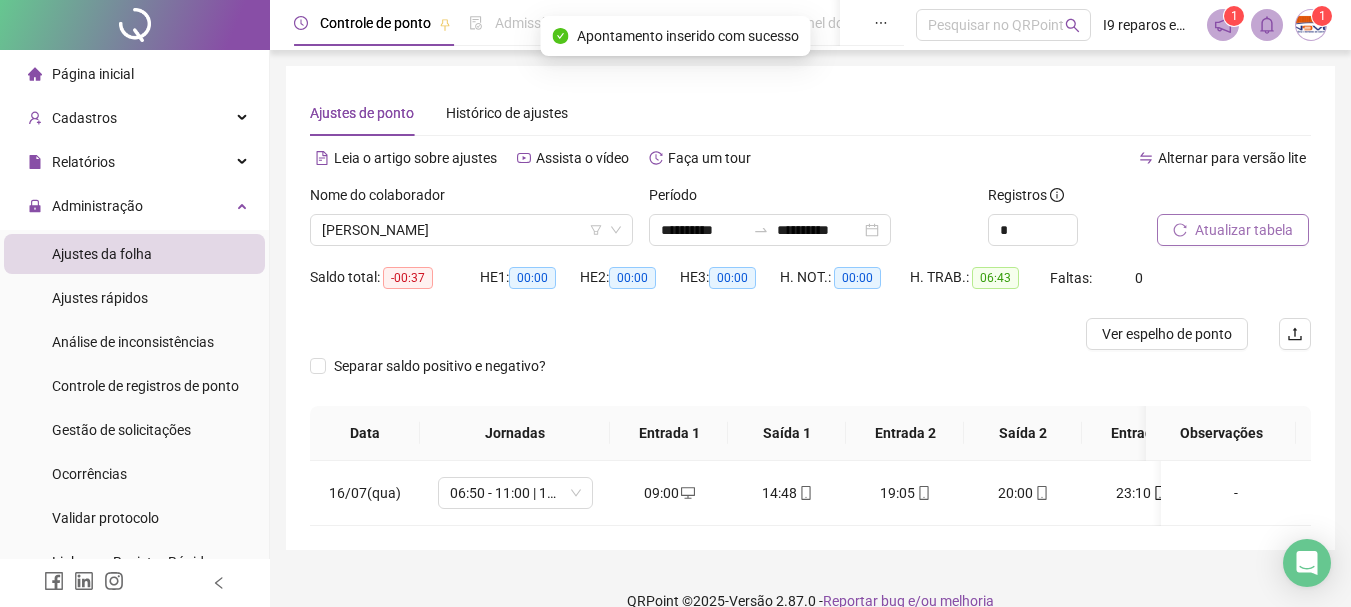 click on "Atualizar tabela" at bounding box center [1244, 230] 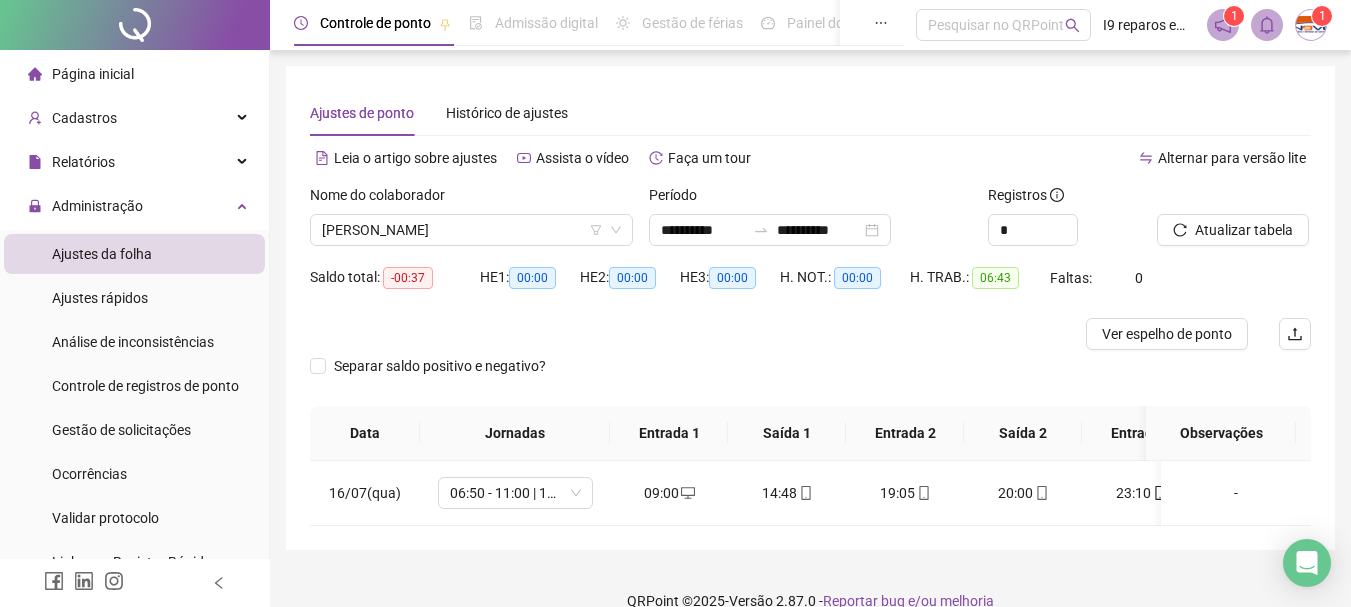 scroll, scrollTop: 0, scrollLeft: 22, axis: horizontal 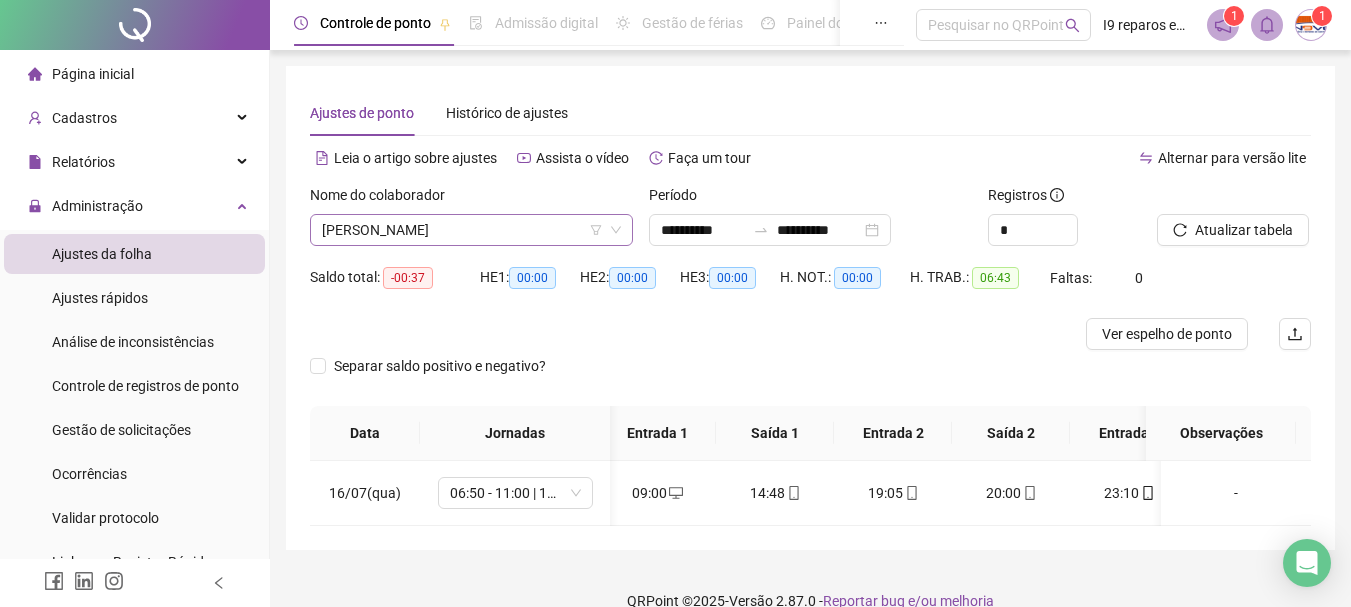 click on "[PERSON_NAME]" at bounding box center (471, 230) 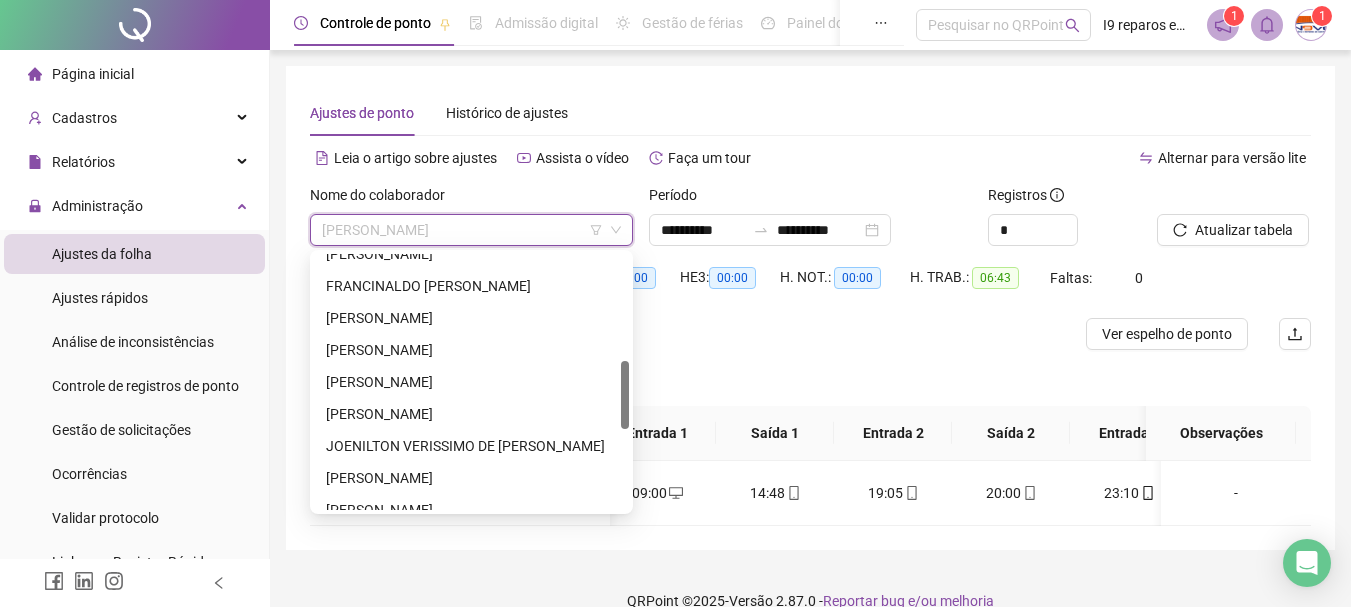 scroll, scrollTop: 600, scrollLeft: 0, axis: vertical 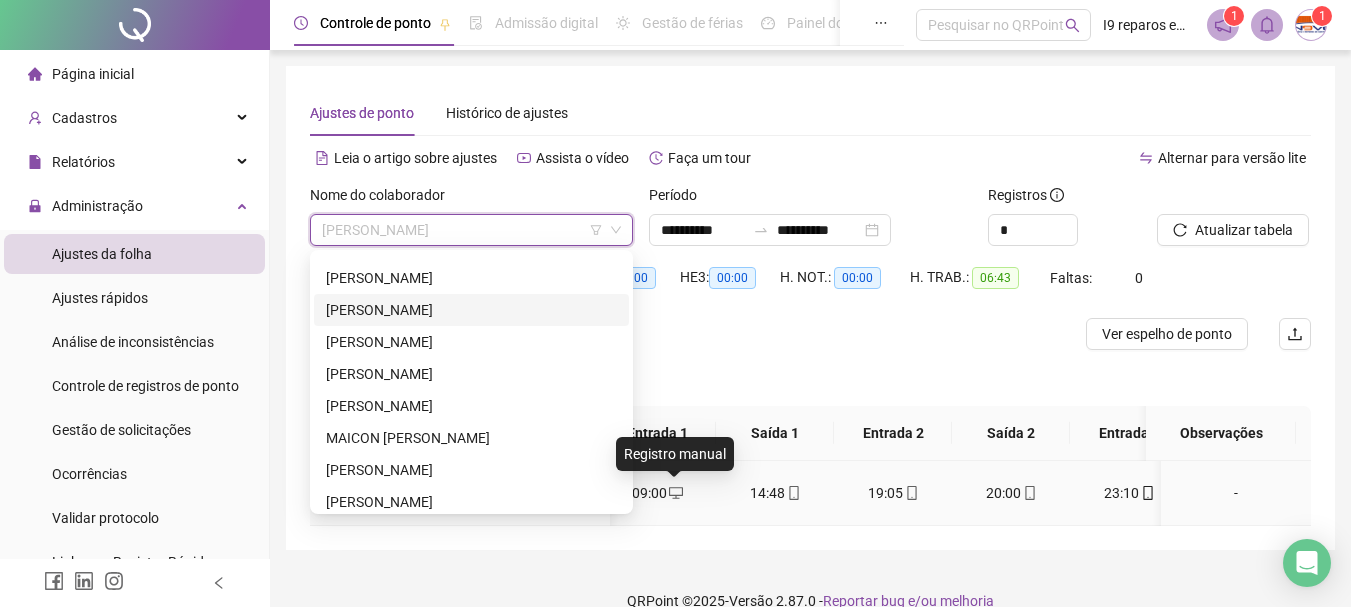 click 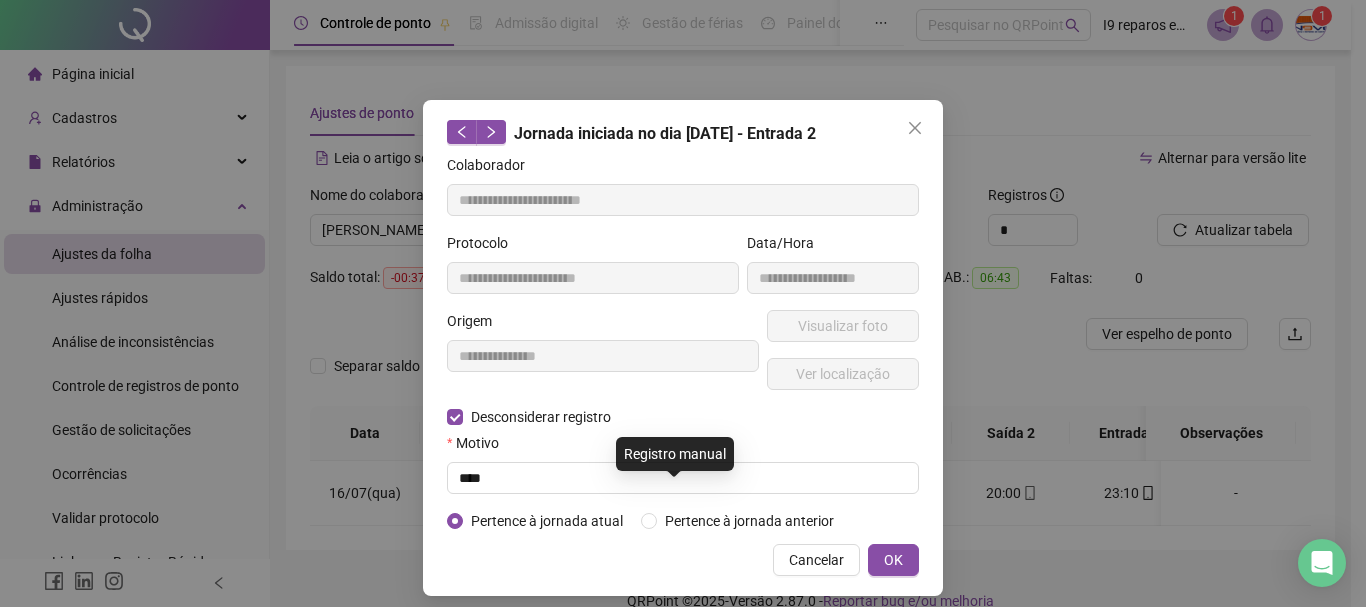 type on "**********" 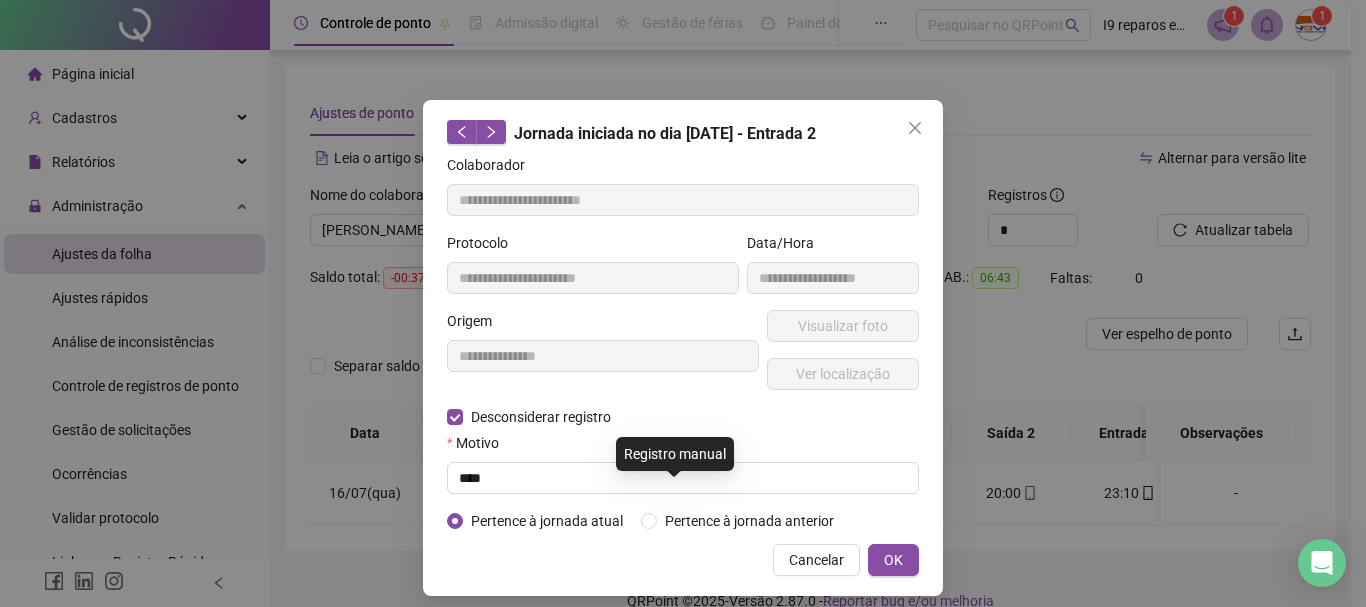 type on "**********" 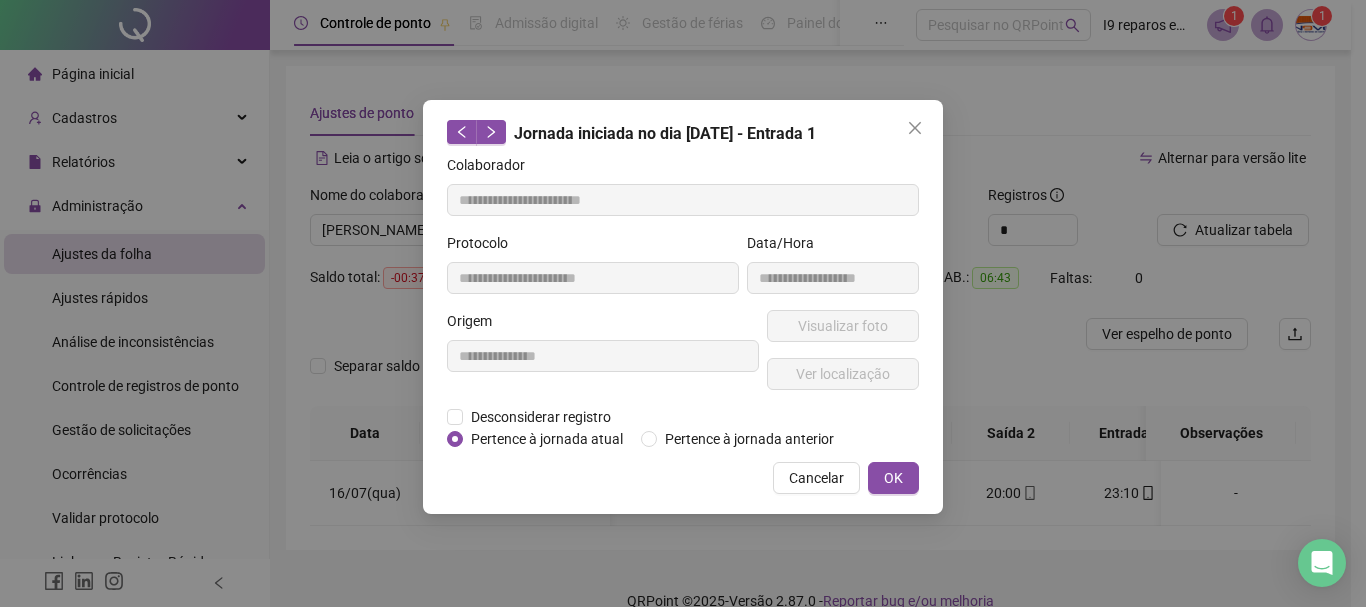 click 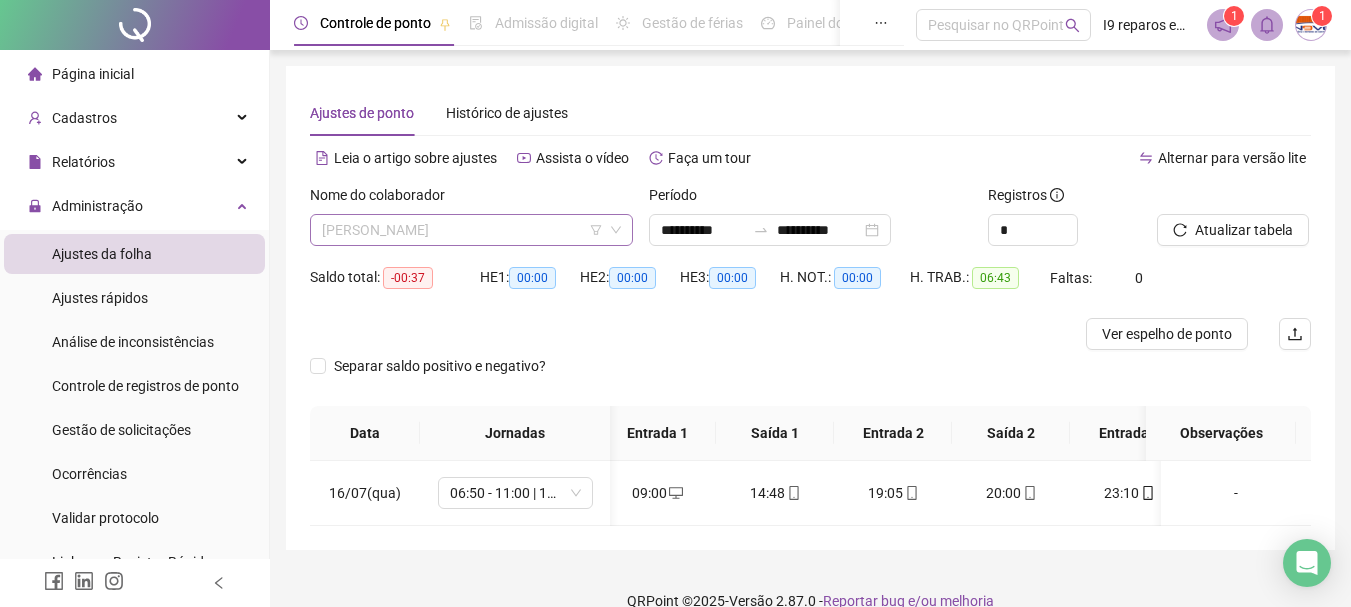 click on "[PERSON_NAME]" at bounding box center [471, 230] 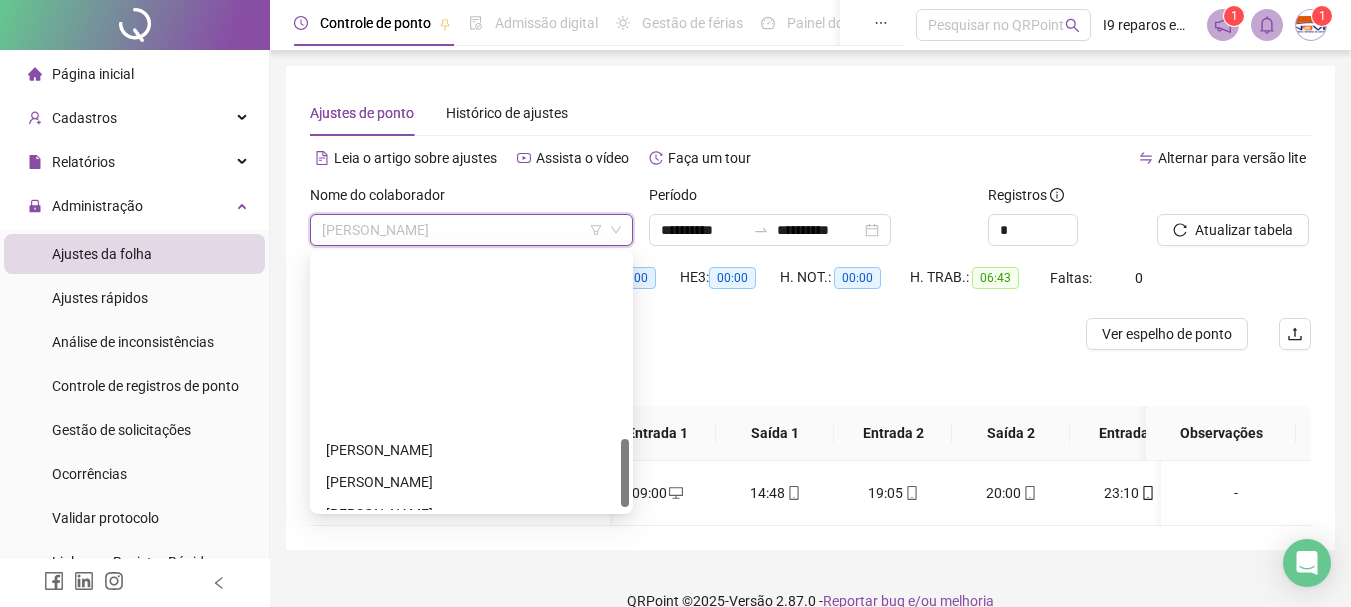 scroll, scrollTop: 704, scrollLeft: 0, axis: vertical 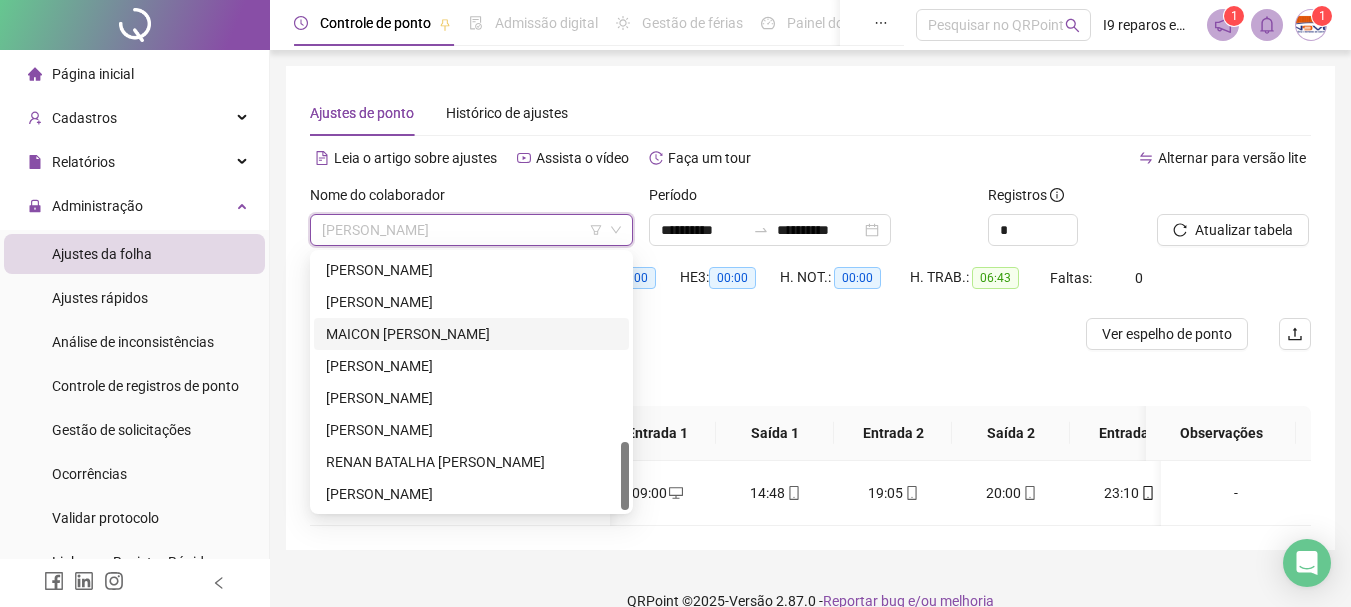 drag, startPoint x: 412, startPoint y: 338, endPoint x: 447, endPoint y: 321, distance: 38.910152 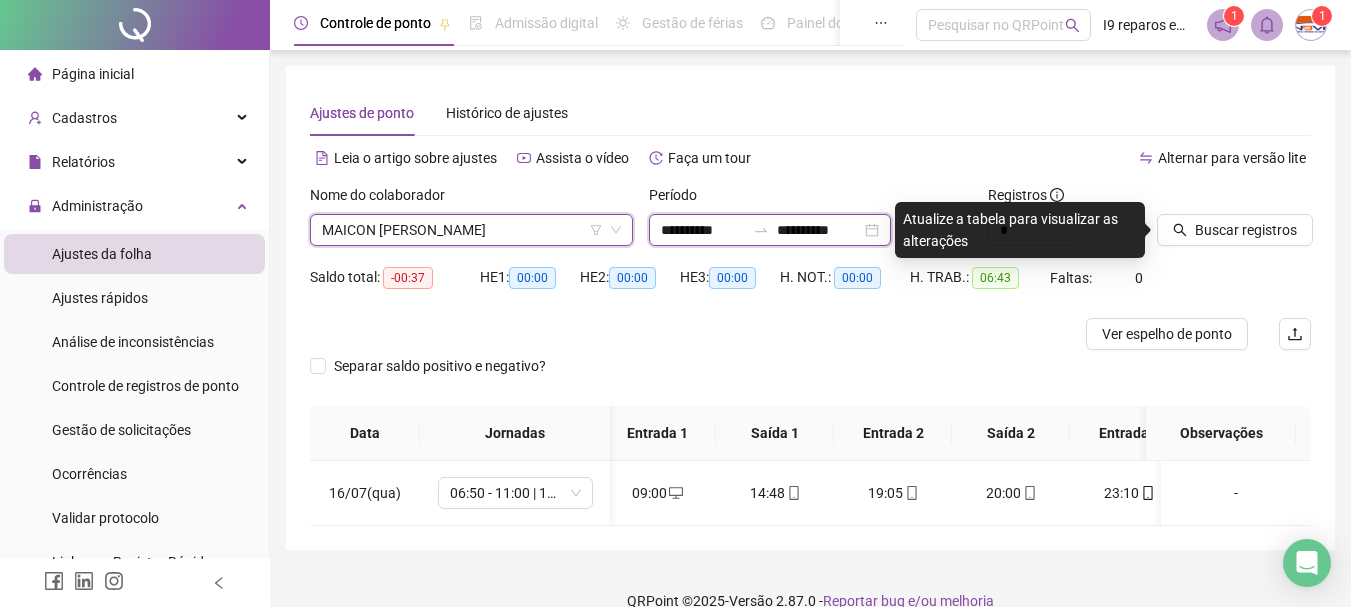 click on "**********" at bounding box center [703, 230] 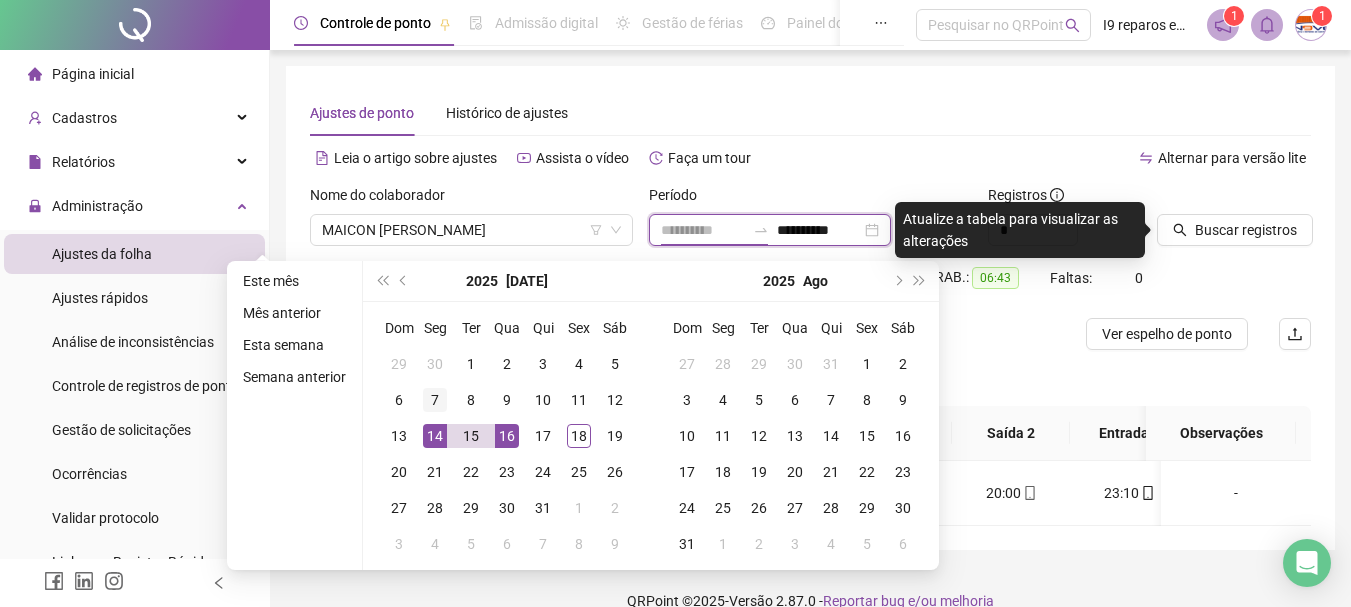 type on "**********" 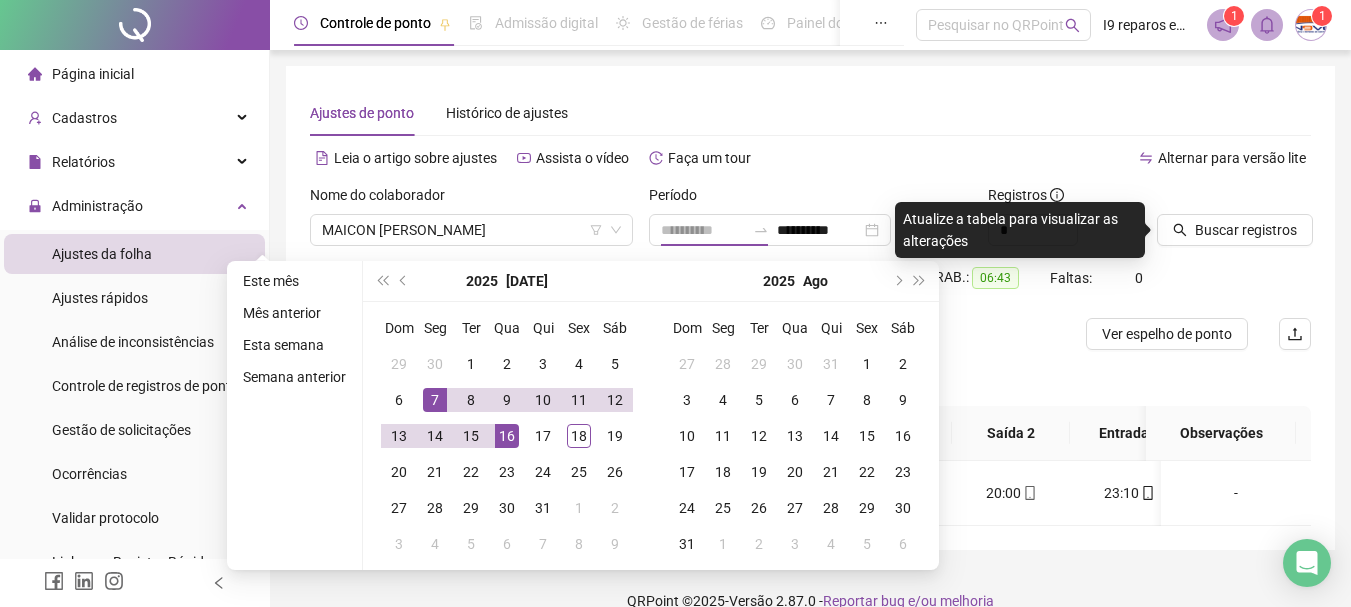 click on "7" at bounding box center (435, 400) 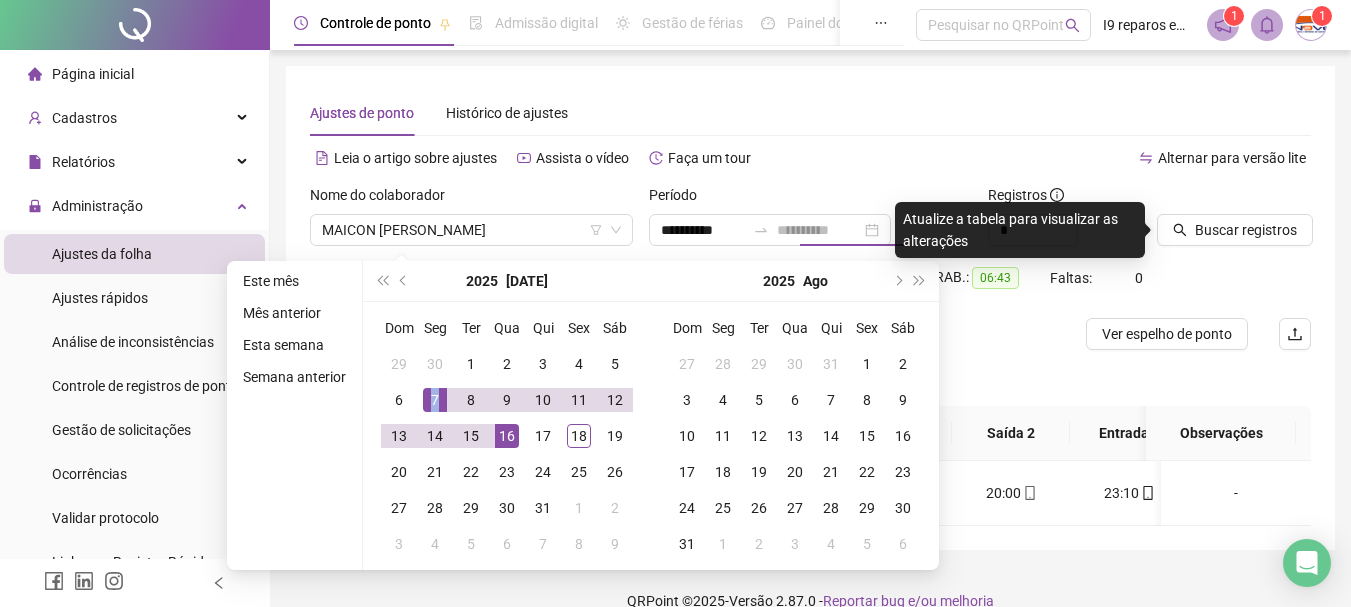 click on "7" at bounding box center [435, 400] 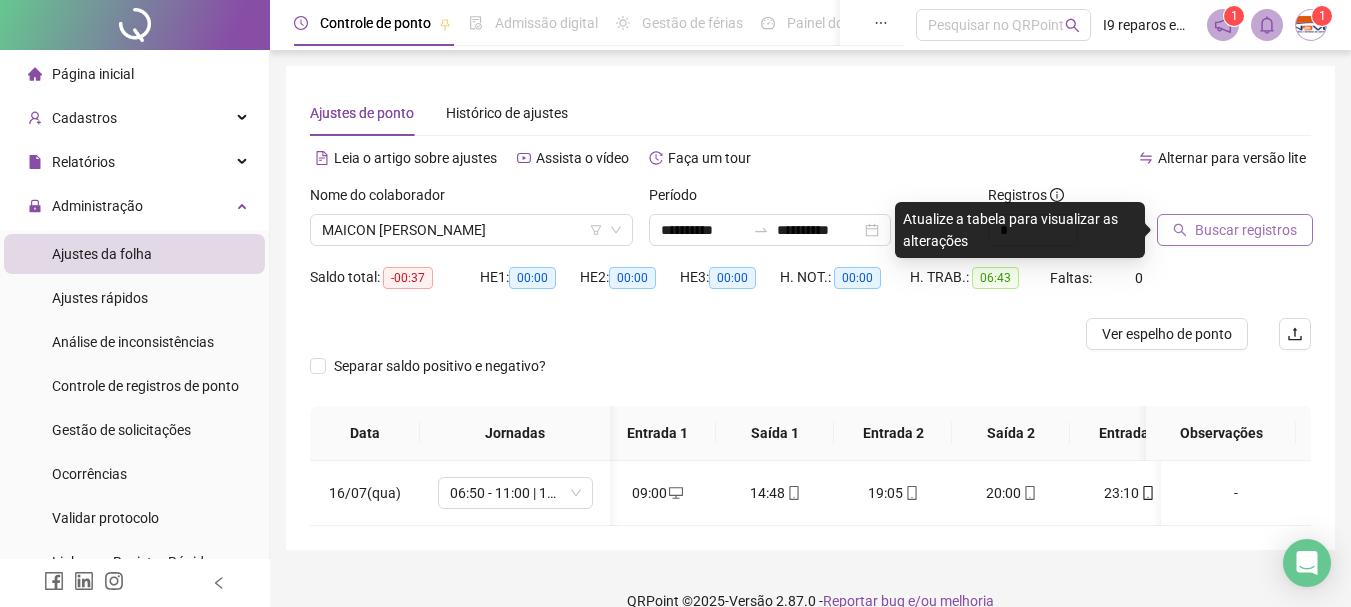 click on "Buscar registros" at bounding box center [1246, 230] 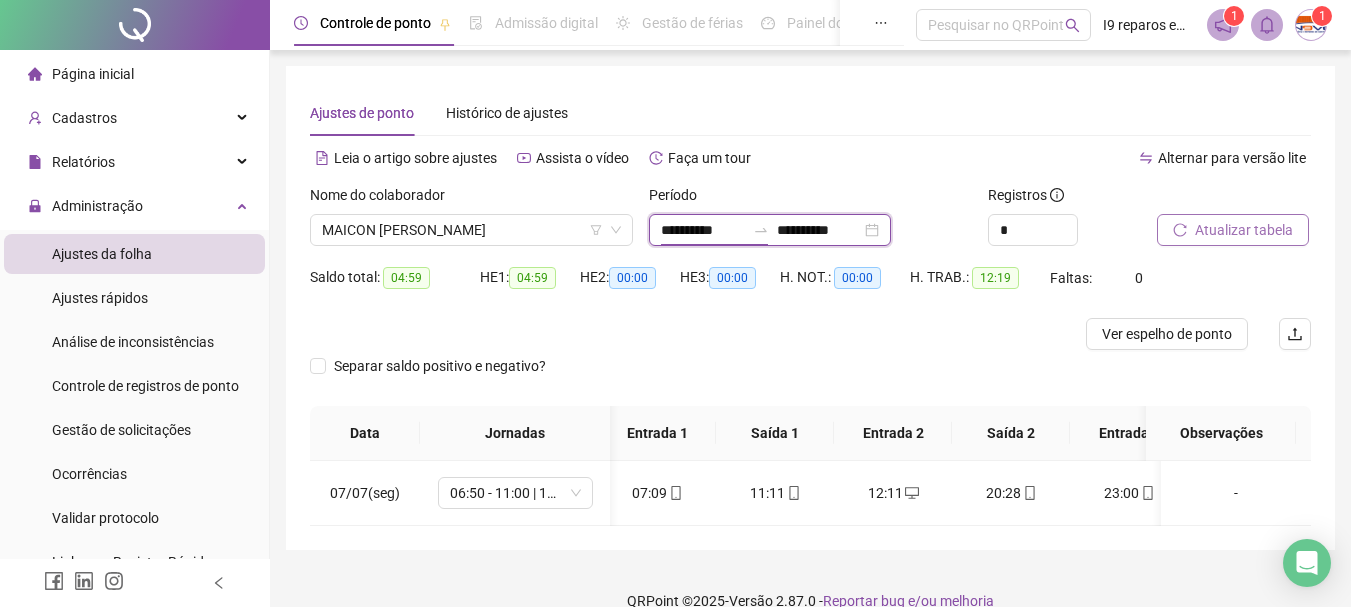 click on "**********" at bounding box center [703, 230] 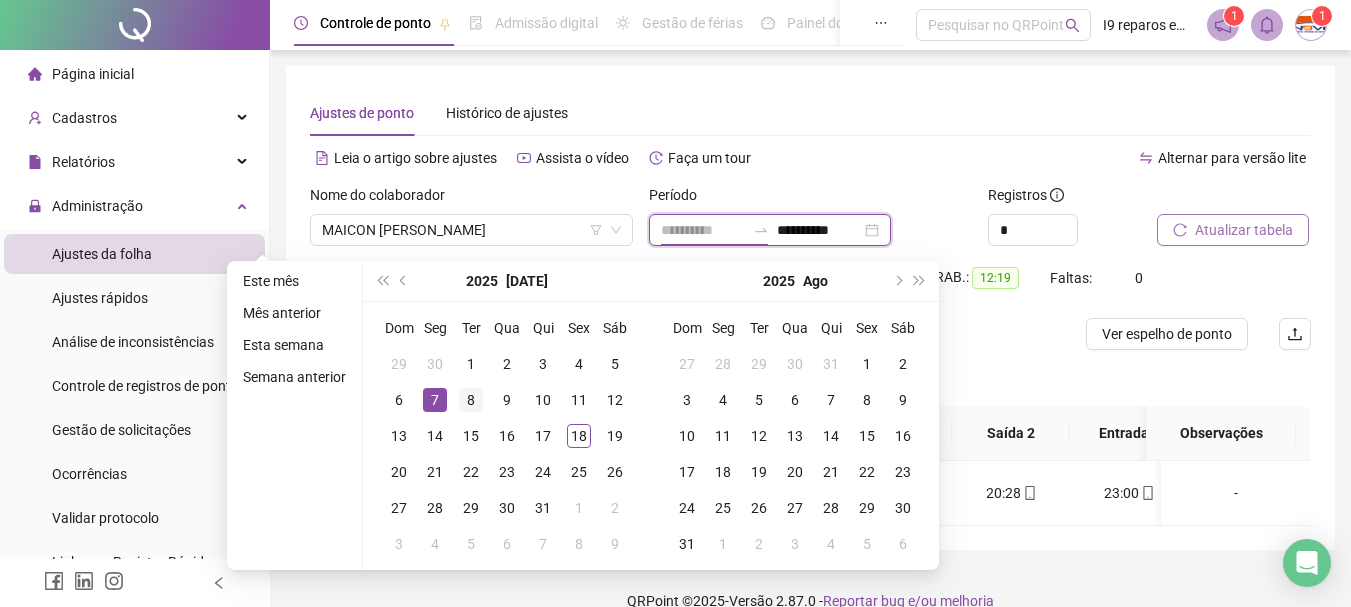type on "**********" 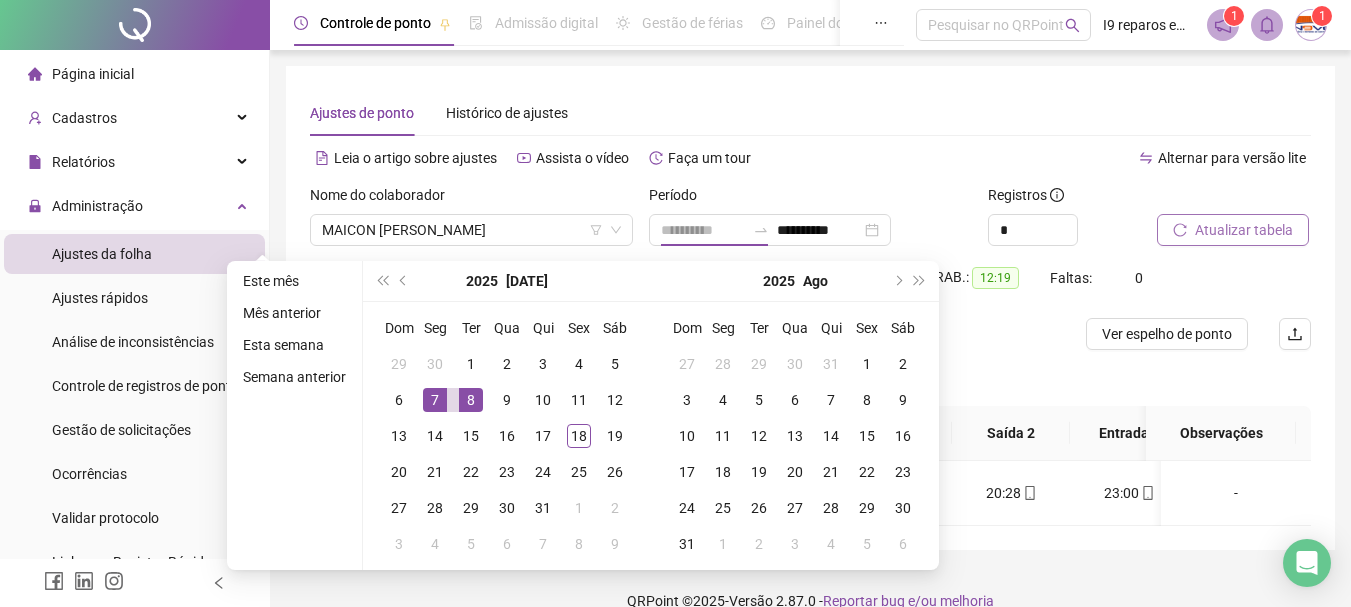 click on "8" at bounding box center (471, 400) 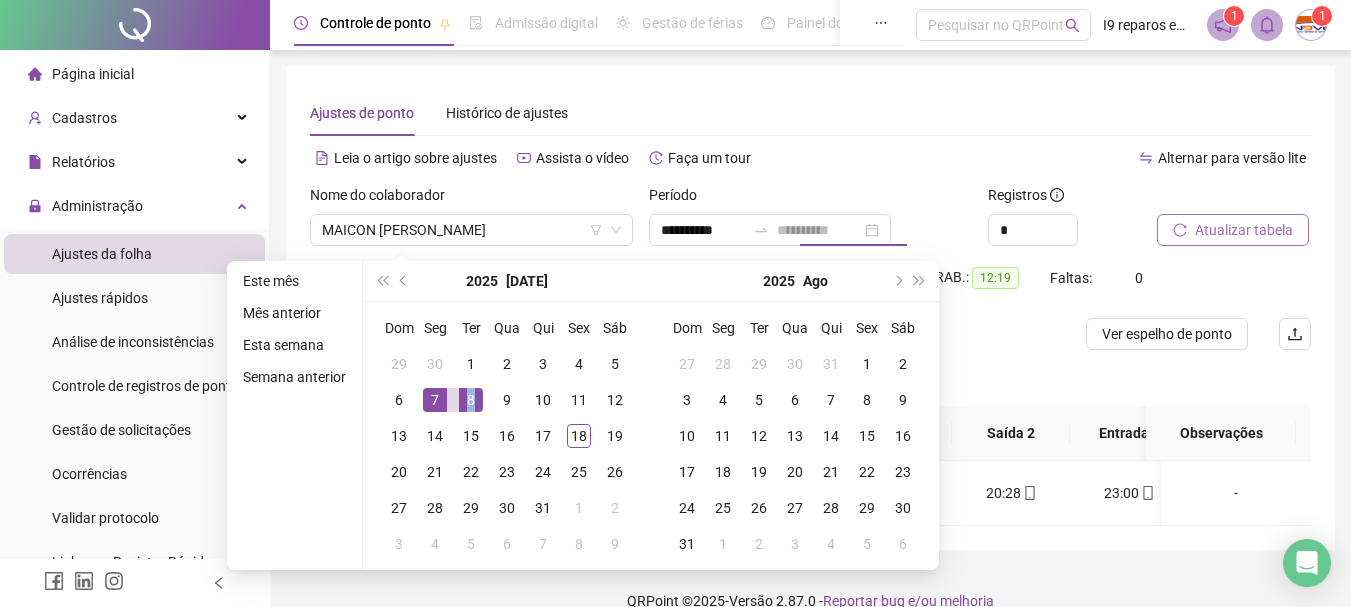 click on "8" at bounding box center (471, 400) 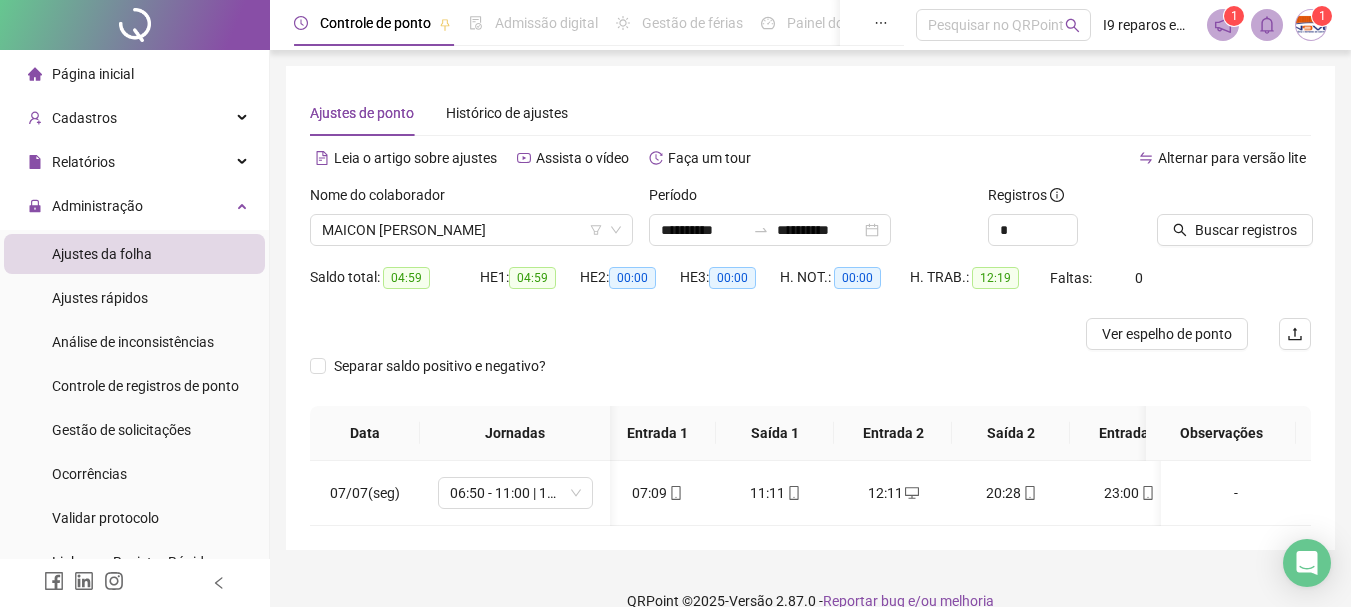drag, startPoint x: 1287, startPoint y: 236, endPoint x: 1288, endPoint y: 207, distance: 29.017237 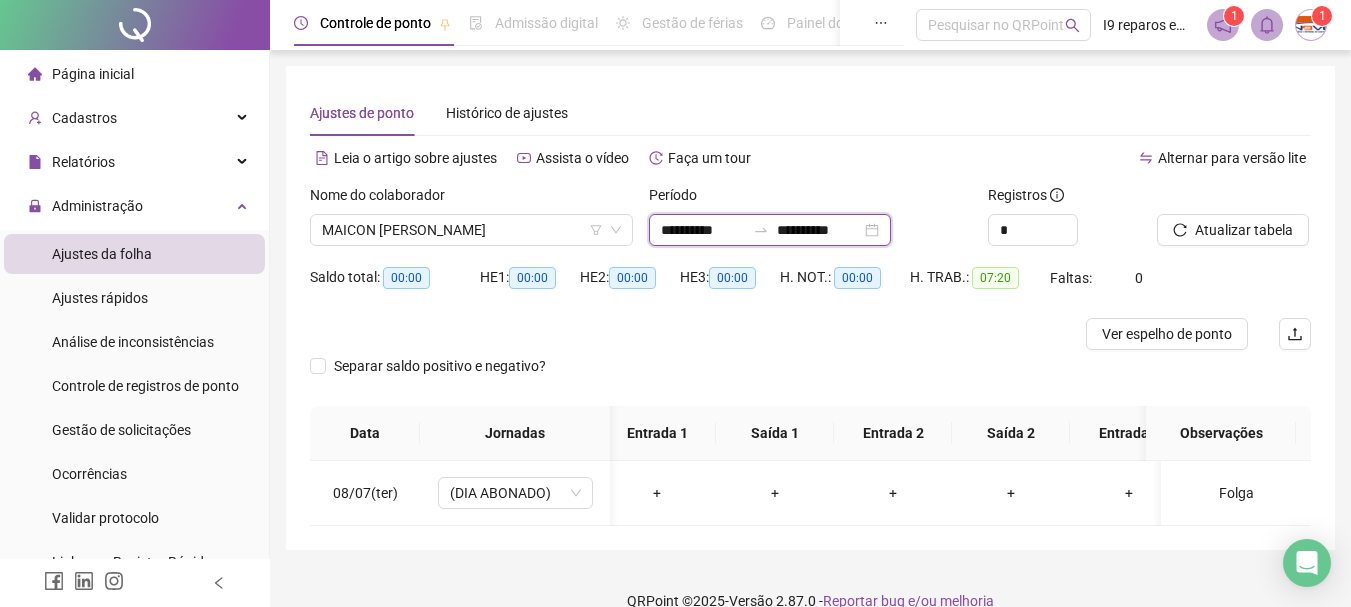 click on "**********" at bounding box center [703, 230] 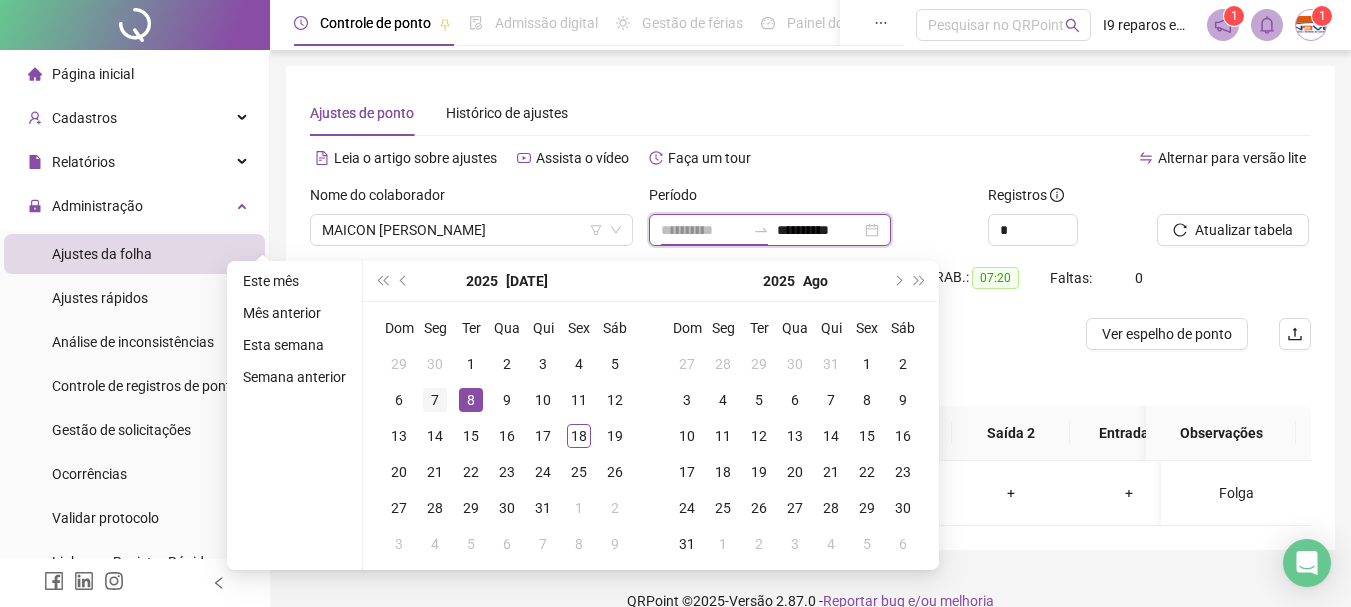 type on "**********" 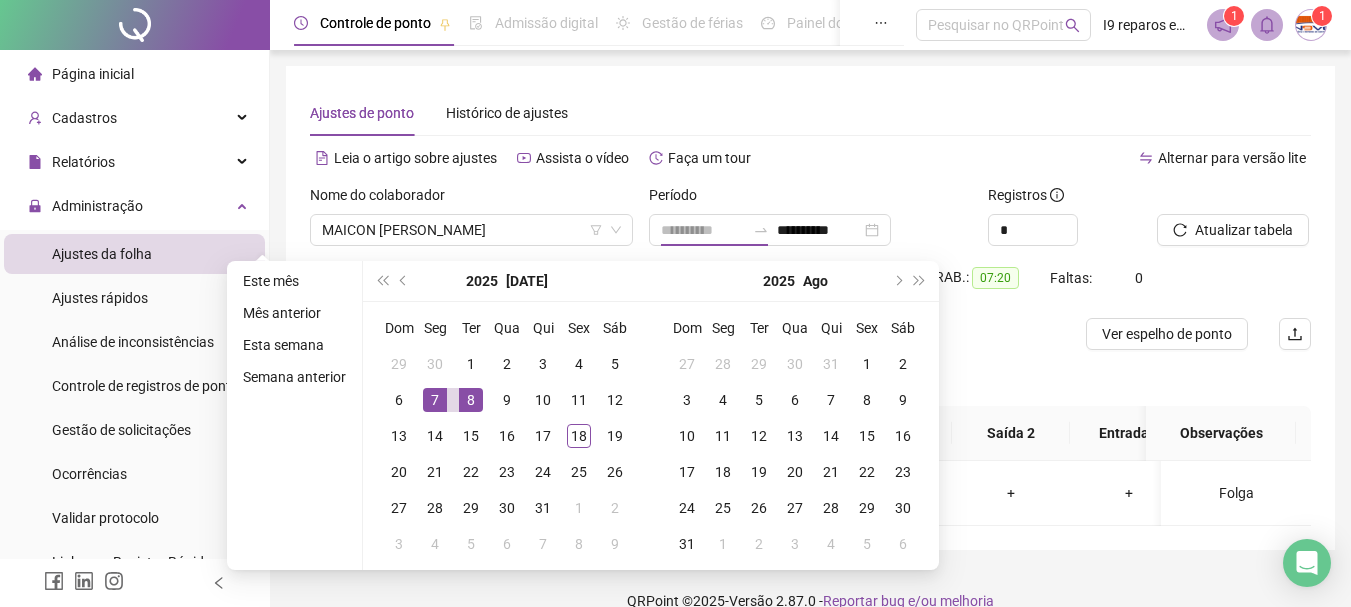 click on "7" at bounding box center (435, 400) 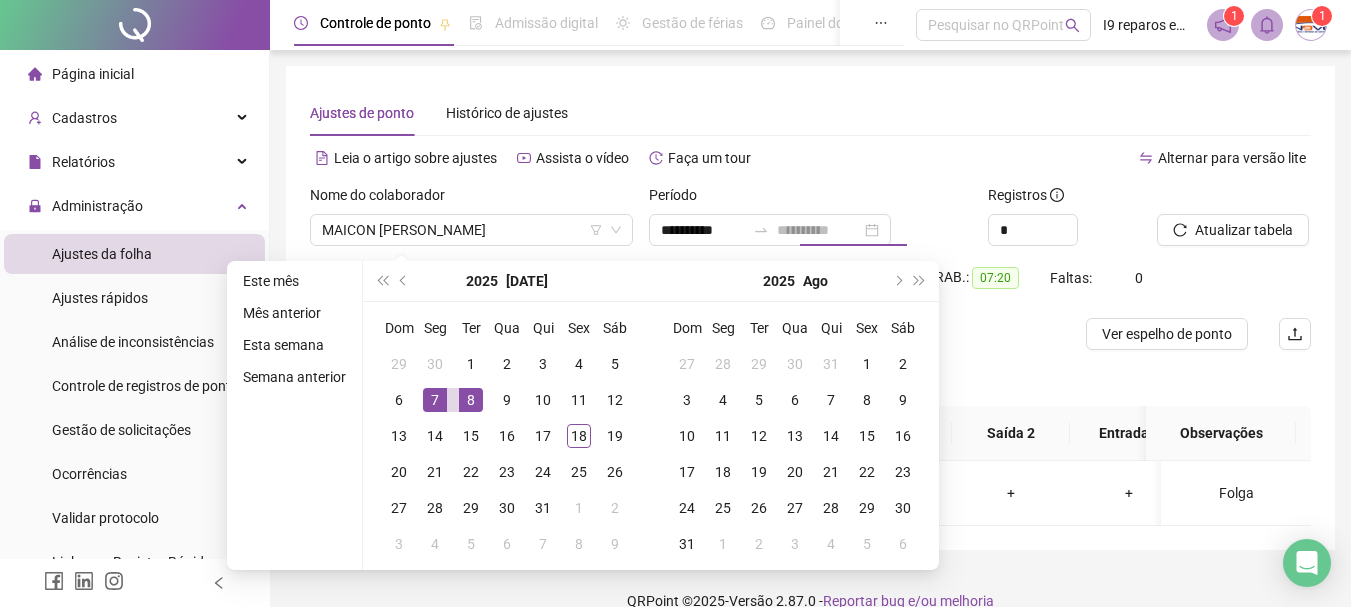 click on "7" at bounding box center [435, 400] 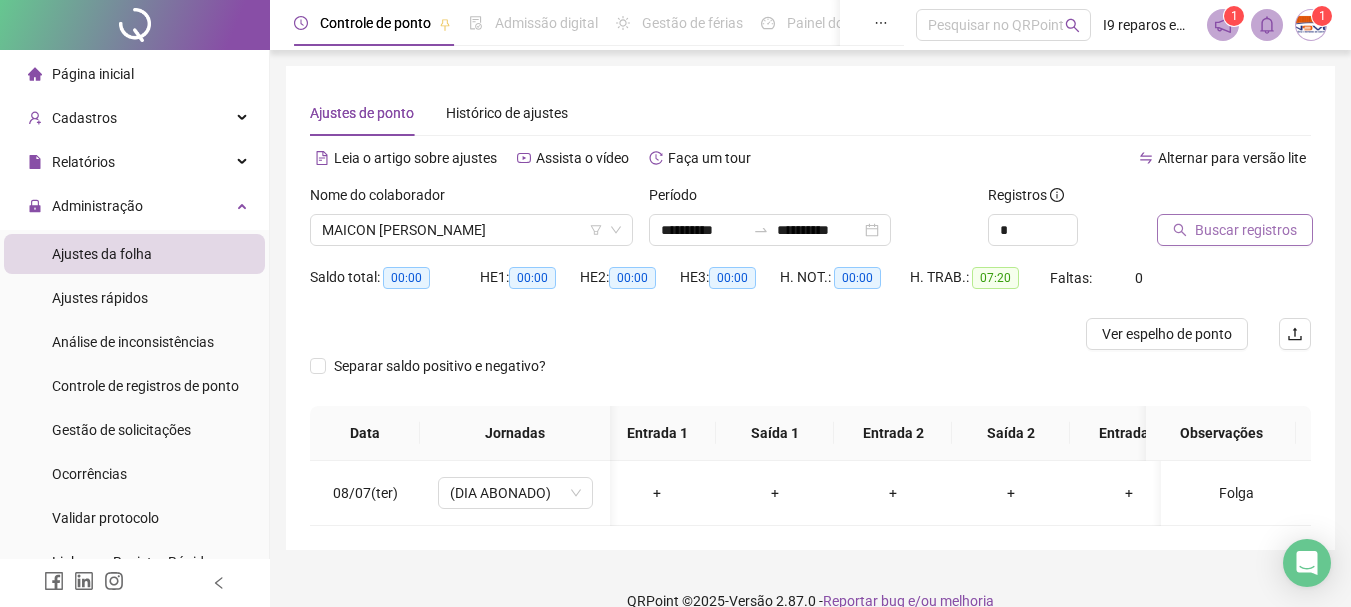 click on "Buscar registros" at bounding box center [1246, 230] 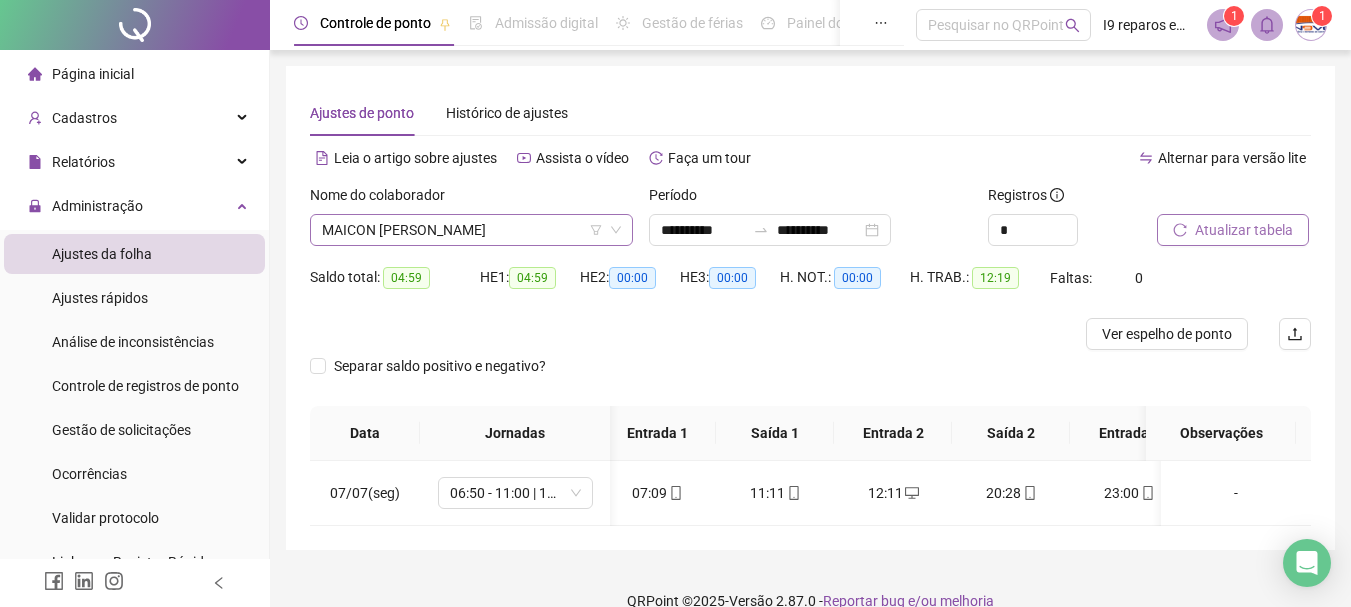 click on "MAICON [PERSON_NAME]" at bounding box center (471, 230) 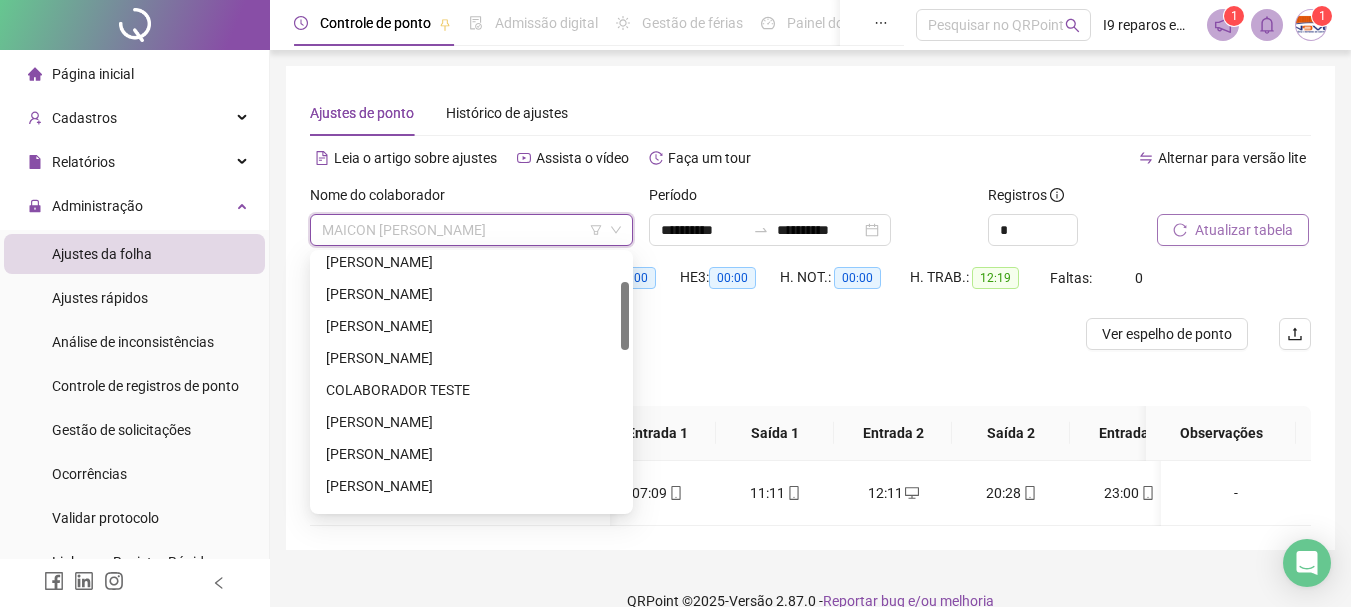 scroll, scrollTop: 0, scrollLeft: 0, axis: both 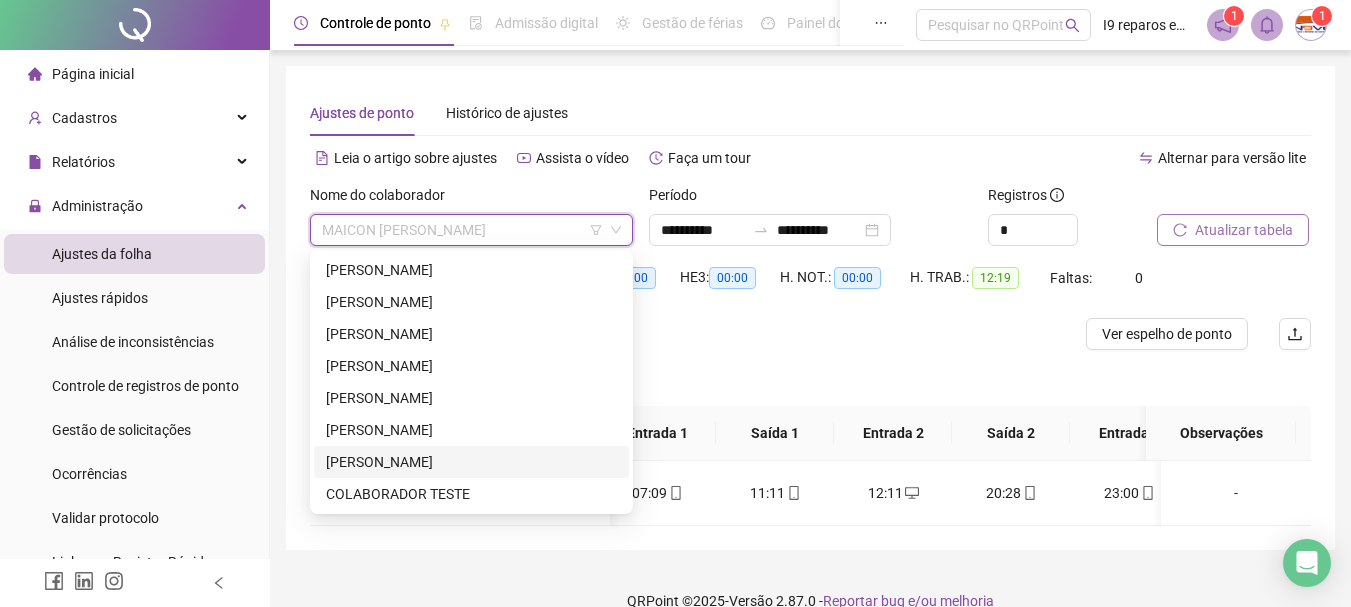 click on "[PERSON_NAME]" at bounding box center [471, 462] 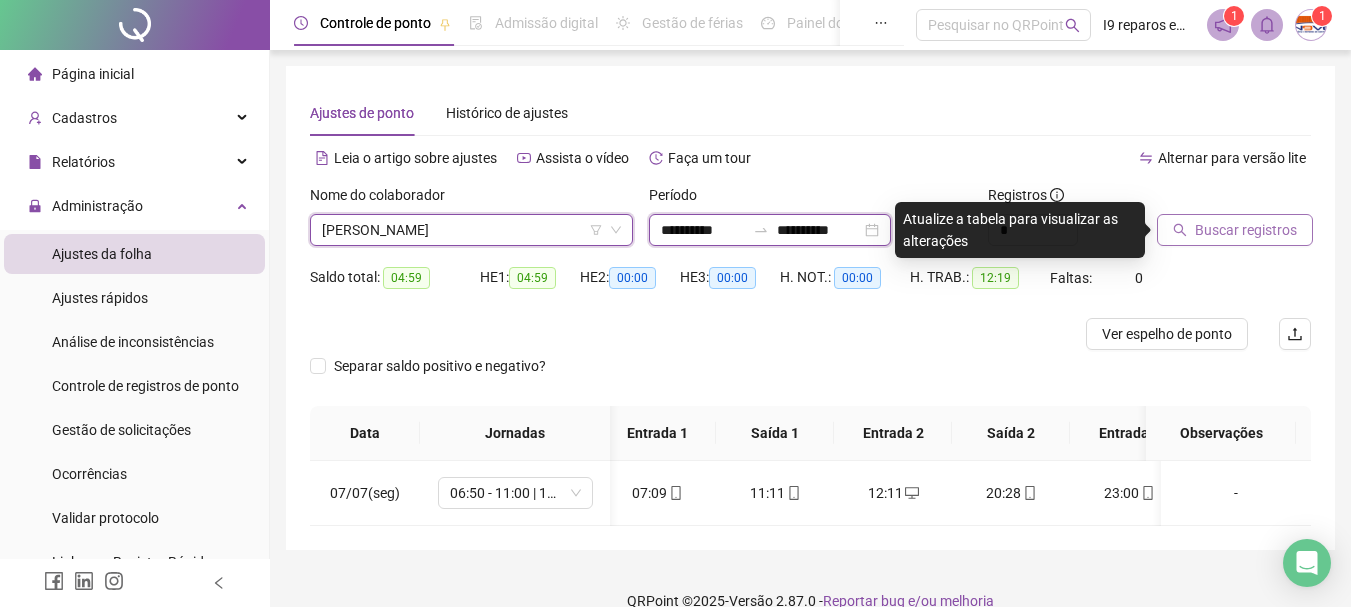 click on "**********" at bounding box center [703, 230] 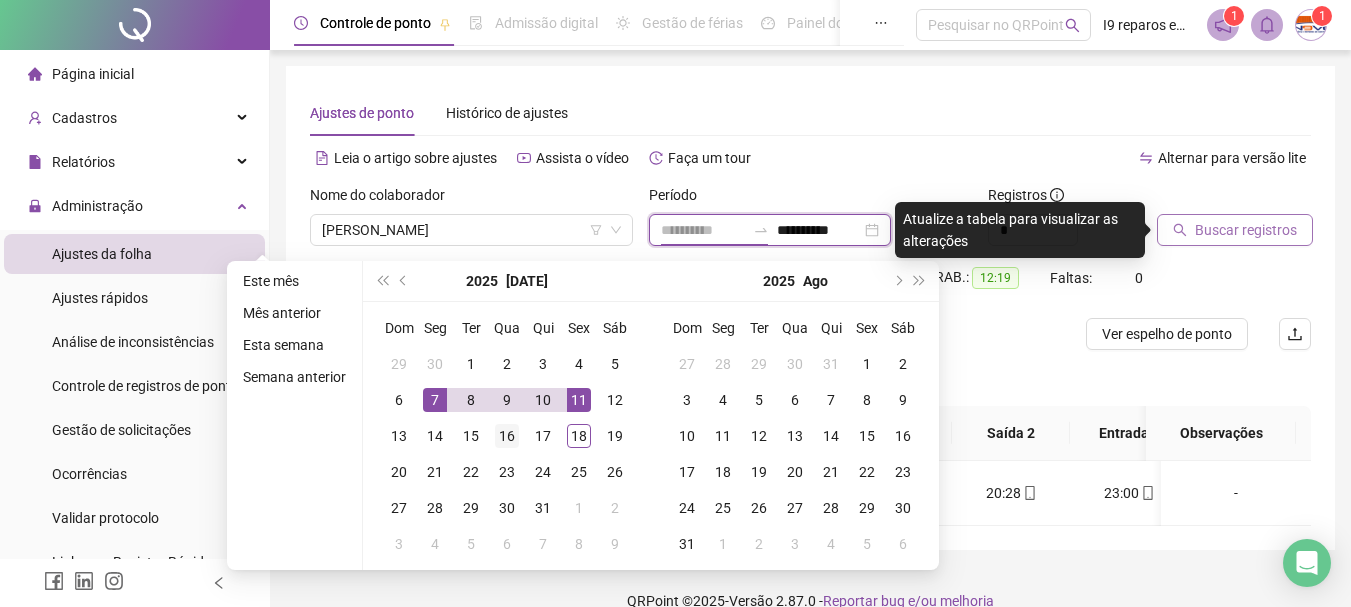 type on "**********" 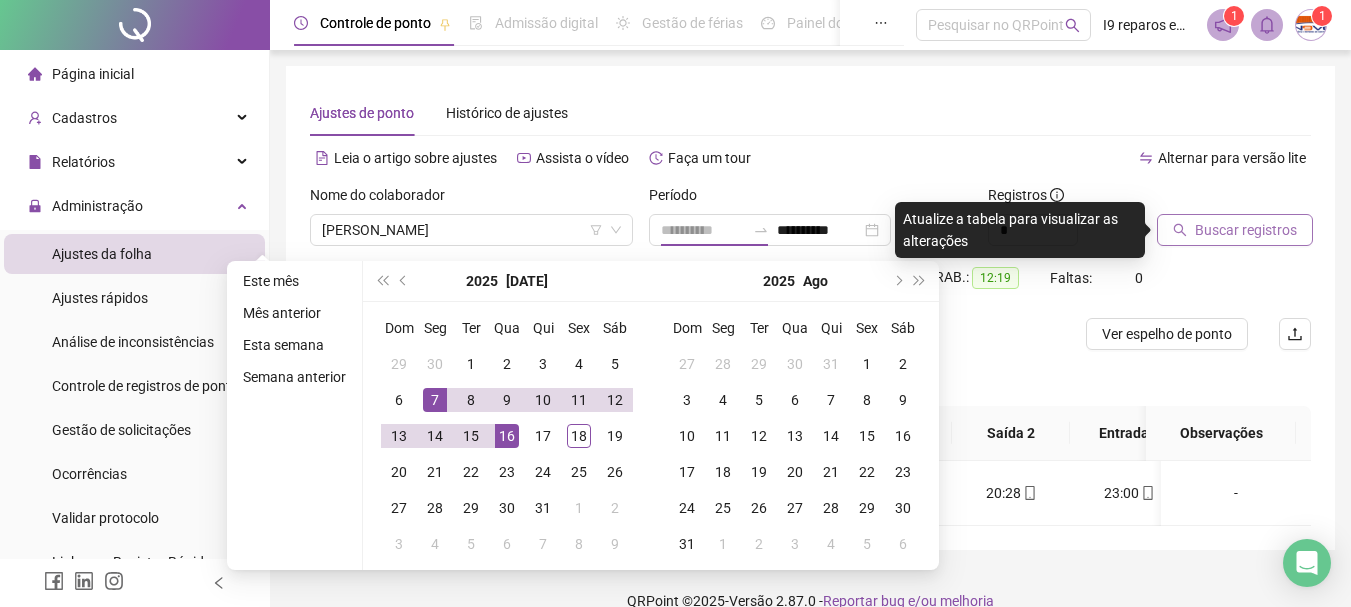 click on "16" at bounding box center (507, 436) 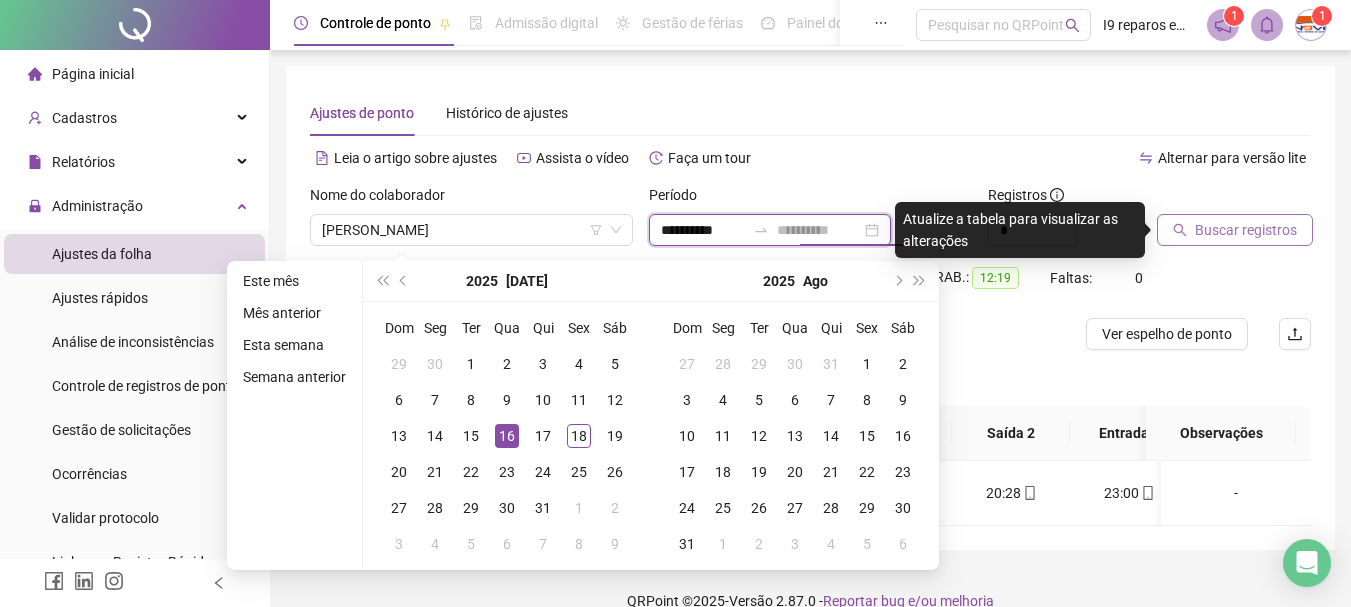 type on "**********" 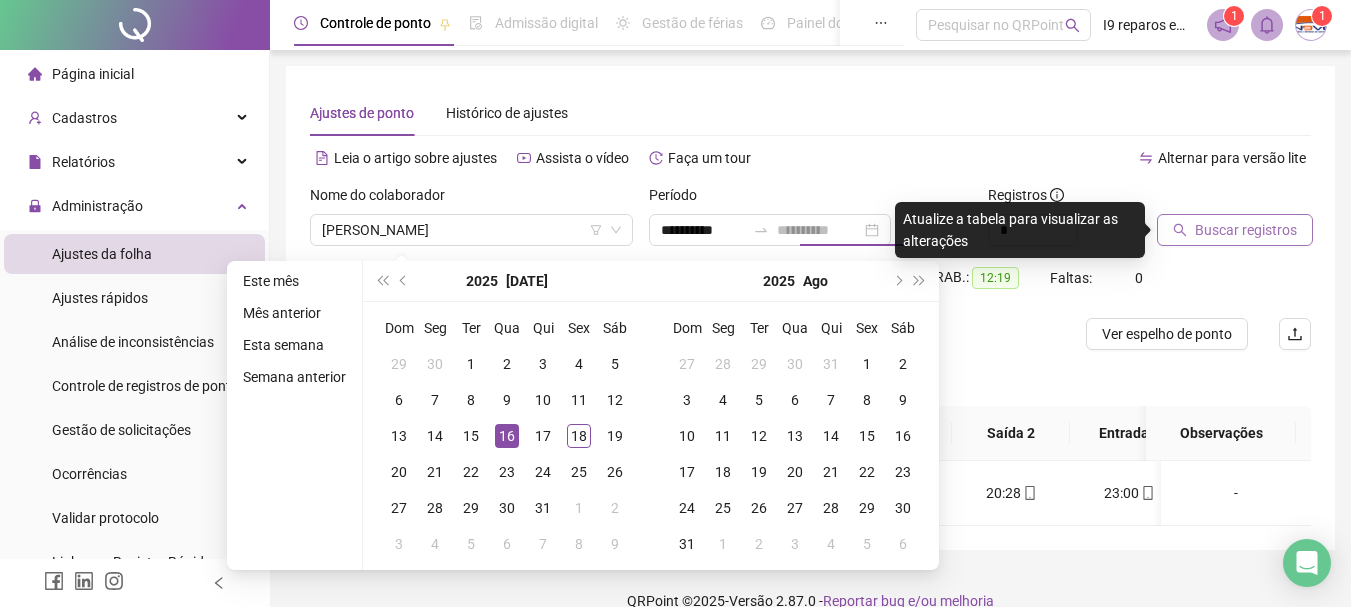 click on "16" at bounding box center [507, 436] 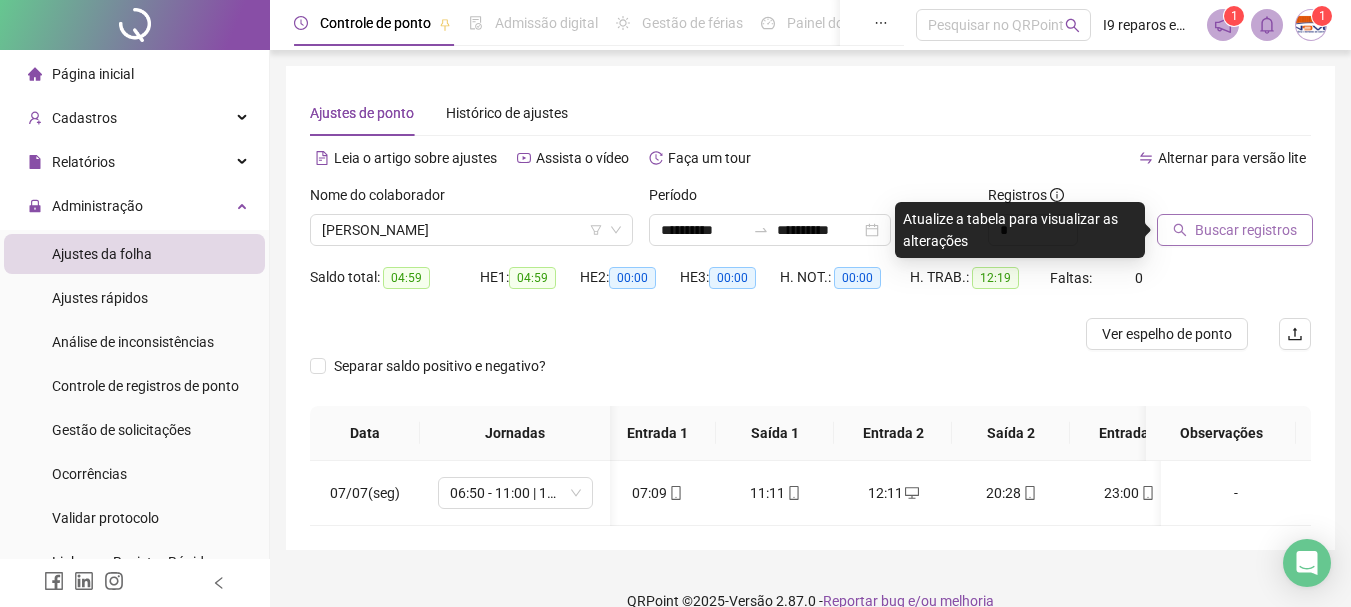 click on "Buscar registros" at bounding box center (1246, 230) 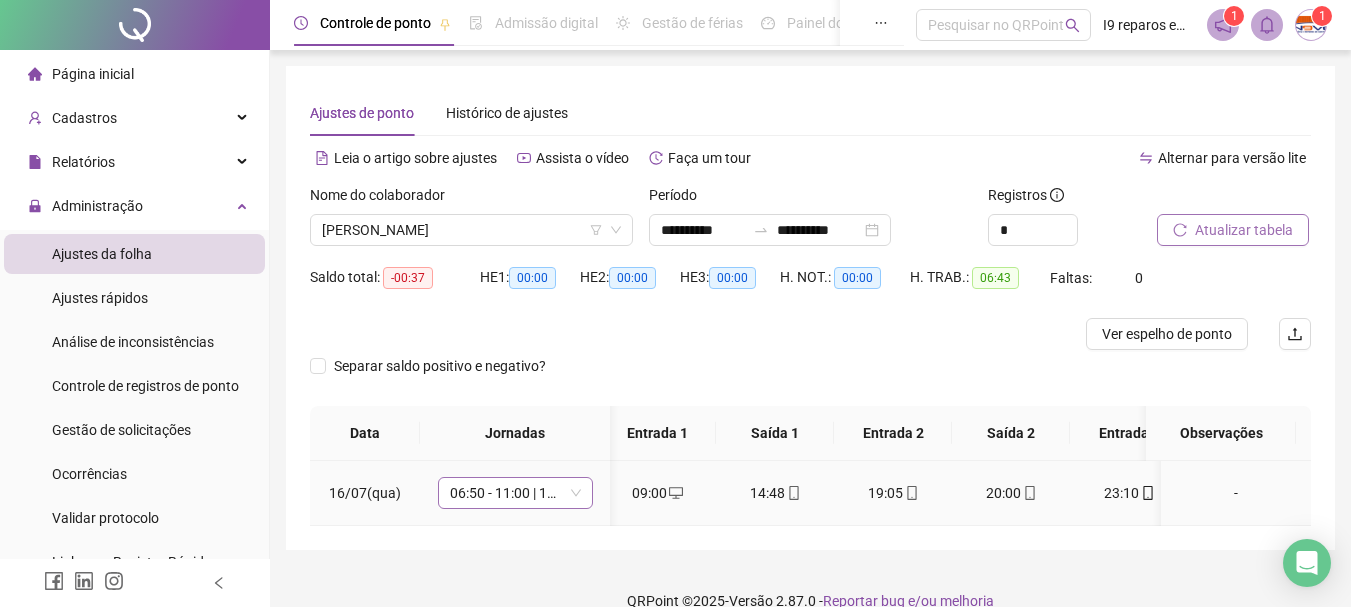 click on "06:50 - 11:00 | 12:00 - 15:10" at bounding box center (515, 493) 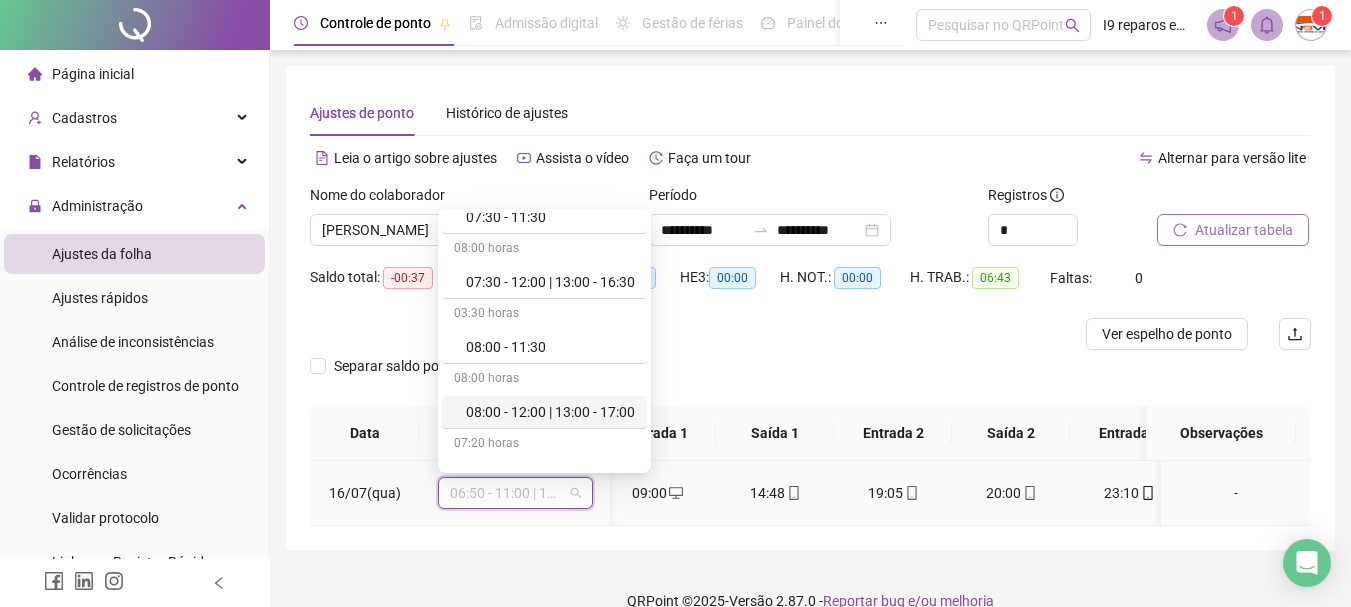 scroll, scrollTop: 300, scrollLeft: 0, axis: vertical 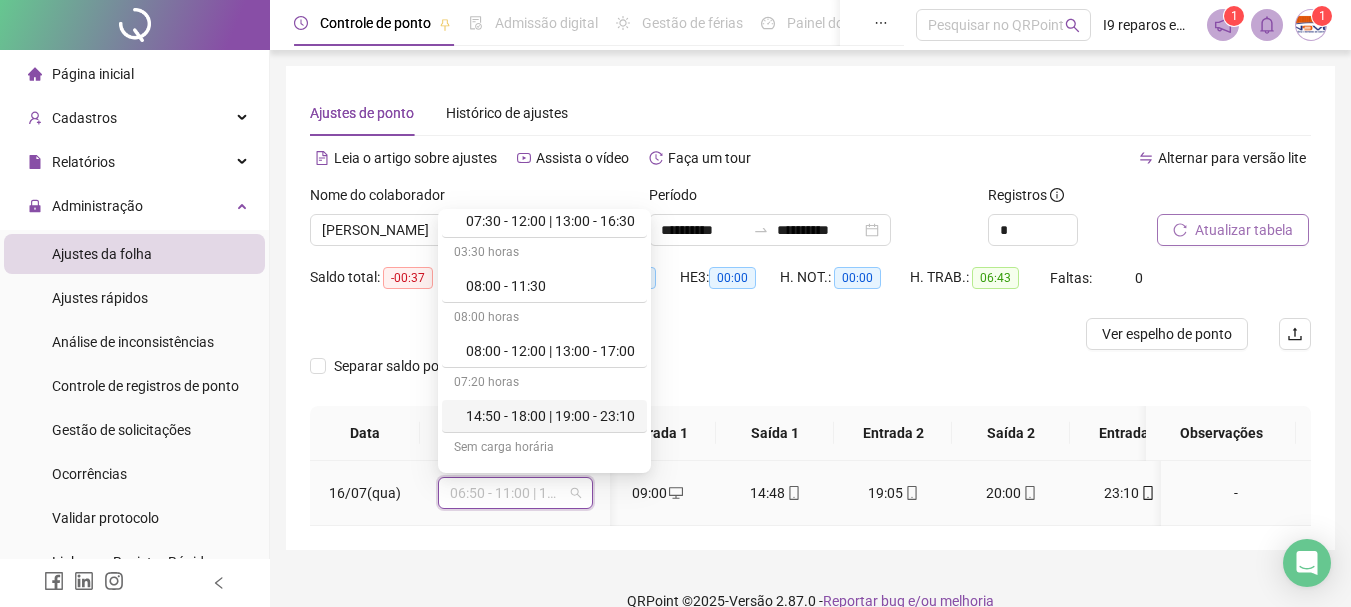 click on "14:50 - 18:00 | 19:00 - 23:10" at bounding box center (550, 416) 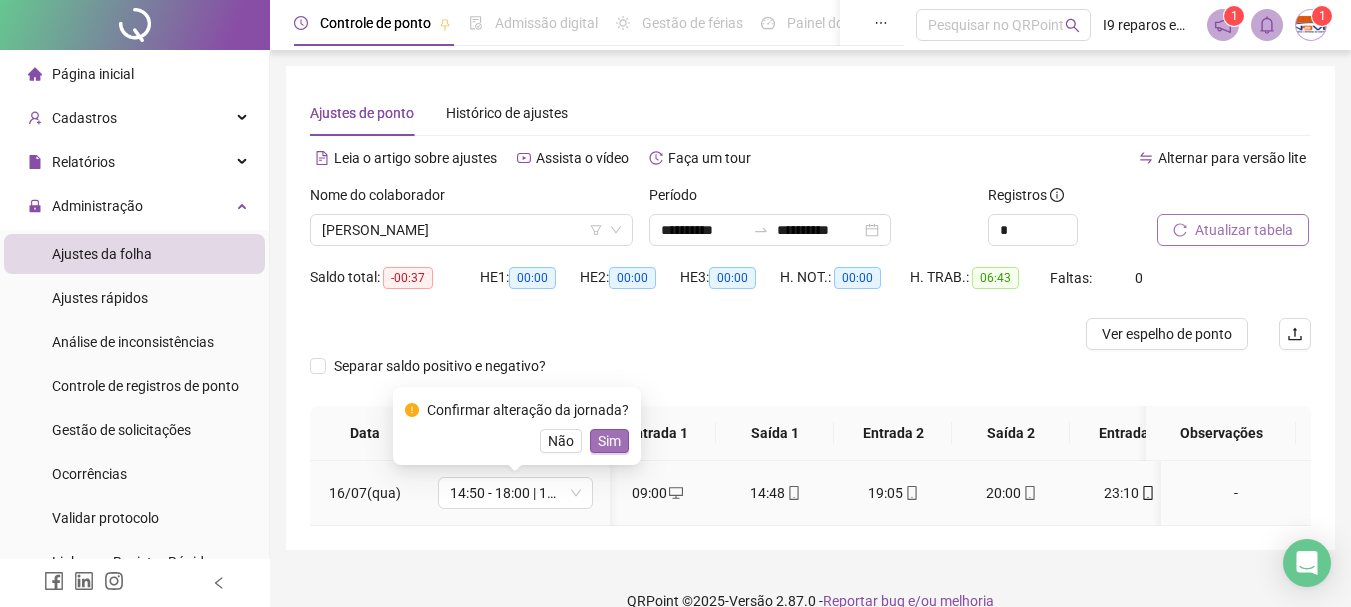click on "Sim" at bounding box center [609, 441] 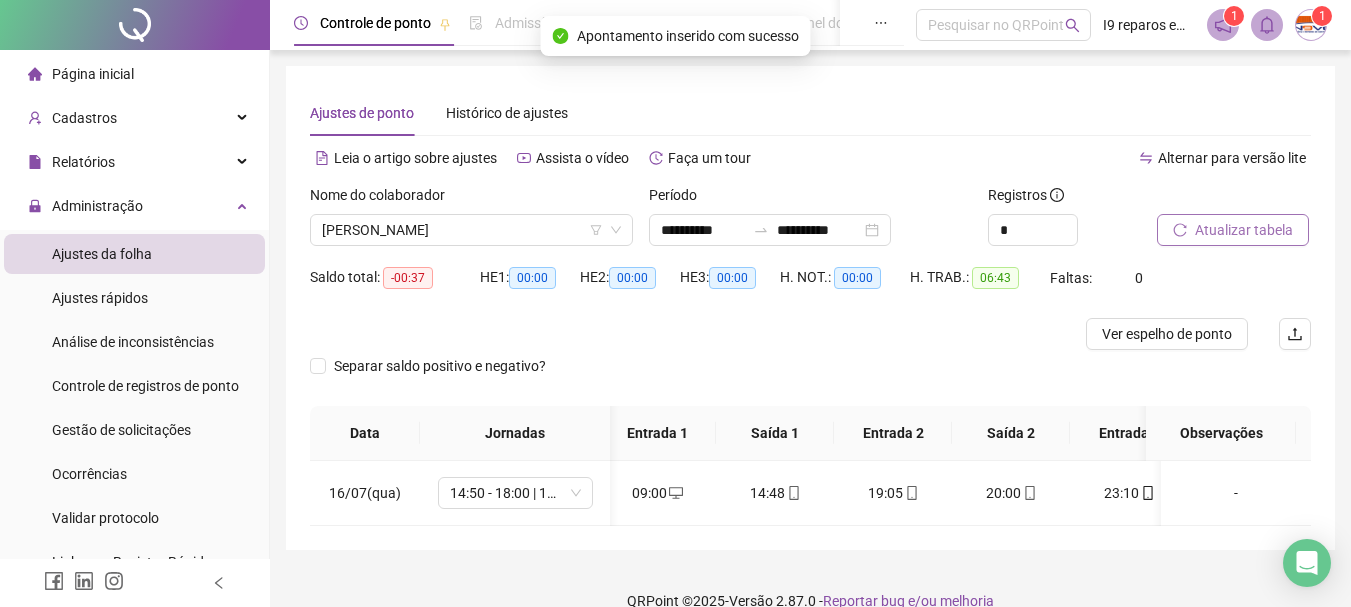 click on "Atualizar tabela" at bounding box center [1244, 230] 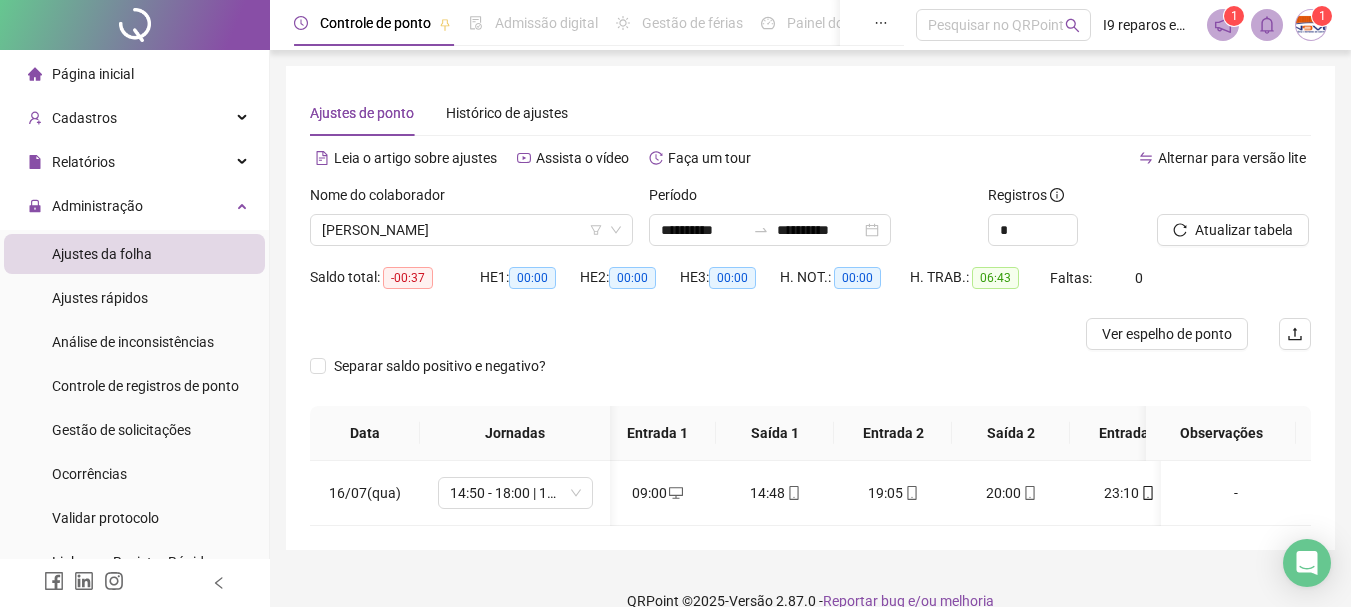 scroll, scrollTop: 0, scrollLeft: 113, axis: horizontal 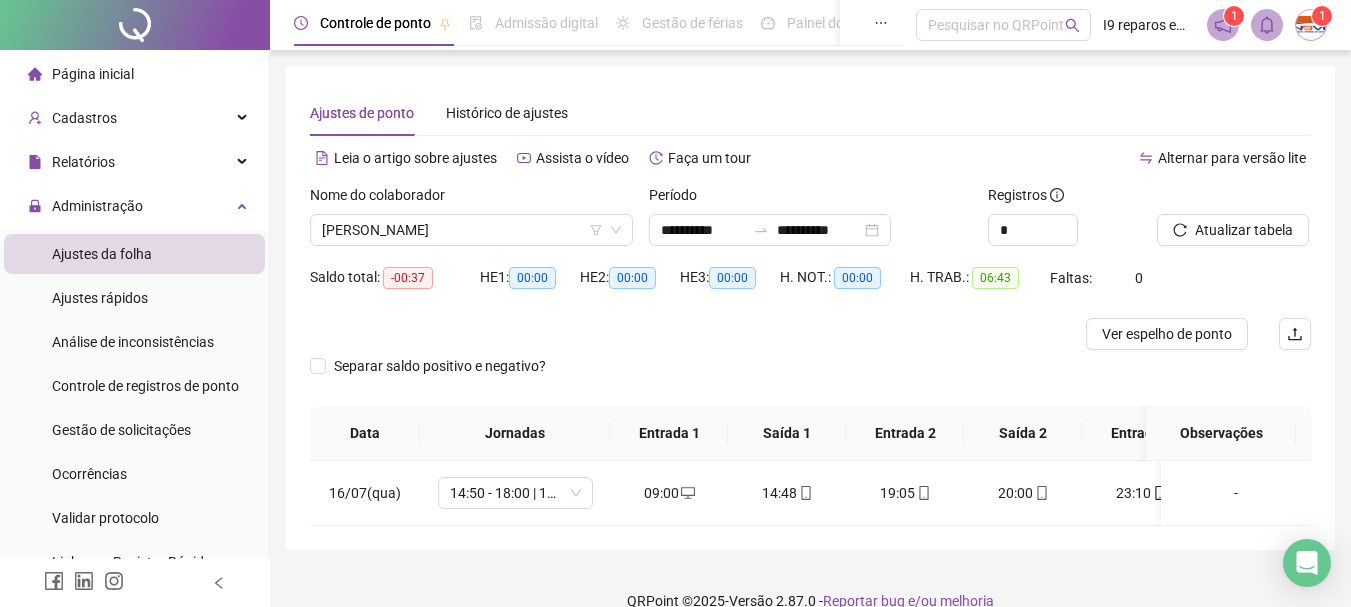 click on "Página inicial" at bounding box center [93, 74] 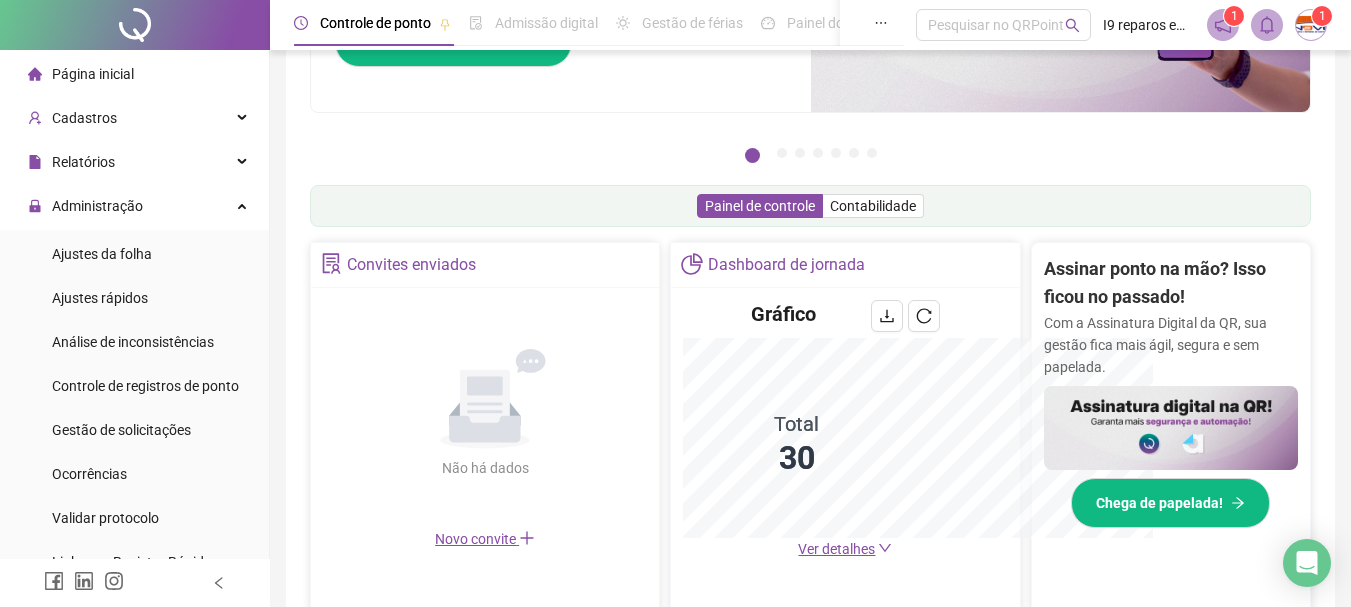 scroll, scrollTop: 495, scrollLeft: 0, axis: vertical 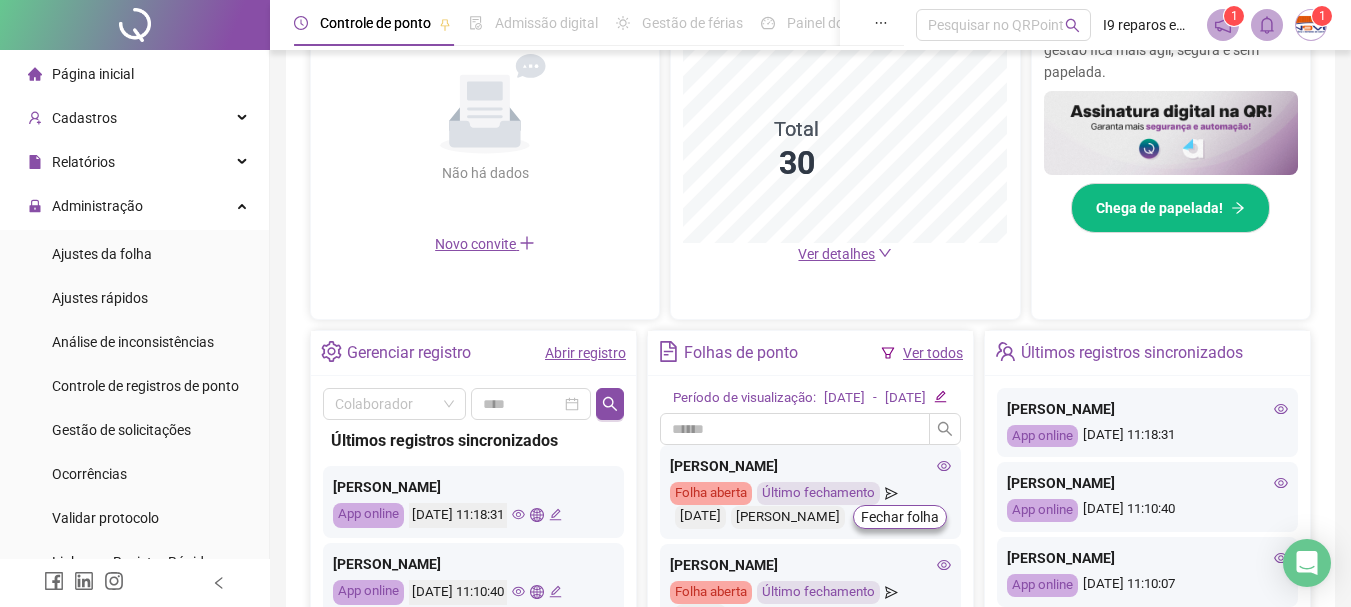 click on "Página inicial" at bounding box center [93, 74] 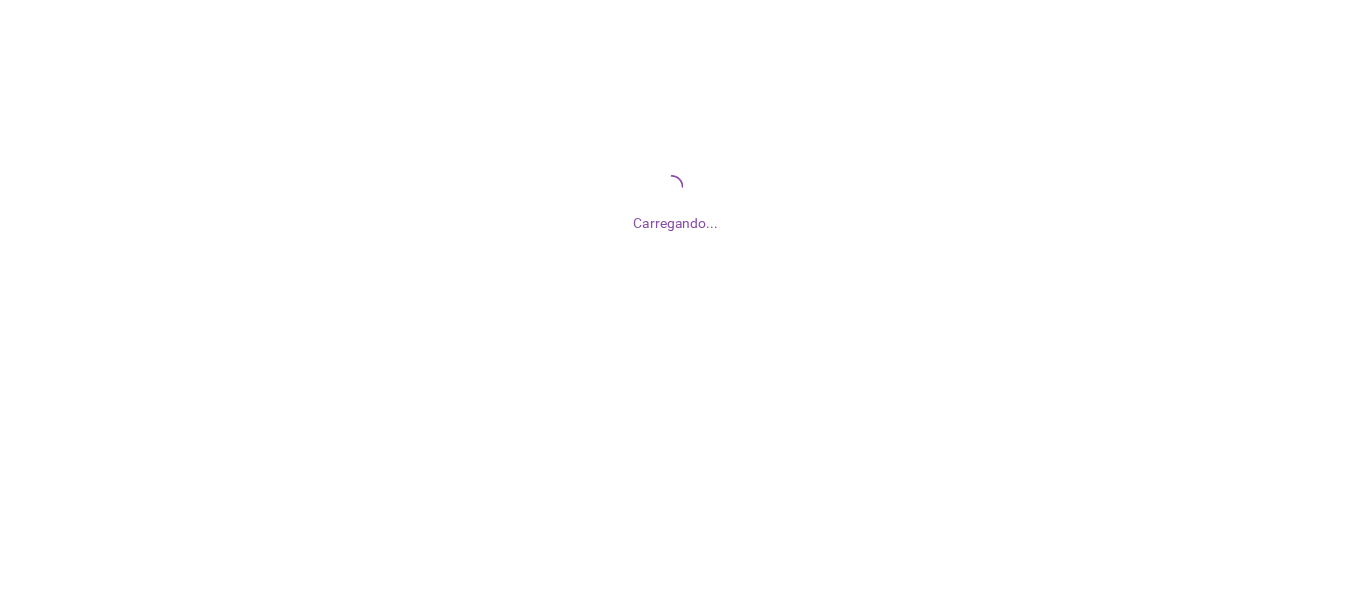 scroll, scrollTop: 0, scrollLeft: 0, axis: both 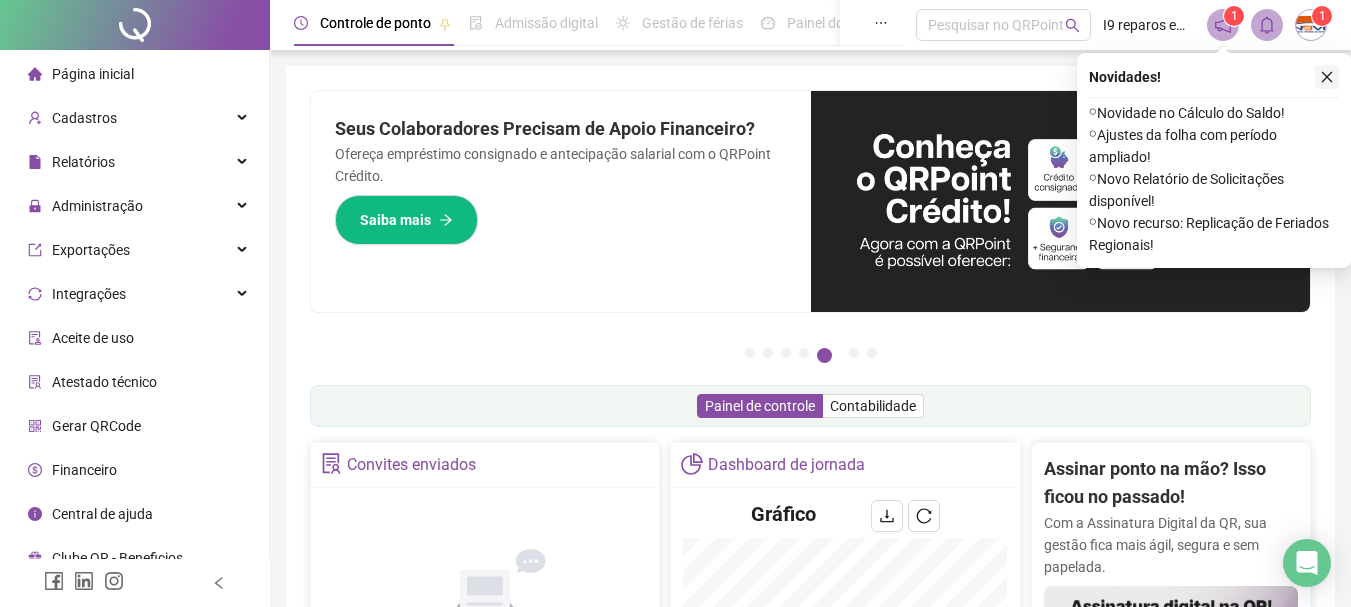 click 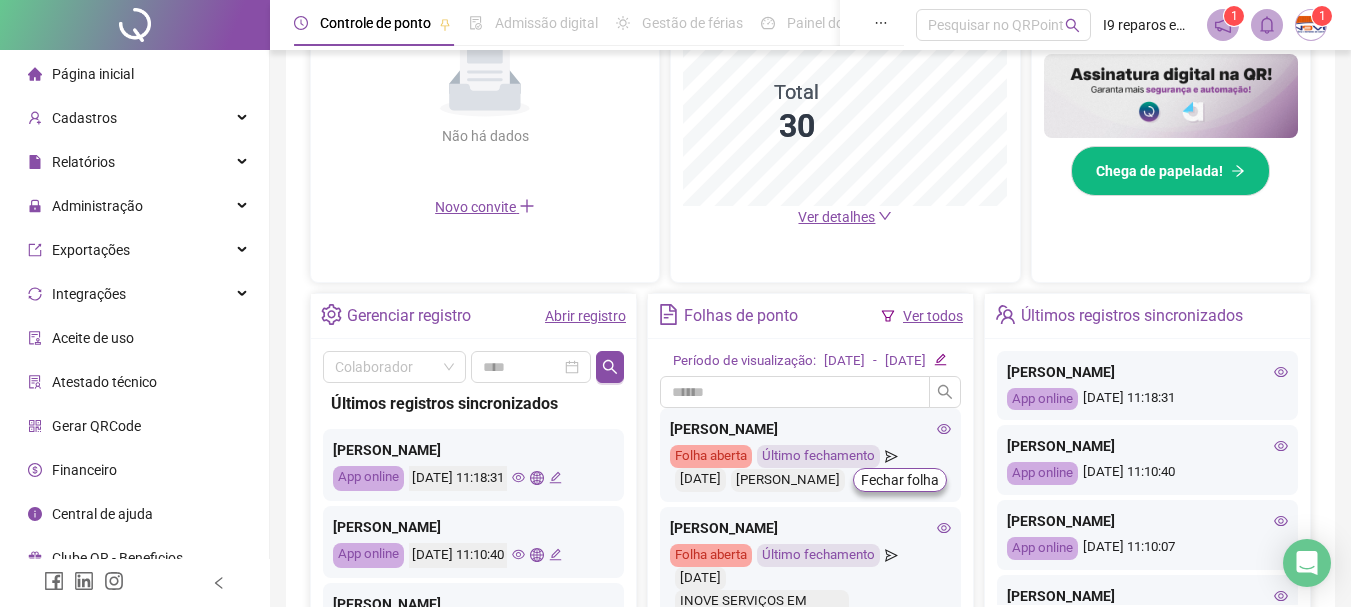 scroll, scrollTop: 600, scrollLeft: 0, axis: vertical 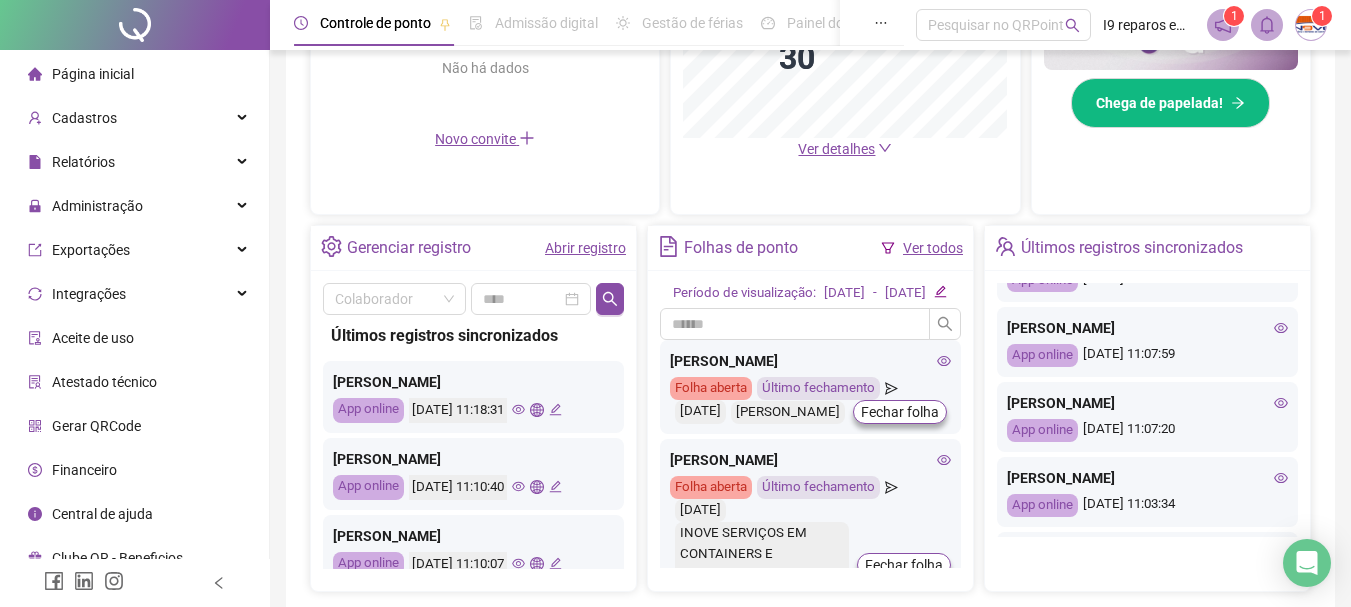click 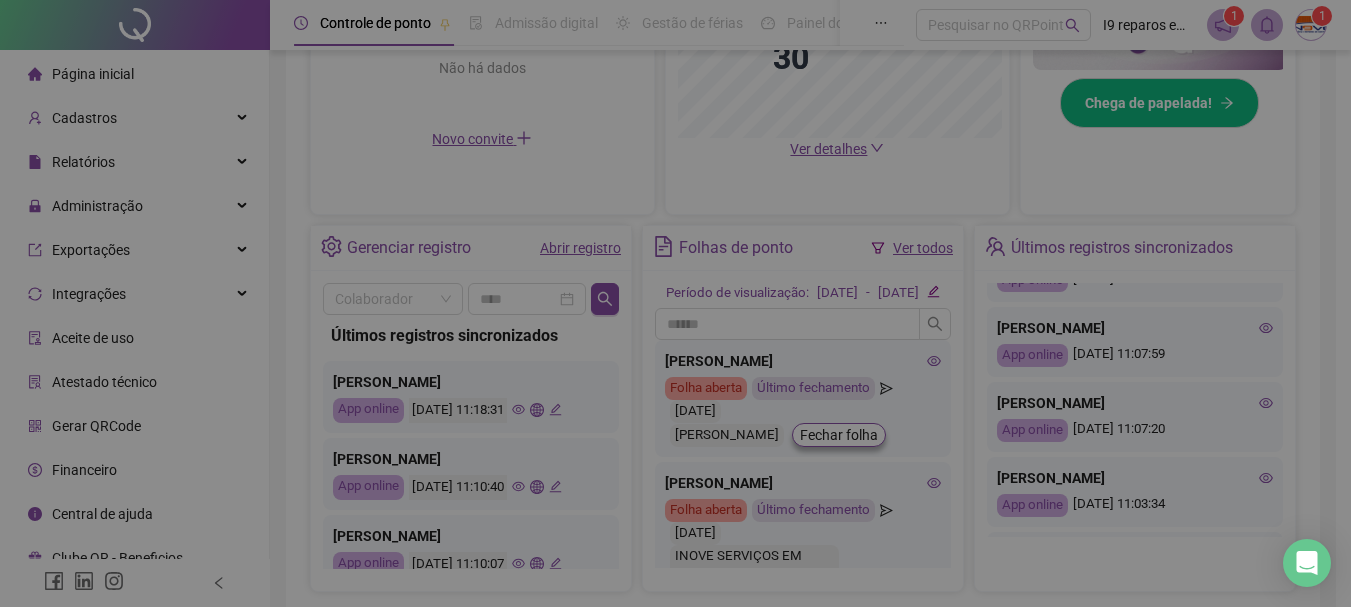 type on "**********" 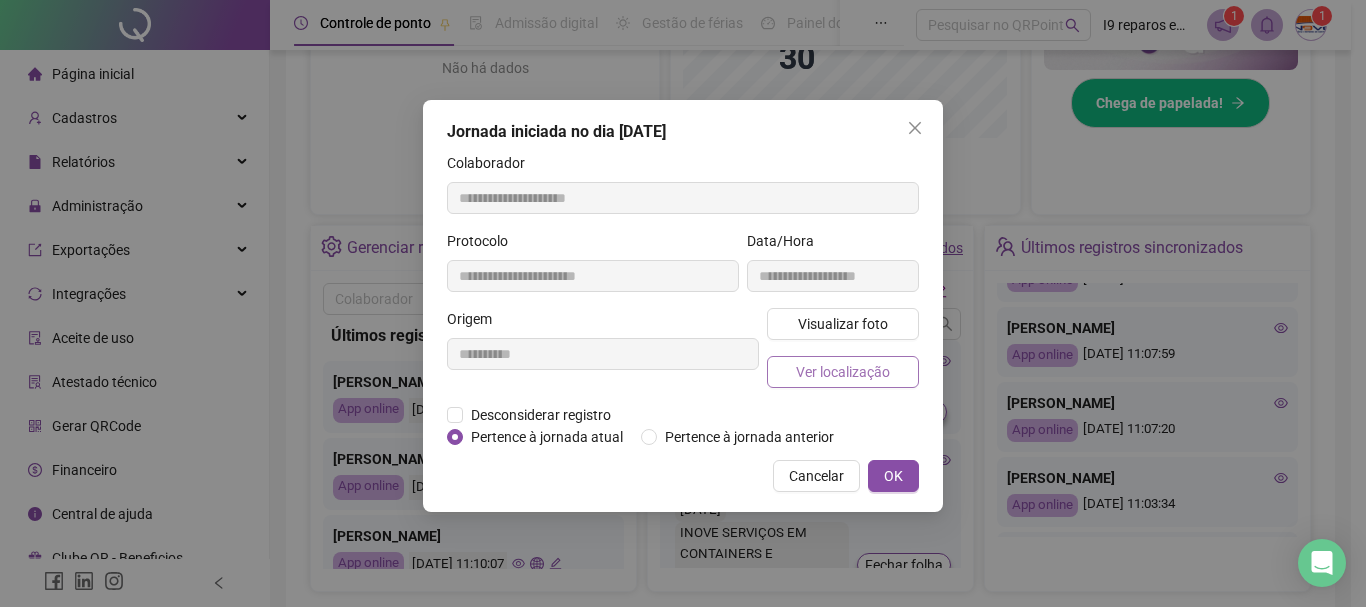 click on "Ver localização" at bounding box center (843, 372) 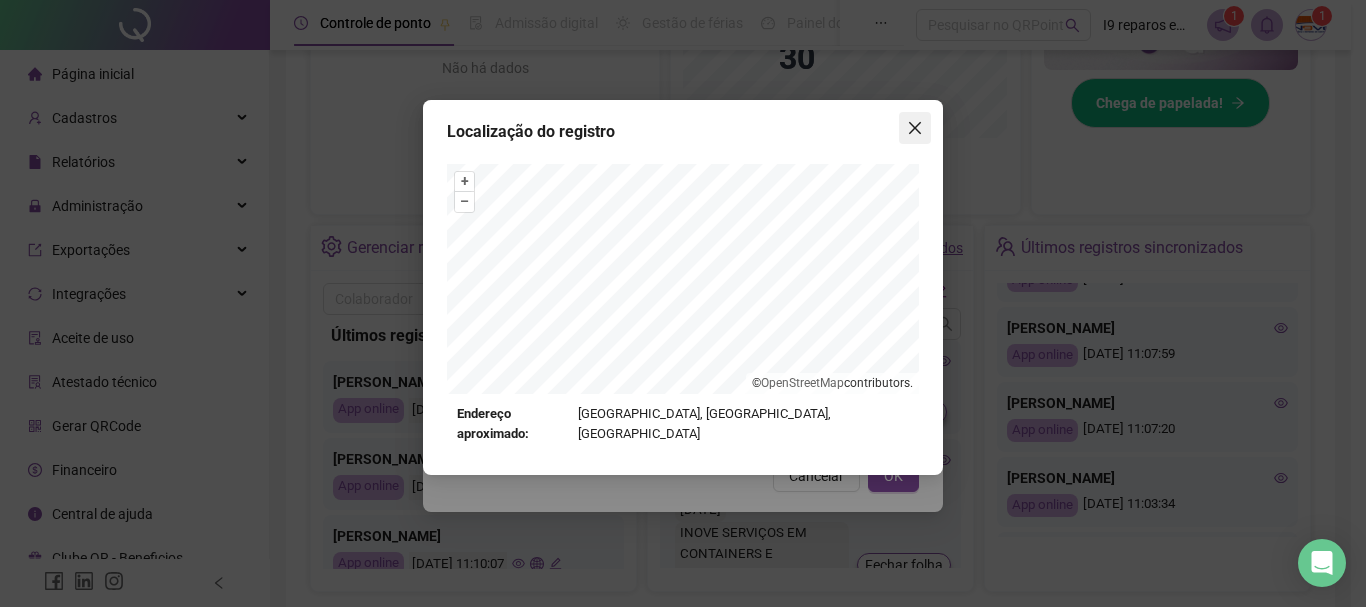 click at bounding box center (915, 128) 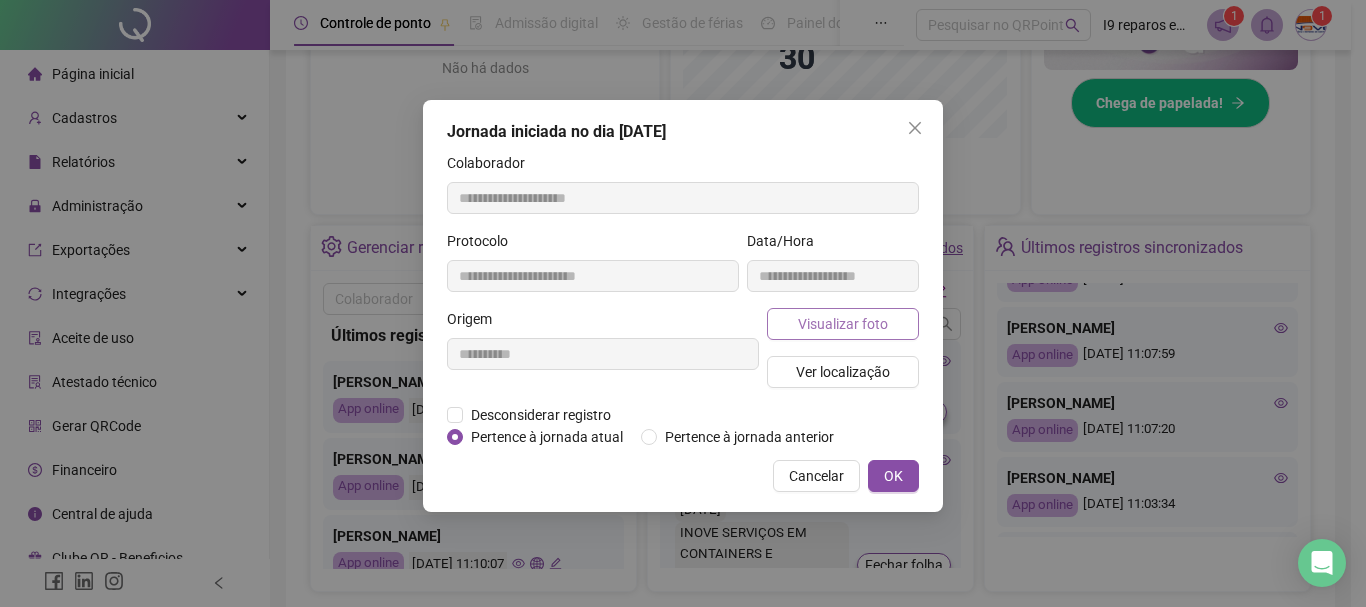click on "Visualizar foto" at bounding box center (843, 324) 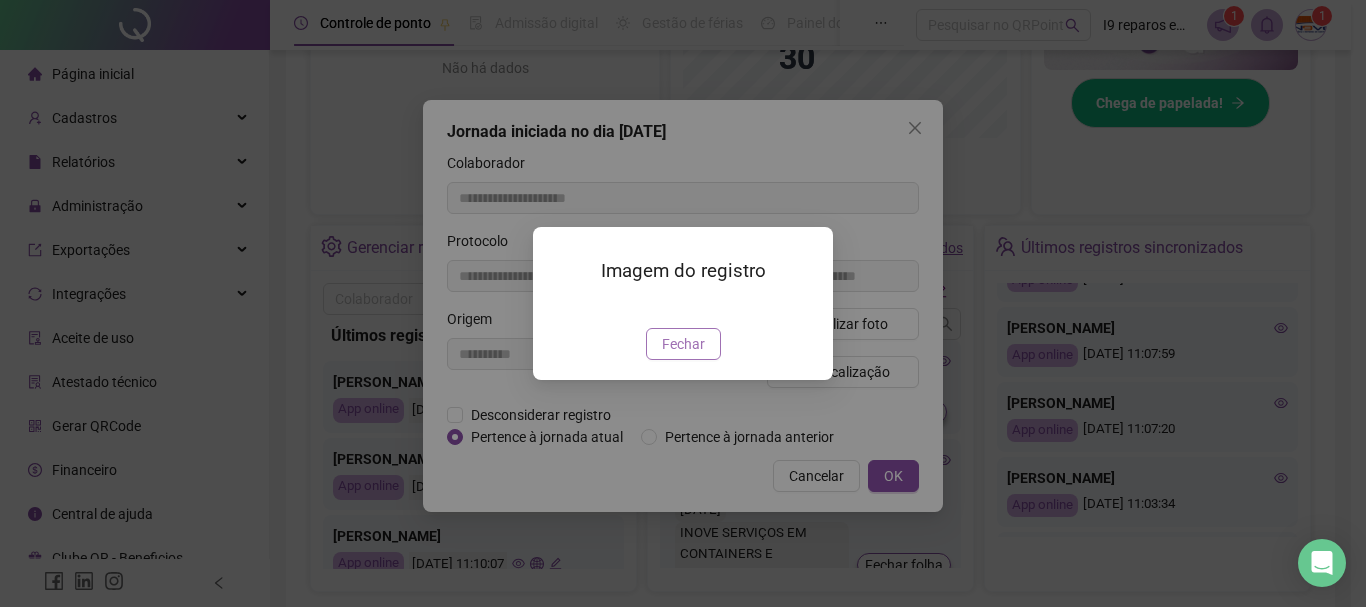 click on "Fechar" at bounding box center (683, 344) 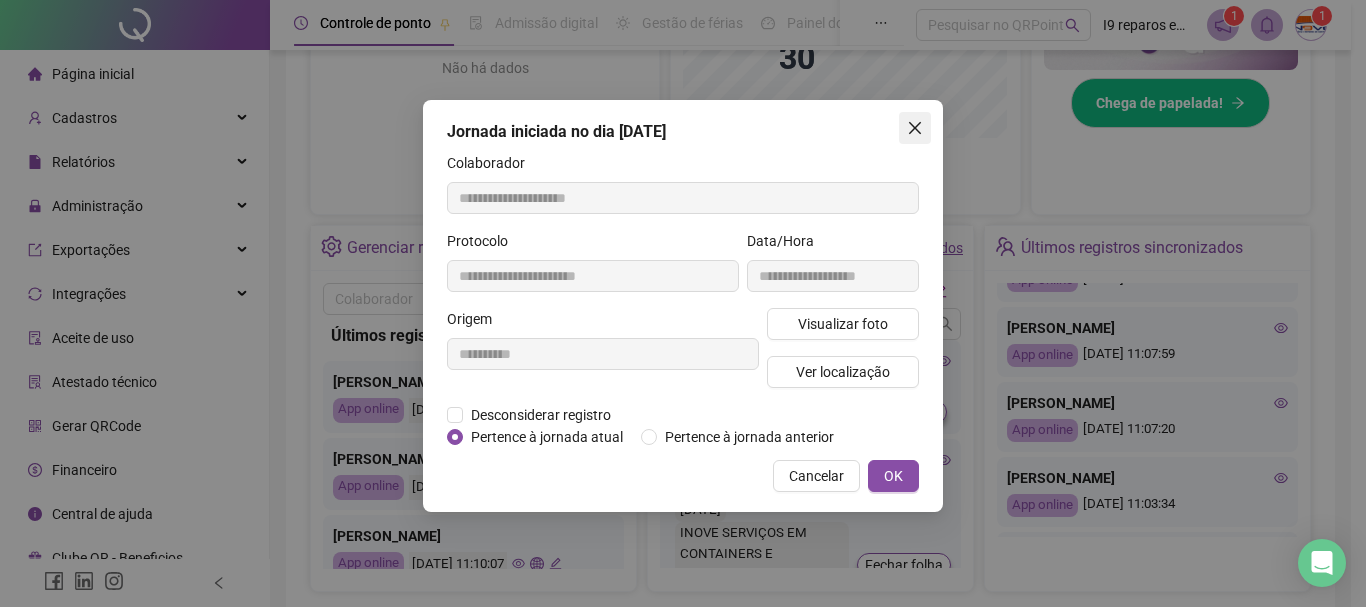 drag, startPoint x: 923, startPoint y: 128, endPoint x: 702, endPoint y: 12, distance: 249.59367 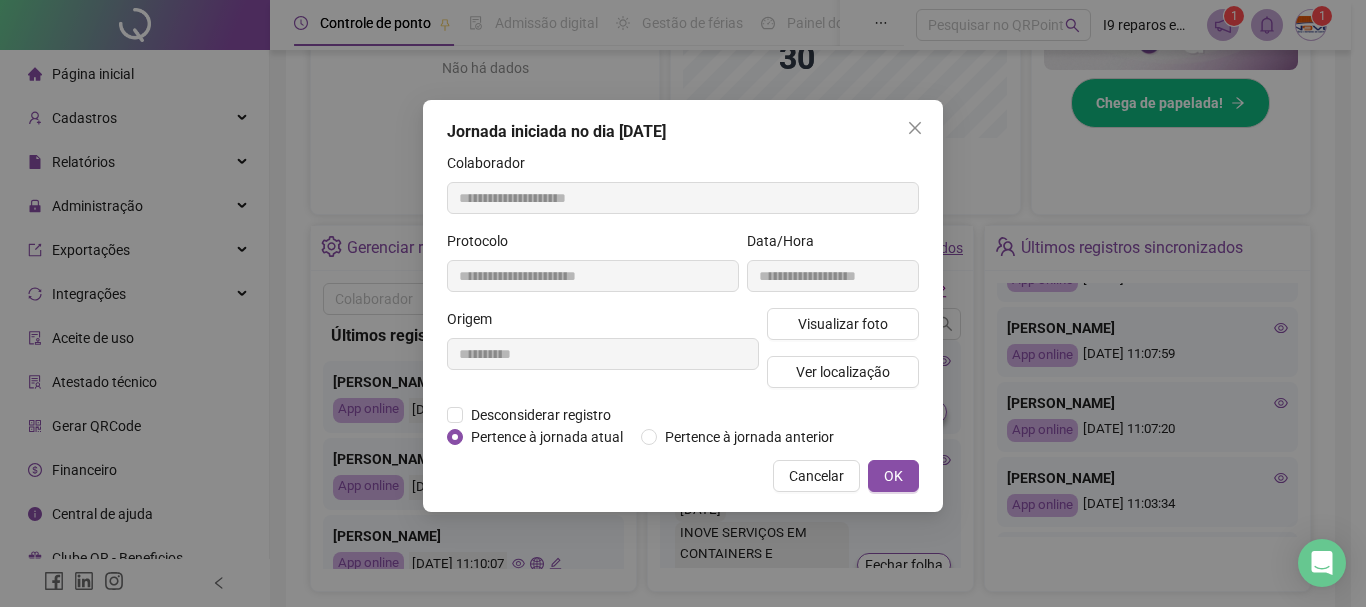 click at bounding box center (915, 128) 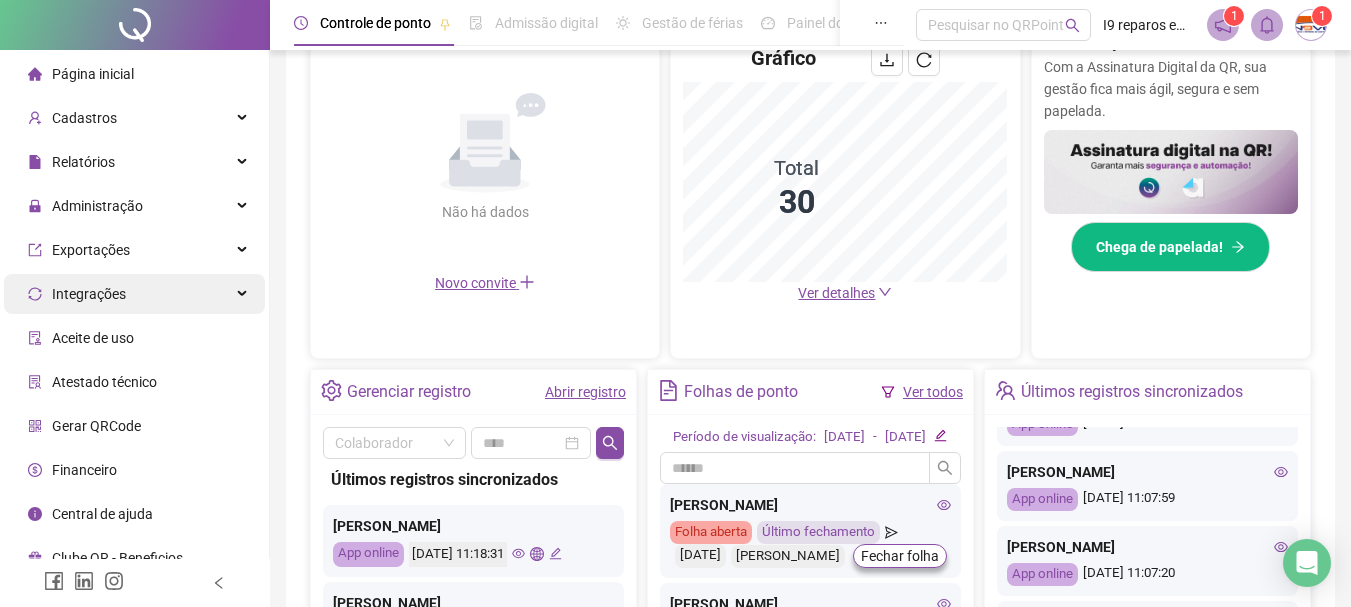 scroll, scrollTop: 200, scrollLeft: 0, axis: vertical 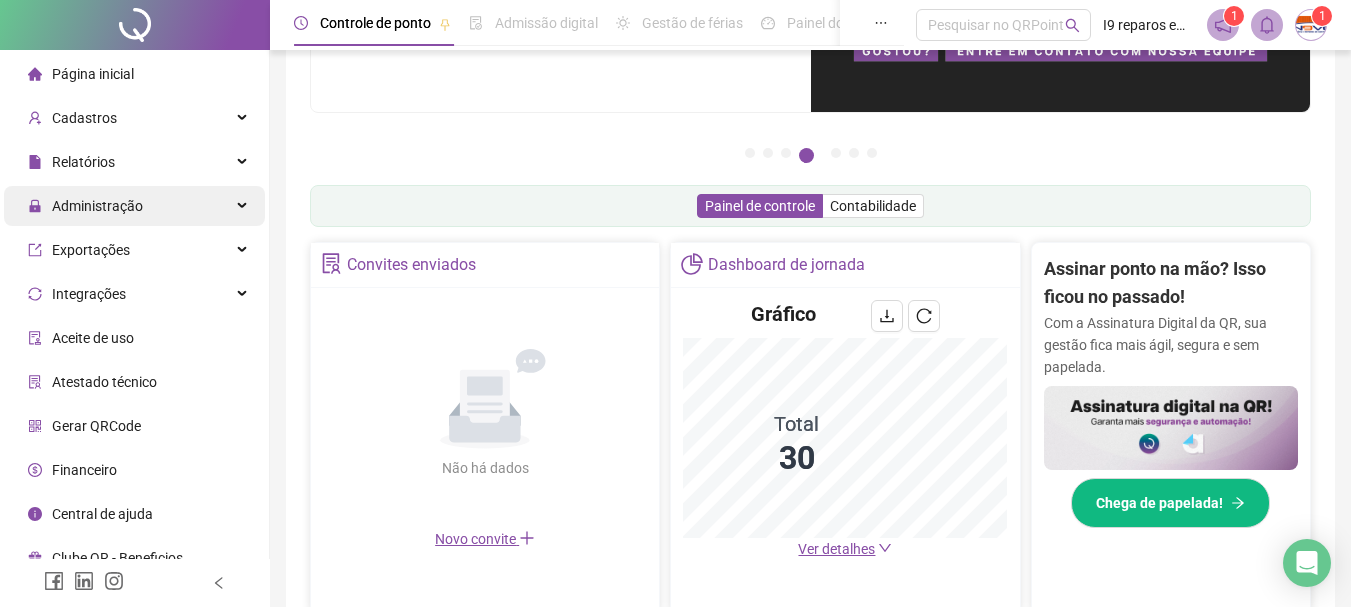 click at bounding box center (244, 206) 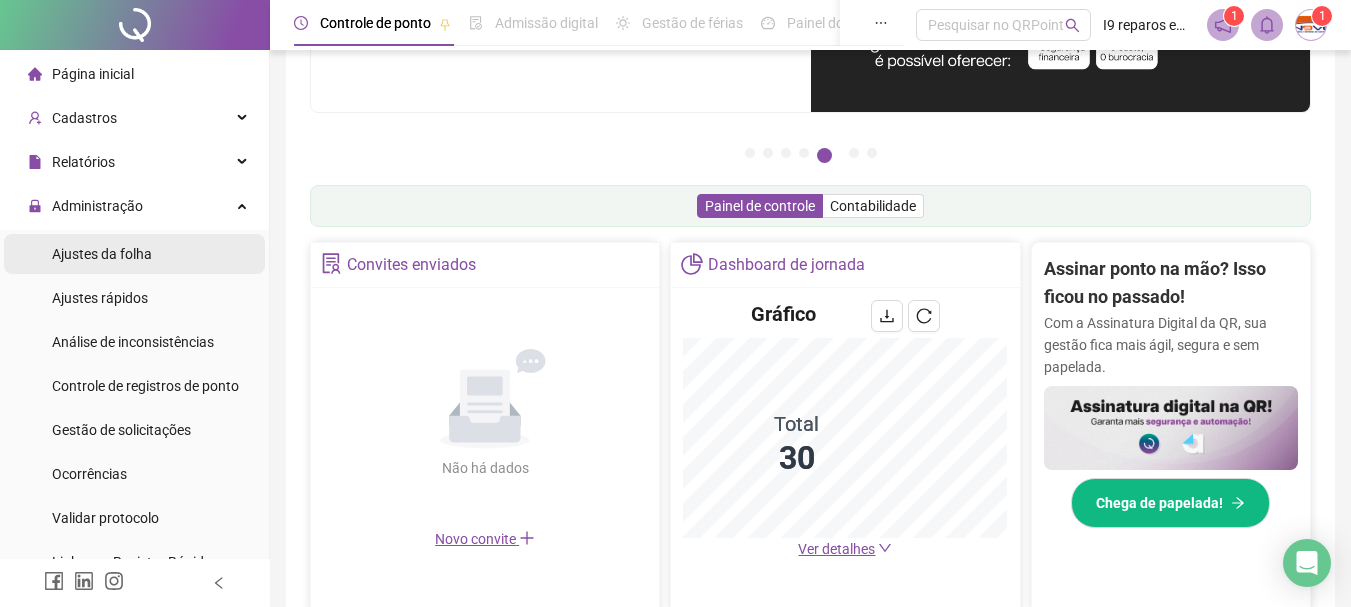 click on "Ajustes da folha" at bounding box center (102, 254) 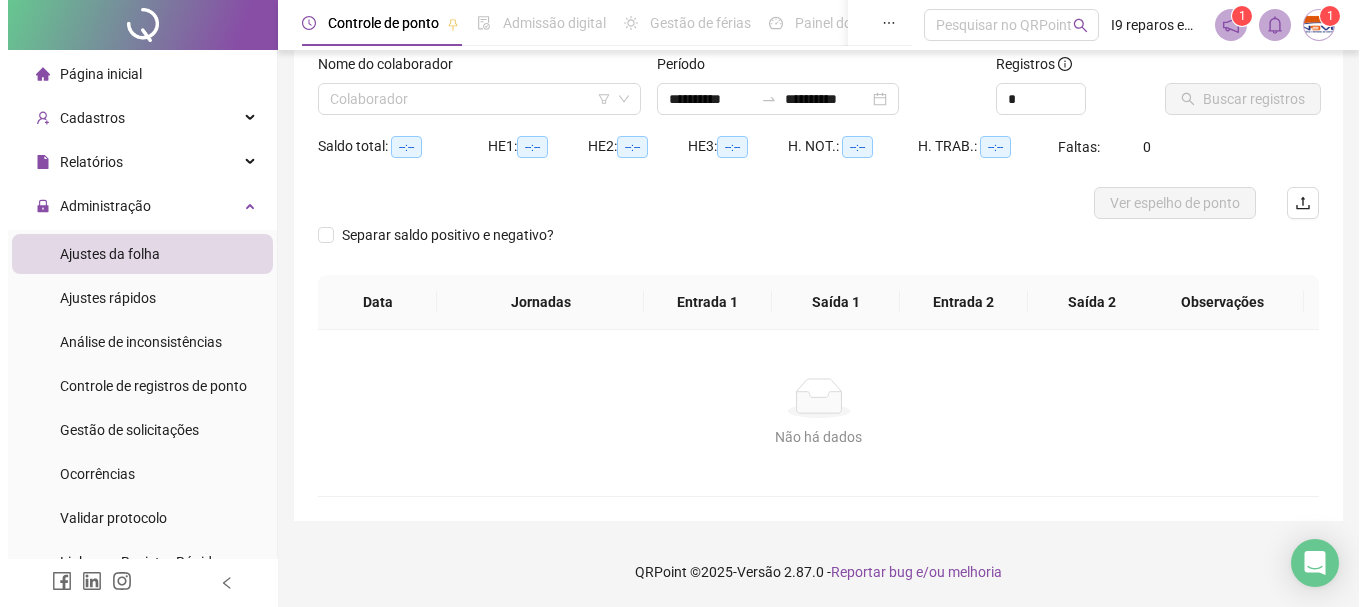 scroll, scrollTop: 131, scrollLeft: 0, axis: vertical 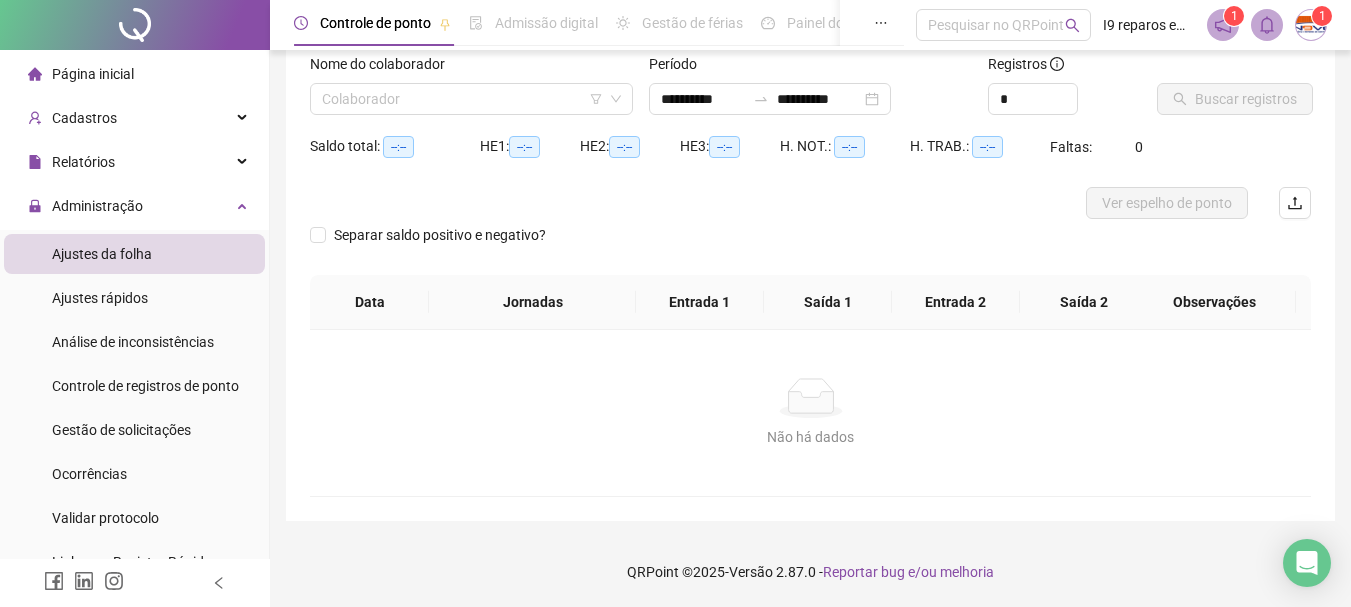 type on "**********" 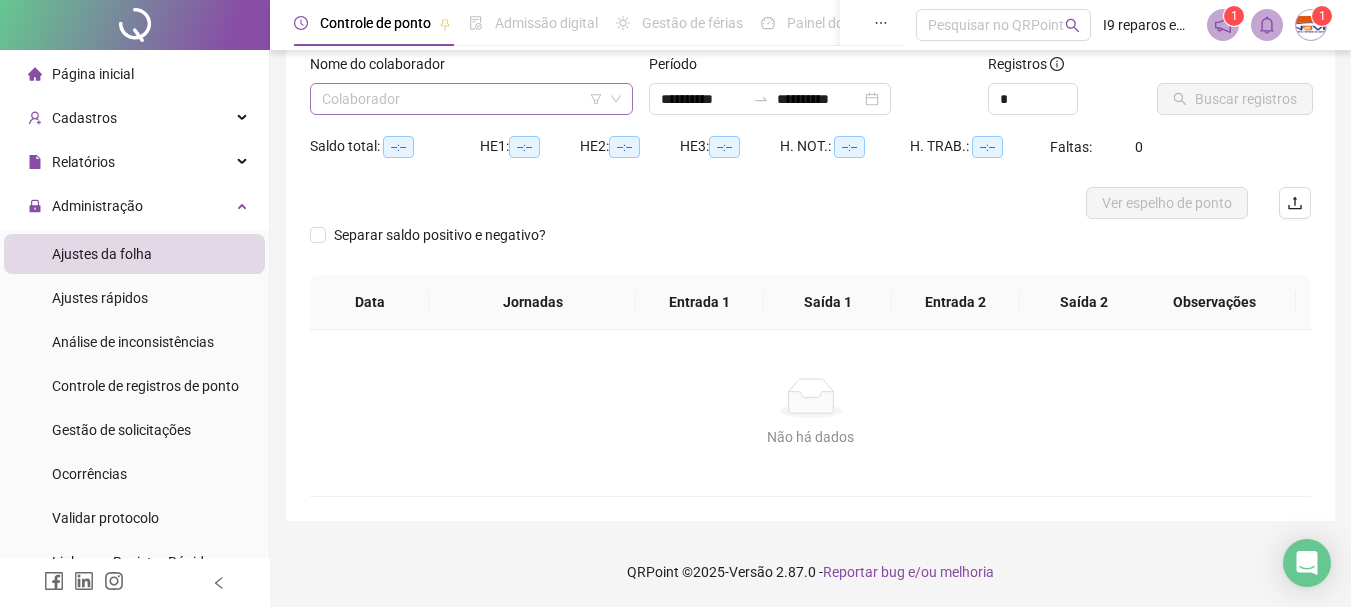 click at bounding box center (465, 99) 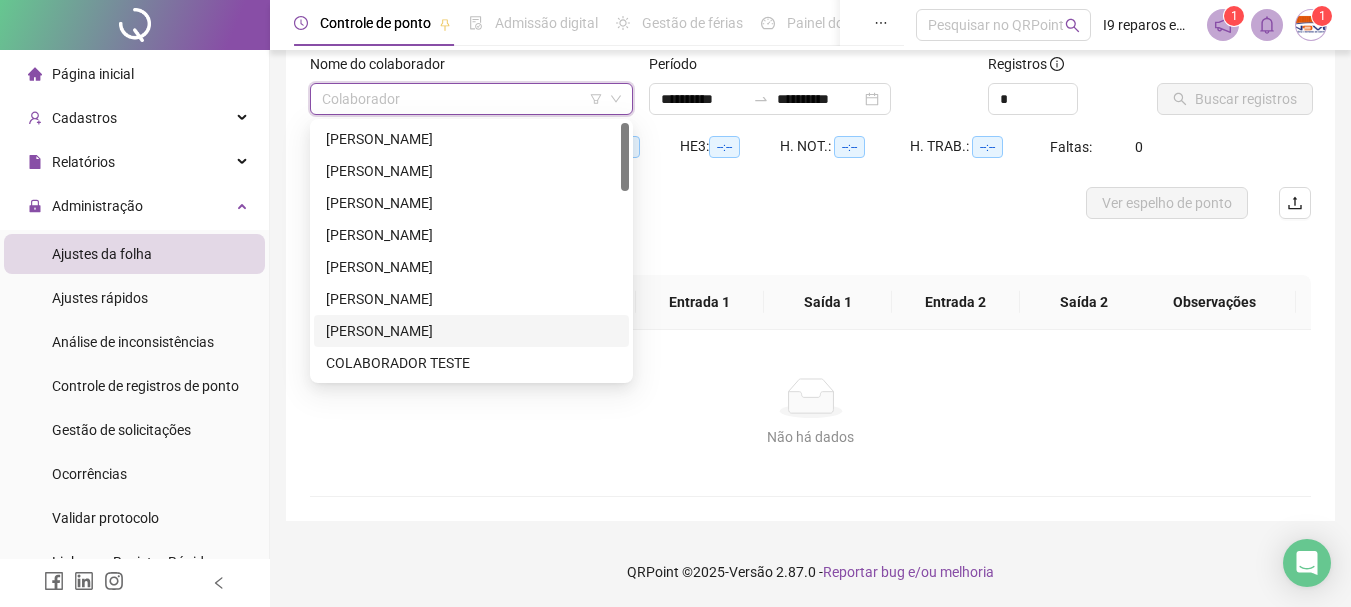 click on "[PERSON_NAME]" at bounding box center (471, 331) 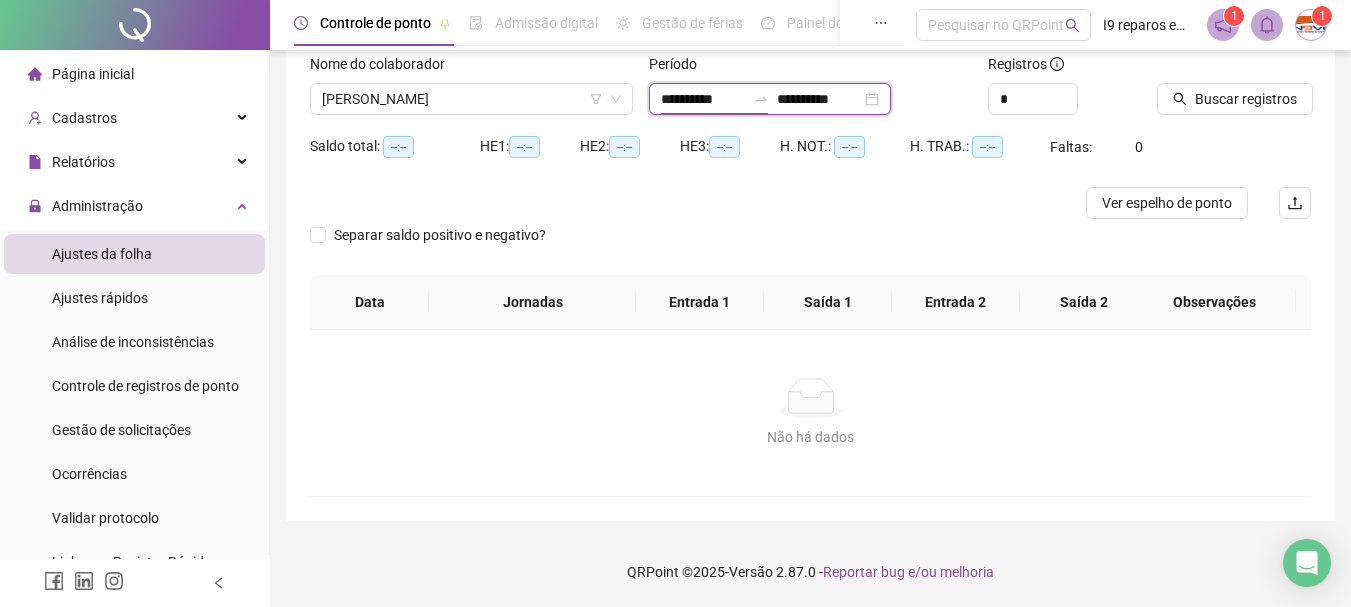 click on "**********" at bounding box center (703, 99) 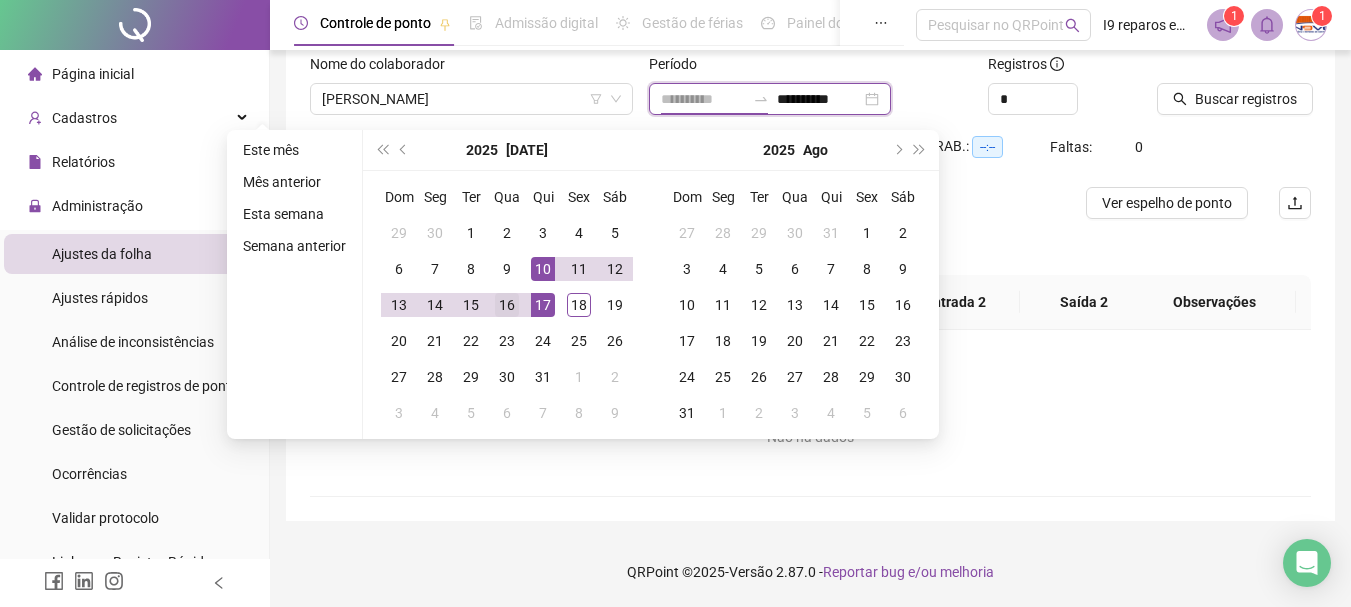 type on "**********" 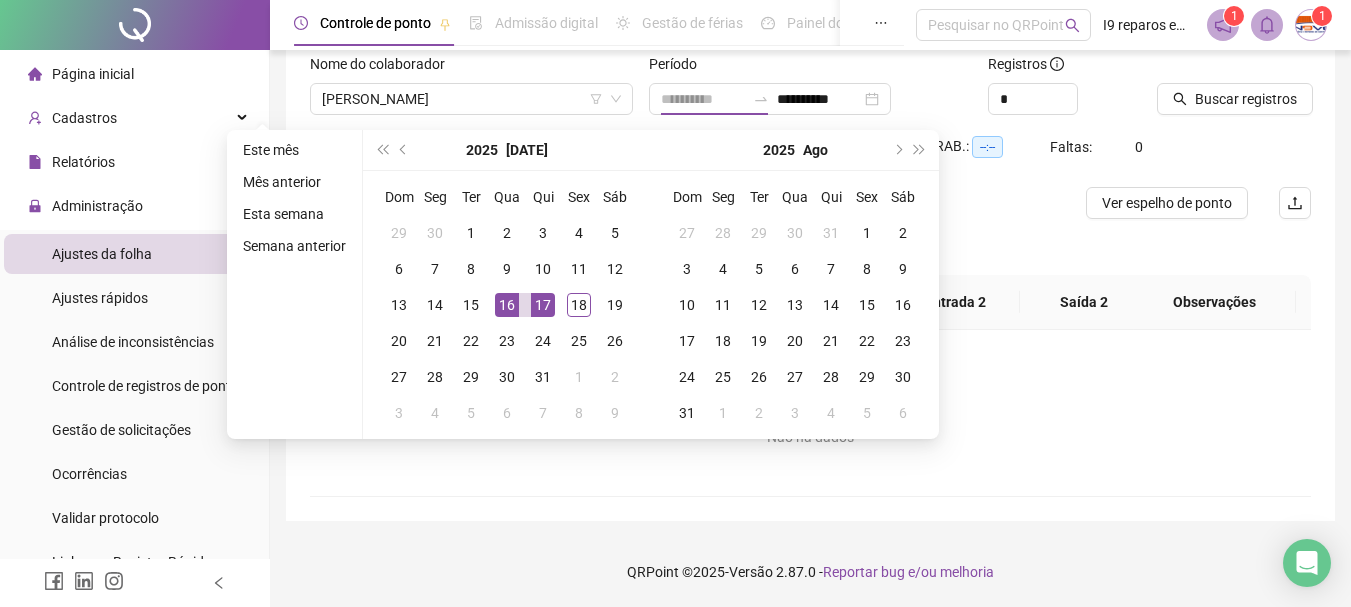 click on "16" at bounding box center [507, 305] 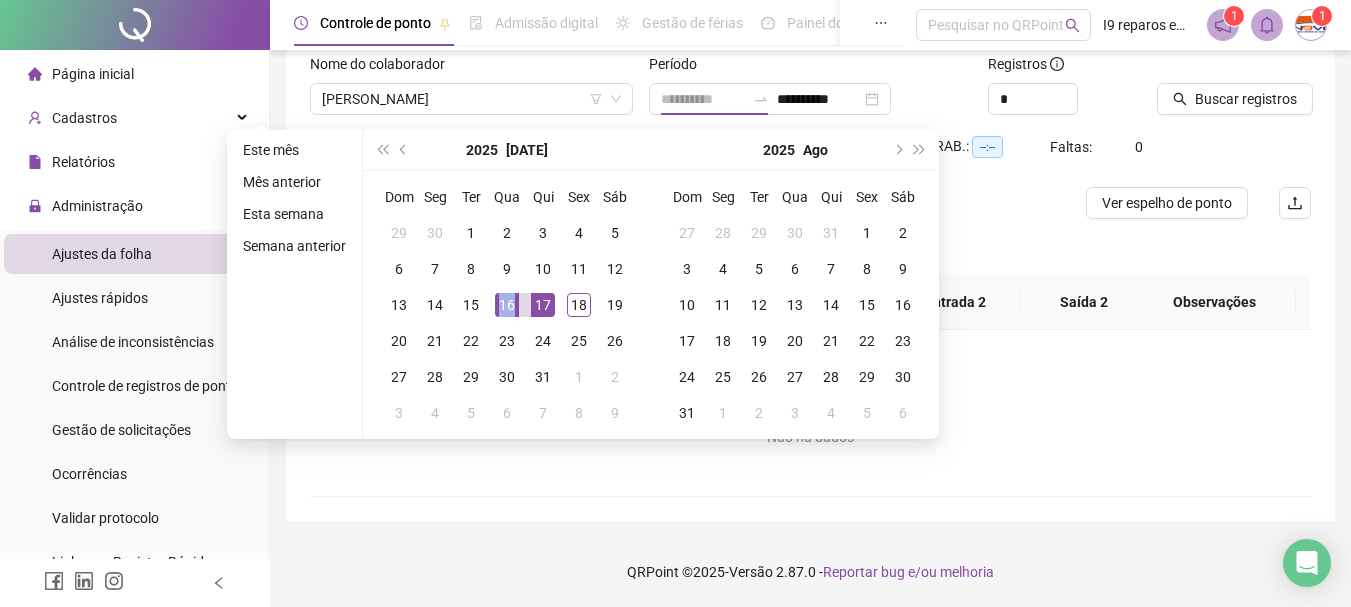 click on "16" at bounding box center (507, 305) 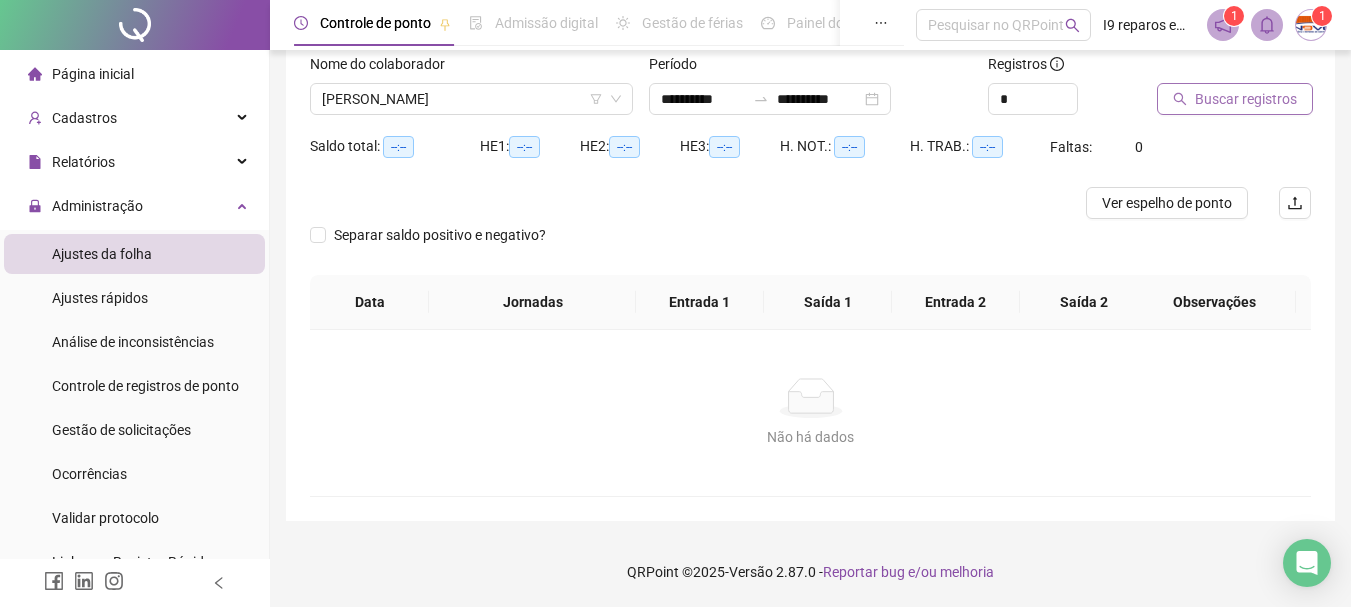 click on "Buscar registros" at bounding box center [1235, 99] 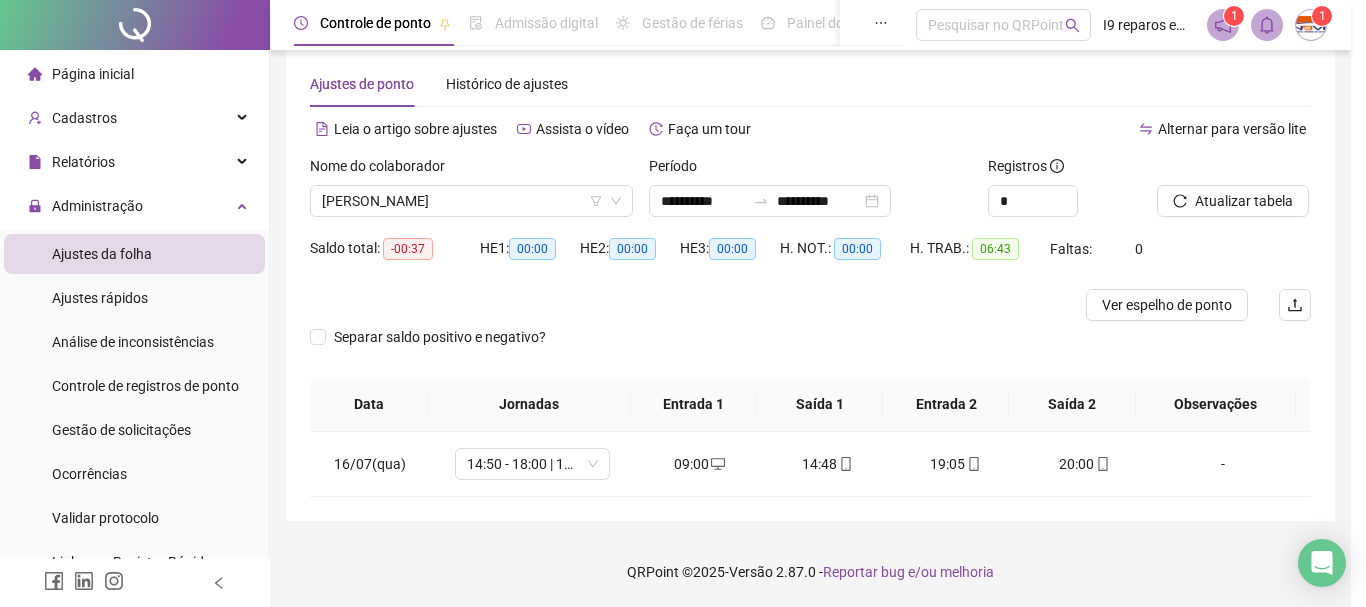 scroll, scrollTop: 29, scrollLeft: 0, axis: vertical 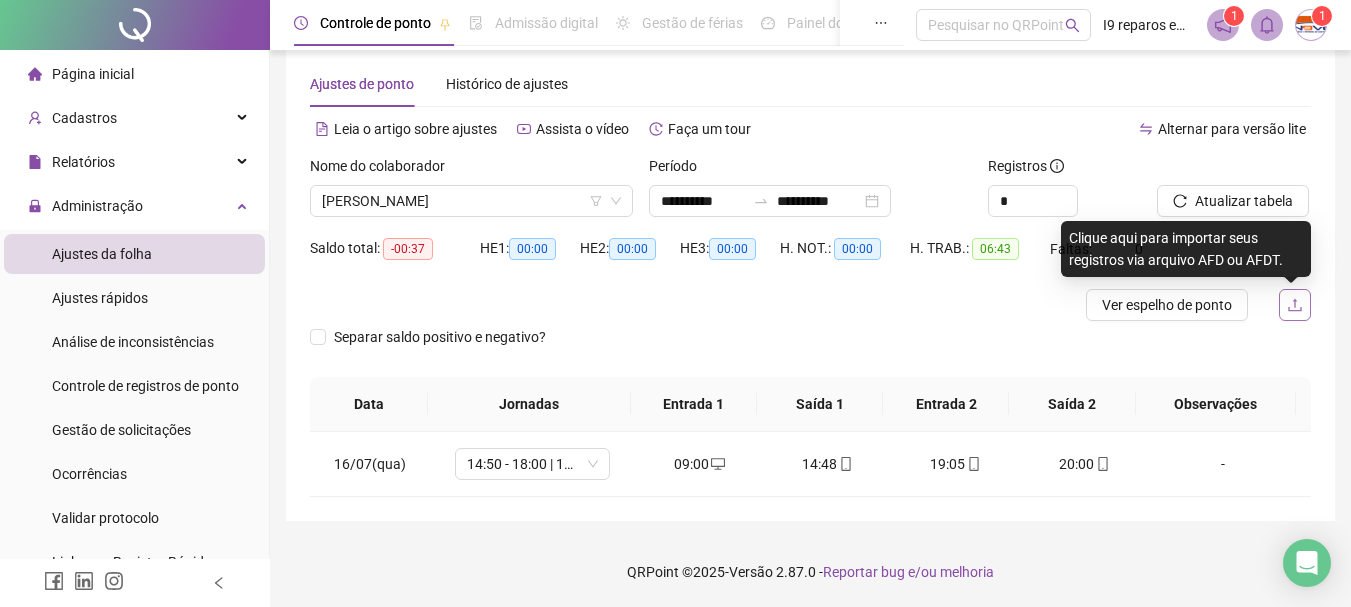 click at bounding box center (1295, 305) 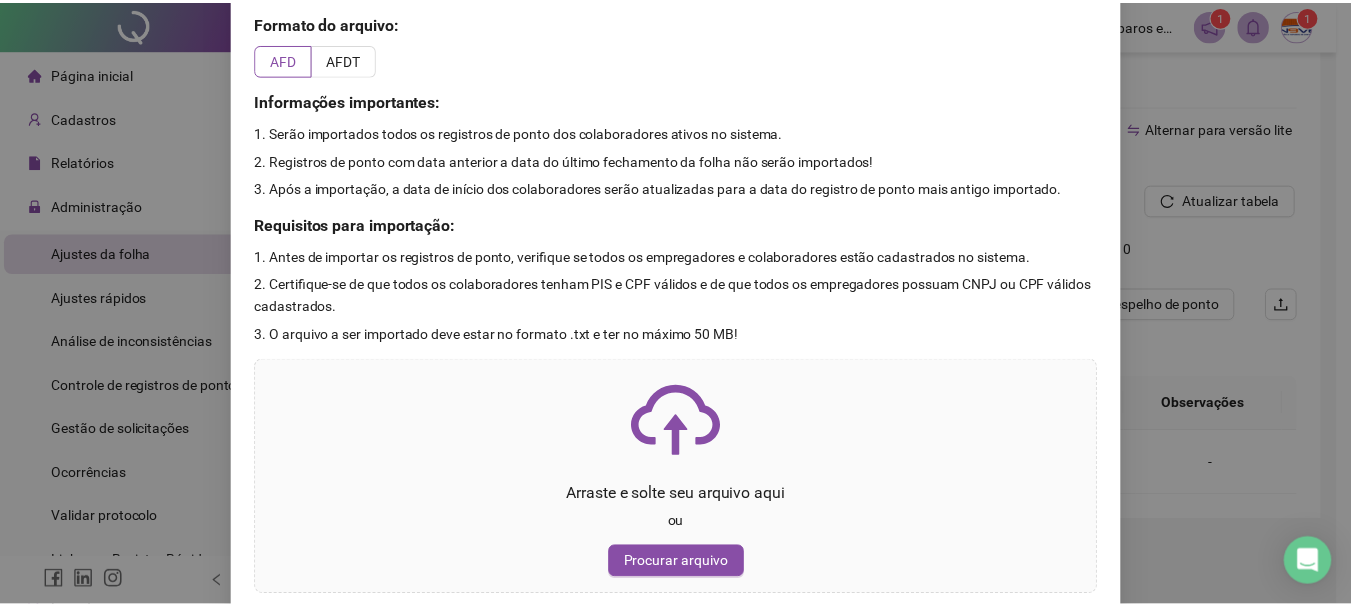 scroll, scrollTop: 0, scrollLeft: 0, axis: both 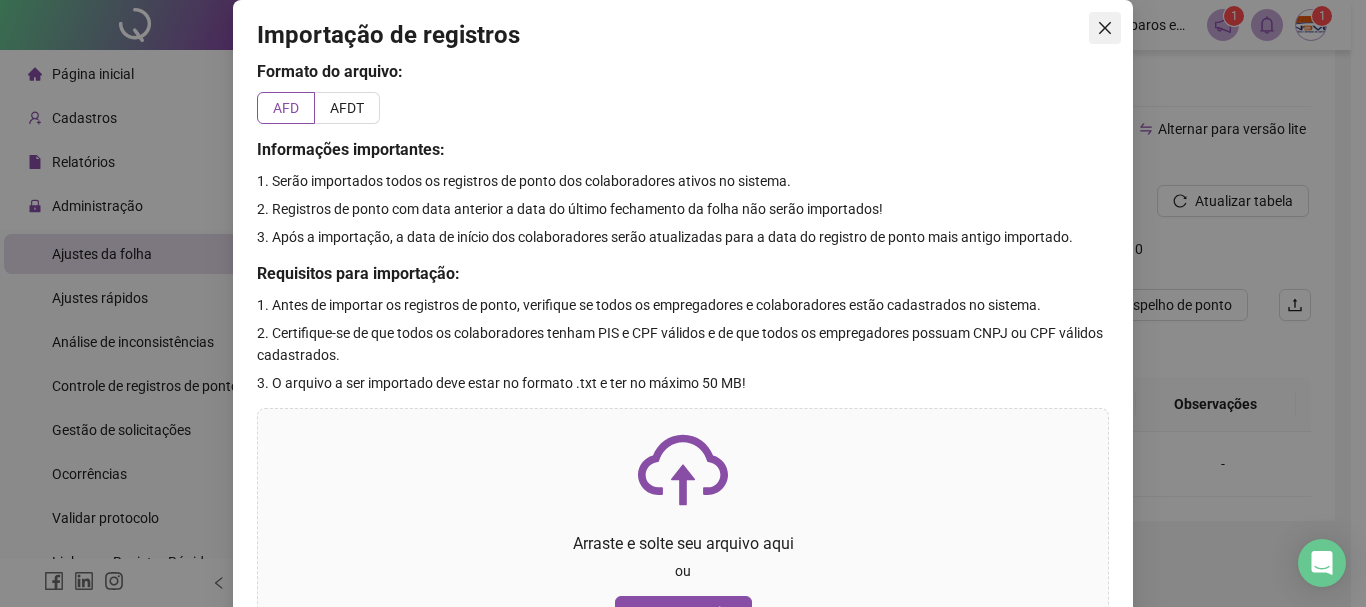 click at bounding box center (1105, 28) 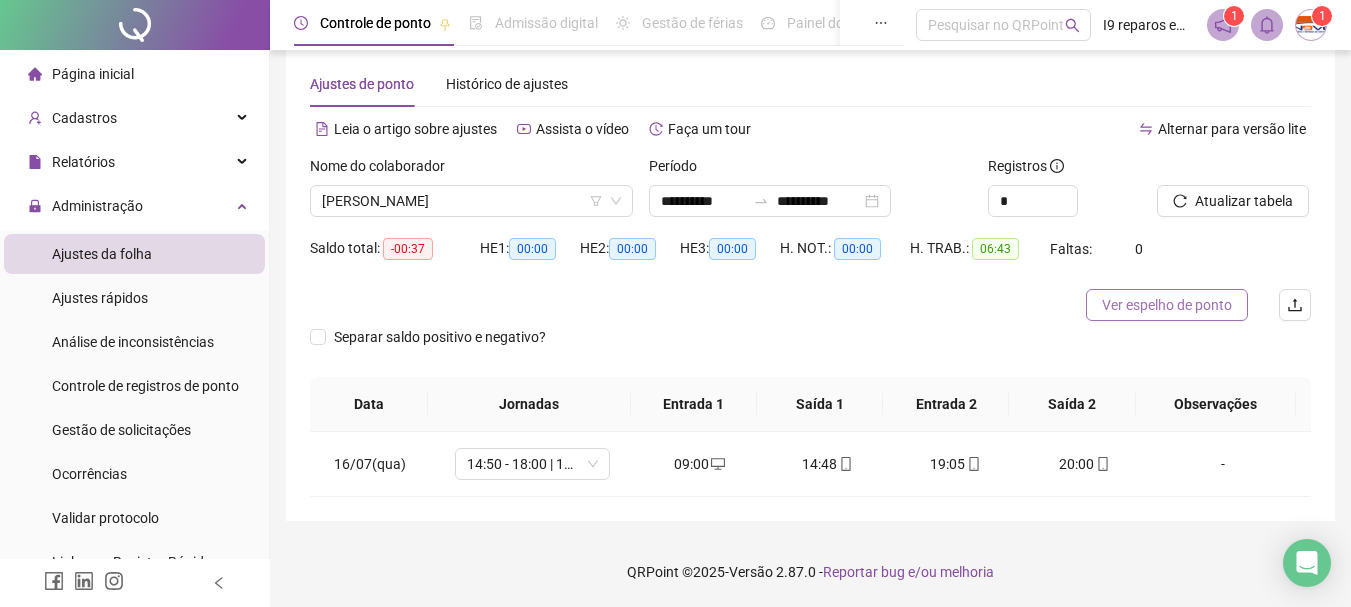 click on "Ver espelho de ponto" at bounding box center [1167, 305] 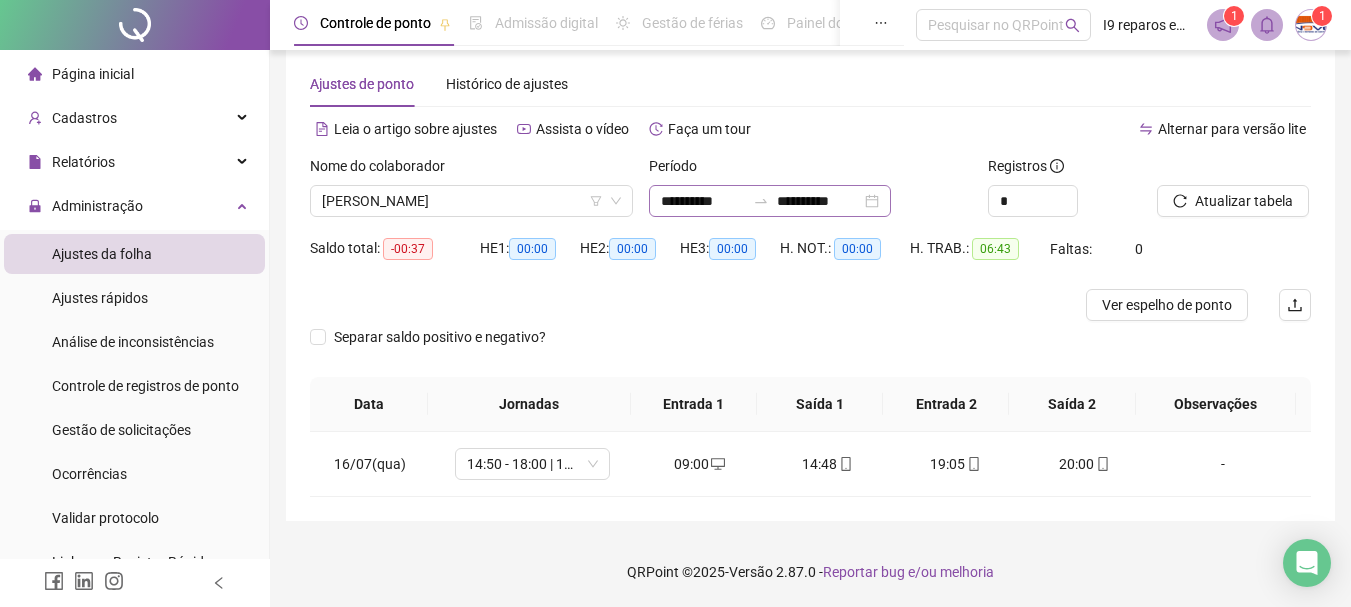 click on "**********" at bounding box center [770, 201] 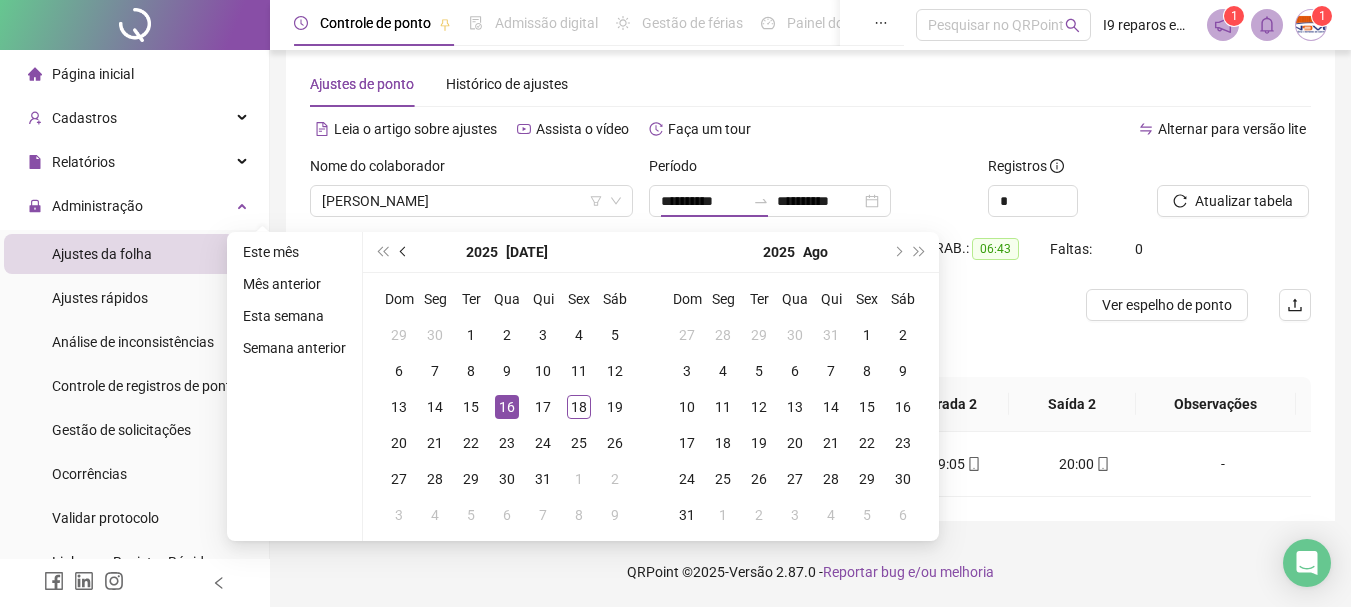 click at bounding box center [404, 252] 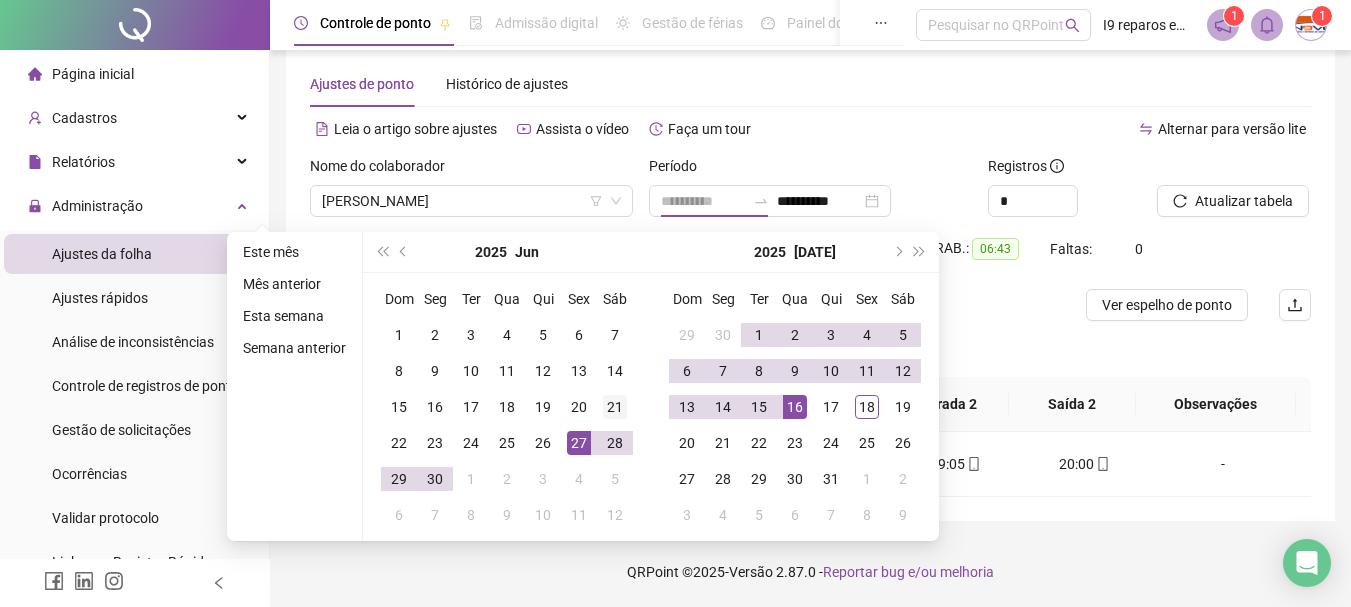 type on "**********" 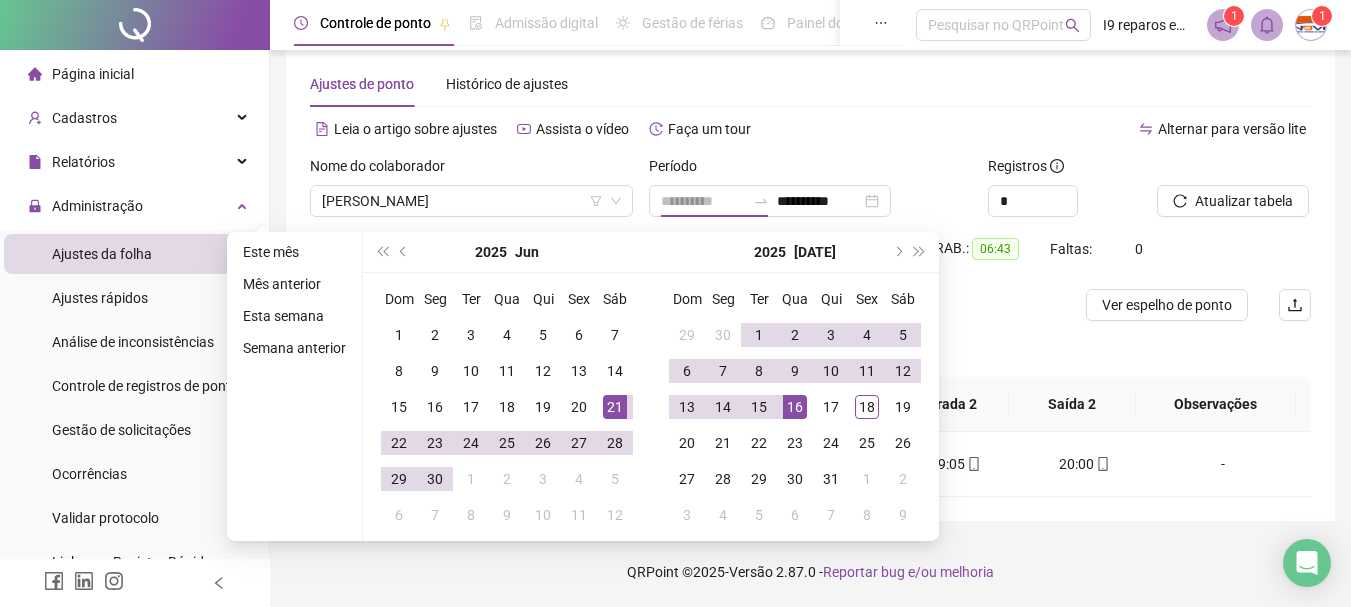 click on "21" at bounding box center [615, 407] 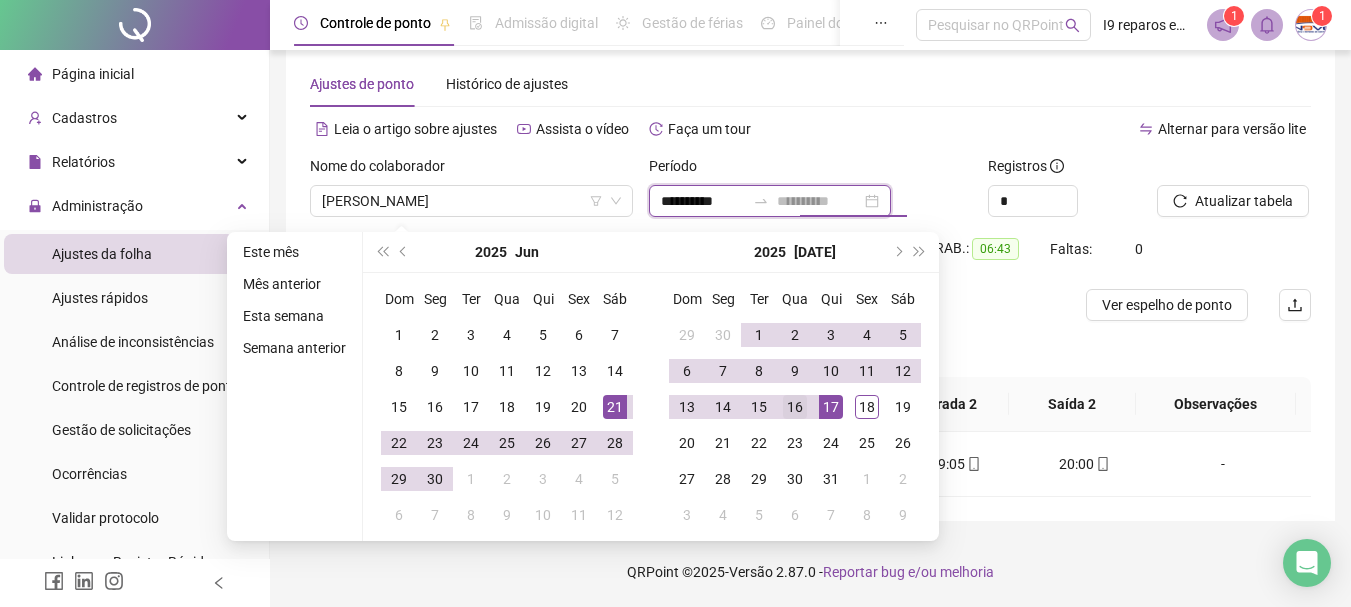 type on "**********" 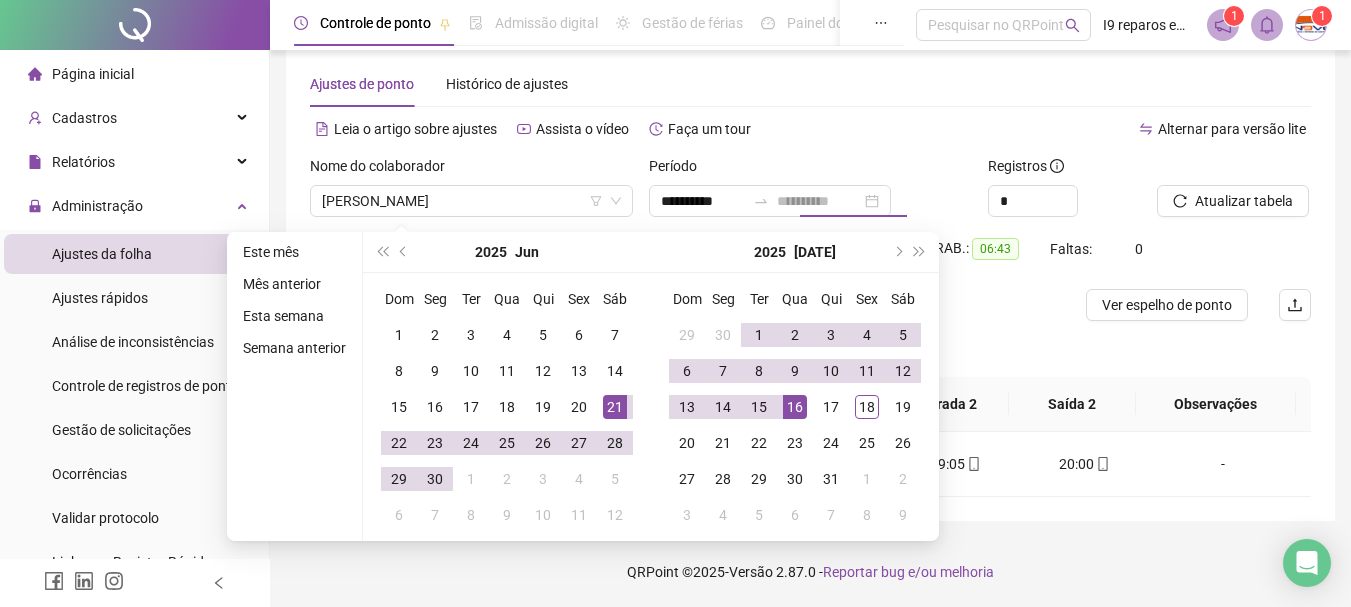 click on "16" at bounding box center [795, 407] 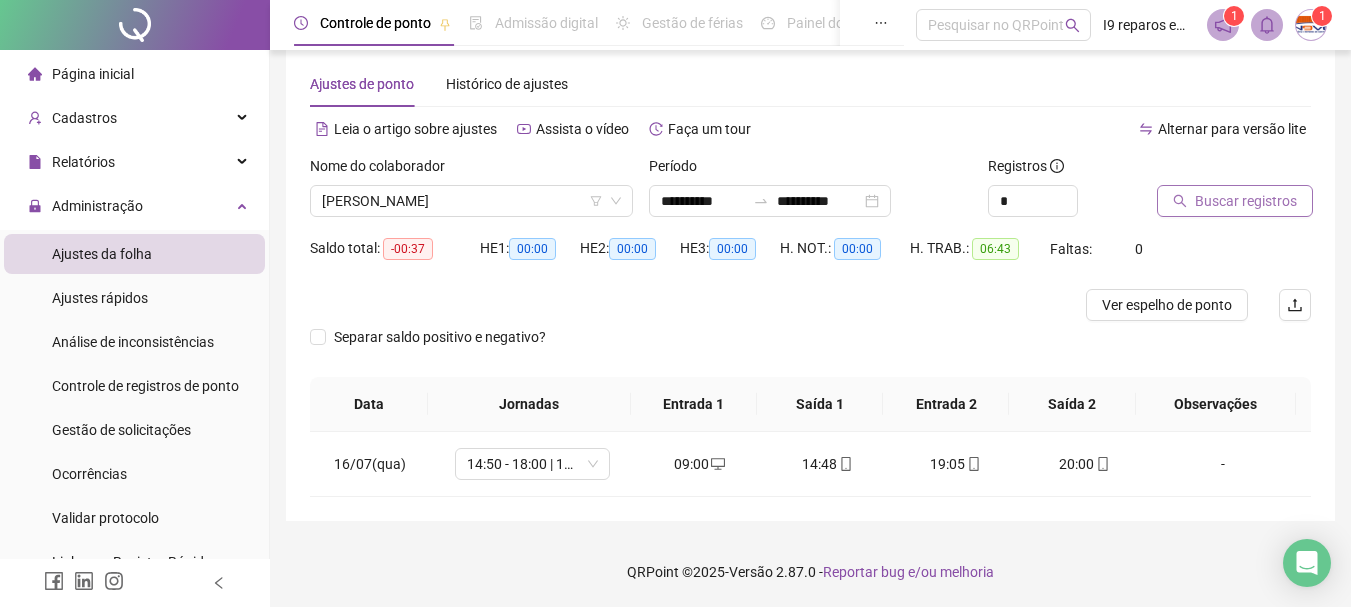 click on "Buscar registros" at bounding box center (1246, 201) 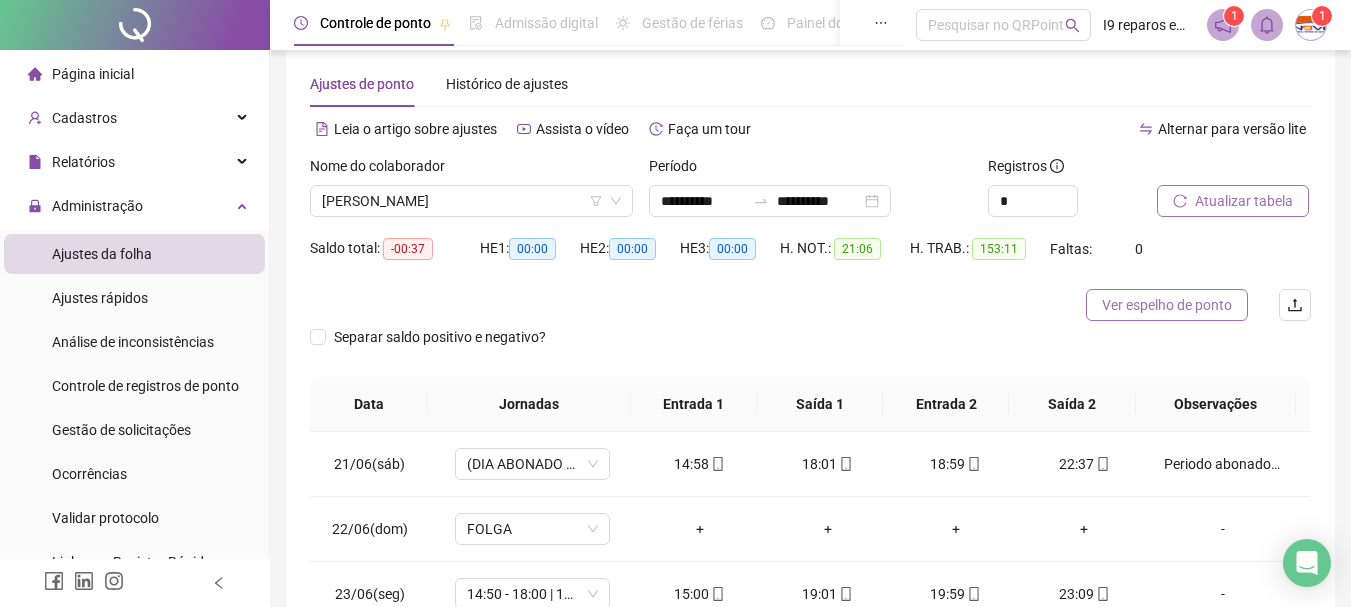 click on "Ver espelho de ponto" at bounding box center (1167, 305) 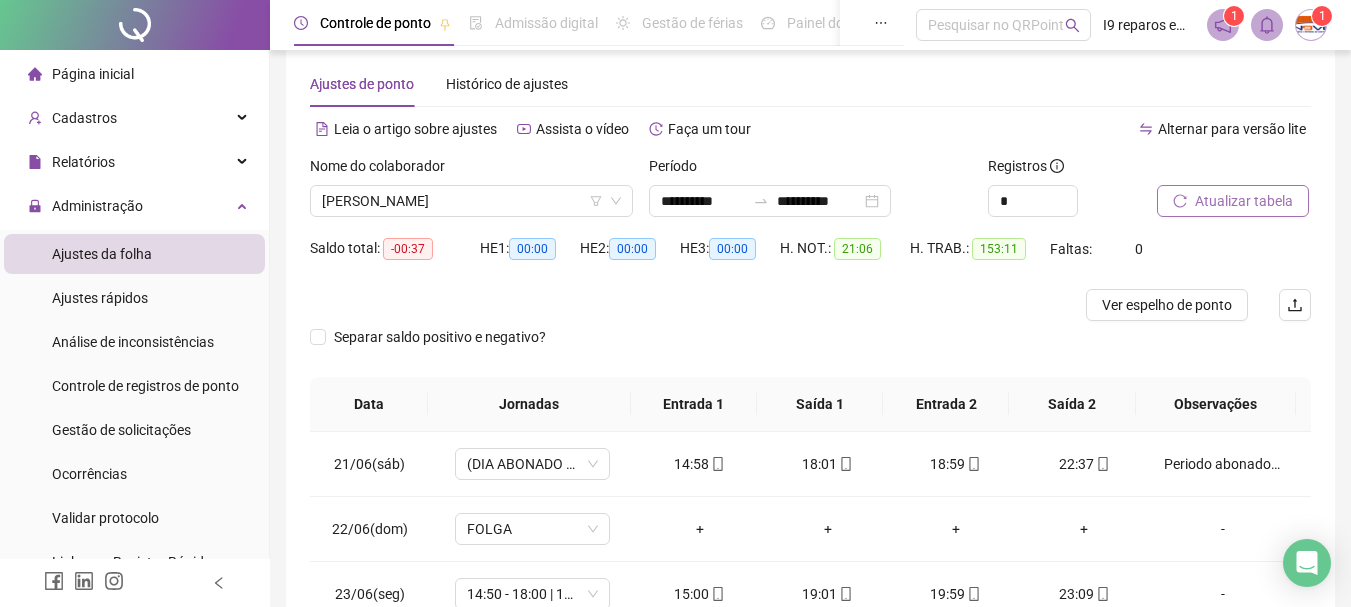 click on "Página inicial" at bounding box center [93, 74] 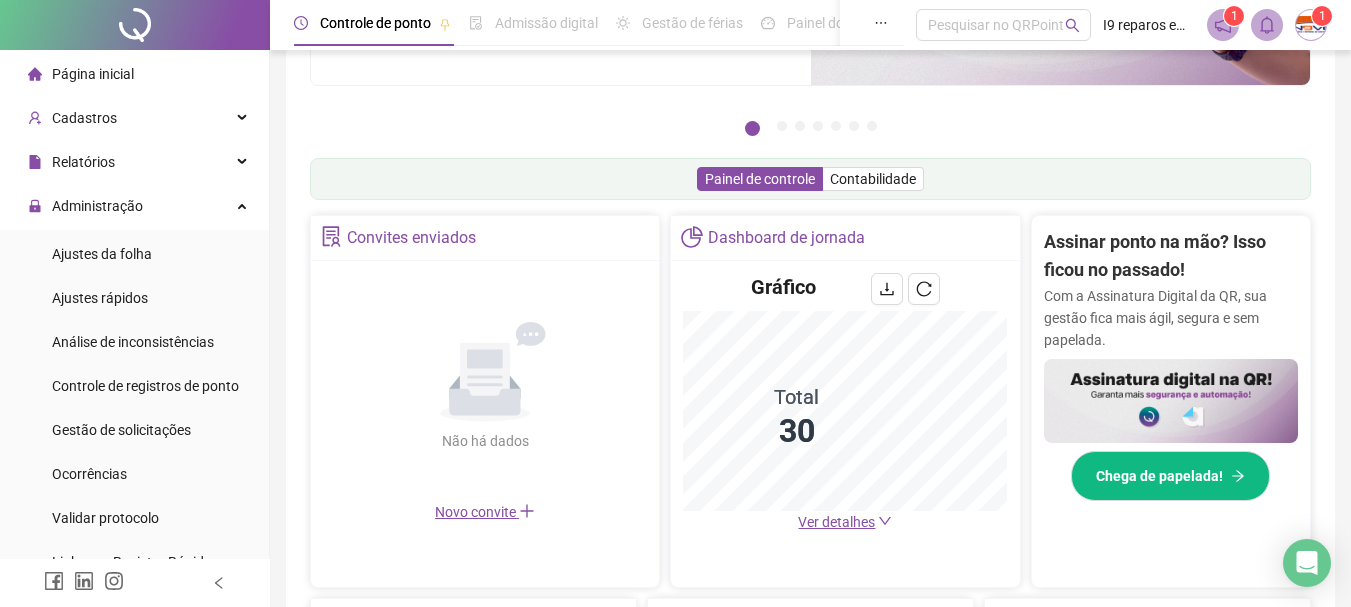 scroll, scrollTop: 229, scrollLeft: 0, axis: vertical 